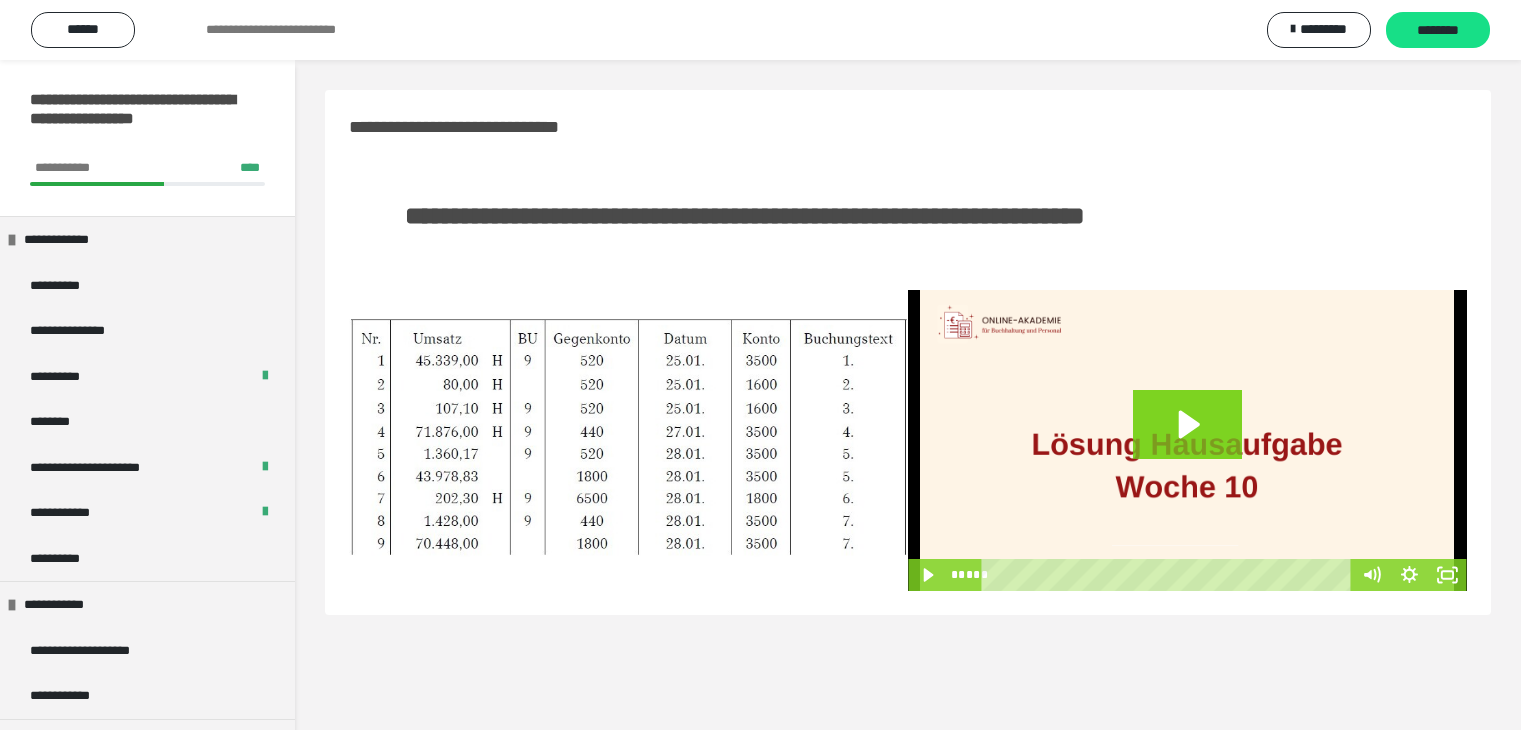 scroll, scrollTop: 0, scrollLeft: 0, axis: both 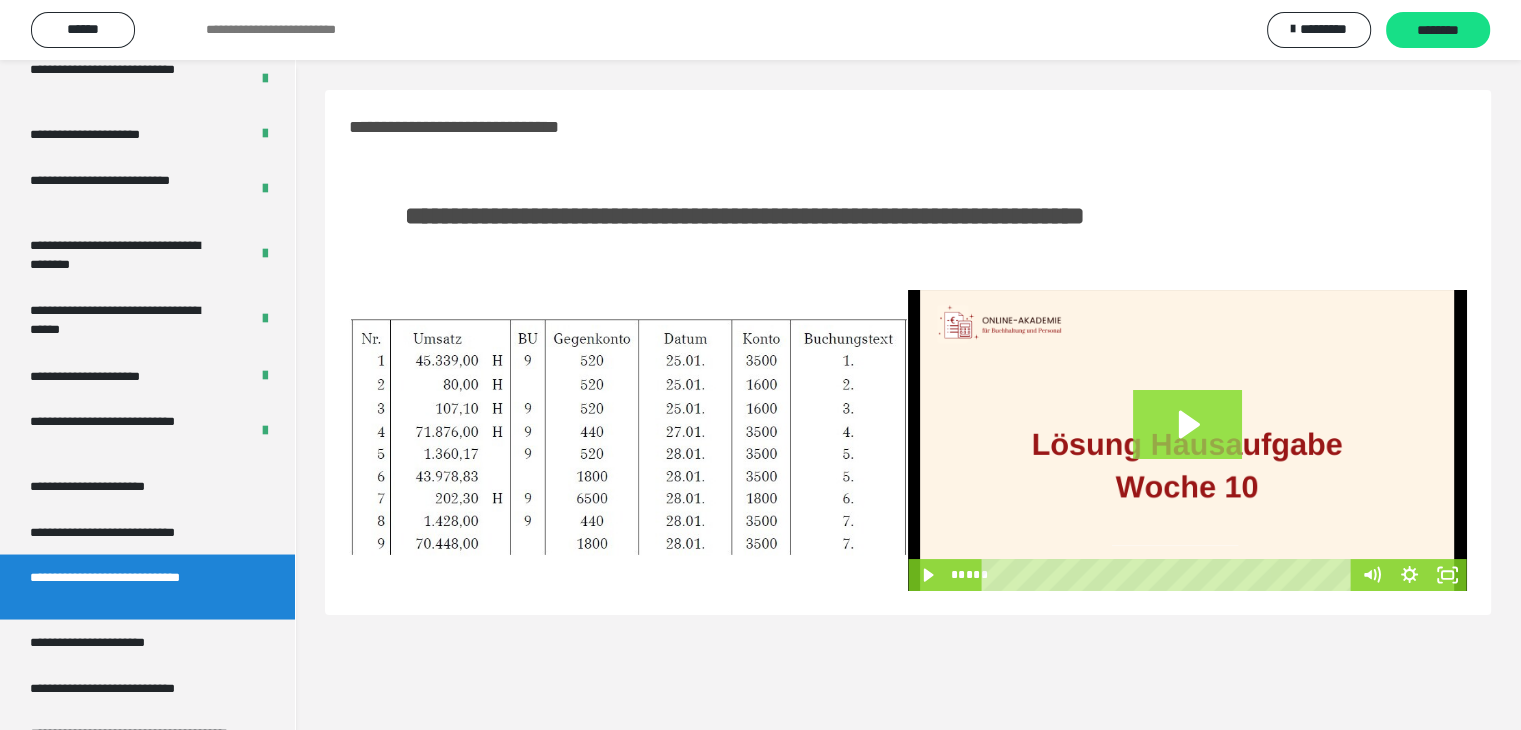 click 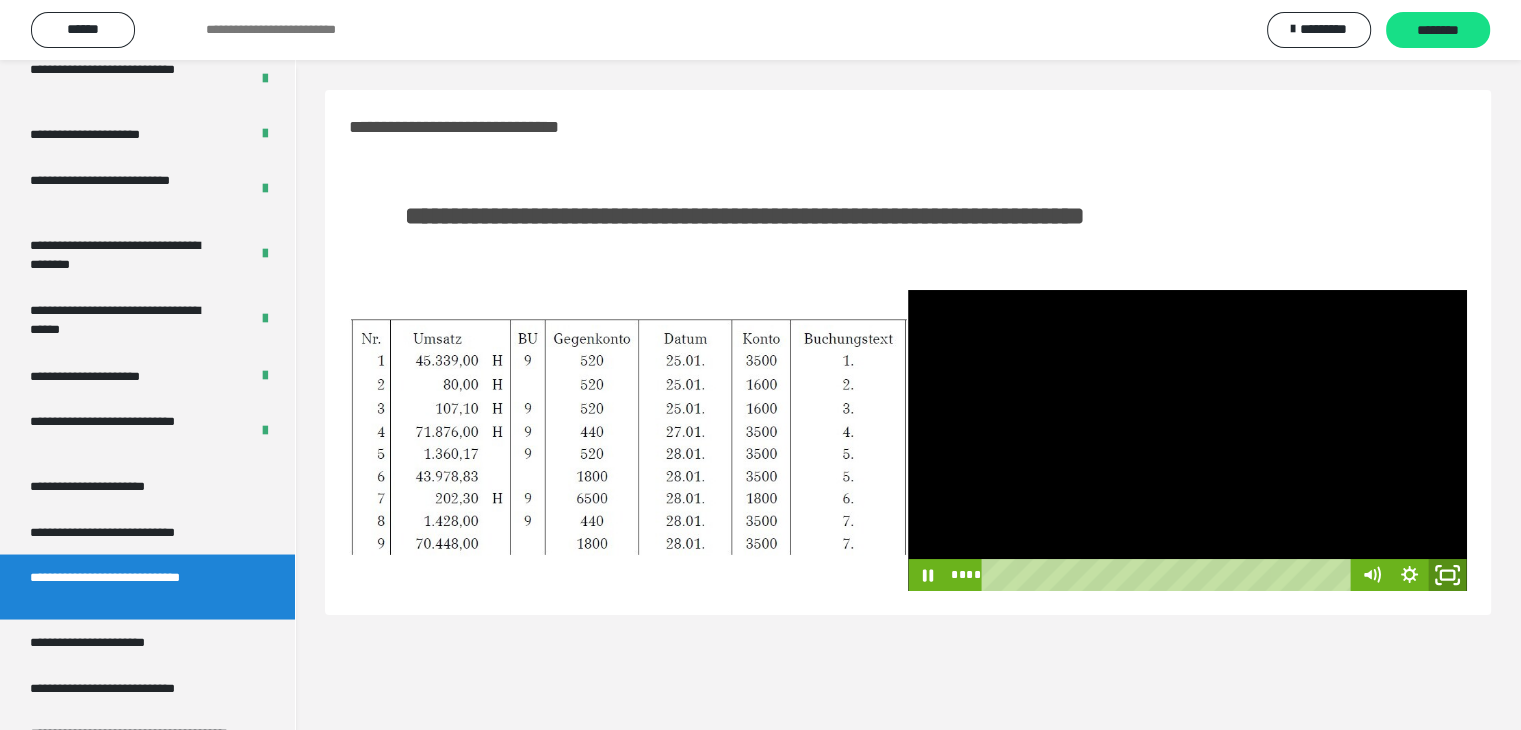 click 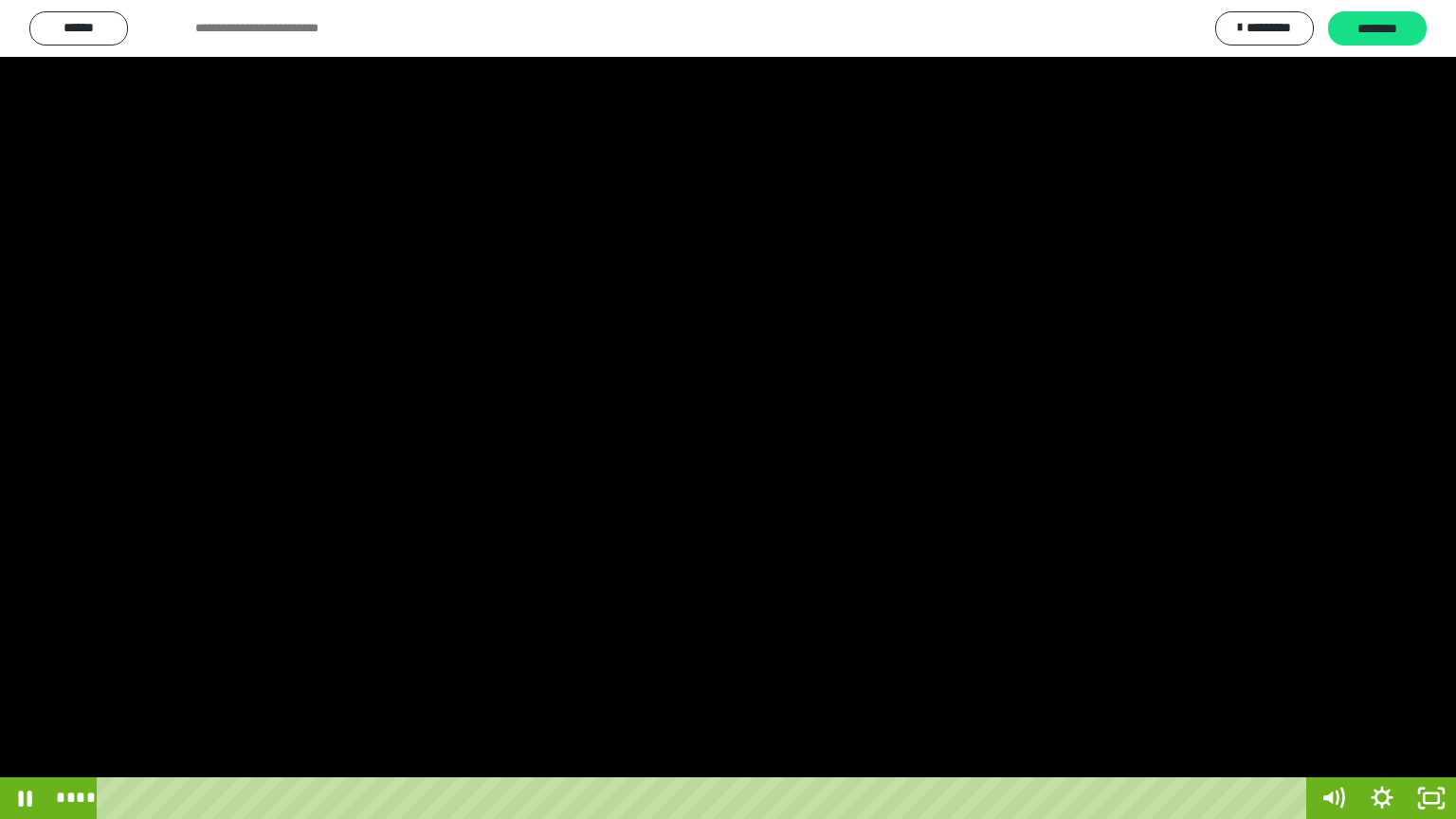click at bounding box center [728, 410] 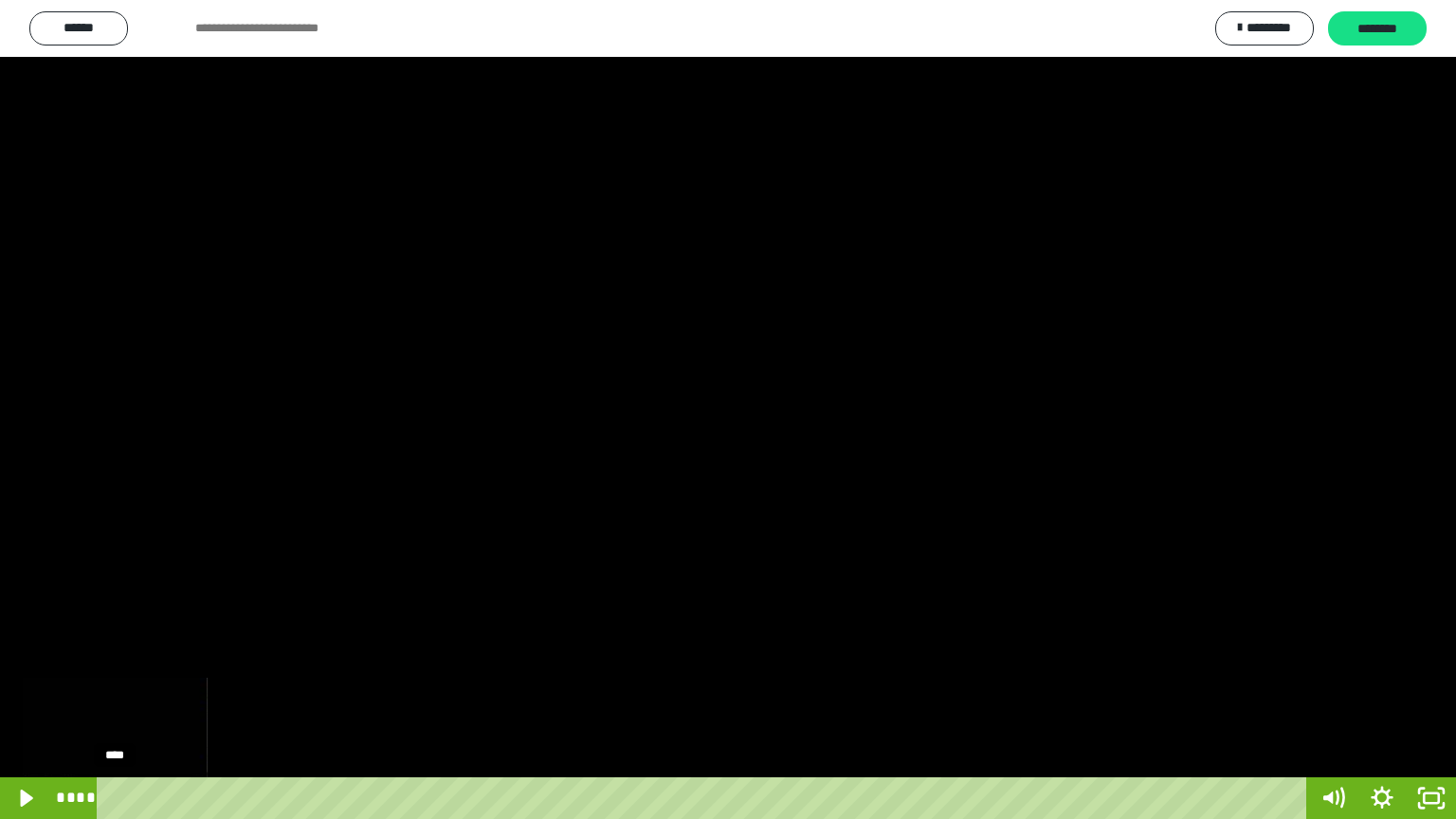 click on "****" at bounding box center (705, 798) 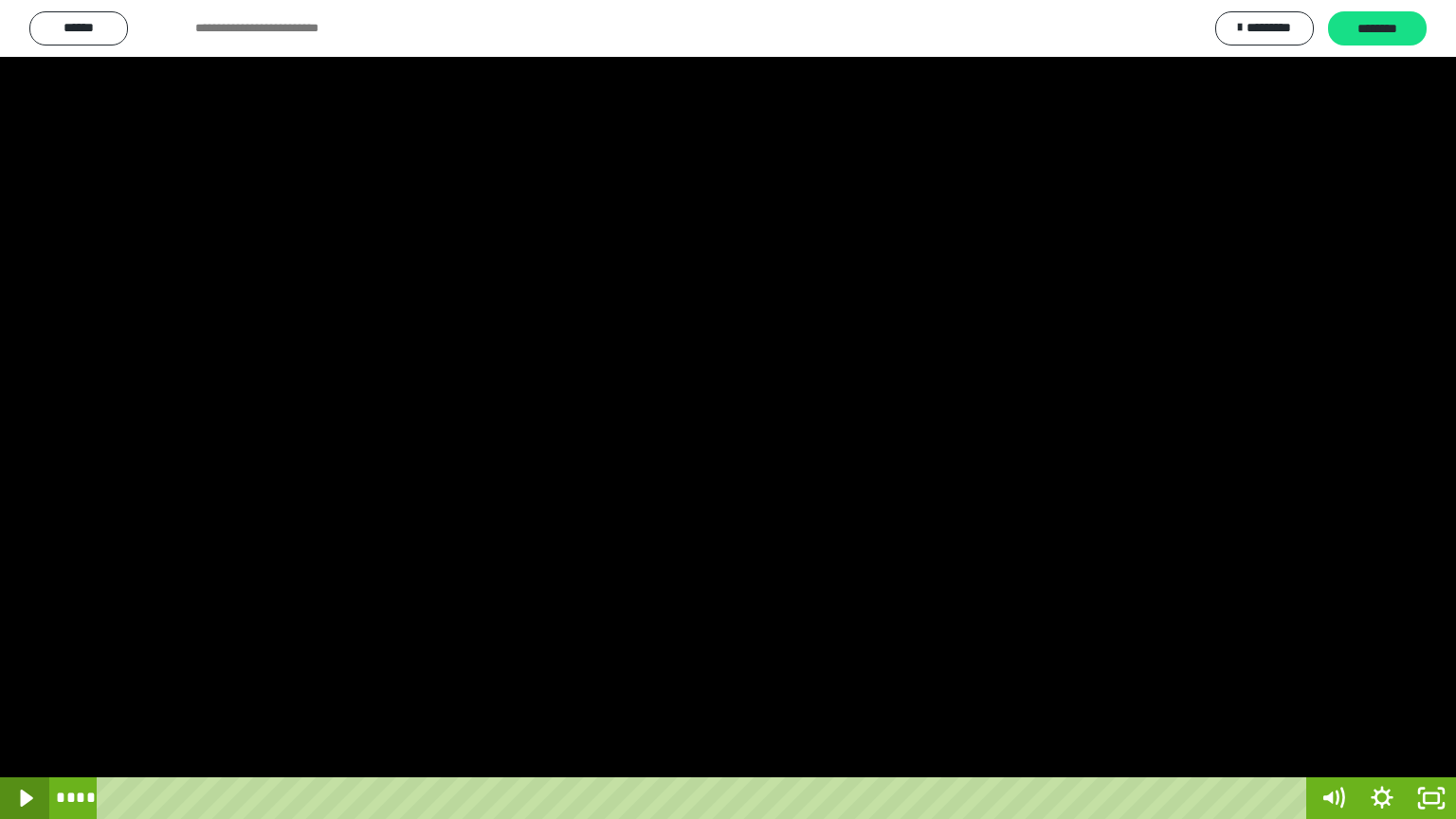 click 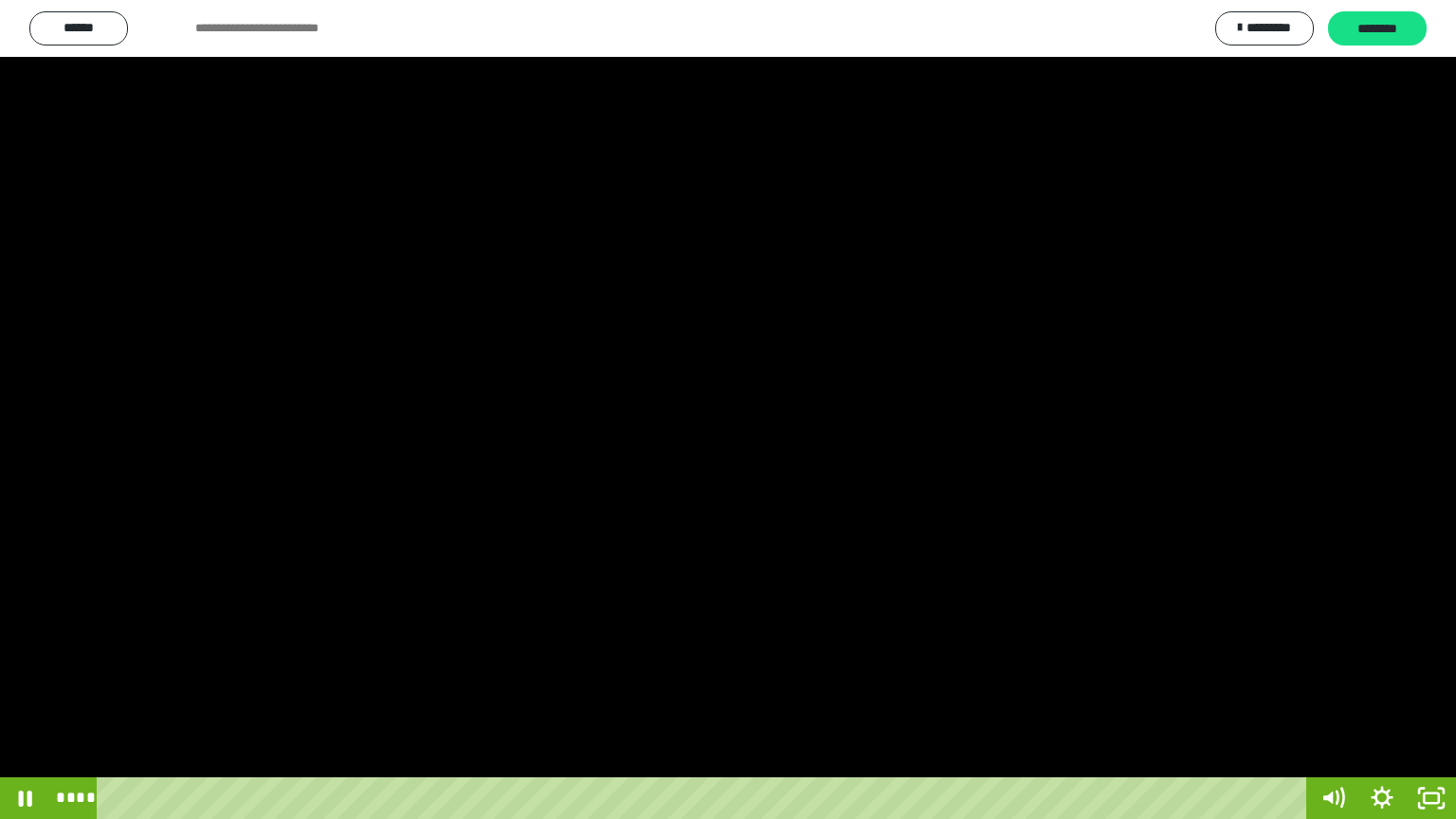 drag, startPoint x: 894, startPoint y: 451, endPoint x: 889, endPoint y: 443, distance: 9.43398 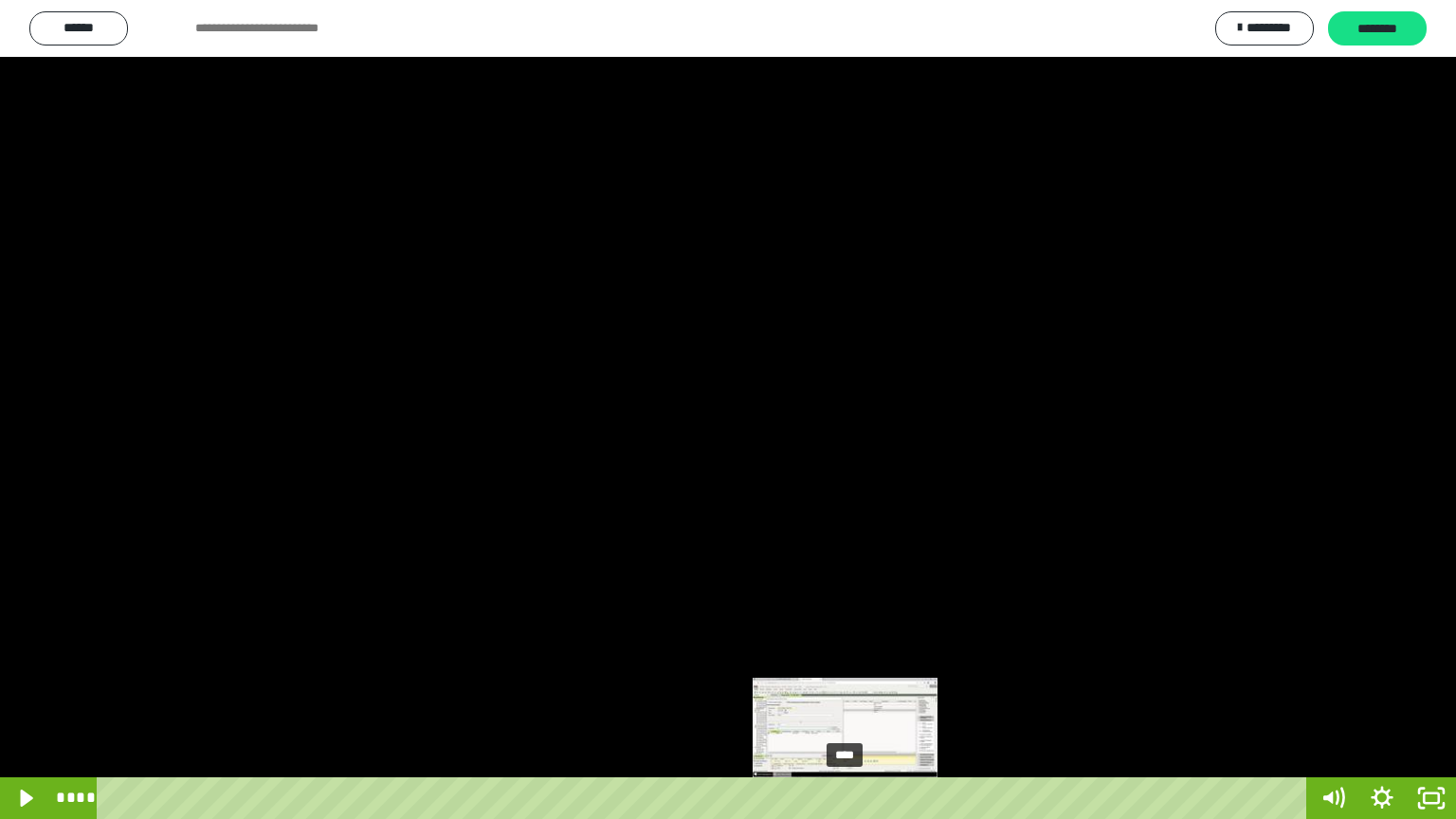 click on "****" at bounding box center [705, 798] 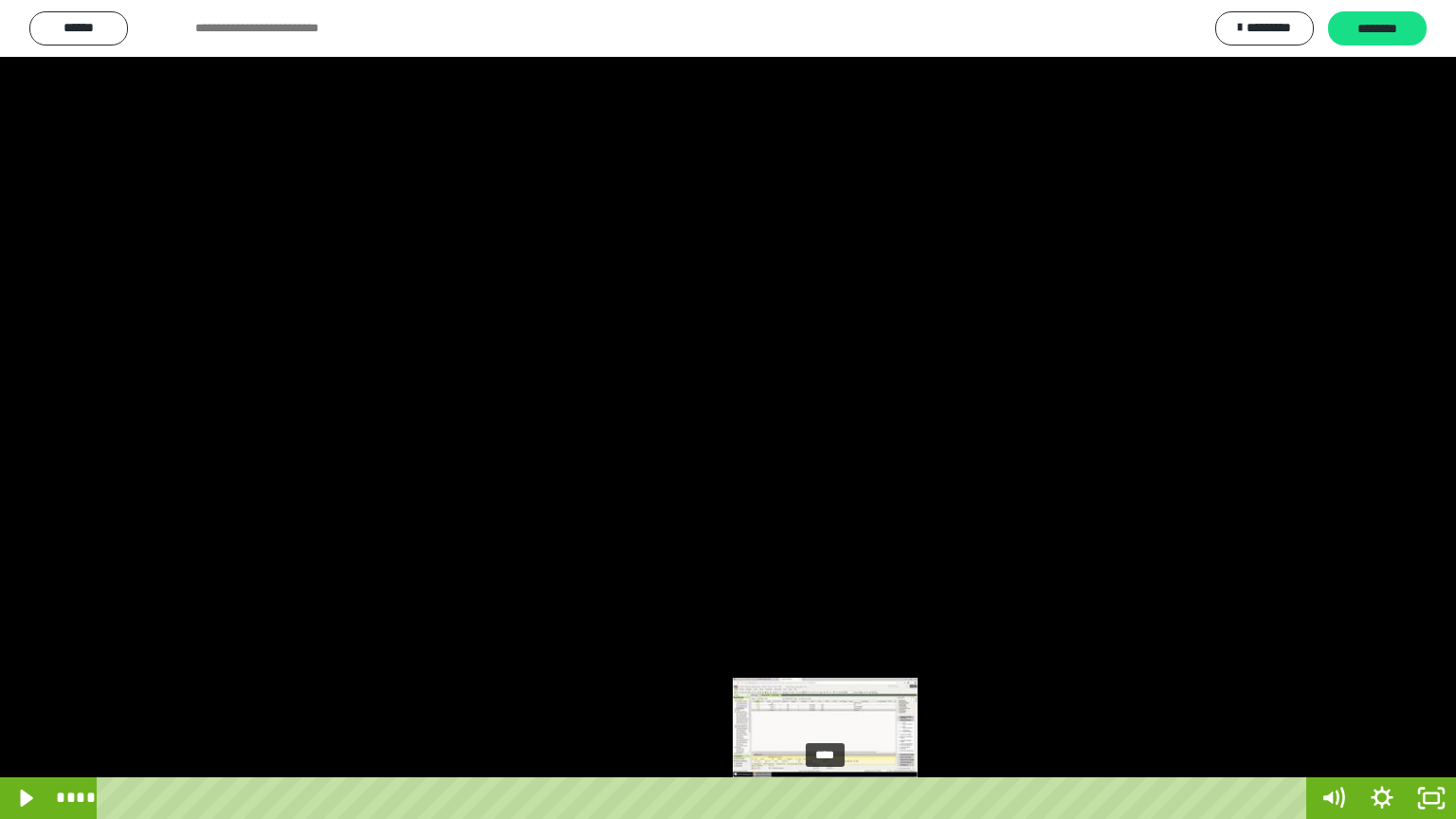 click on "****" at bounding box center (705, 798) 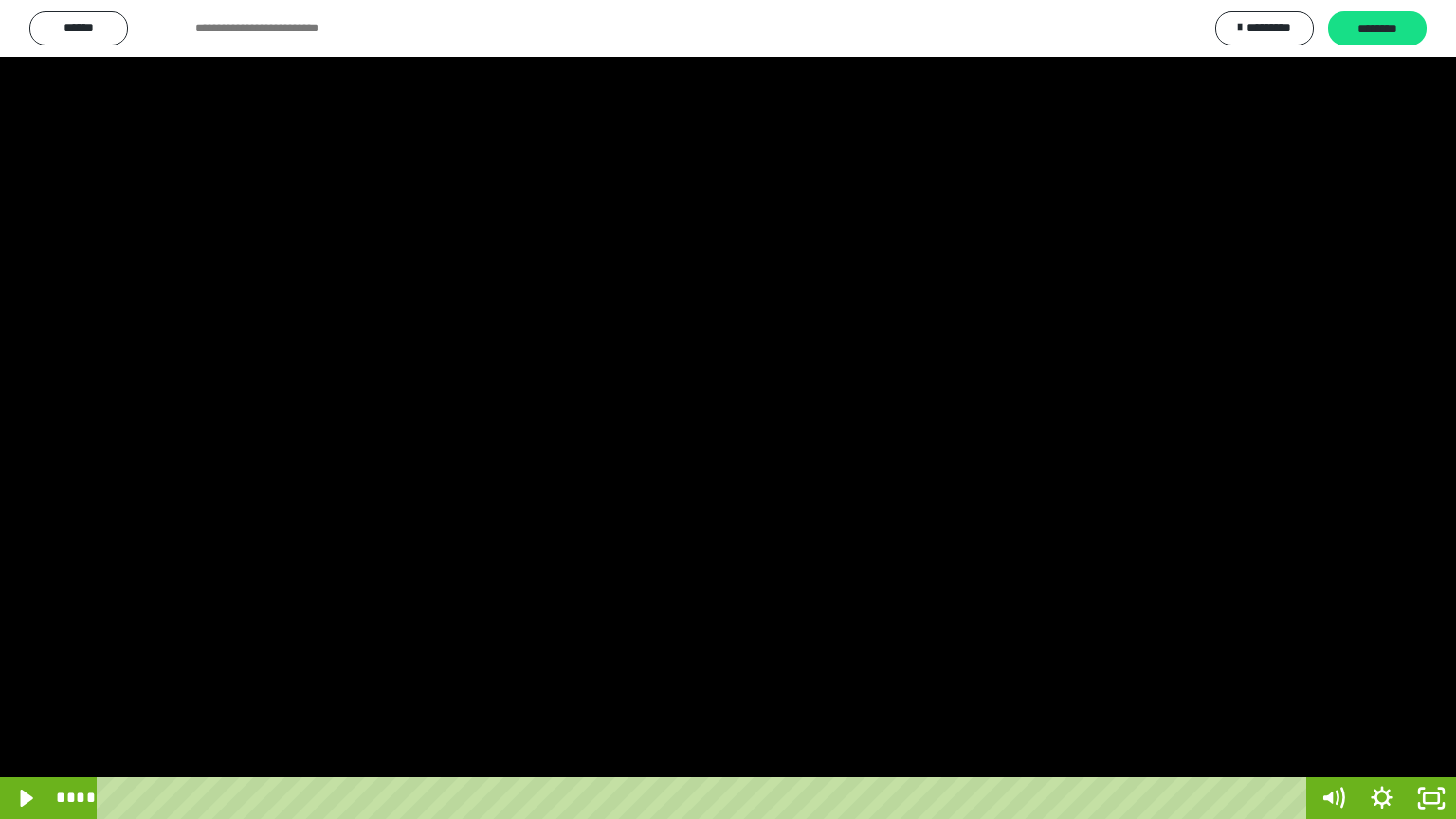 click at bounding box center (728, 410) 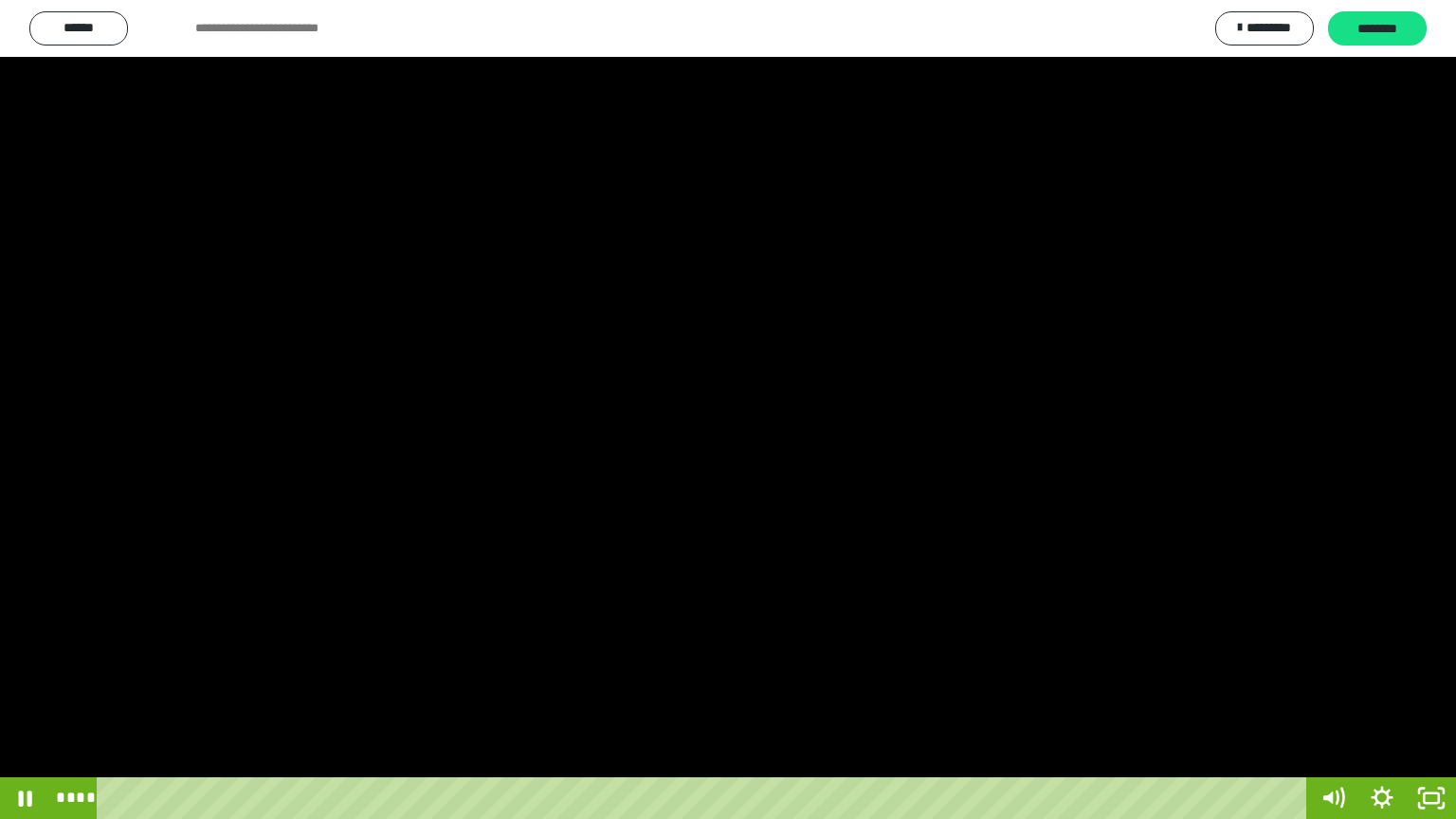 click at bounding box center [728, 410] 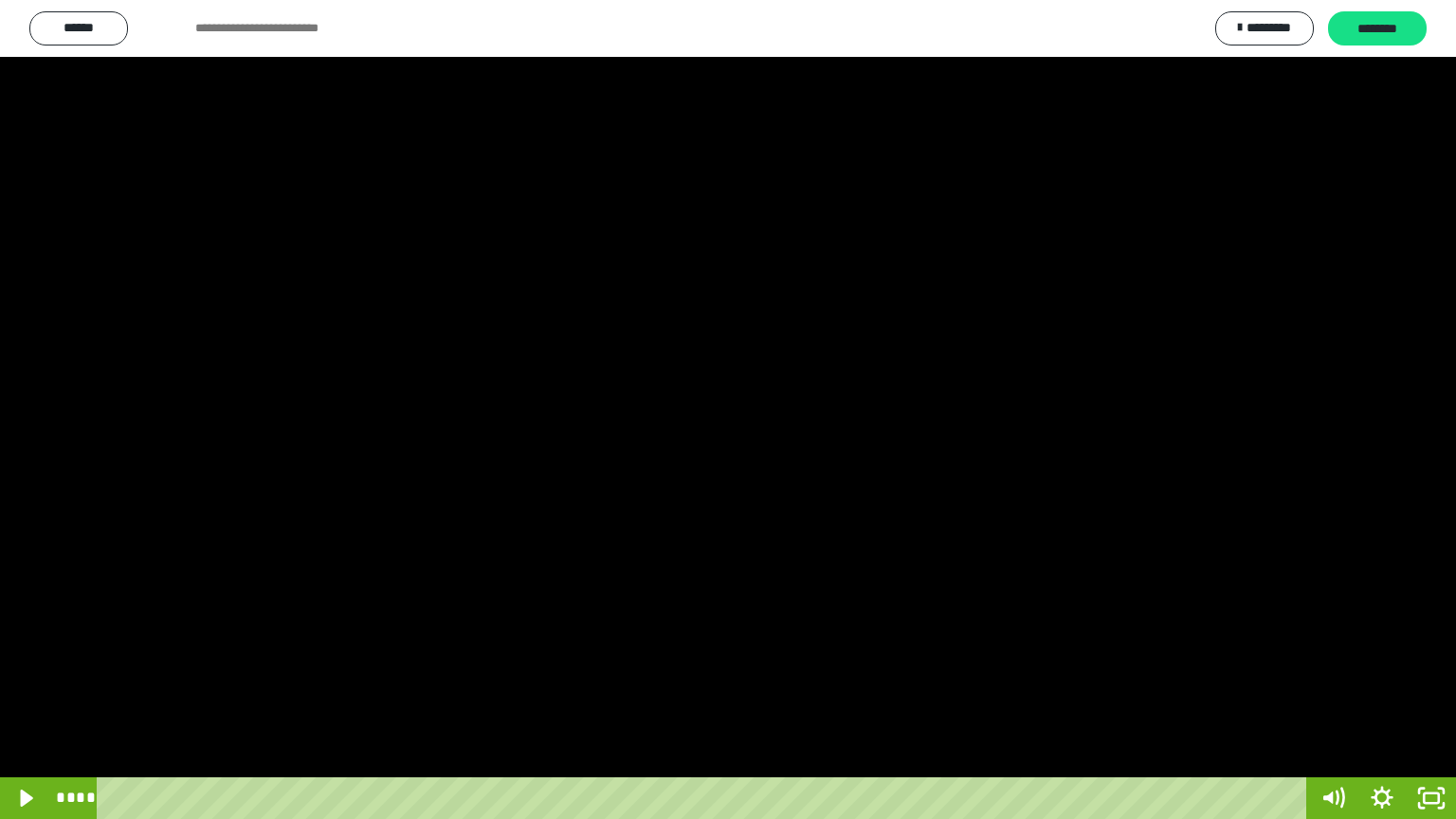 click at bounding box center (728, 410) 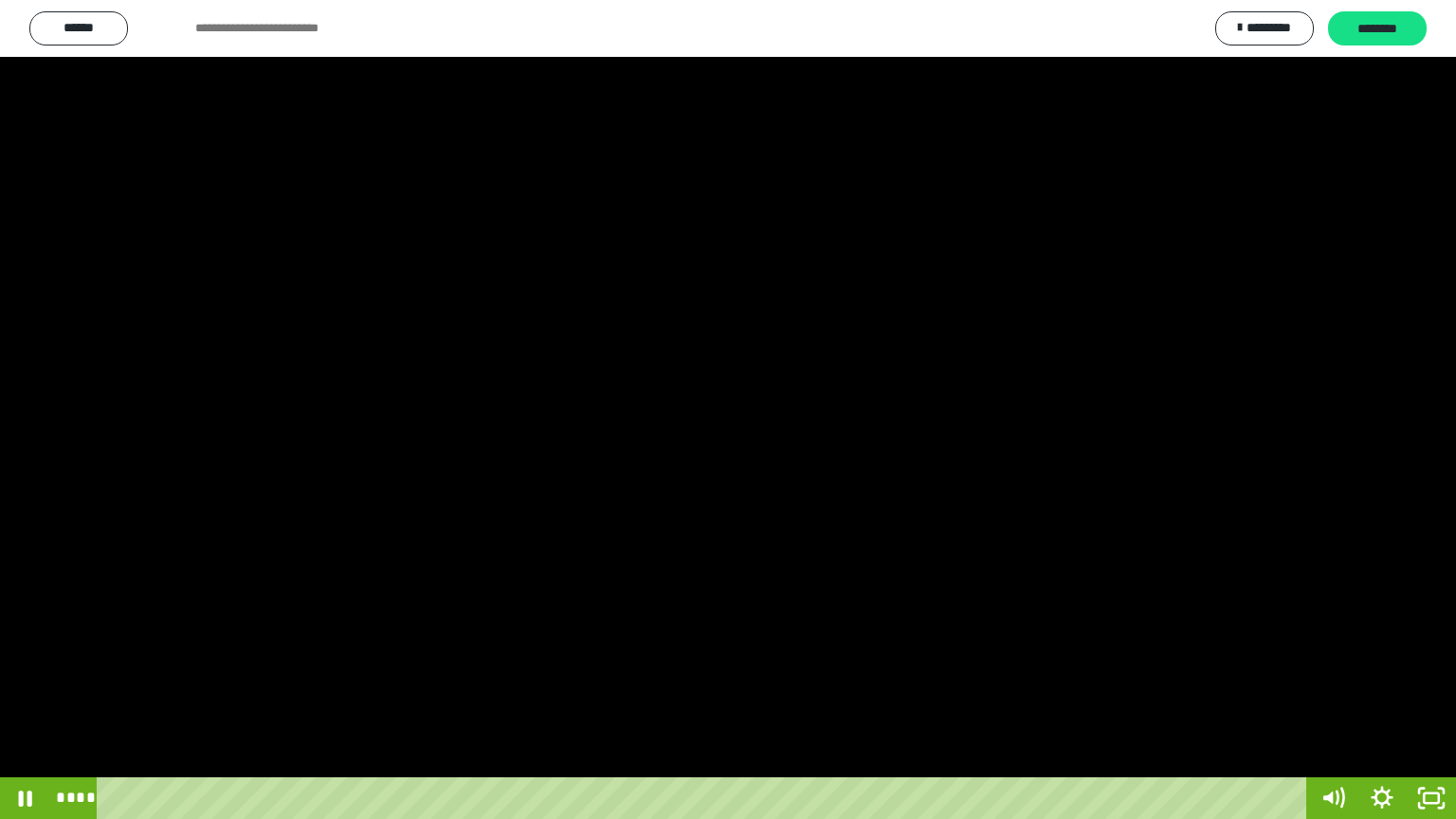 click at bounding box center (728, 410) 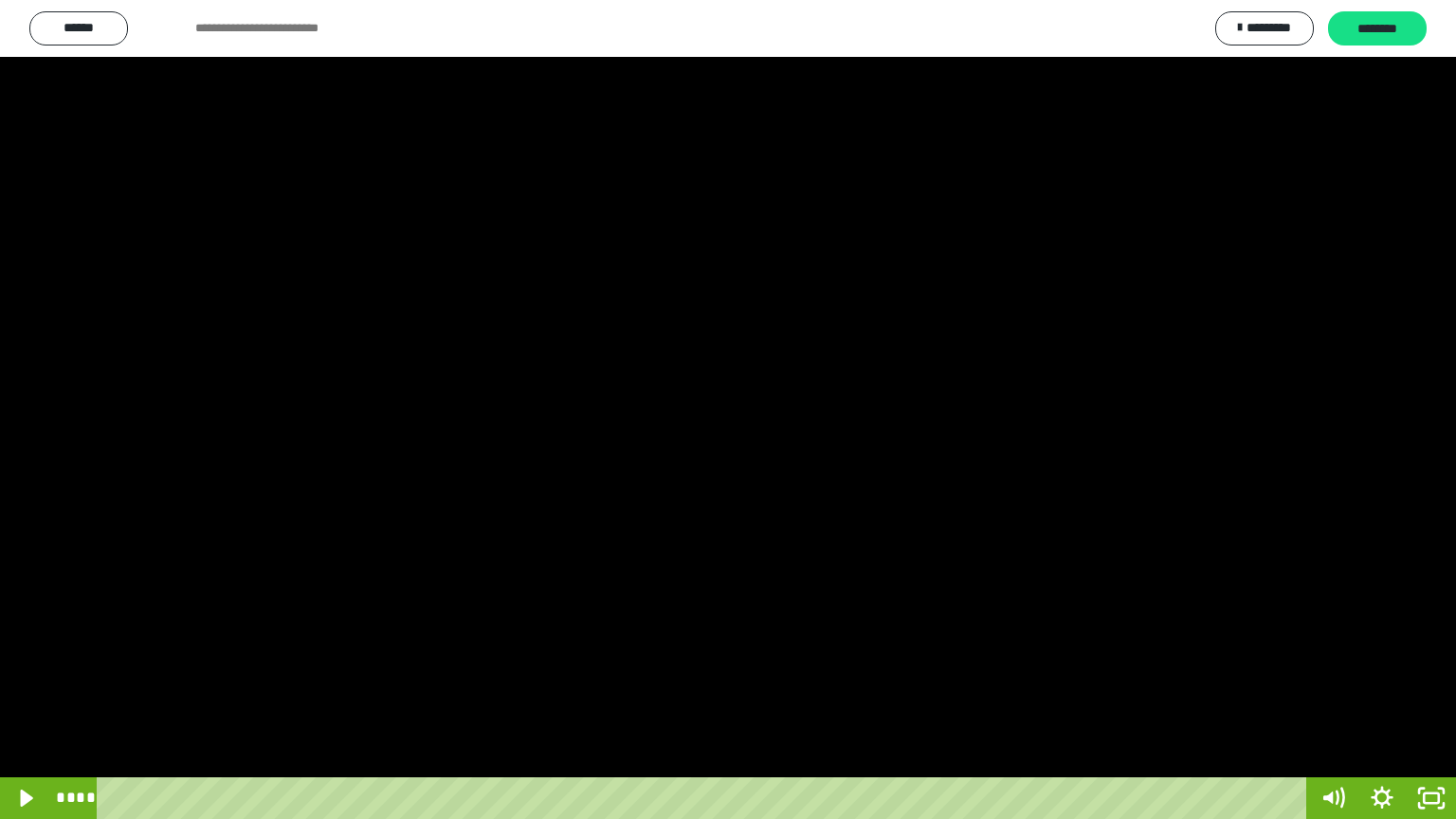 click at bounding box center [728, 410] 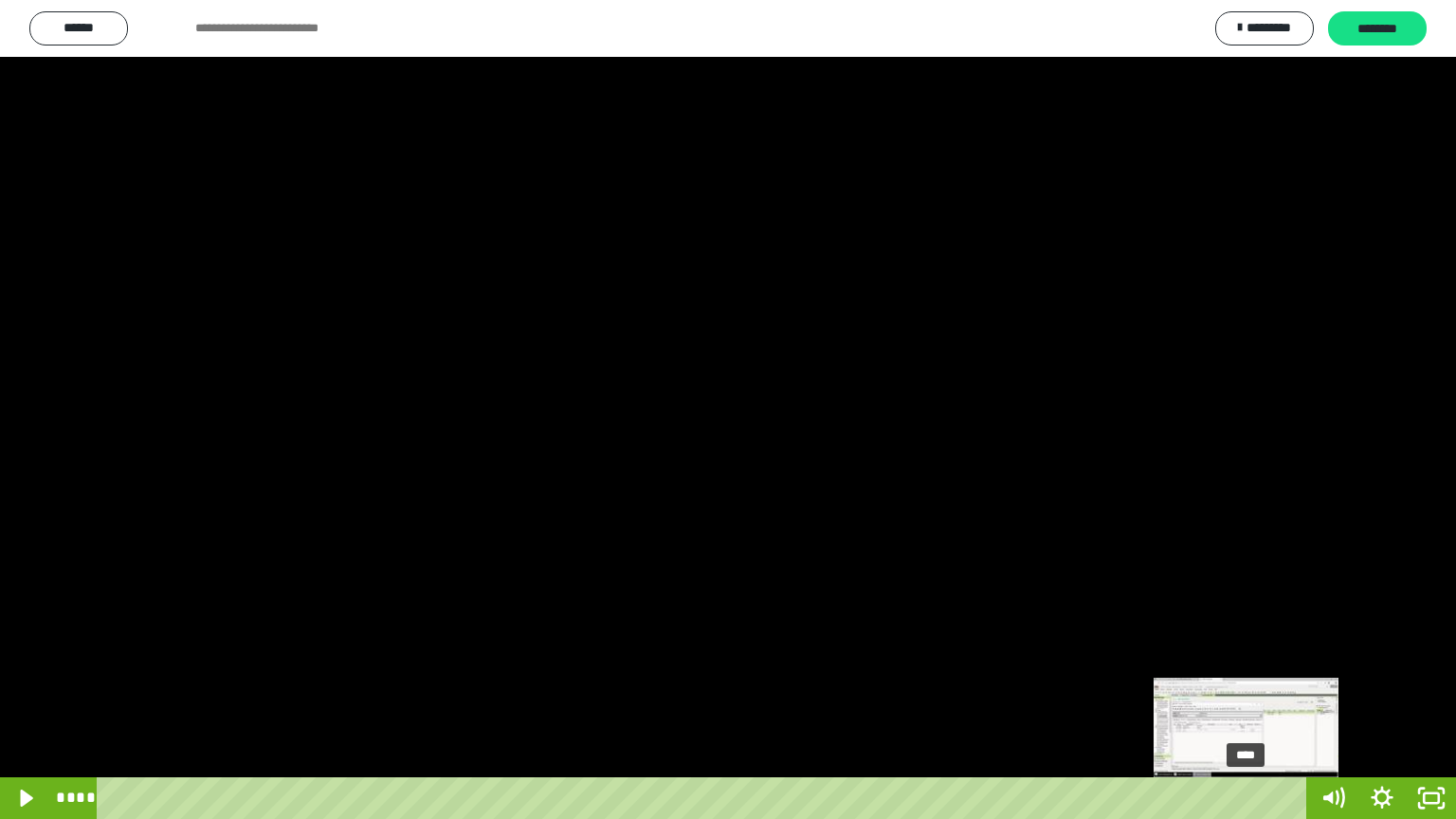 click on "****" at bounding box center [705, 798] 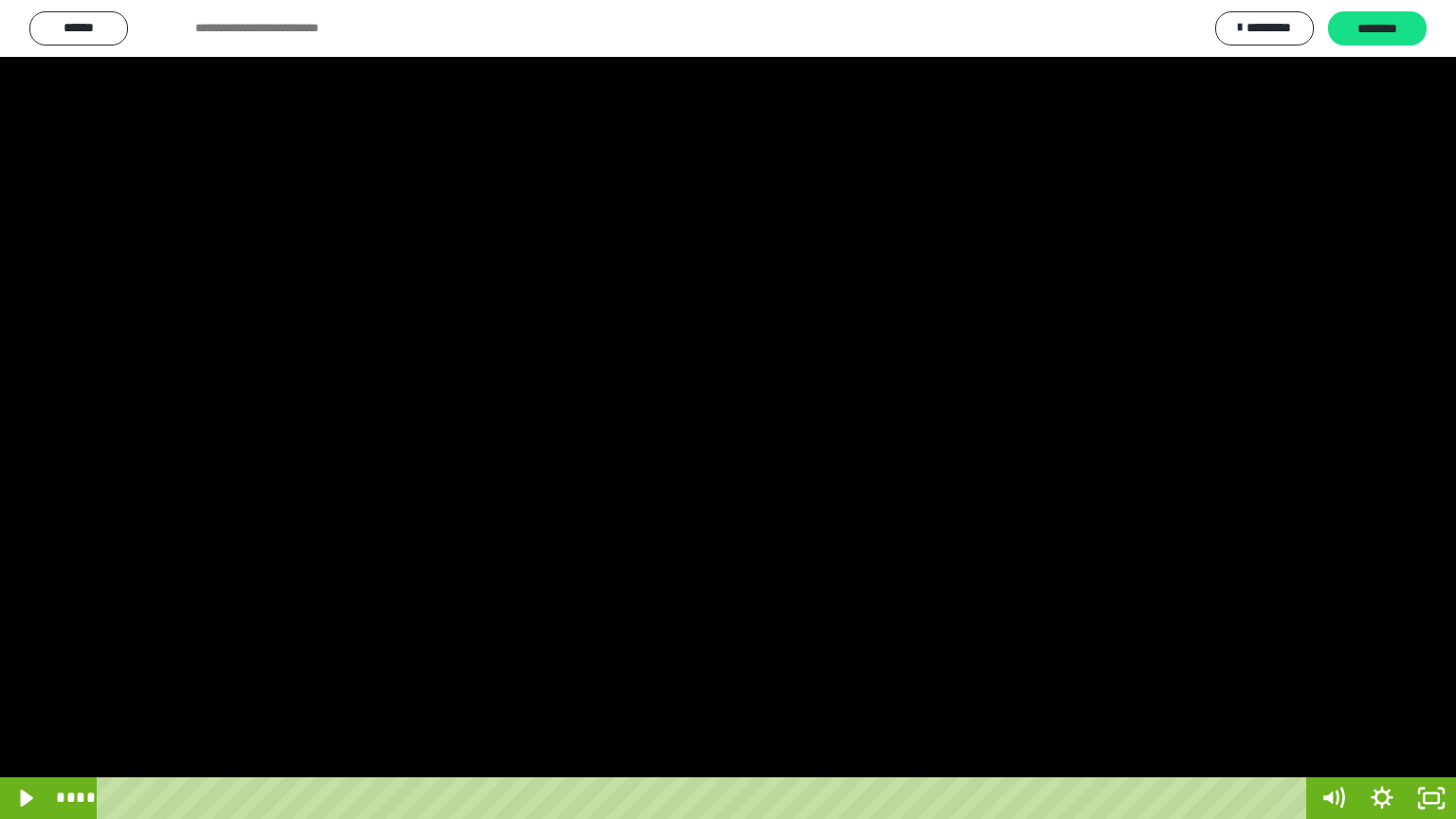 click at bounding box center (728, 410) 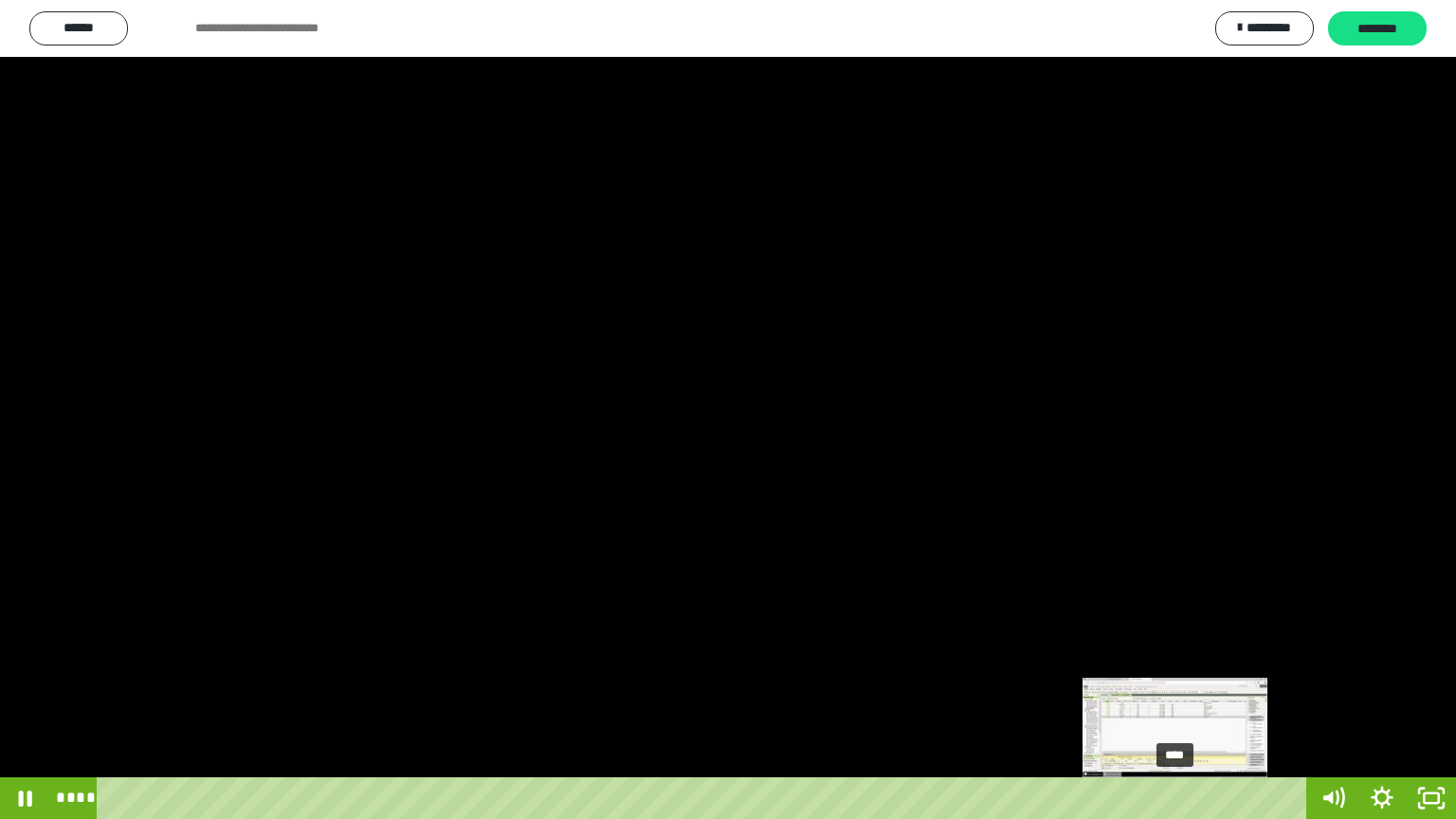 click on "****" at bounding box center (705, 798) 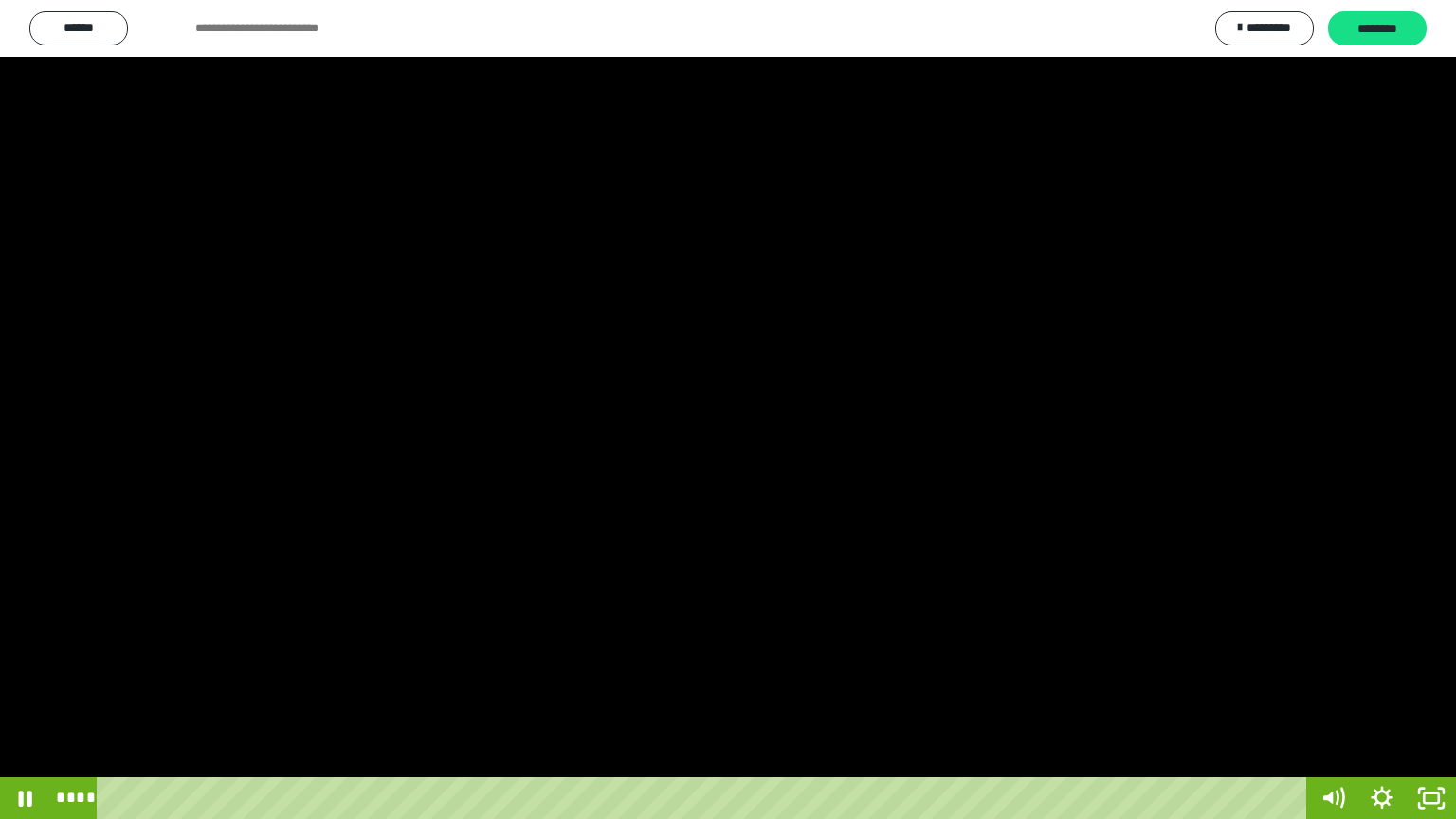 click at bounding box center [728, 410] 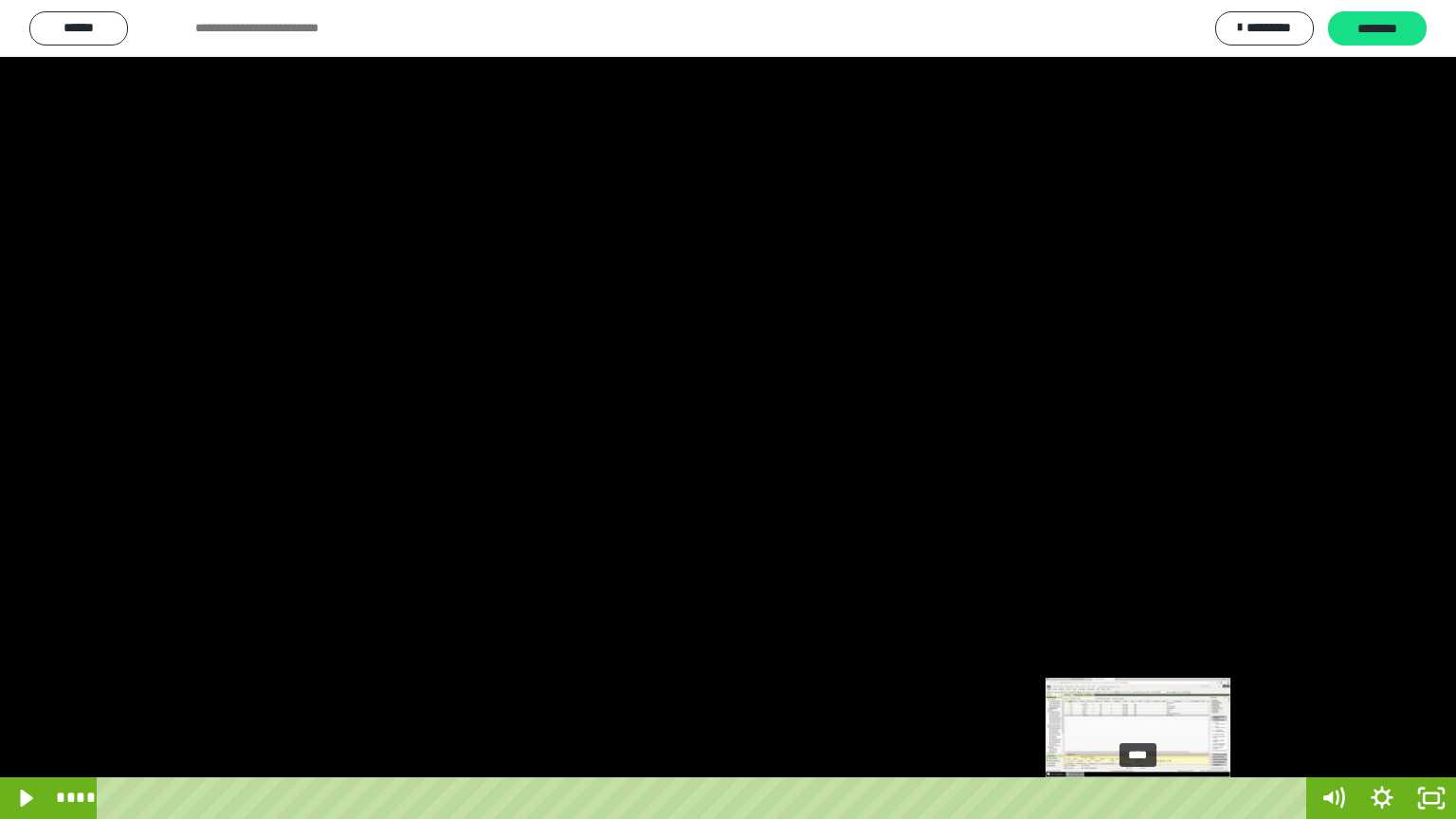 click on "****" at bounding box center (705, 798) 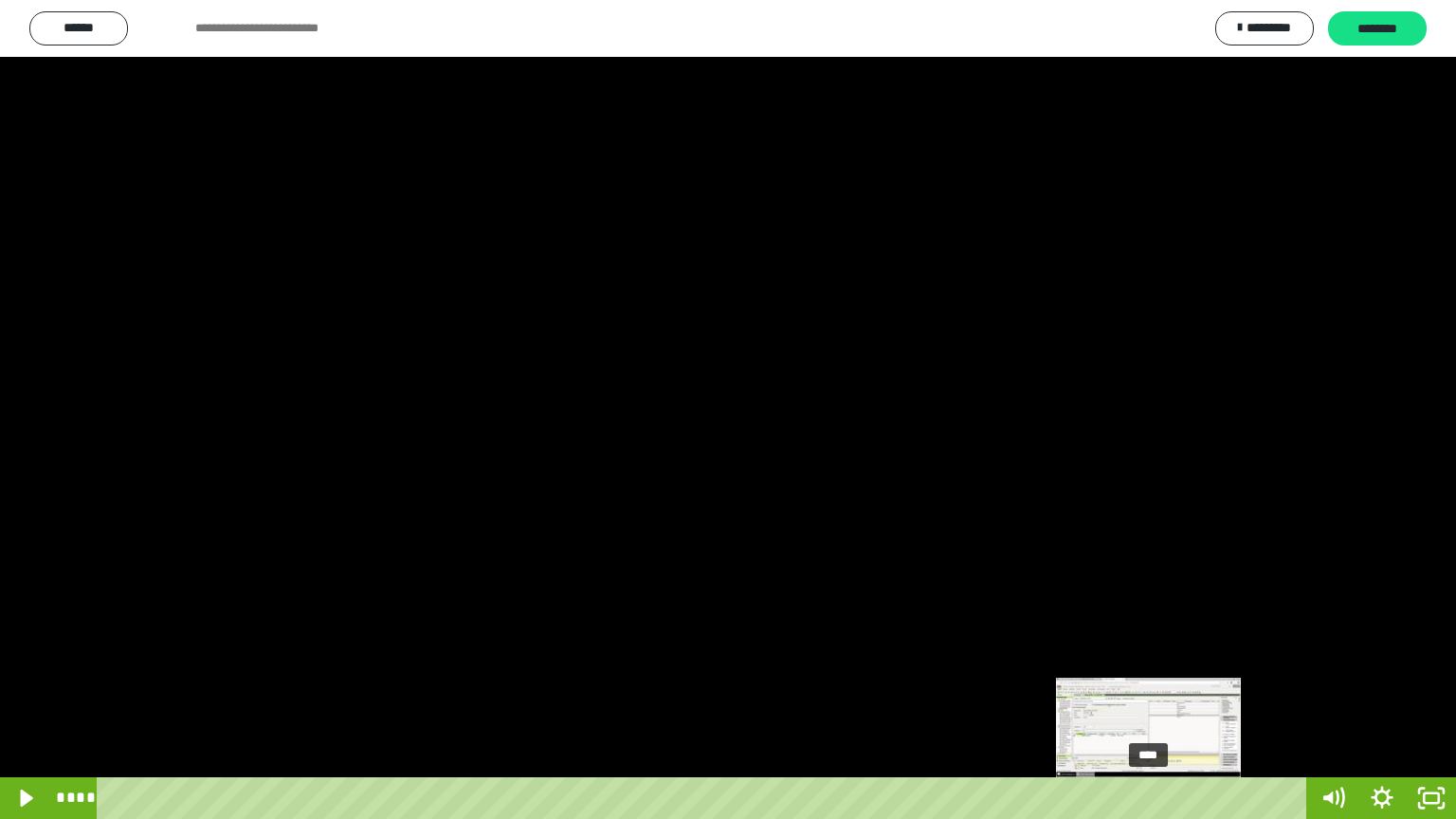 click on "****" at bounding box center [705, 798] 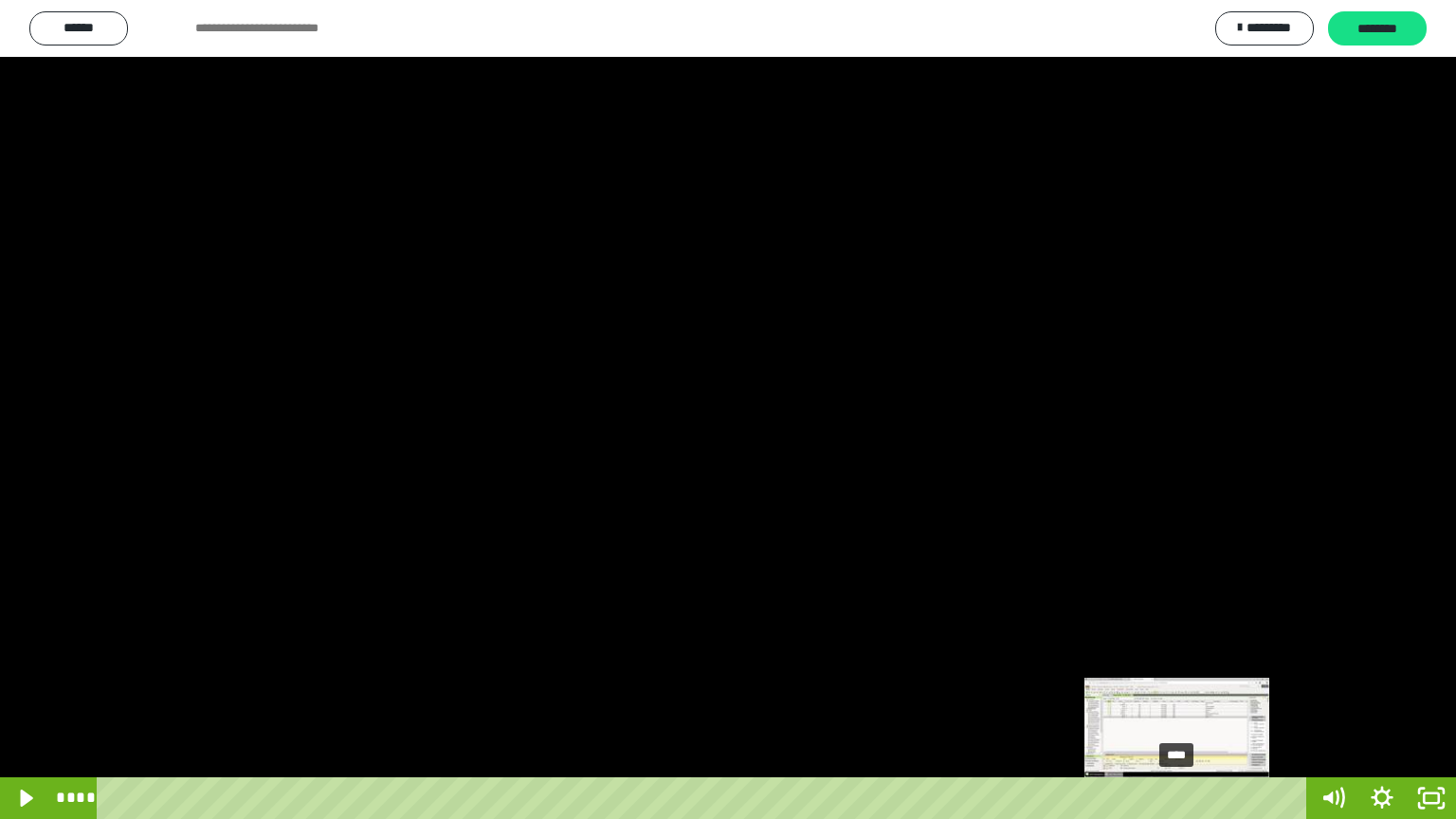 click on "****" at bounding box center [705, 798] 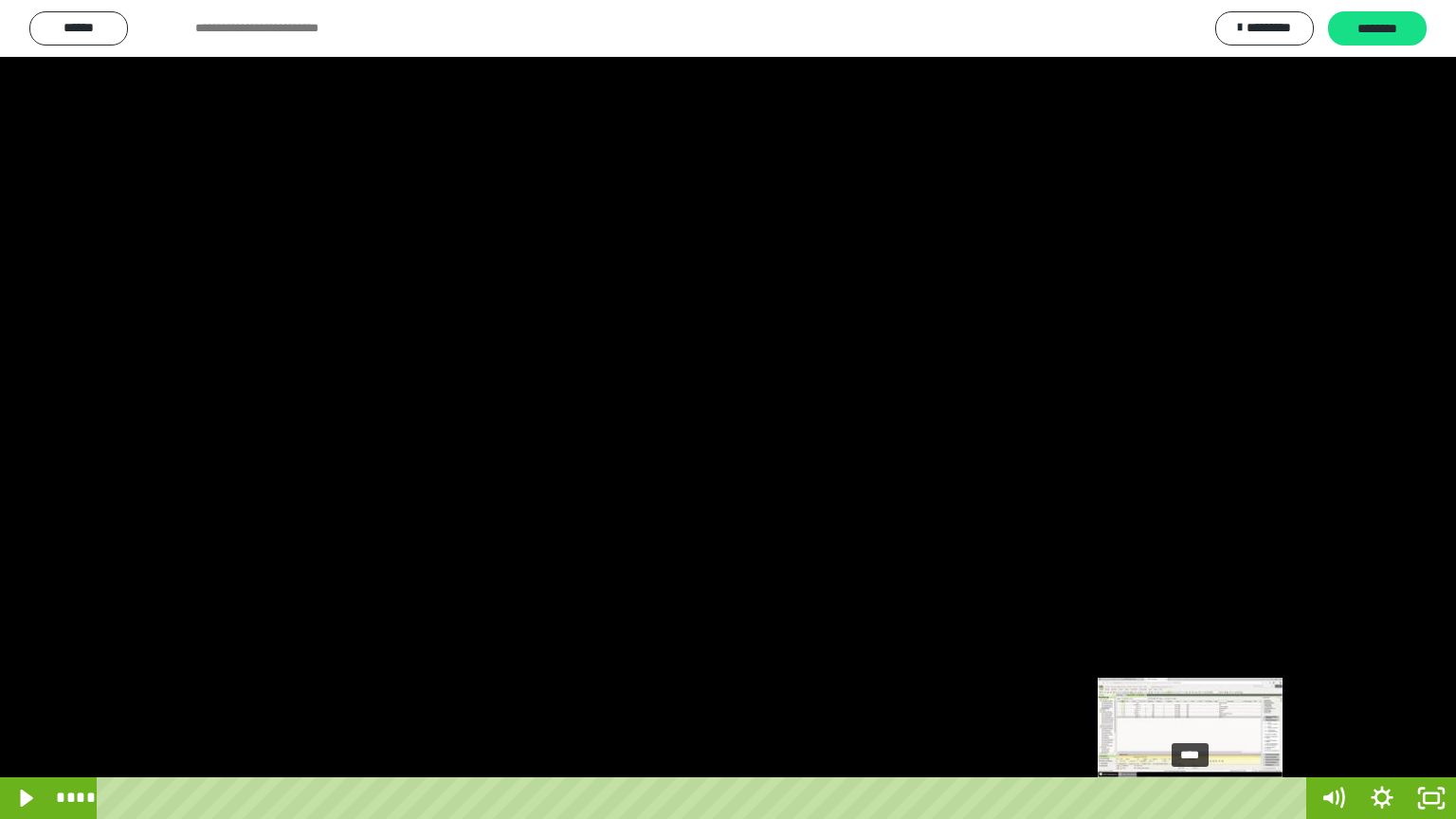 click on "****" at bounding box center (705, 798) 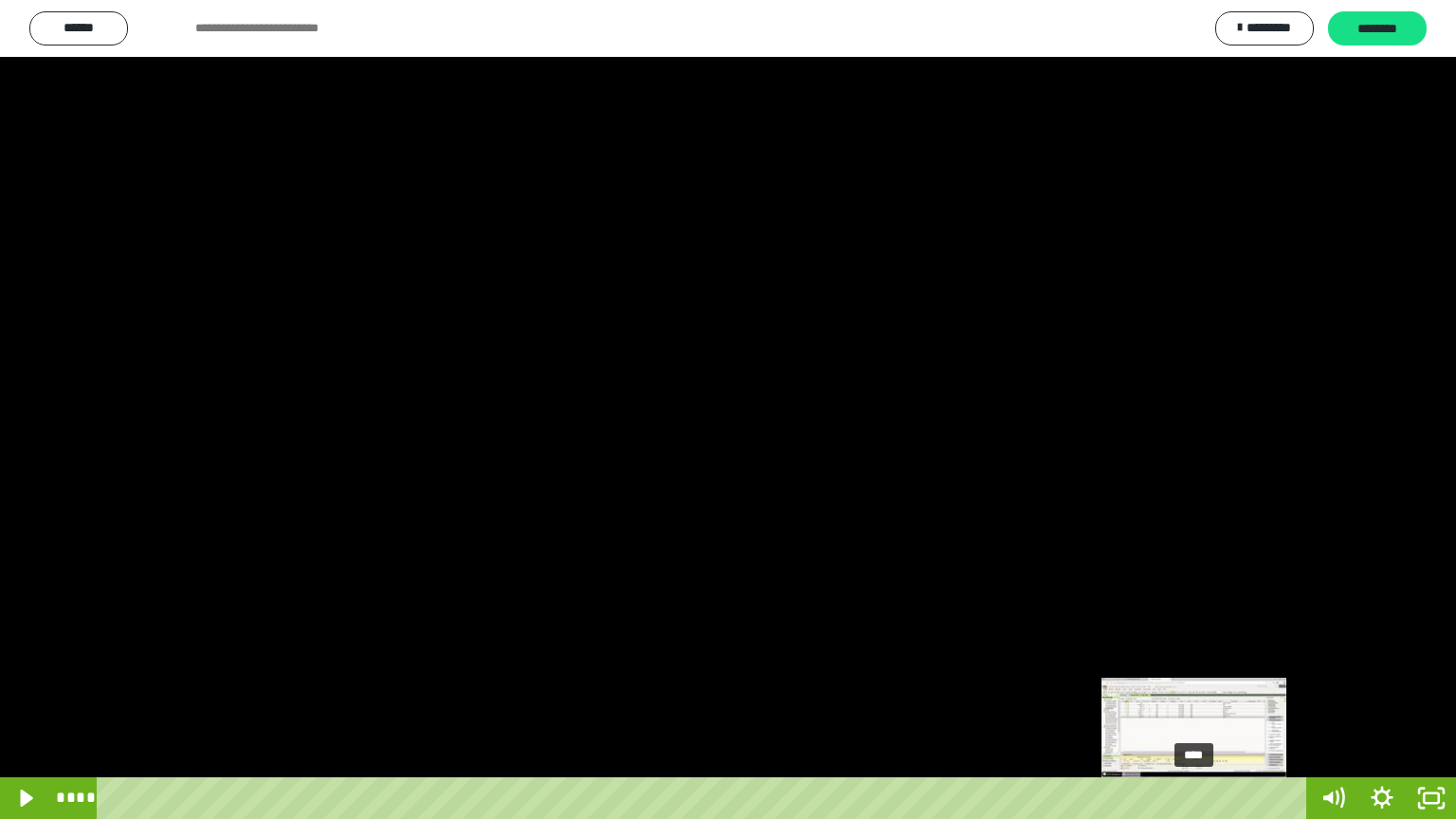 click at bounding box center [1193, 798] 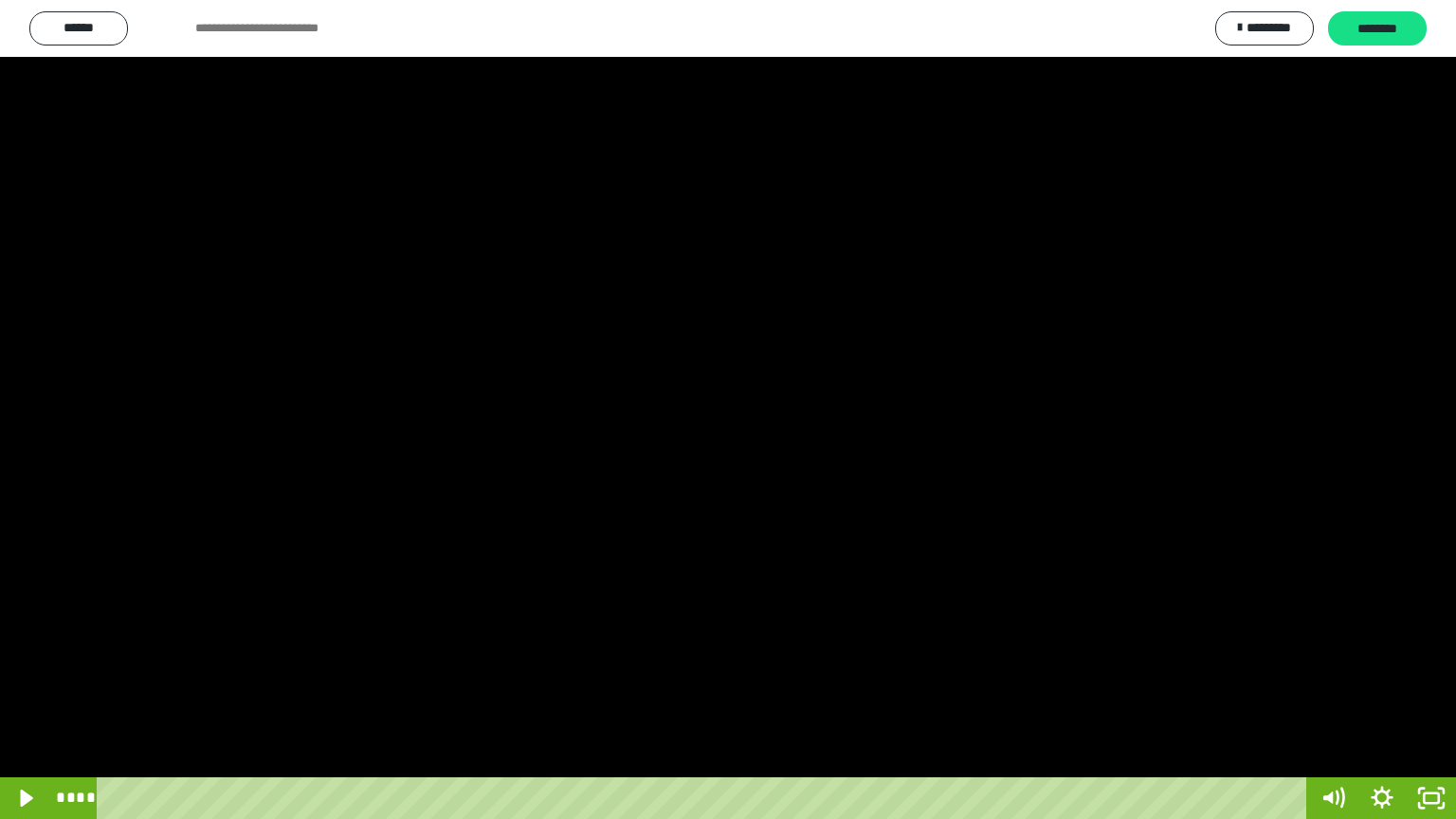 click at bounding box center (728, 410) 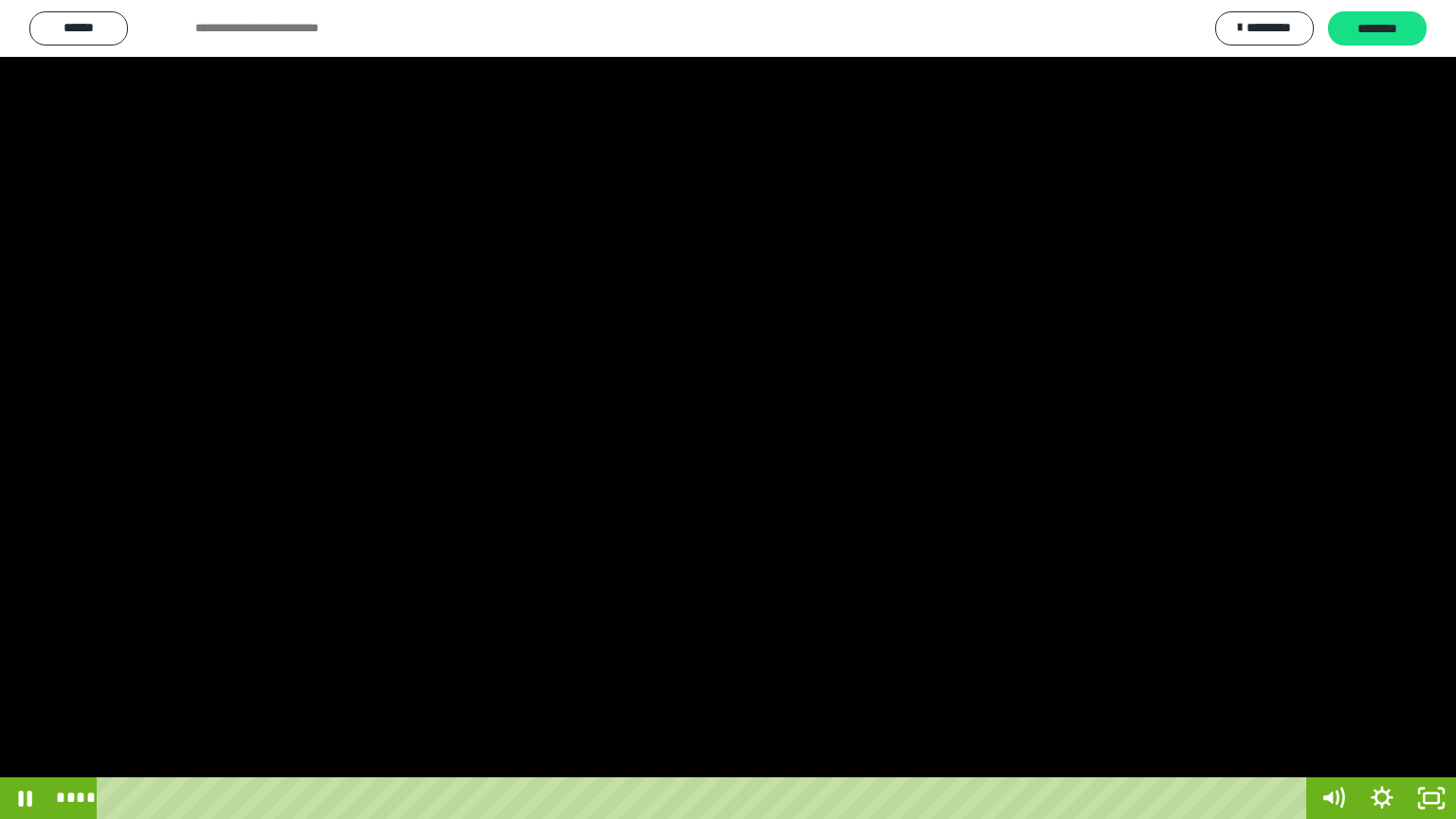 click at bounding box center [728, 410] 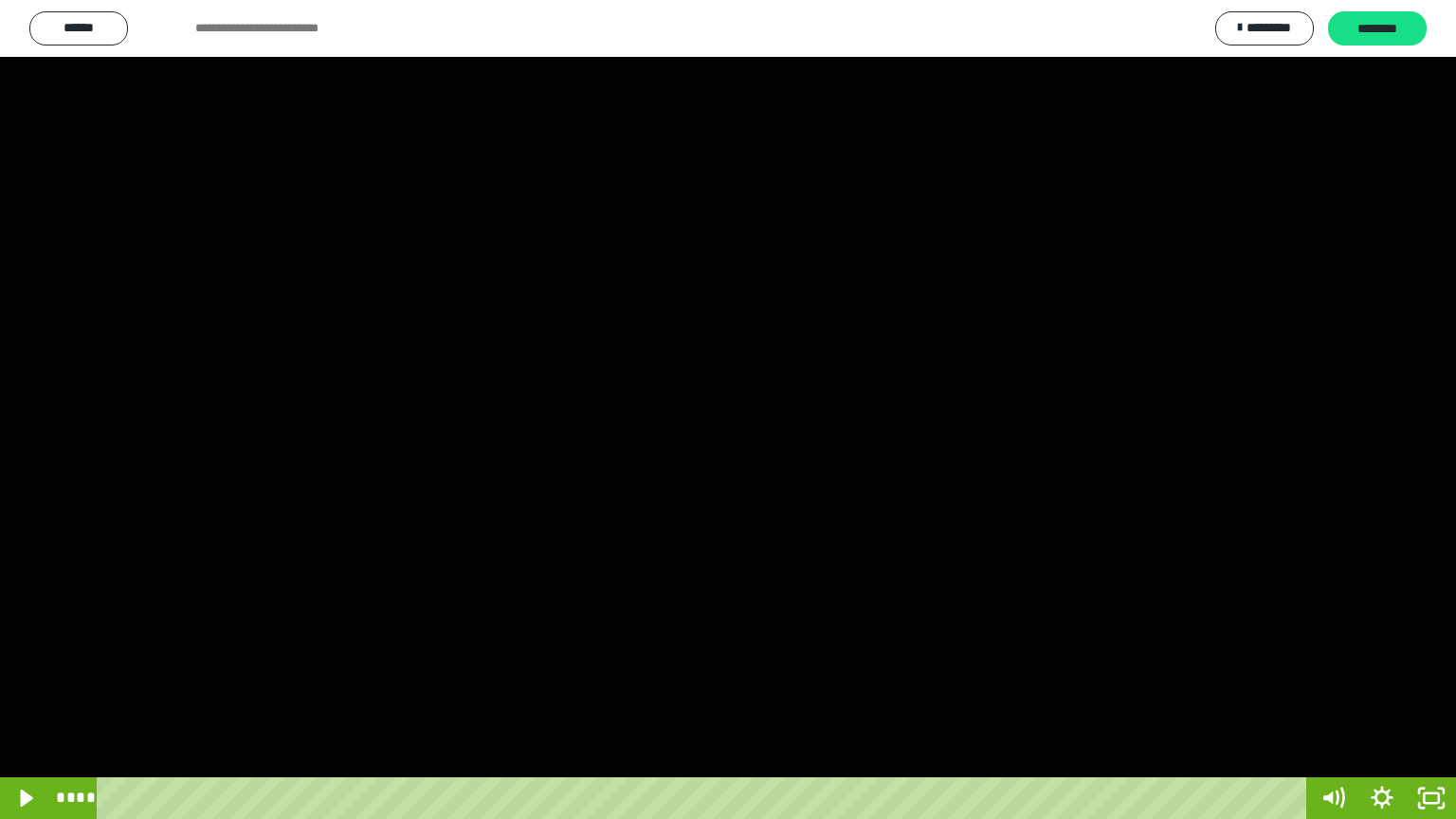 click at bounding box center (728, 410) 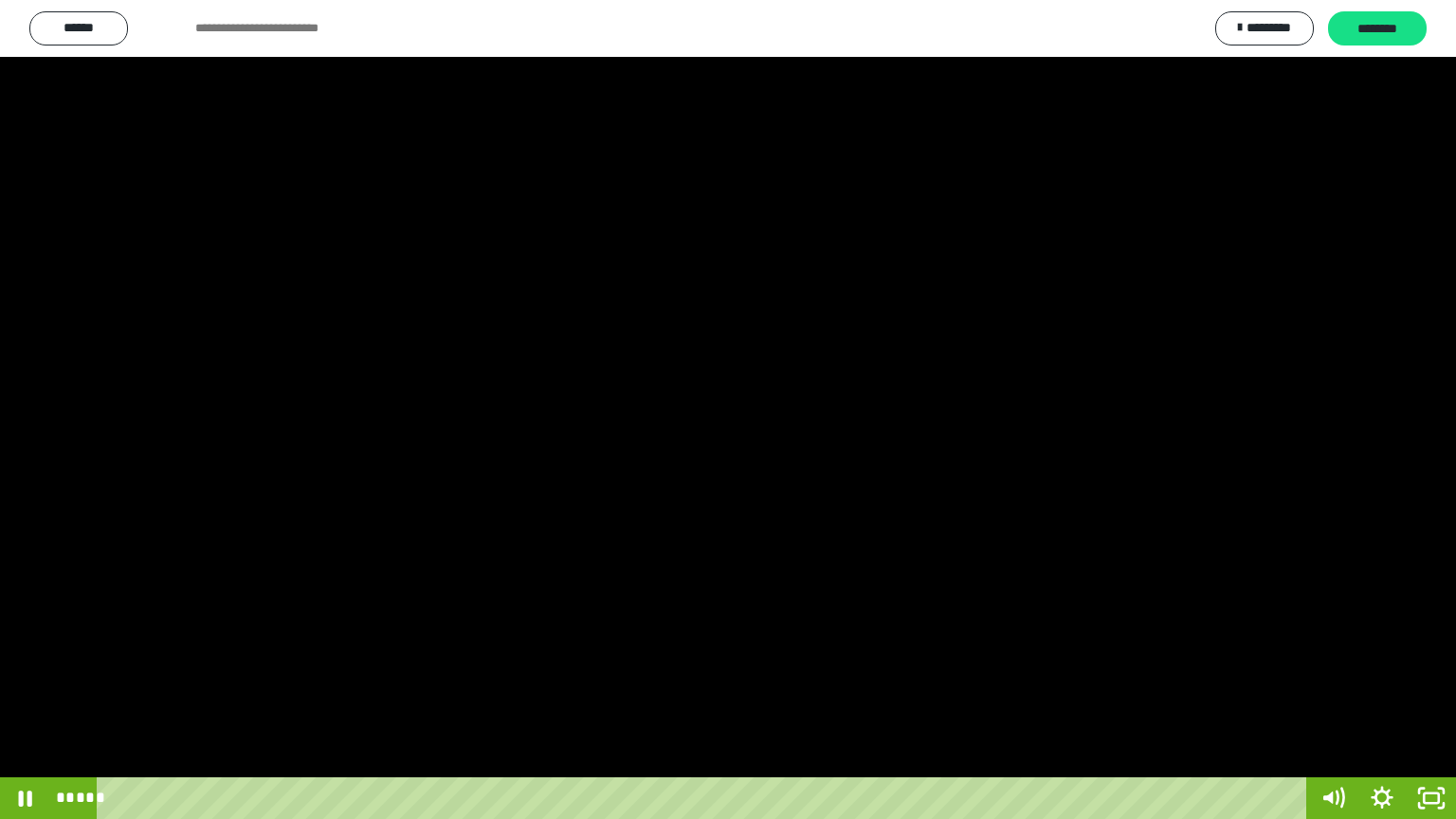 click at bounding box center (728, 410) 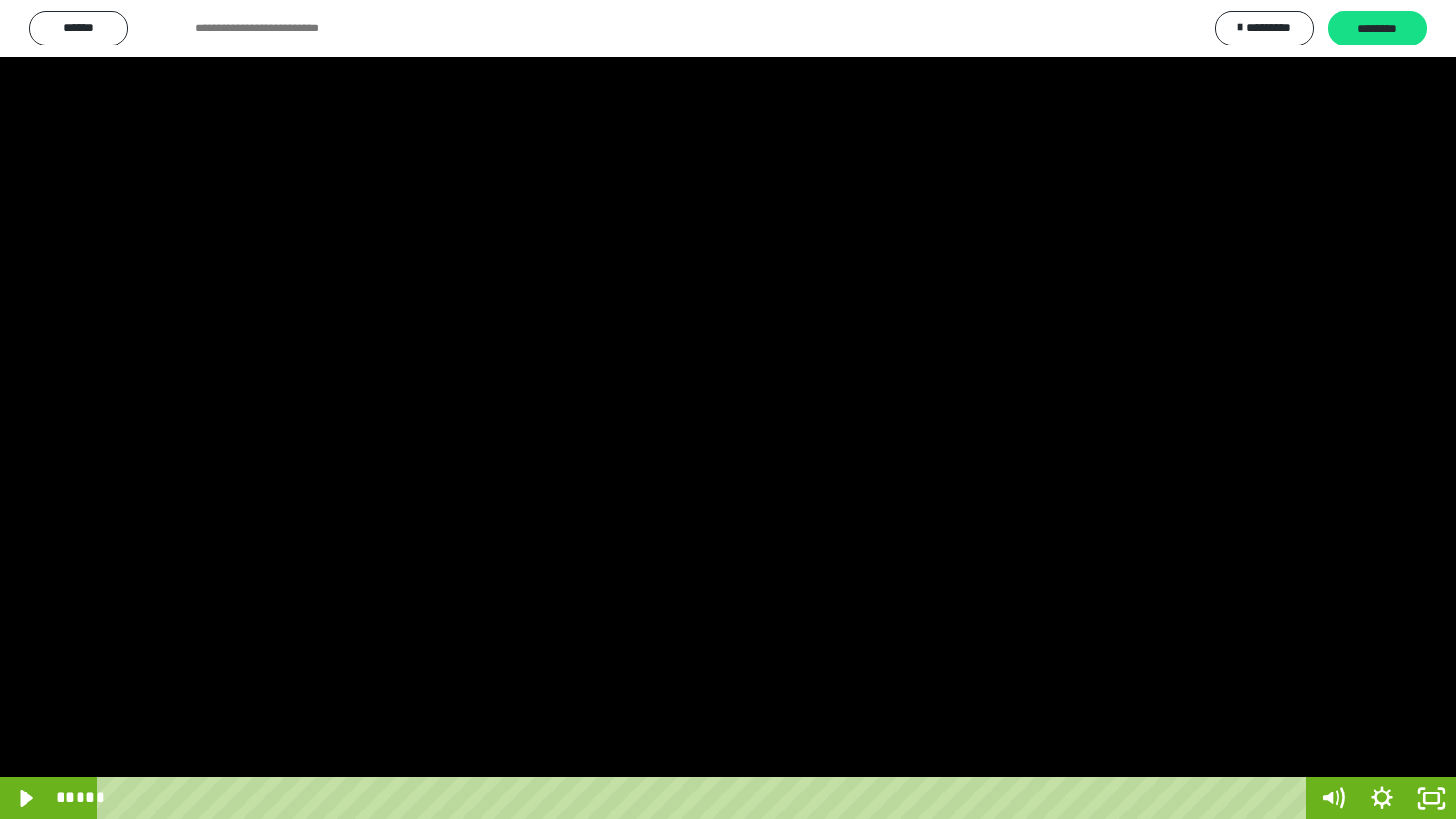 click at bounding box center [728, 410] 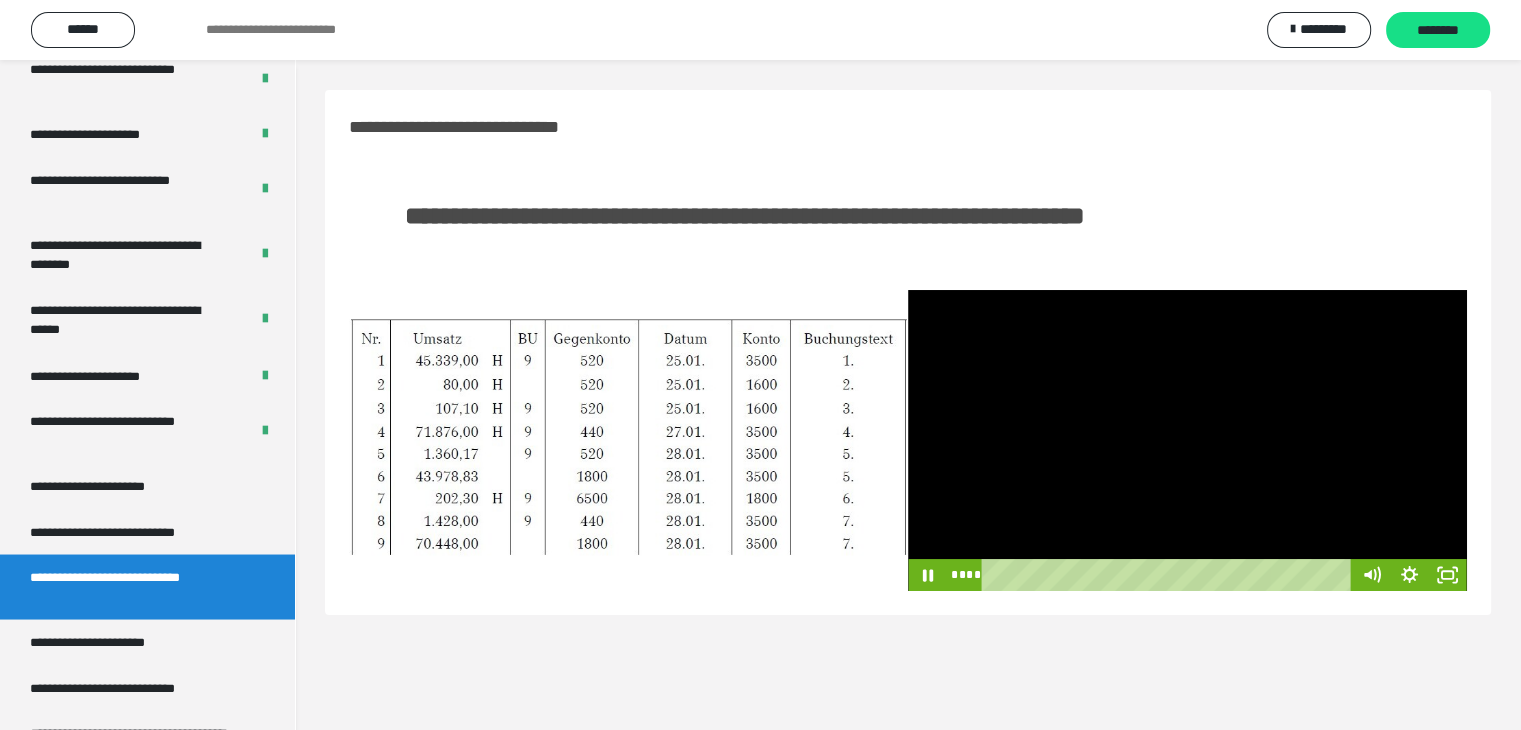 click at bounding box center [1187, 440] 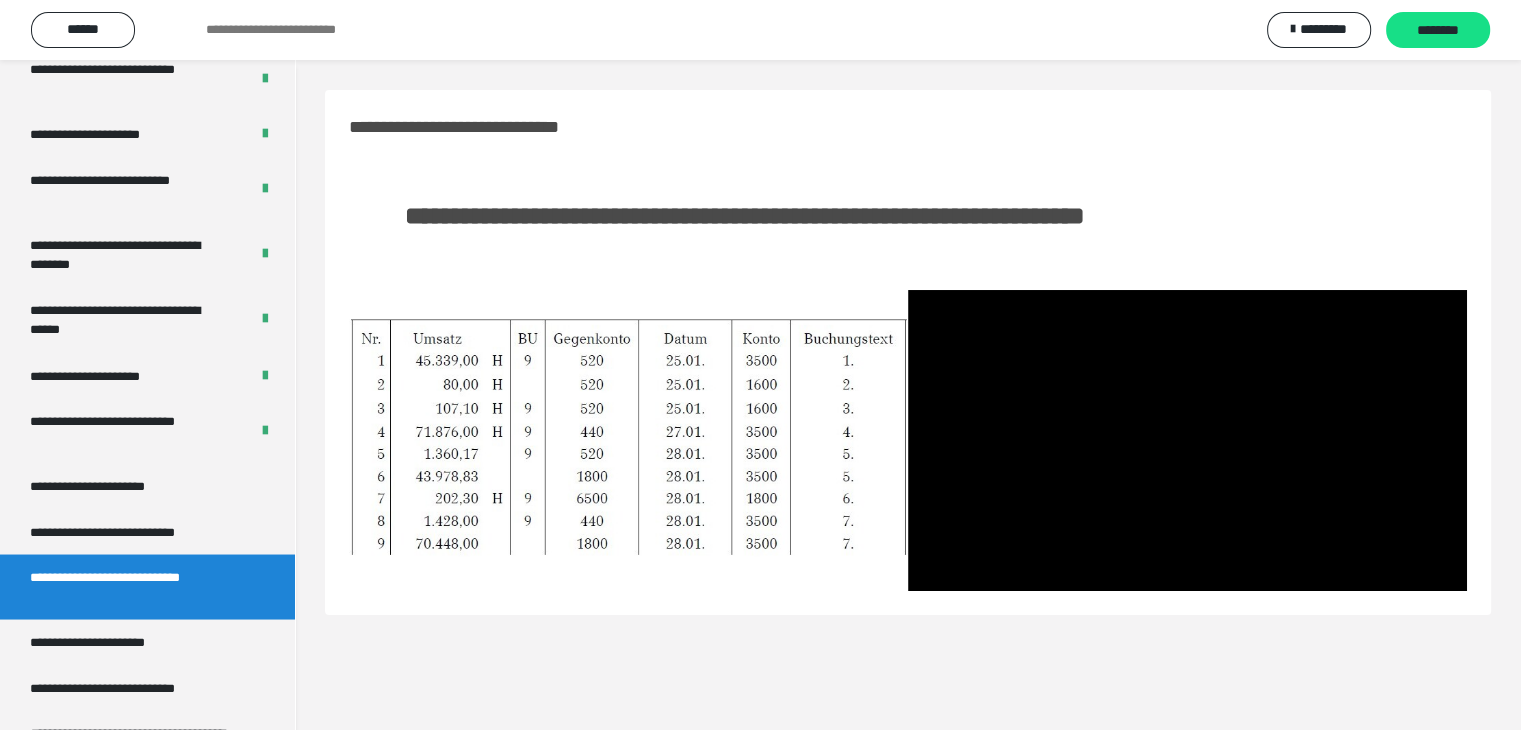 scroll, scrollTop: 3619, scrollLeft: 0, axis: vertical 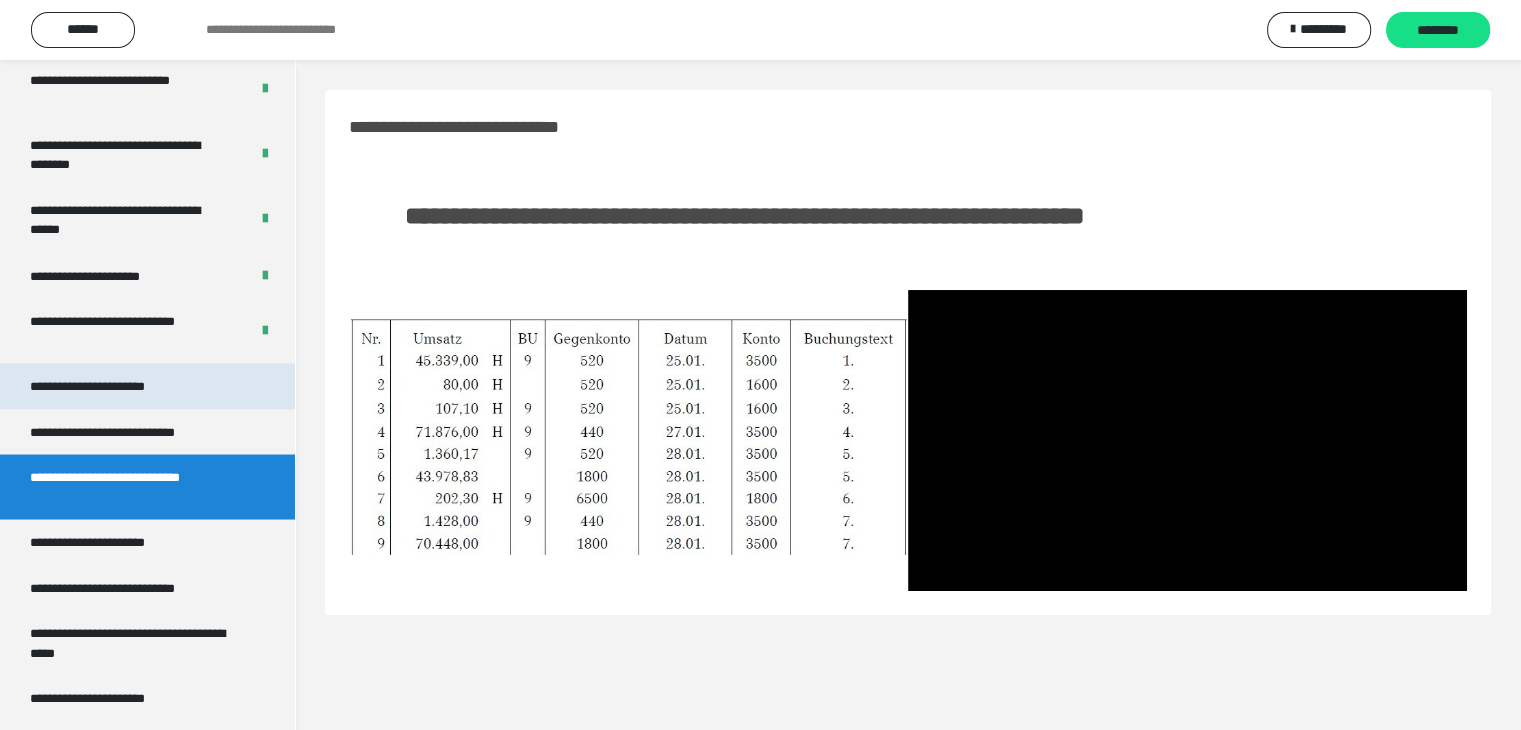 click on "**********" at bounding box center [111, 386] 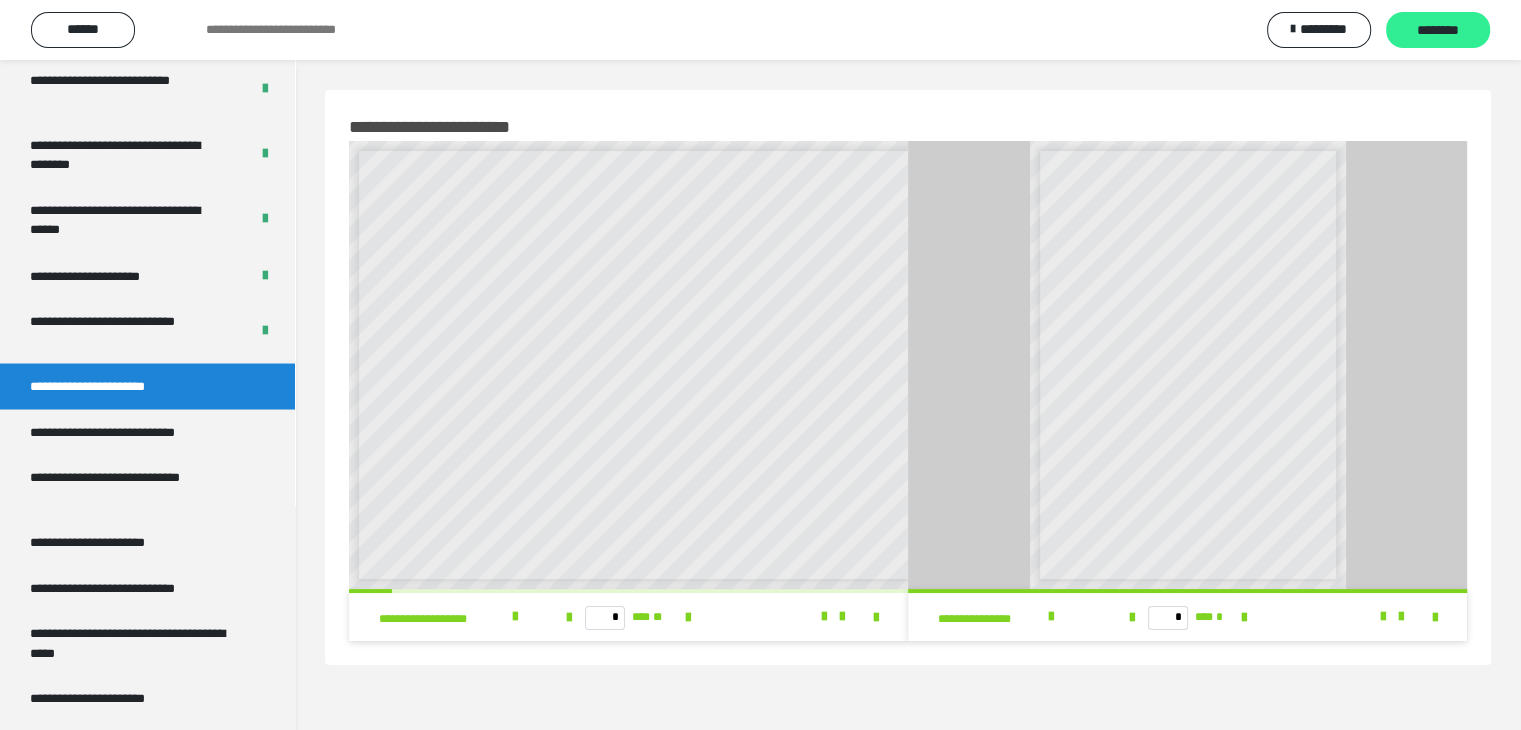 click on "********" at bounding box center (1438, 31) 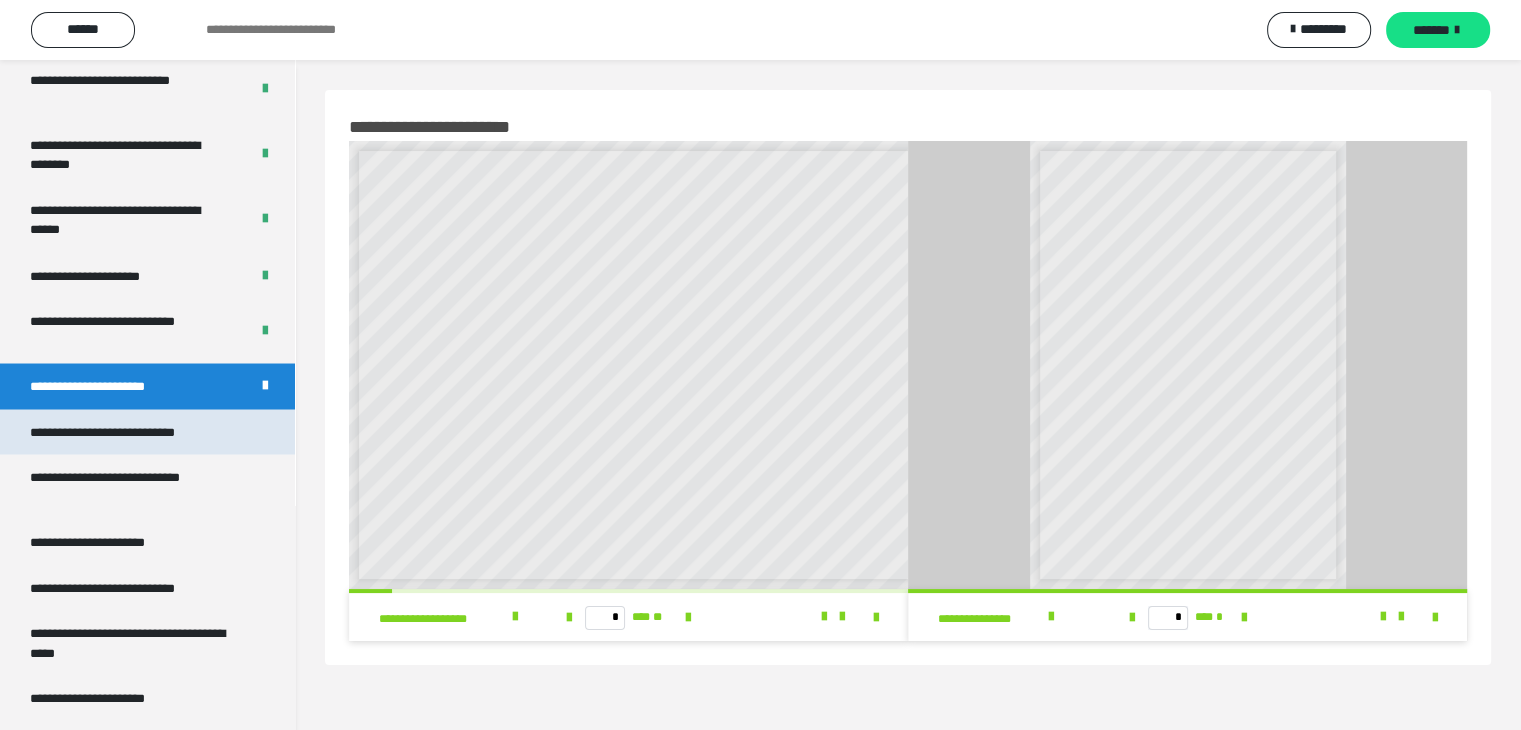 click on "**********" at bounding box center (131, 432) 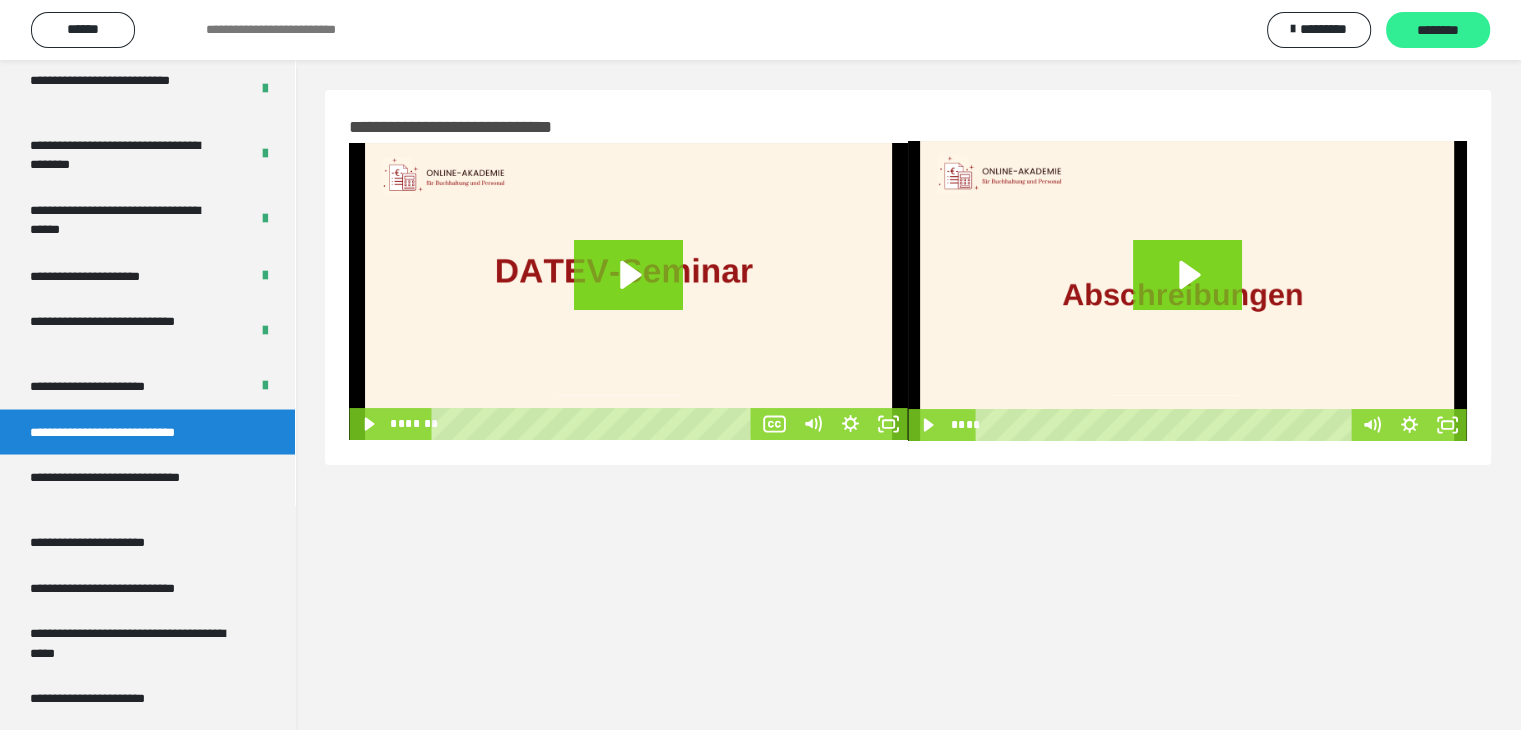 click on "********" at bounding box center [1438, 31] 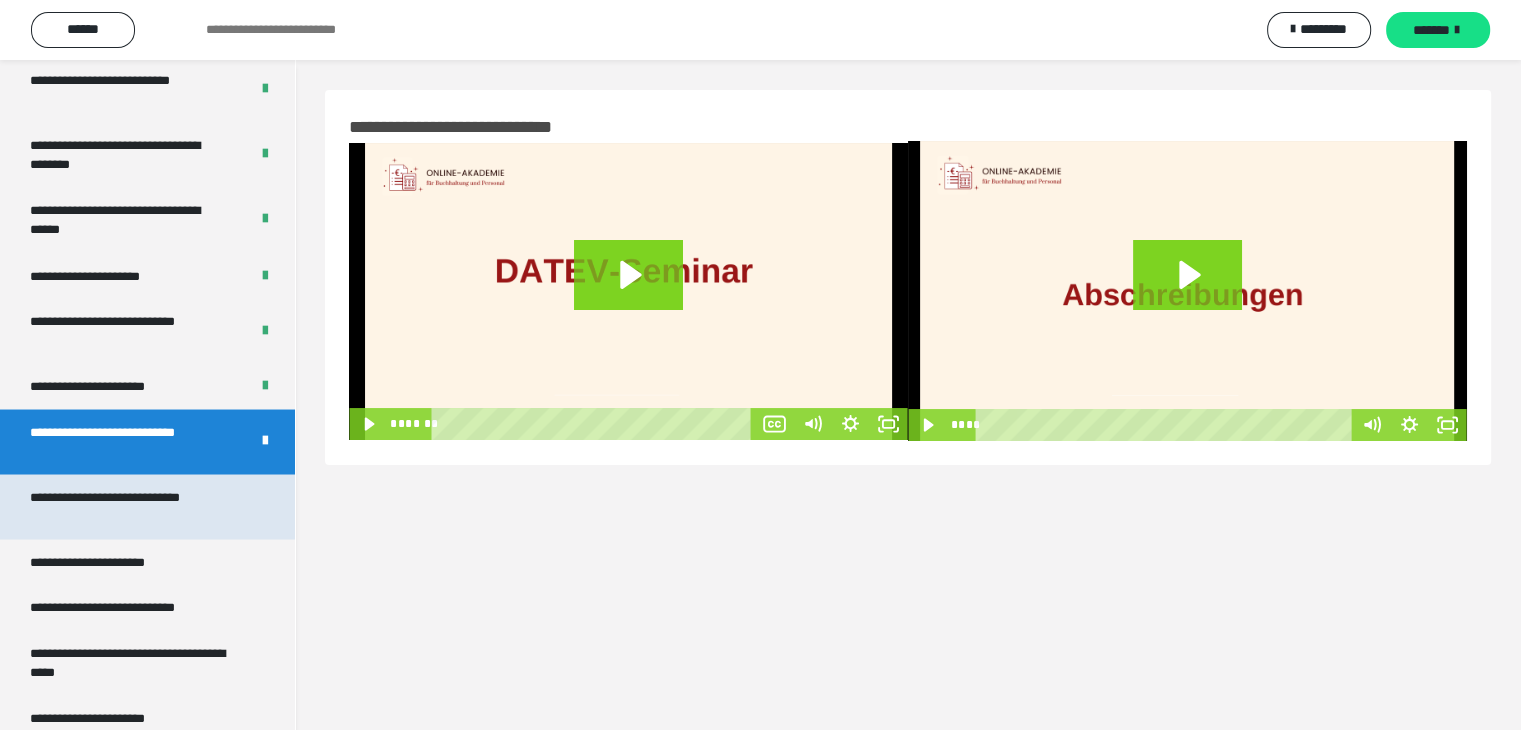 click on "**********" at bounding box center [132, 506] 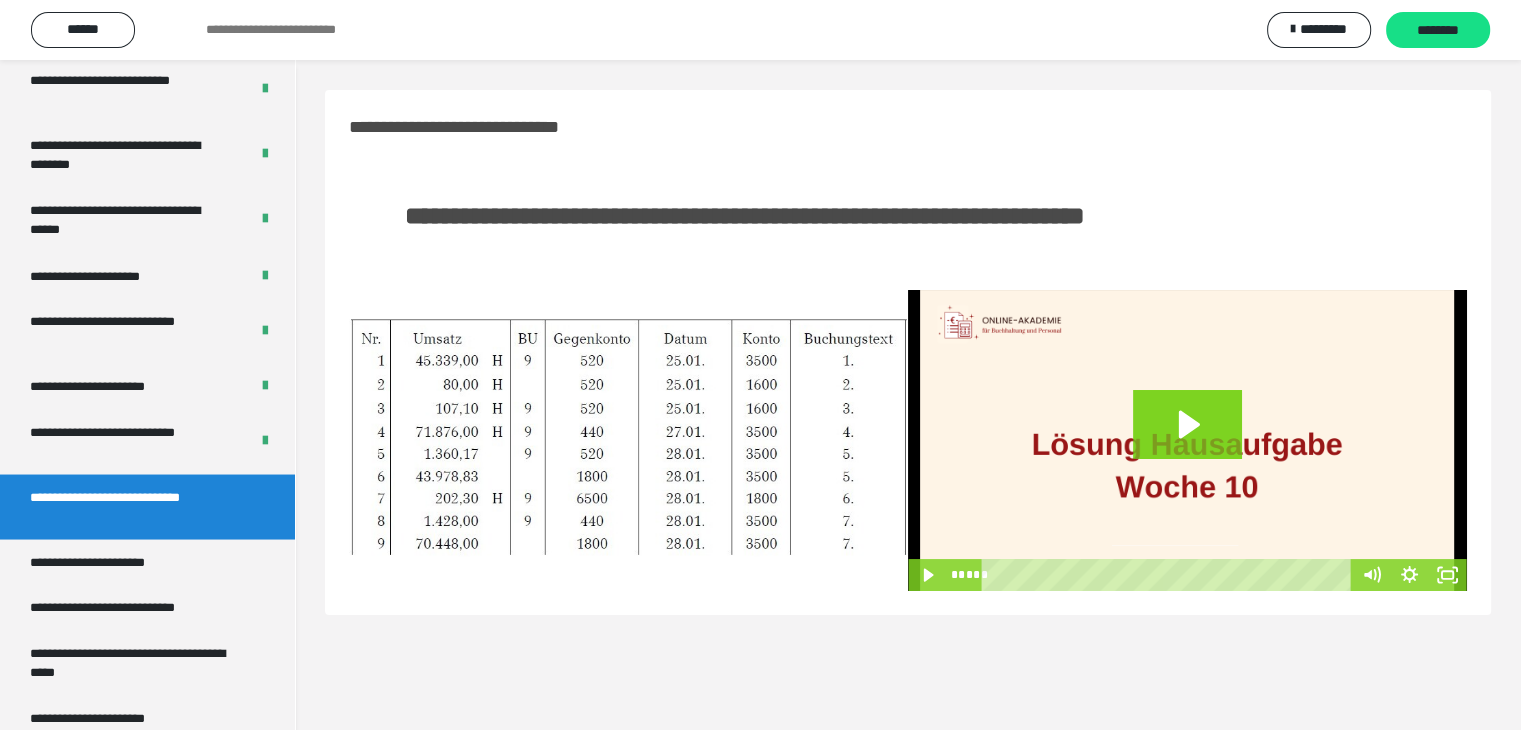 drag, startPoint x: 1427, startPoint y: 22, endPoint x: 1298, endPoint y: 120, distance: 162.00308 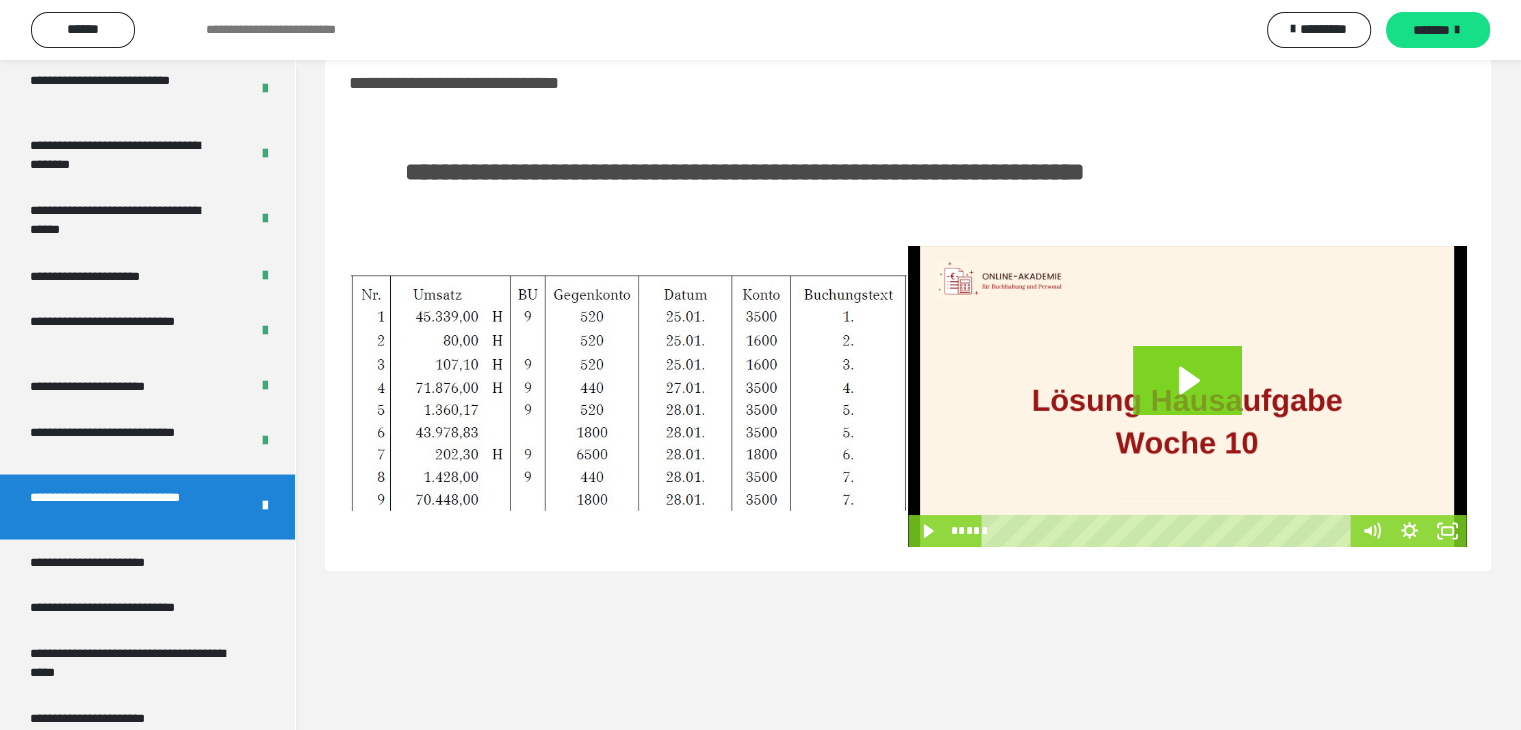 scroll, scrollTop: 60, scrollLeft: 0, axis: vertical 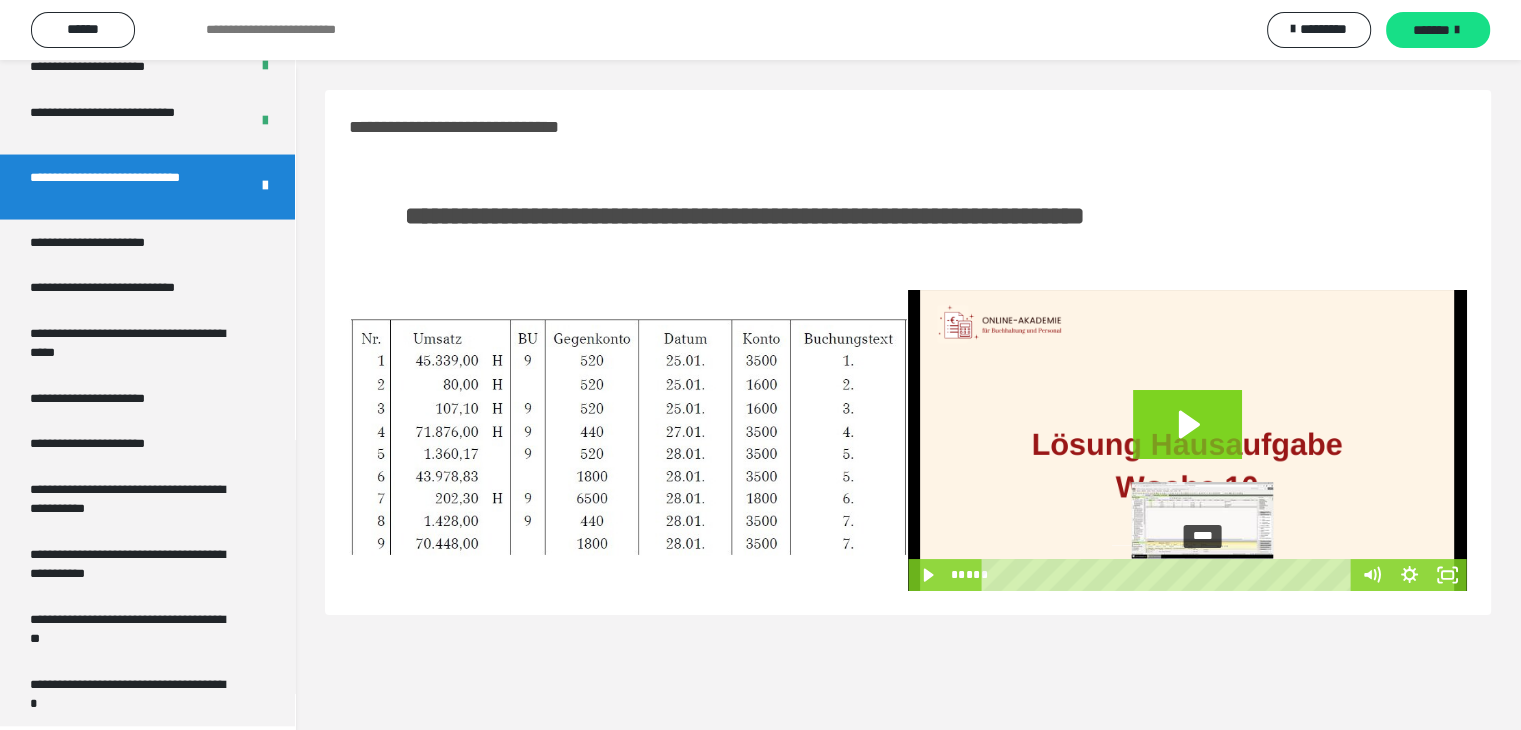 click on "****" at bounding box center (1169, 575) 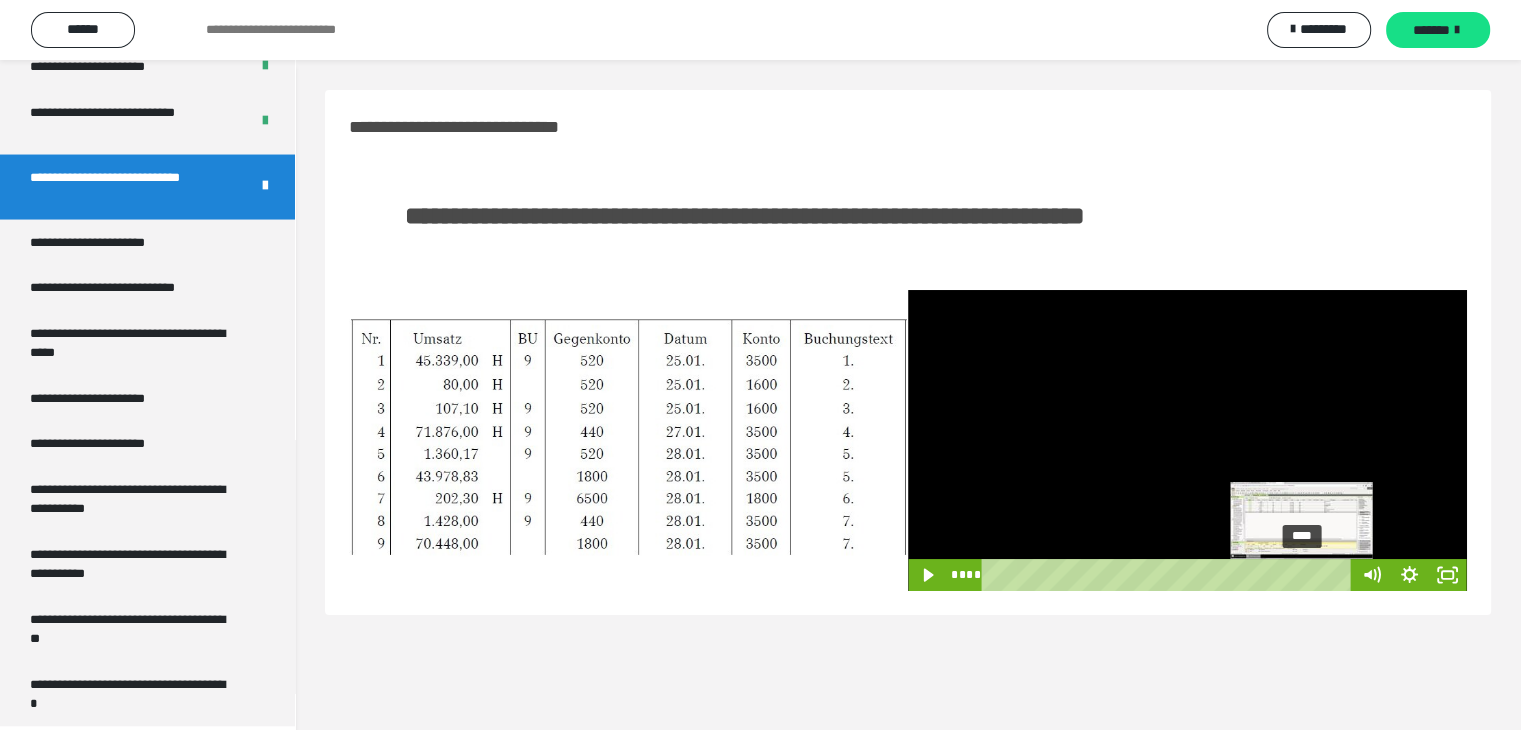 click on "****" at bounding box center [1169, 575] 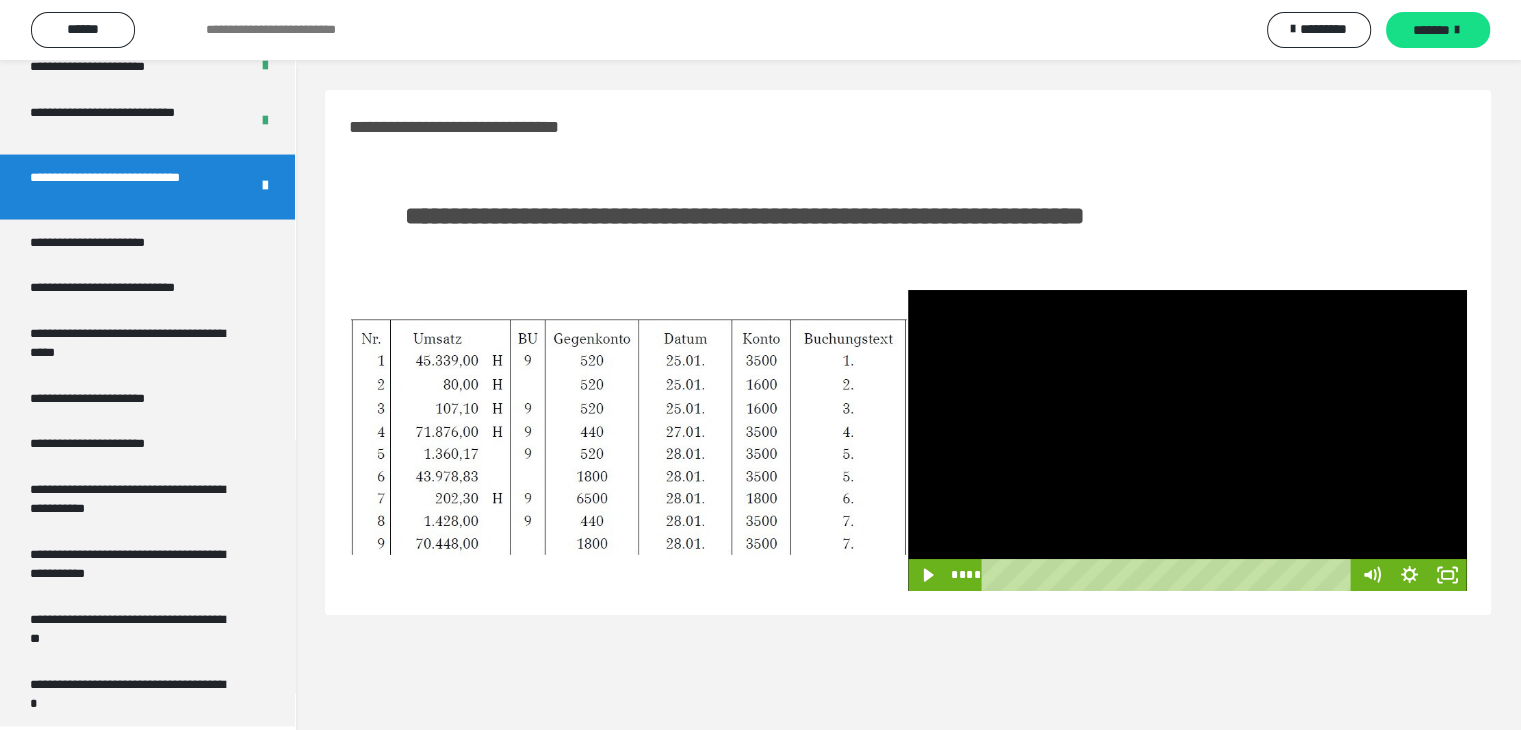 click at bounding box center (1187, 440) 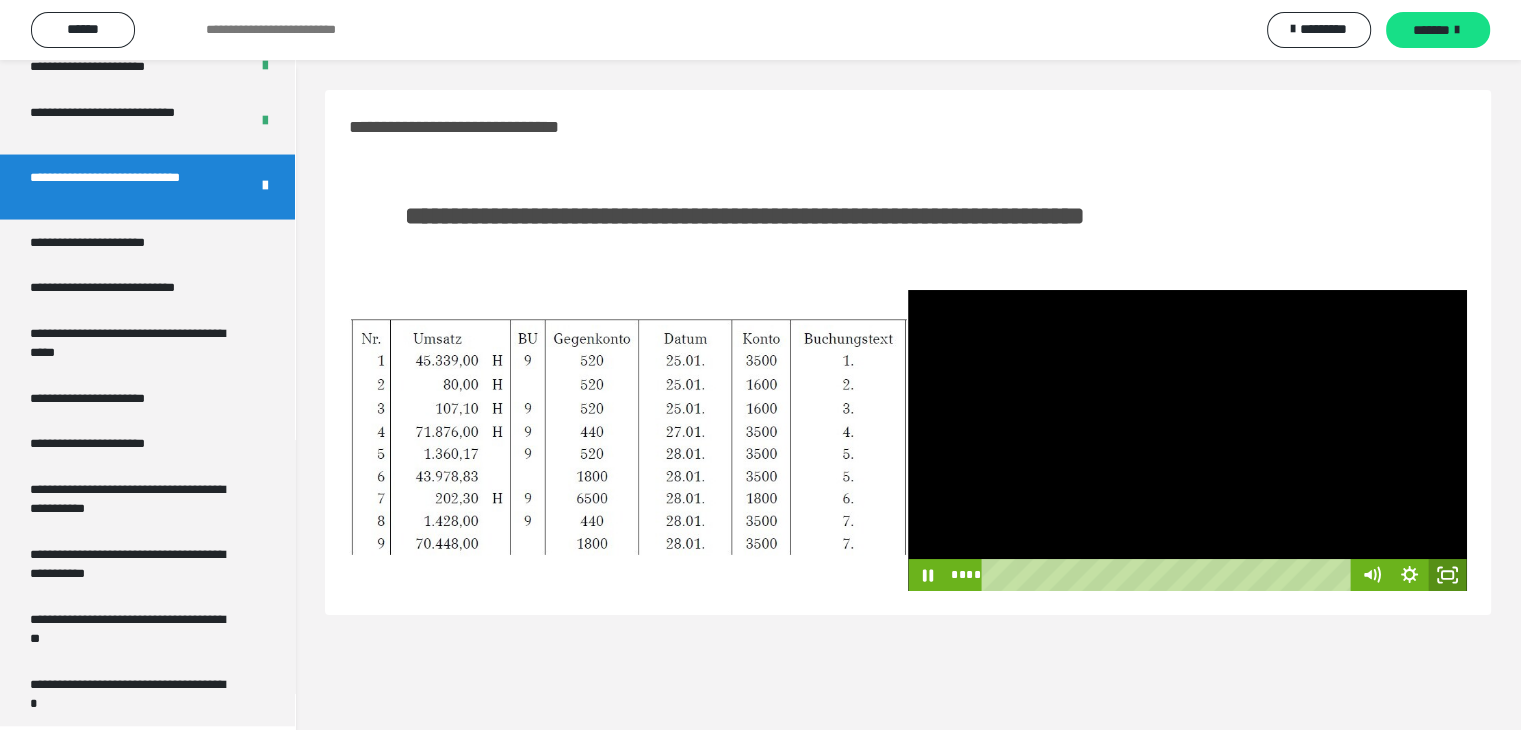 drag, startPoint x: 1442, startPoint y: 571, endPoint x: 1361, endPoint y: 622, distance: 95.71834 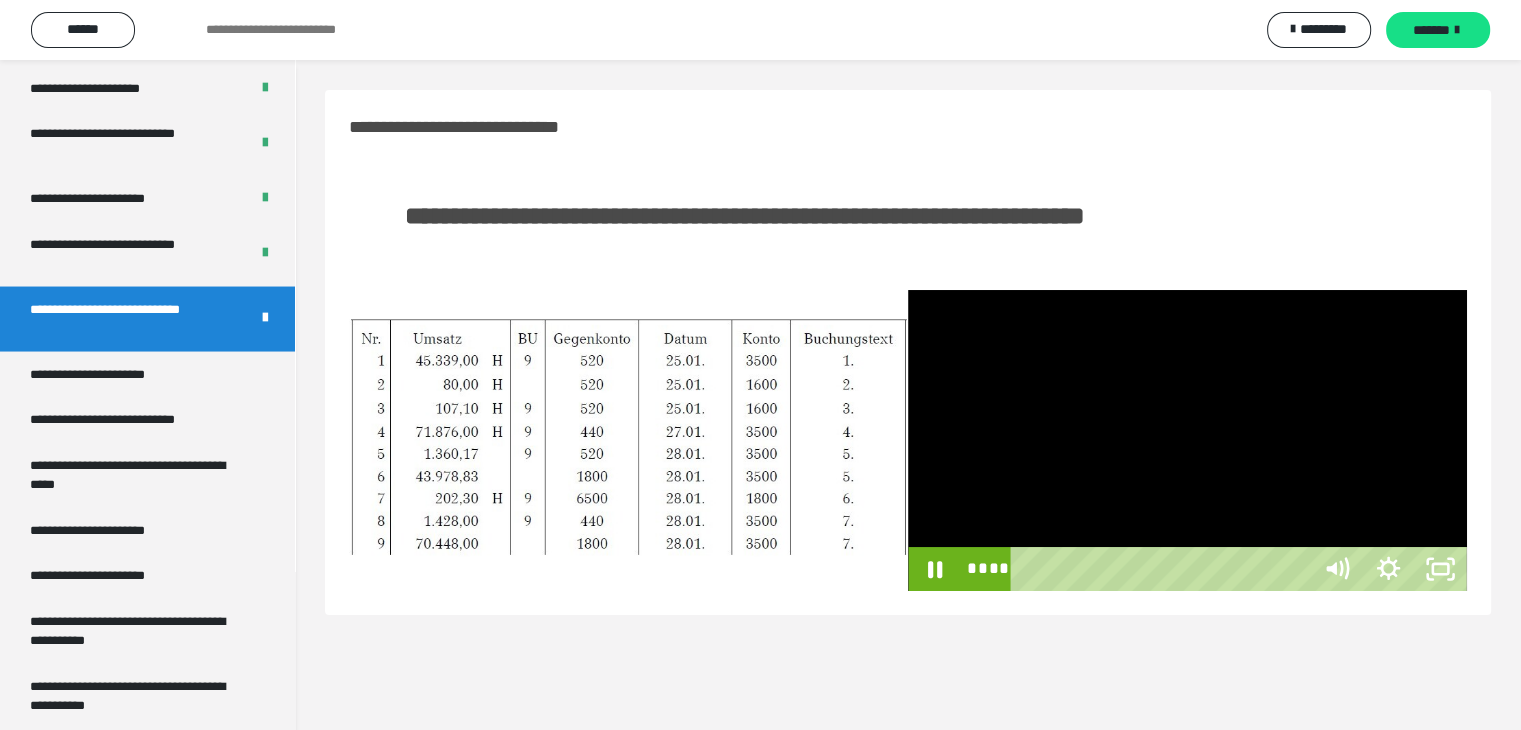 scroll, scrollTop: 3804, scrollLeft: 0, axis: vertical 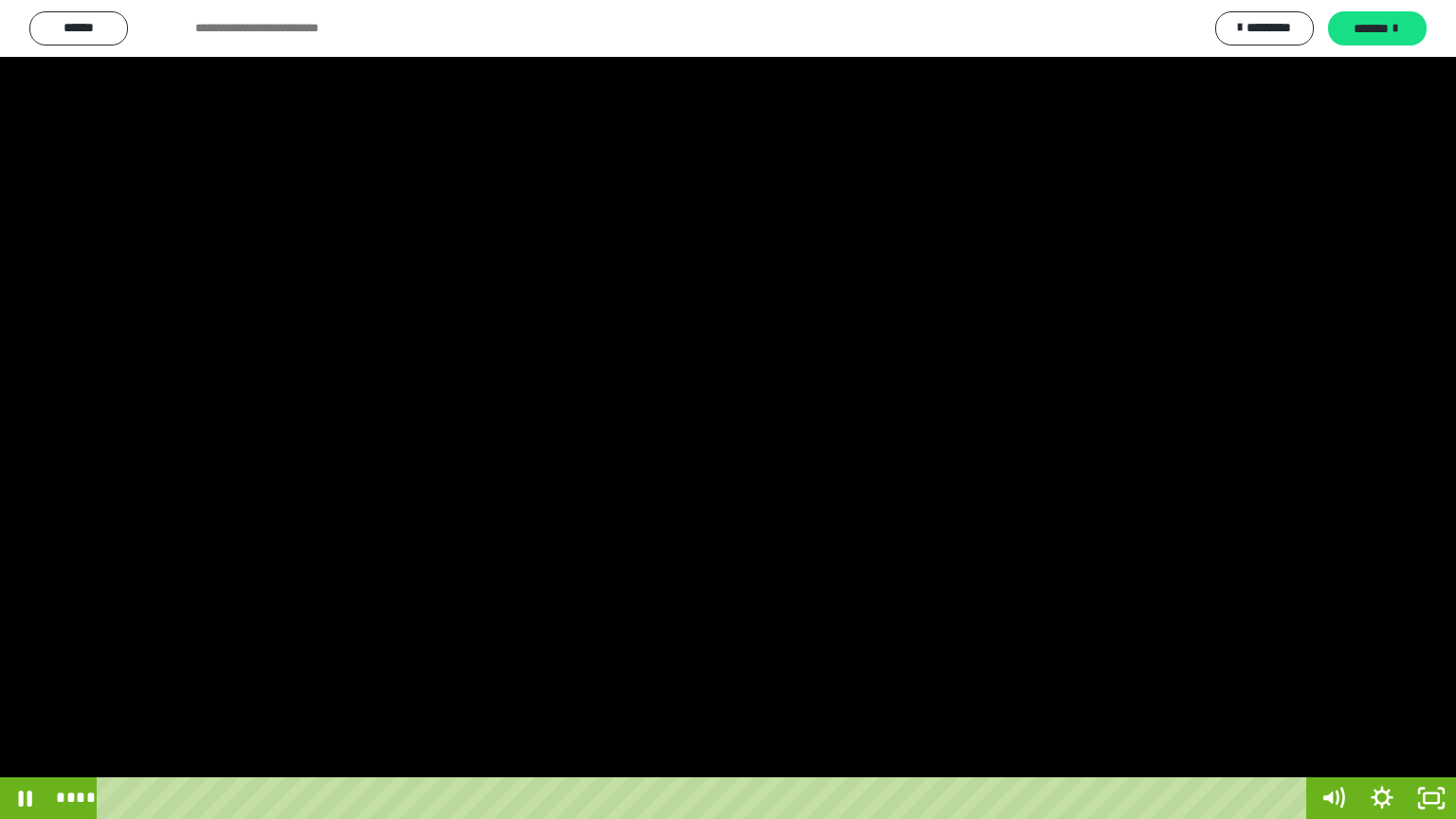 drag, startPoint x: 750, startPoint y: 408, endPoint x: 770, endPoint y: 400, distance: 21.540659 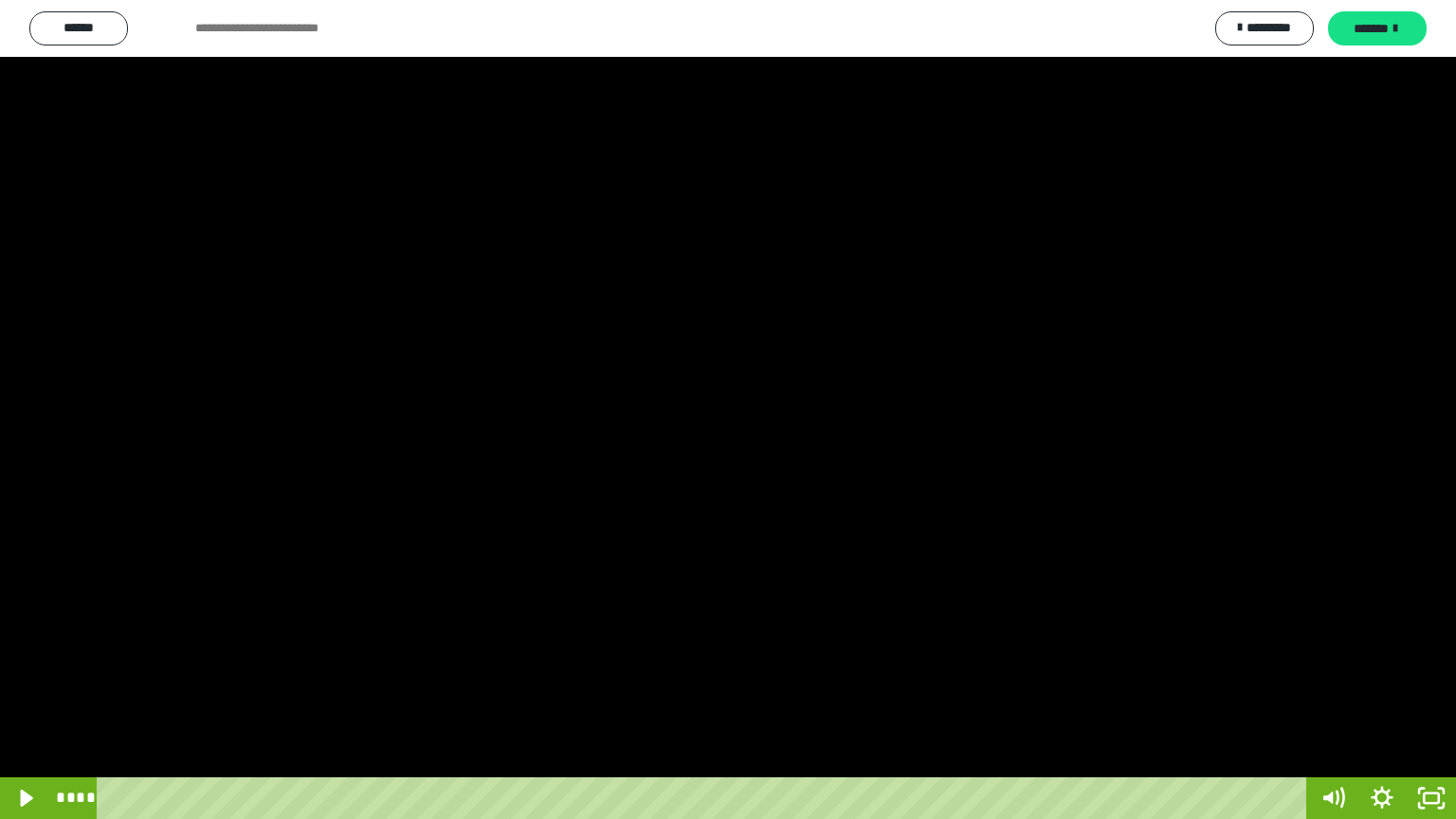 click at bounding box center (728, 410) 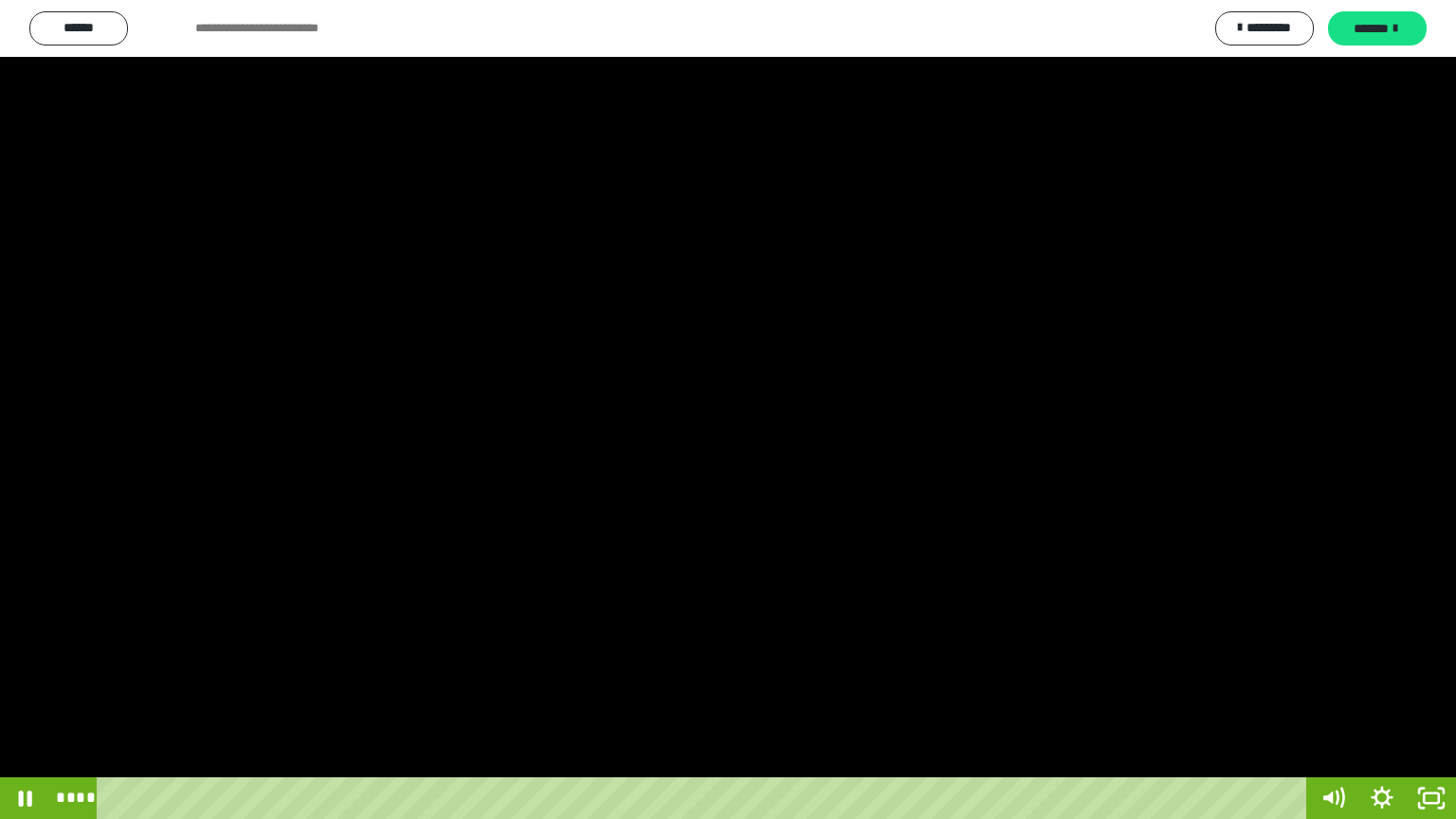 click at bounding box center (728, 410) 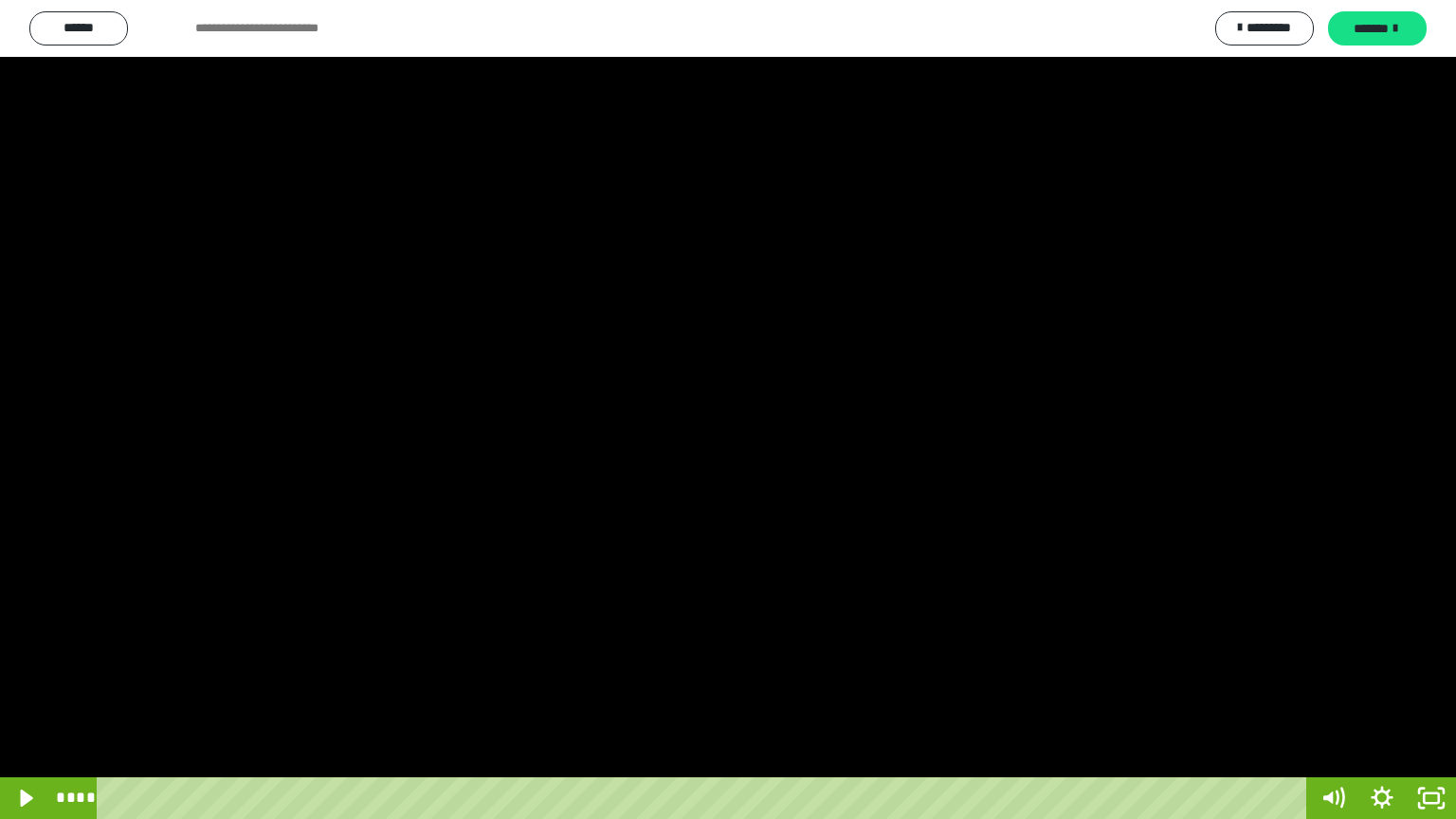 click at bounding box center (728, 410) 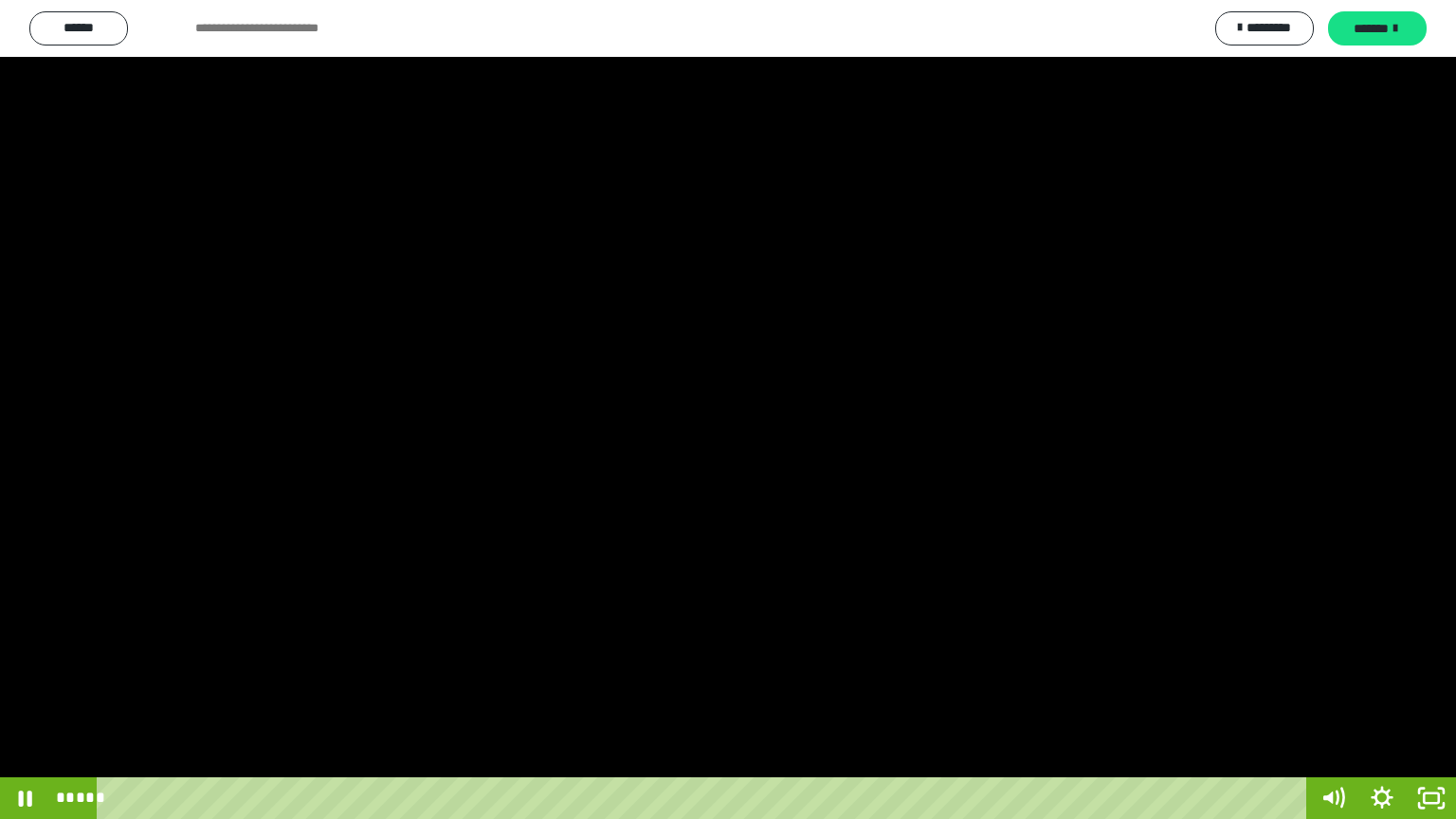 click at bounding box center (728, 410) 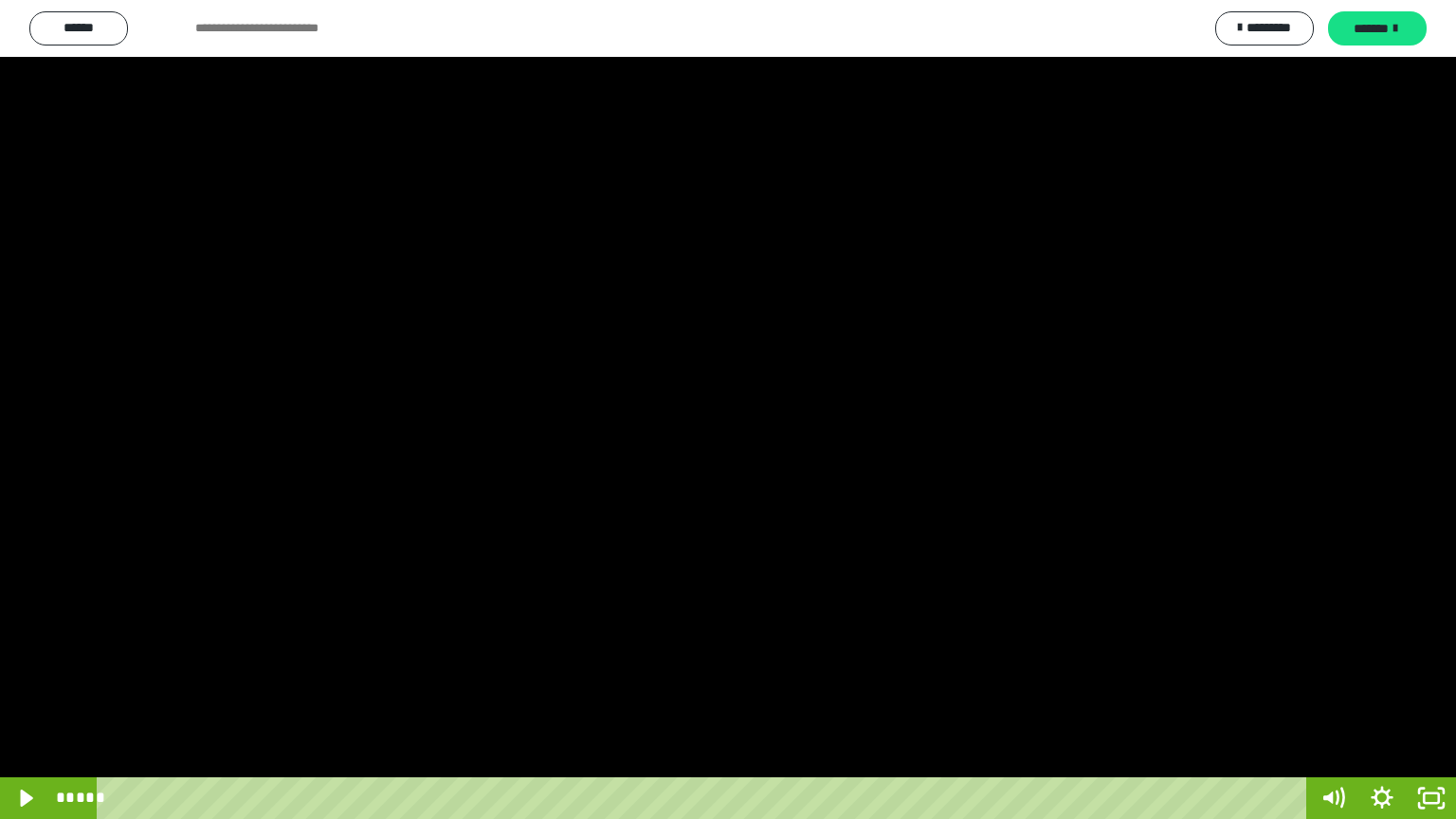 click at bounding box center [728, 410] 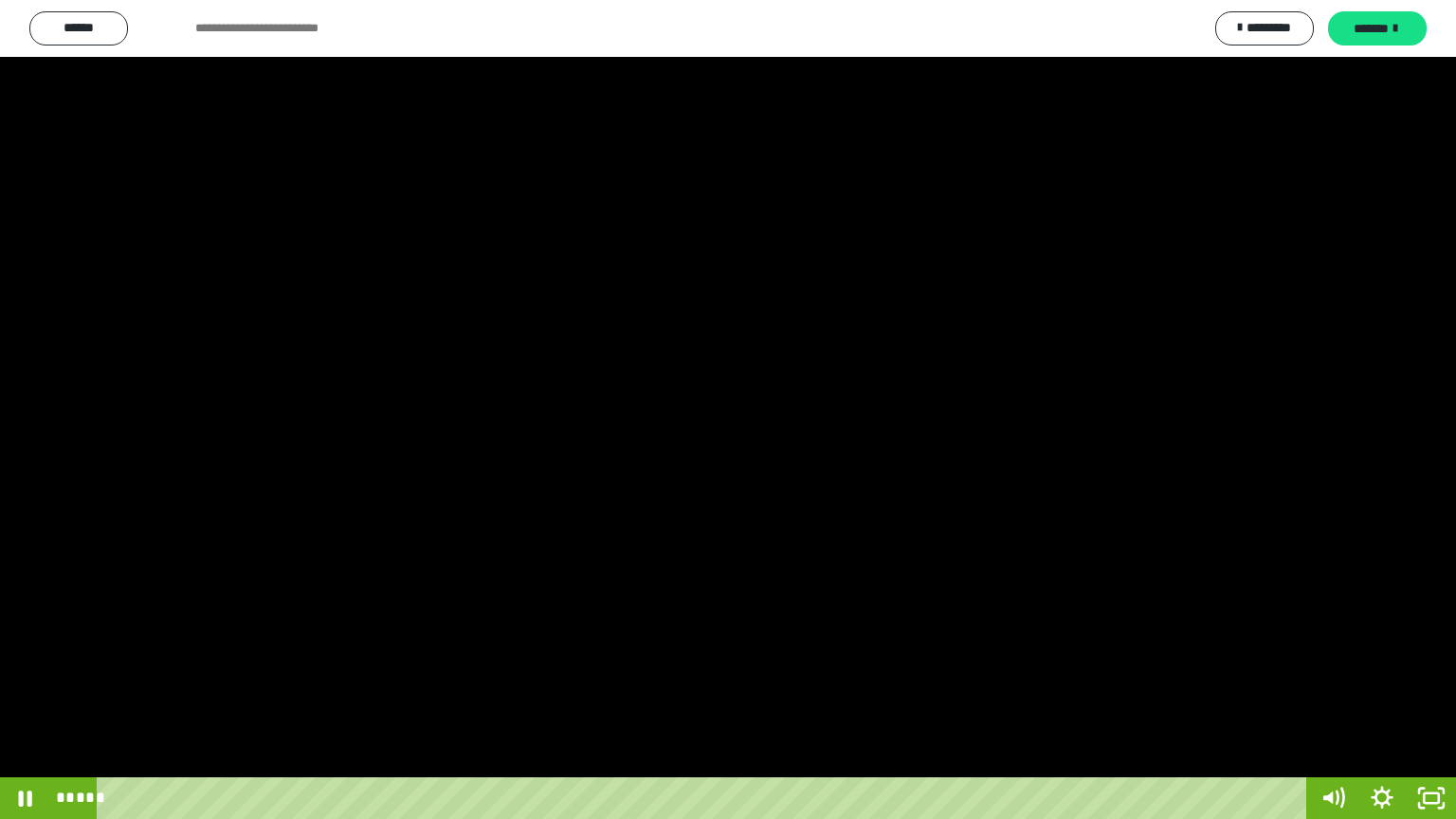 click at bounding box center (728, 410) 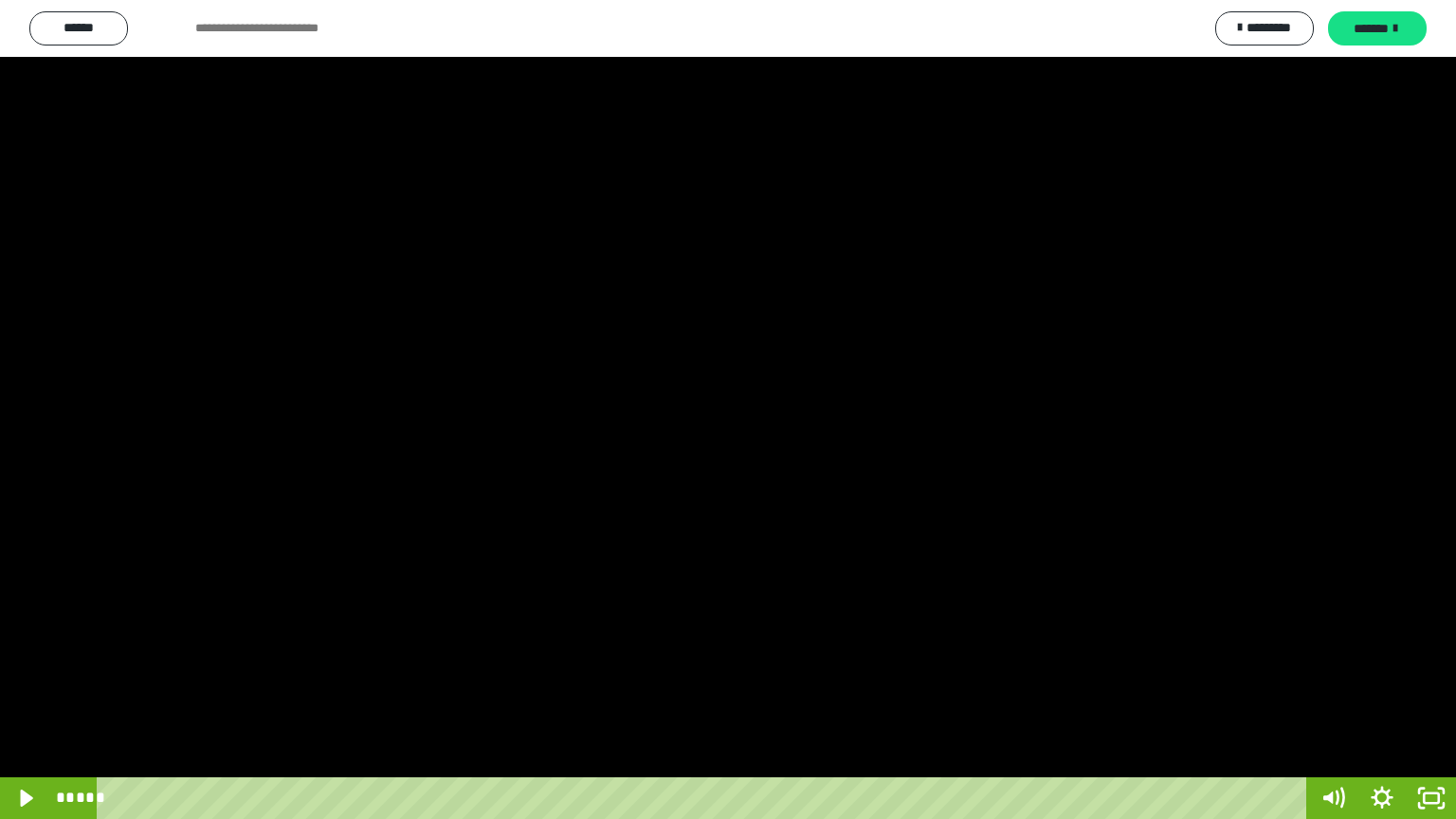 click at bounding box center [728, 410] 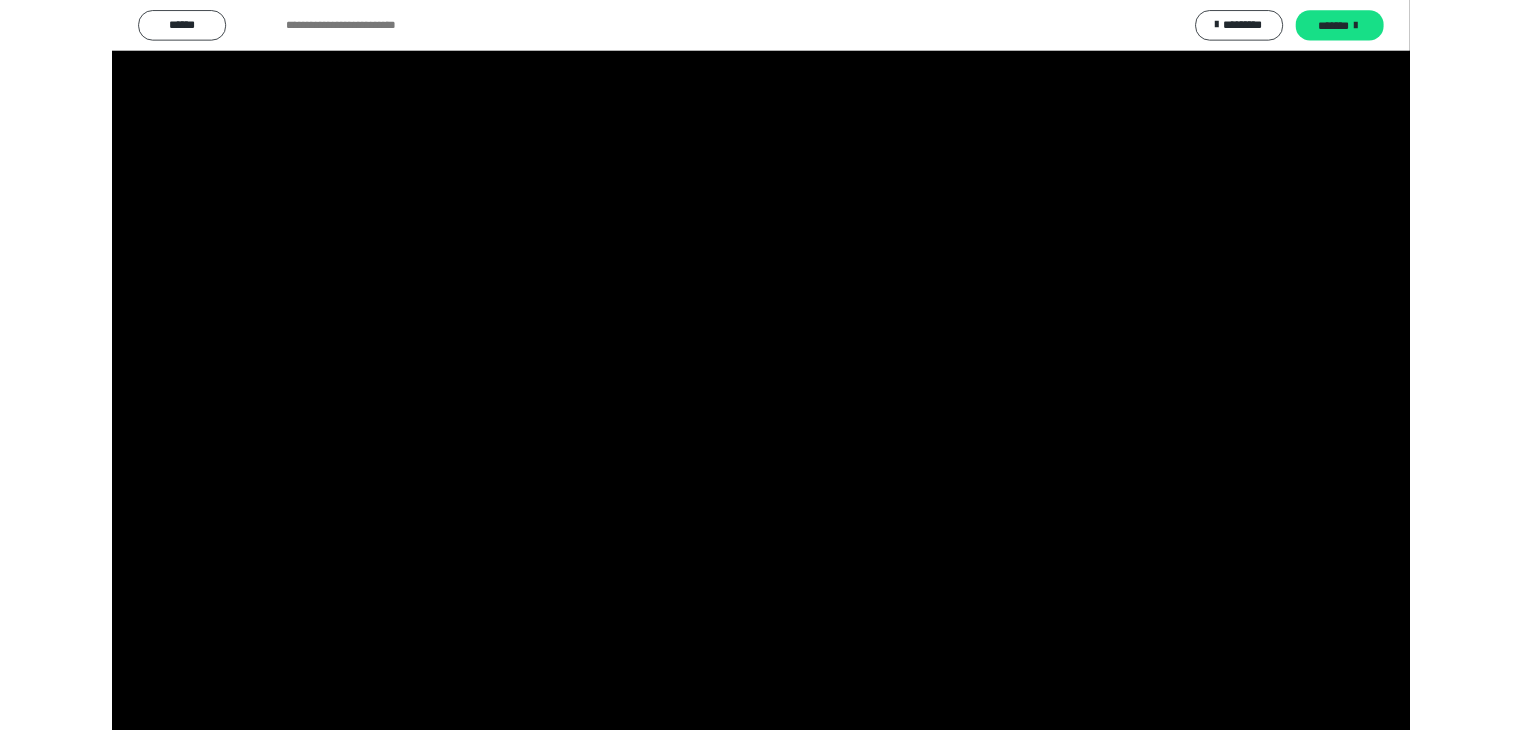 scroll, scrollTop: 3938, scrollLeft: 0, axis: vertical 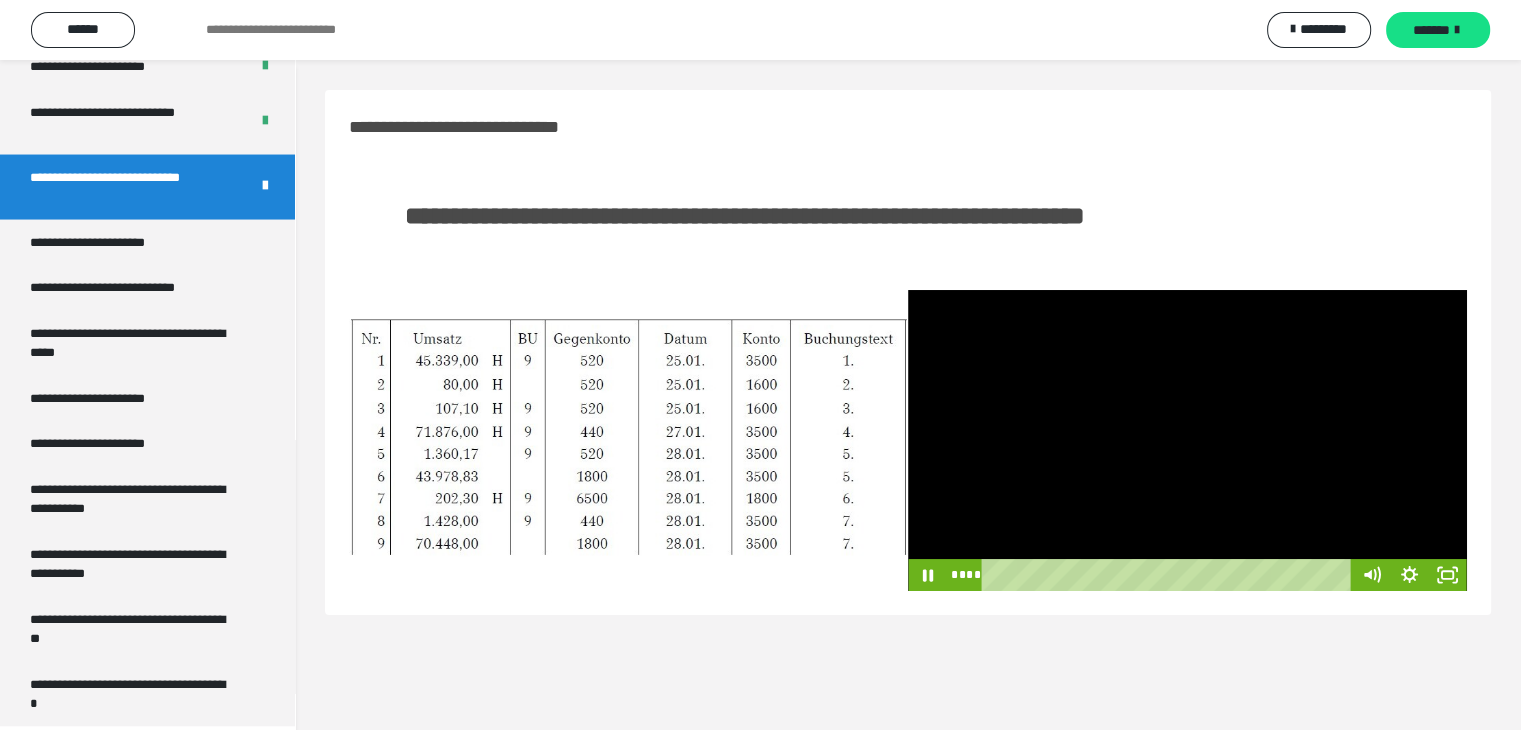 click at bounding box center [1187, 440] 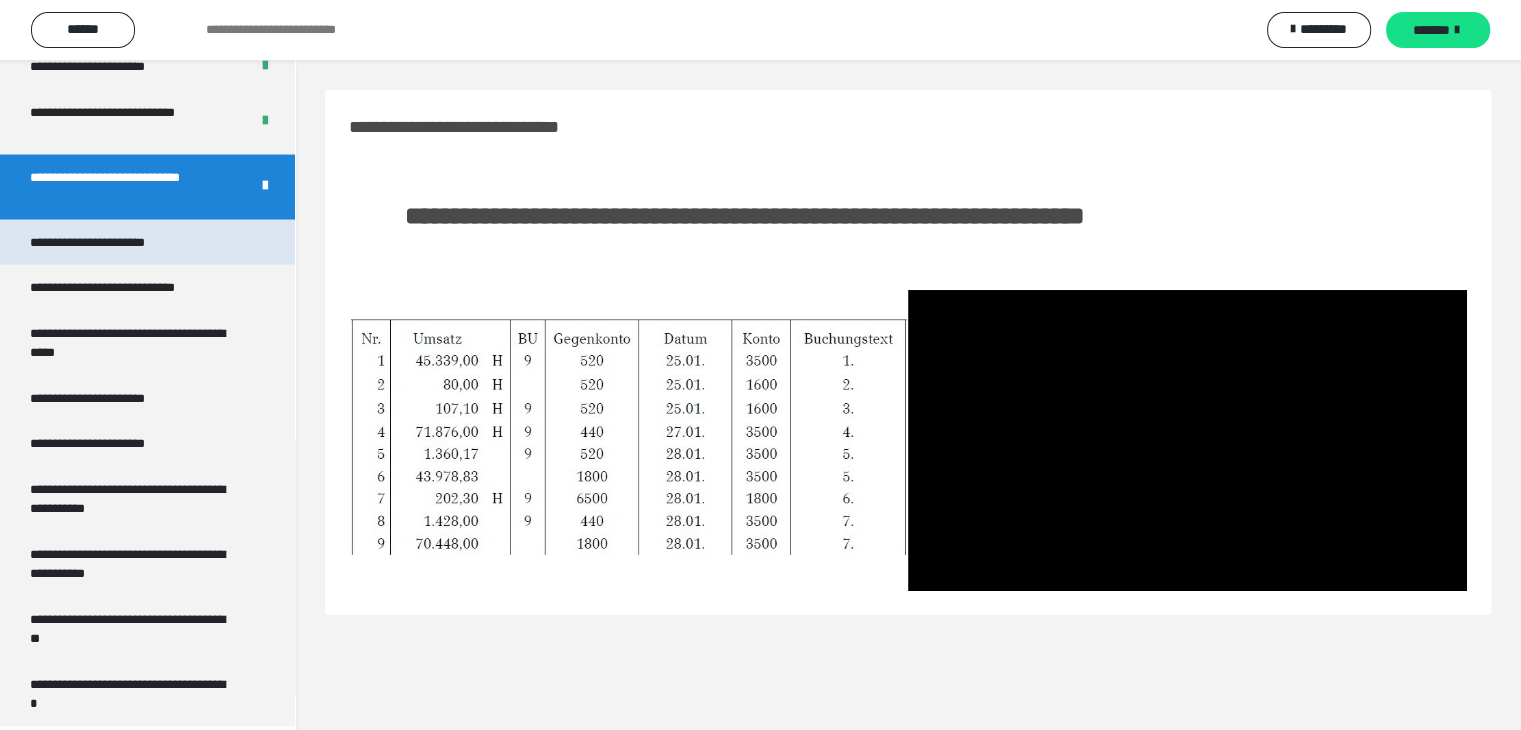 click on "**********" at bounding box center [109, 243] 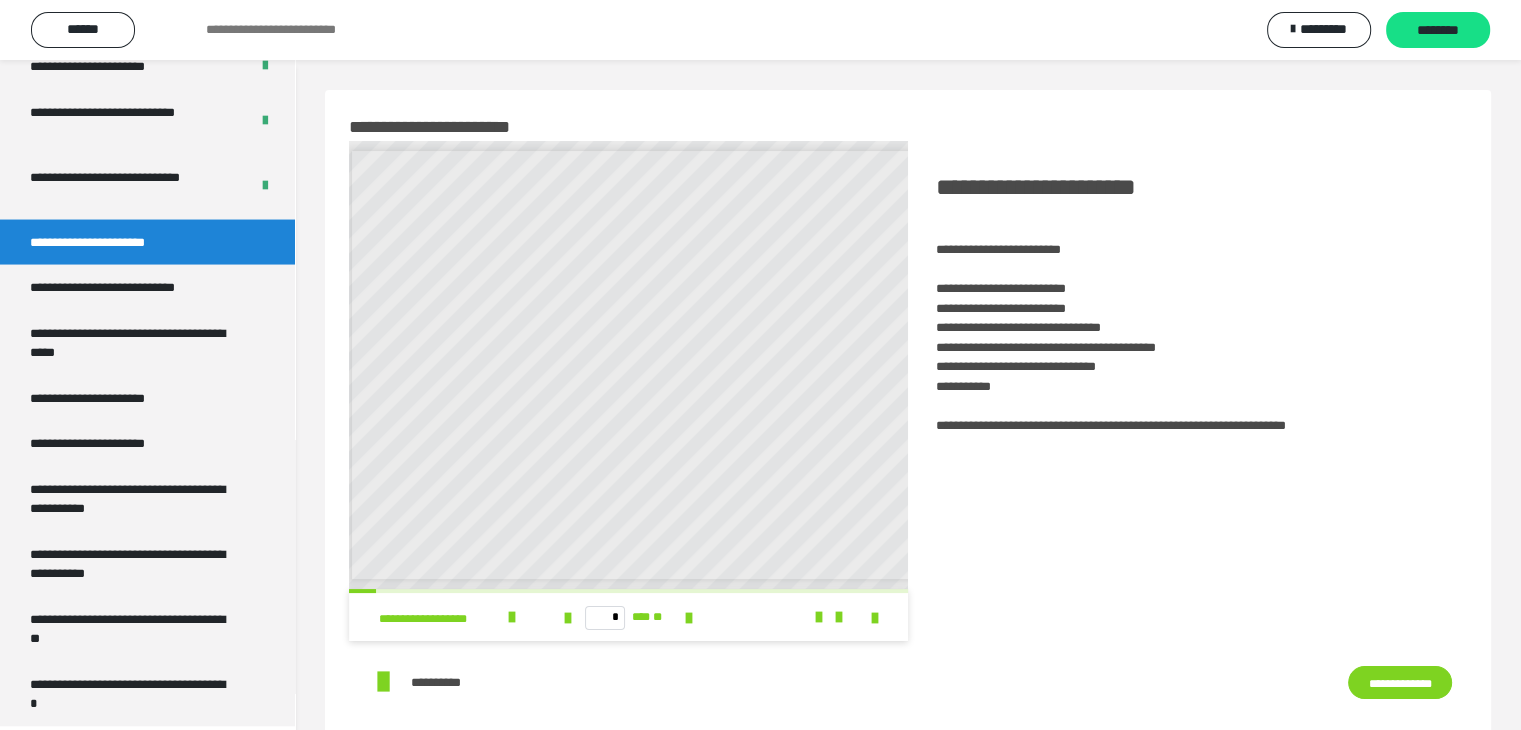 scroll, scrollTop: 0, scrollLeft: 0, axis: both 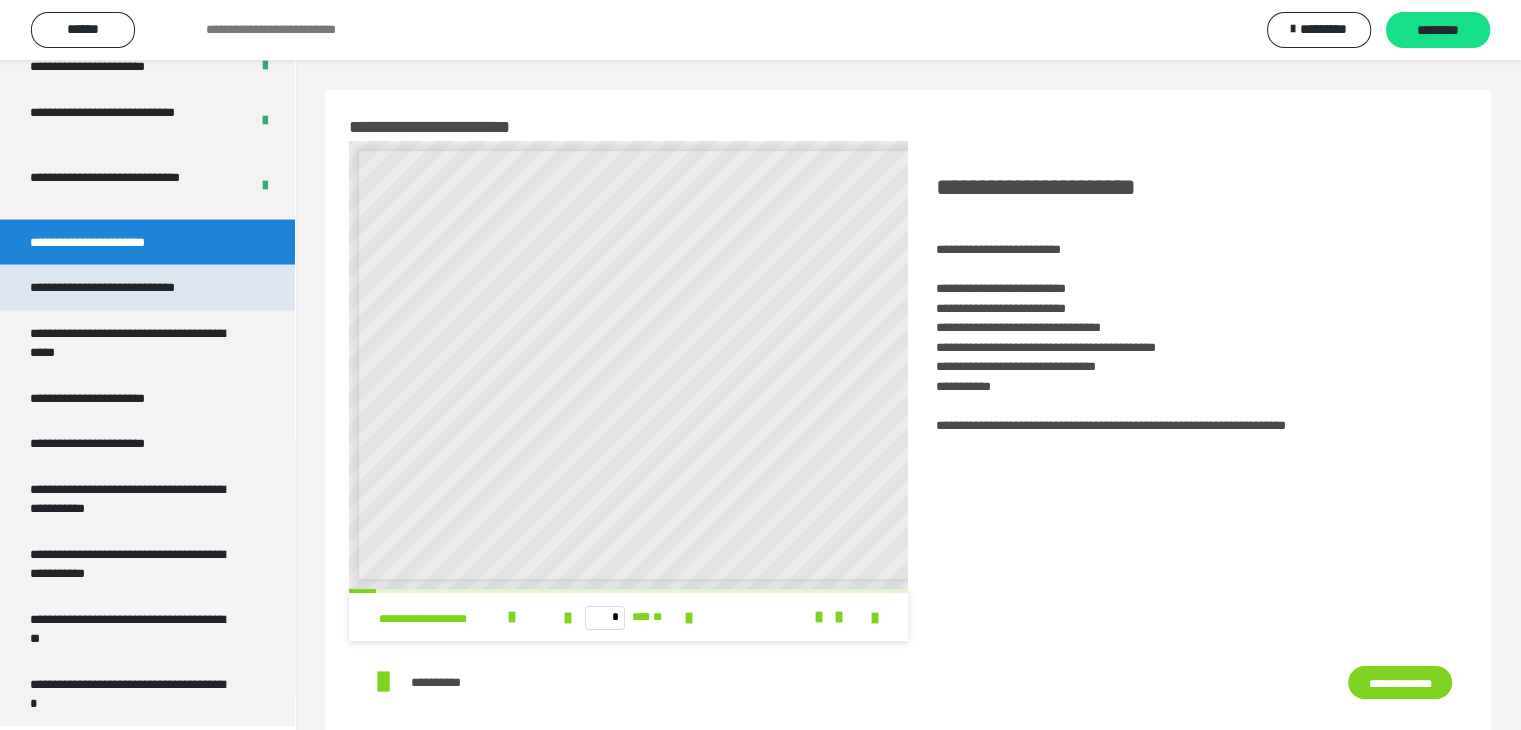 click on "**********" at bounding box center (129, 288) 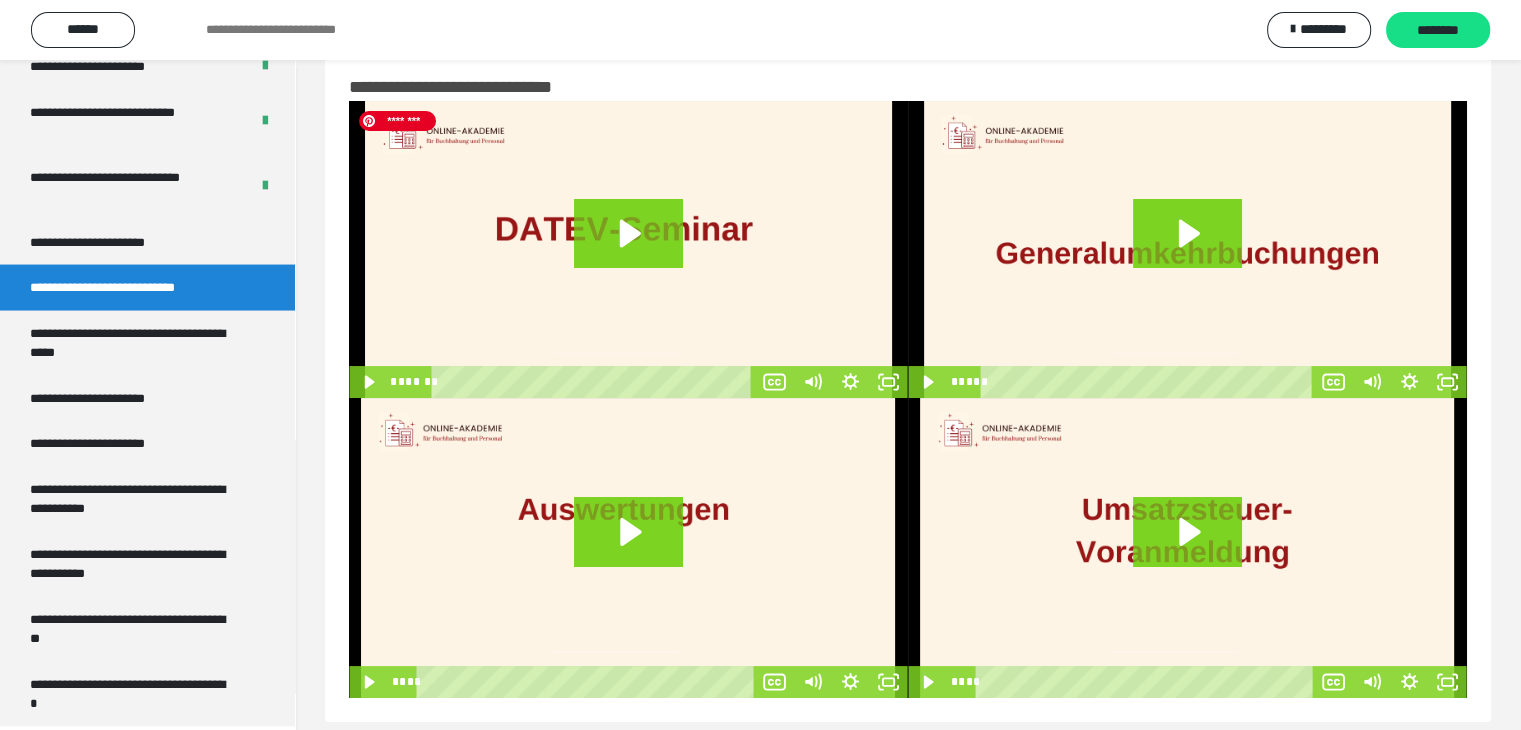 scroll, scrollTop: 62, scrollLeft: 0, axis: vertical 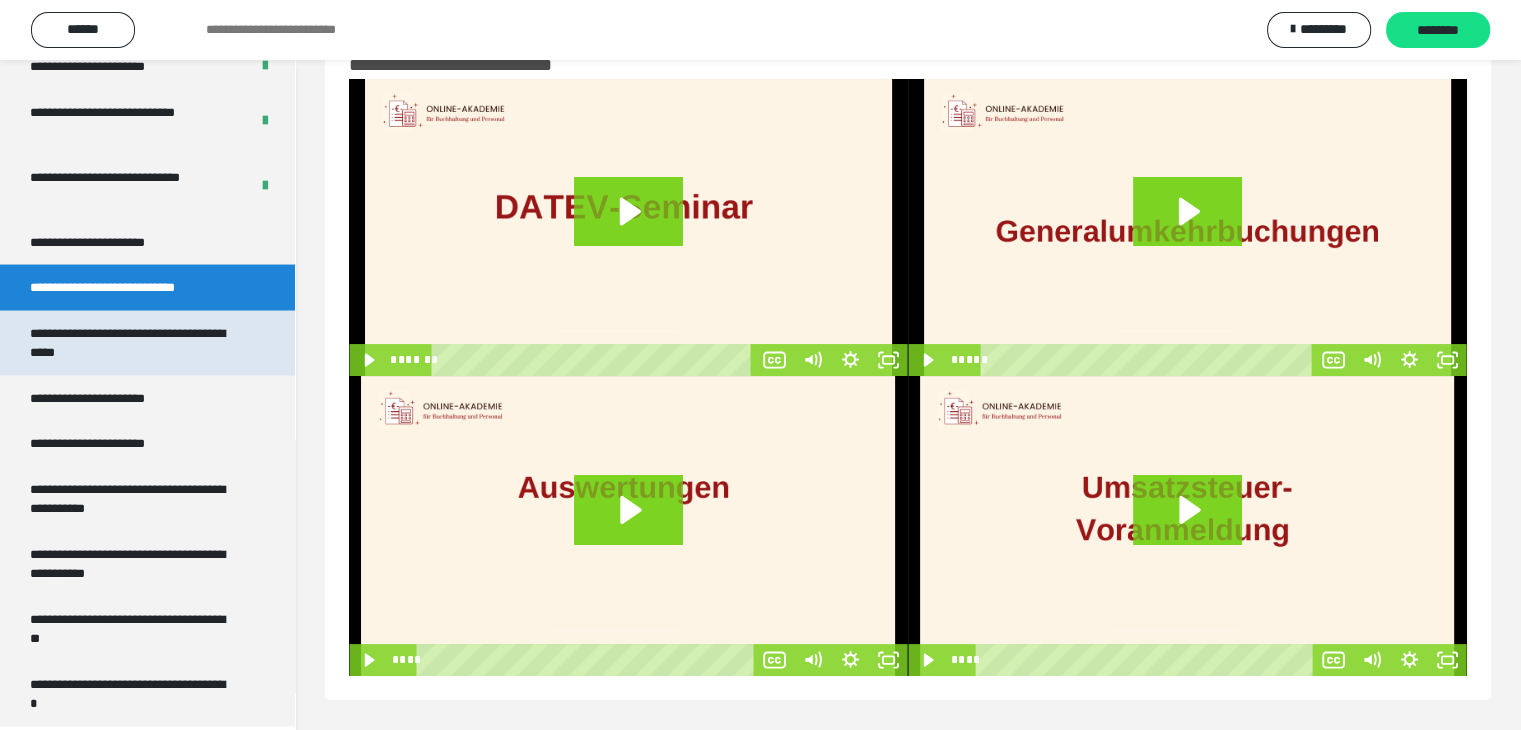 click on "**********" at bounding box center (132, 343) 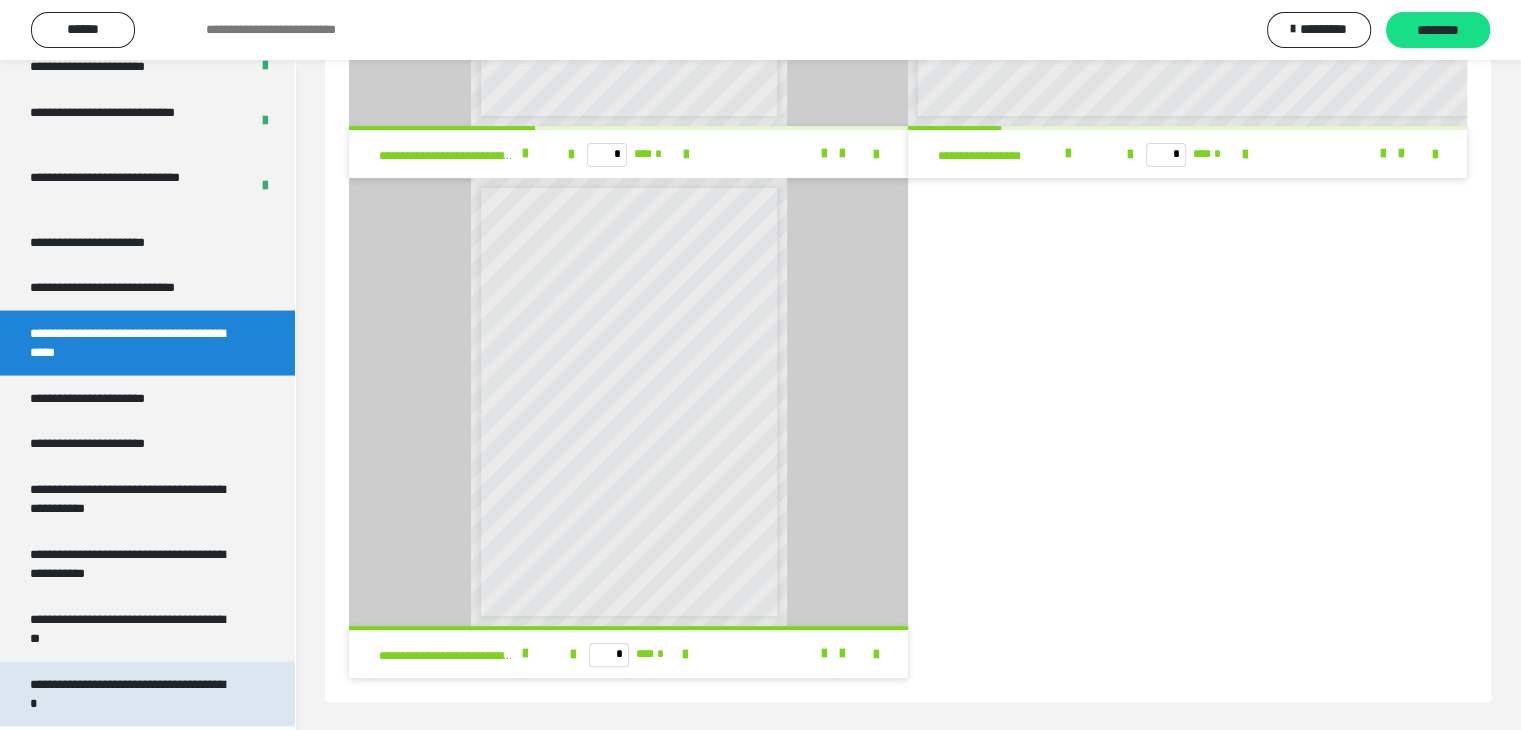 scroll, scrollTop: 465, scrollLeft: 0, axis: vertical 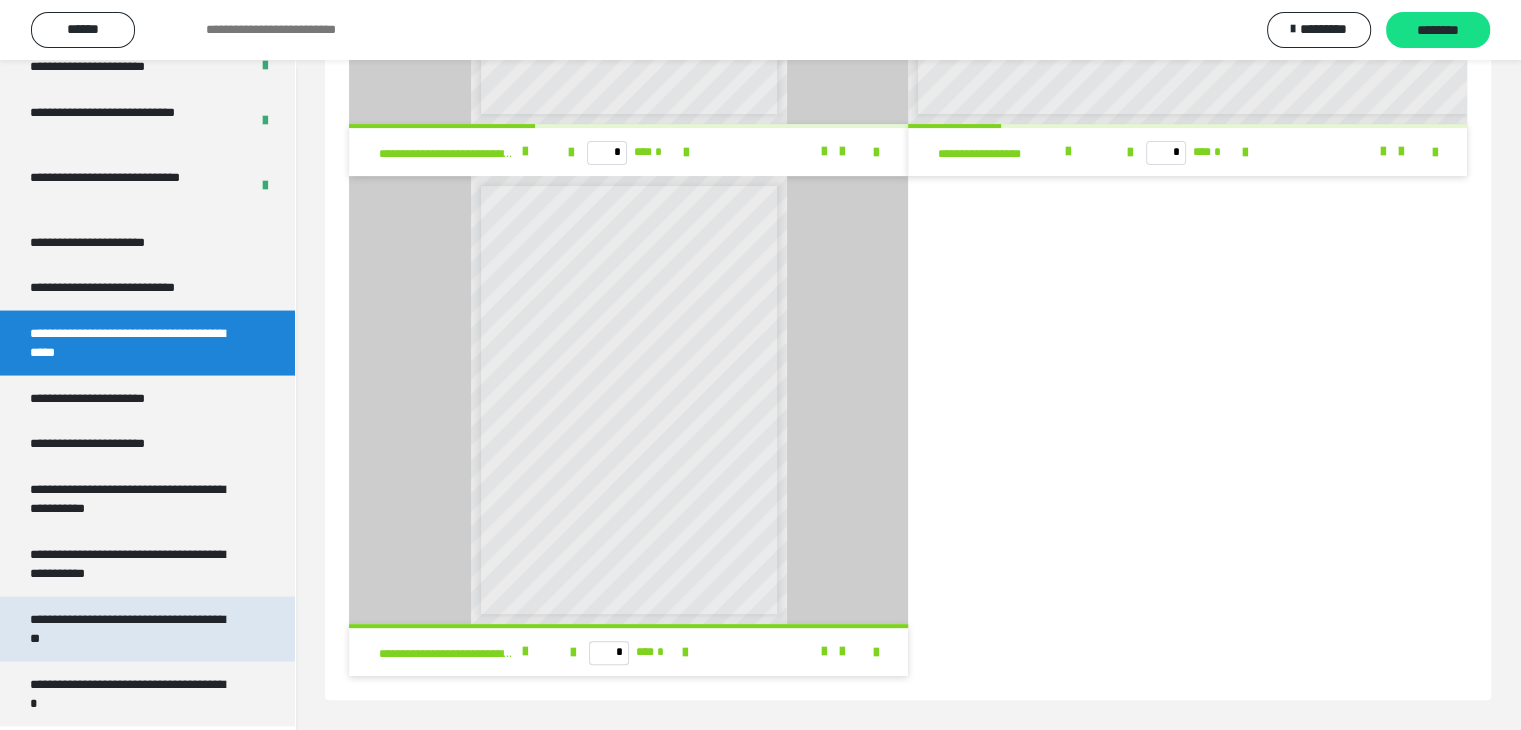 click on "**********" at bounding box center (132, 629) 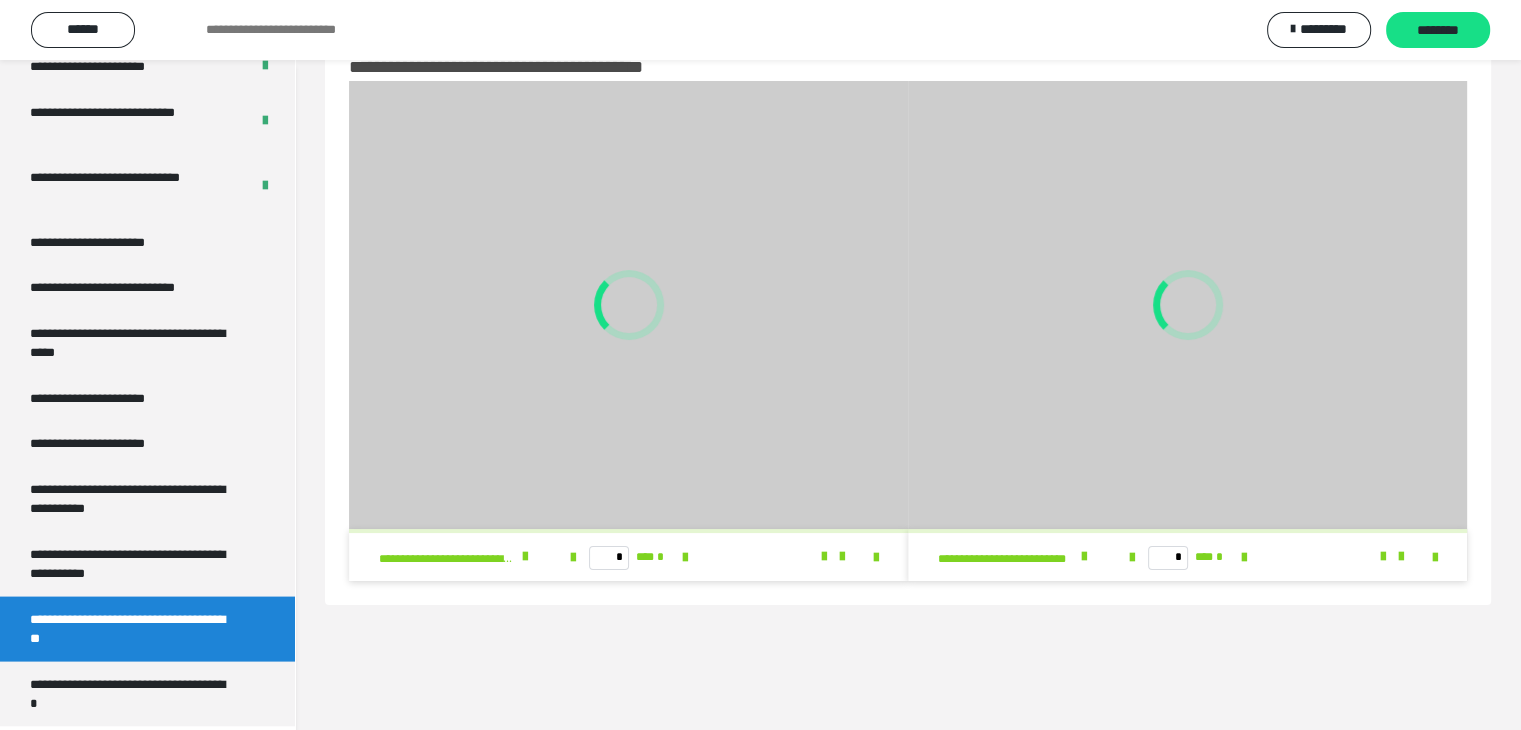 scroll, scrollTop: 60, scrollLeft: 0, axis: vertical 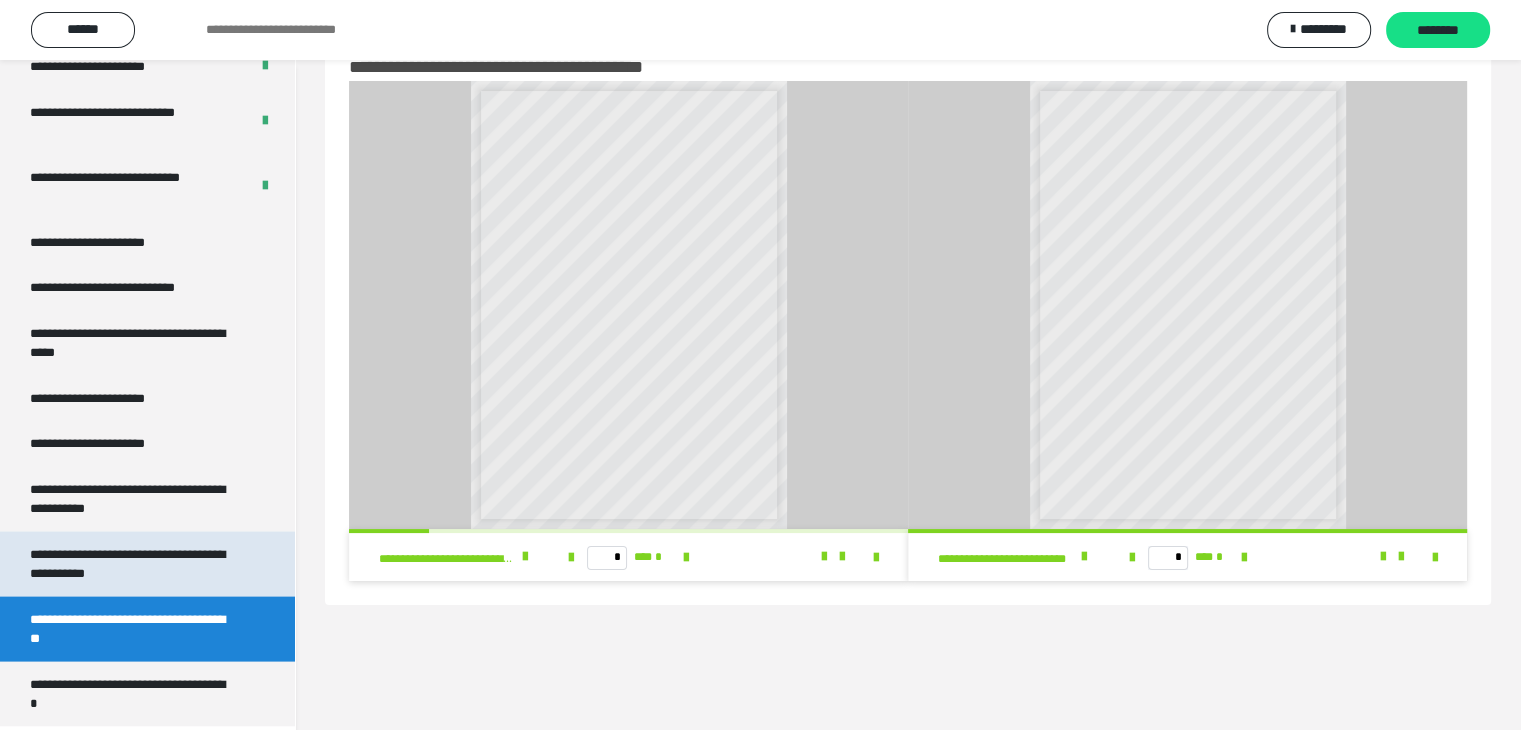 click on "**********" at bounding box center (132, 564) 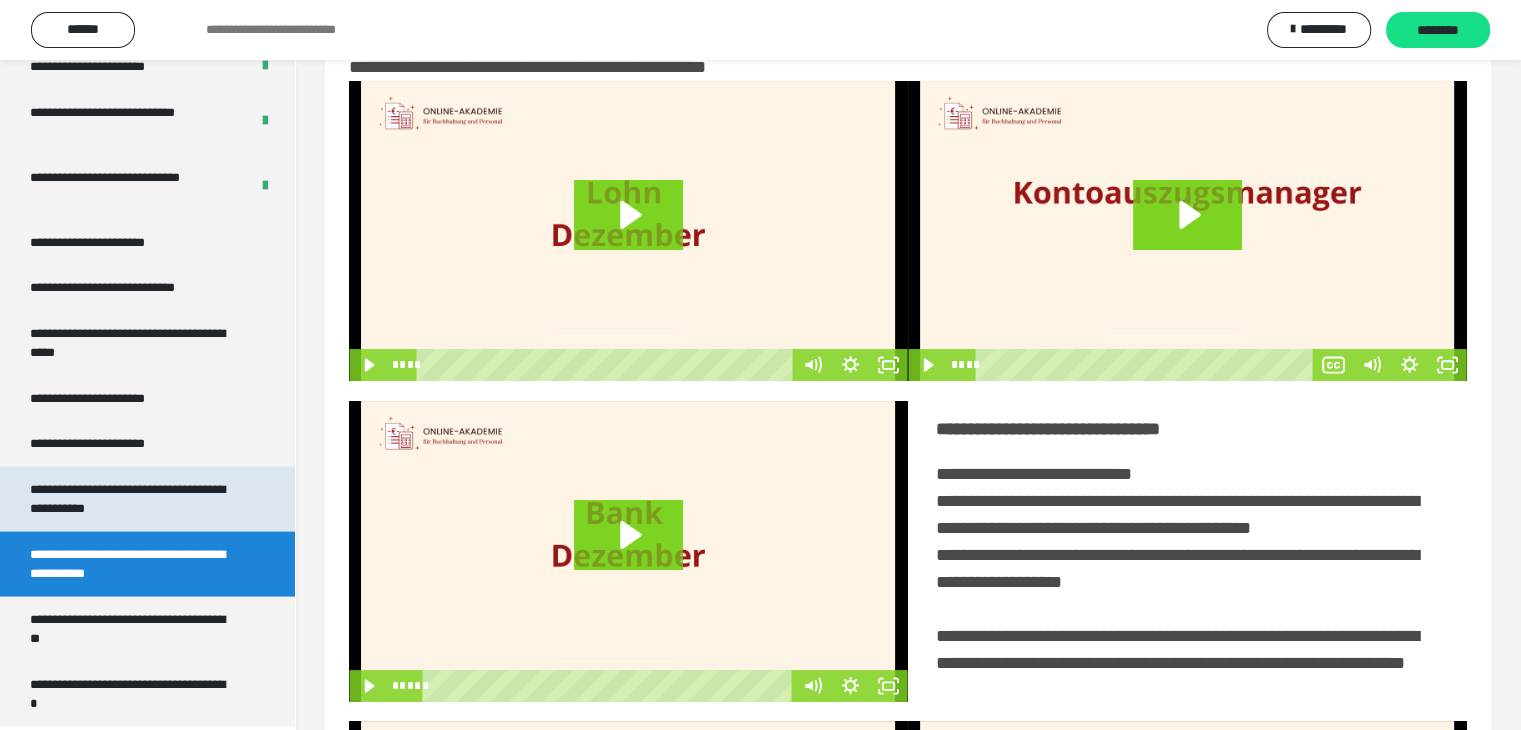 click on "**********" at bounding box center (132, 499) 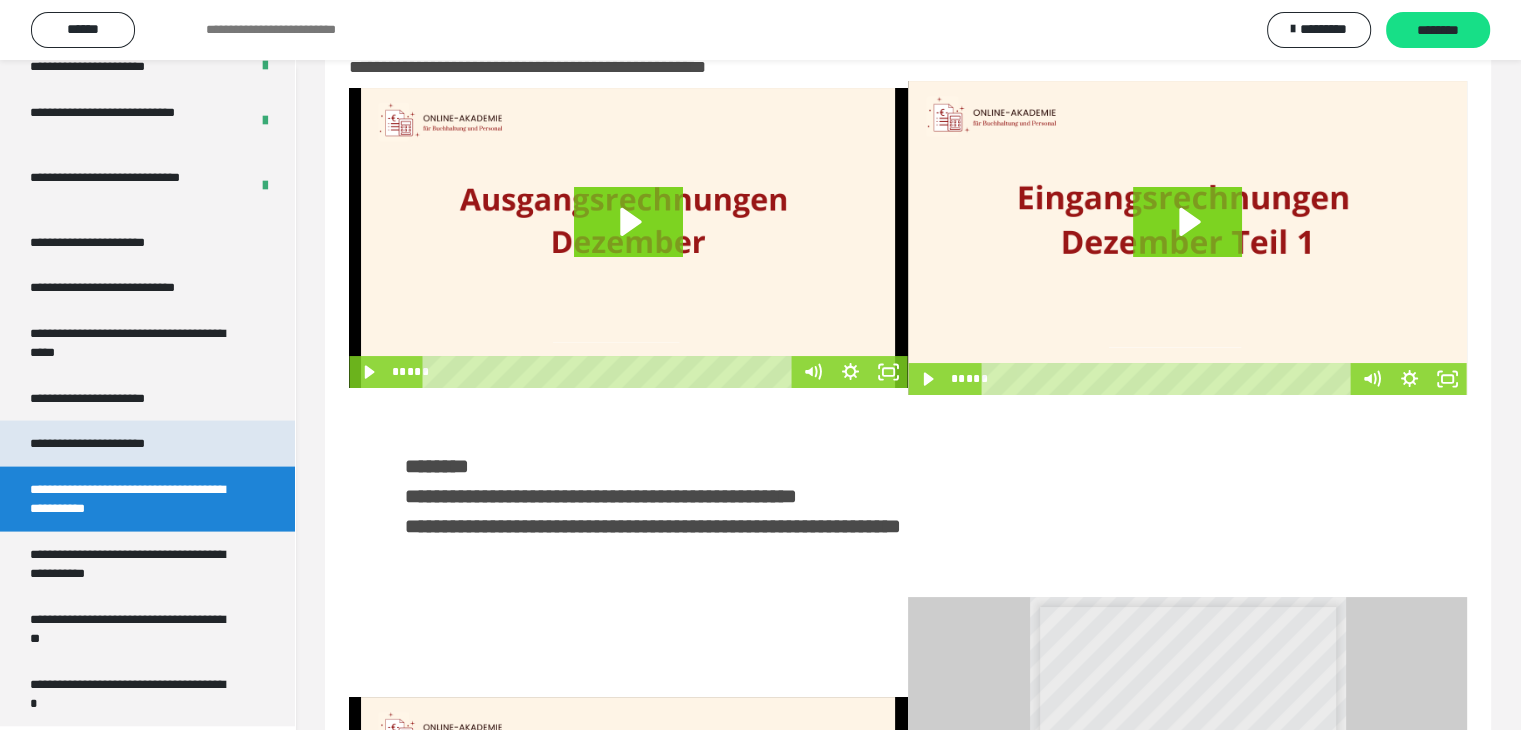 click on "**********" at bounding box center (111, 444) 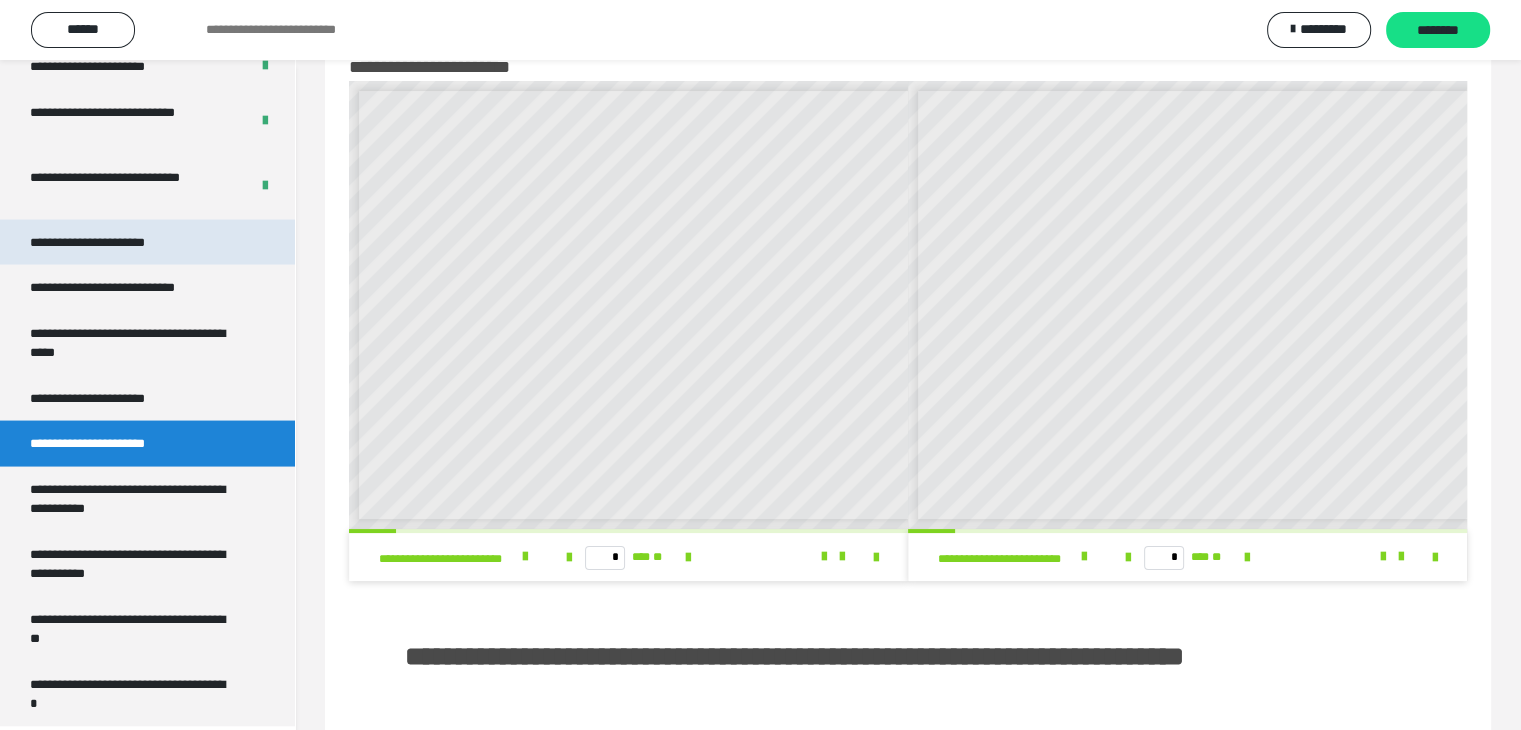 click on "**********" at bounding box center (109, 243) 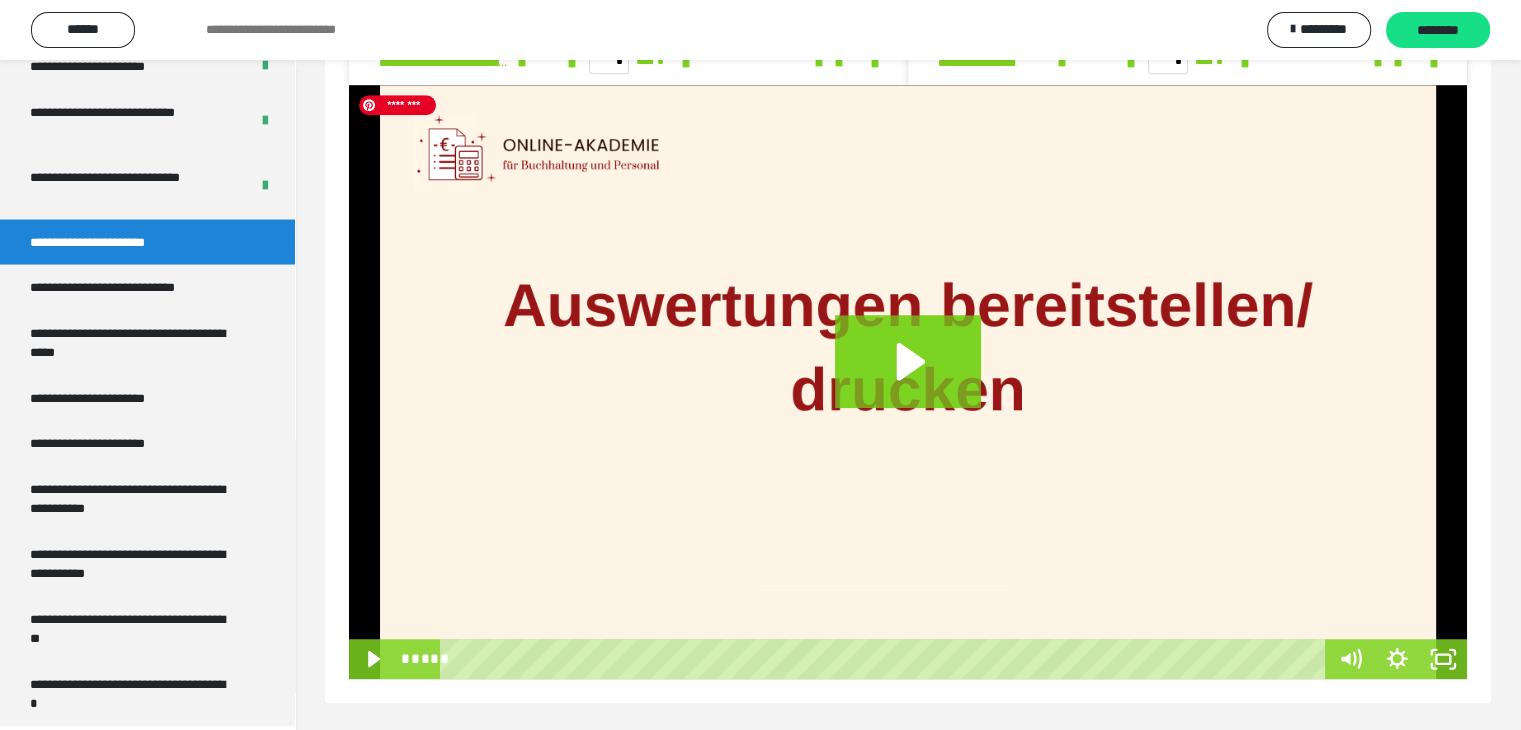 scroll, scrollTop: 1474, scrollLeft: 0, axis: vertical 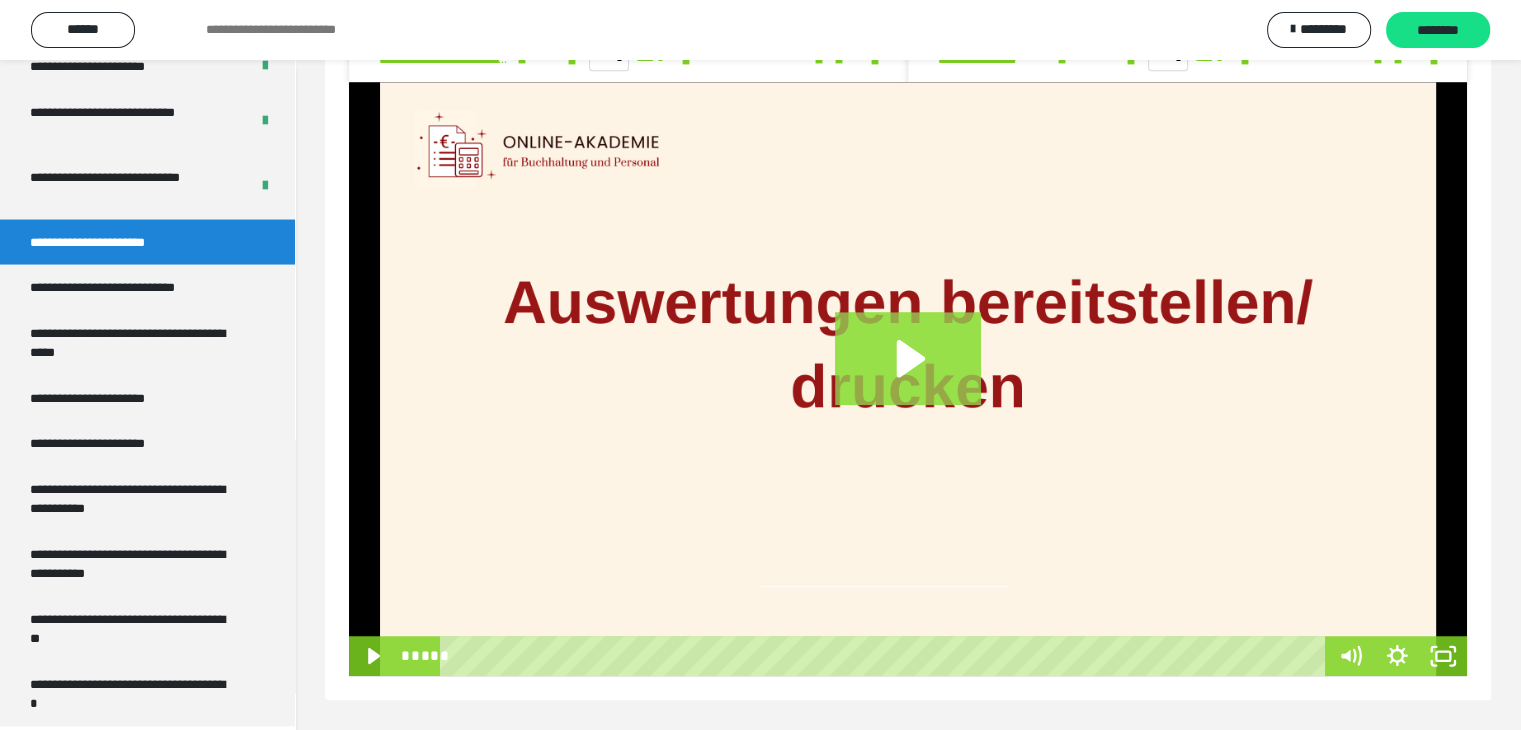 click 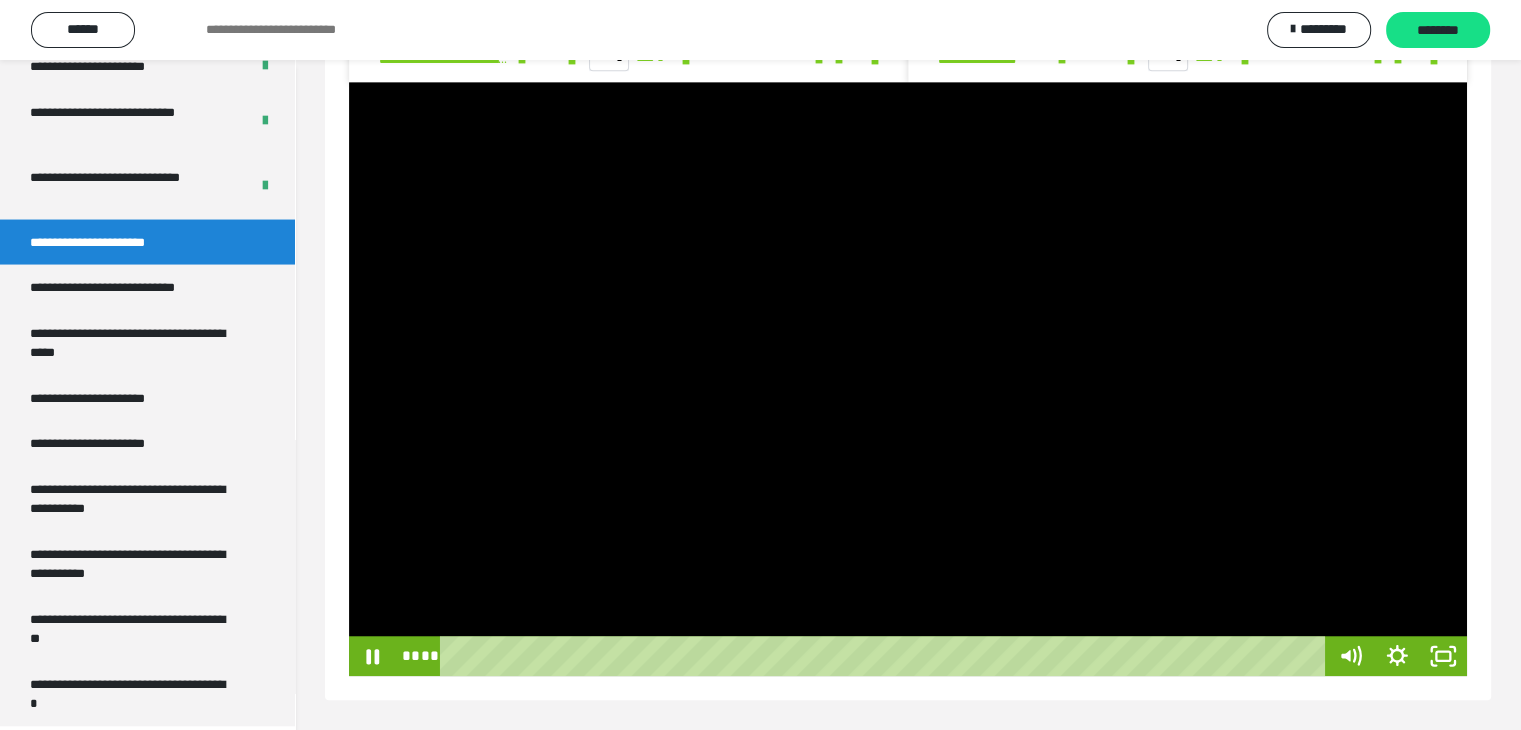 click at bounding box center (908, 379) 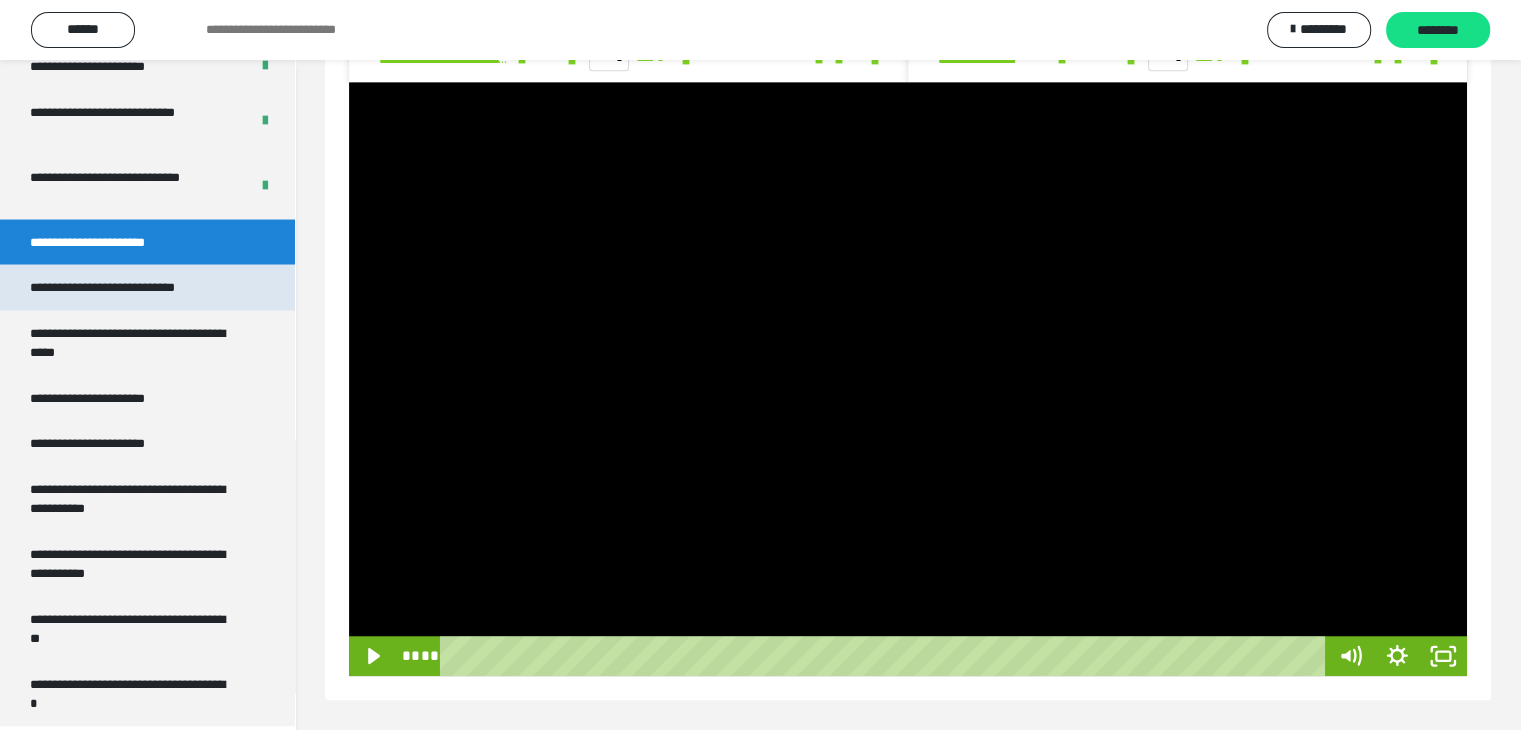 click on "**********" at bounding box center (129, 288) 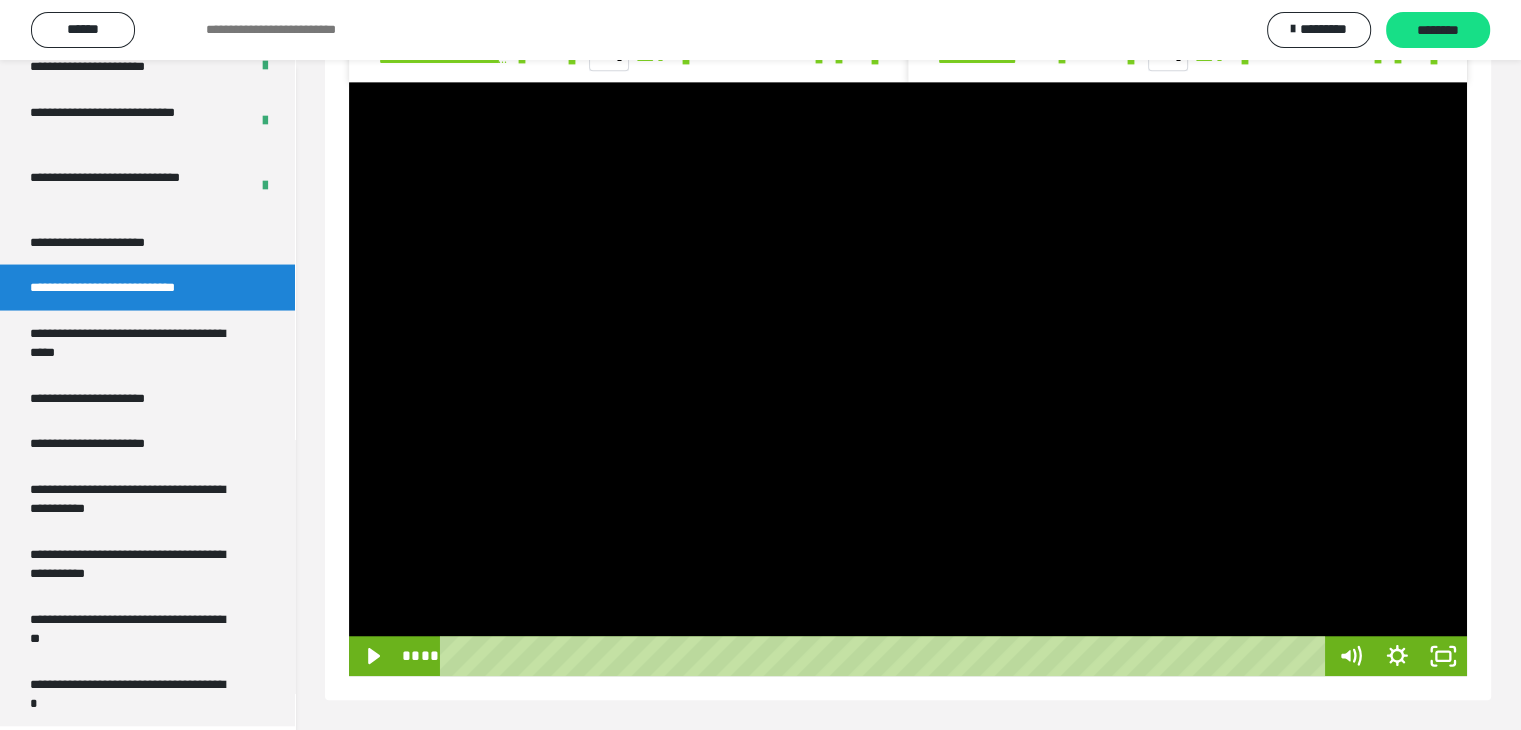 scroll, scrollTop: 60, scrollLeft: 0, axis: vertical 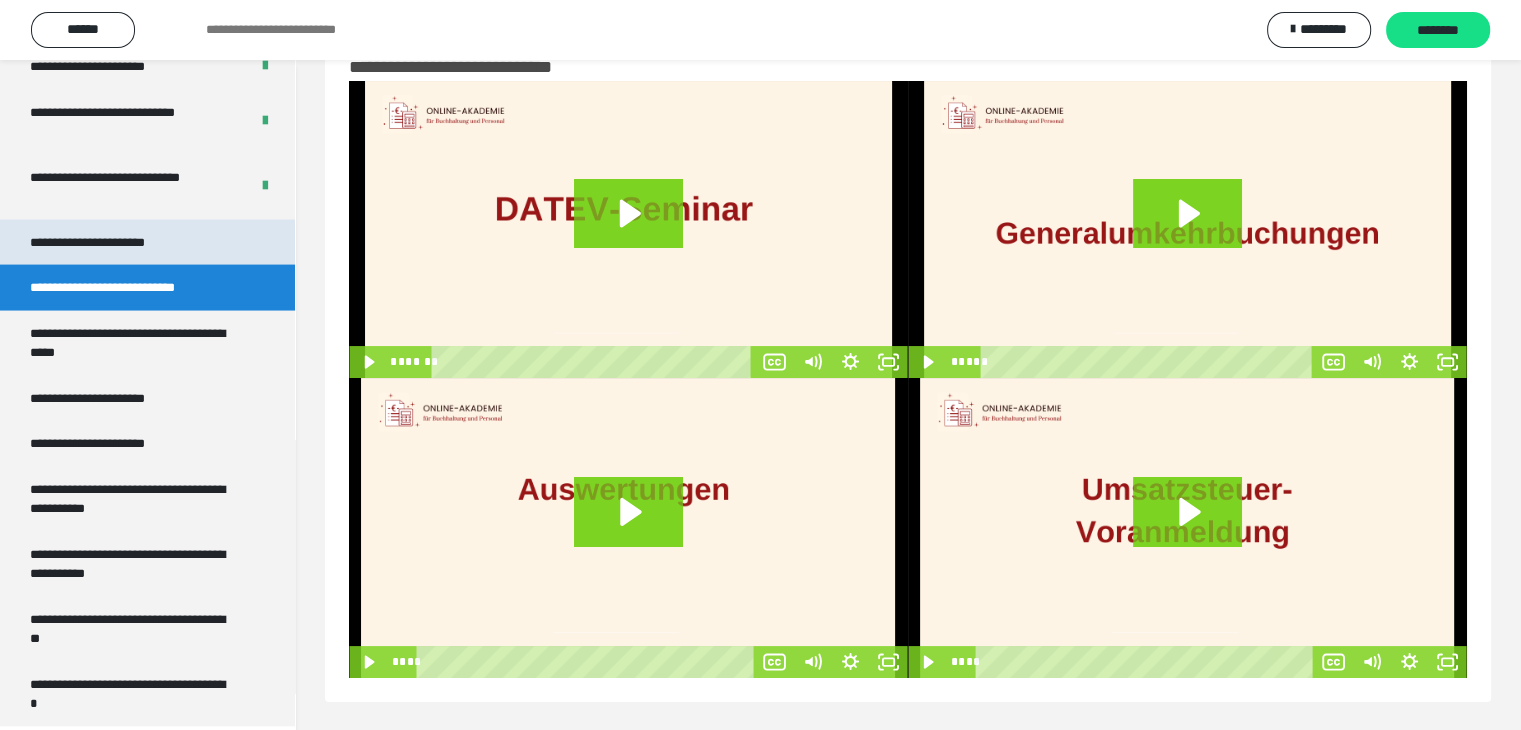 click on "**********" at bounding box center (109, 243) 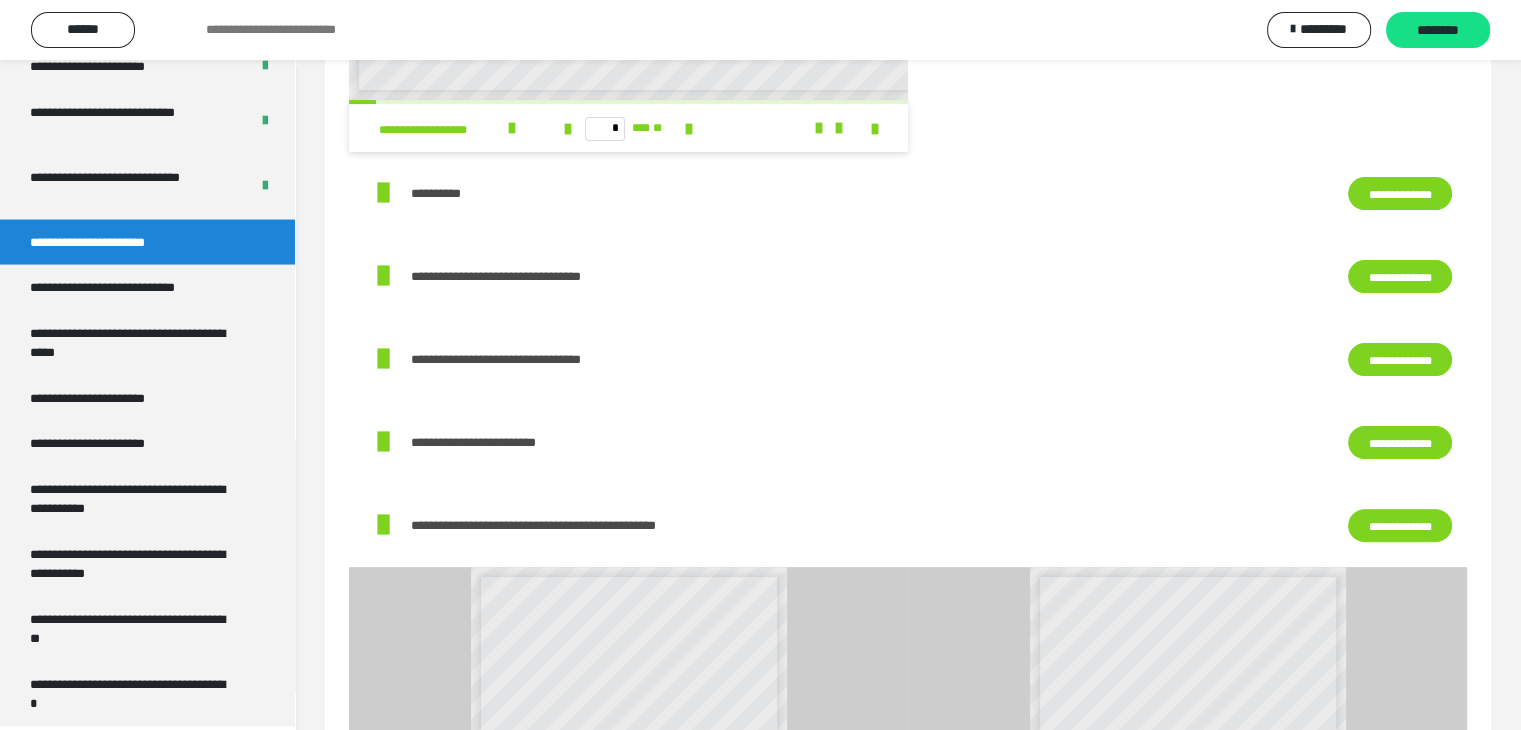 scroll, scrollTop: 274, scrollLeft: 0, axis: vertical 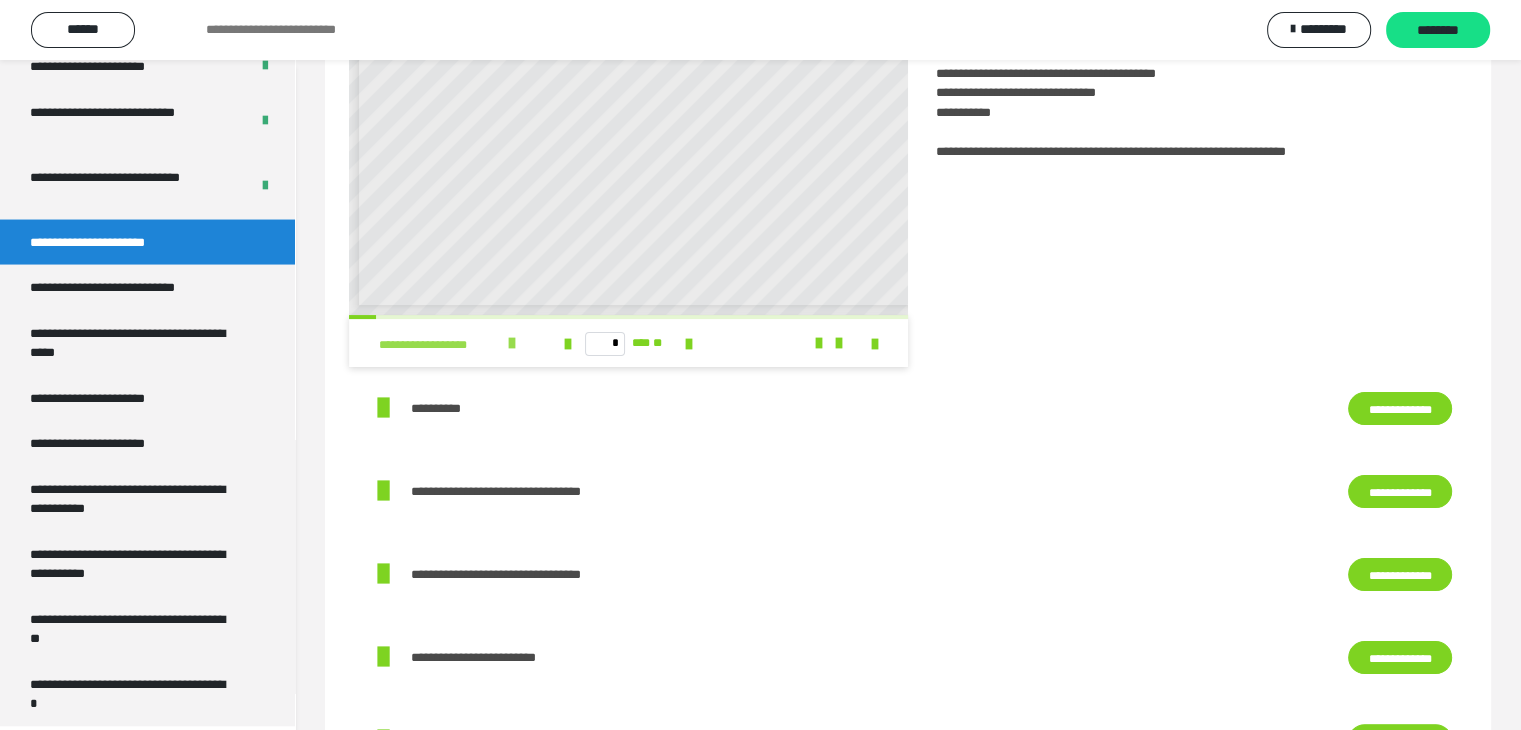 click at bounding box center [512, 343] 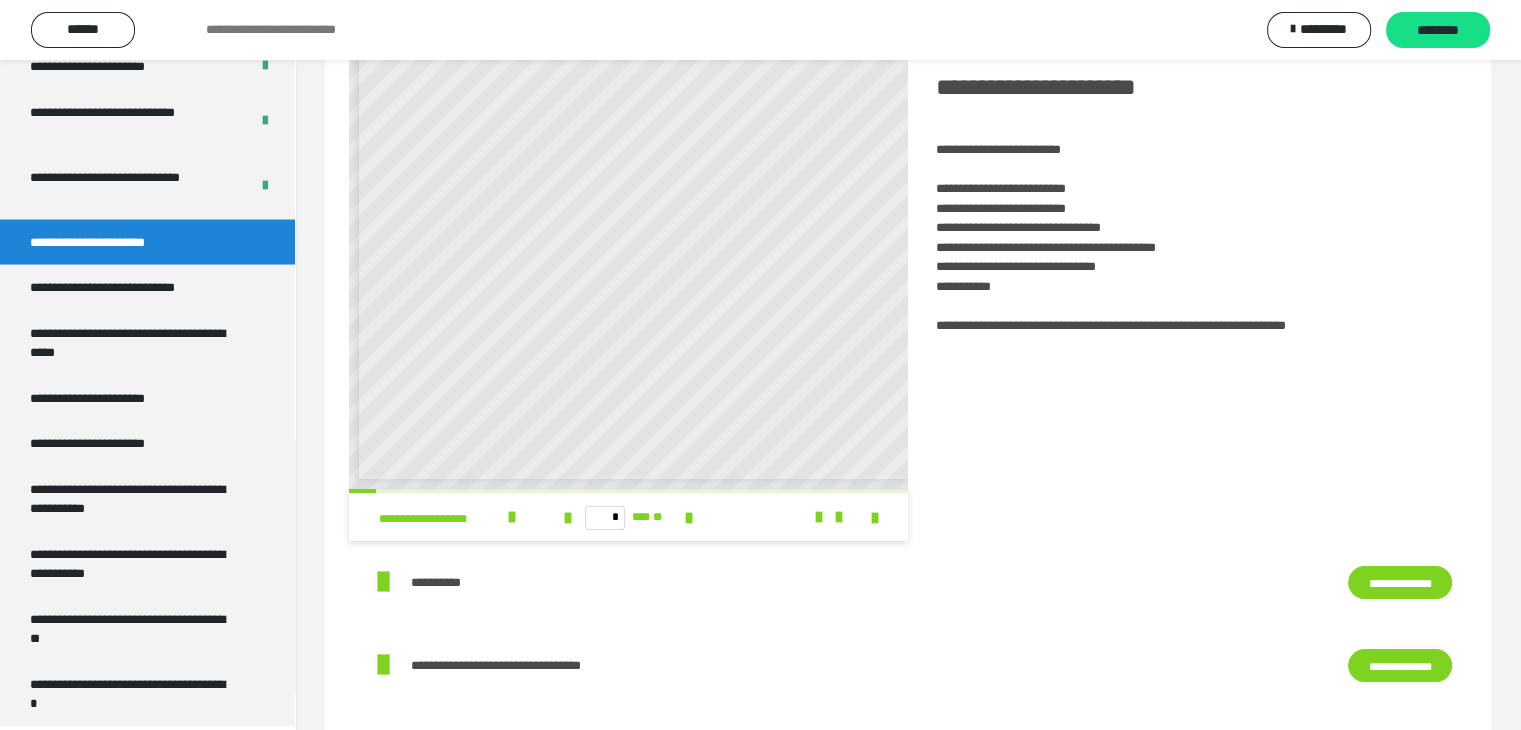 scroll, scrollTop: 0, scrollLeft: 0, axis: both 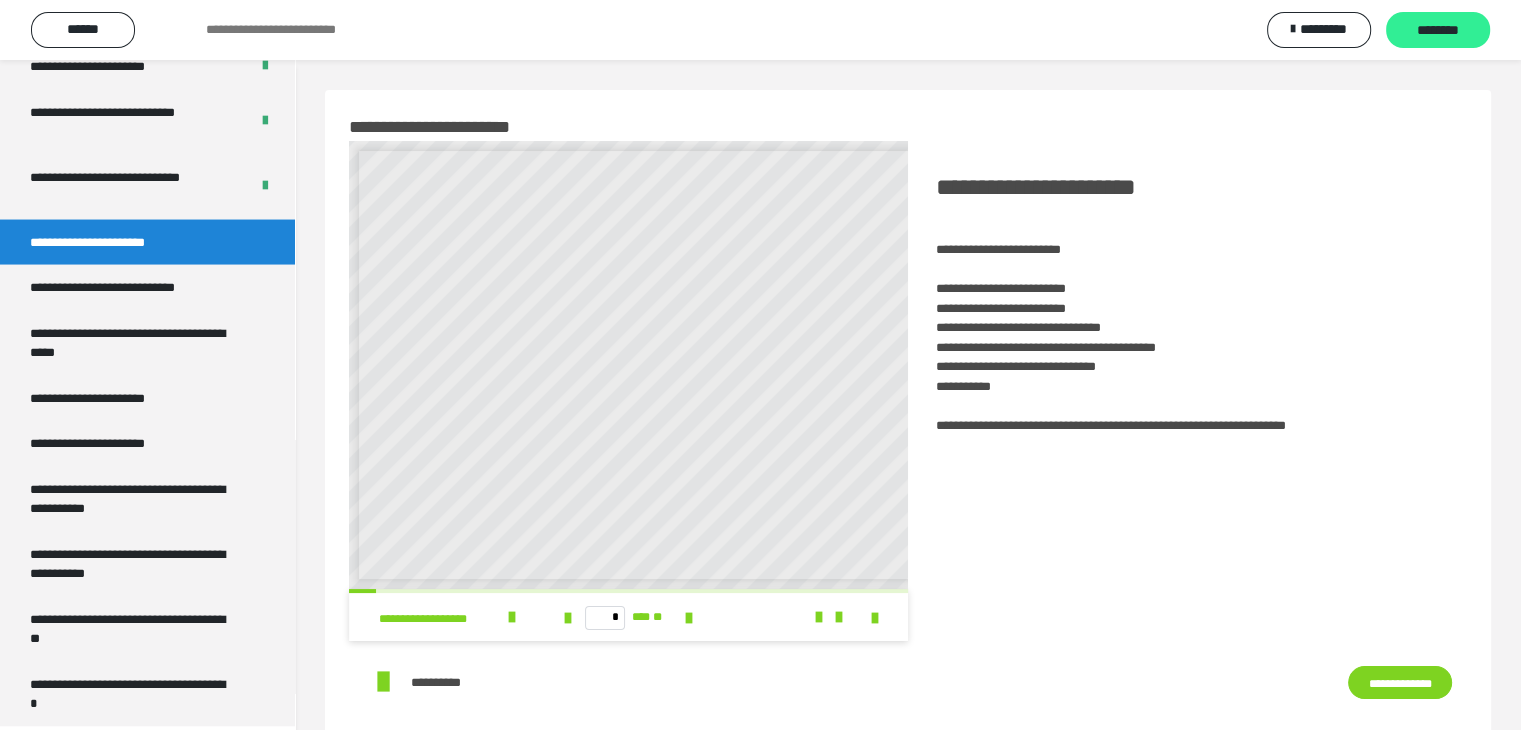 click on "********" at bounding box center [1438, 31] 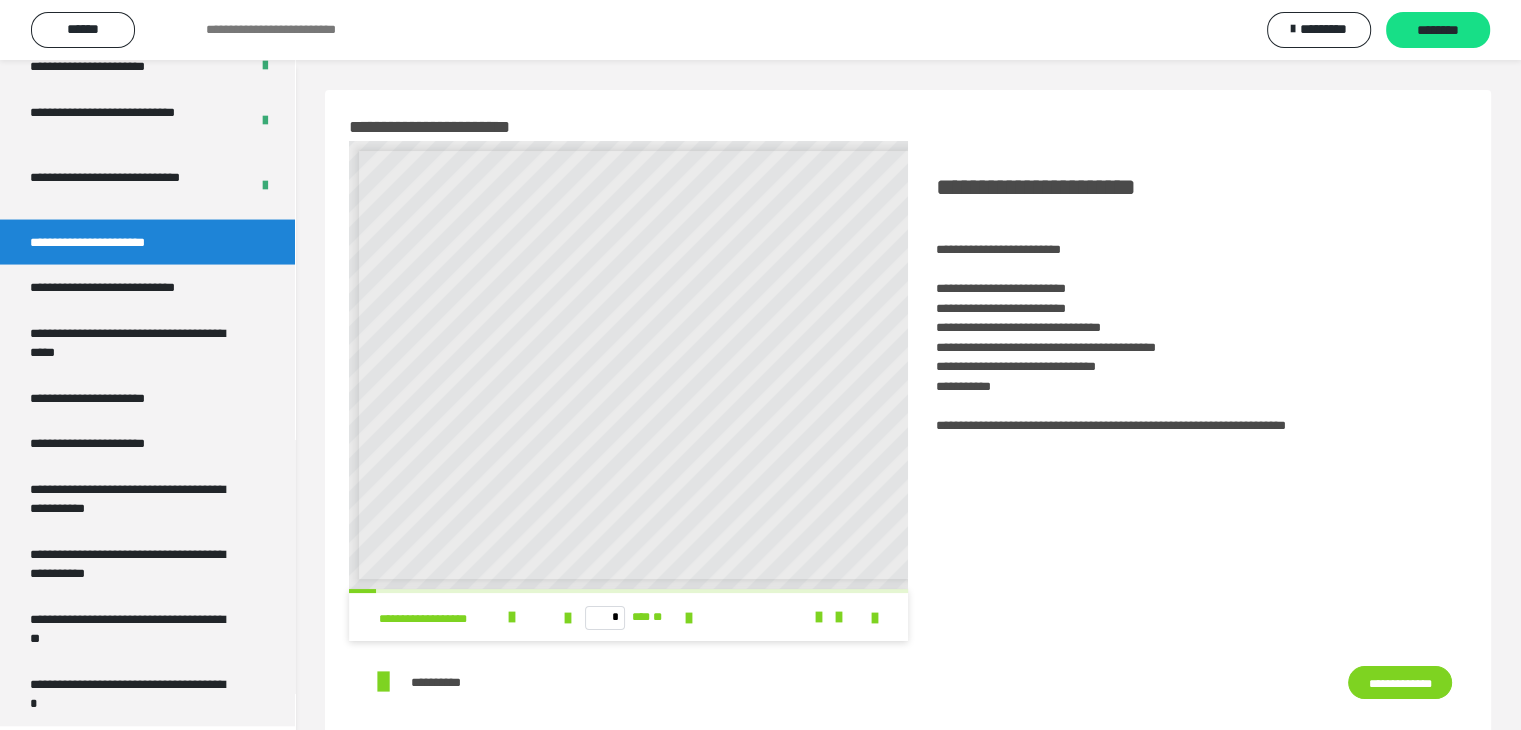 scroll, scrollTop: 400, scrollLeft: 0, axis: vertical 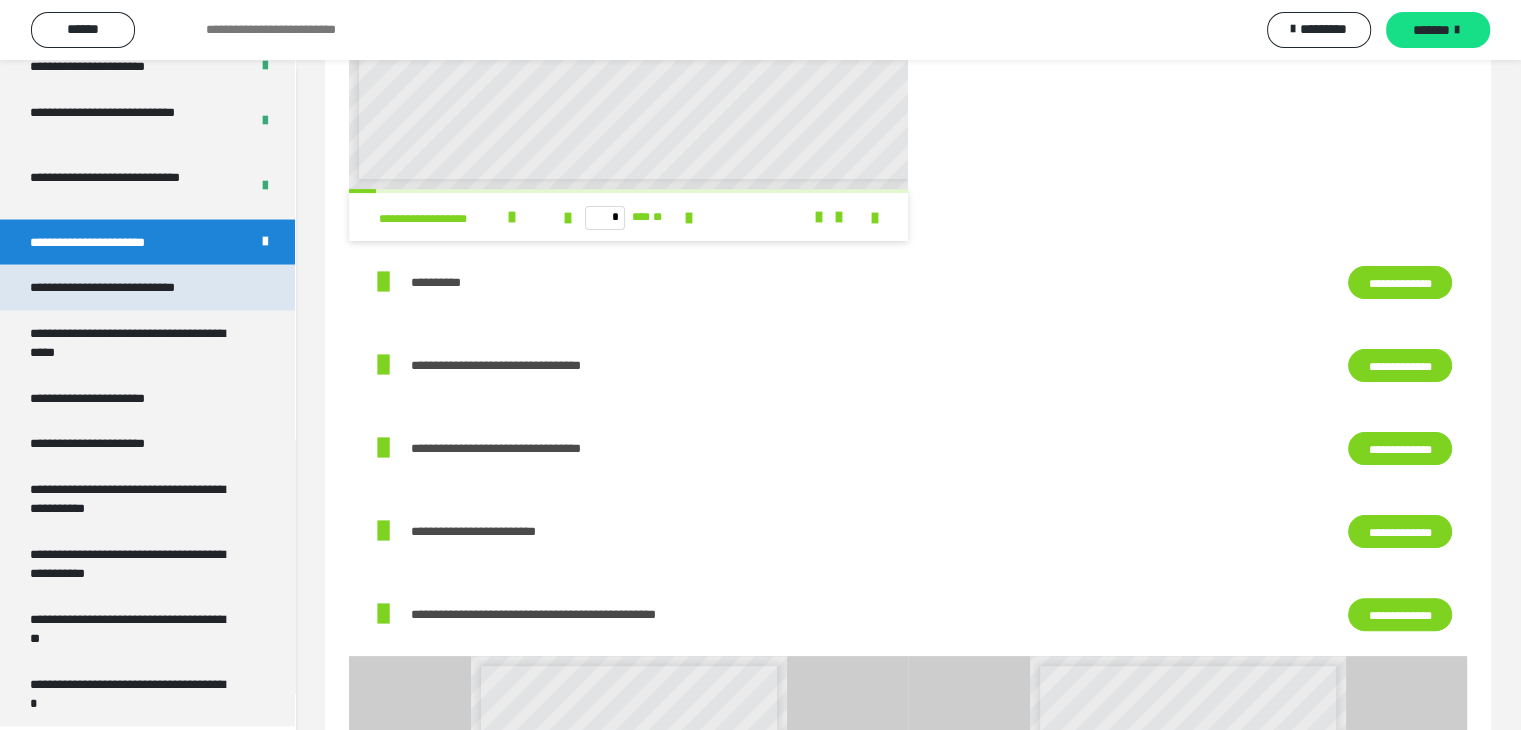 click on "**********" at bounding box center (129, 288) 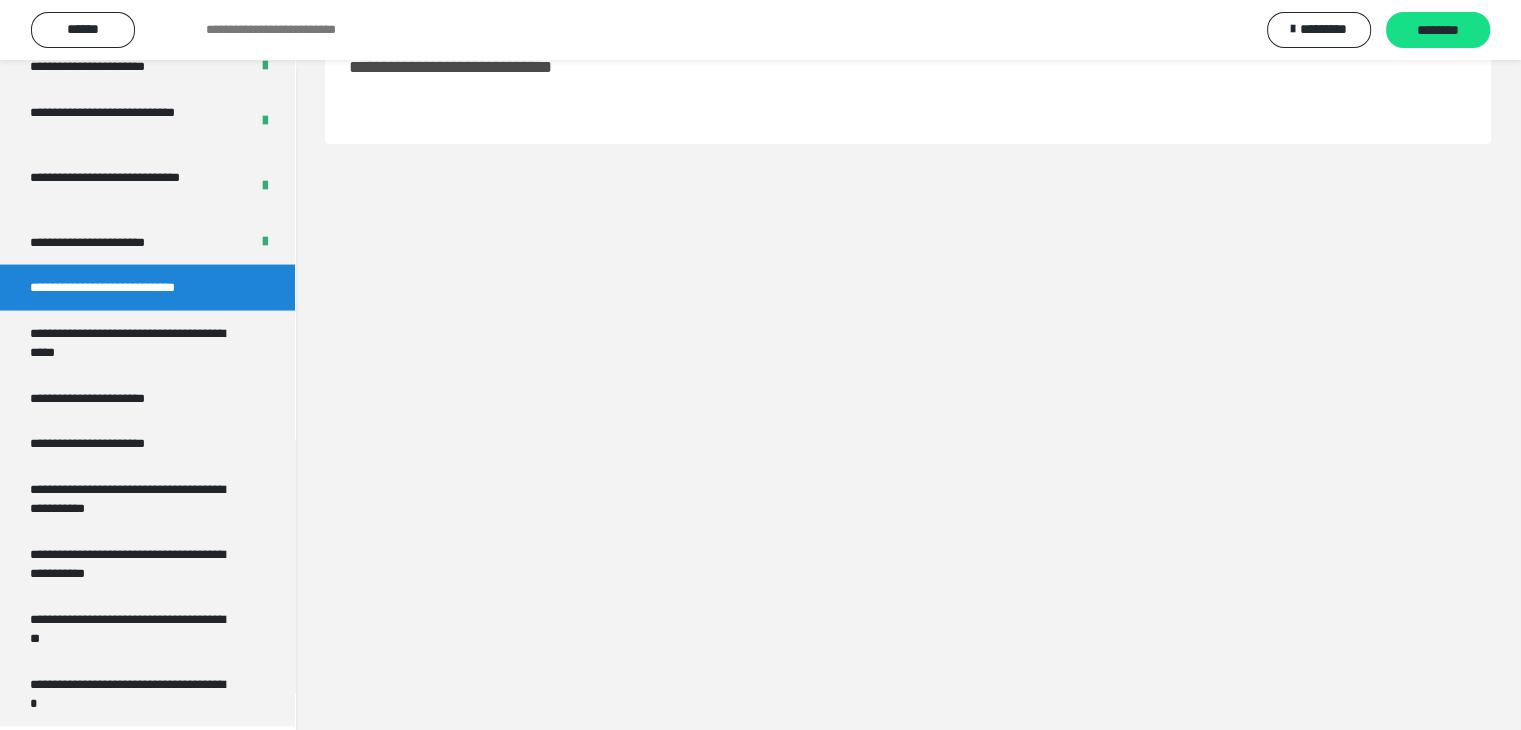 scroll, scrollTop: 60, scrollLeft: 0, axis: vertical 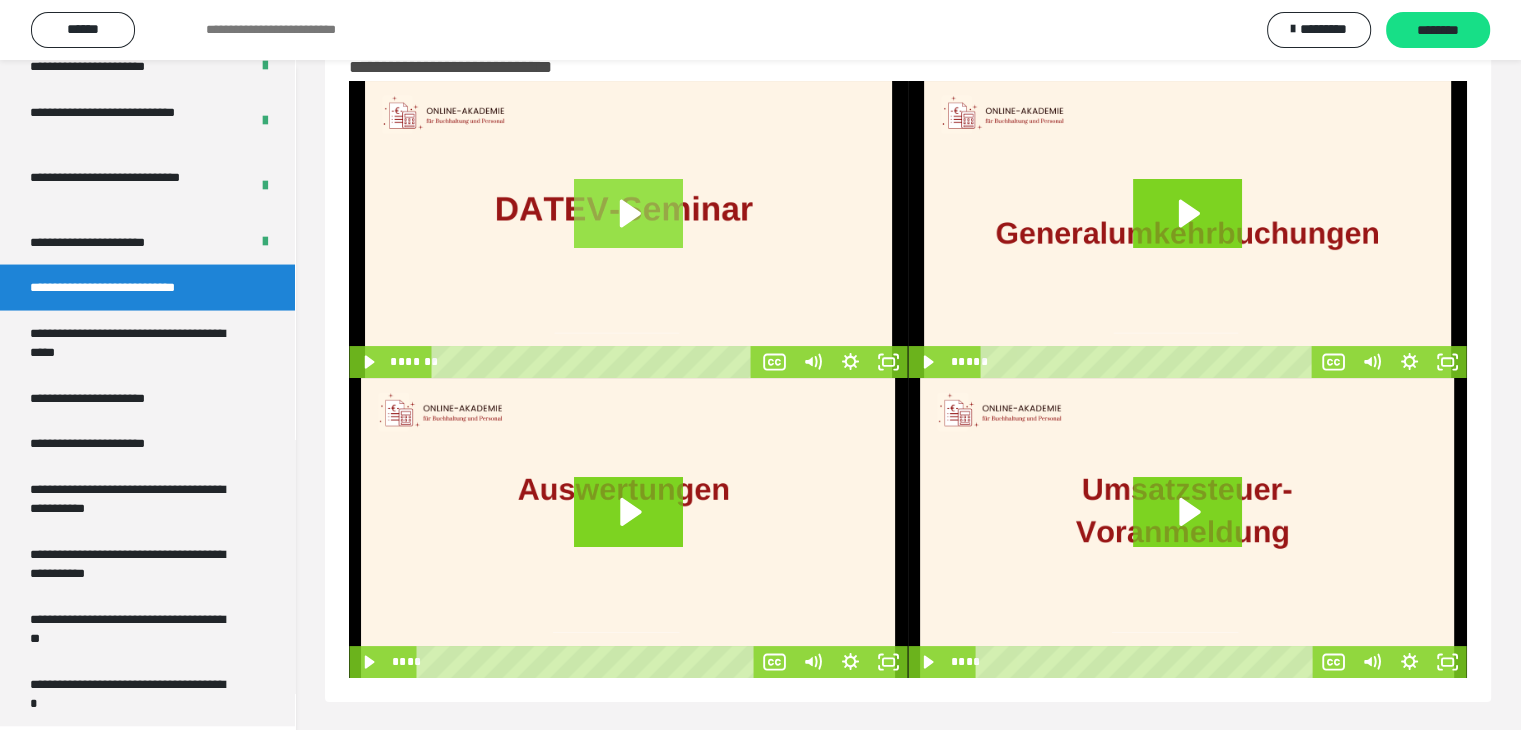 click 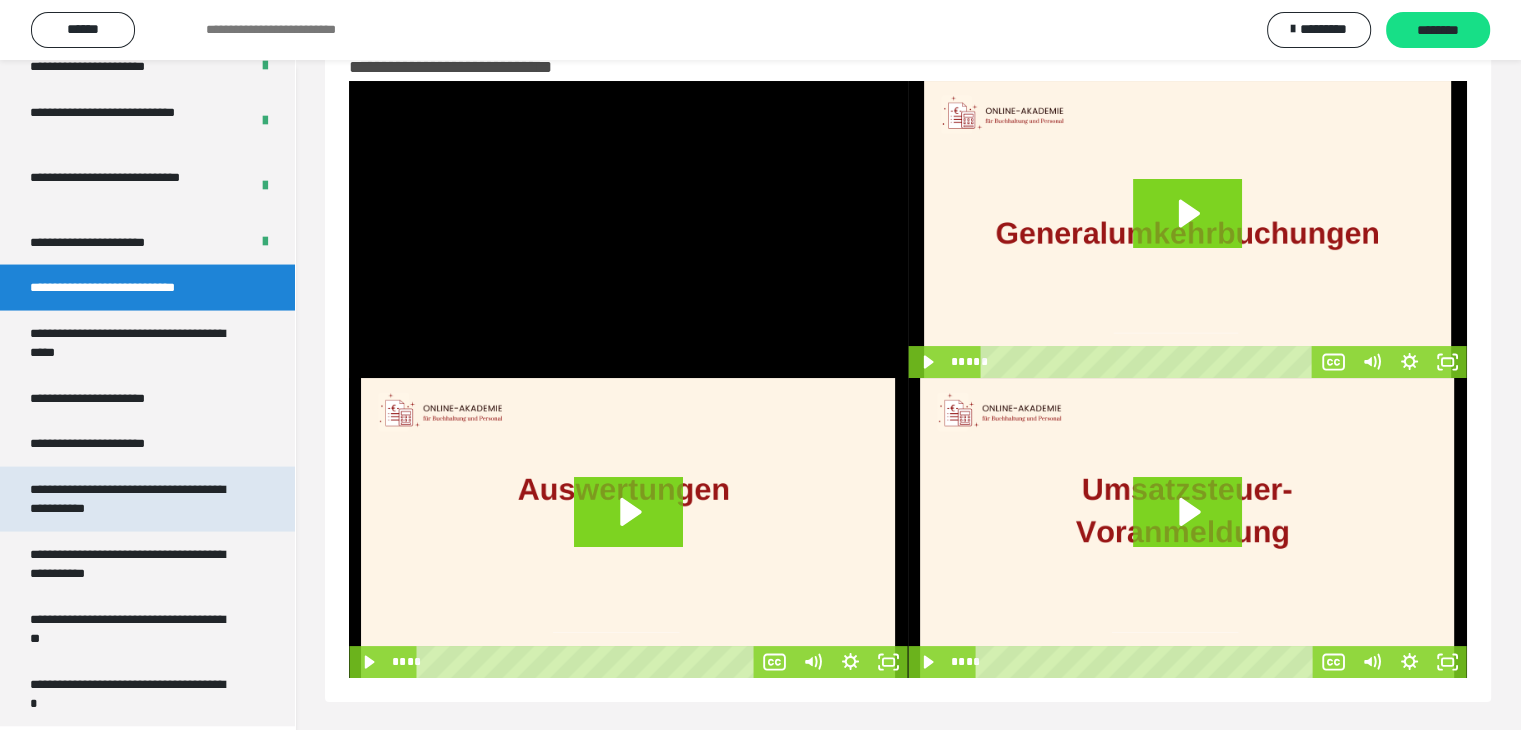 scroll, scrollTop: 62, scrollLeft: 0, axis: vertical 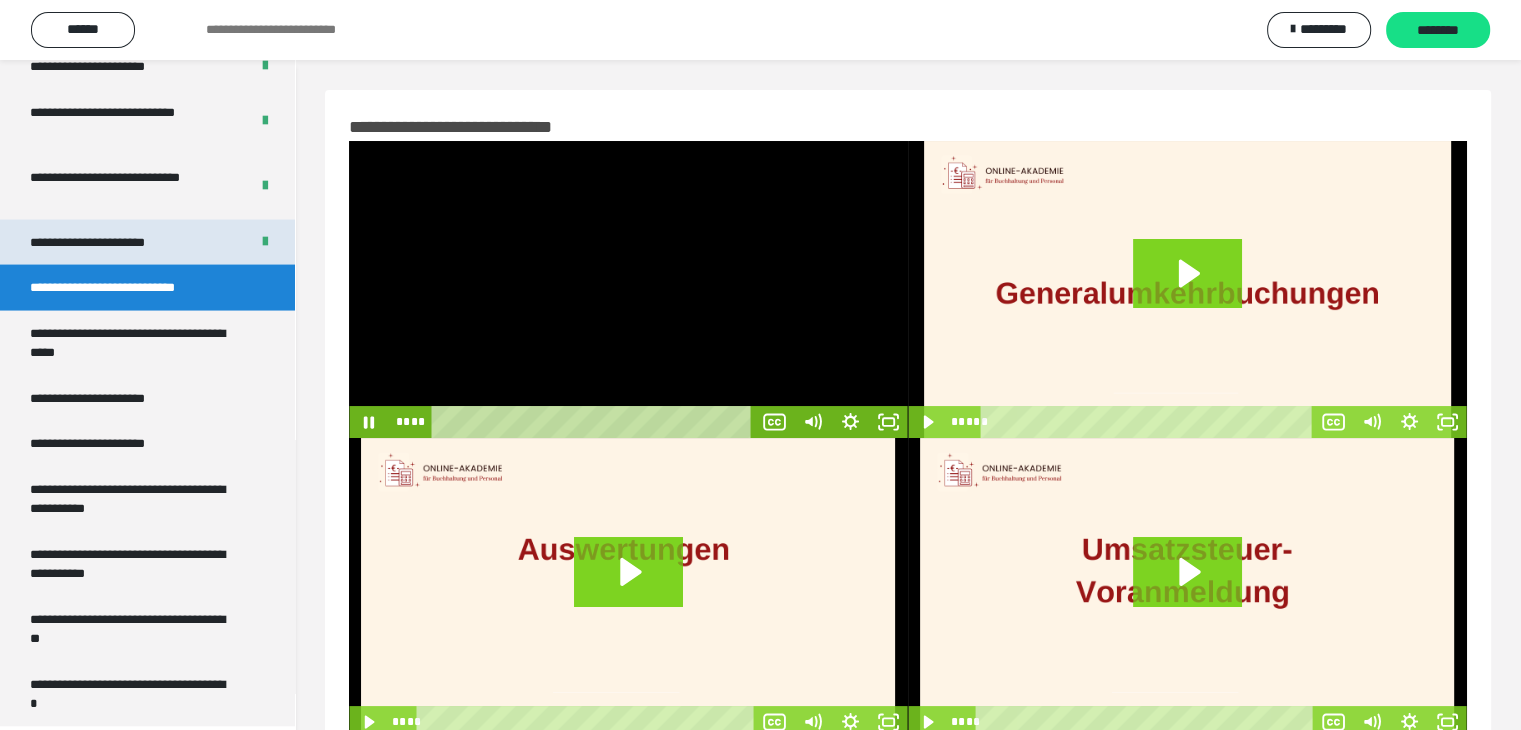 click on "**********" at bounding box center [109, 243] 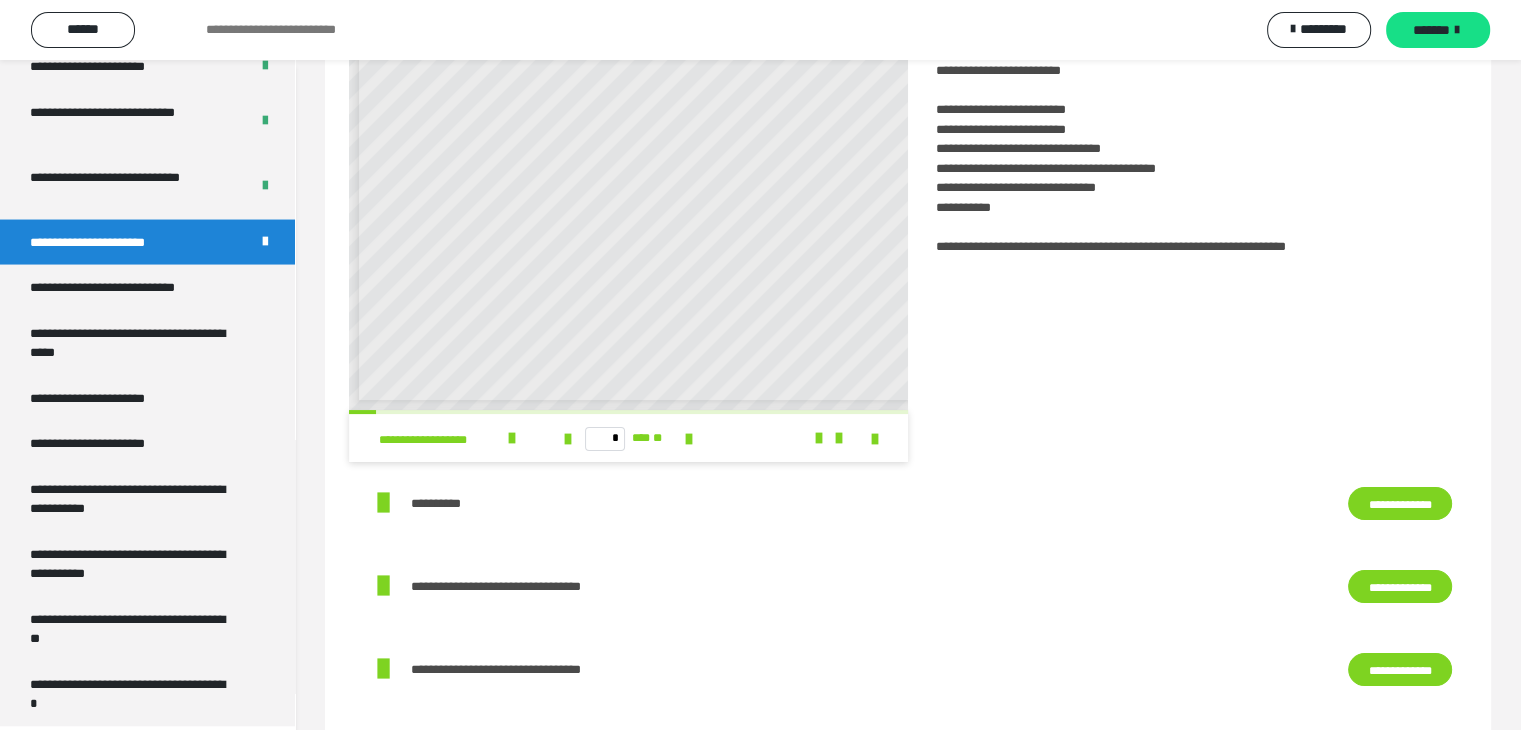 scroll, scrollTop: 300, scrollLeft: 0, axis: vertical 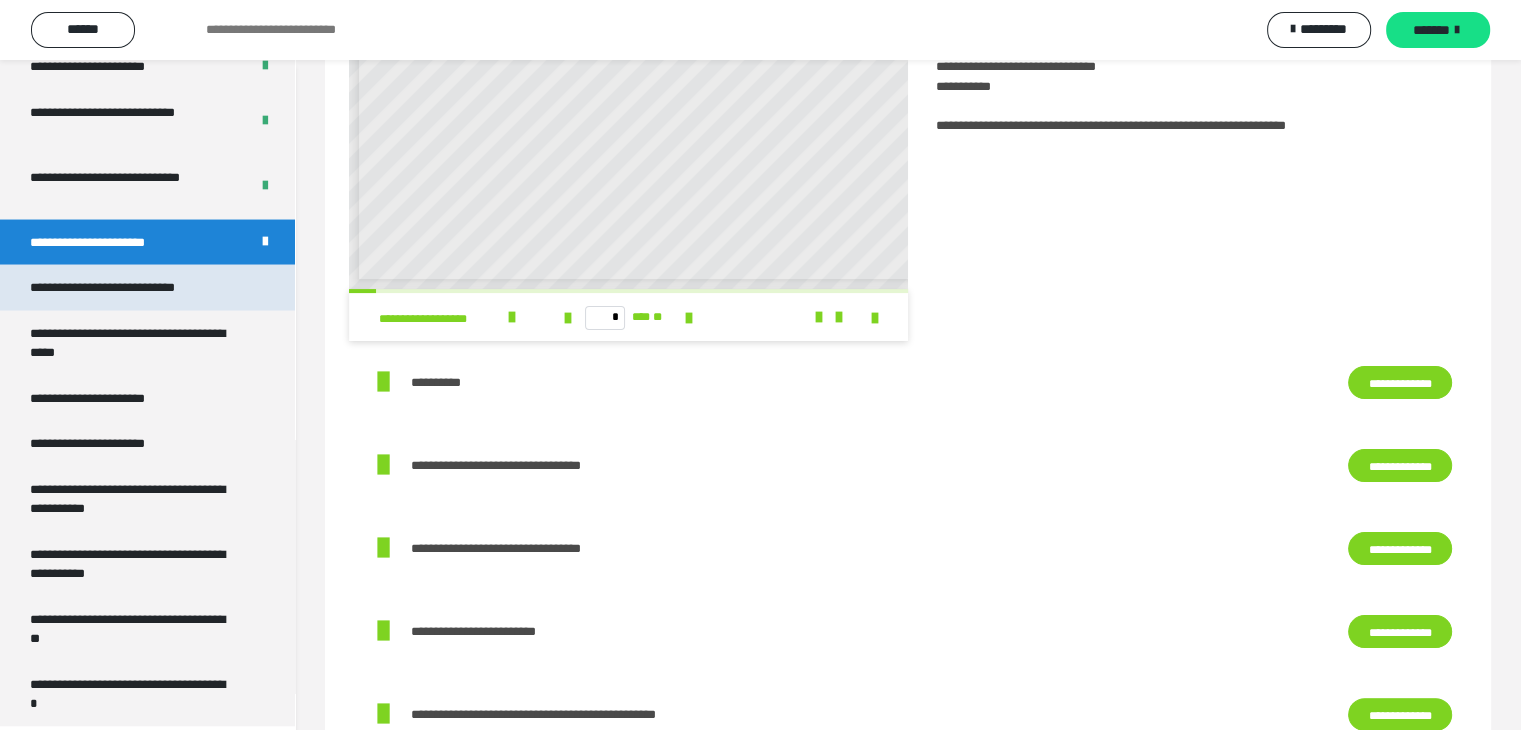 click on "**********" at bounding box center (129, 288) 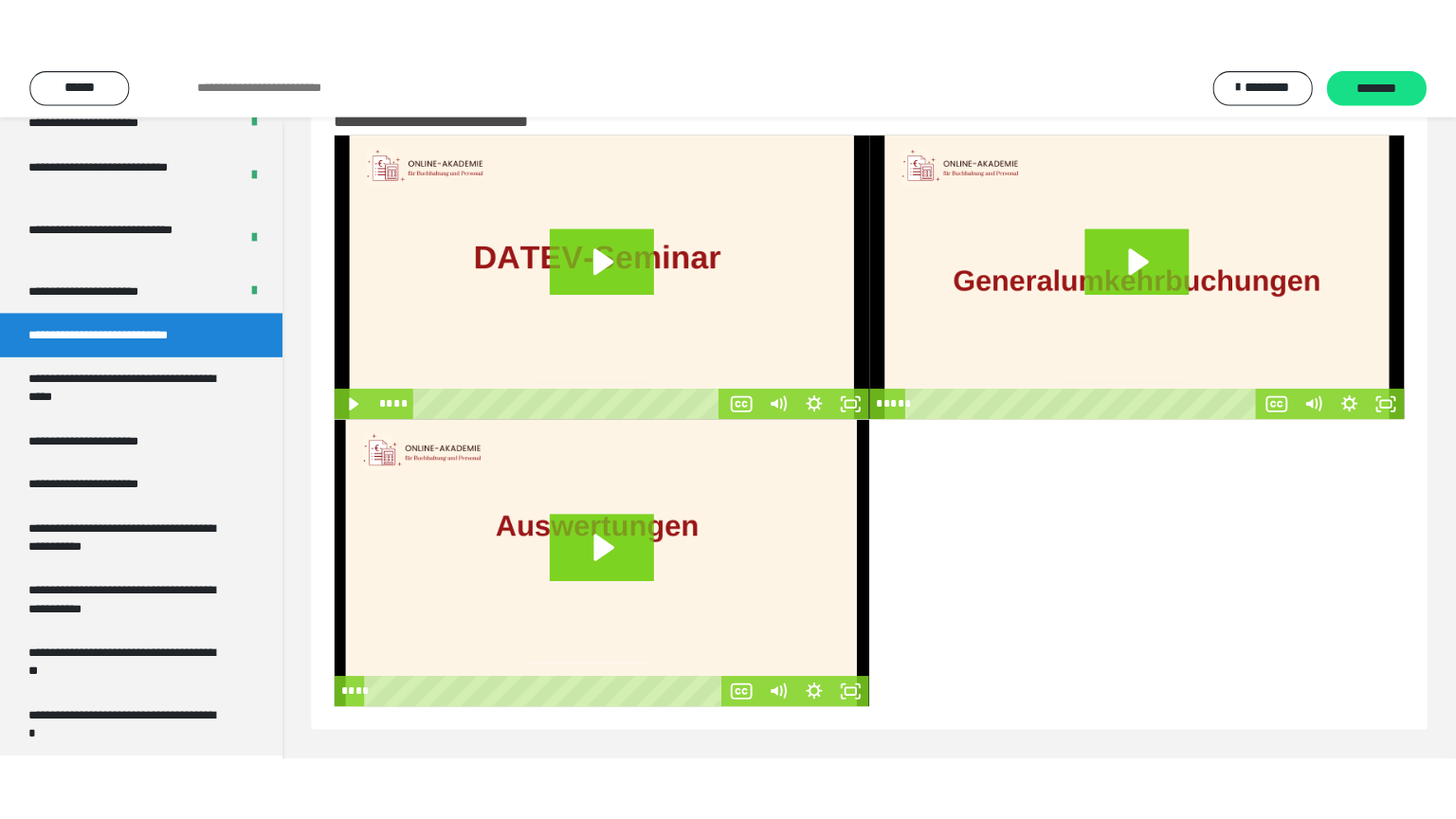 scroll, scrollTop: 57, scrollLeft: 0, axis: vertical 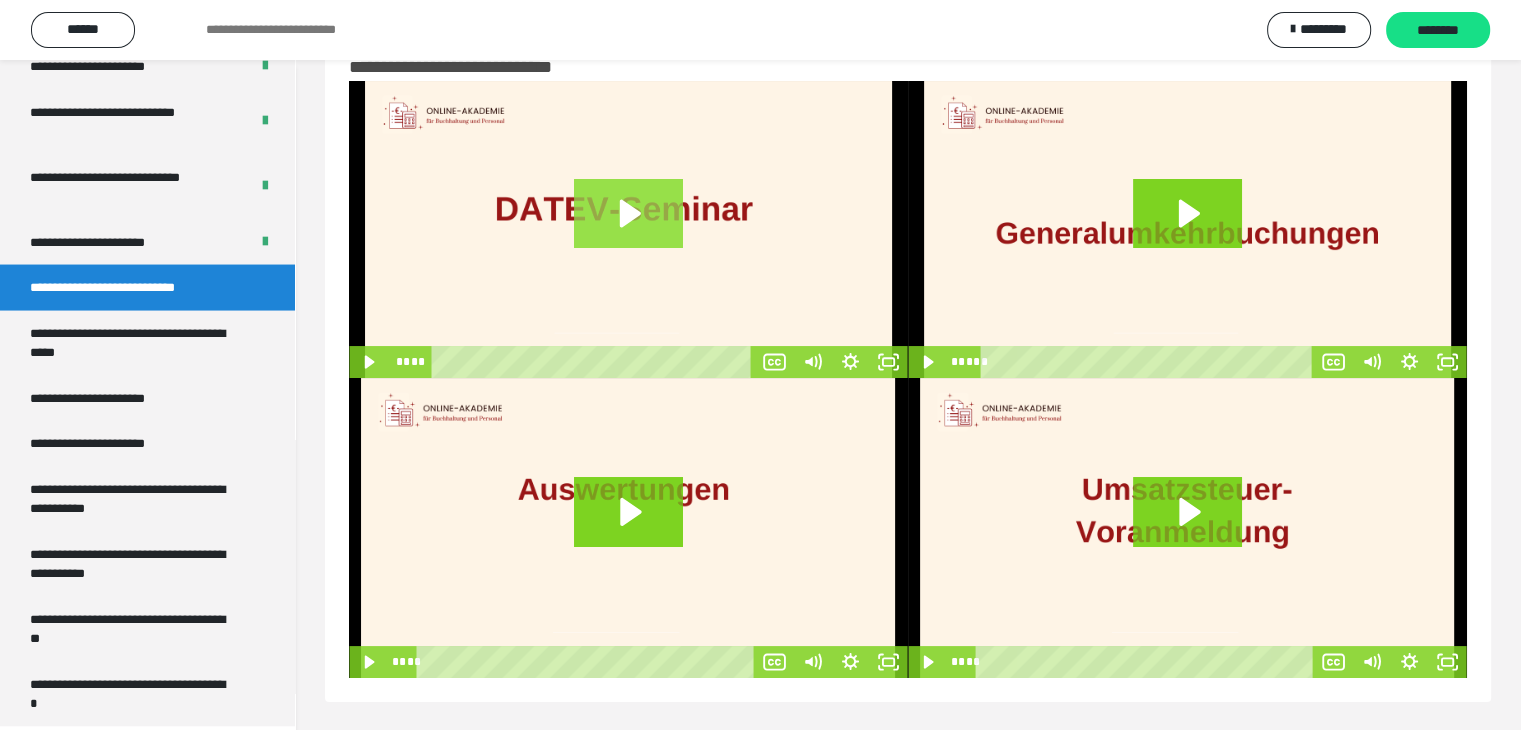 click 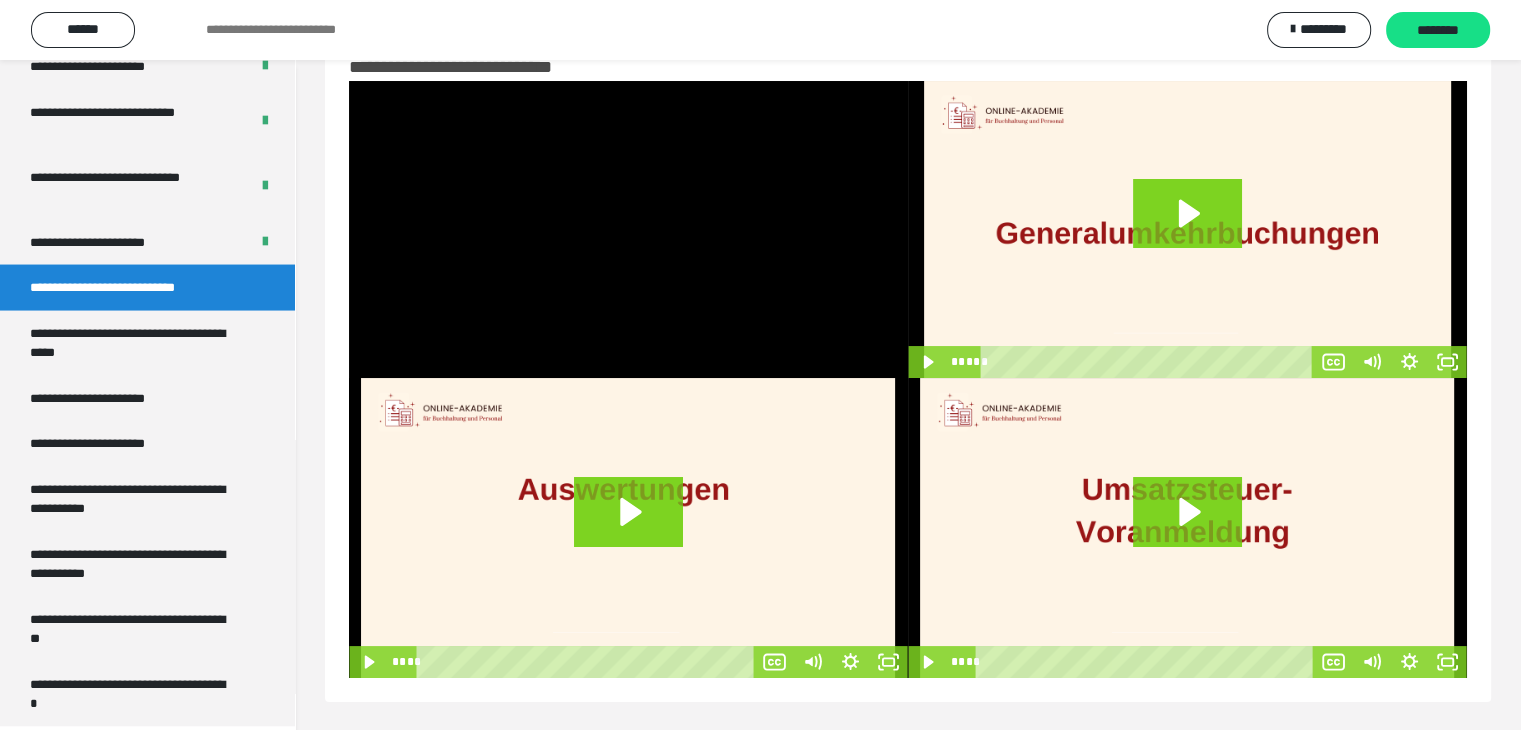 type 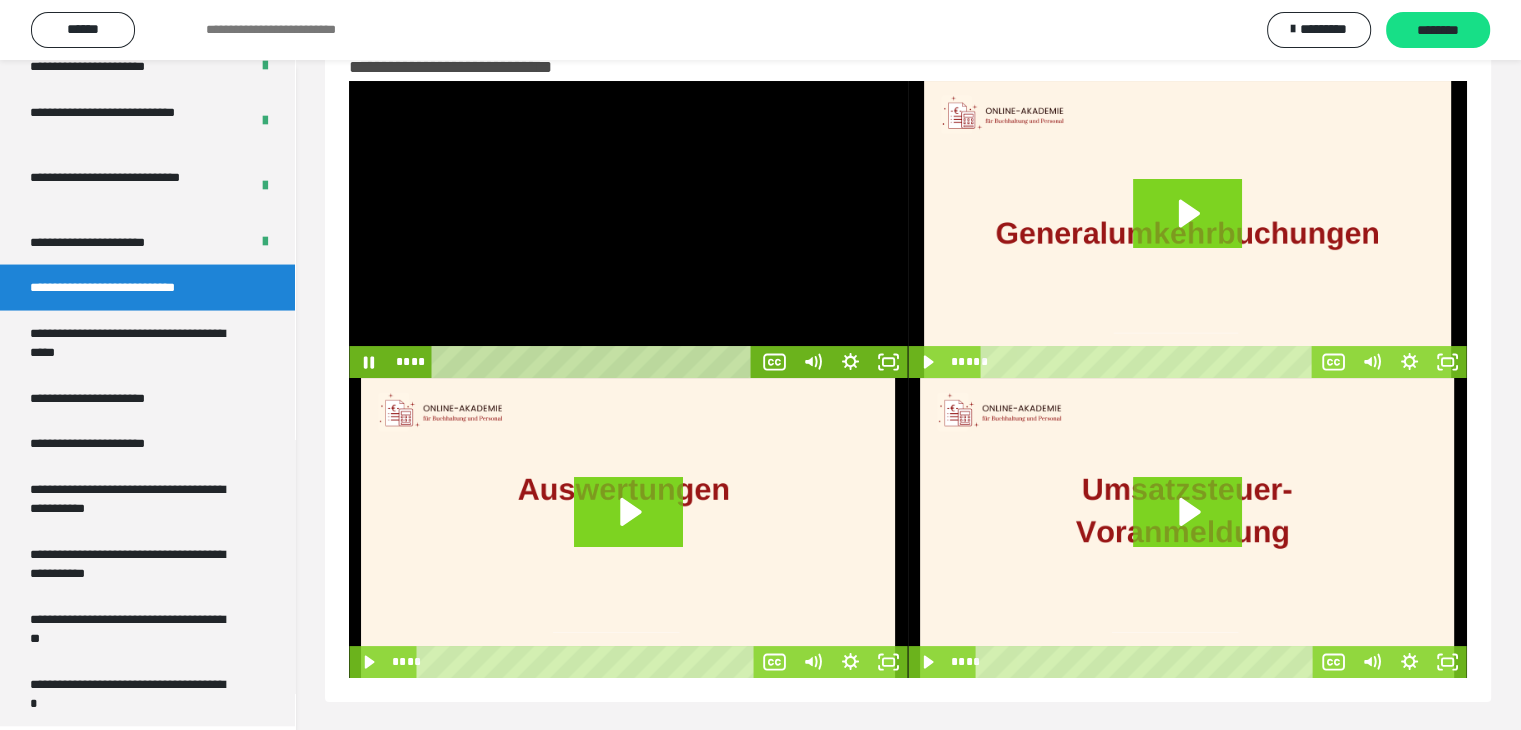 click at bounding box center (628, 229) 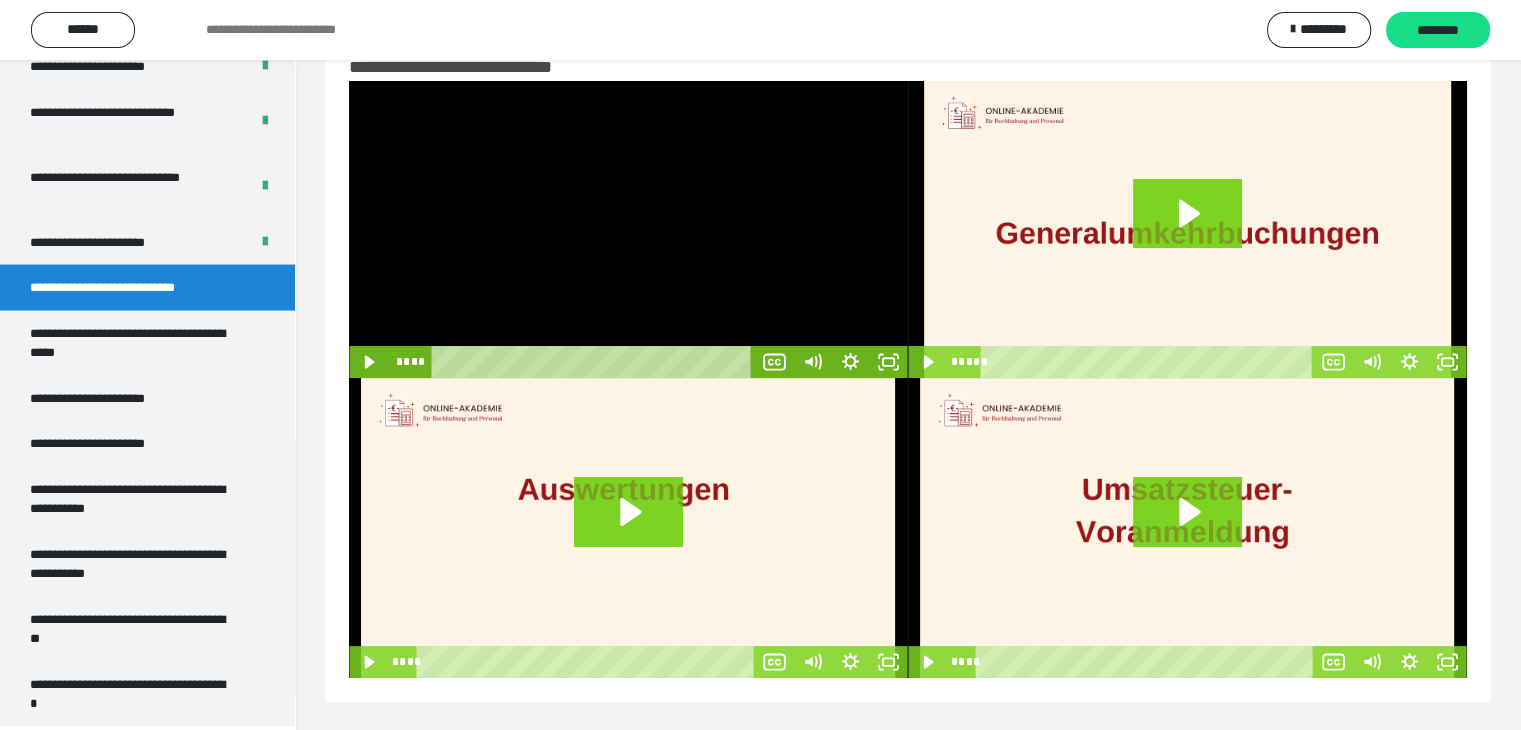 click at bounding box center (628, 229) 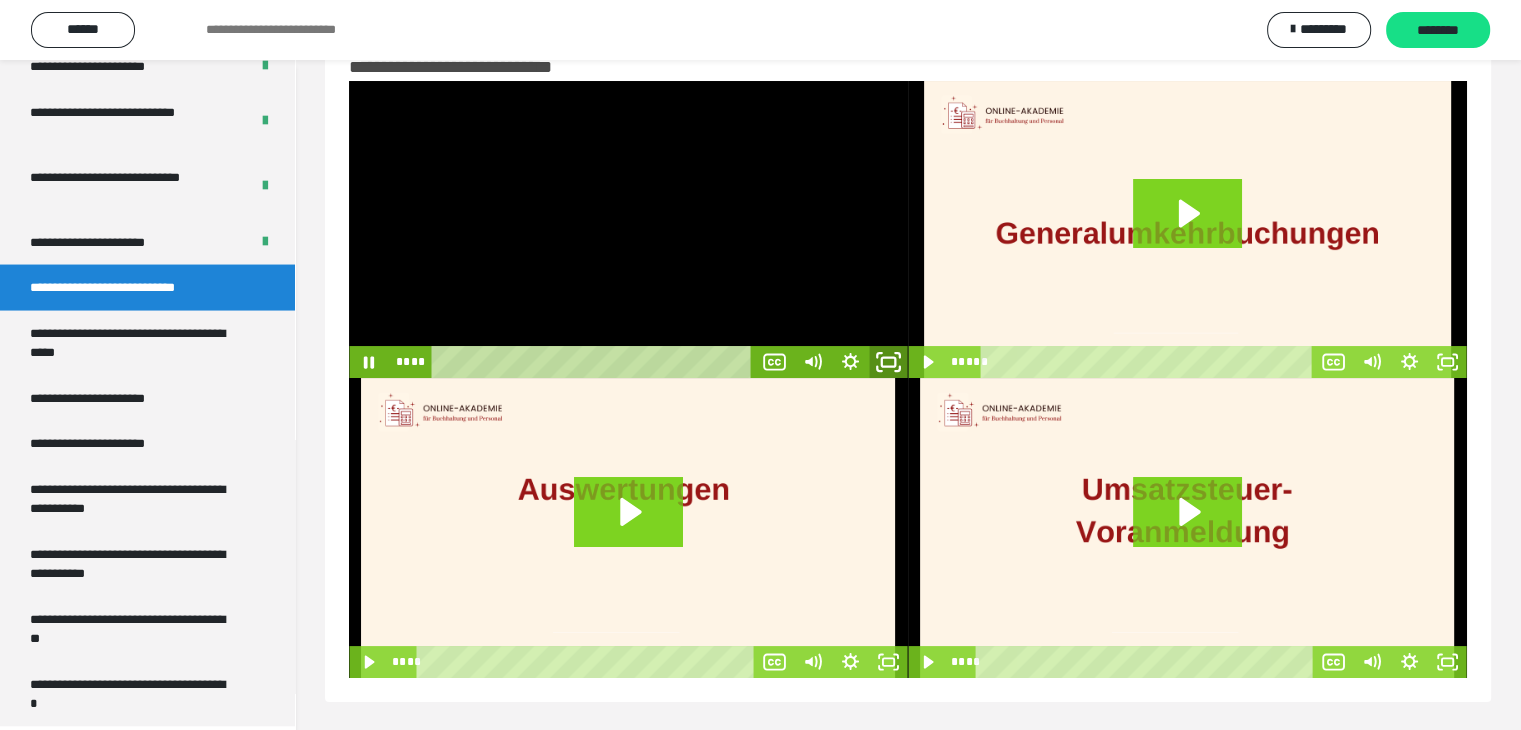 click 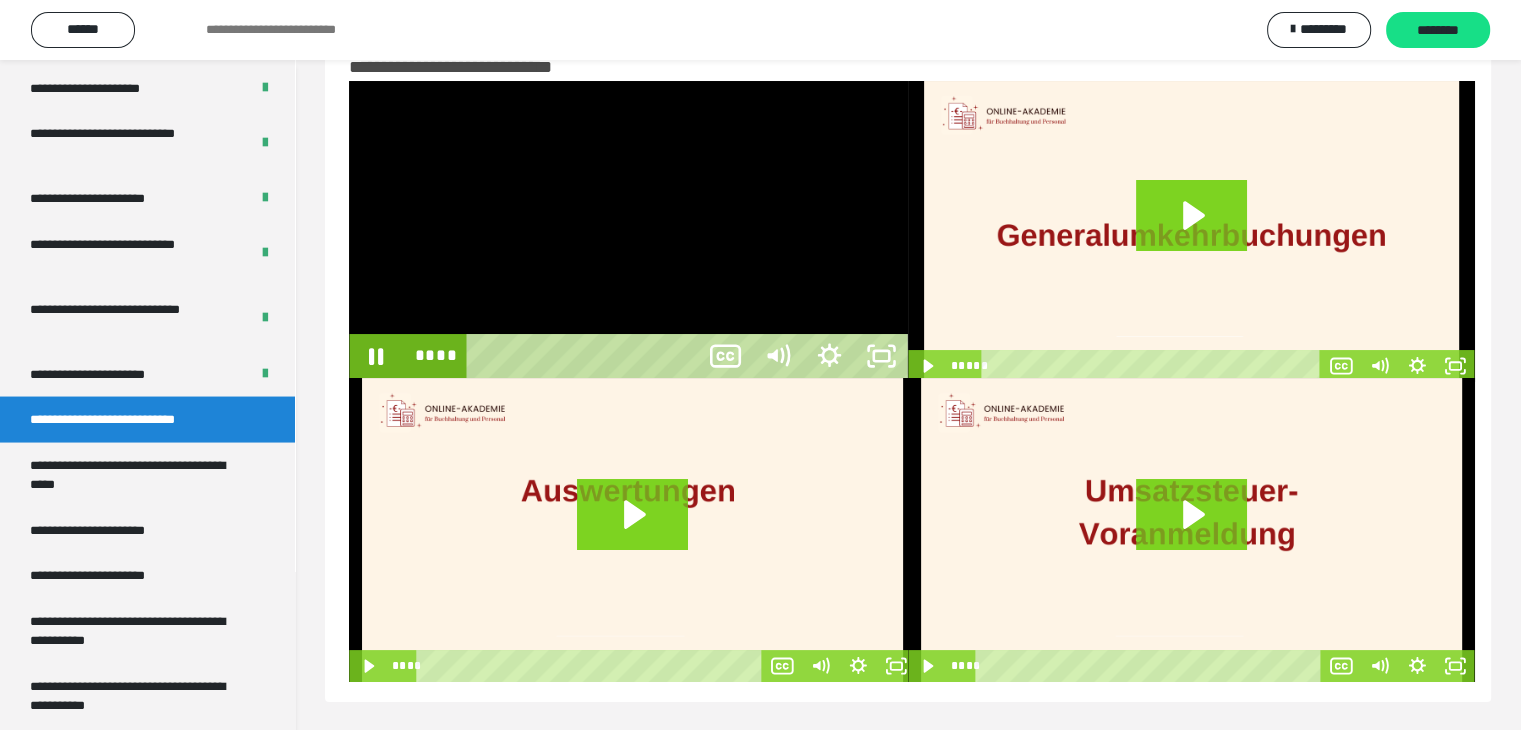 scroll, scrollTop: 3804, scrollLeft: 0, axis: vertical 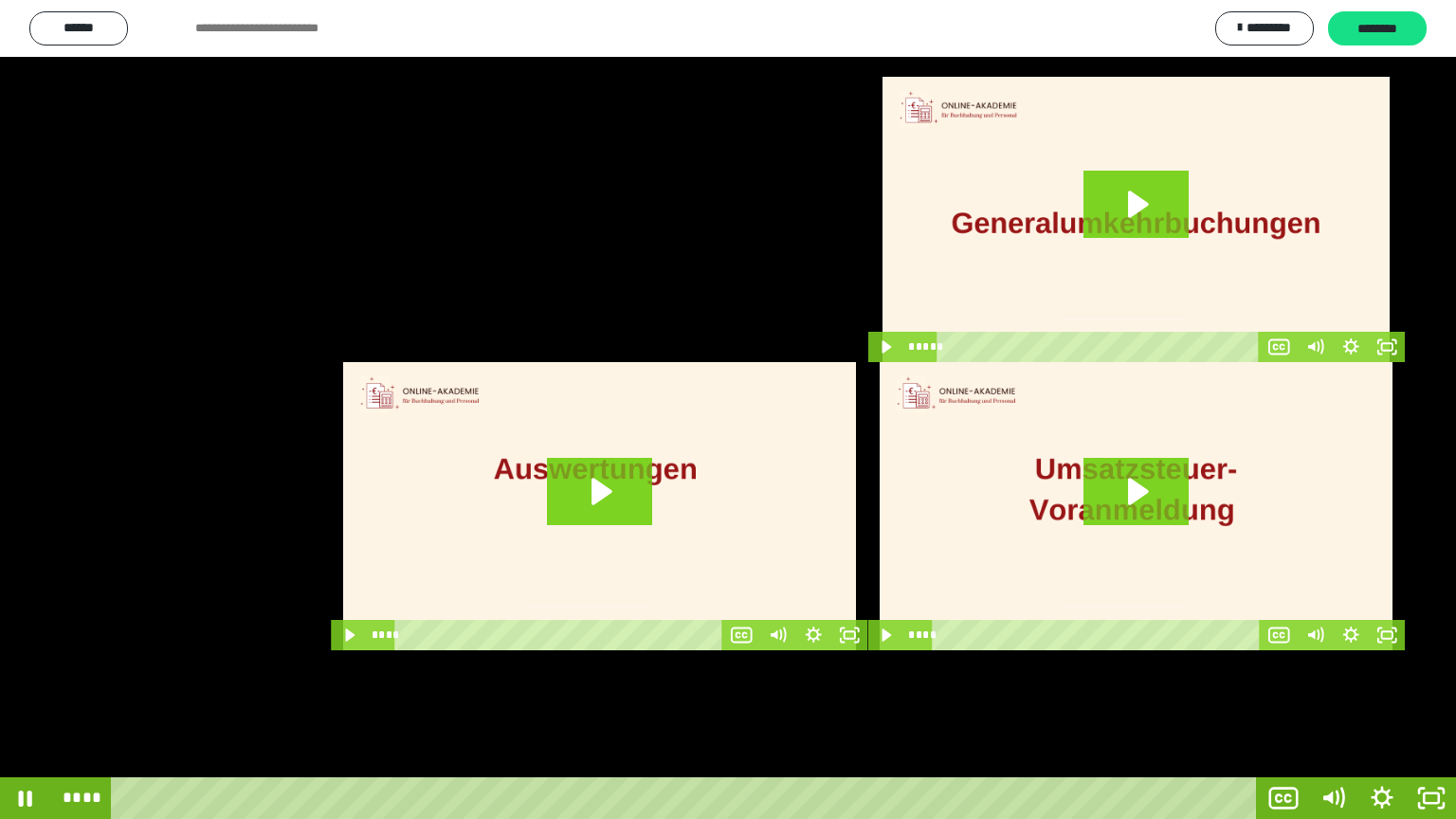 click at bounding box center [728, 410] 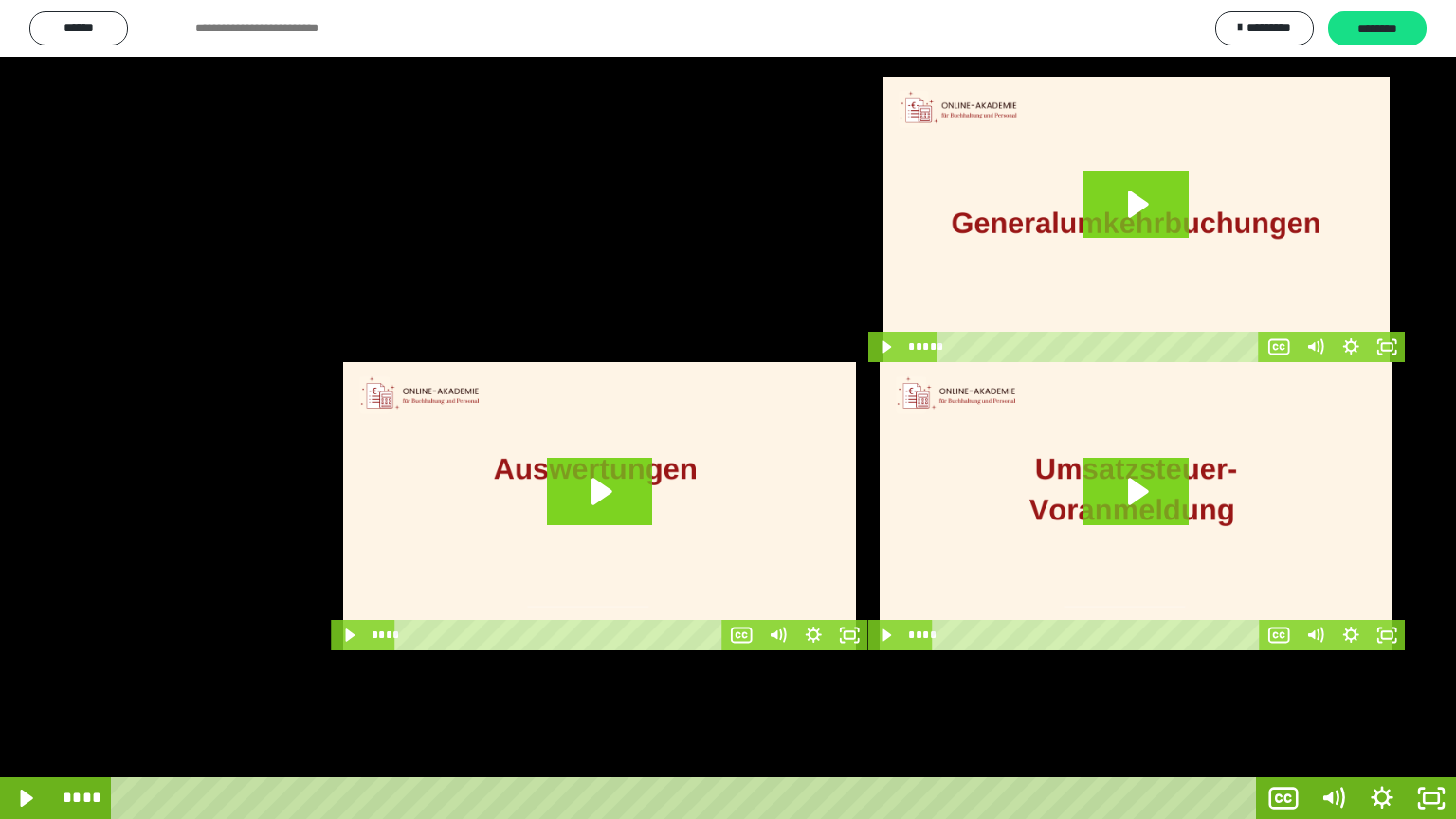 click at bounding box center [728, 410] 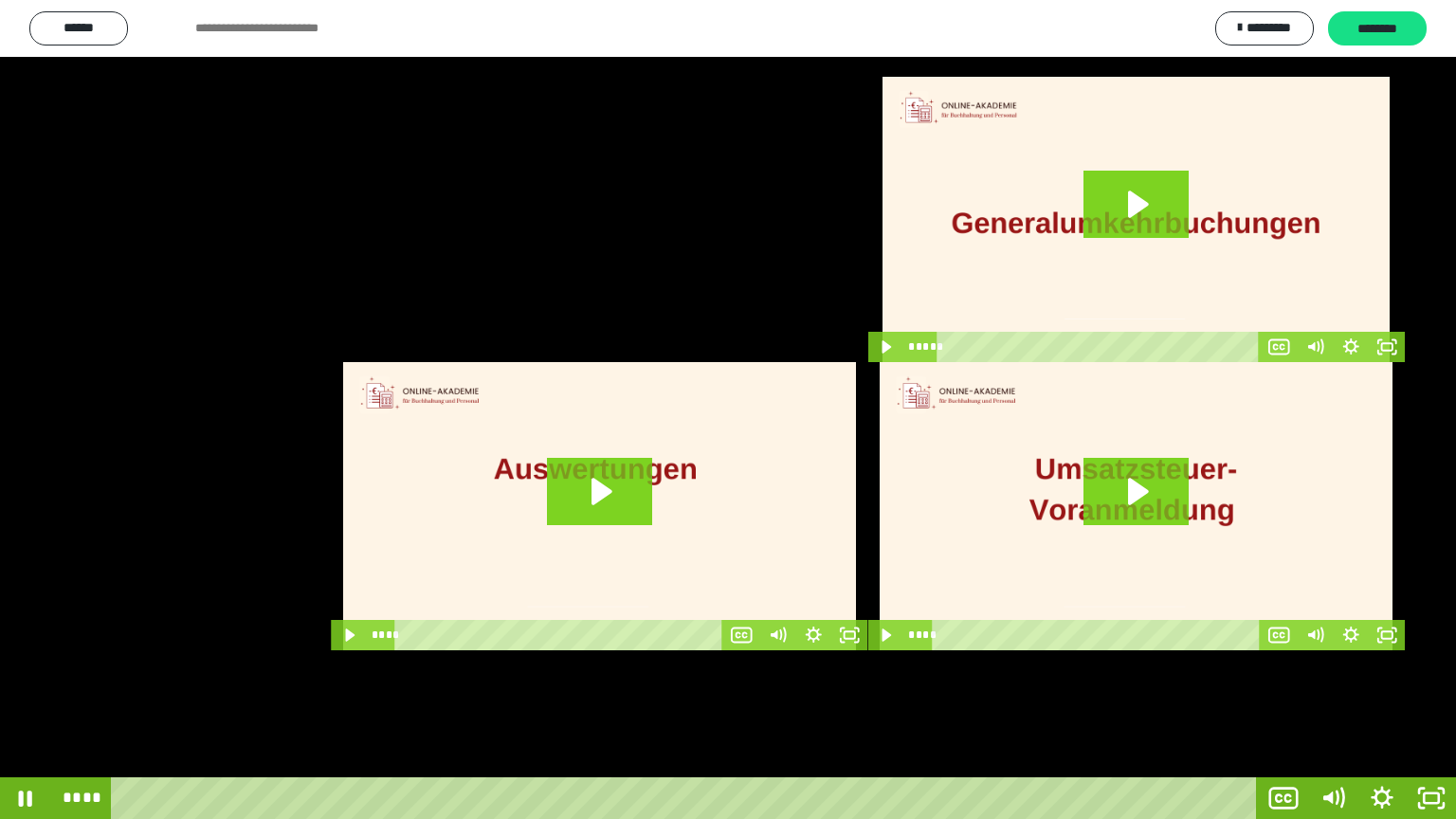 click at bounding box center [728, 410] 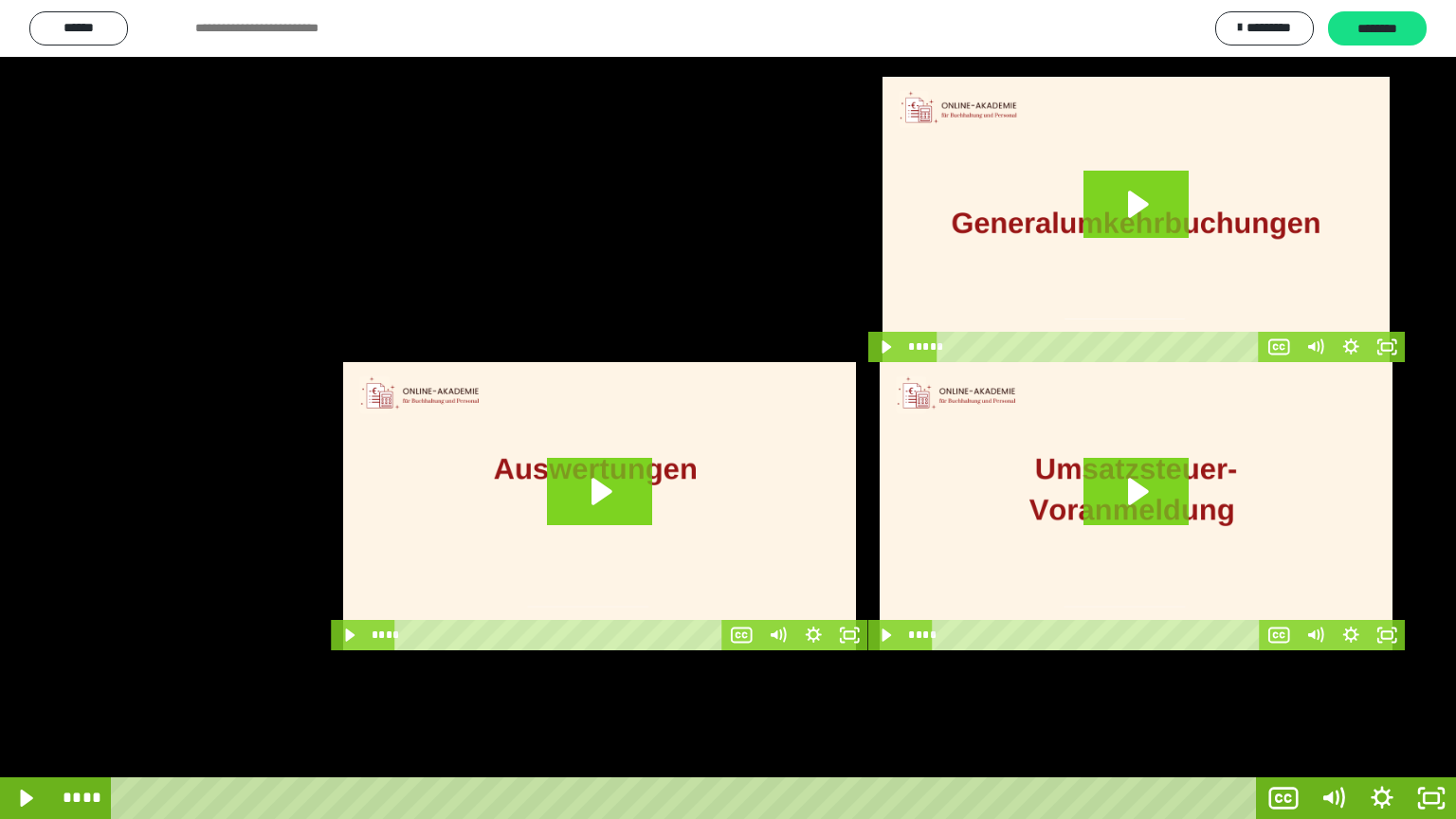 click at bounding box center (728, 410) 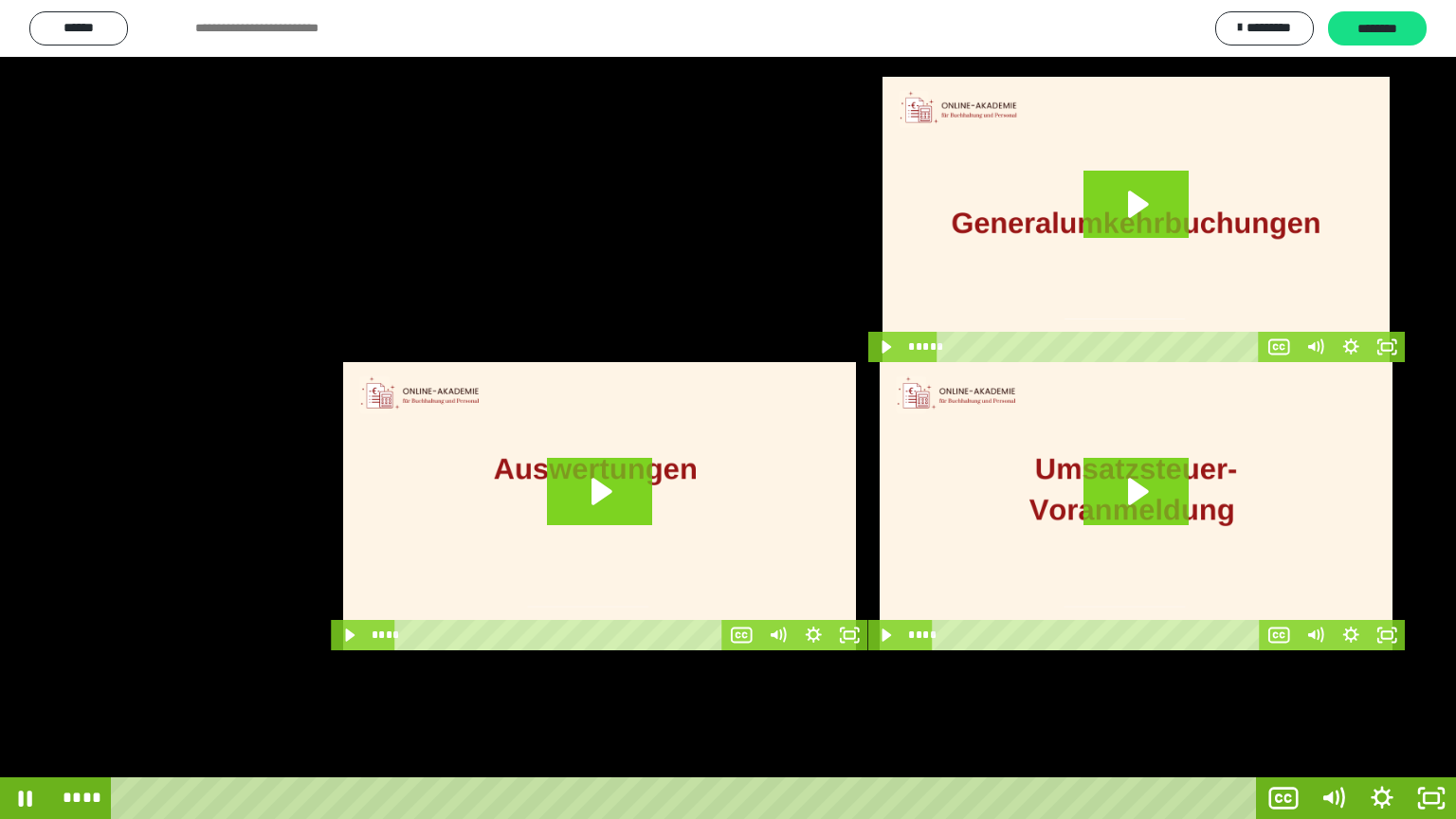 click at bounding box center (728, 410) 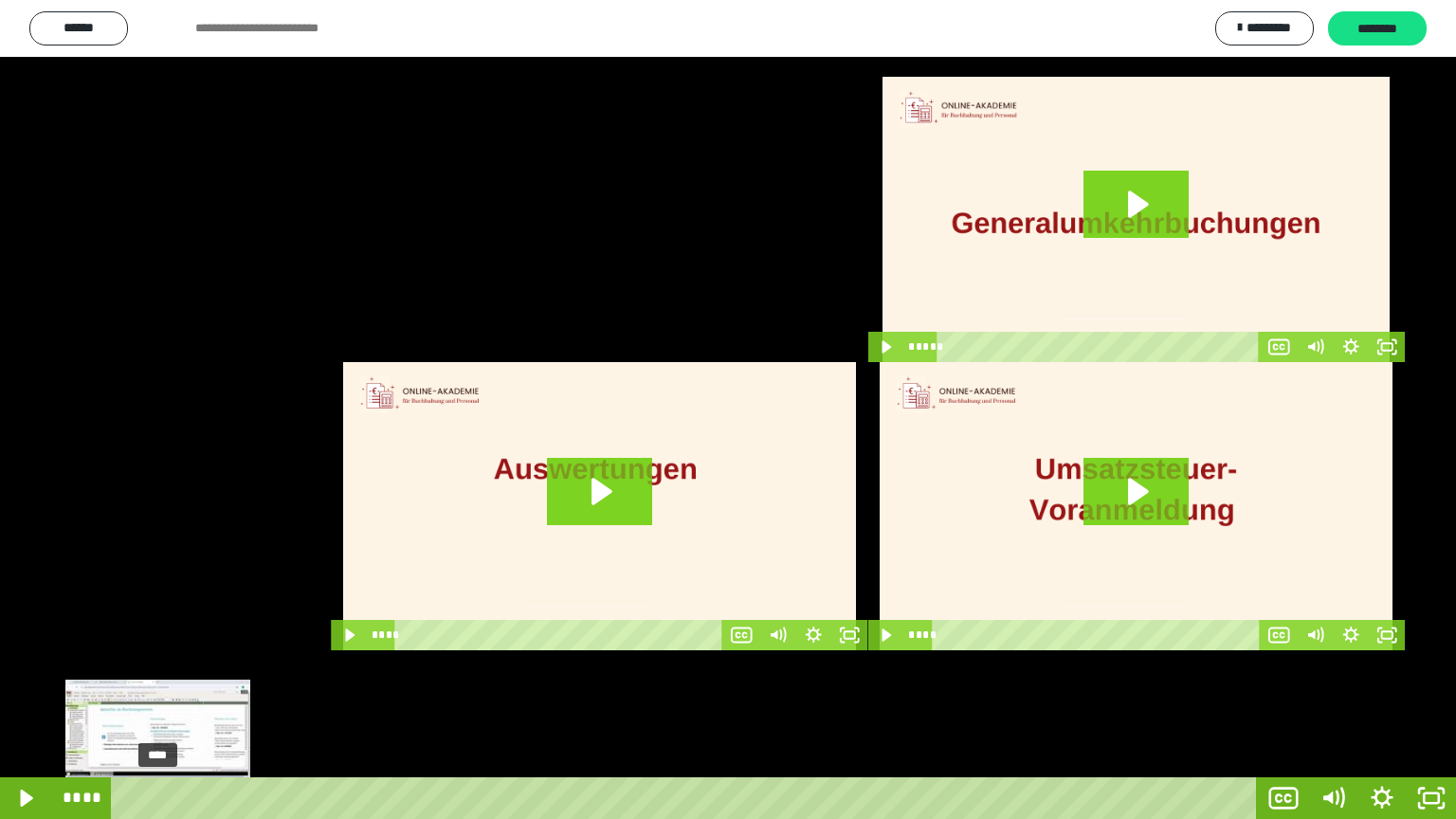 click on "****" at bounding box center (687, 798) 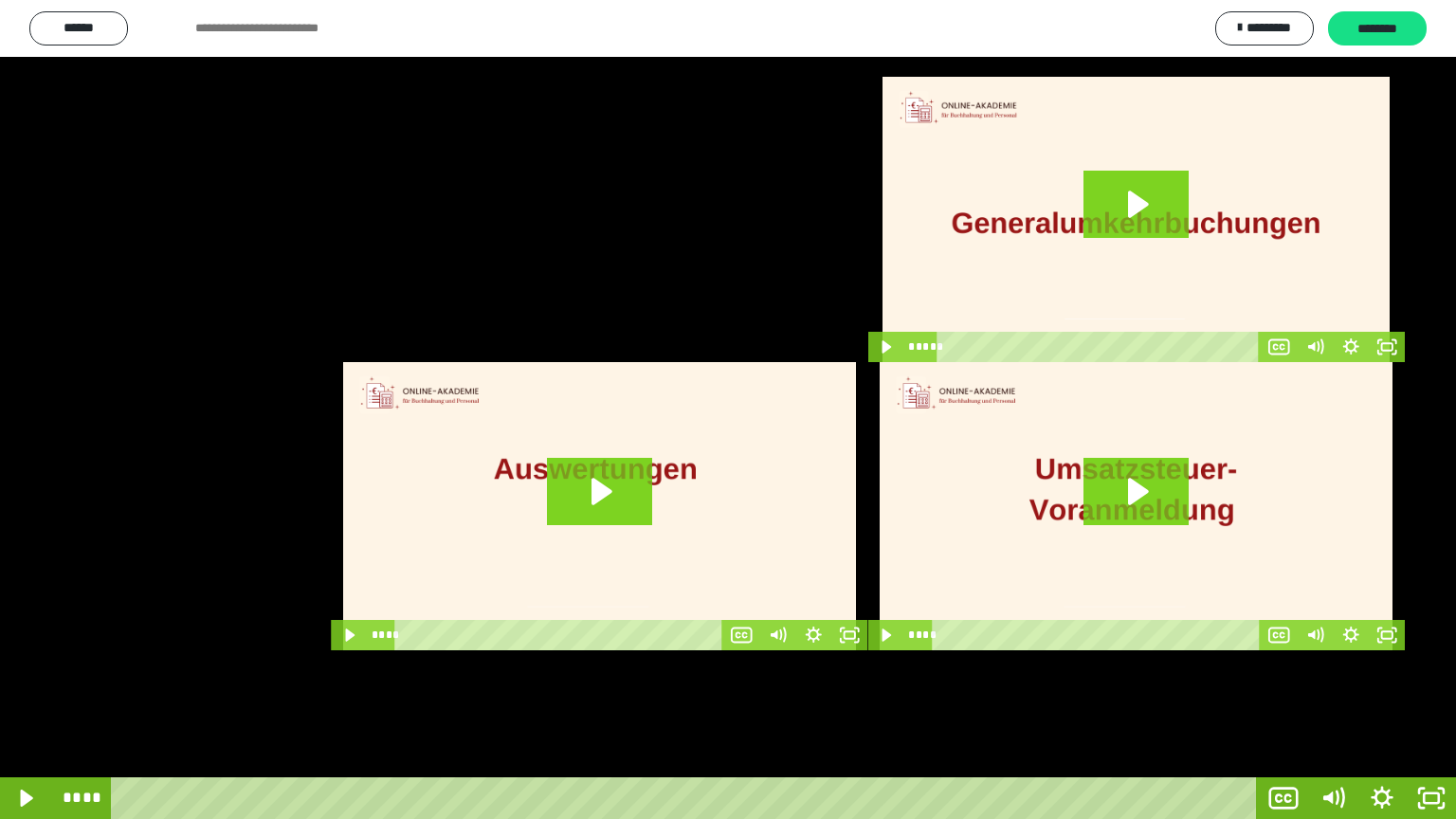 click at bounding box center [728, 410] 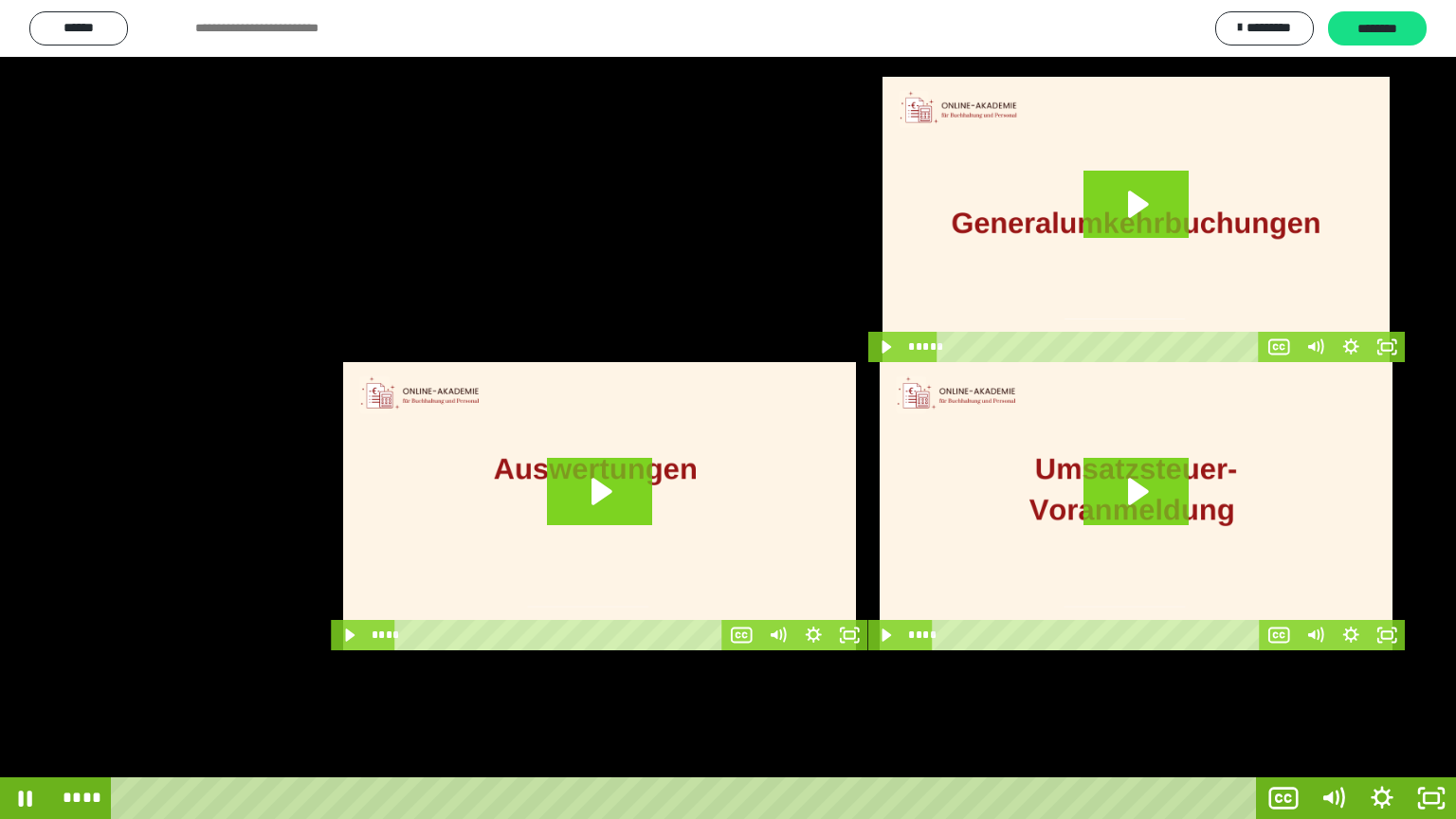 click at bounding box center (728, 410) 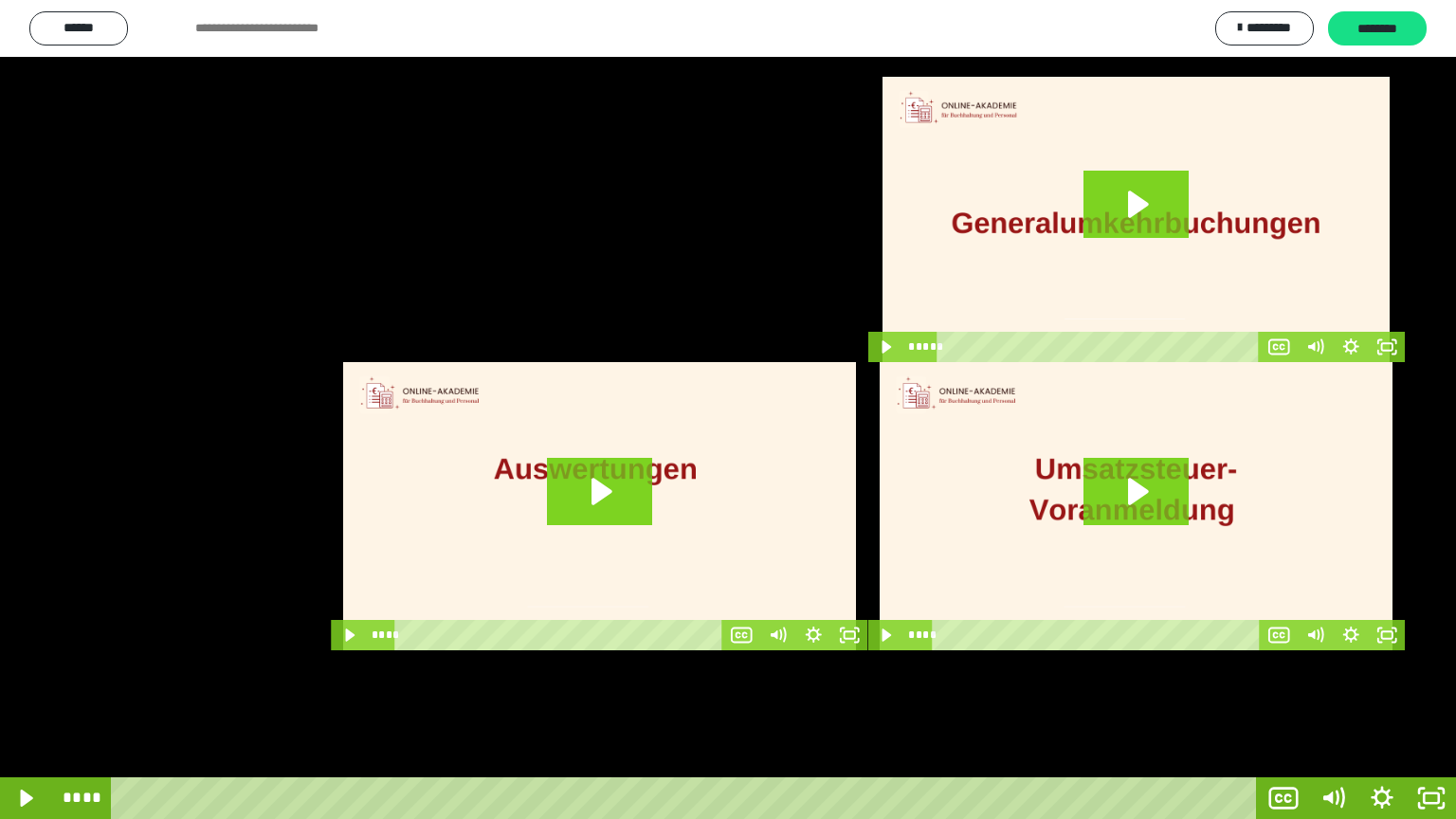 click at bounding box center (728, 410) 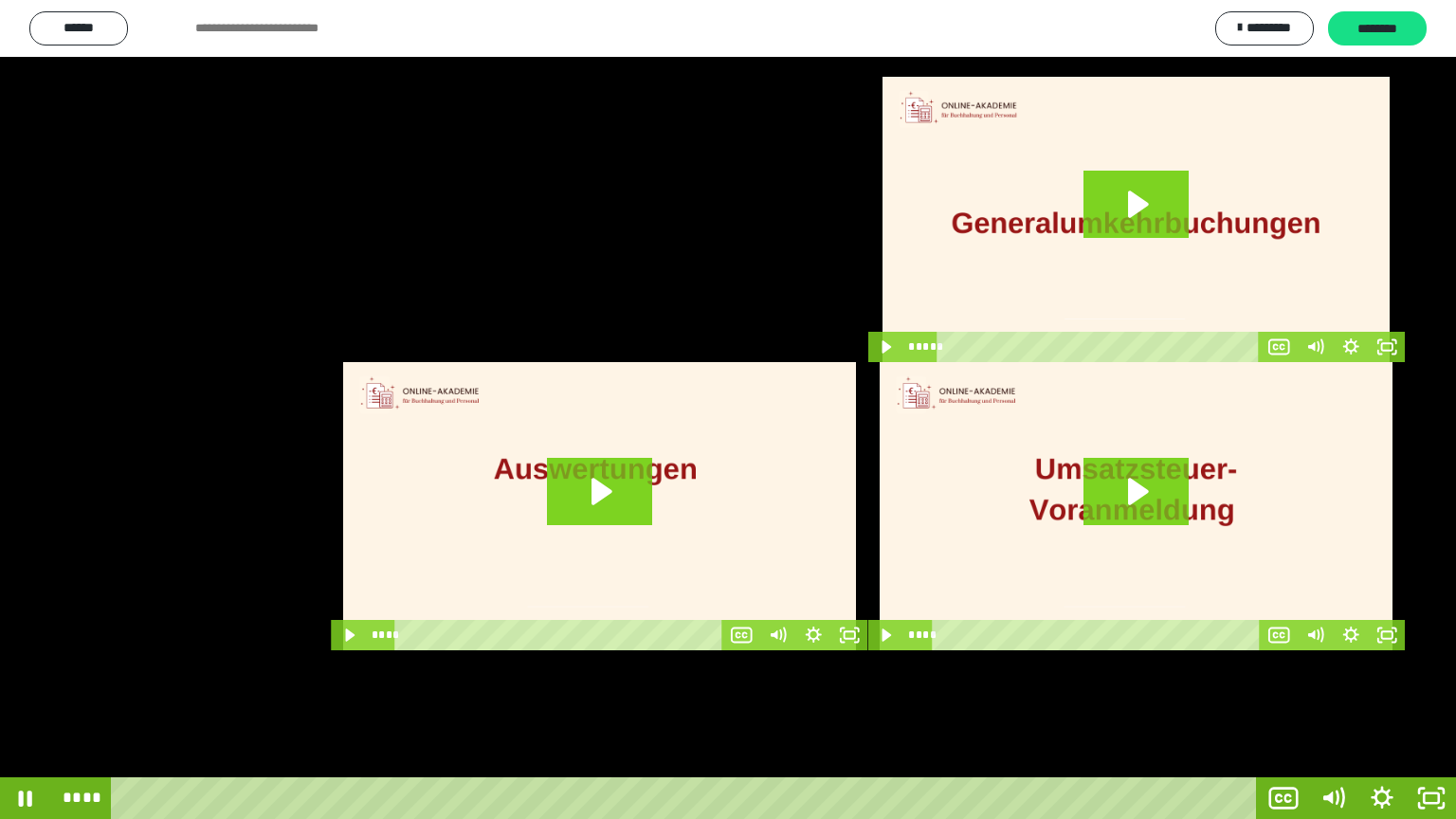 click at bounding box center (728, 410) 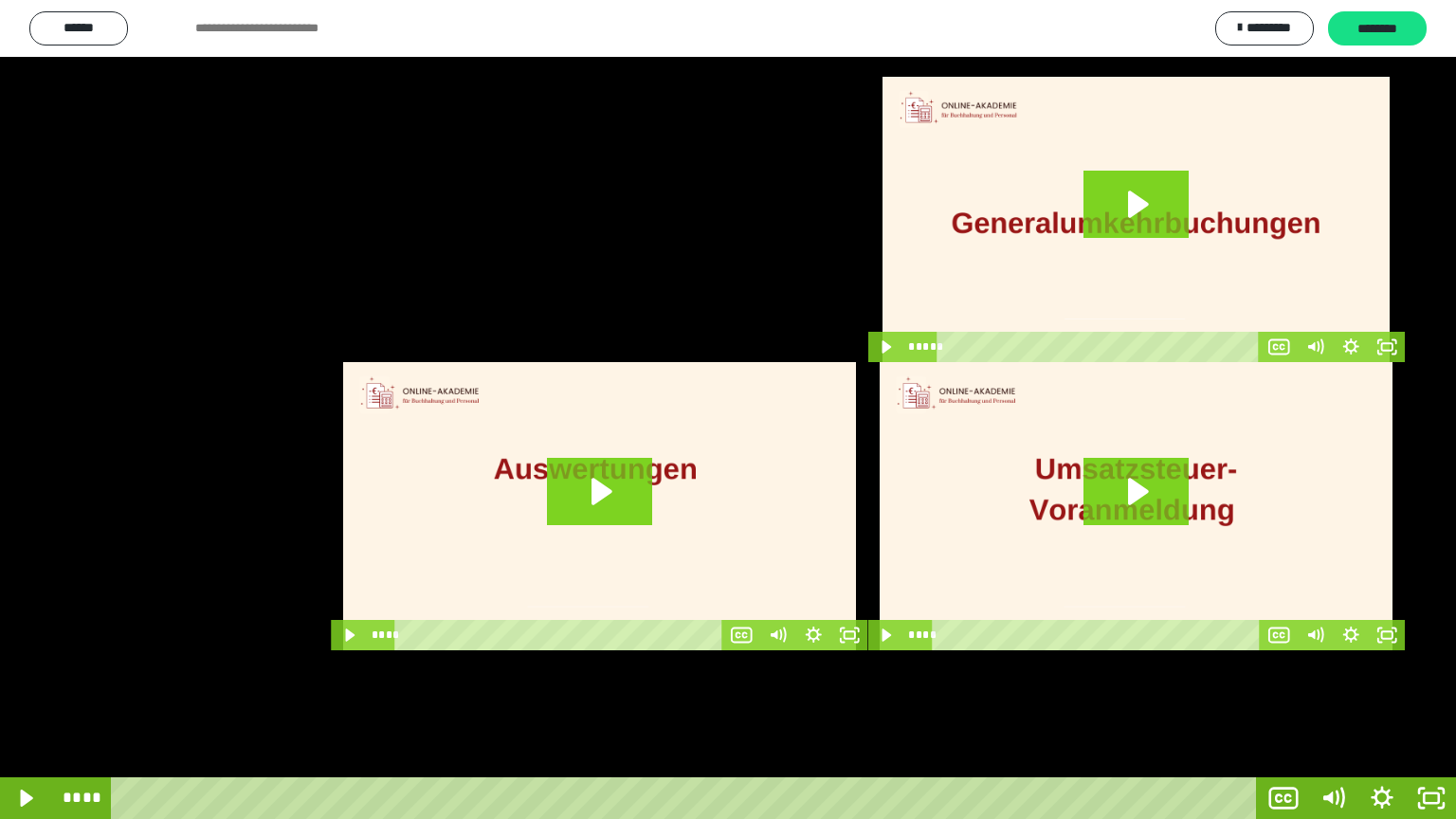 click at bounding box center [728, 410] 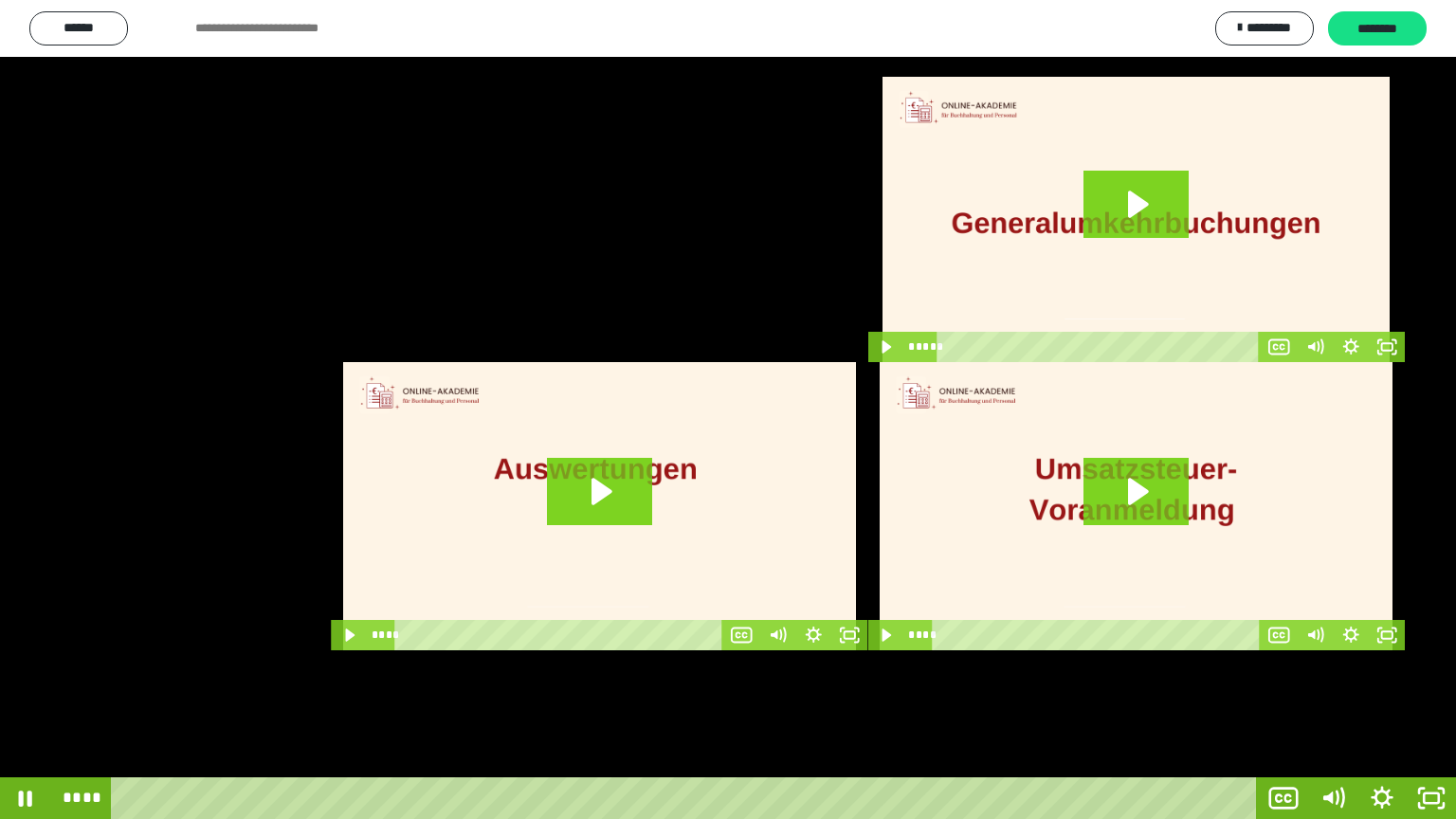 click at bounding box center [728, 410] 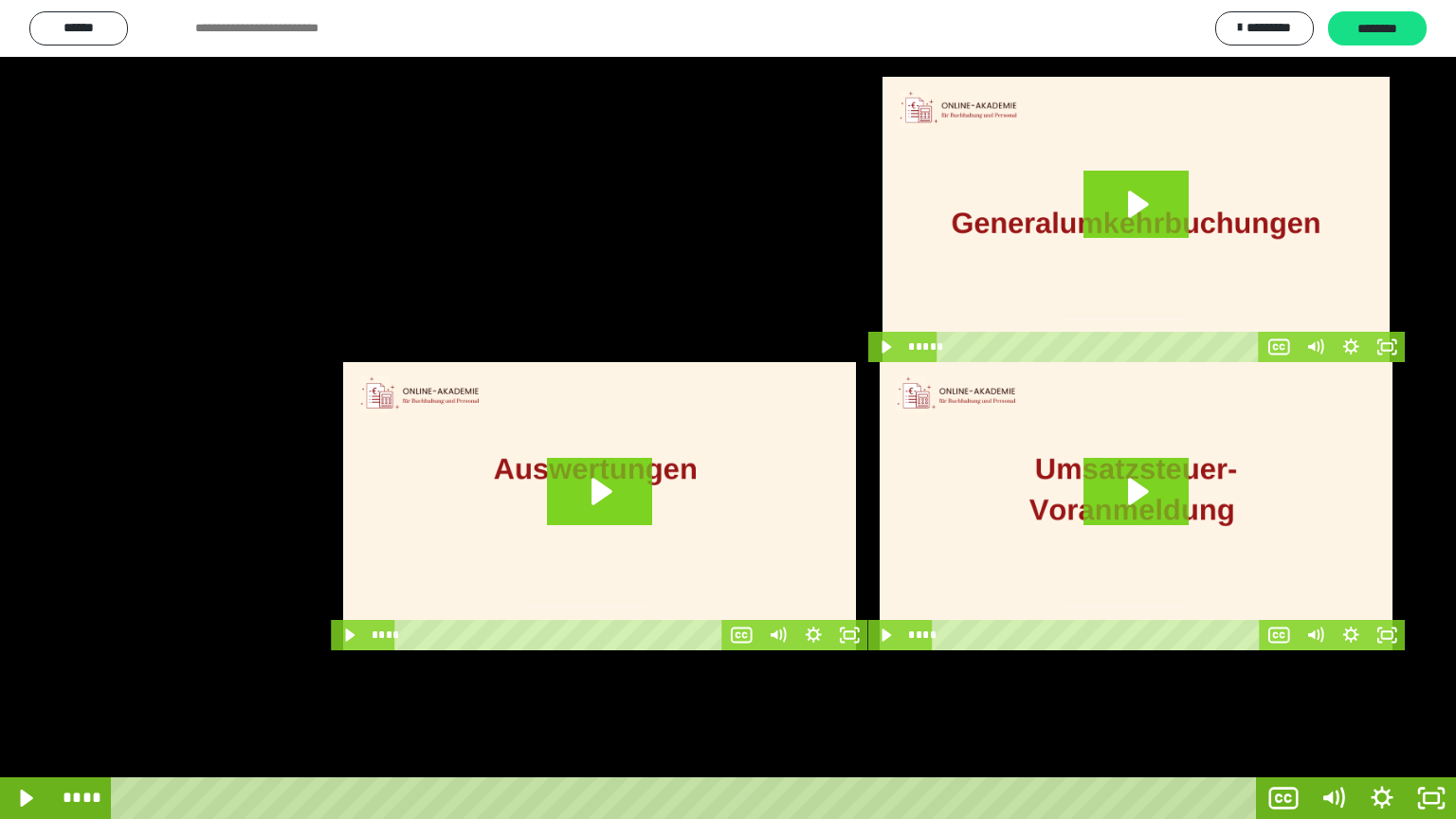 click at bounding box center (728, 410) 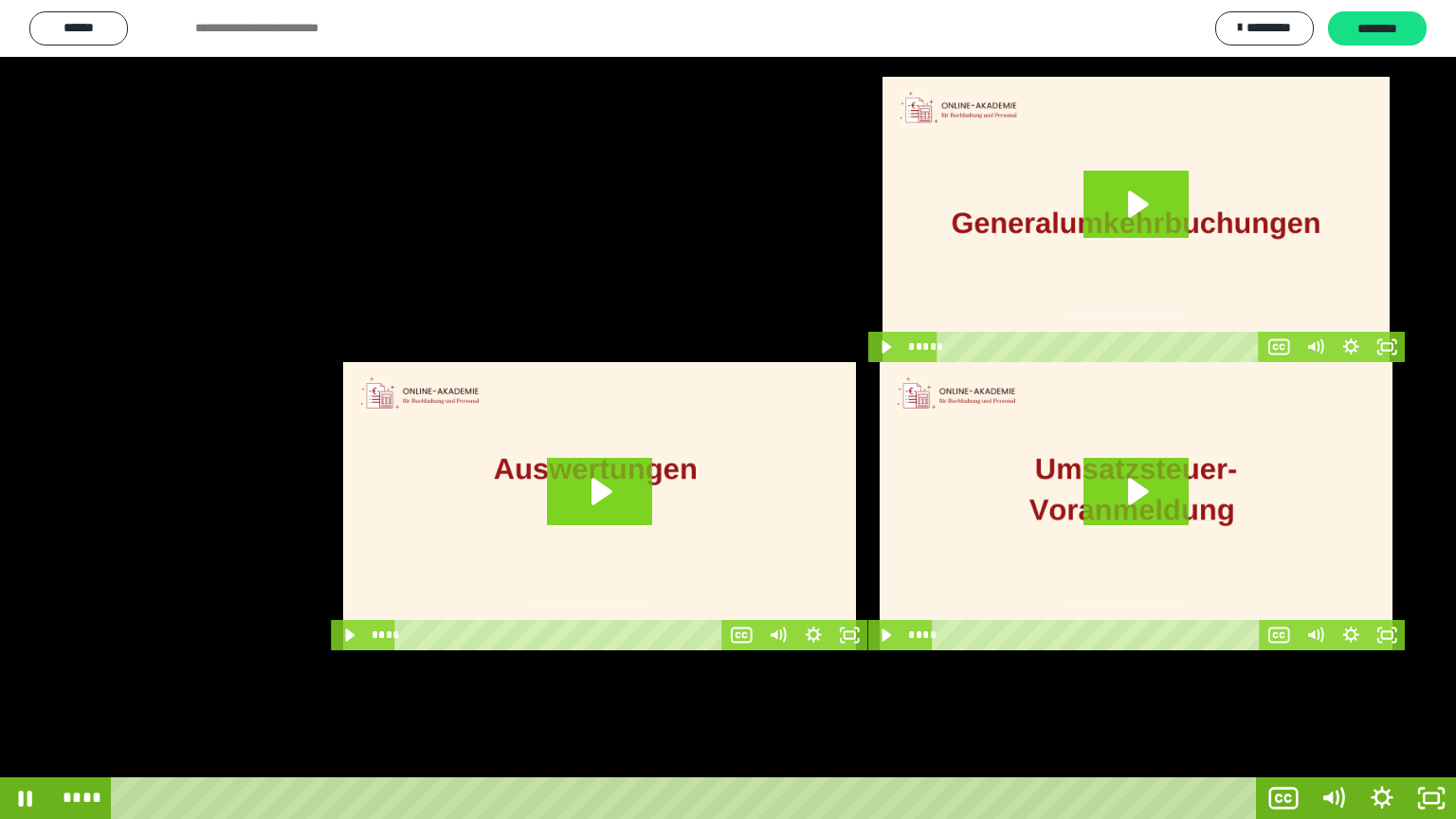 click at bounding box center (728, 410) 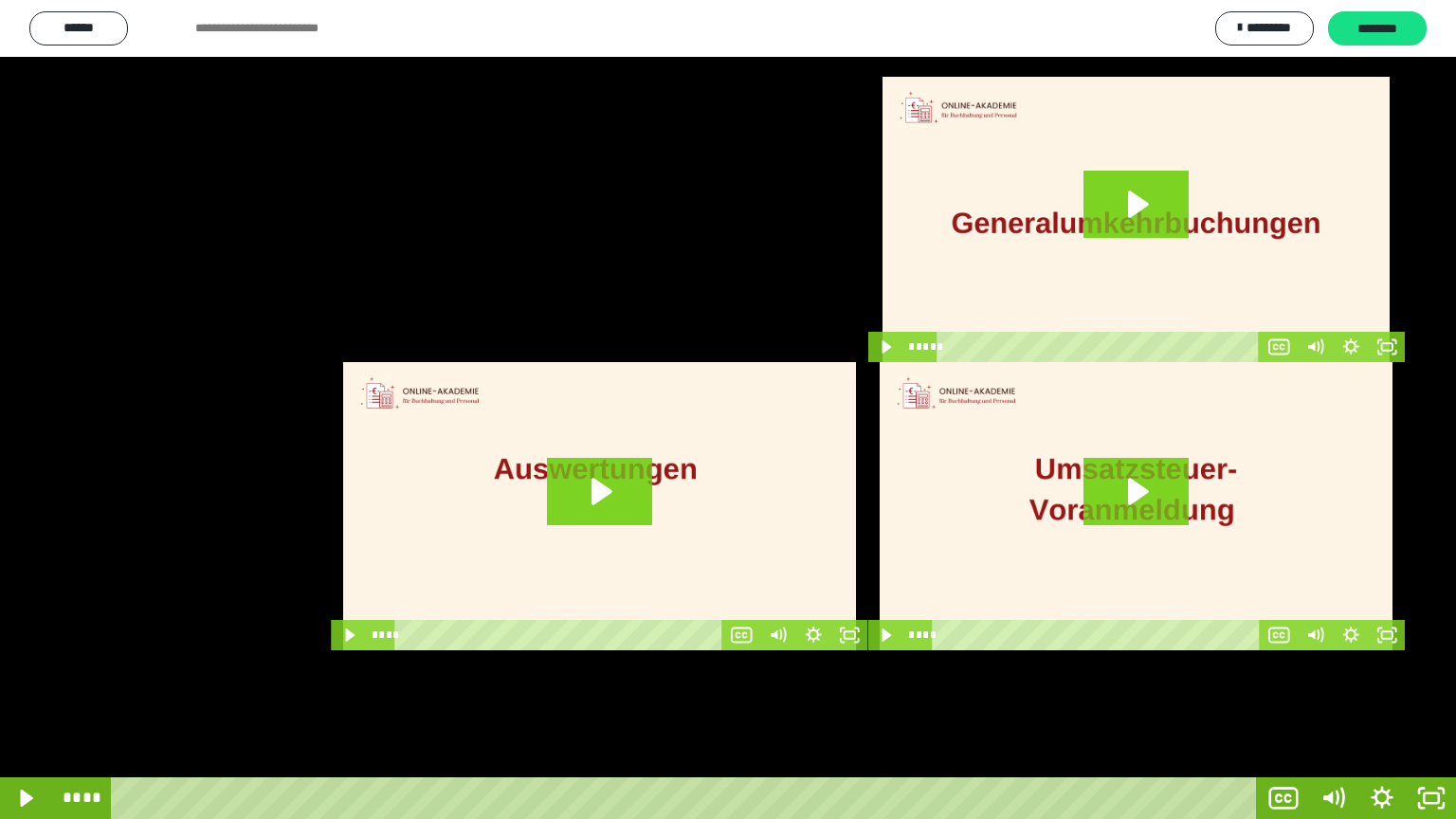 click at bounding box center (728, 410) 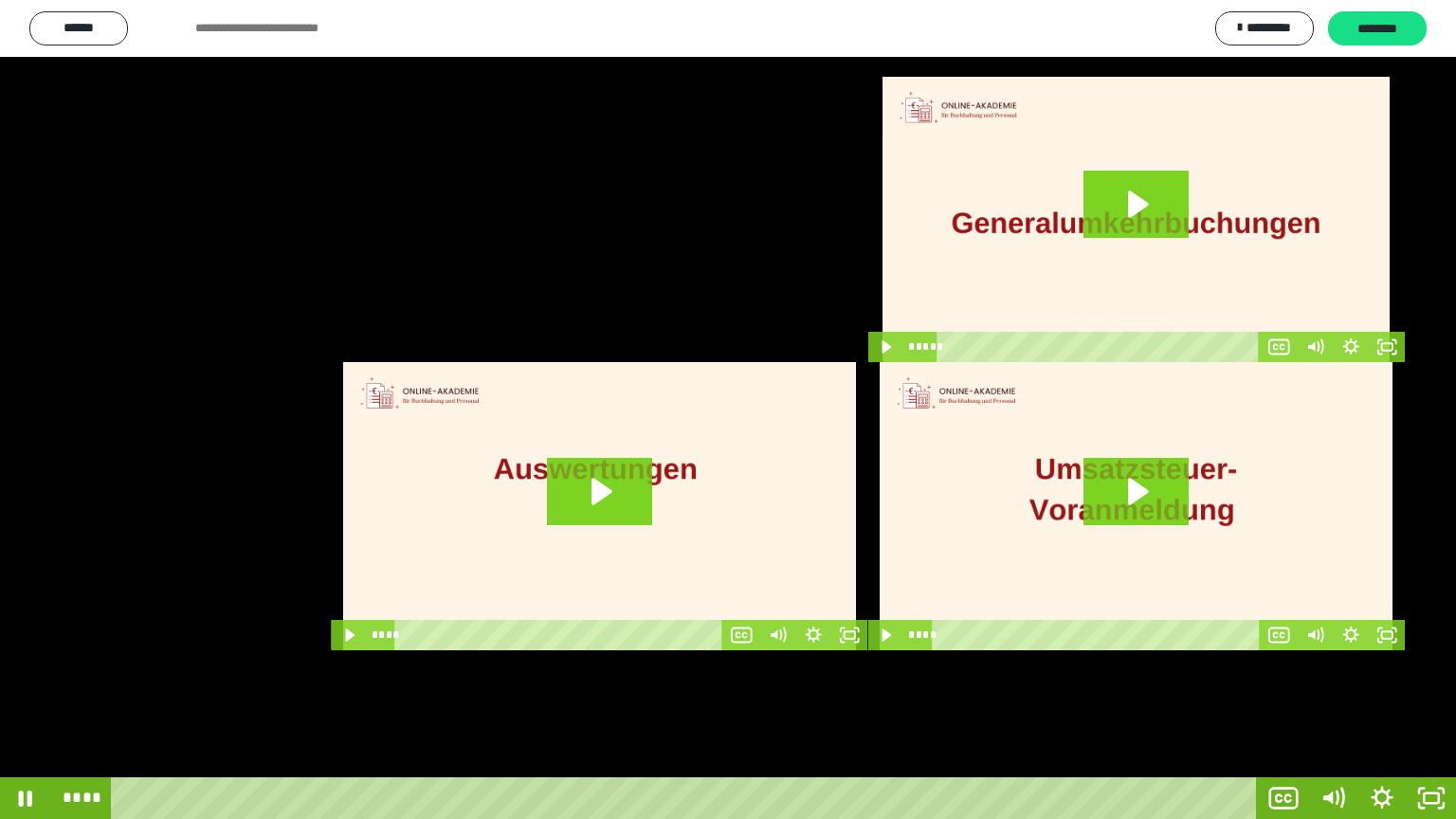 click at bounding box center [728, 410] 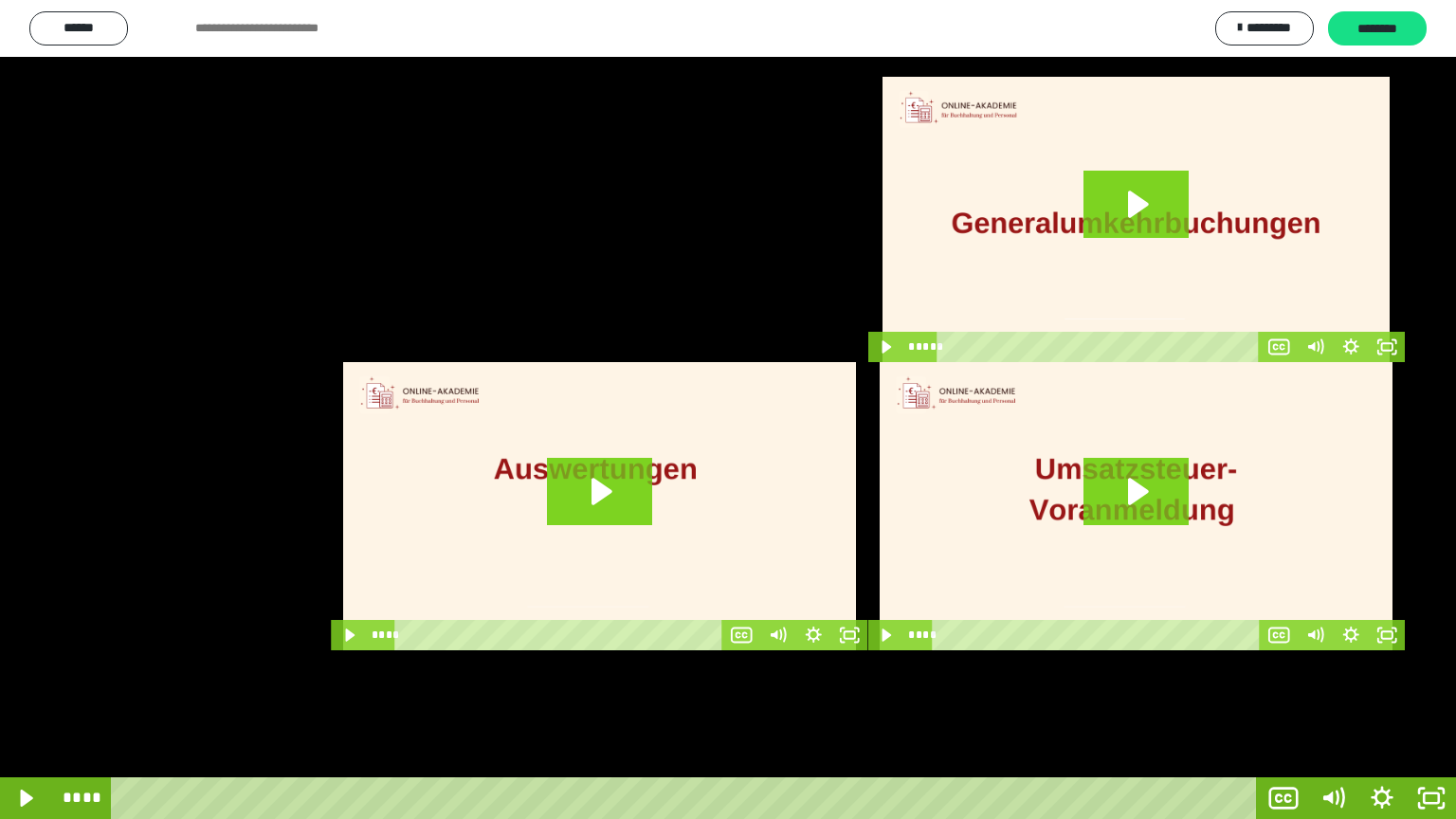 click at bounding box center (728, 410) 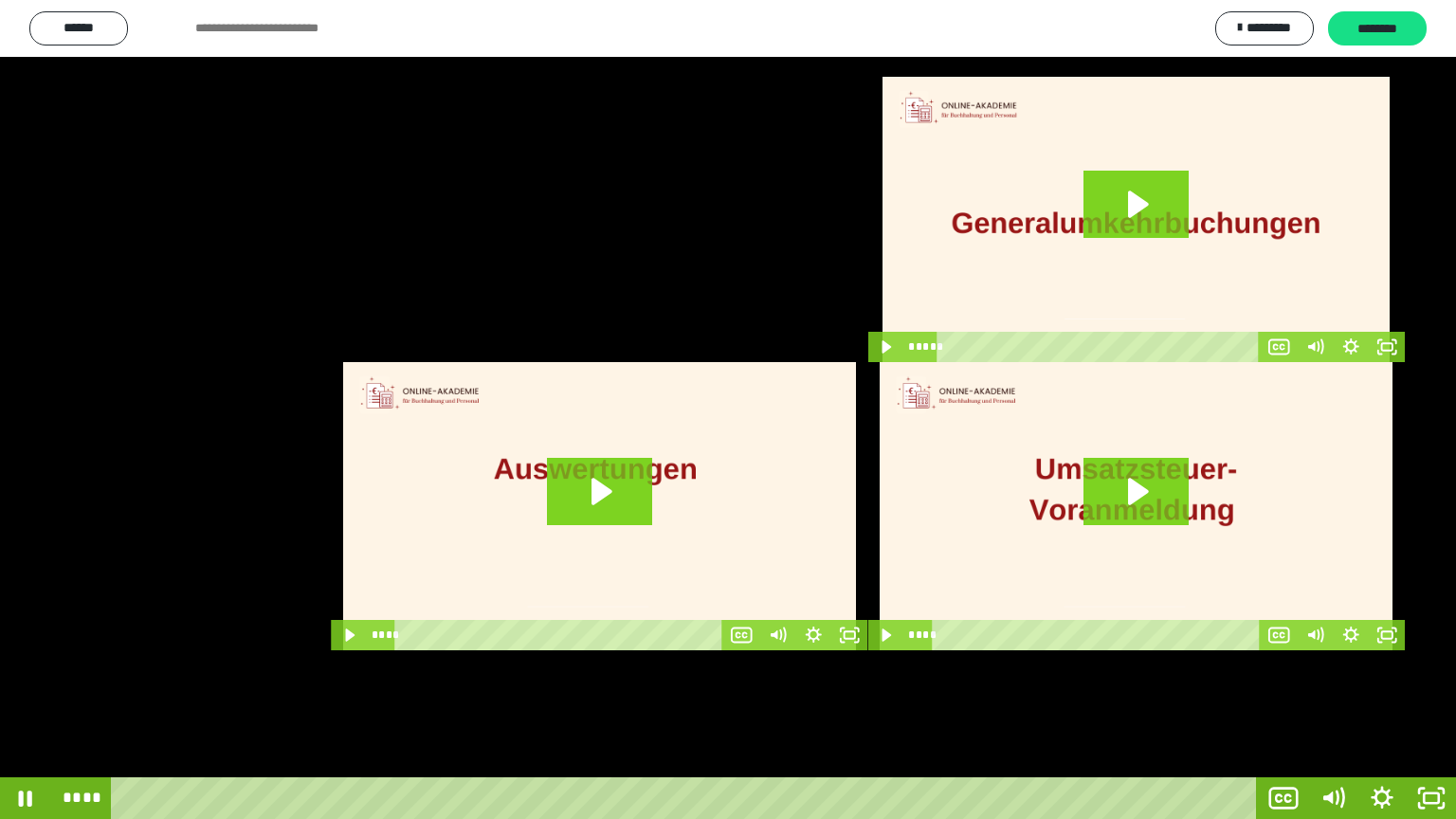 click at bounding box center (728, 410) 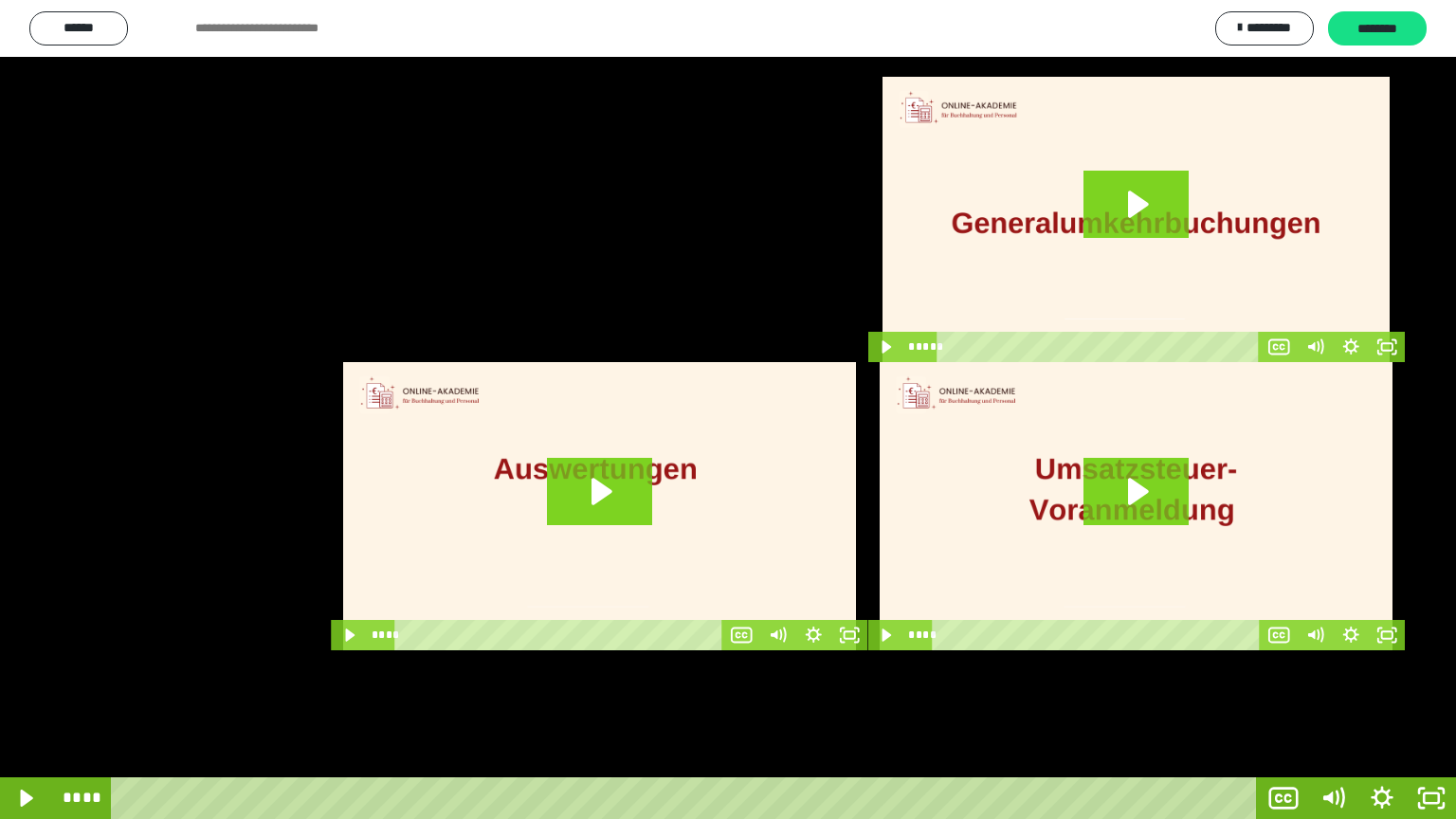 click at bounding box center (728, 410) 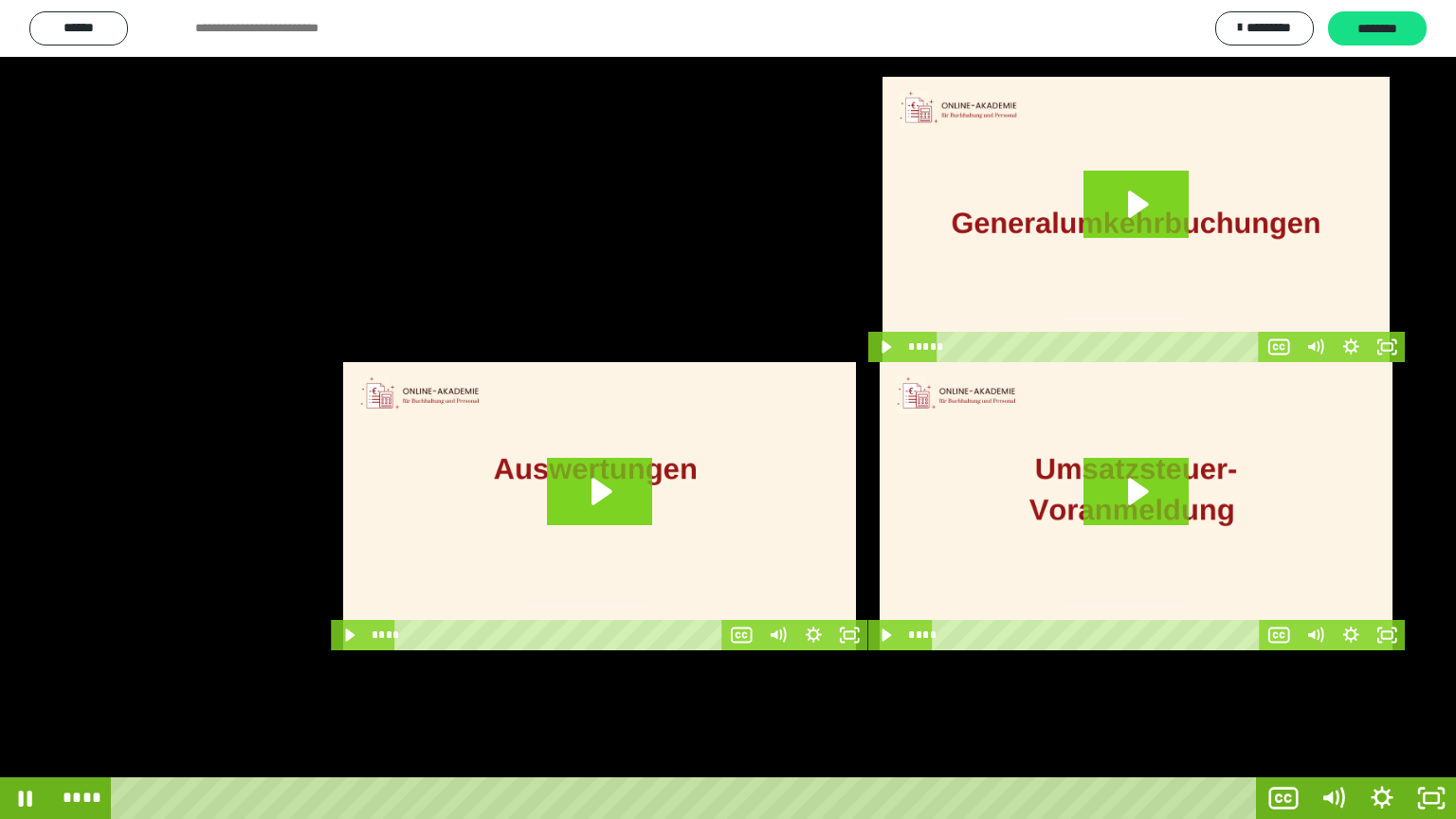 click at bounding box center [728, 410] 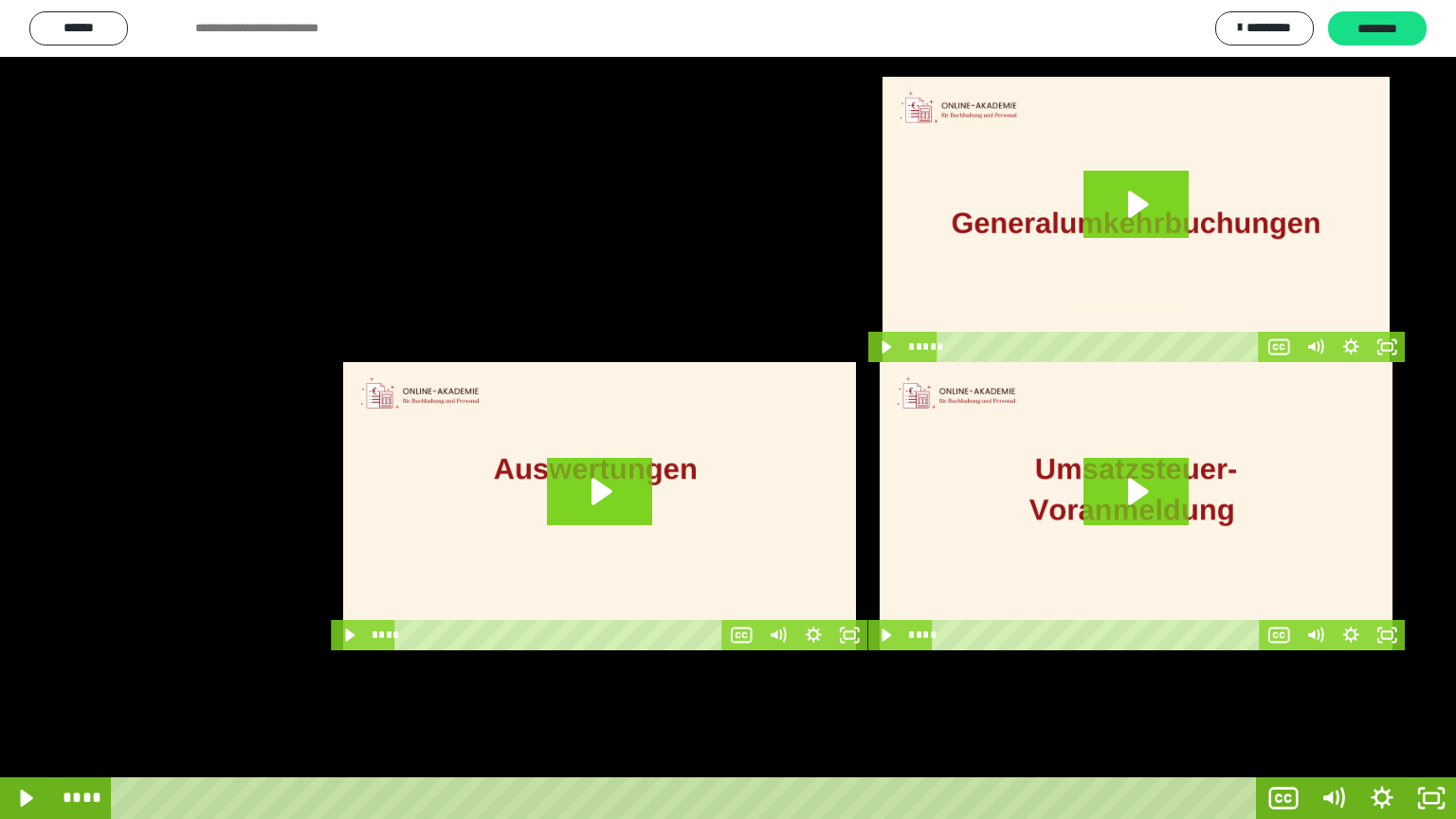 click at bounding box center [728, 410] 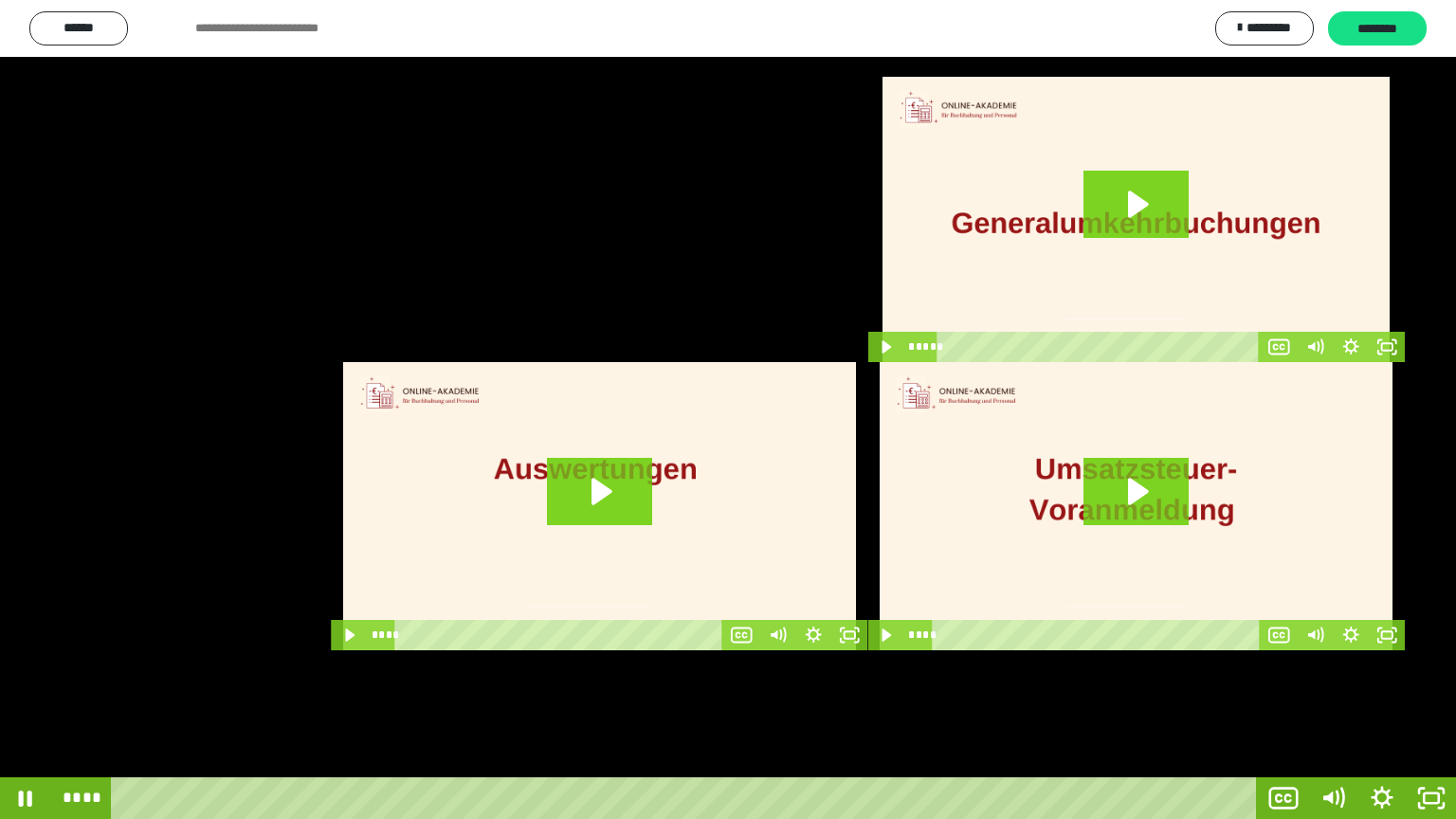 click at bounding box center (728, 410) 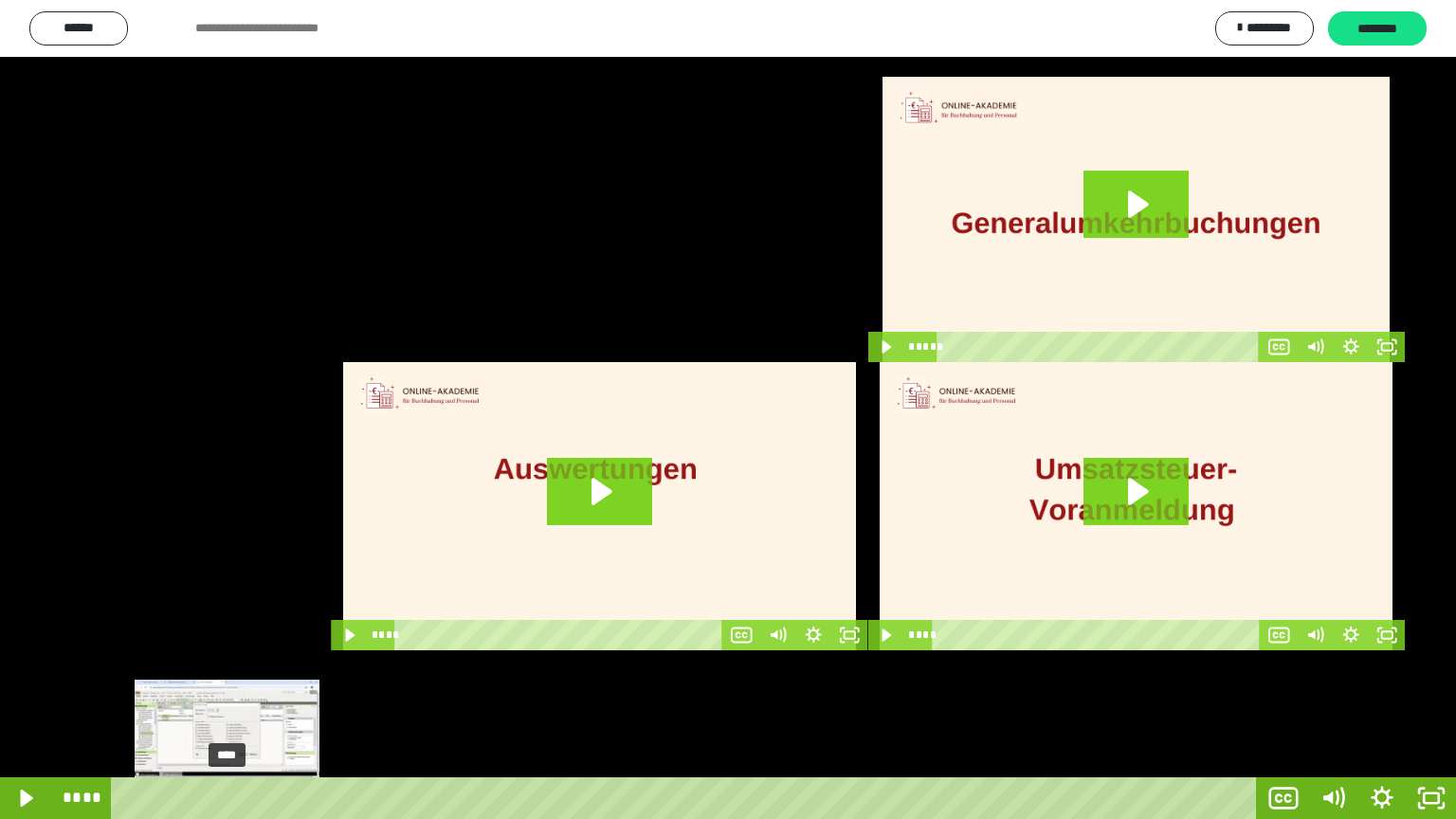 click on "****" at bounding box center [687, 798] 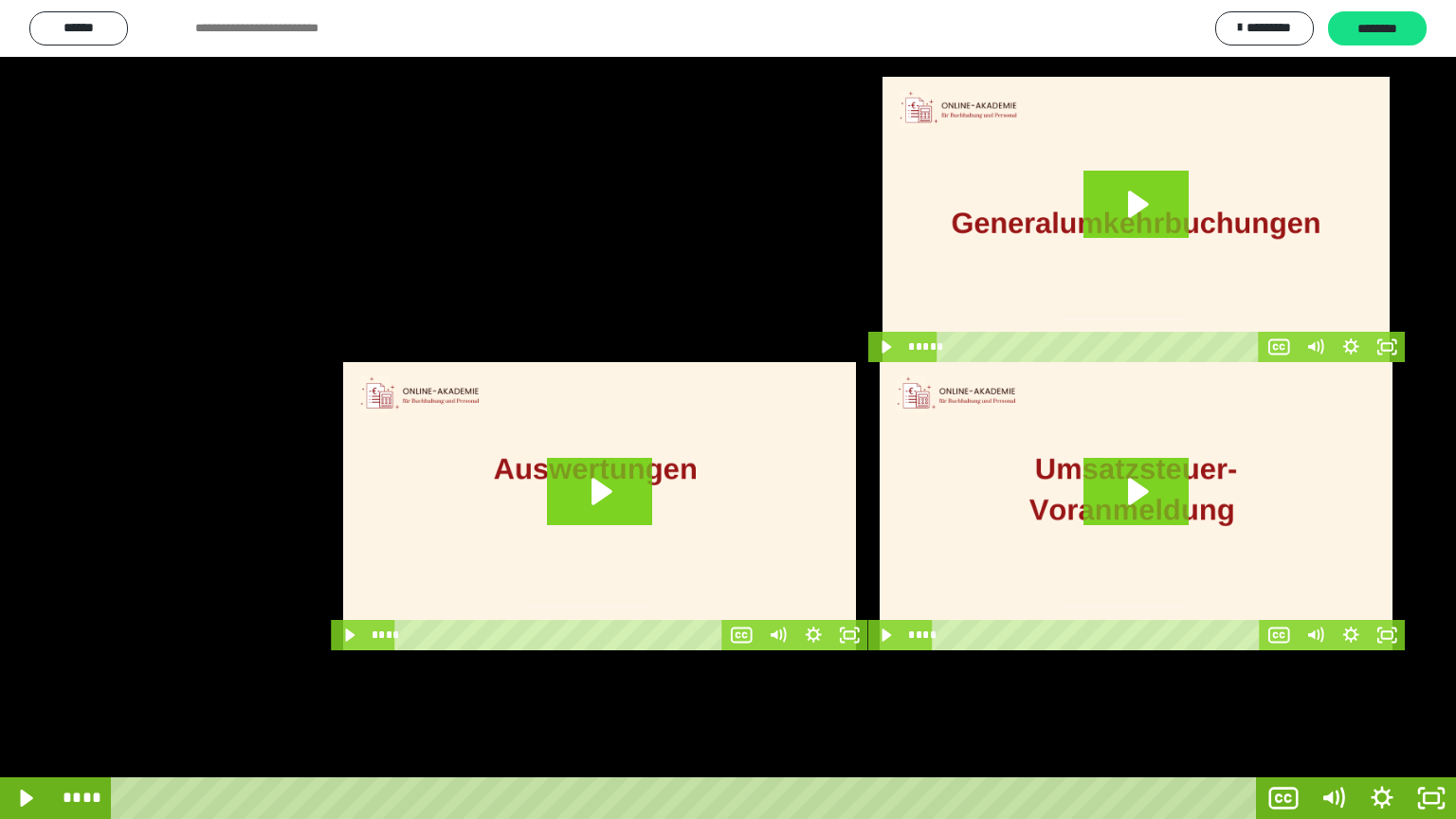 click at bounding box center [728, 410] 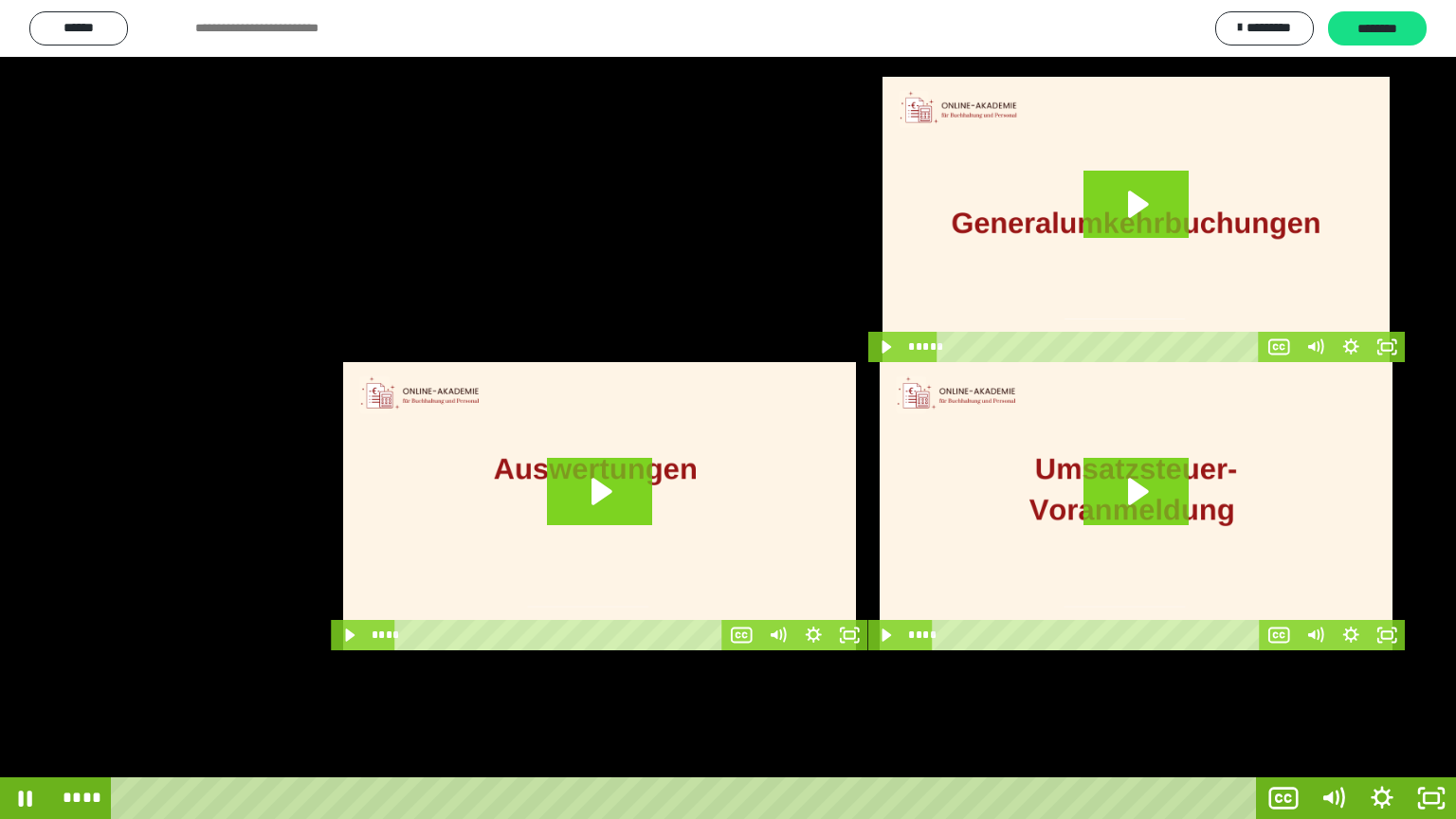click at bounding box center (728, 410) 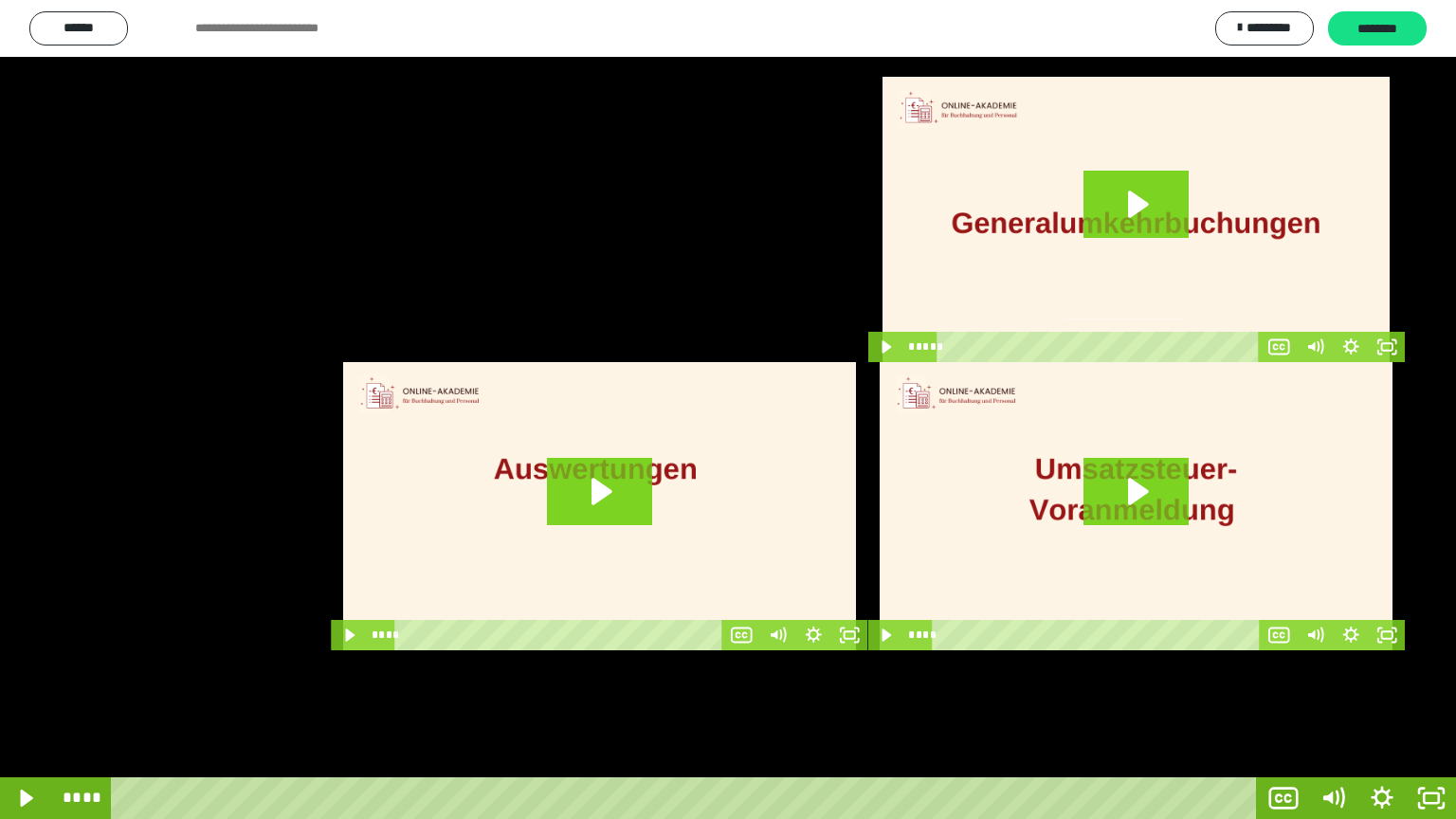 click at bounding box center (728, 410) 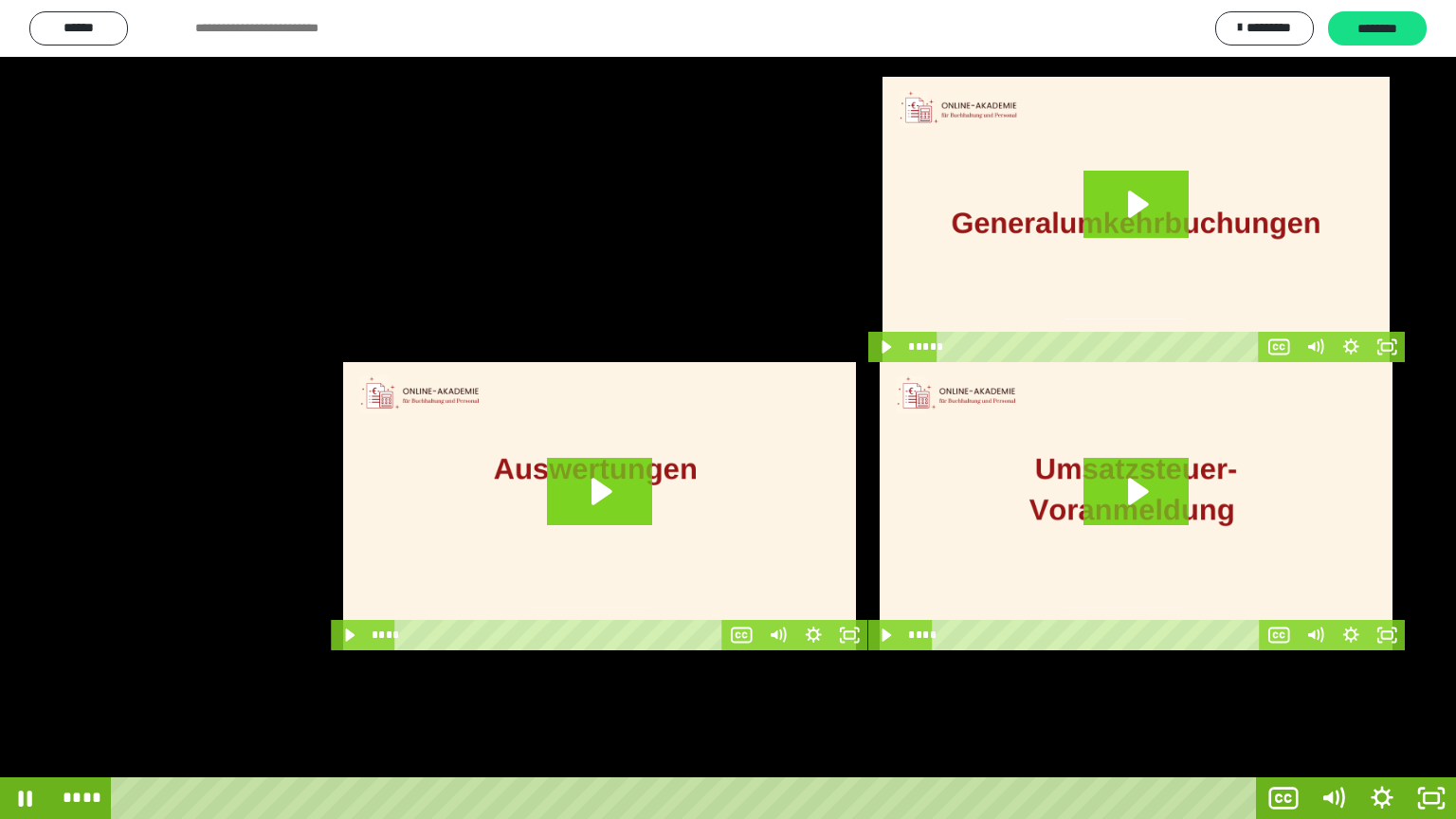 click at bounding box center (728, 410) 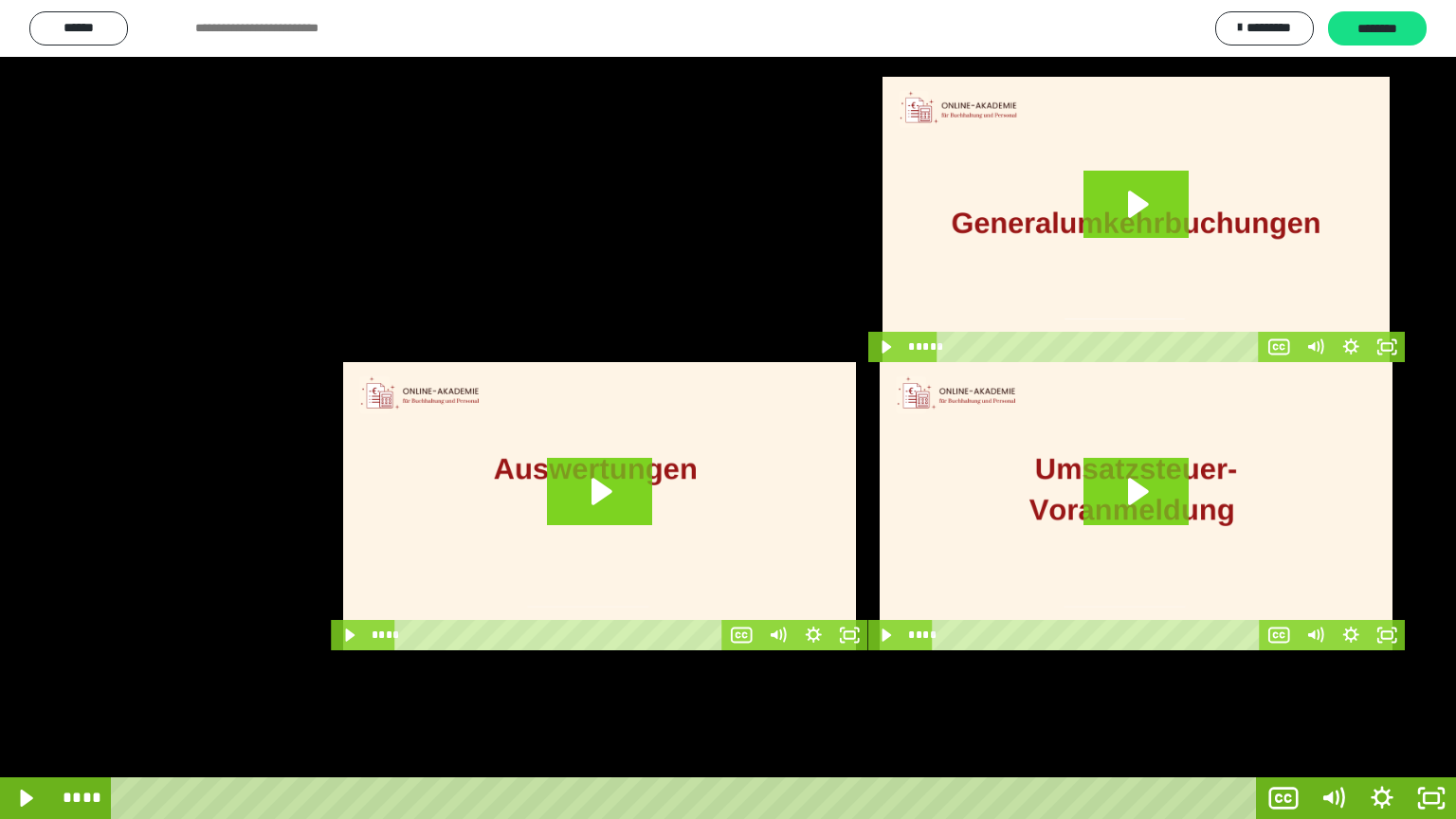 click at bounding box center (728, 410) 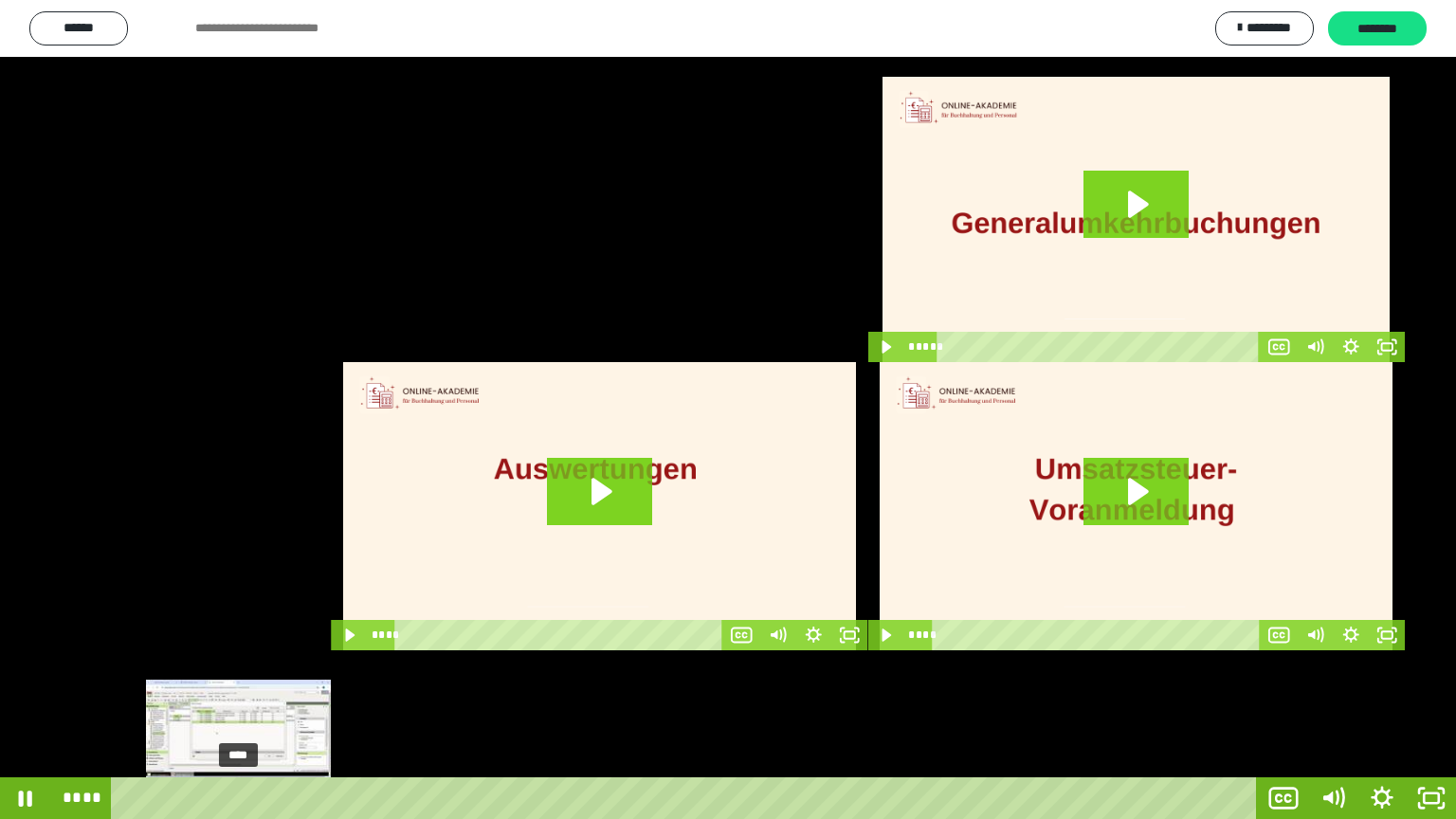click at bounding box center (238, 798) 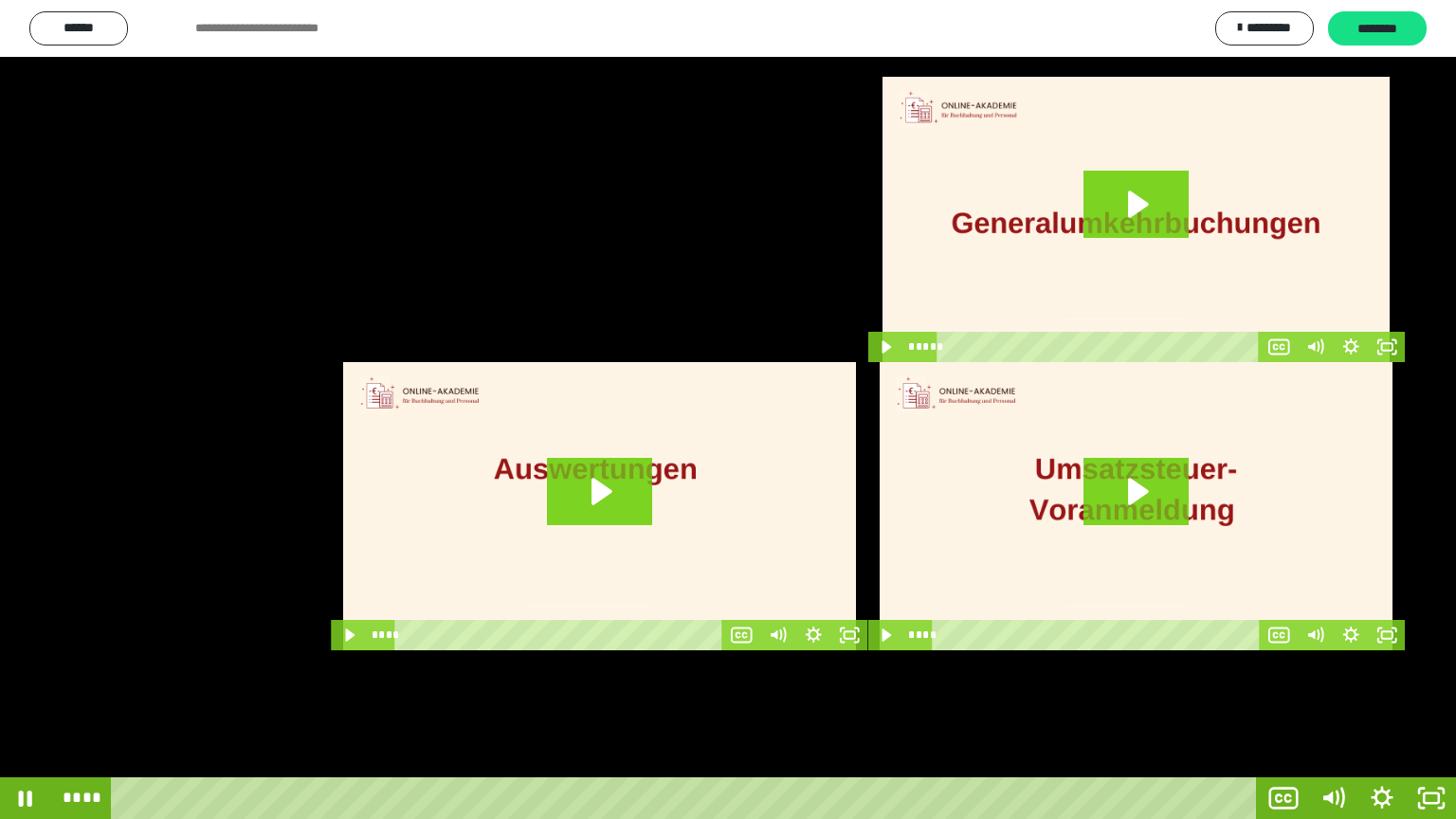 click at bounding box center (728, 410) 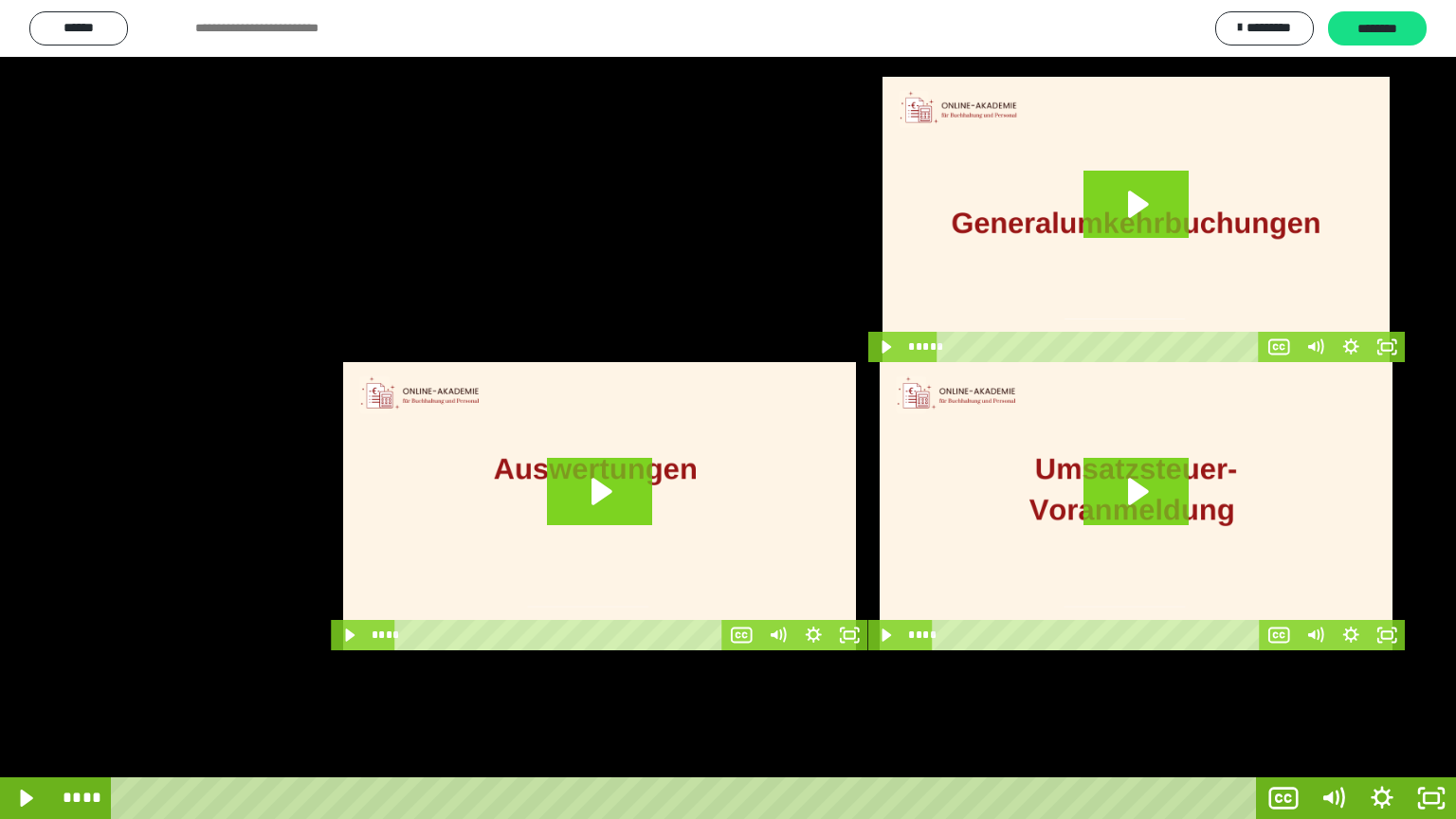 click at bounding box center (728, 410) 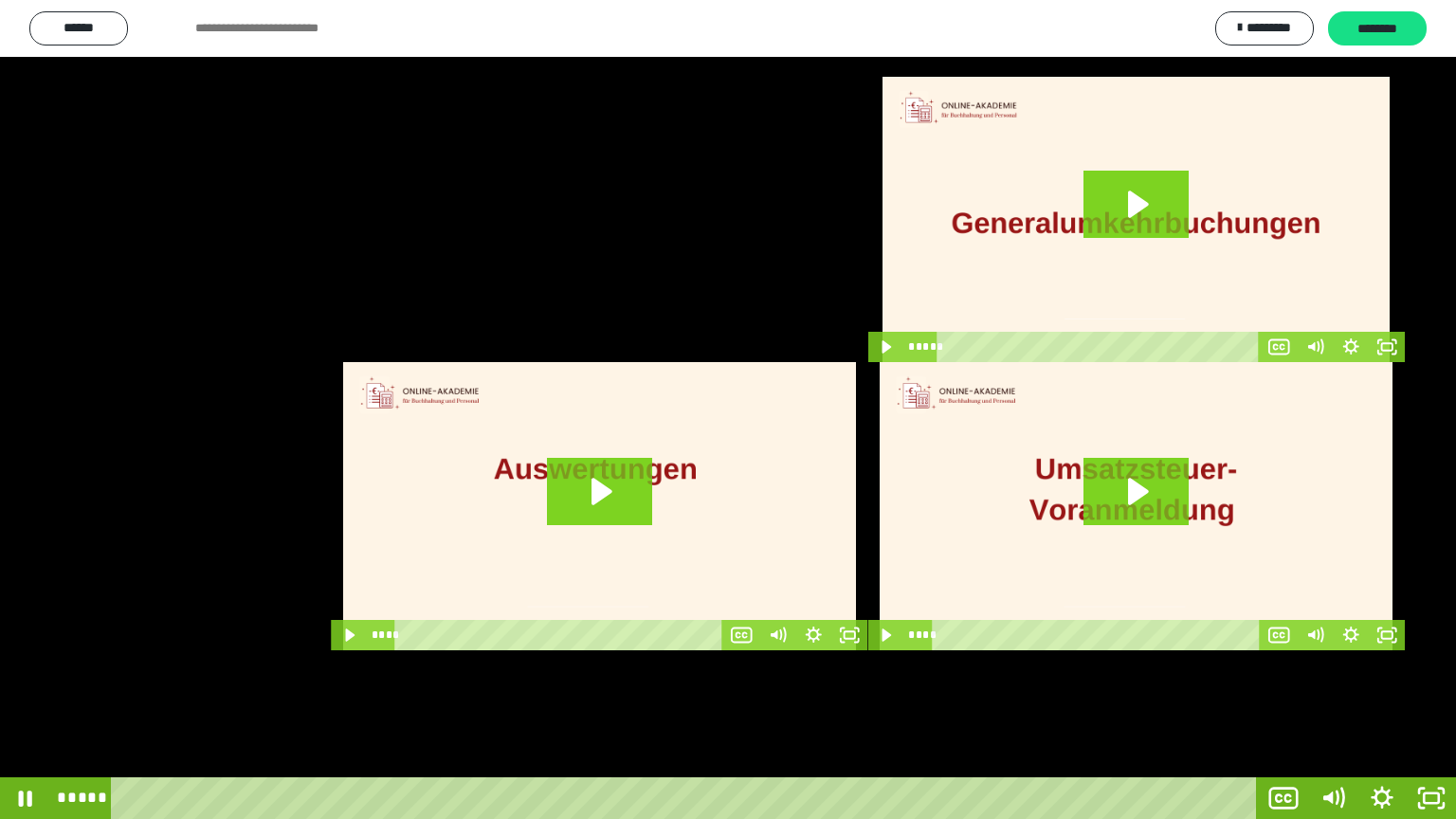 click at bounding box center (728, 410) 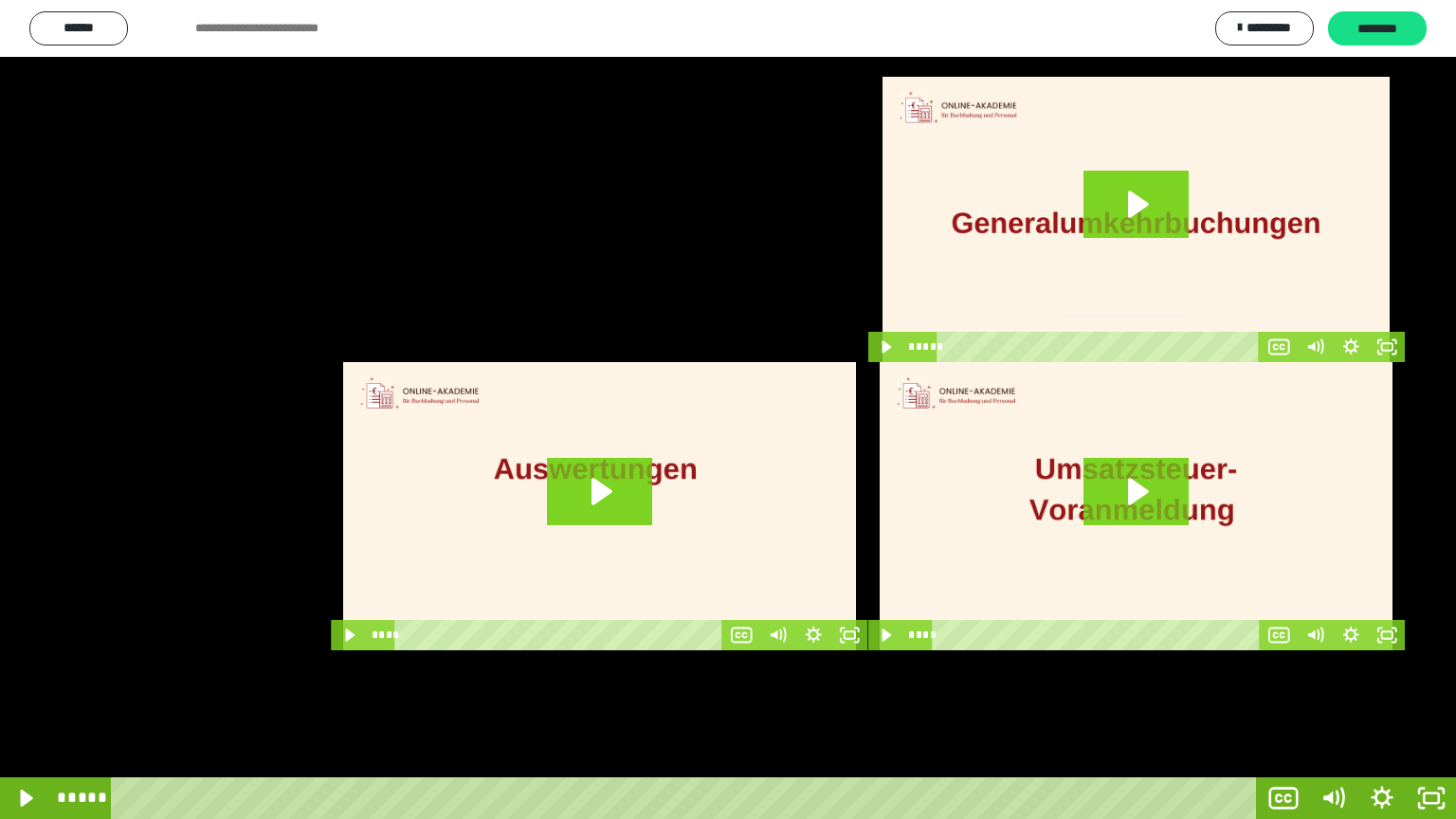 click at bounding box center [728, 410] 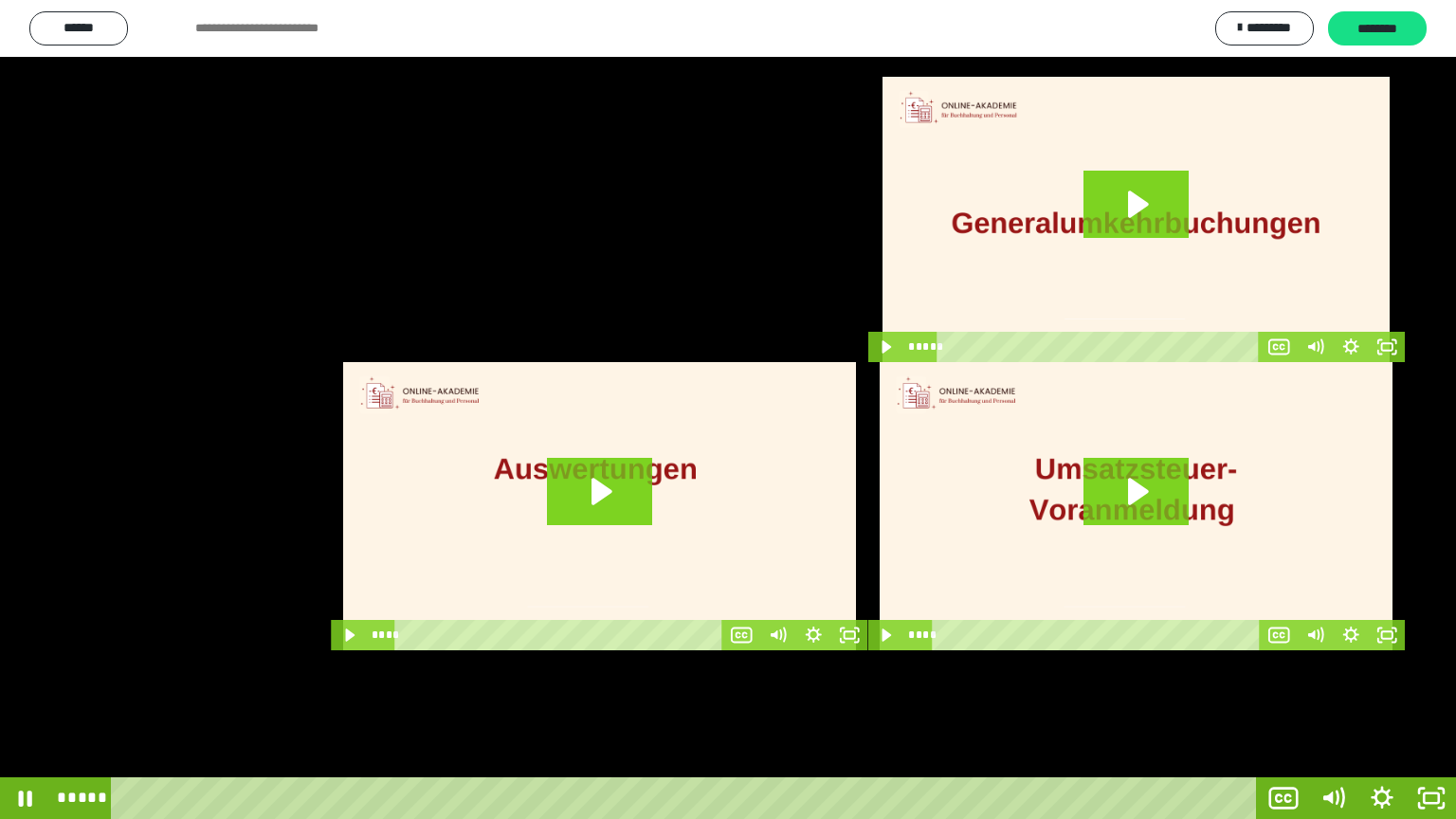 click at bounding box center (728, 410) 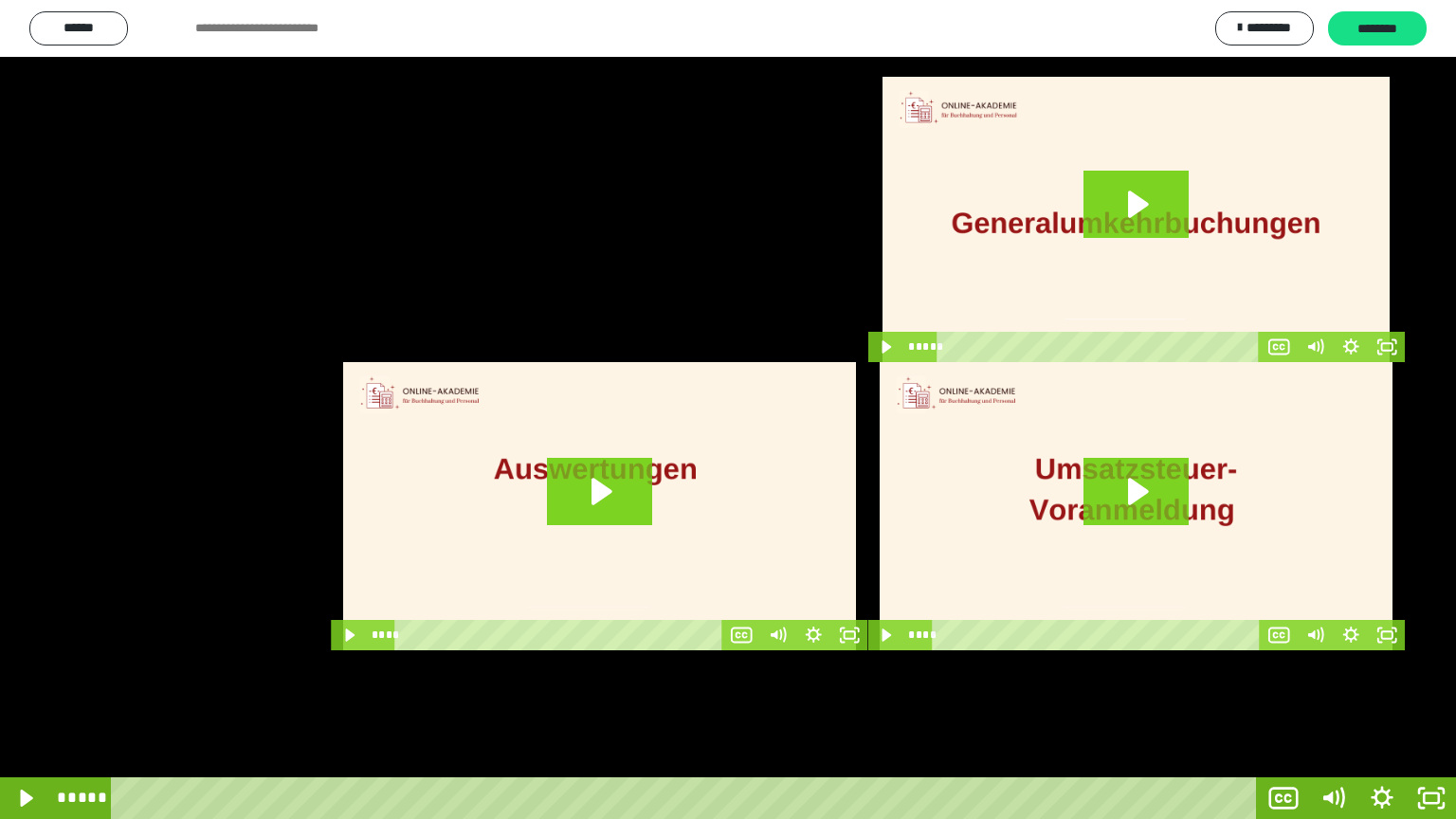click at bounding box center [728, 410] 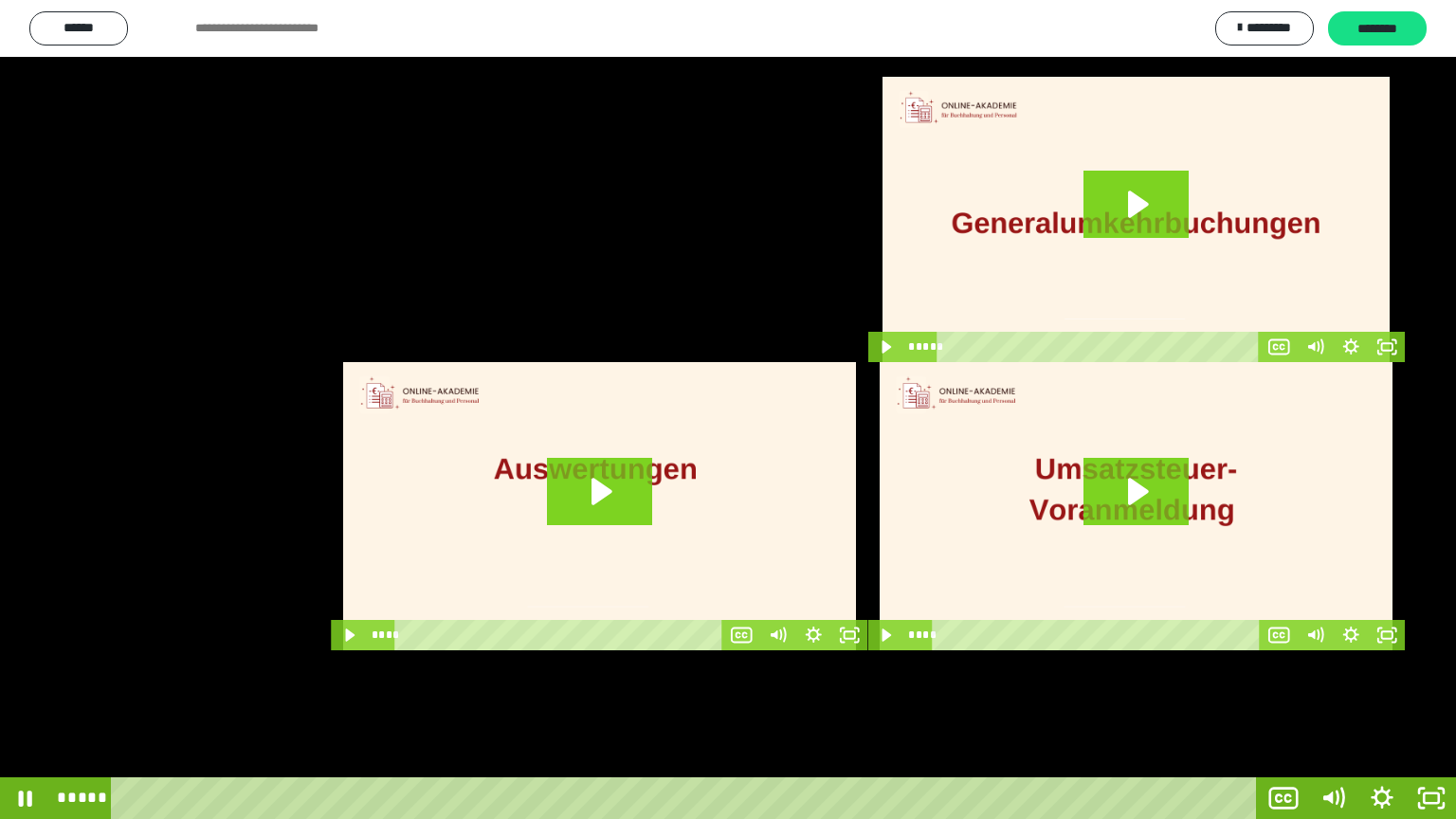click at bounding box center [728, 410] 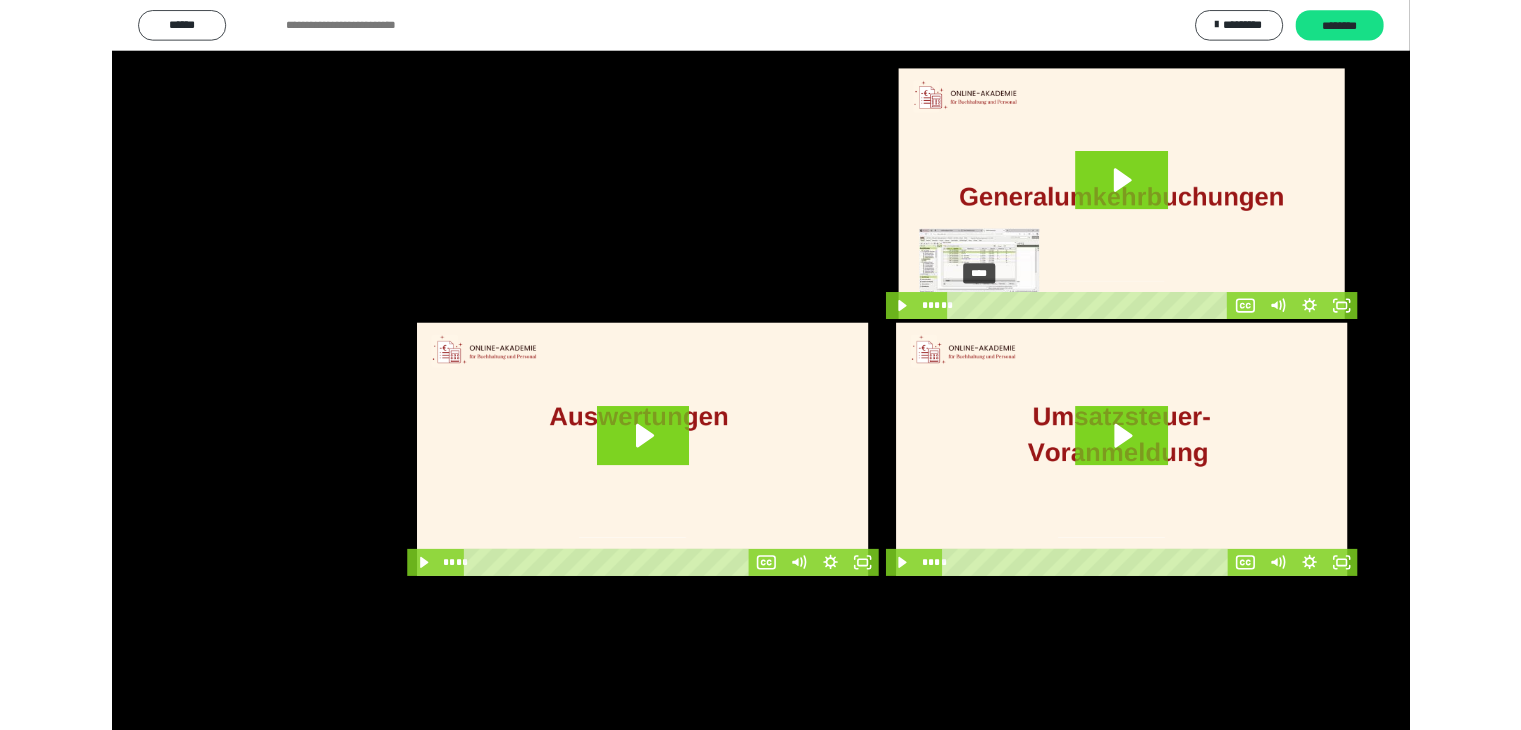 scroll, scrollTop: 3938, scrollLeft: 0, axis: vertical 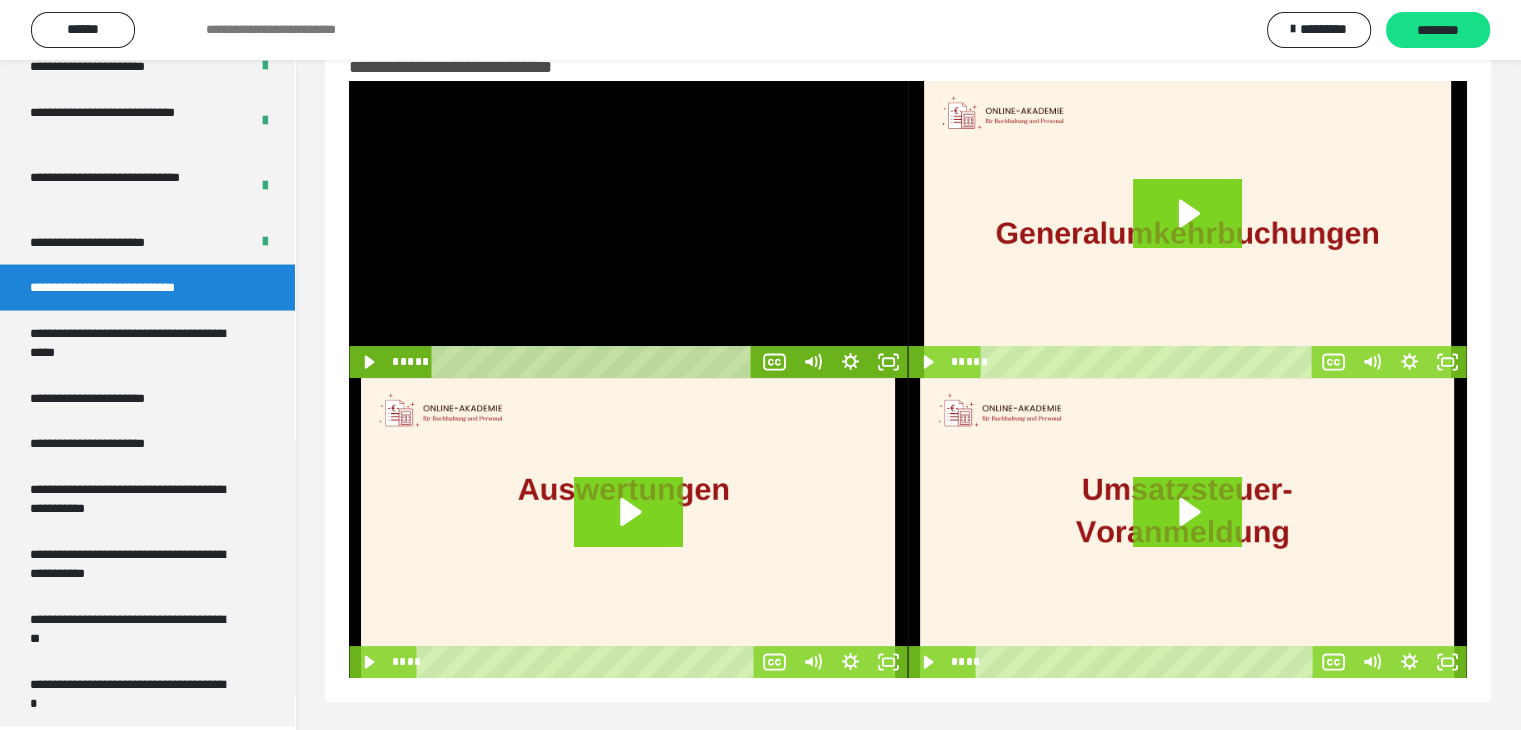 click at bounding box center [628, 229] 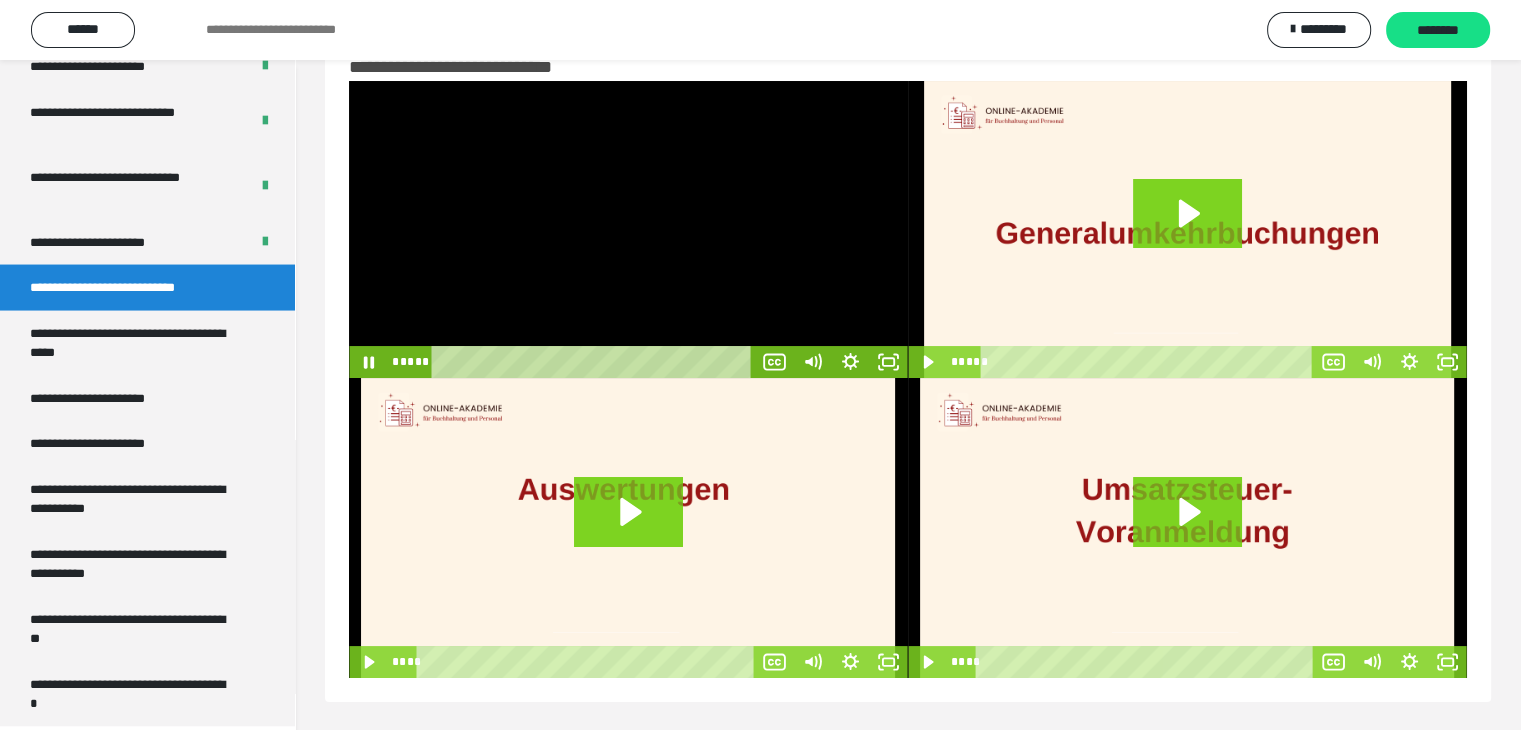 click at bounding box center (628, 229) 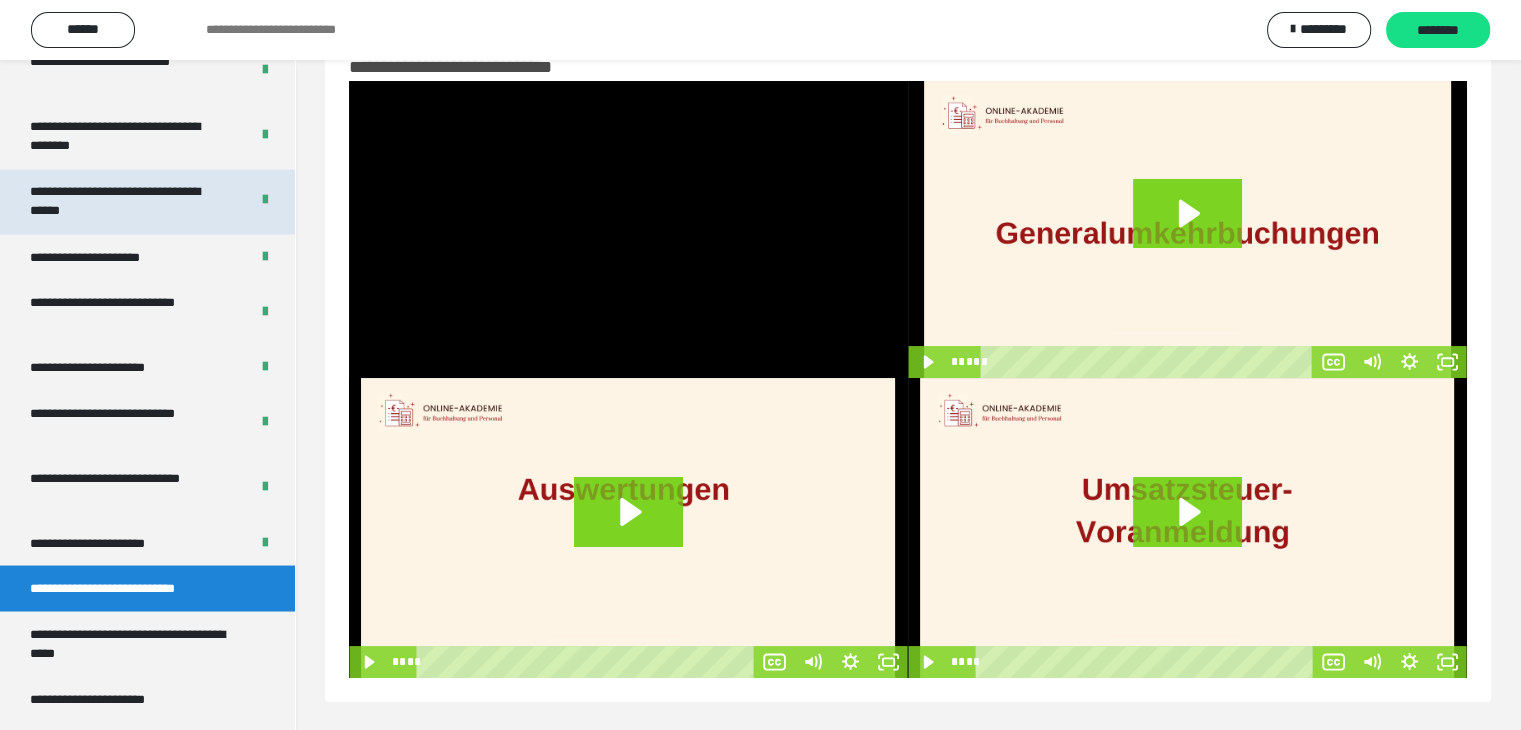 scroll, scrollTop: 3338, scrollLeft: 0, axis: vertical 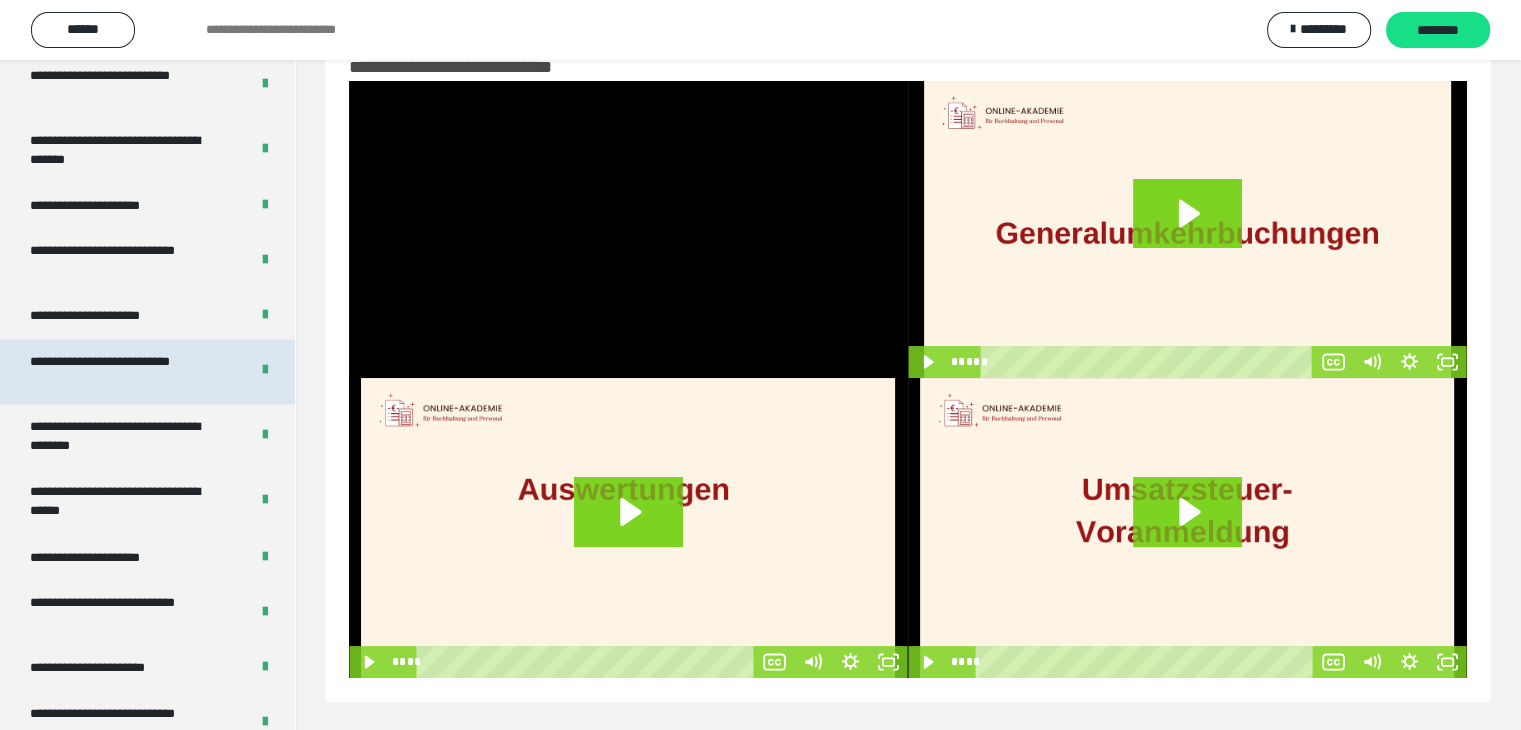 click on "**********" at bounding box center [124, 371] 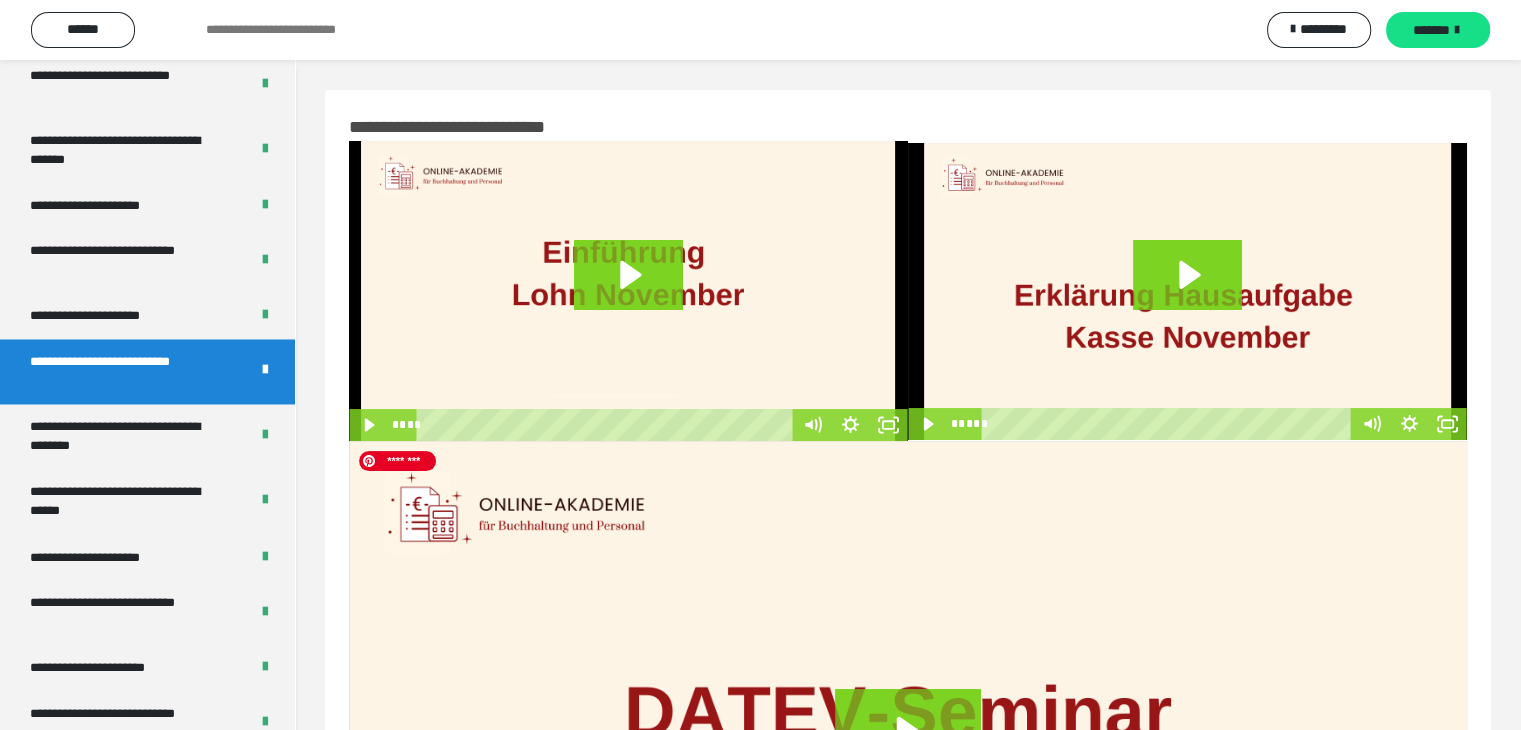 scroll, scrollTop: 394, scrollLeft: 0, axis: vertical 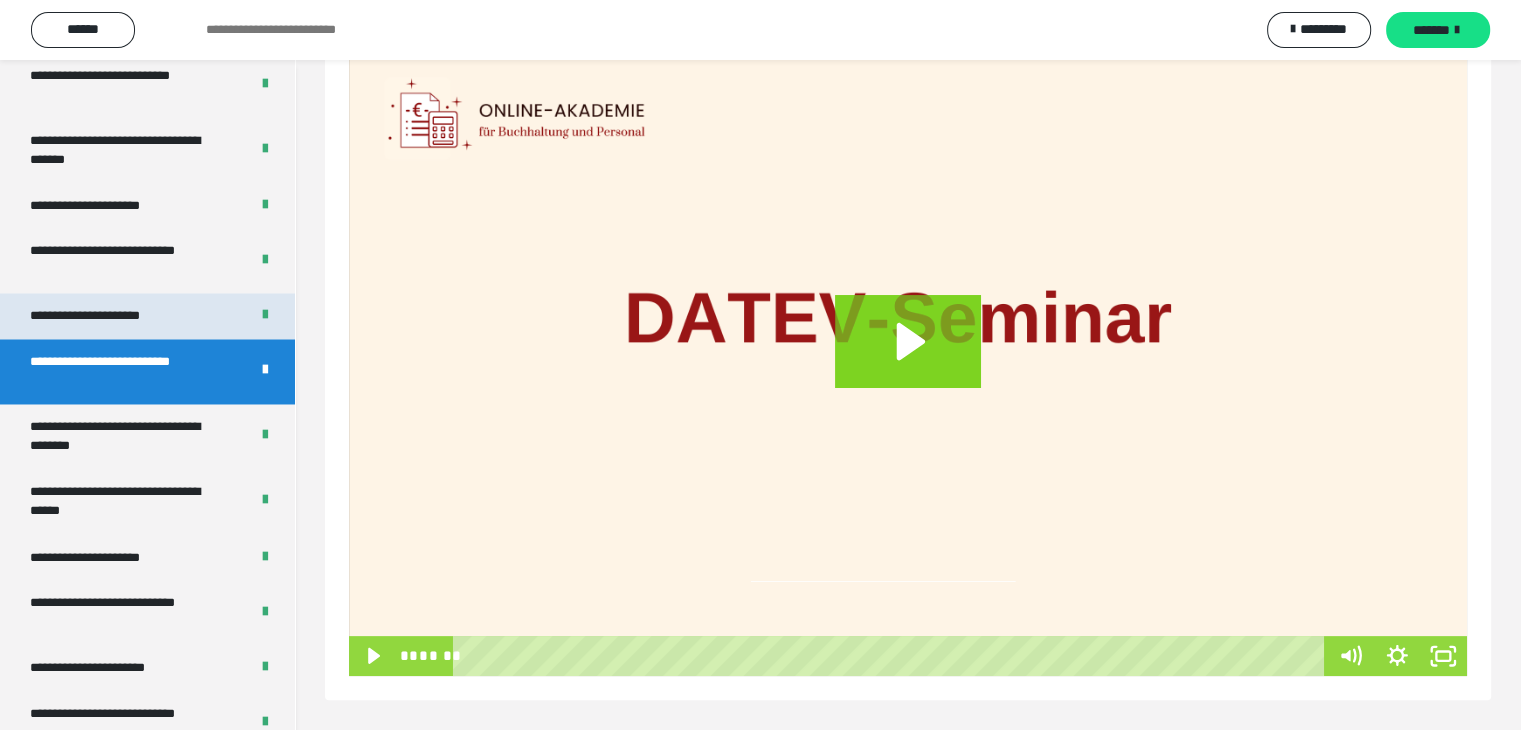 click on "**********" at bounding box center [108, 316] 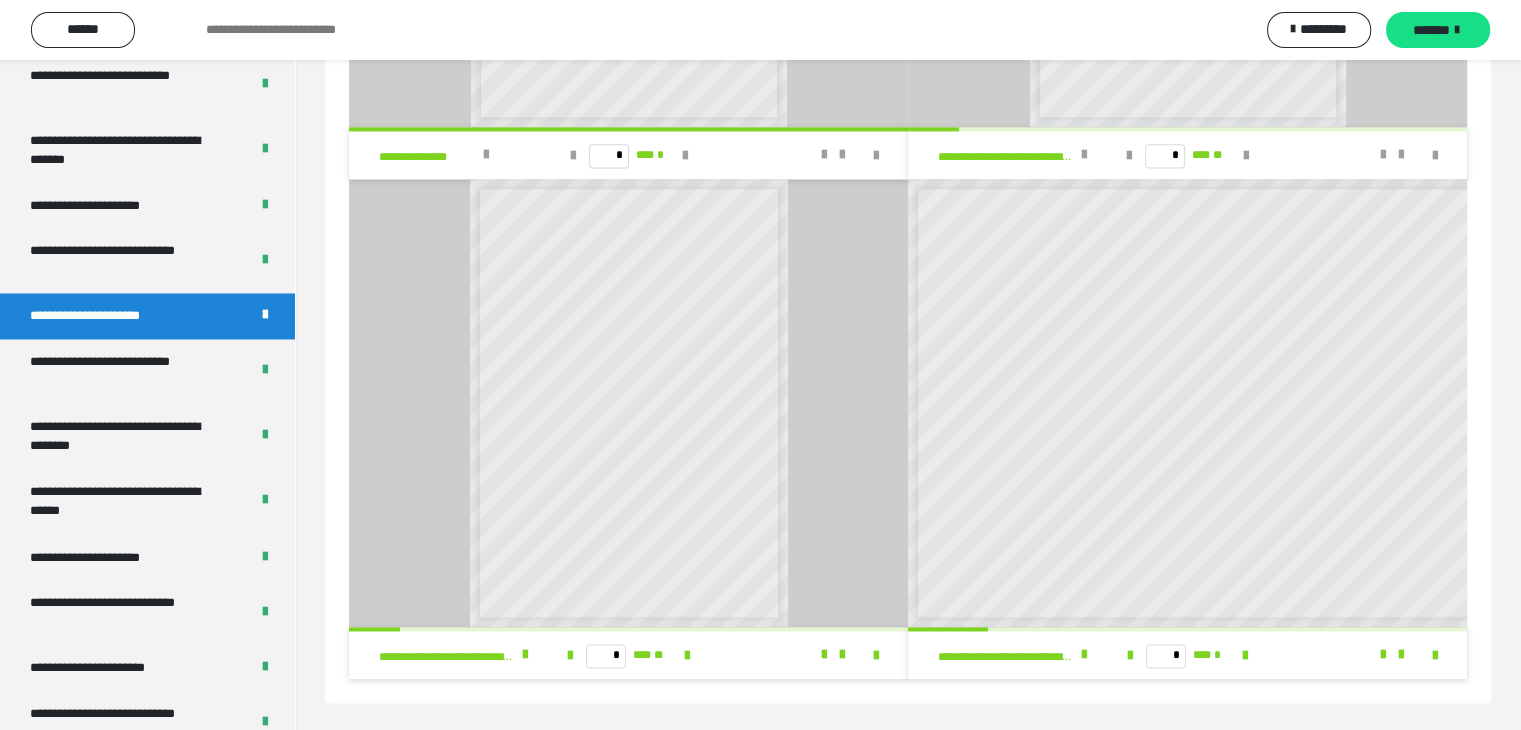 scroll, scrollTop: 2730, scrollLeft: 0, axis: vertical 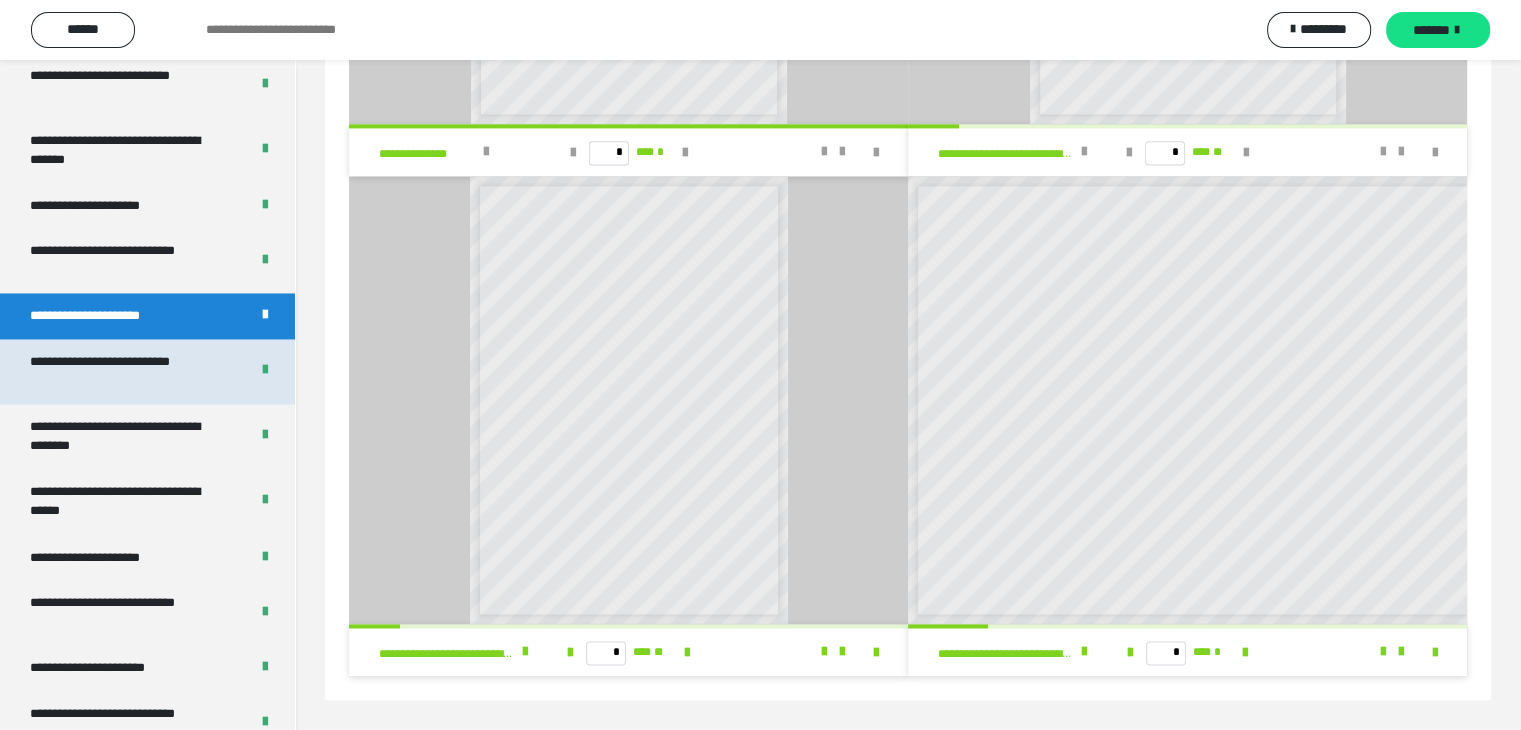 click on "**********" at bounding box center [124, 371] 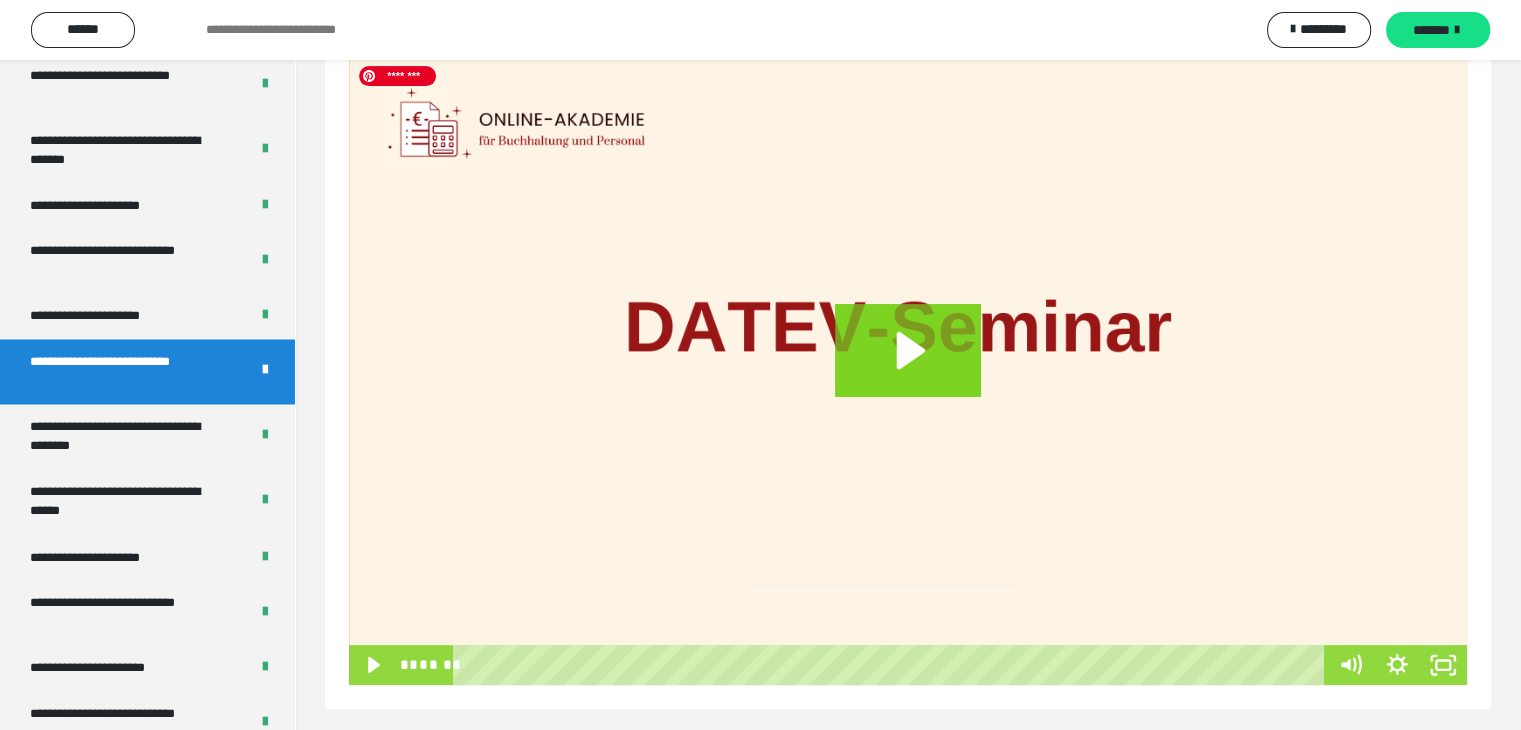 scroll, scrollTop: 394, scrollLeft: 0, axis: vertical 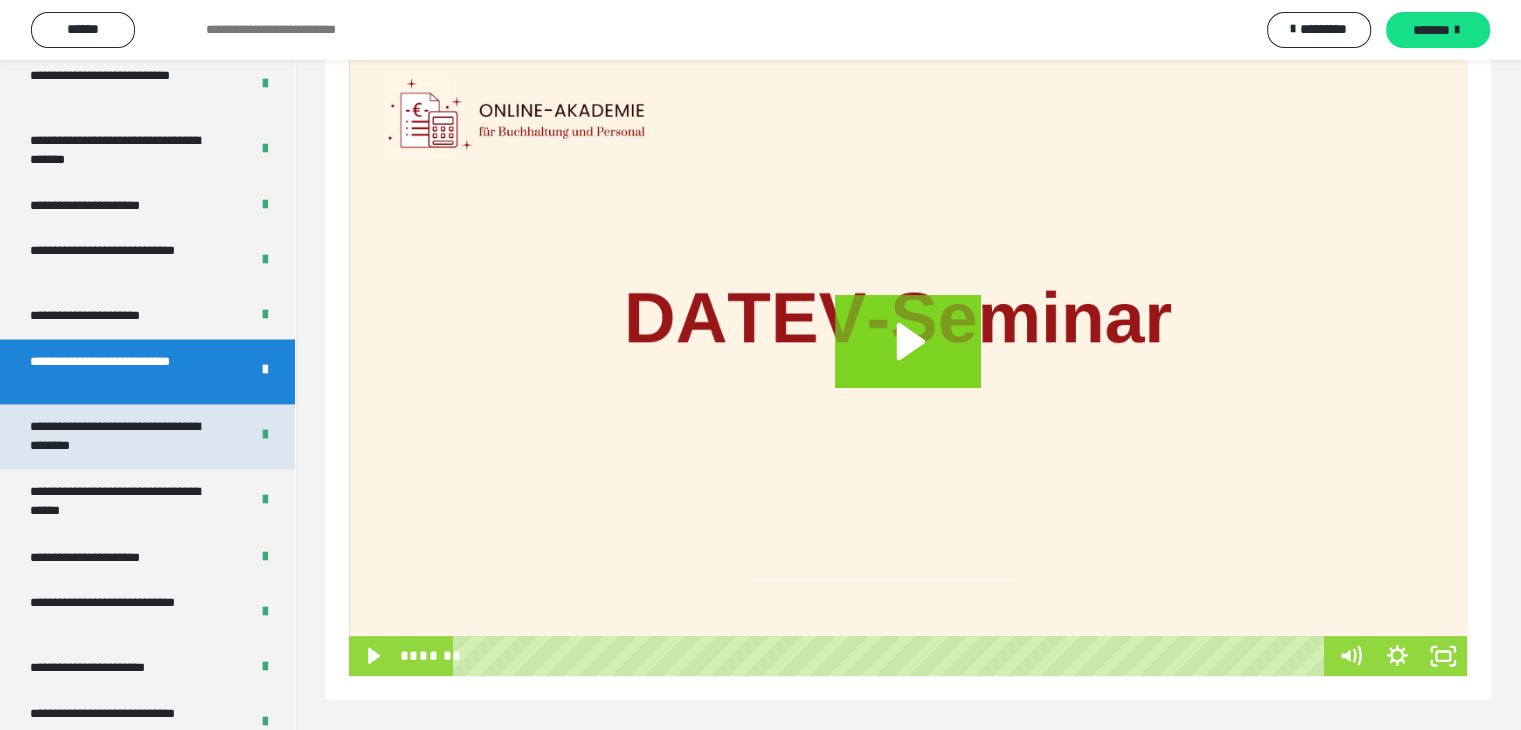 click on "**********" at bounding box center (124, 436) 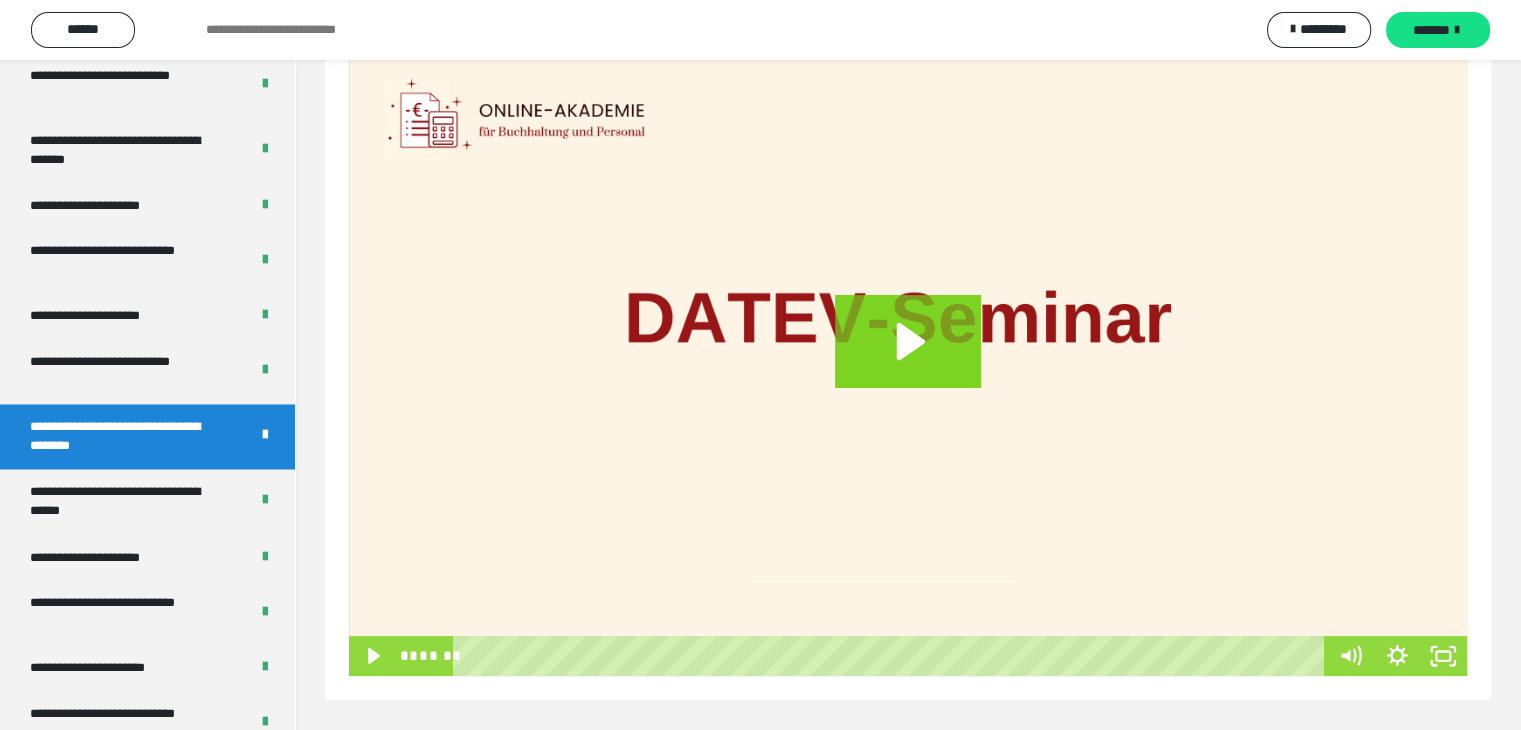 scroll, scrollTop: 60, scrollLeft: 0, axis: vertical 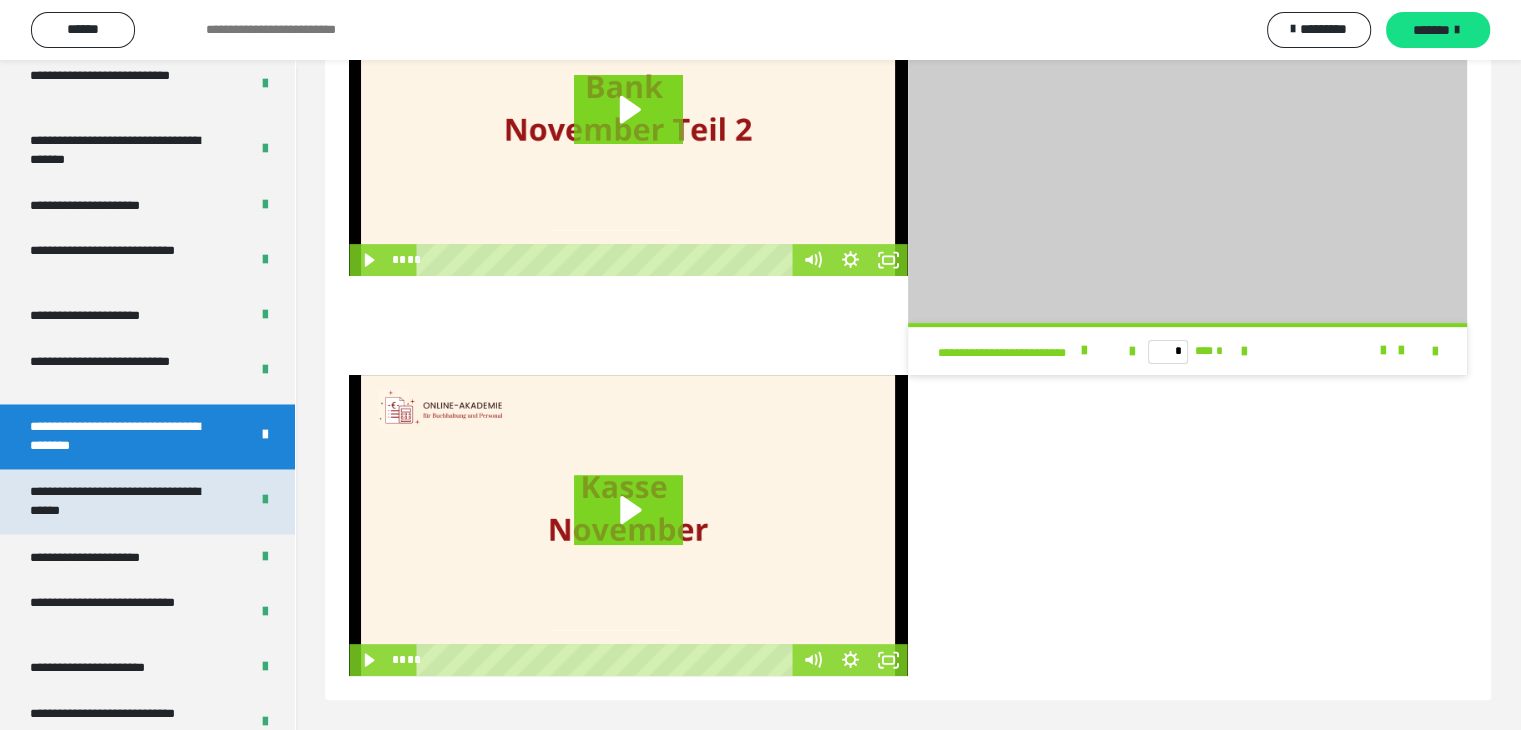 click on "**********" at bounding box center (124, 501) 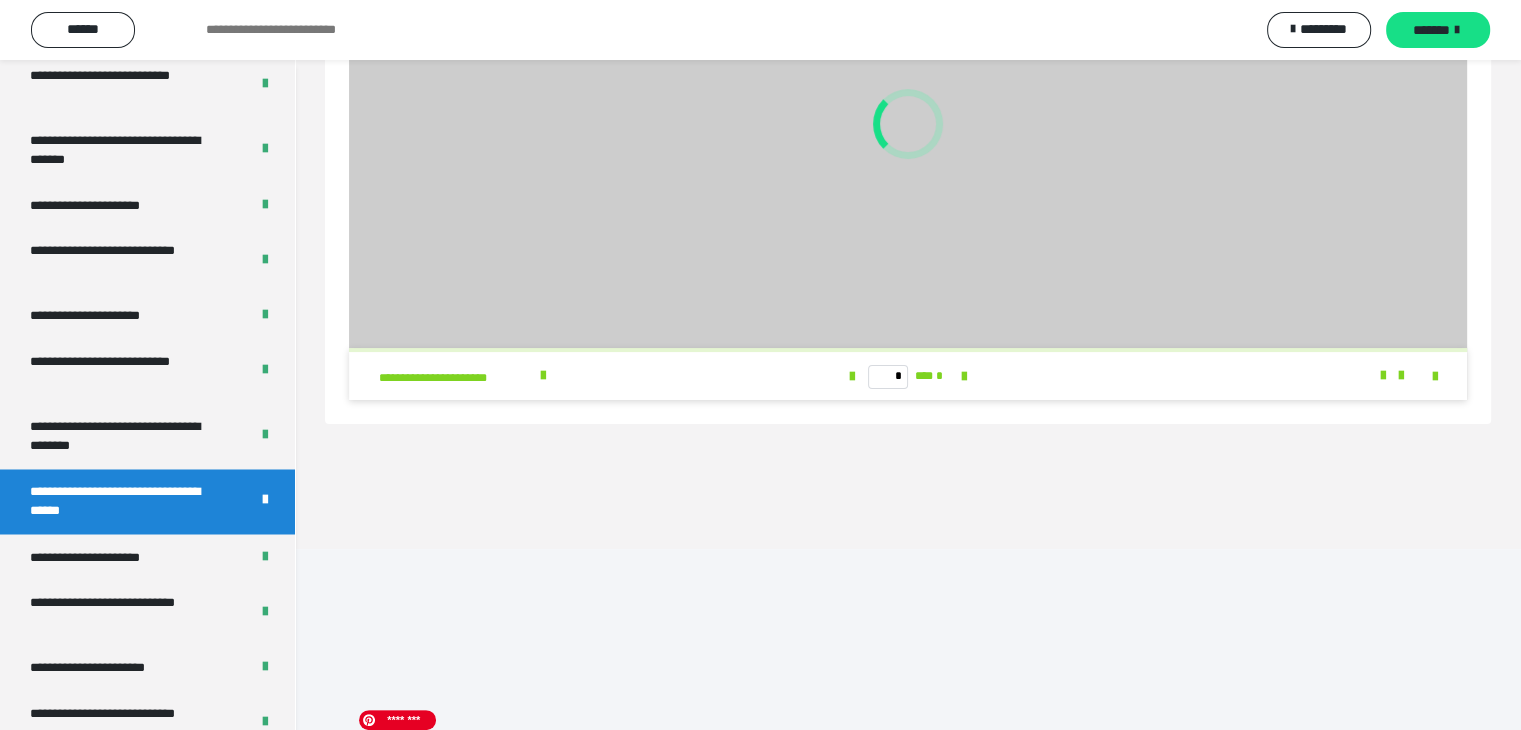 scroll, scrollTop: 60, scrollLeft: 0, axis: vertical 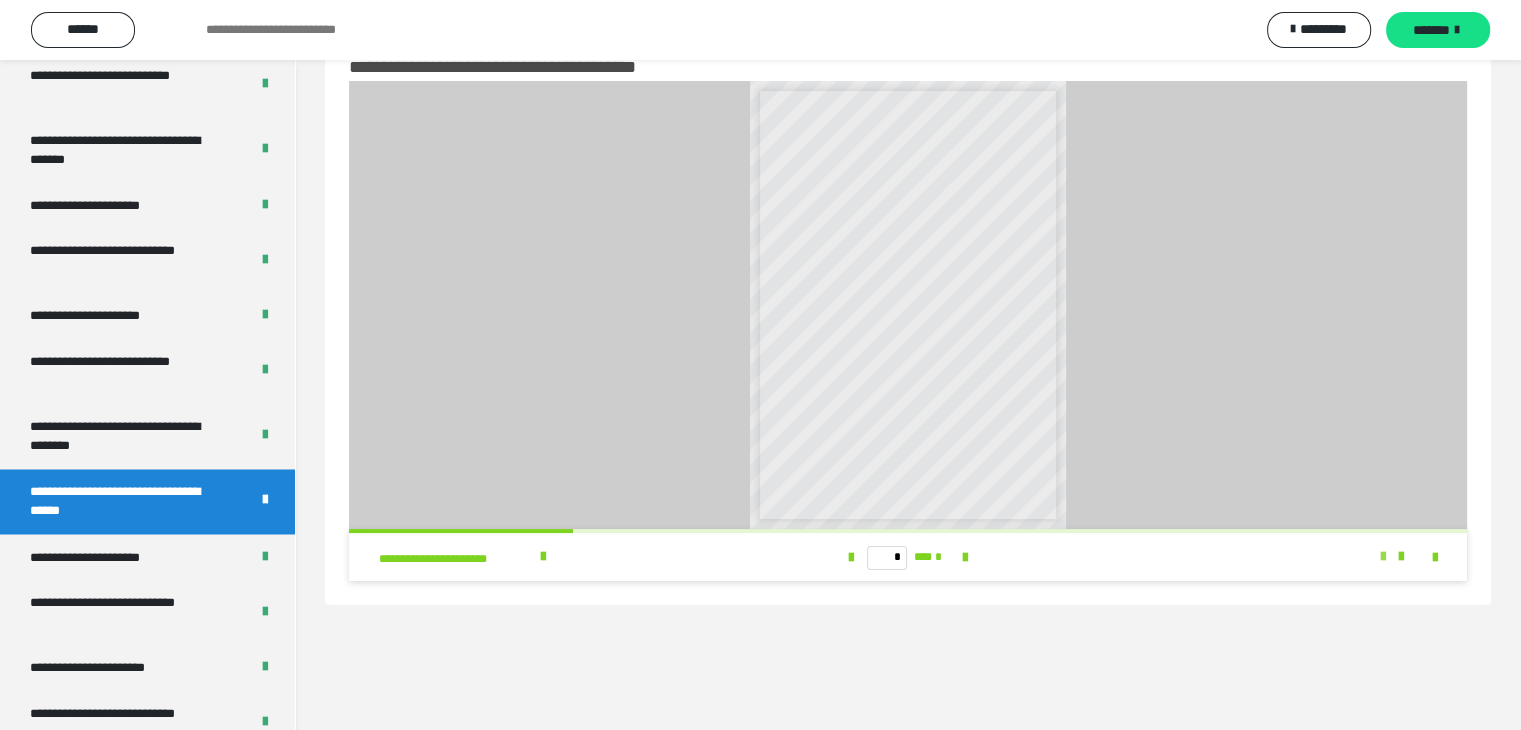 click at bounding box center [1383, 557] 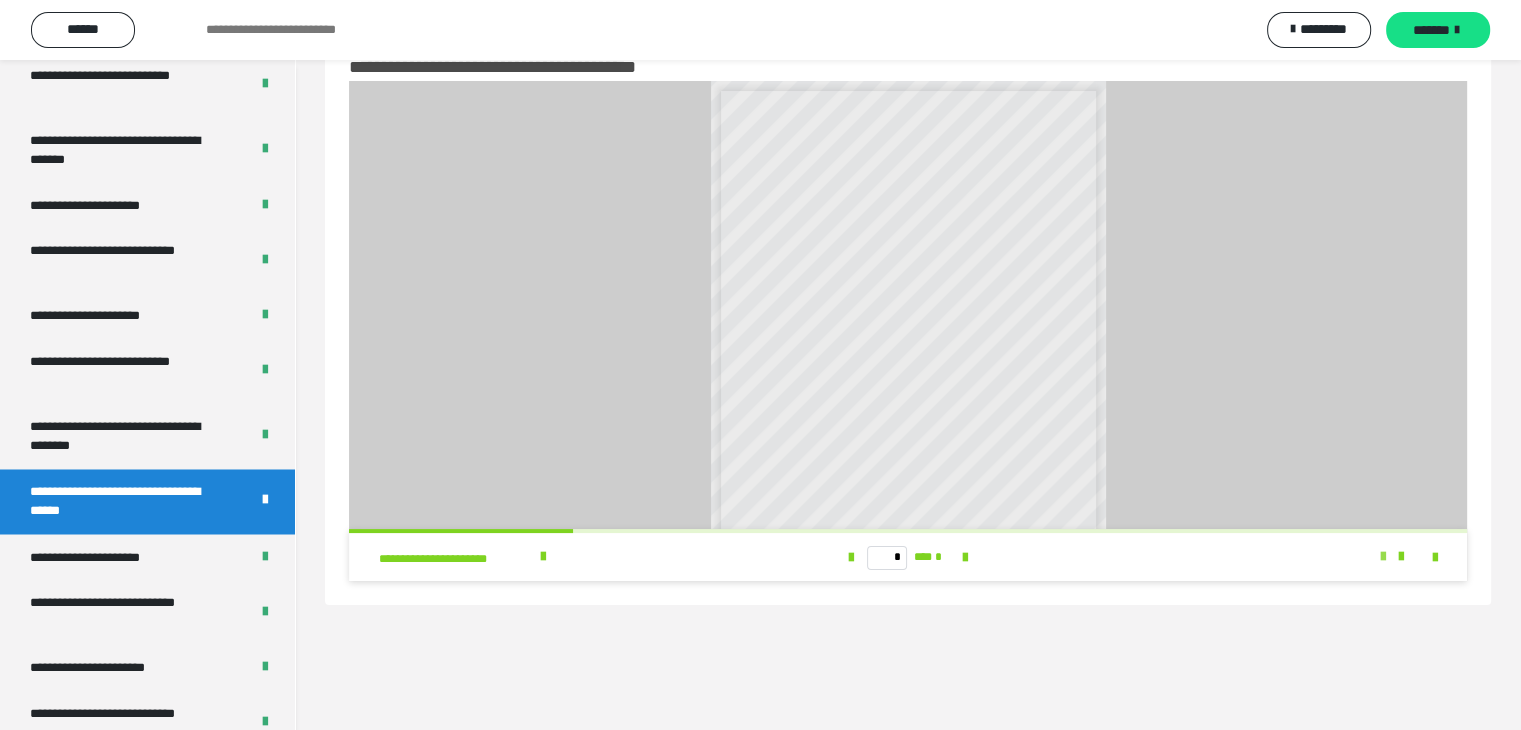 click at bounding box center [1383, 557] 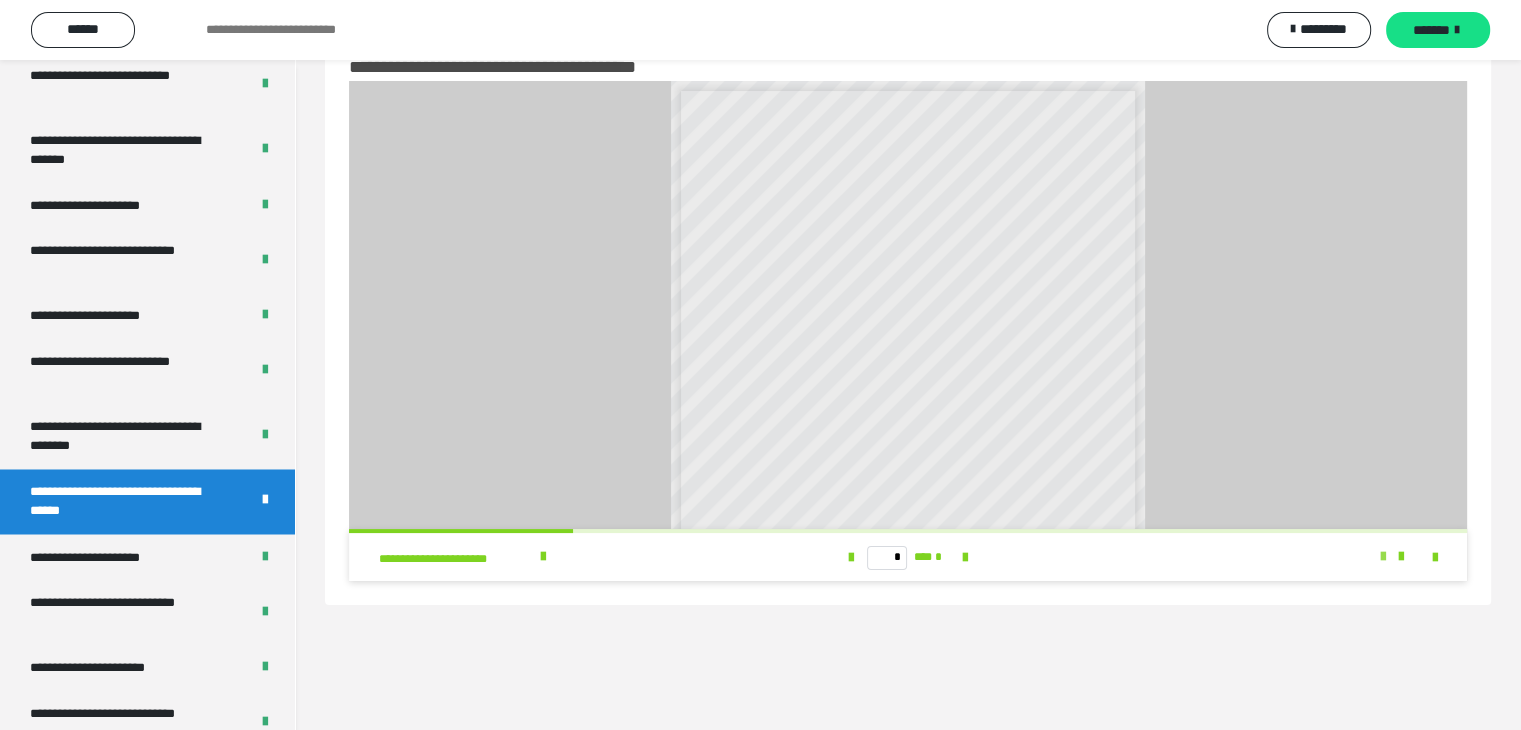click at bounding box center (1383, 557) 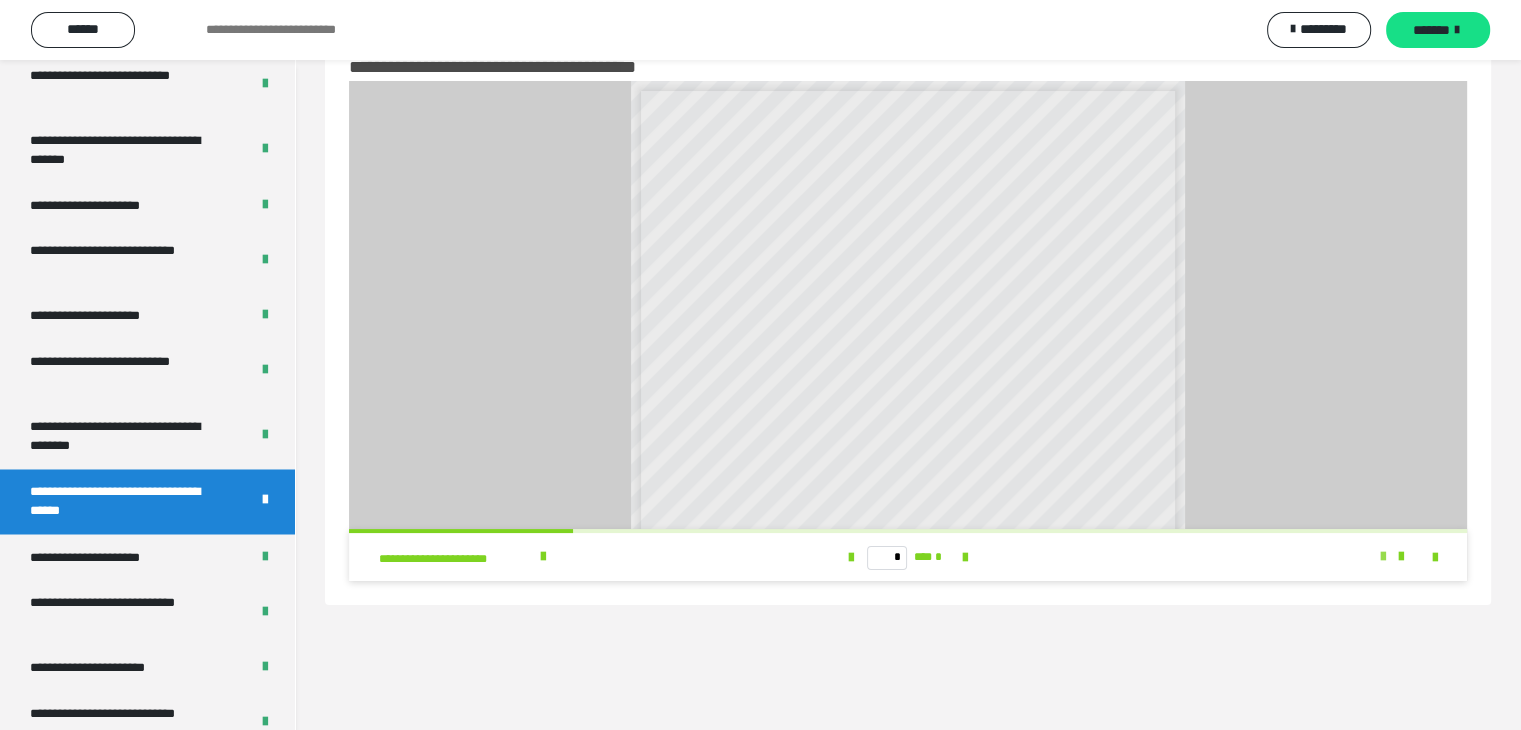click at bounding box center [1383, 557] 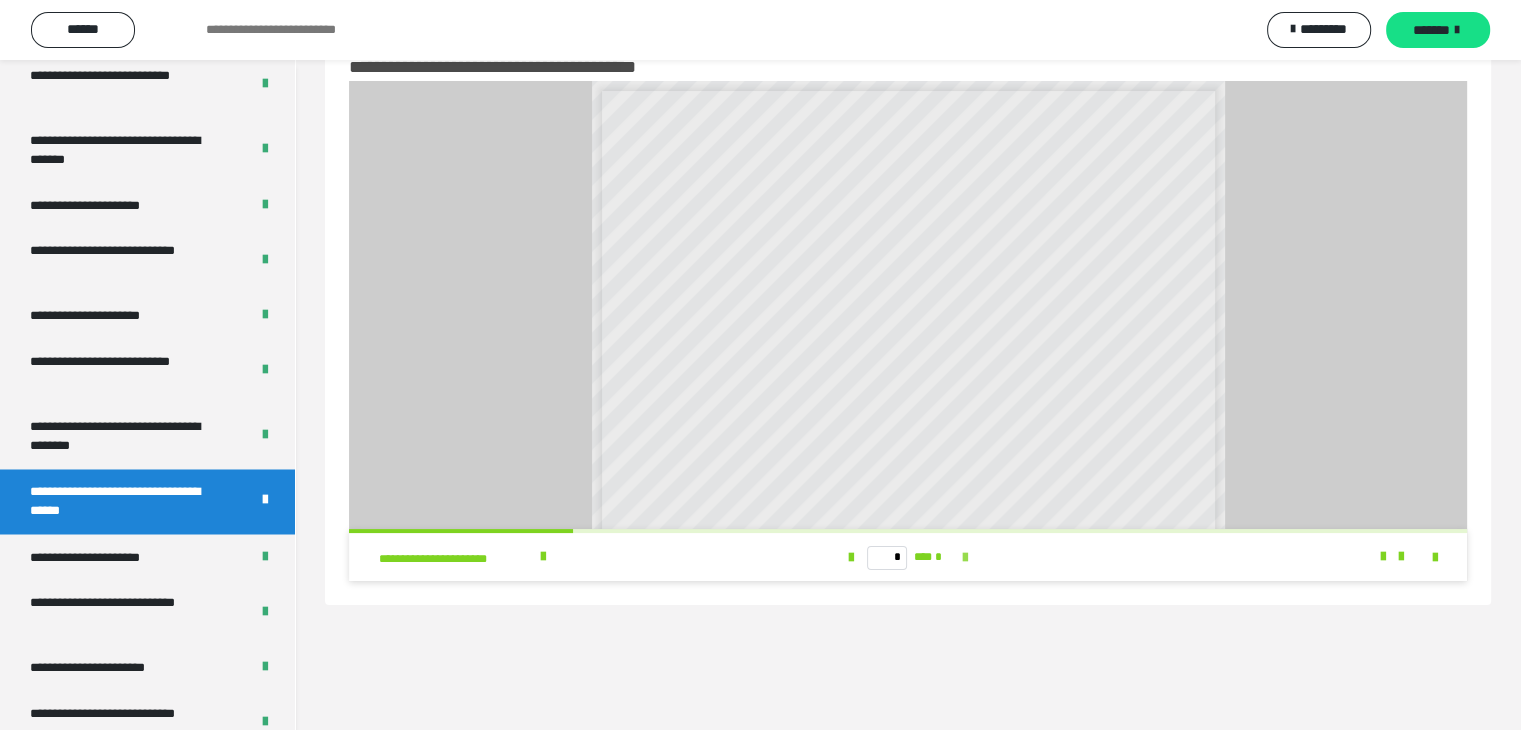 click at bounding box center [965, 558] 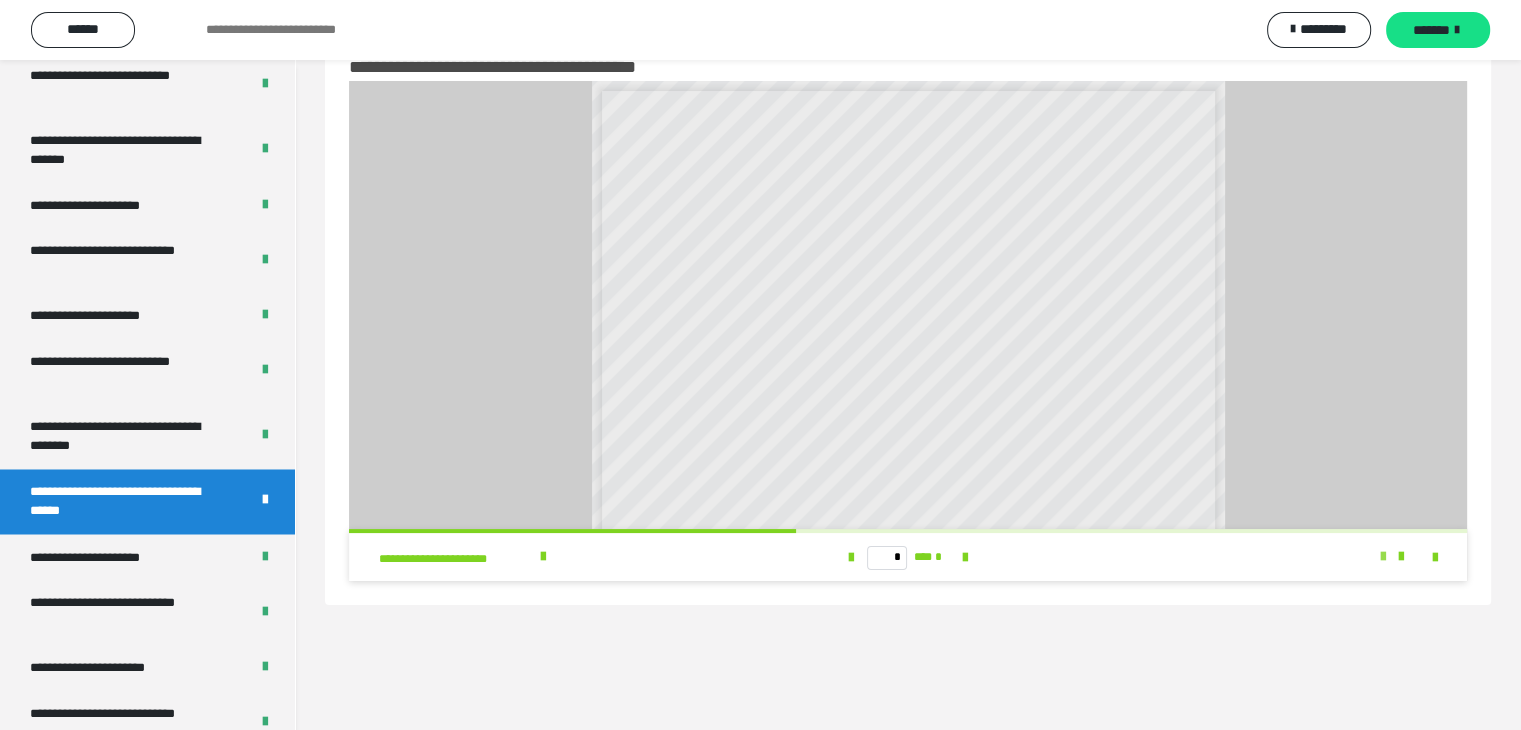 click at bounding box center (1383, 557) 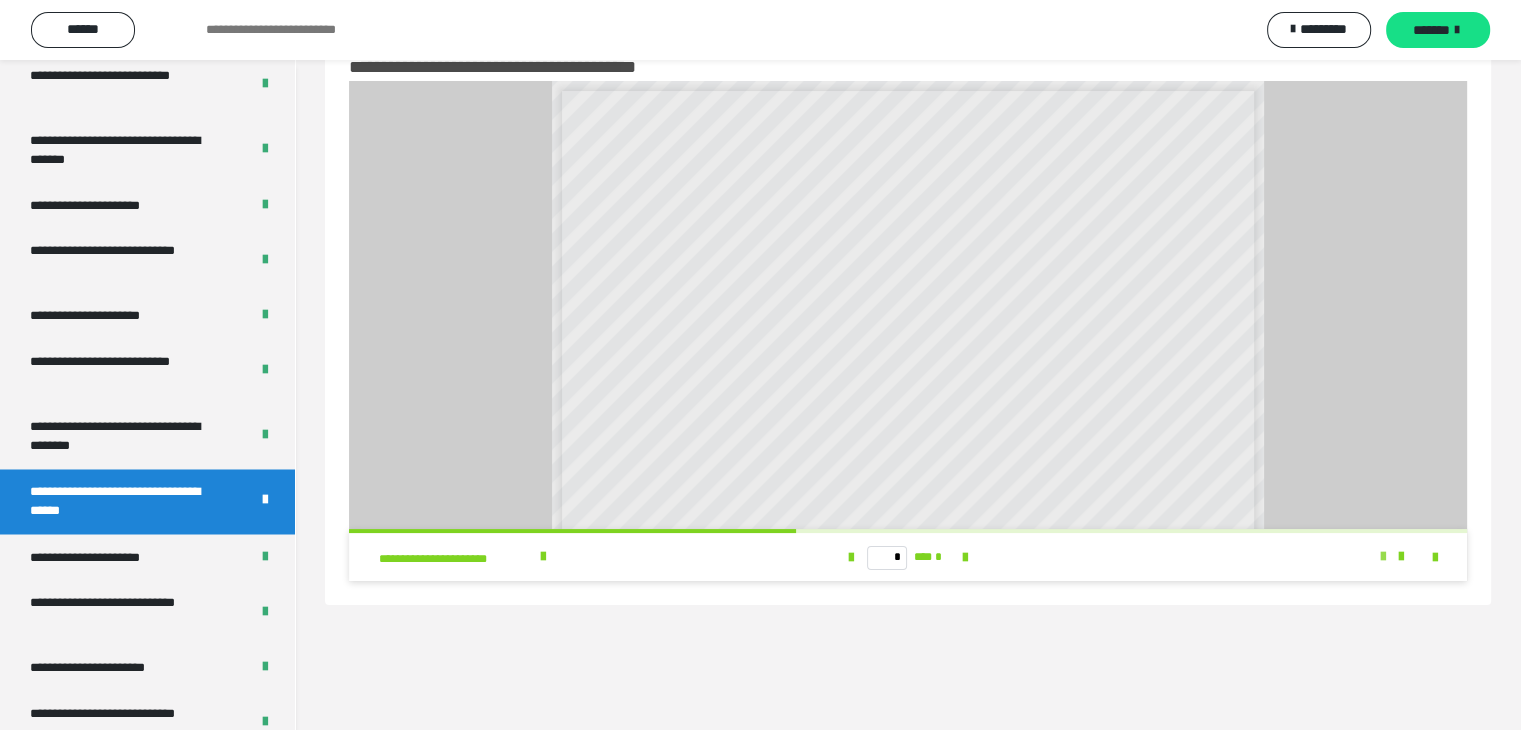 click at bounding box center (1383, 557) 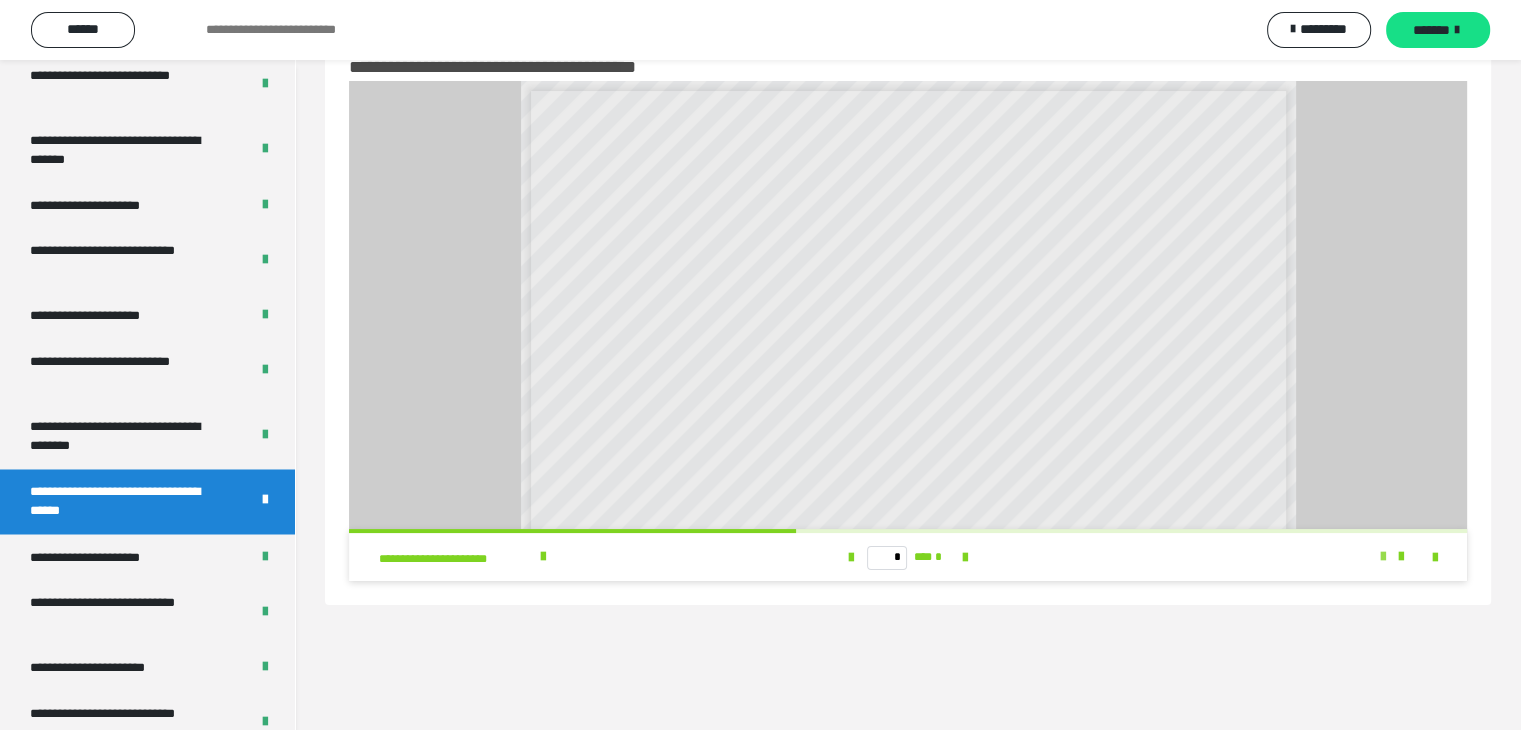 click at bounding box center [1383, 557] 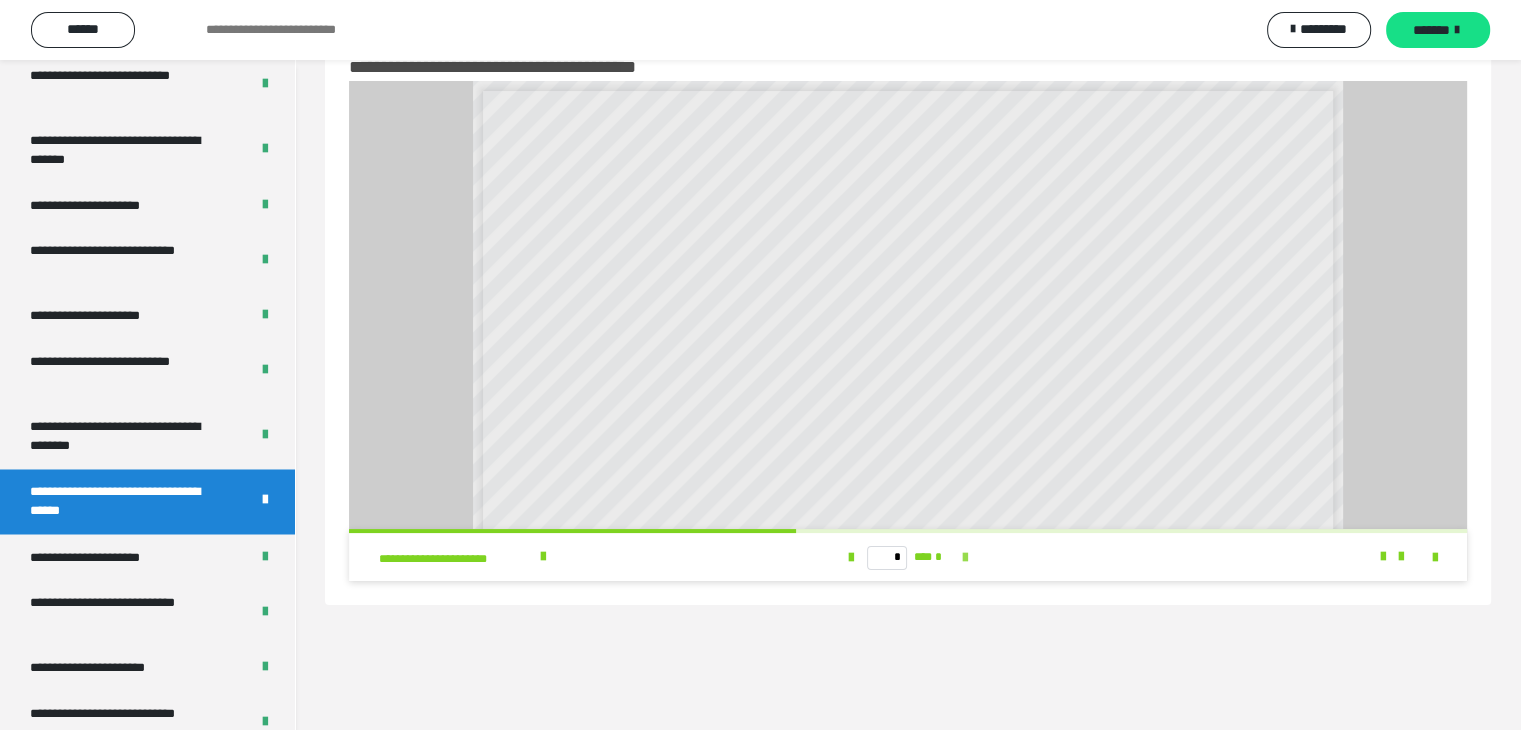 click at bounding box center (965, 558) 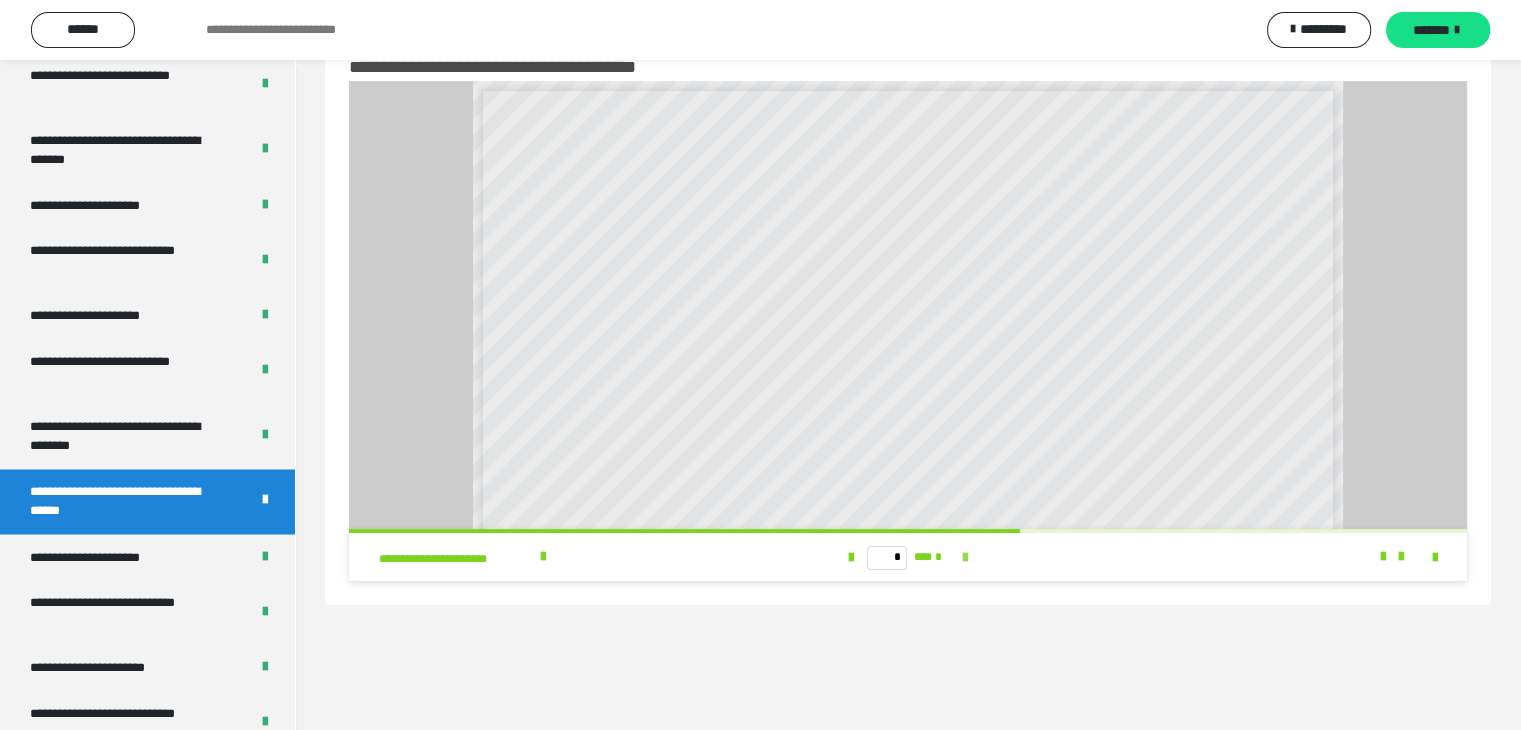 click at bounding box center (965, 558) 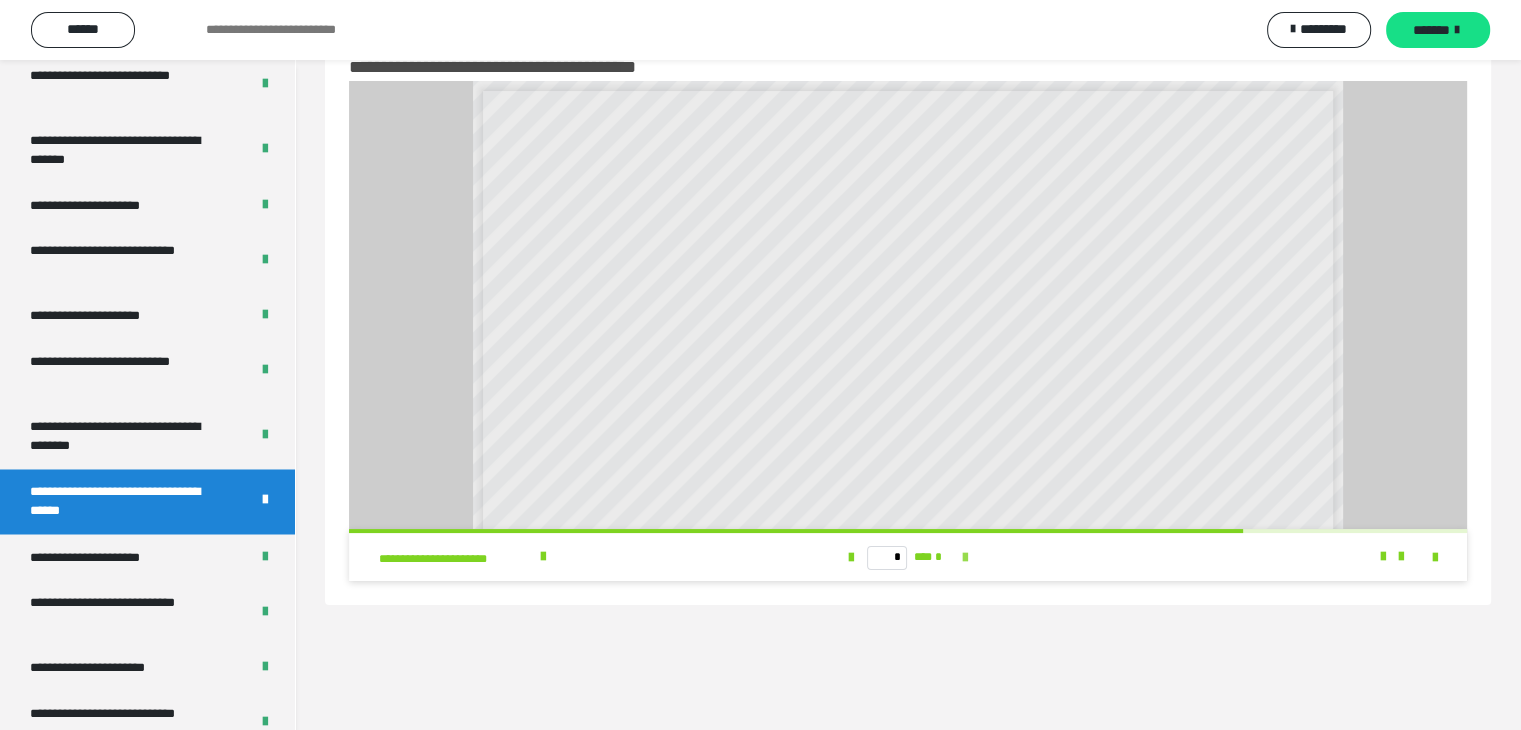click at bounding box center (965, 558) 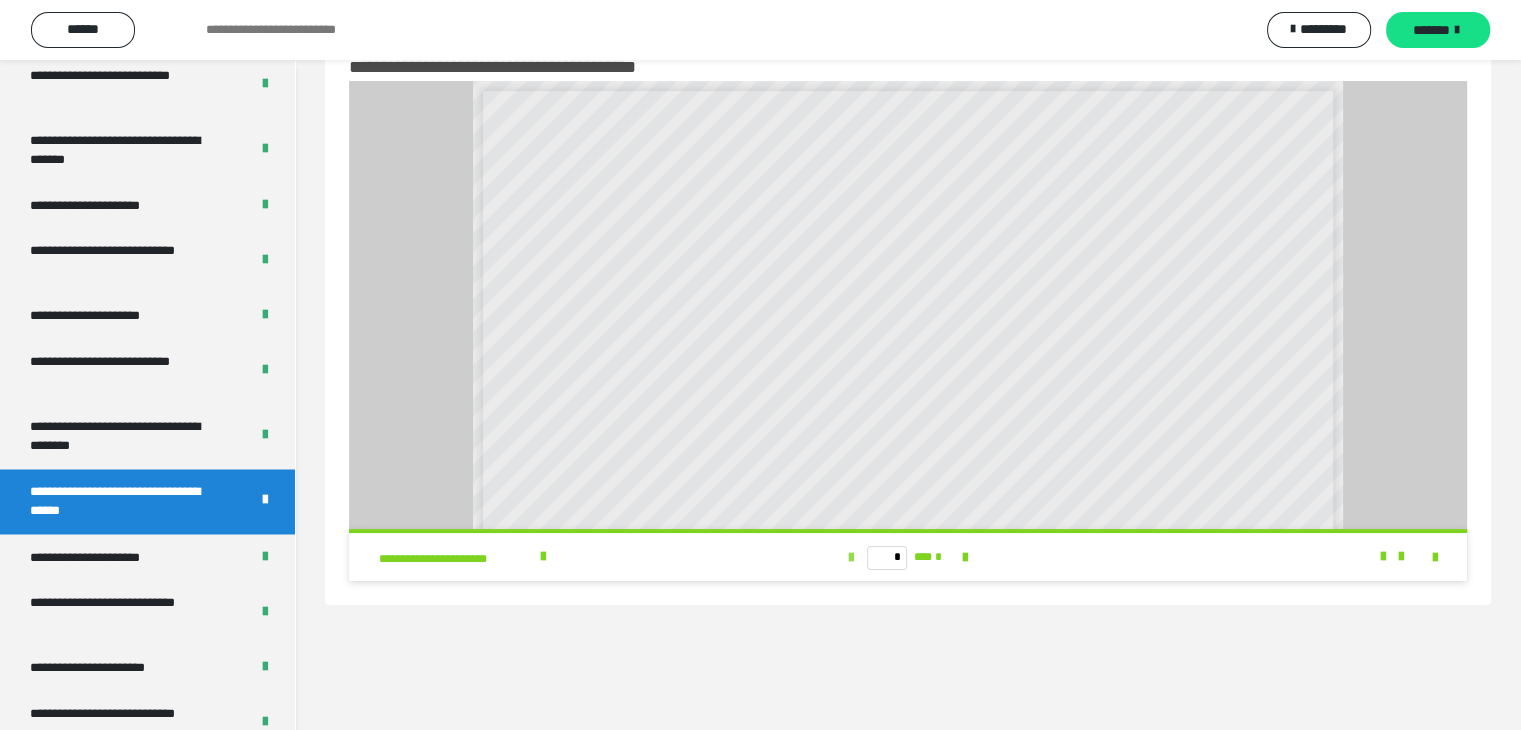 click at bounding box center [851, 558] 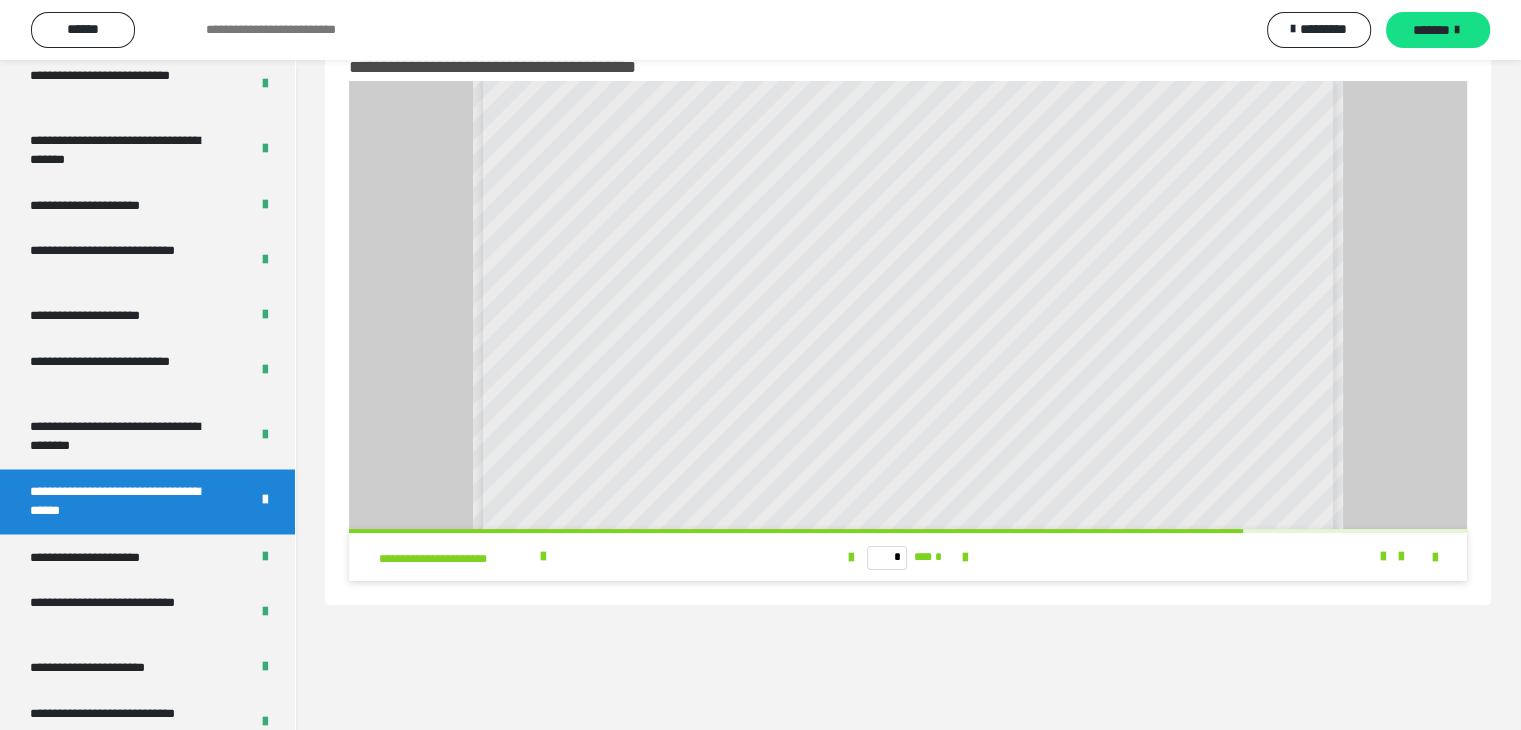 scroll, scrollTop: 0, scrollLeft: 0, axis: both 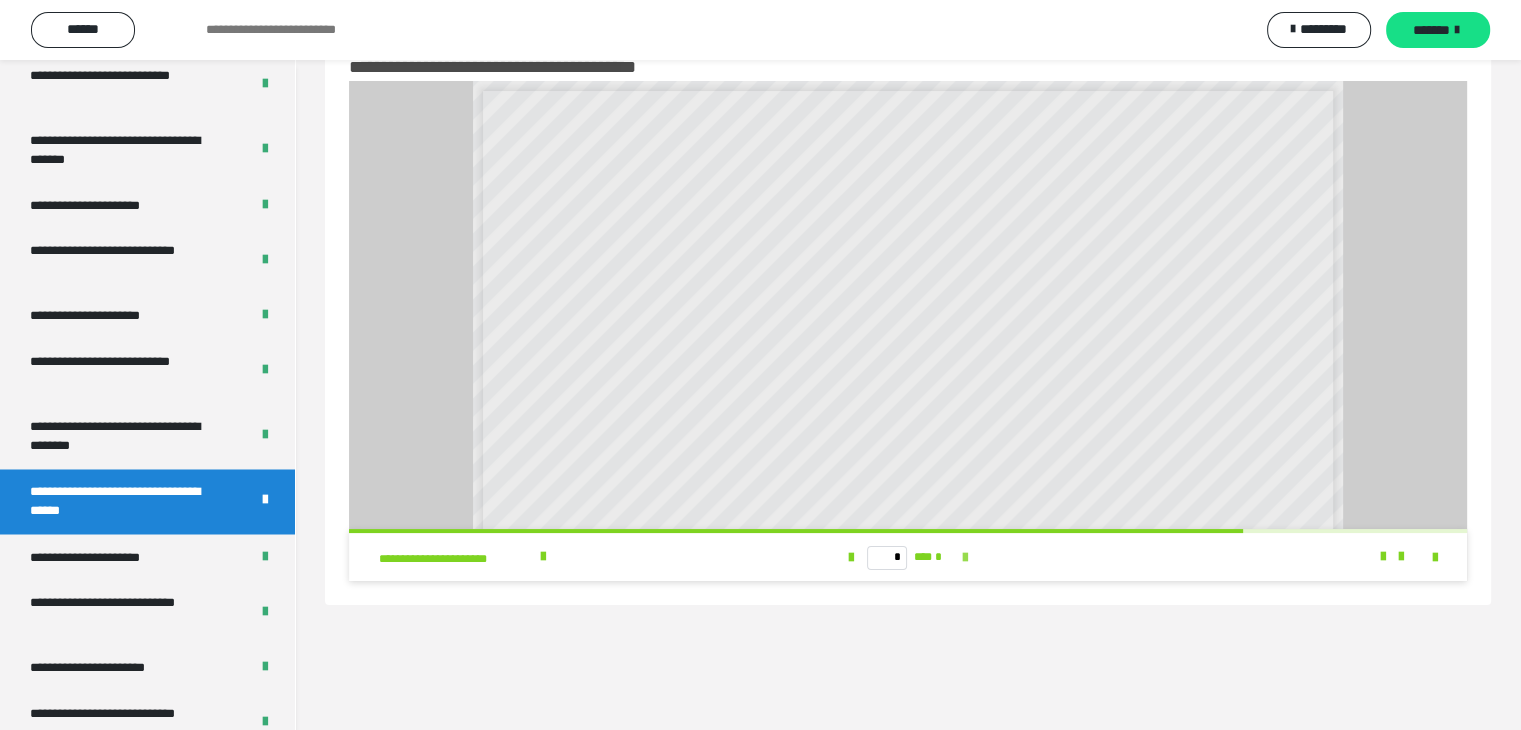 click at bounding box center (965, 558) 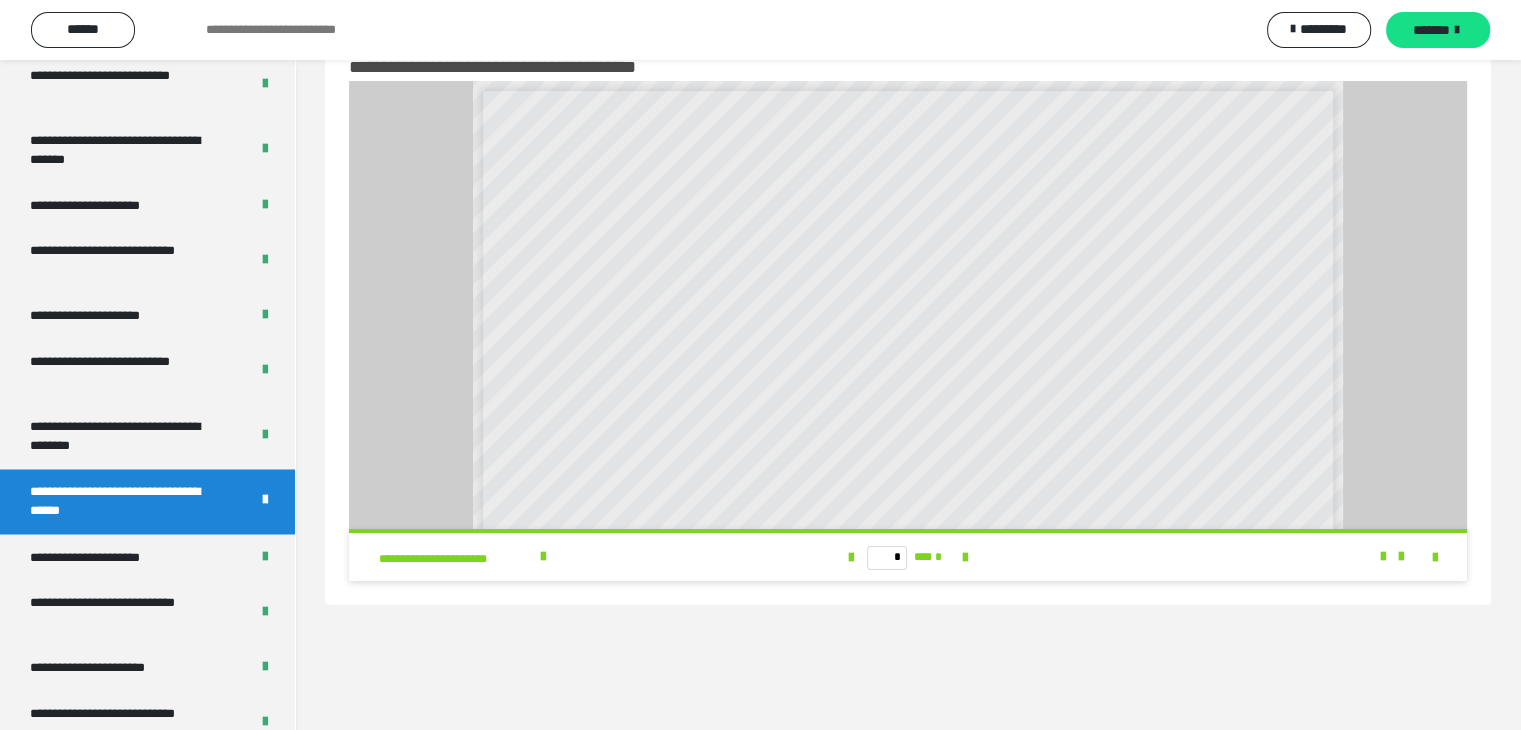 click on "* *** *" at bounding box center [908, 557] 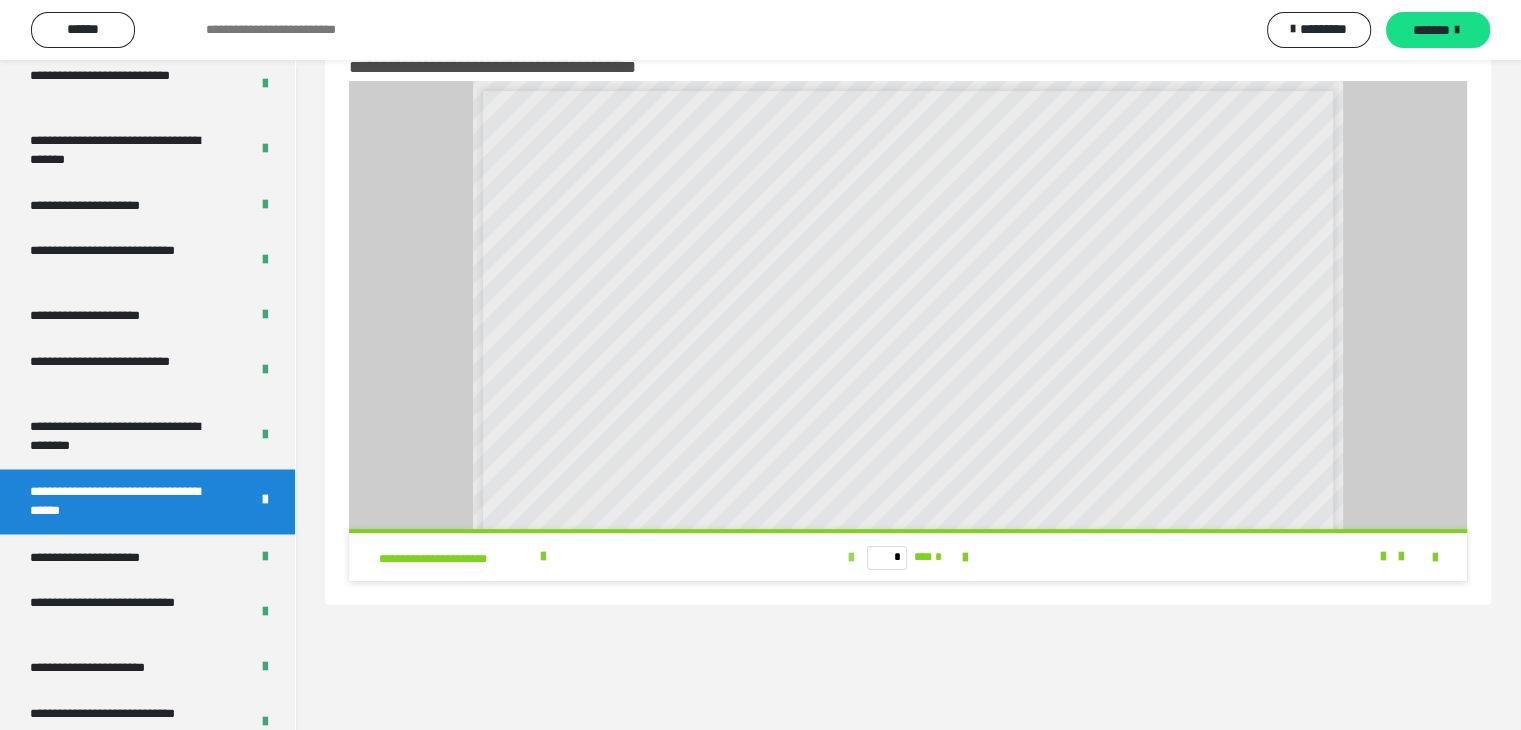 click at bounding box center [851, 558] 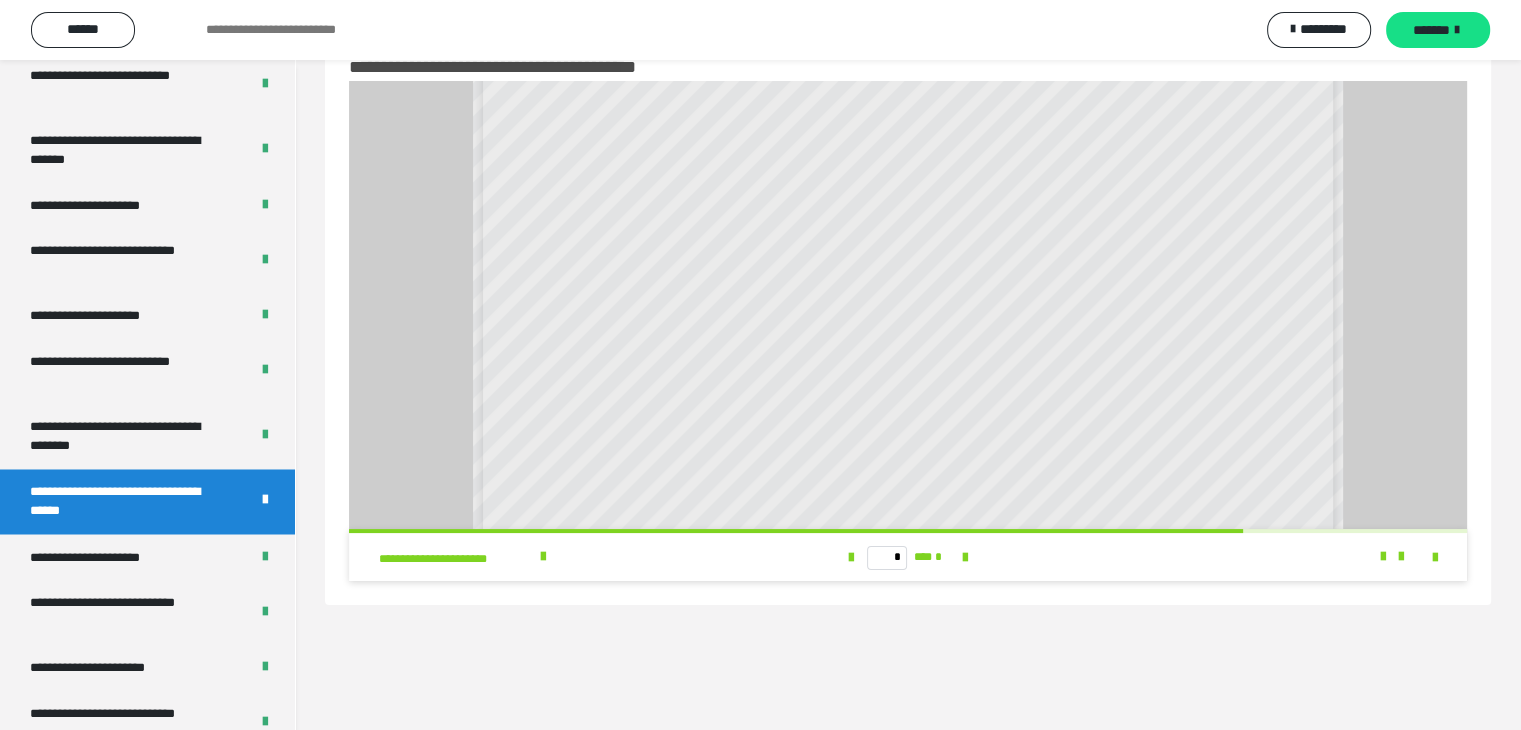scroll, scrollTop: 200, scrollLeft: 0, axis: vertical 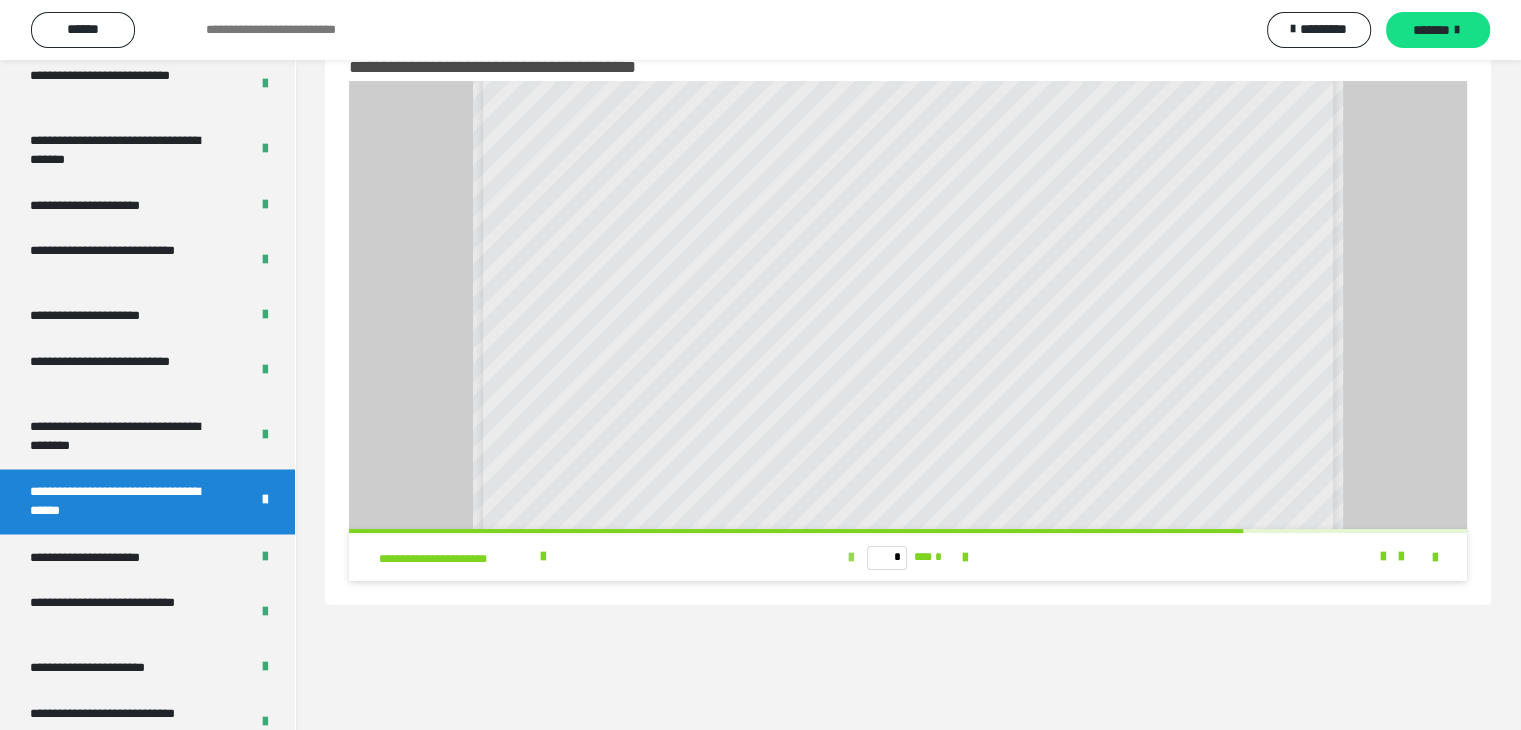 click at bounding box center (851, 558) 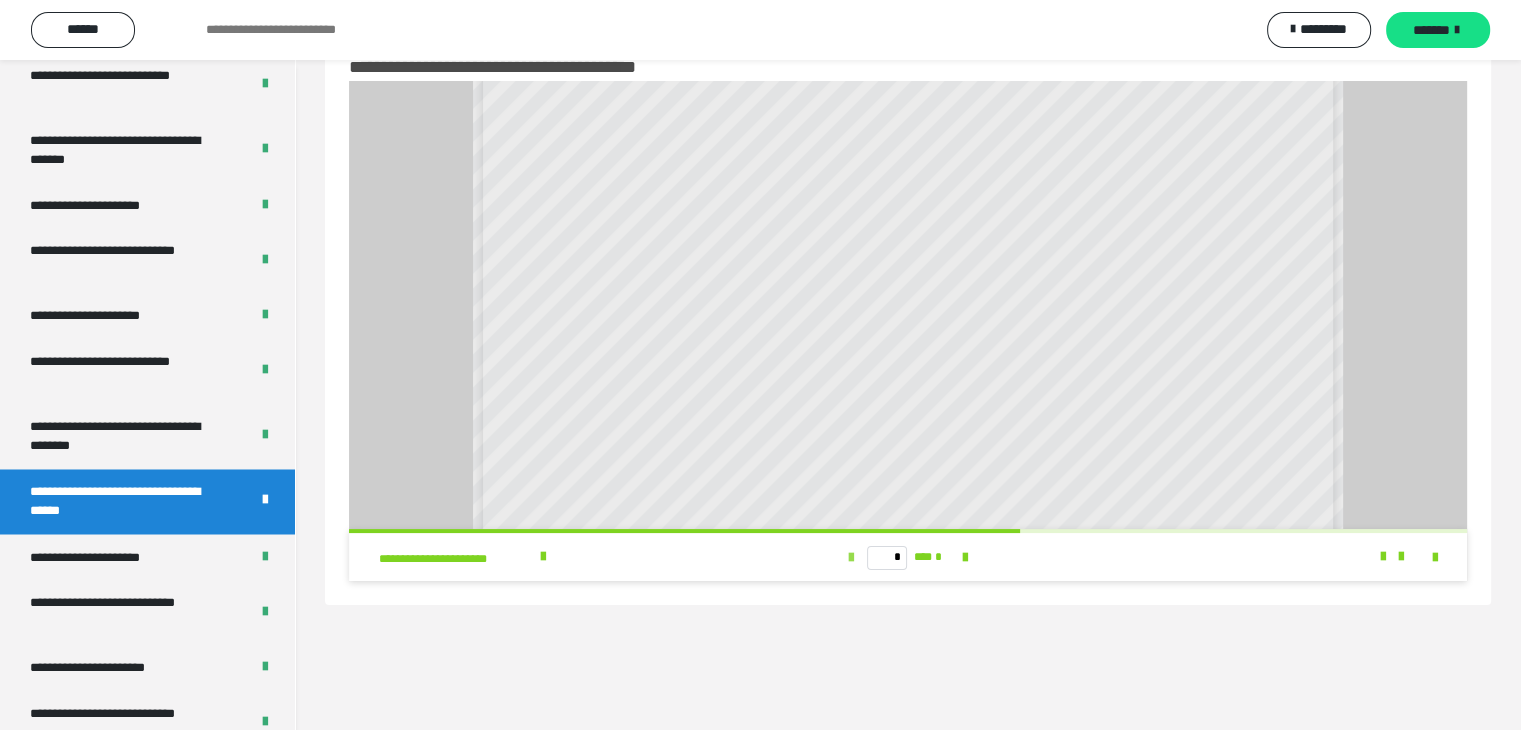 scroll, scrollTop: 0, scrollLeft: 0, axis: both 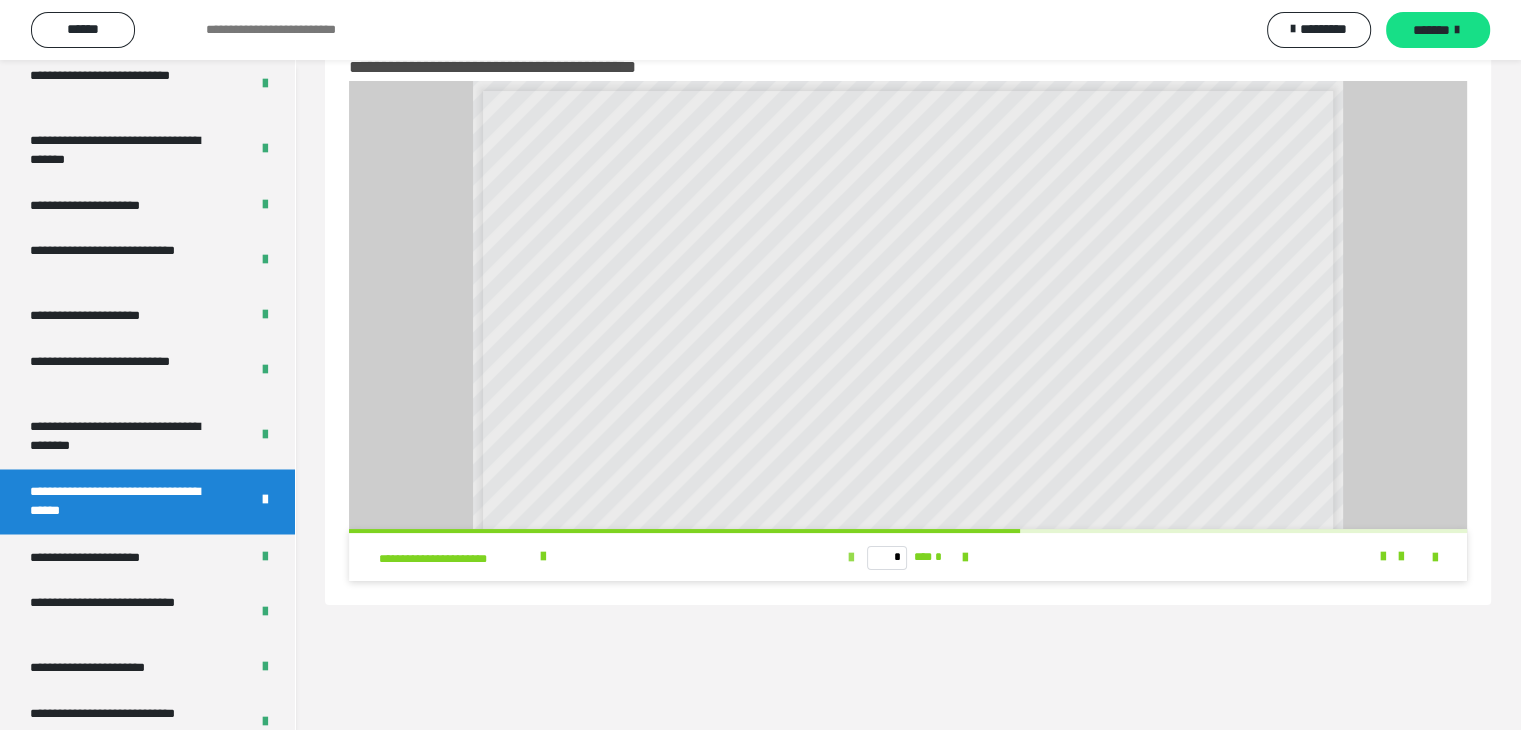 click at bounding box center [851, 558] 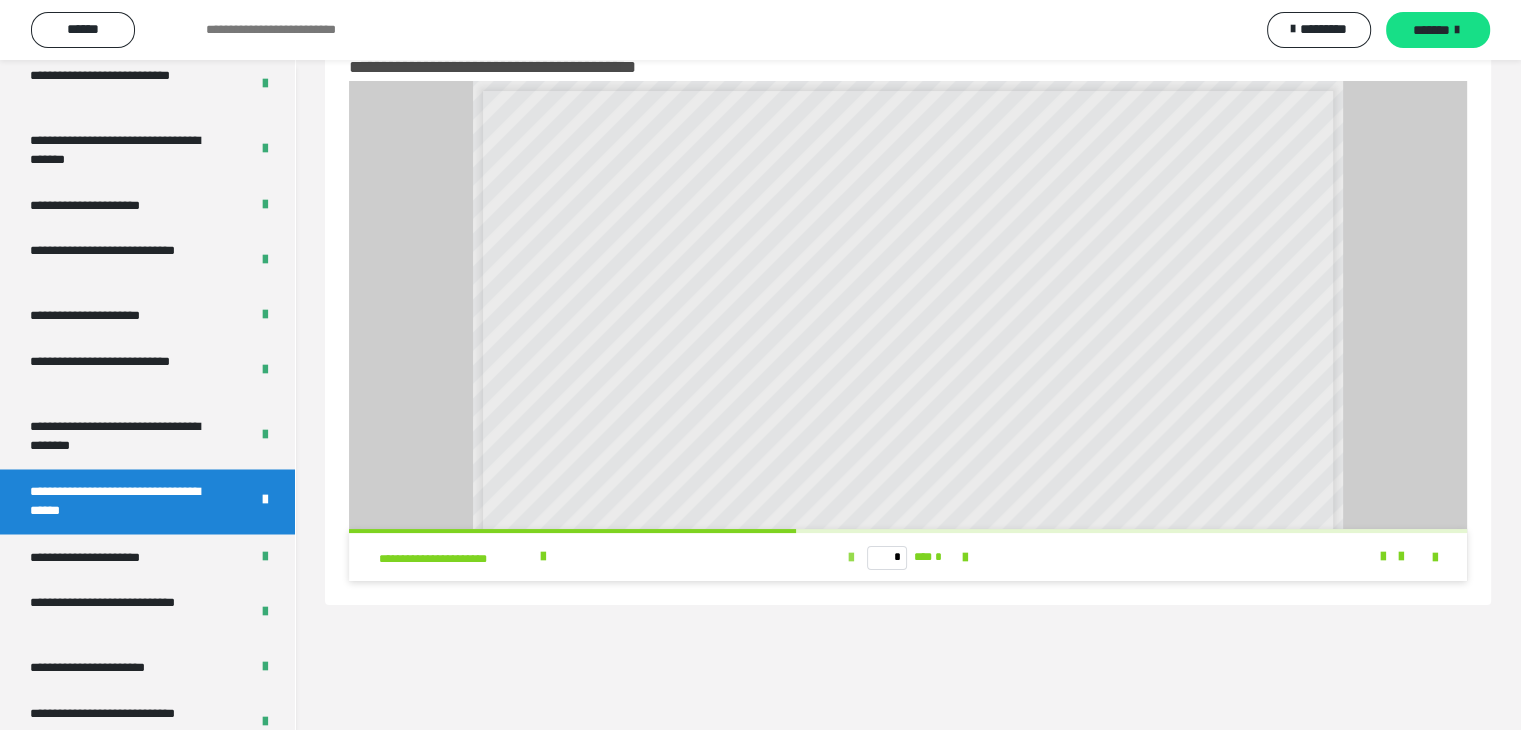 scroll, scrollTop: 100, scrollLeft: 0, axis: vertical 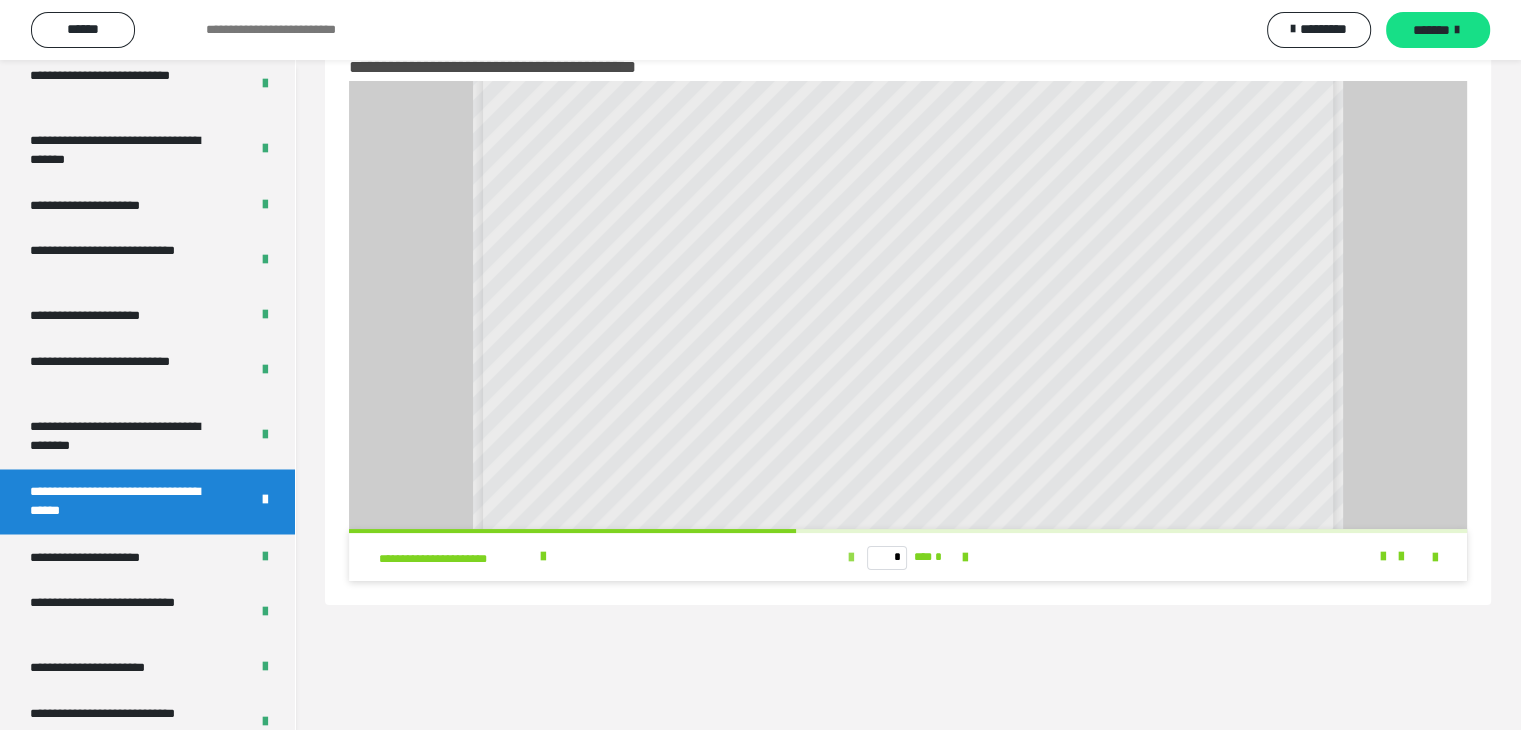 click at bounding box center [851, 558] 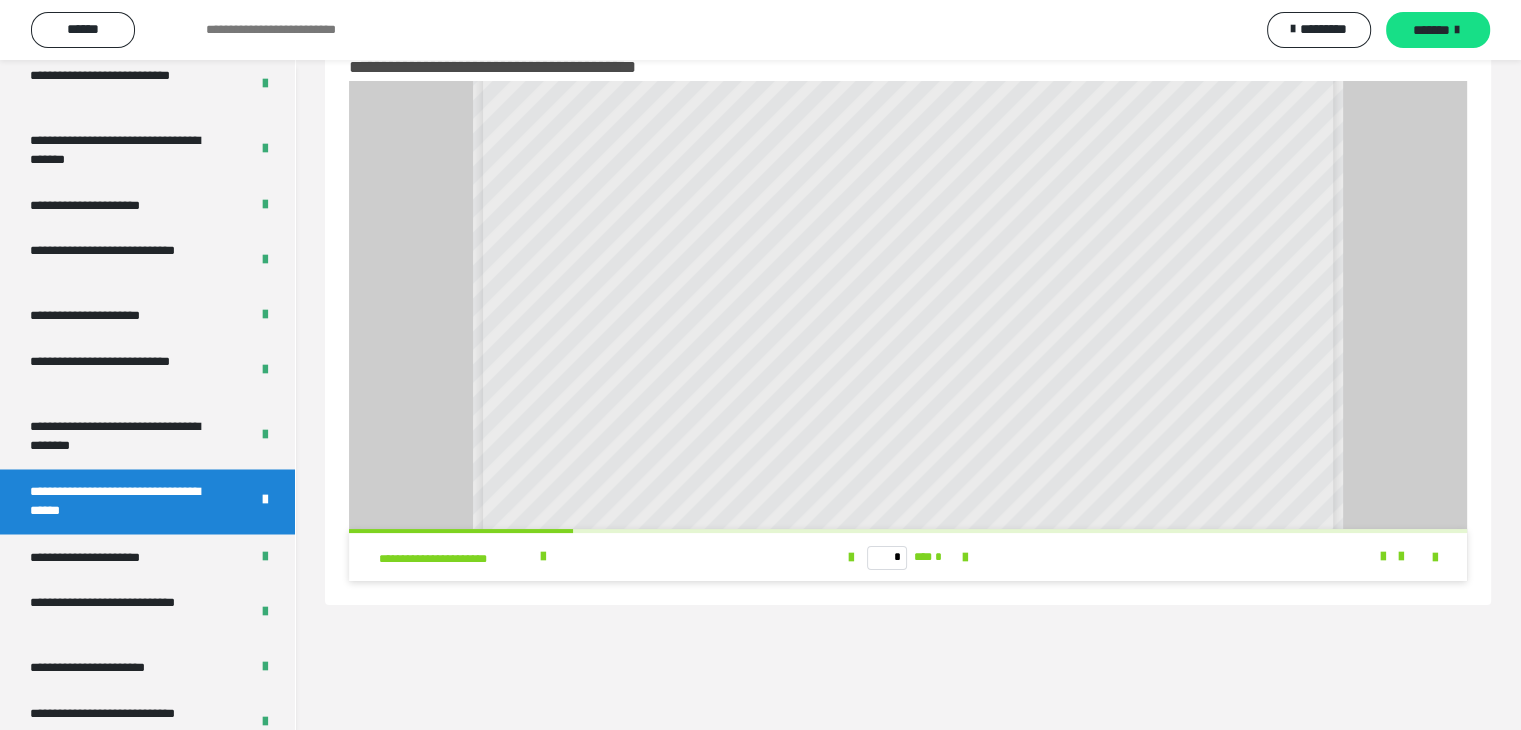 scroll, scrollTop: 0, scrollLeft: 0, axis: both 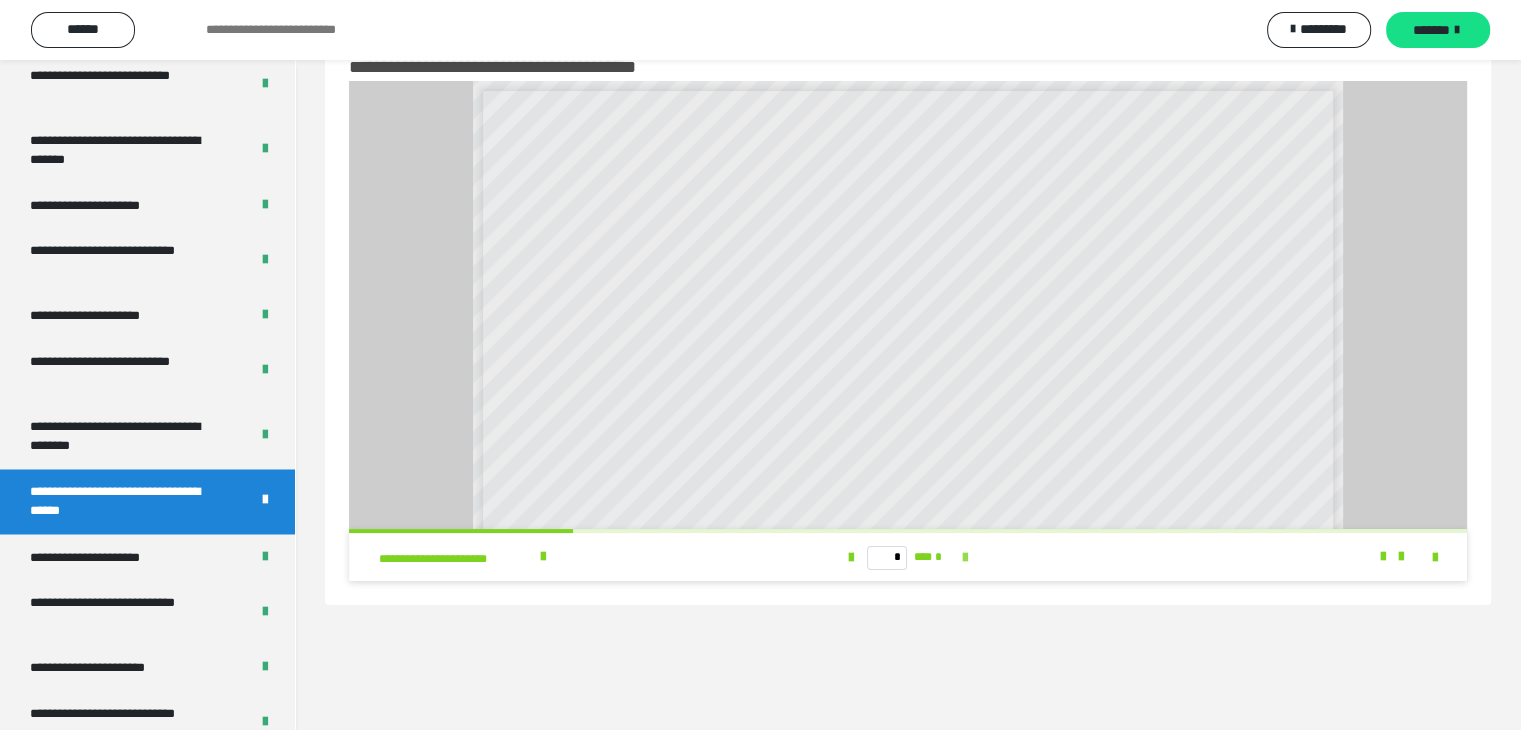 click at bounding box center (965, 558) 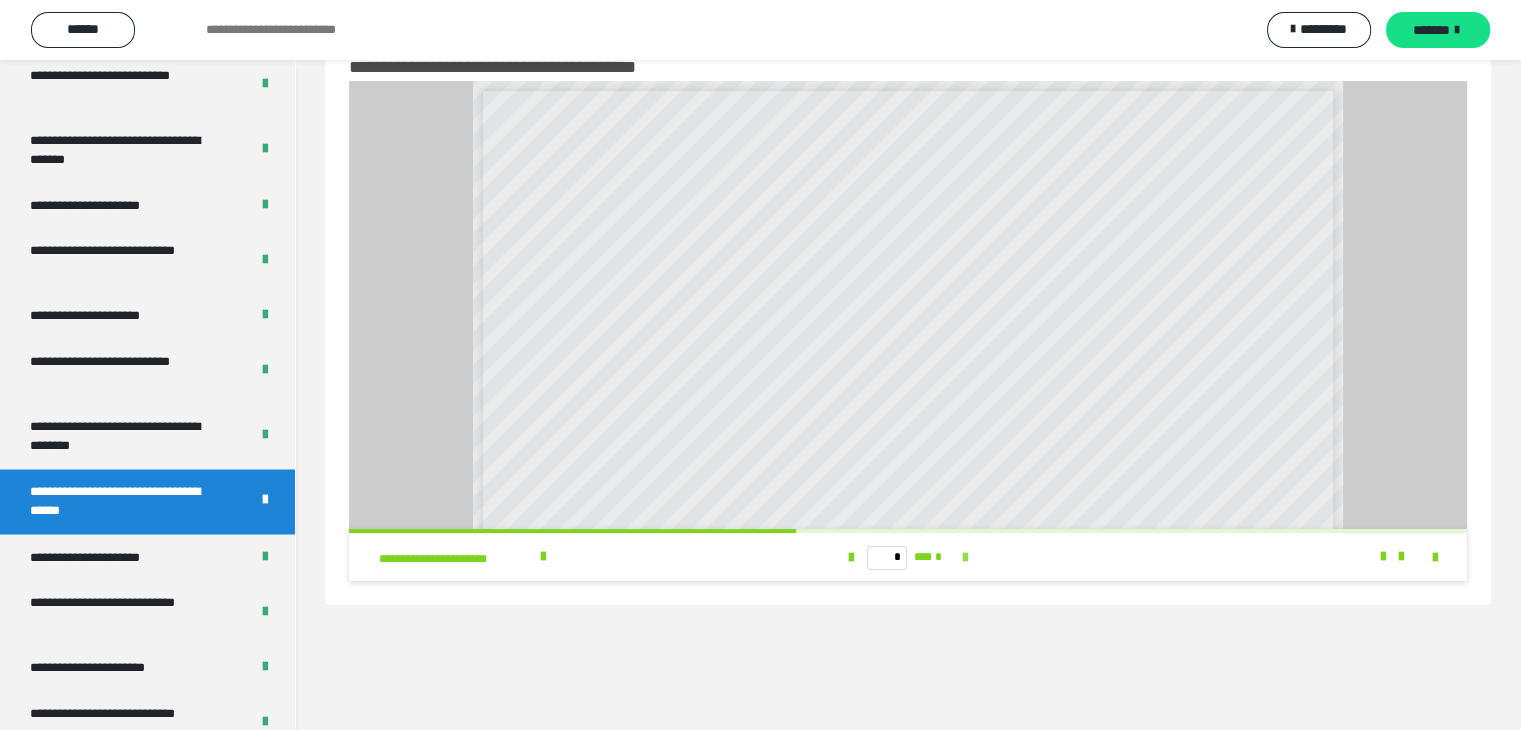 click at bounding box center [965, 558] 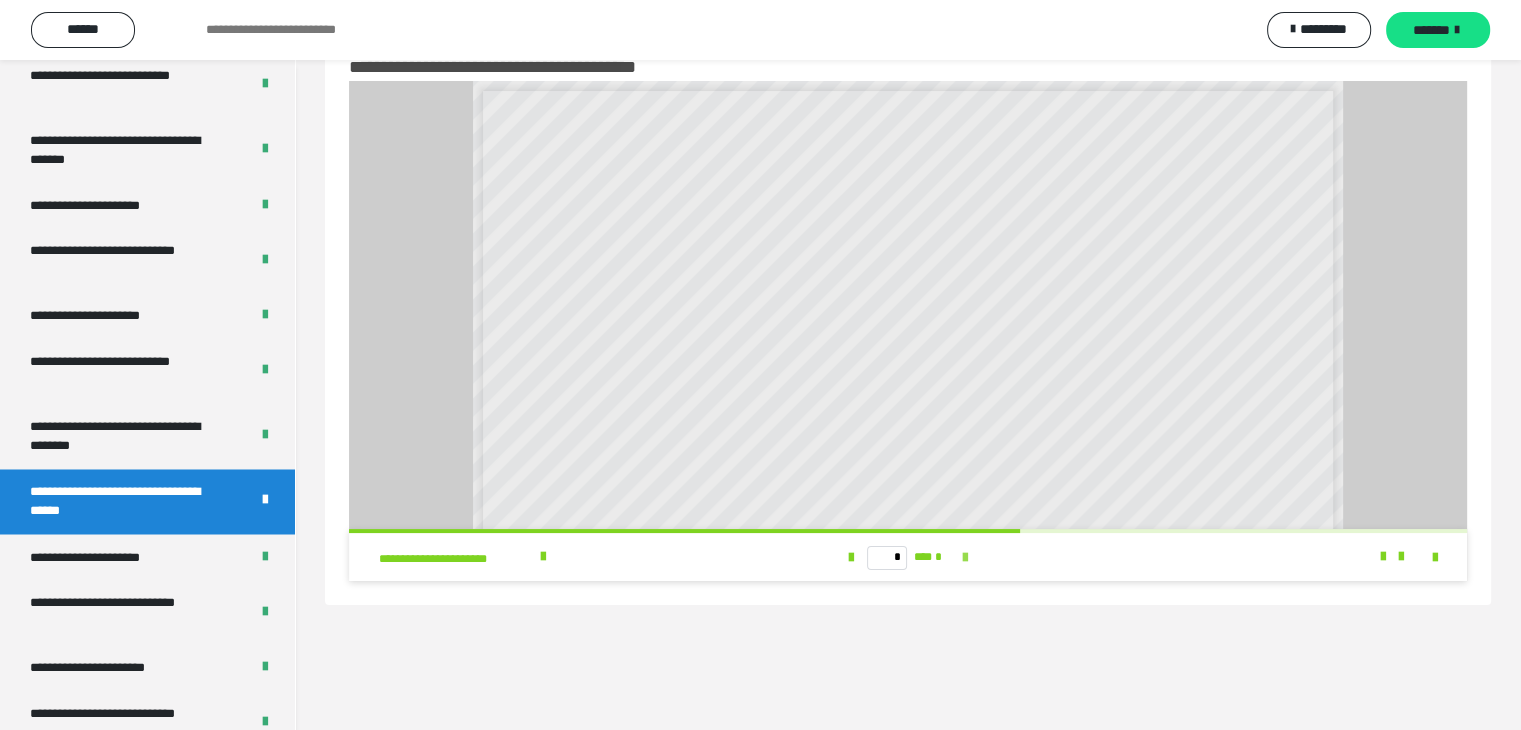 click at bounding box center (965, 558) 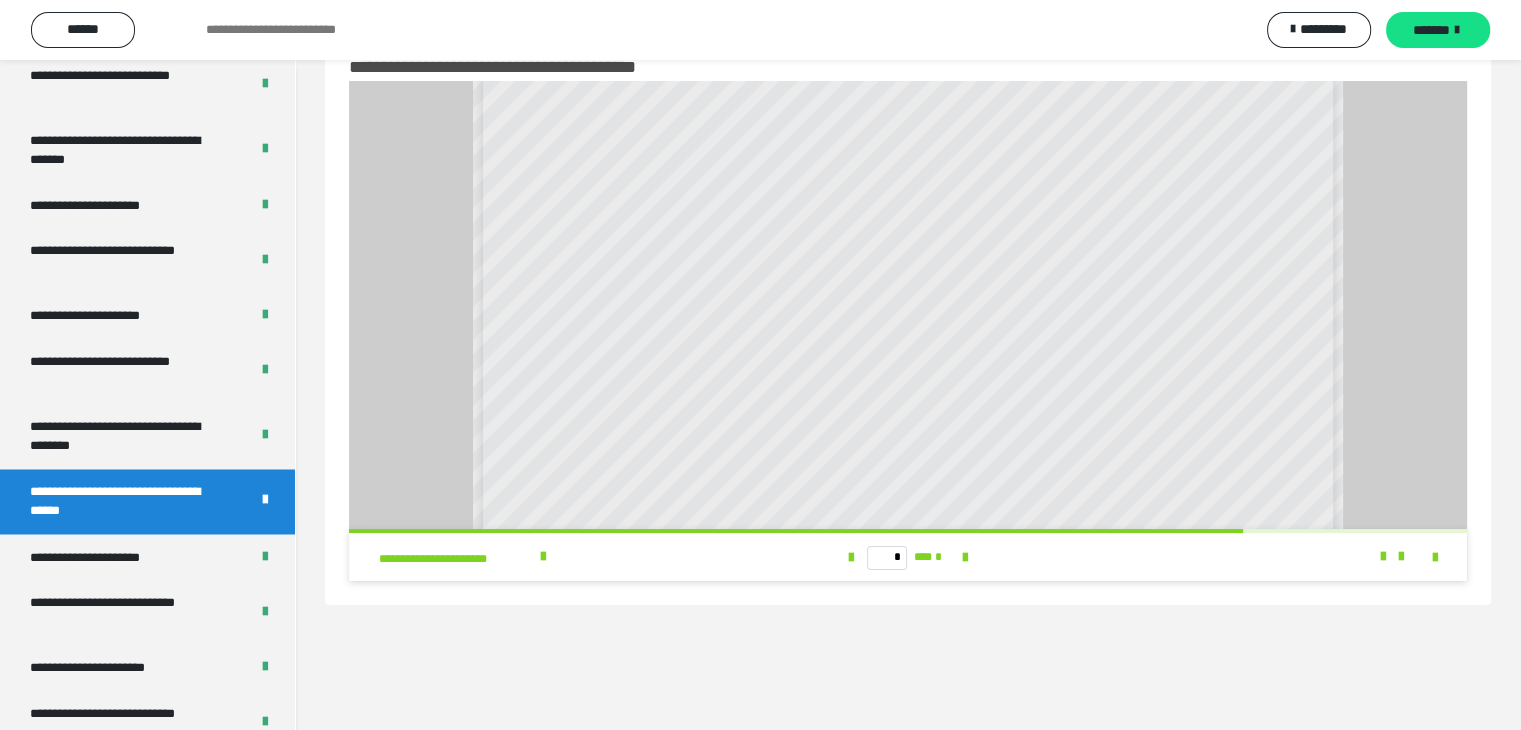 scroll, scrollTop: 0, scrollLeft: 0, axis: both 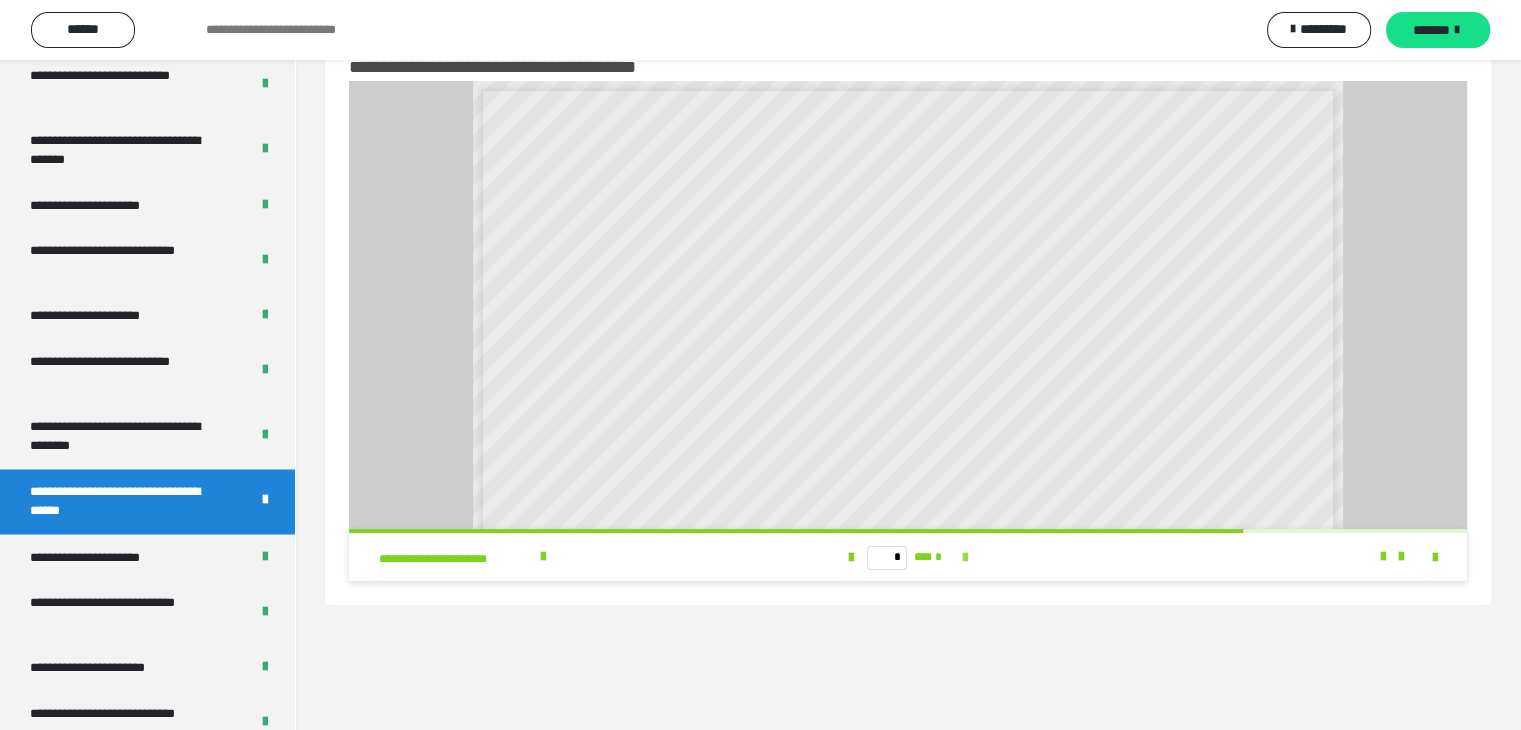 click at bounding box center [965, 558] 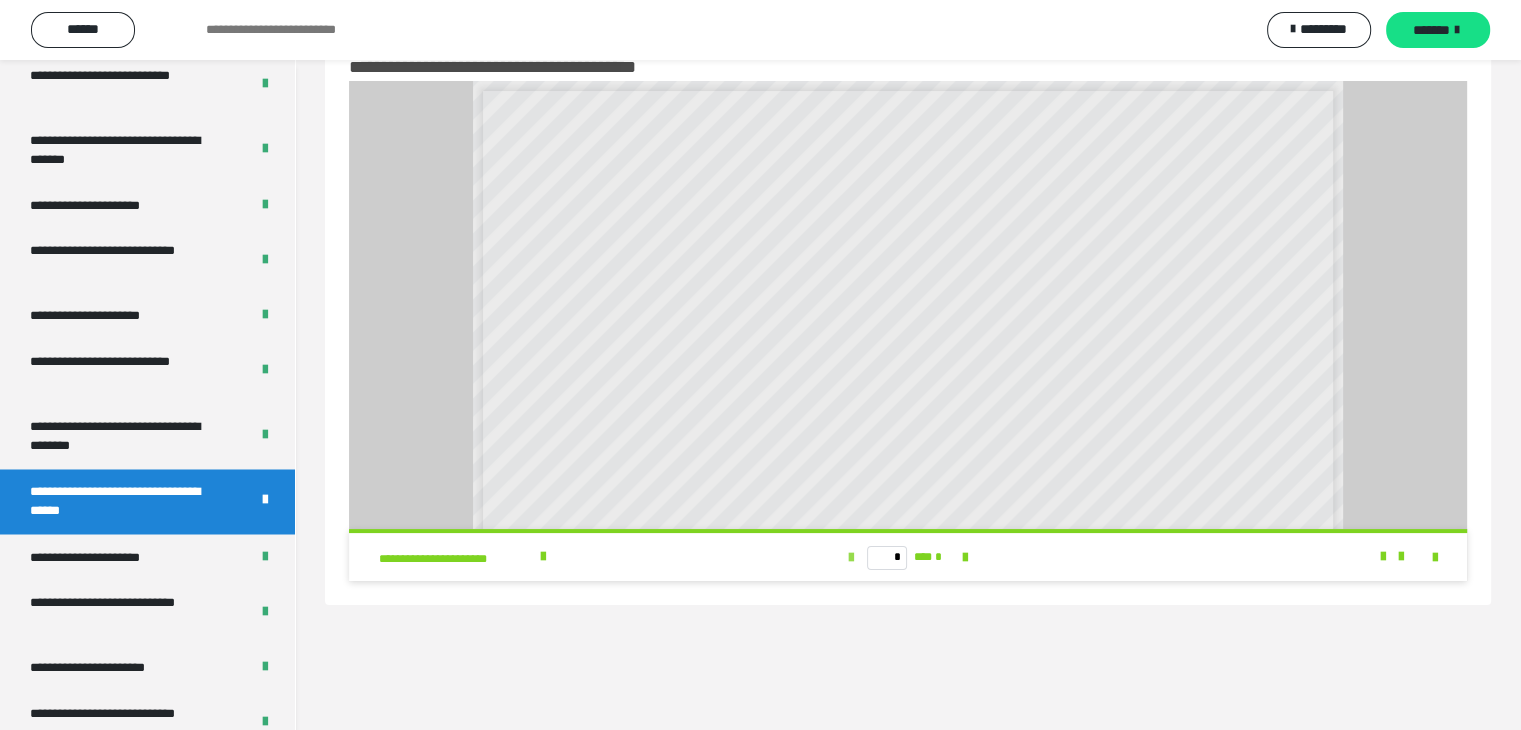 click at bounding box center (851, 558) 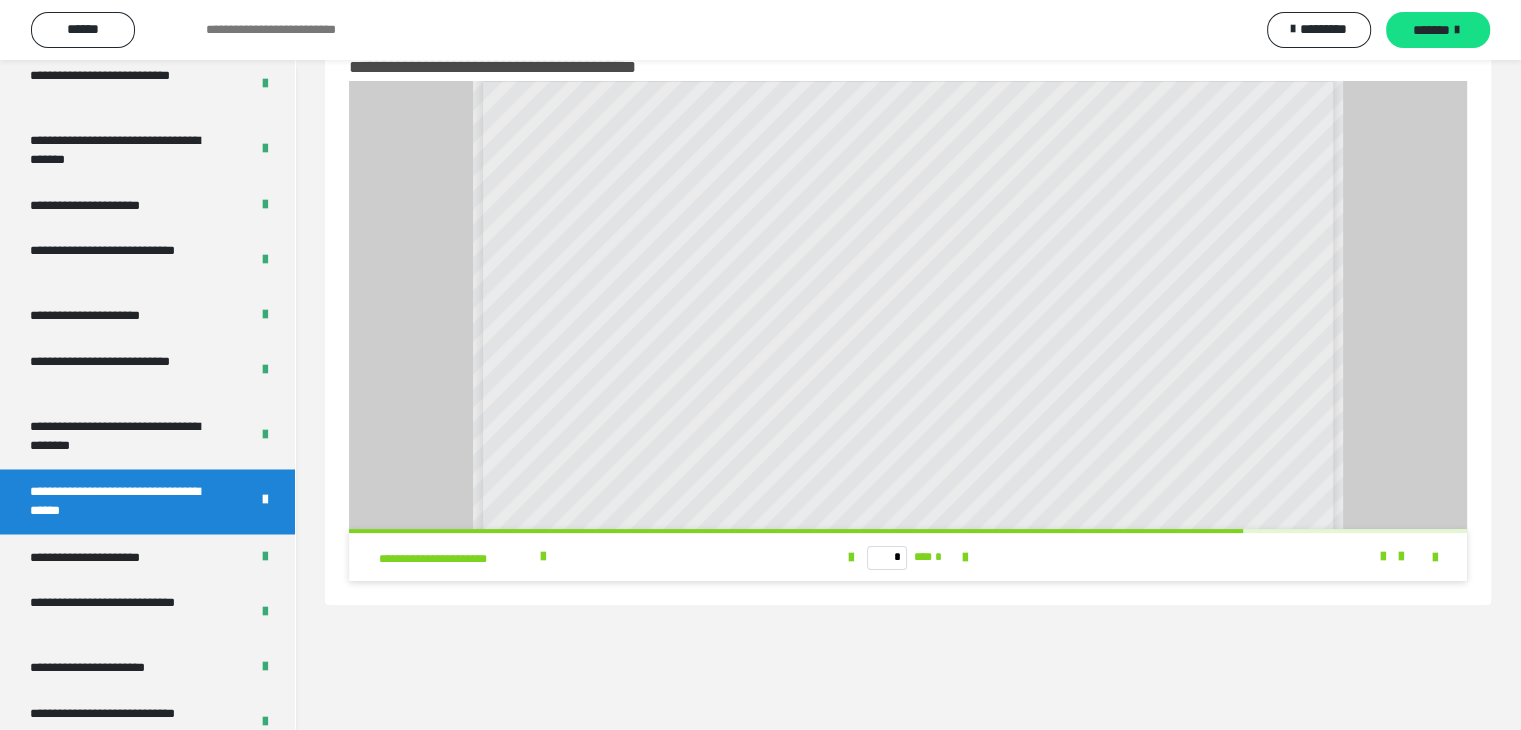 scroll, scrollTop: 0, scrollLeft: 0, axis: both 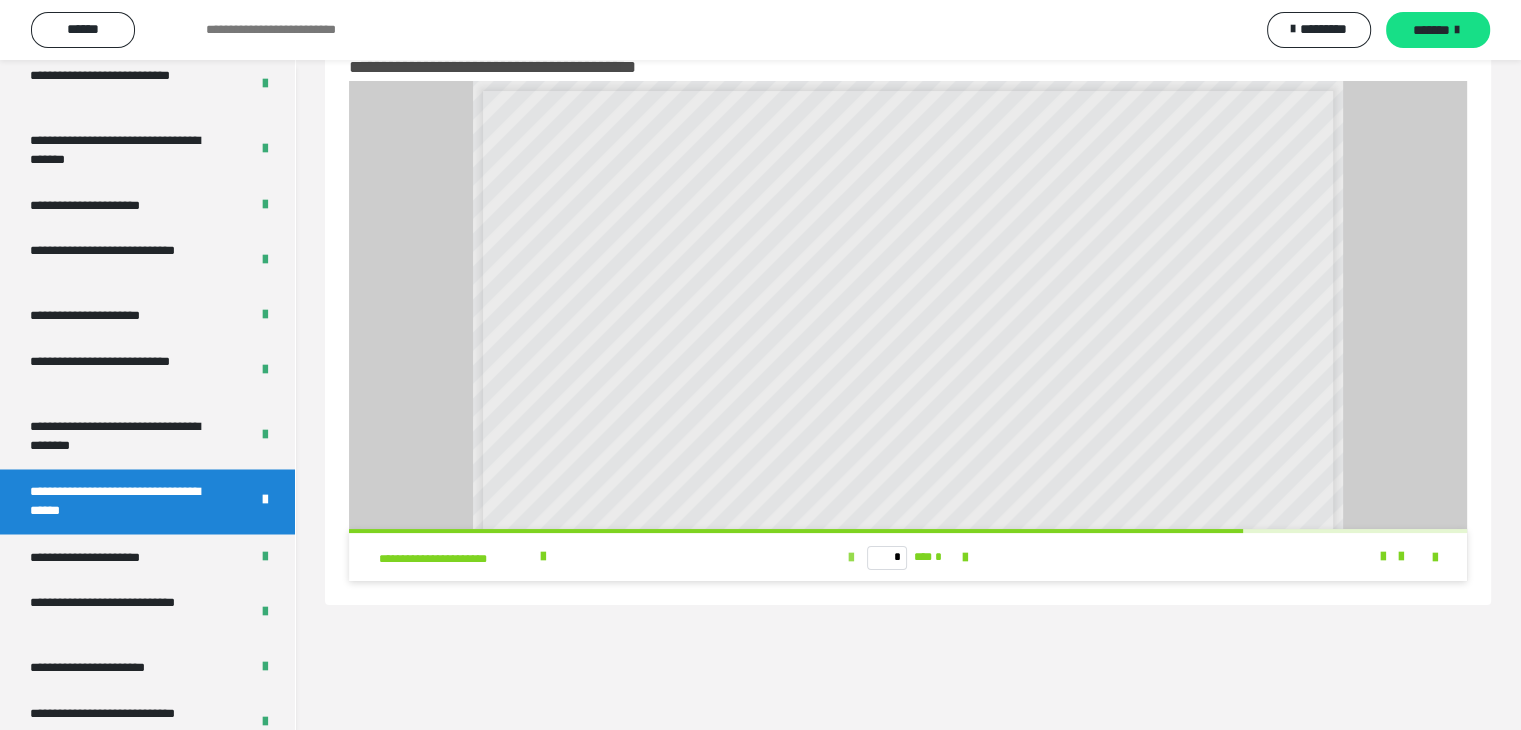click at bounding box center (851, 558) 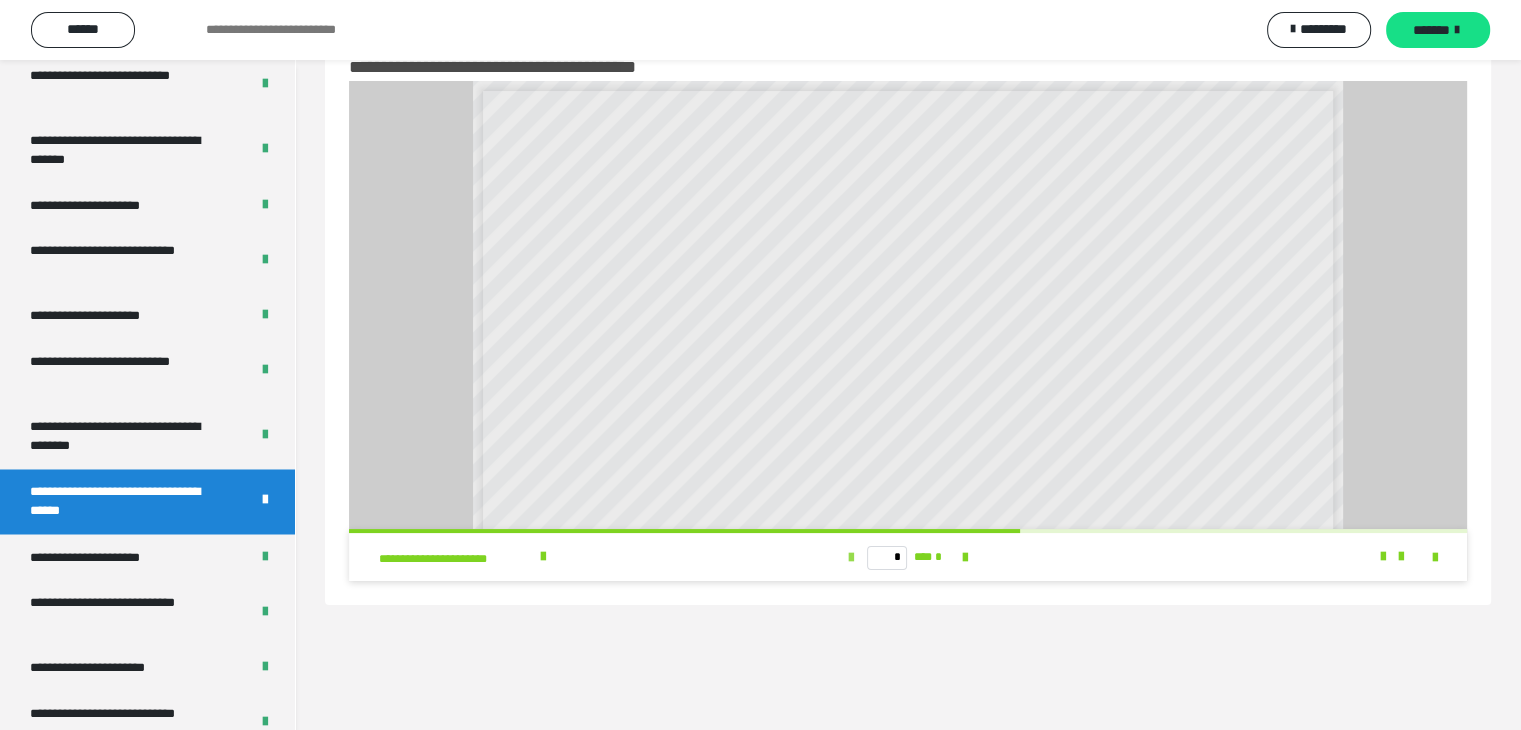 click at bounding box center [851, 558] 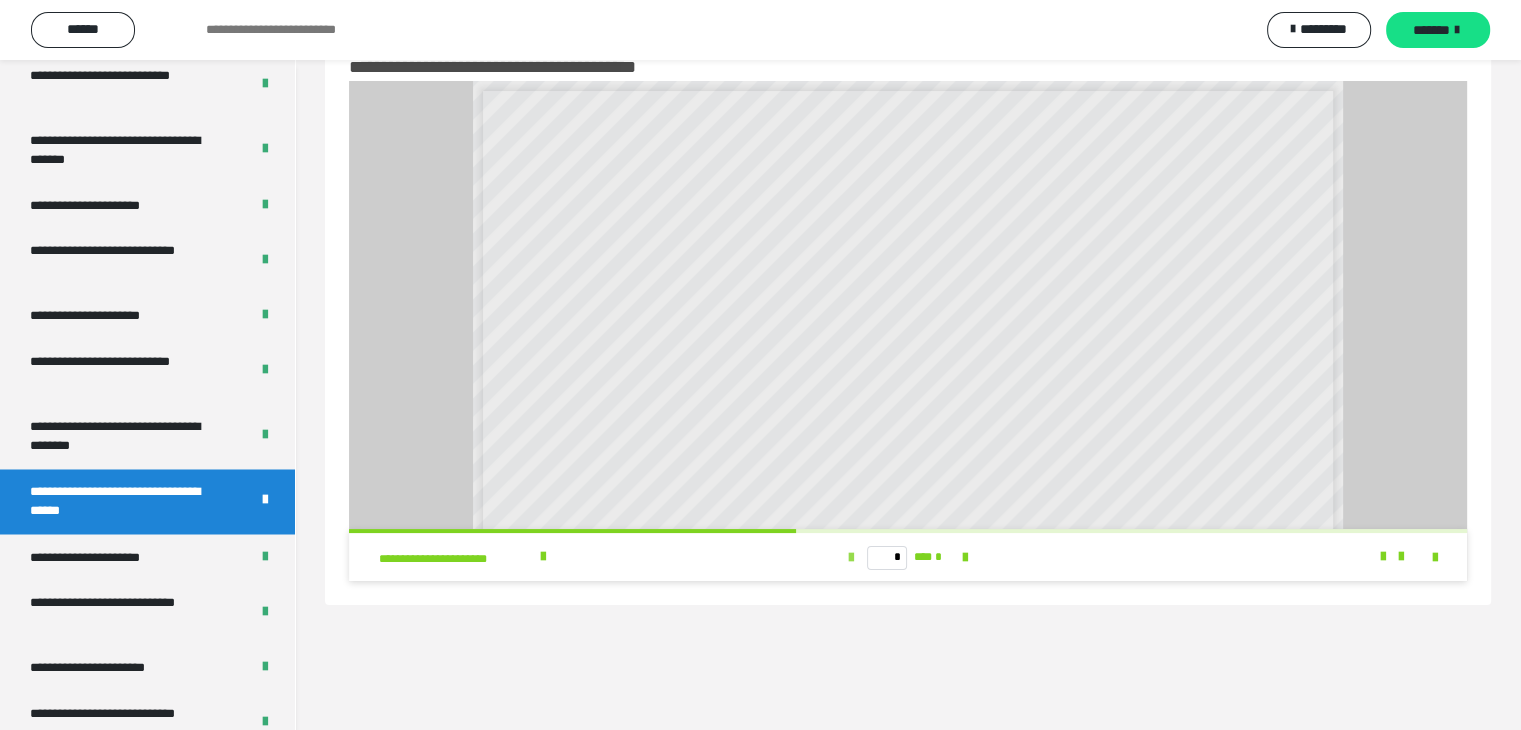 click at bounding box center (851, 558) 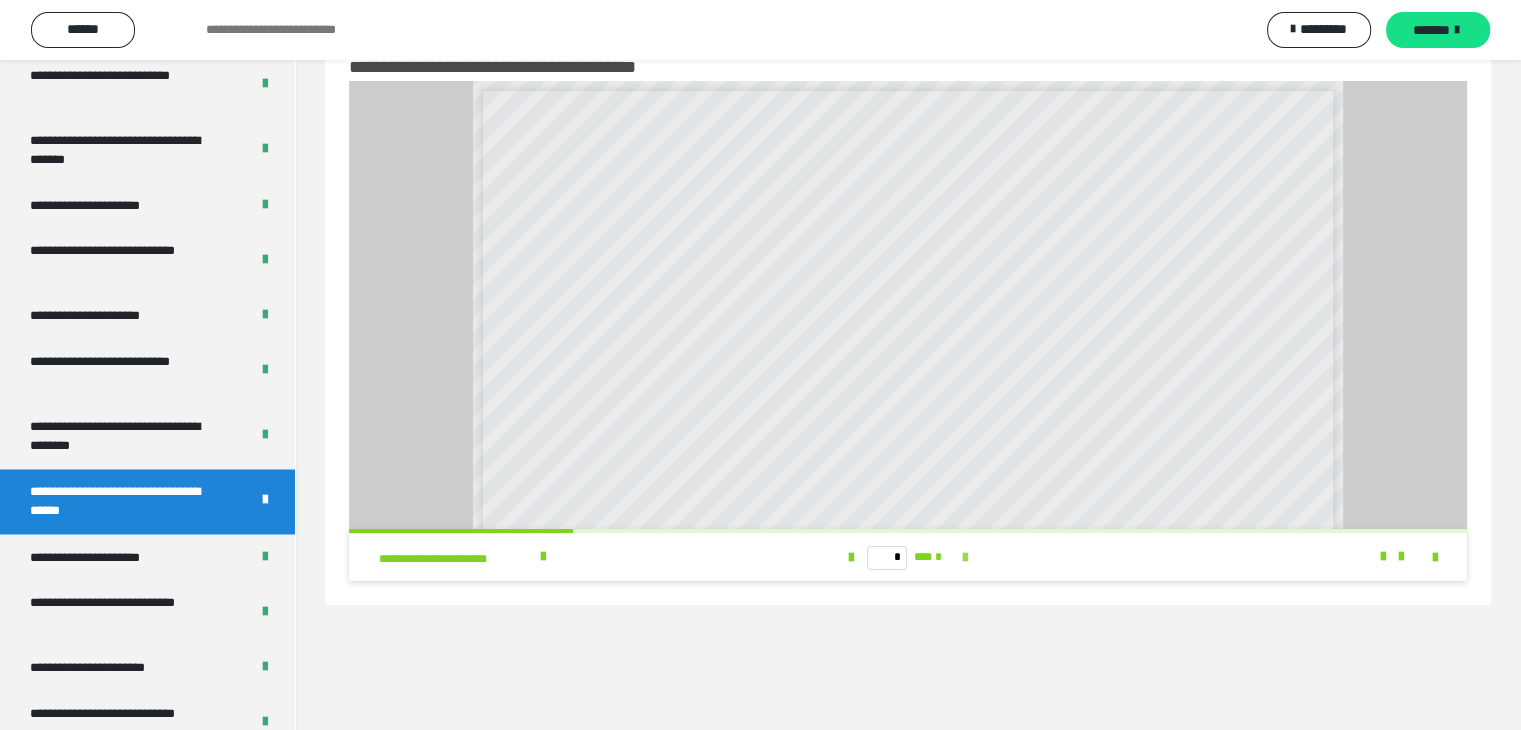 click at bounding box center (965, 558) 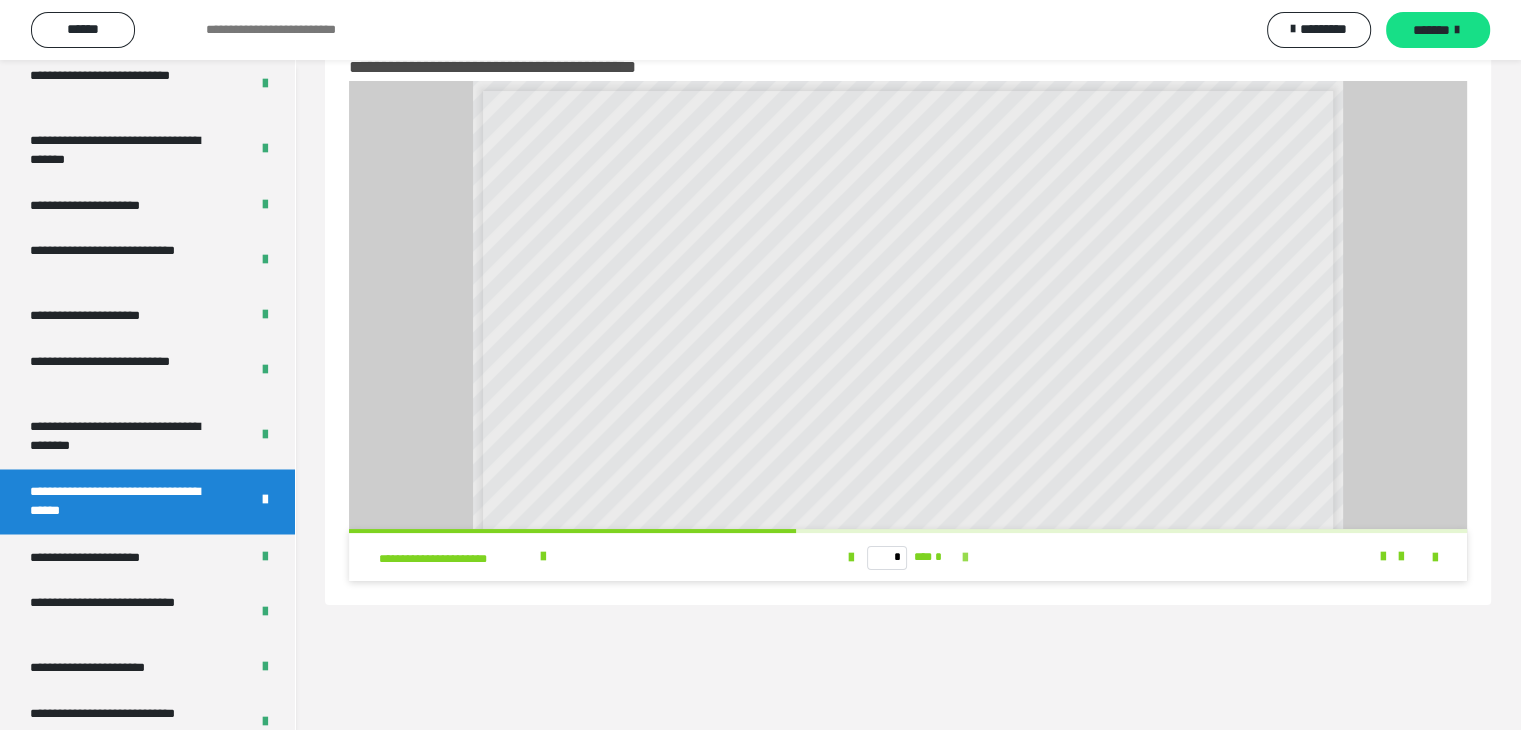 click at bounding box center (965, 558) 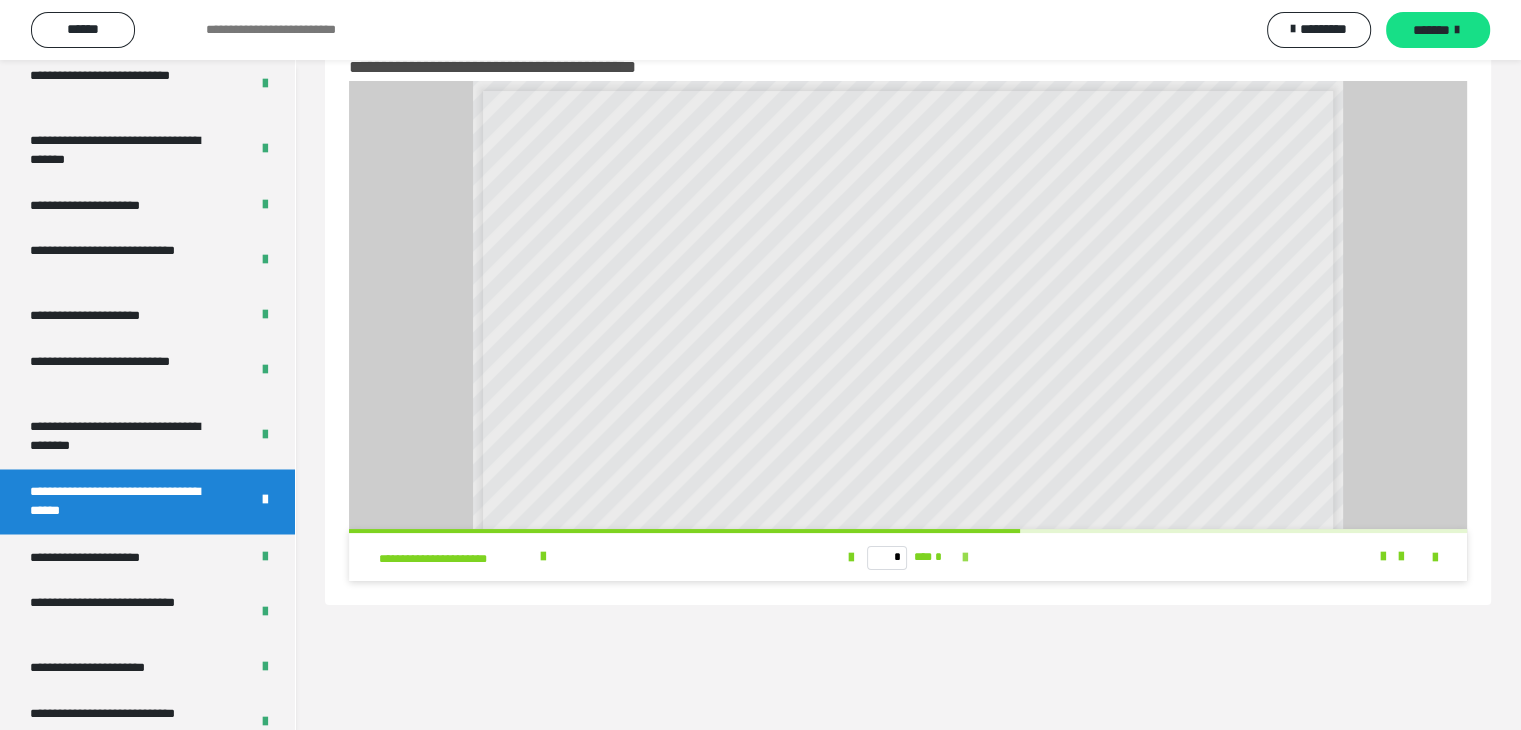 click at bounding box center [965, 558] 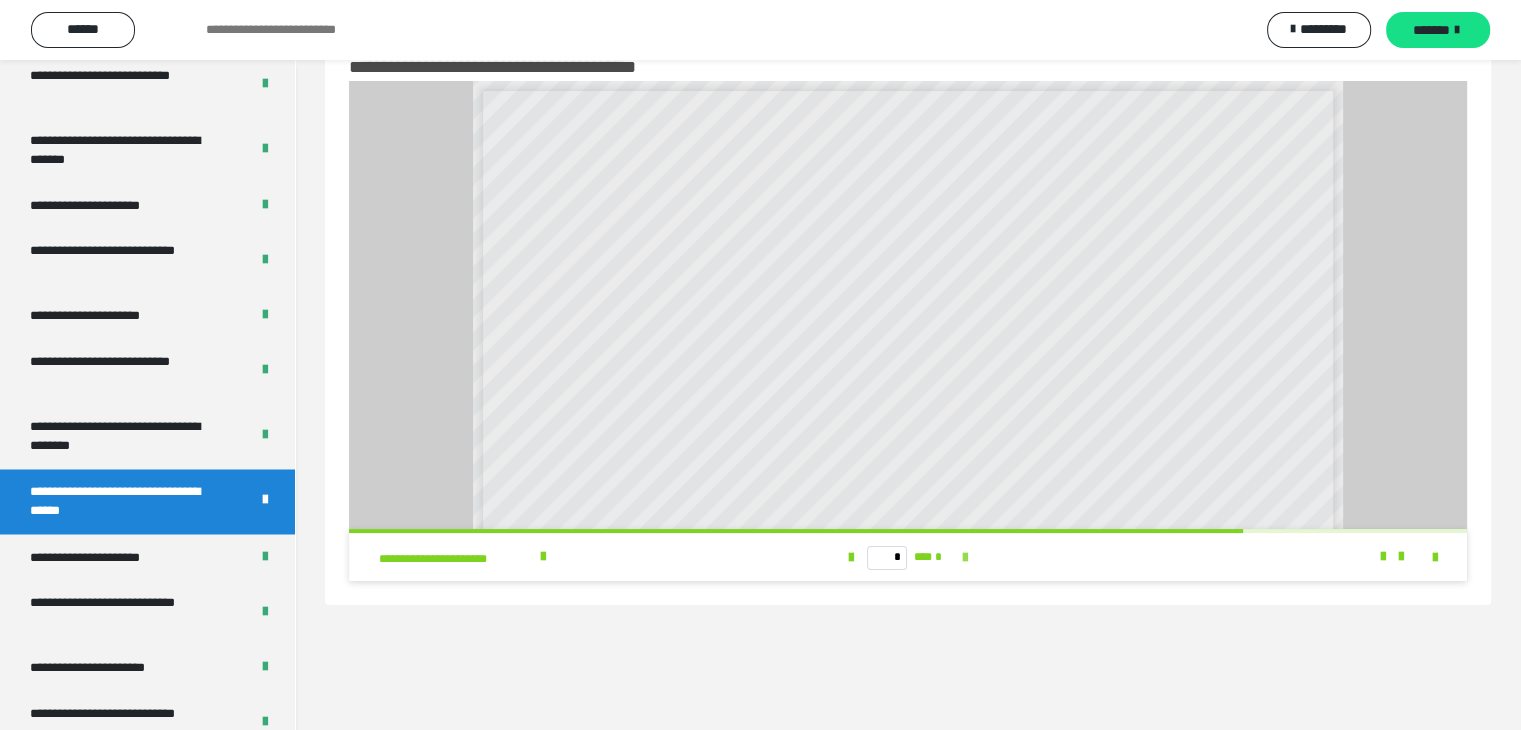 click at bounding box center [965, 558] 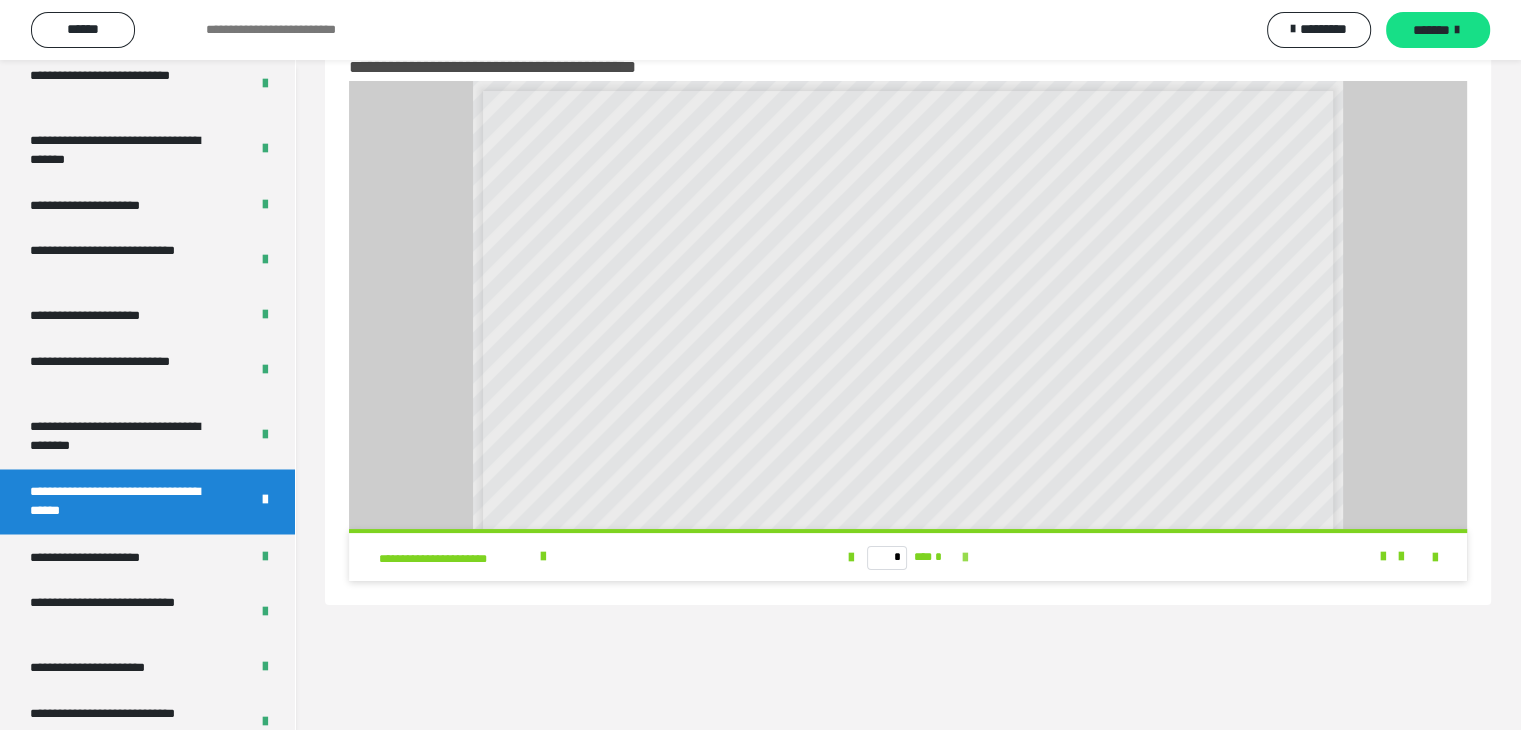 click on "* *** *" at bounding box center [908, 557] 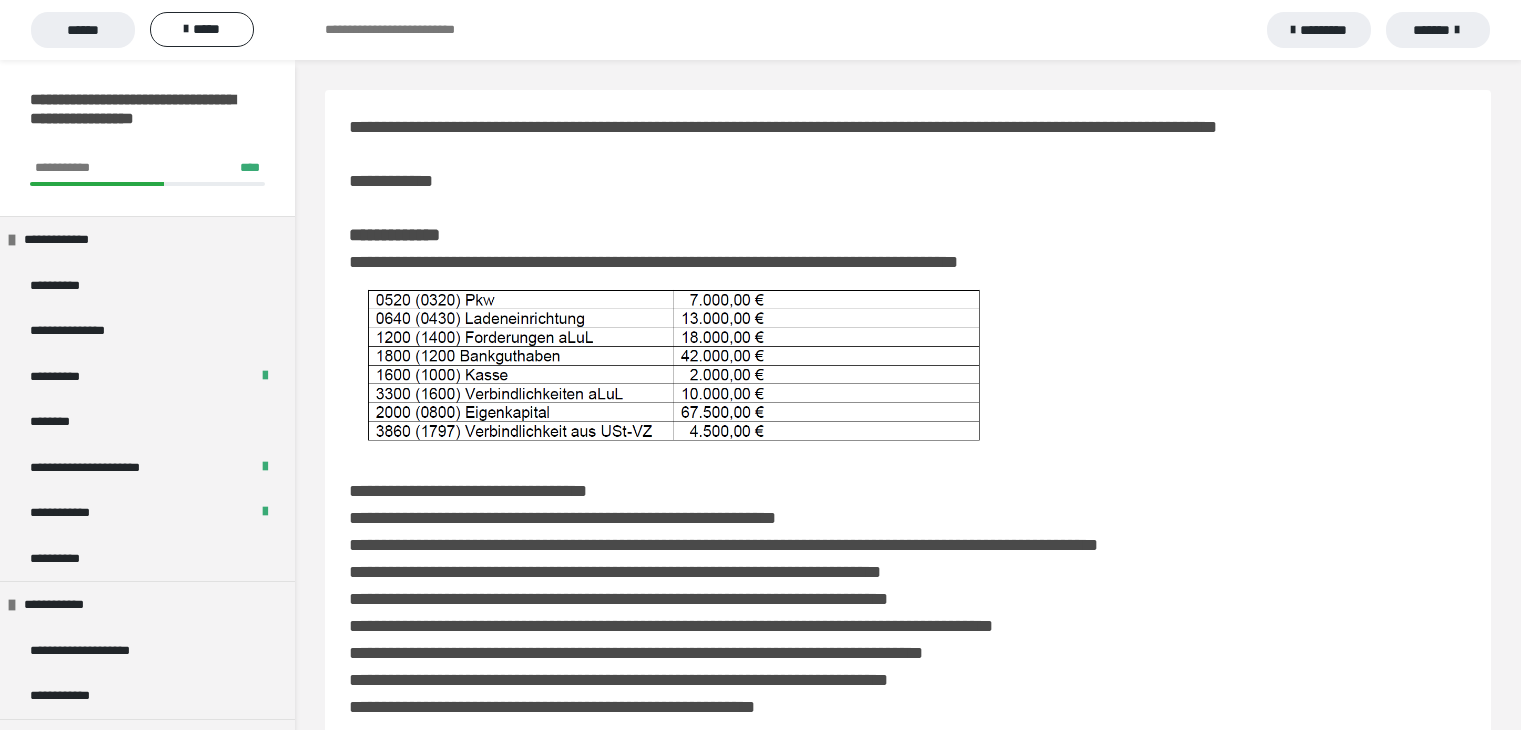 scroll, scrollTop: 4645, scrollLeft: 0, axis: vertical 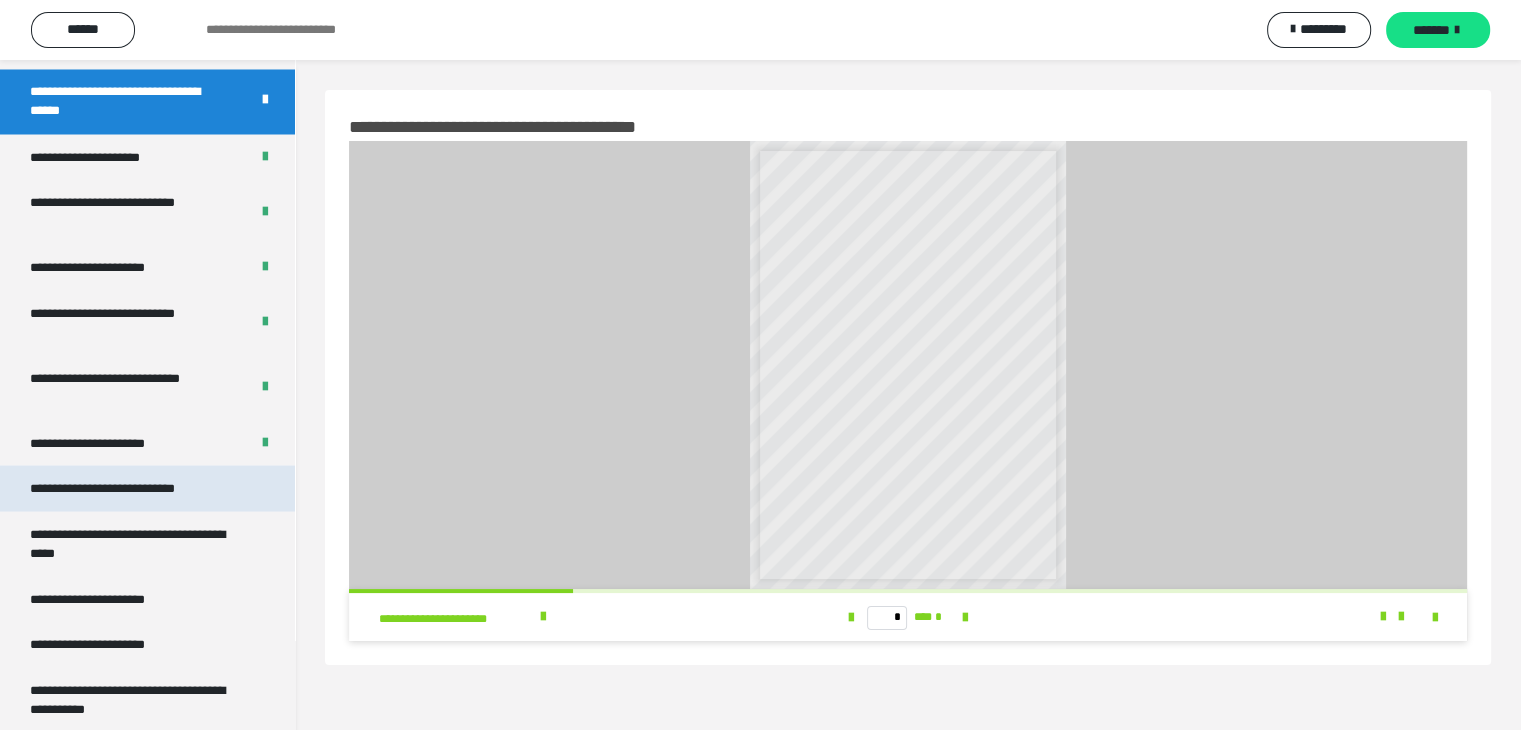 click on "**********" at bounding box center [129, 488] 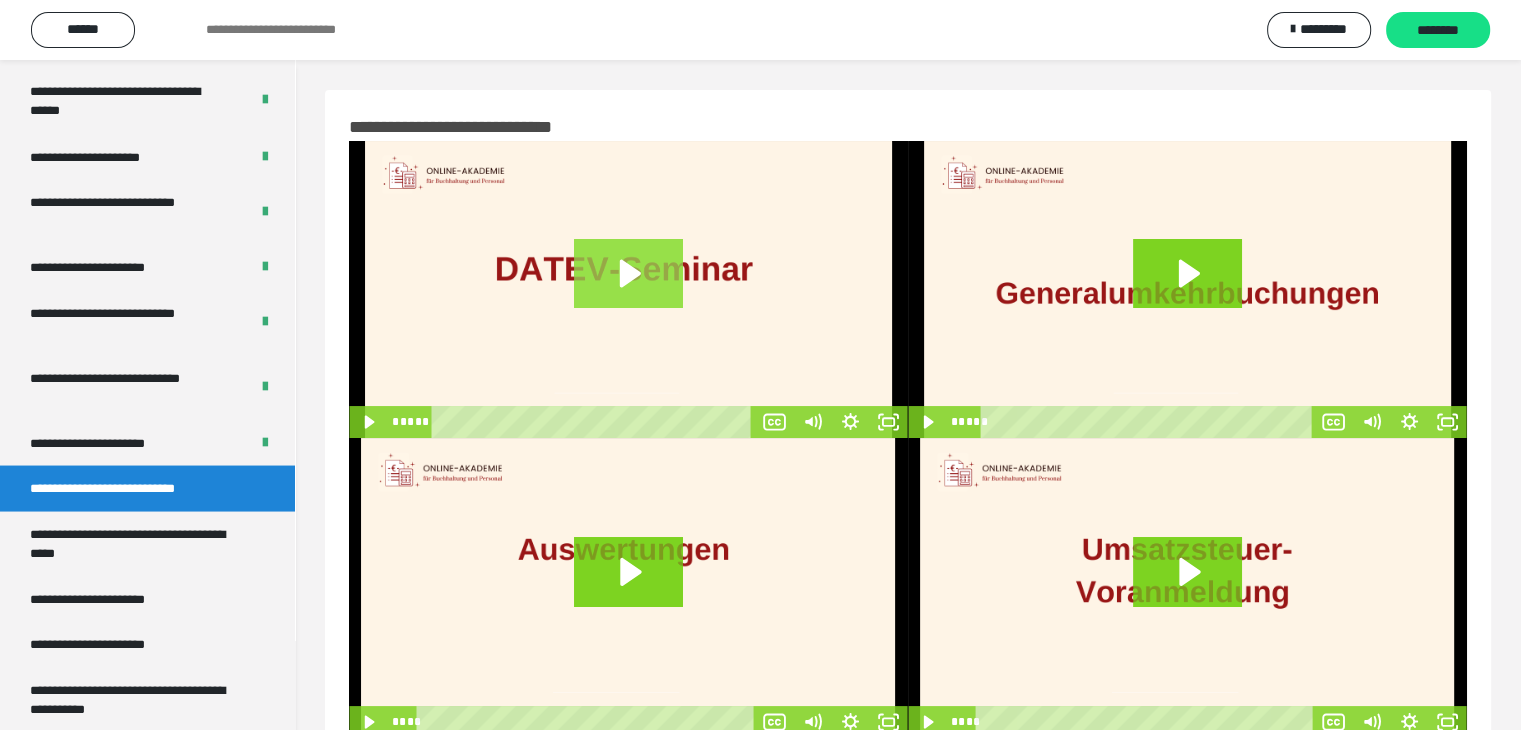 click 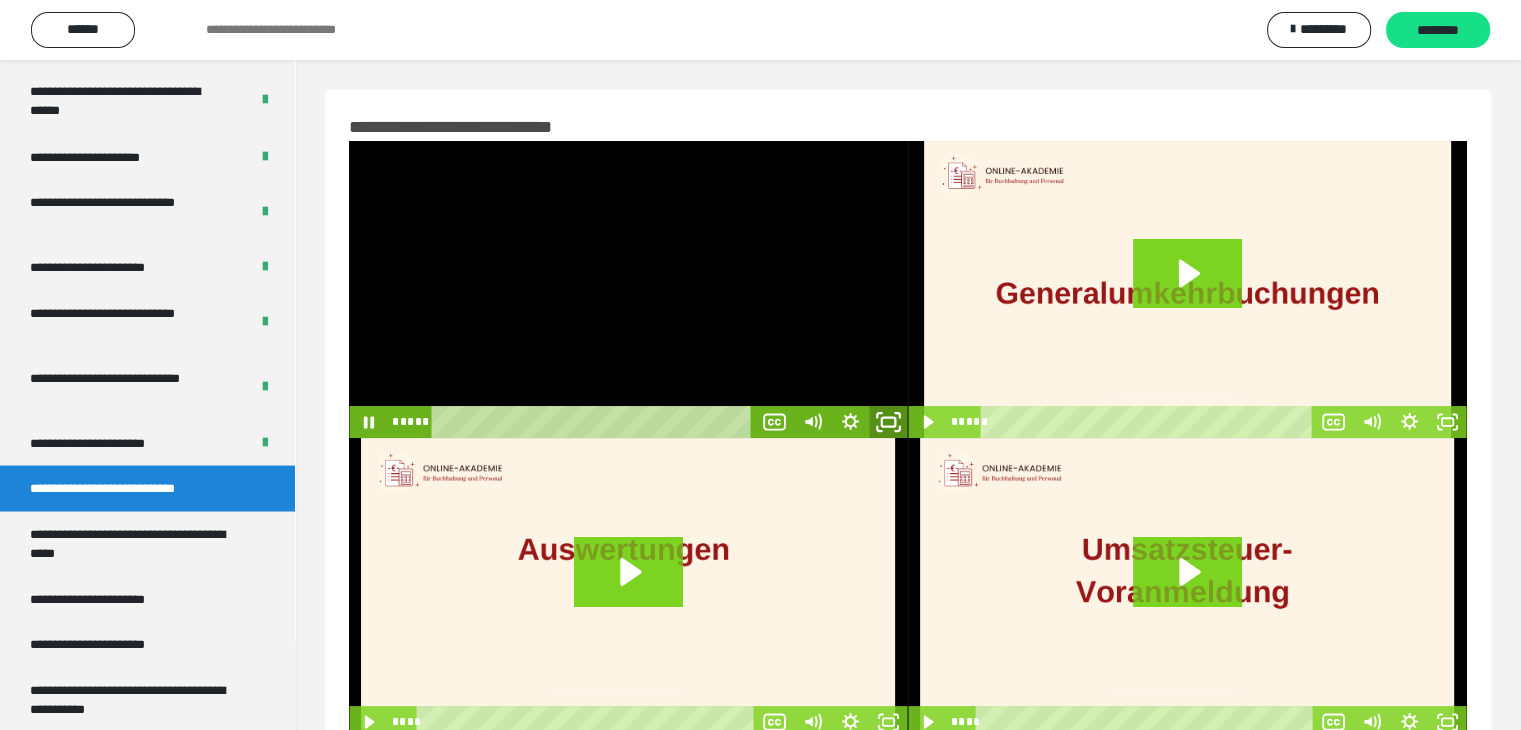 click 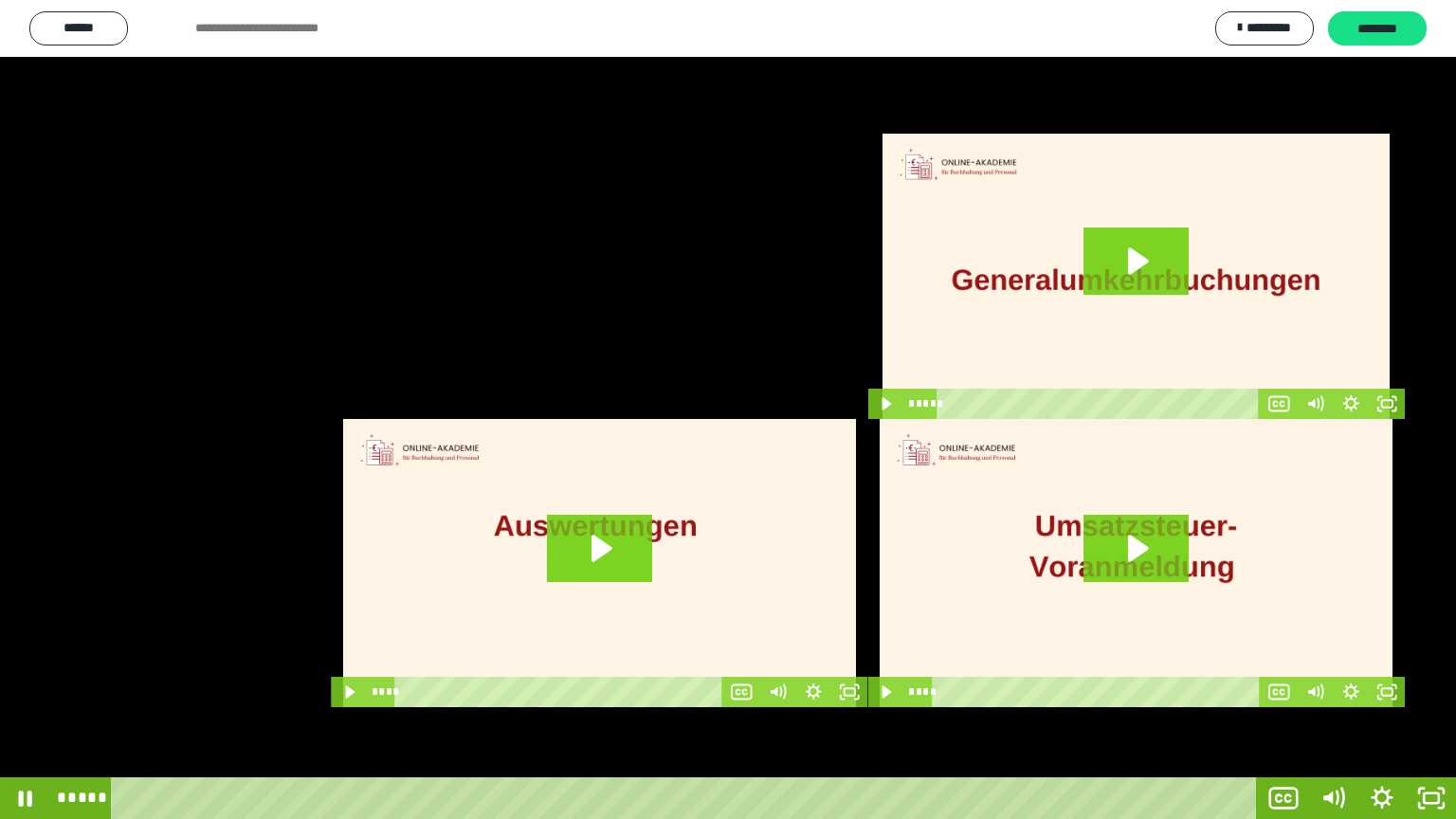 click at bounding box center [728, 410] 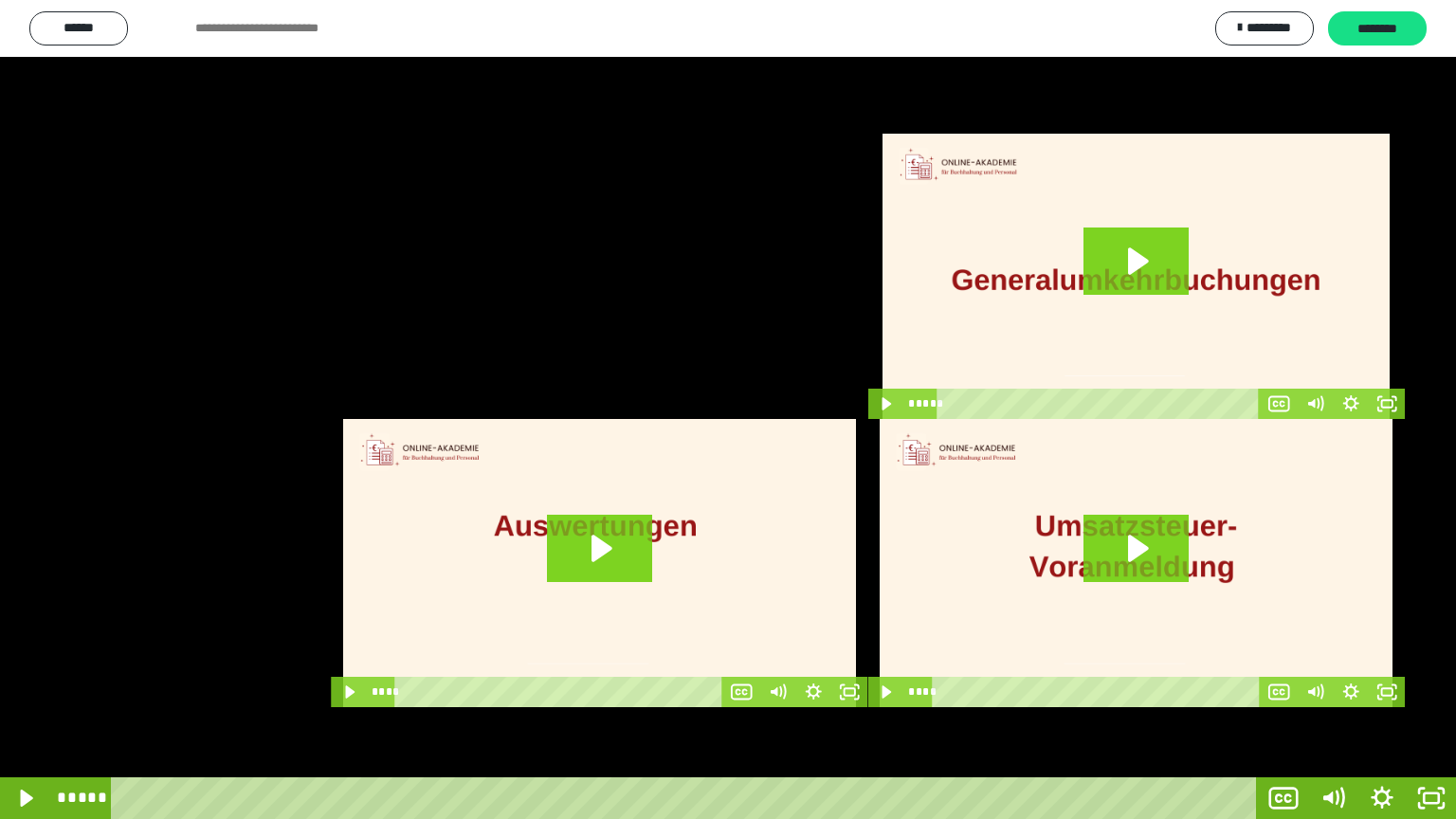 click at bounding box center [728, 410] 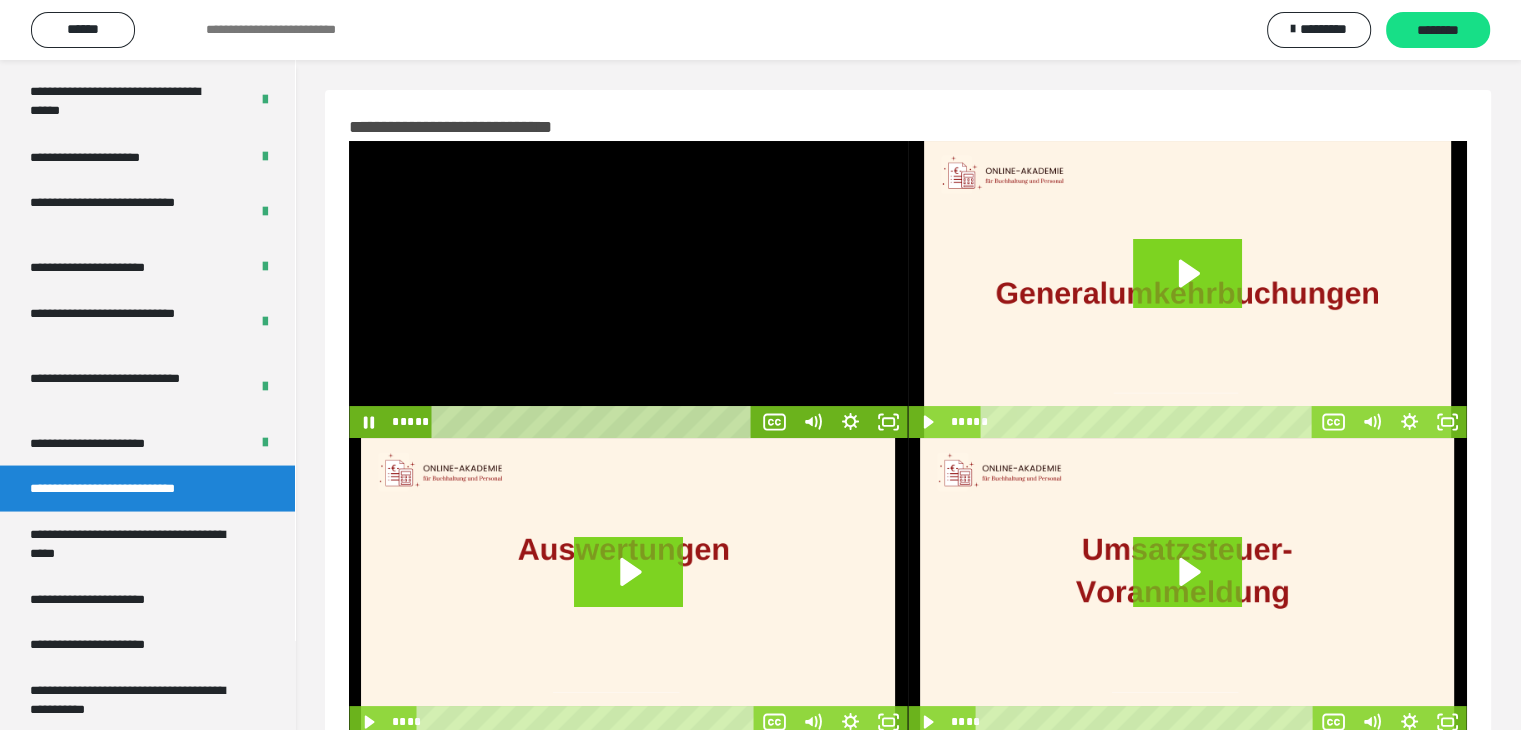 click at bounding box center (628, 289) 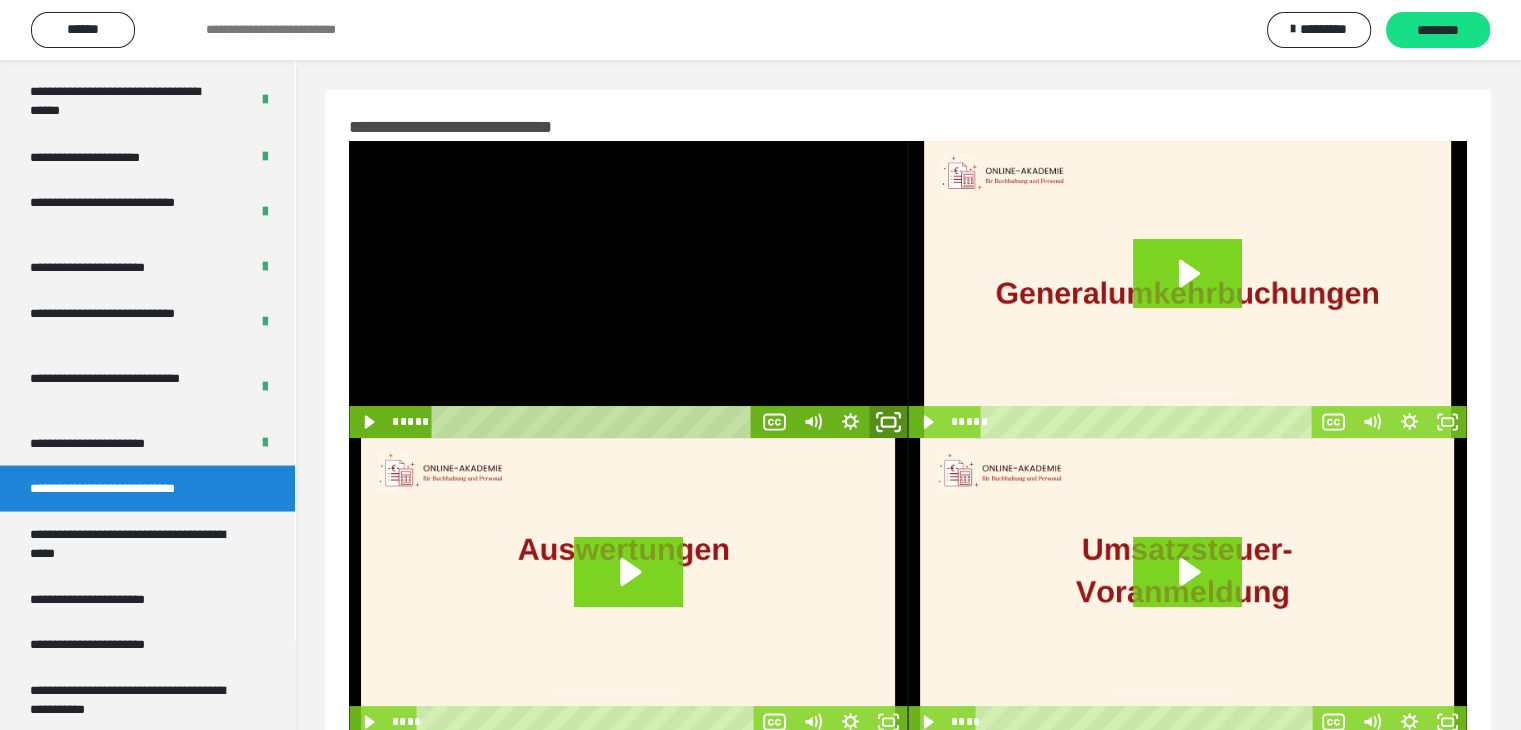 click 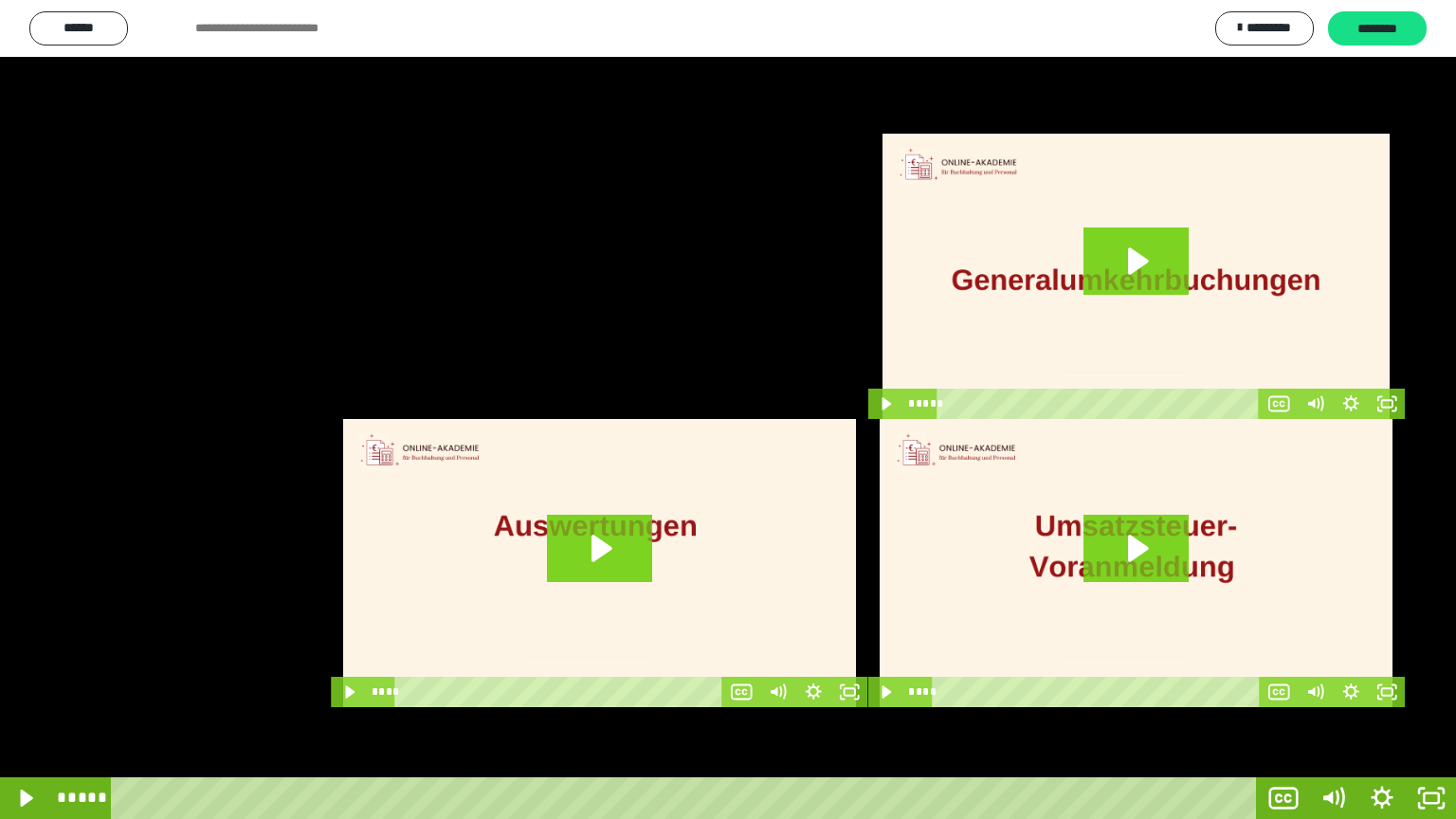 click at bounding box center (728, 410) 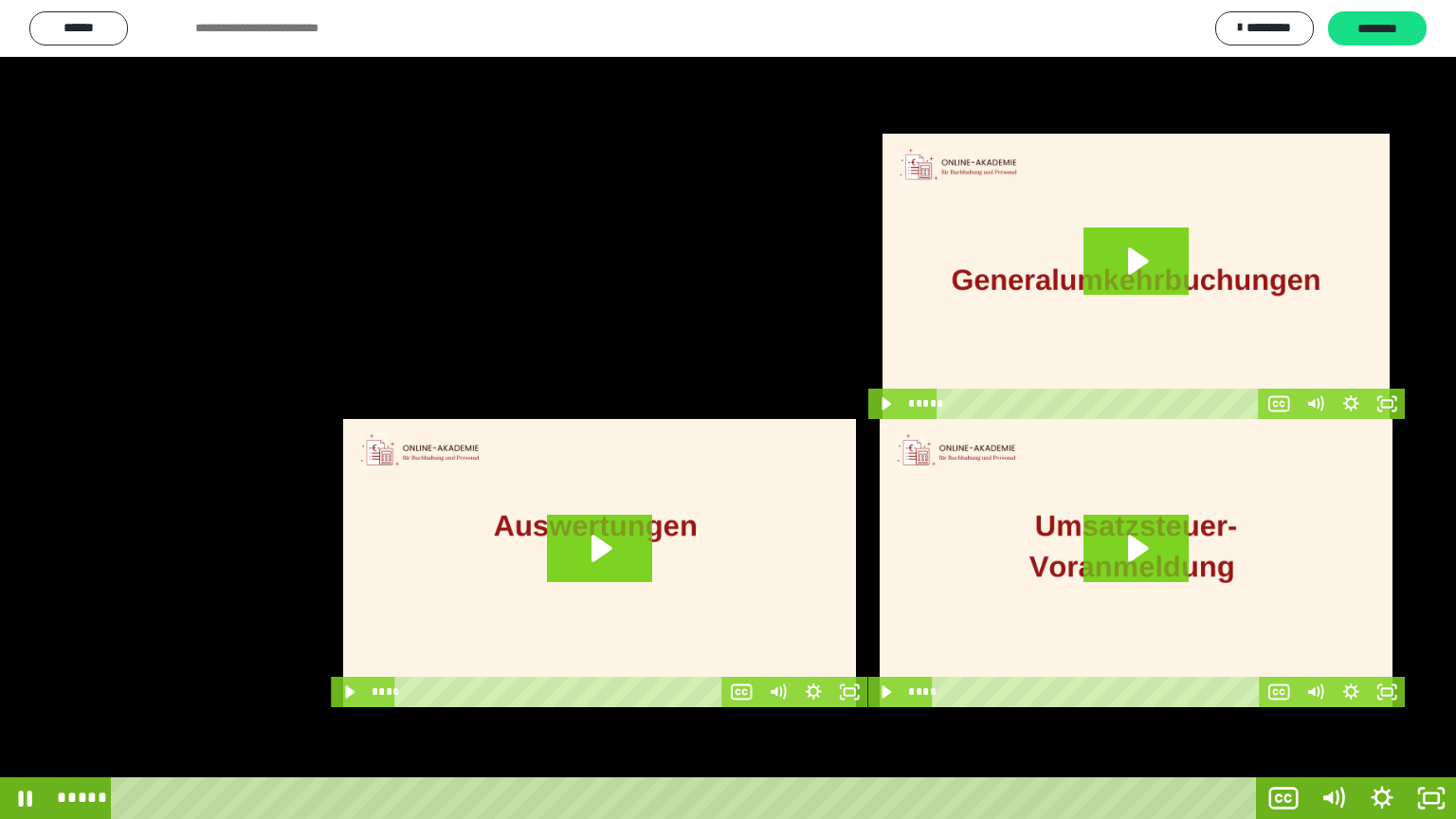click at bounding box center [728, 410] 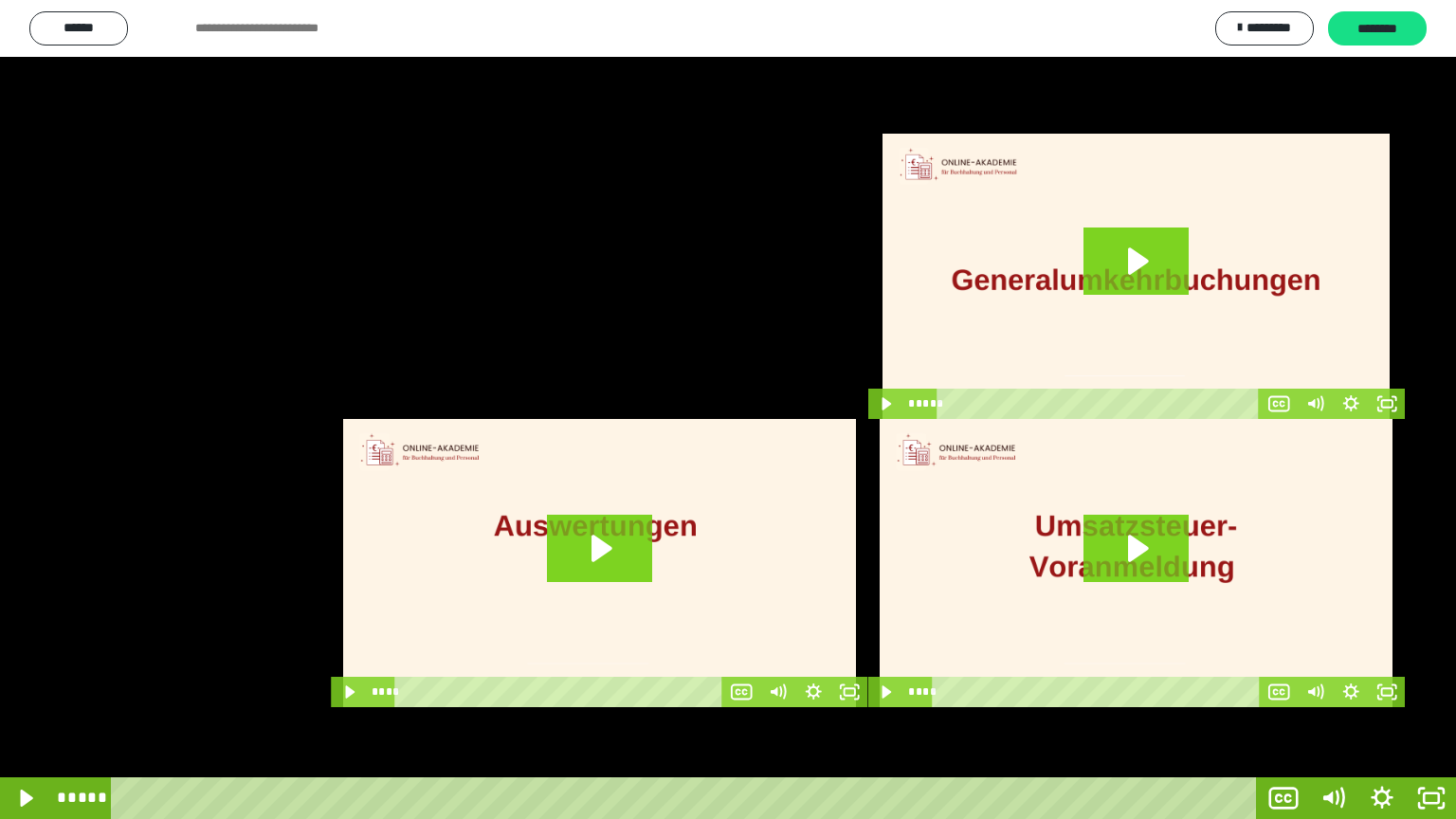 click at bounding box center (728, 410) 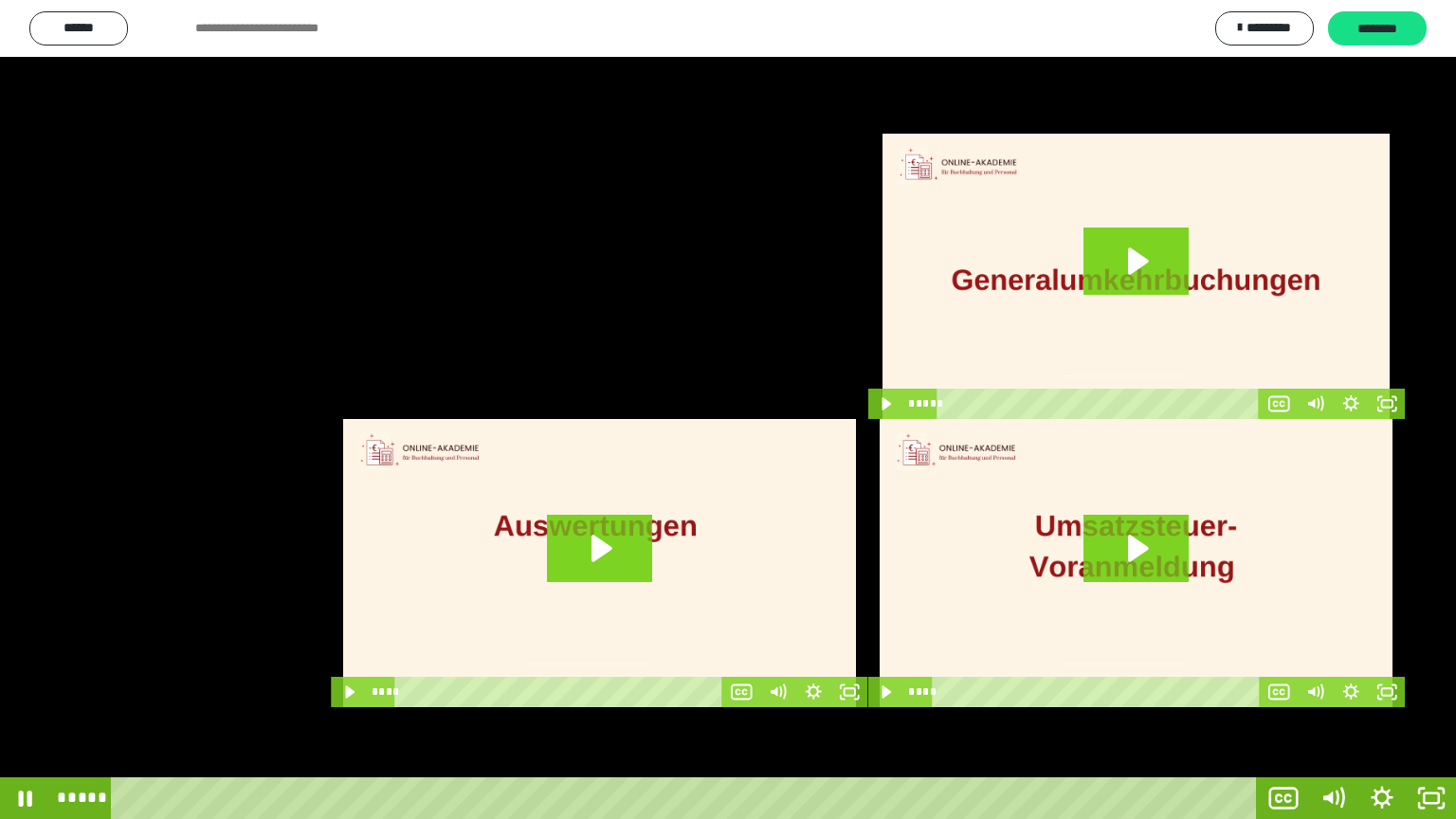 click at bounding box center (728, 410) 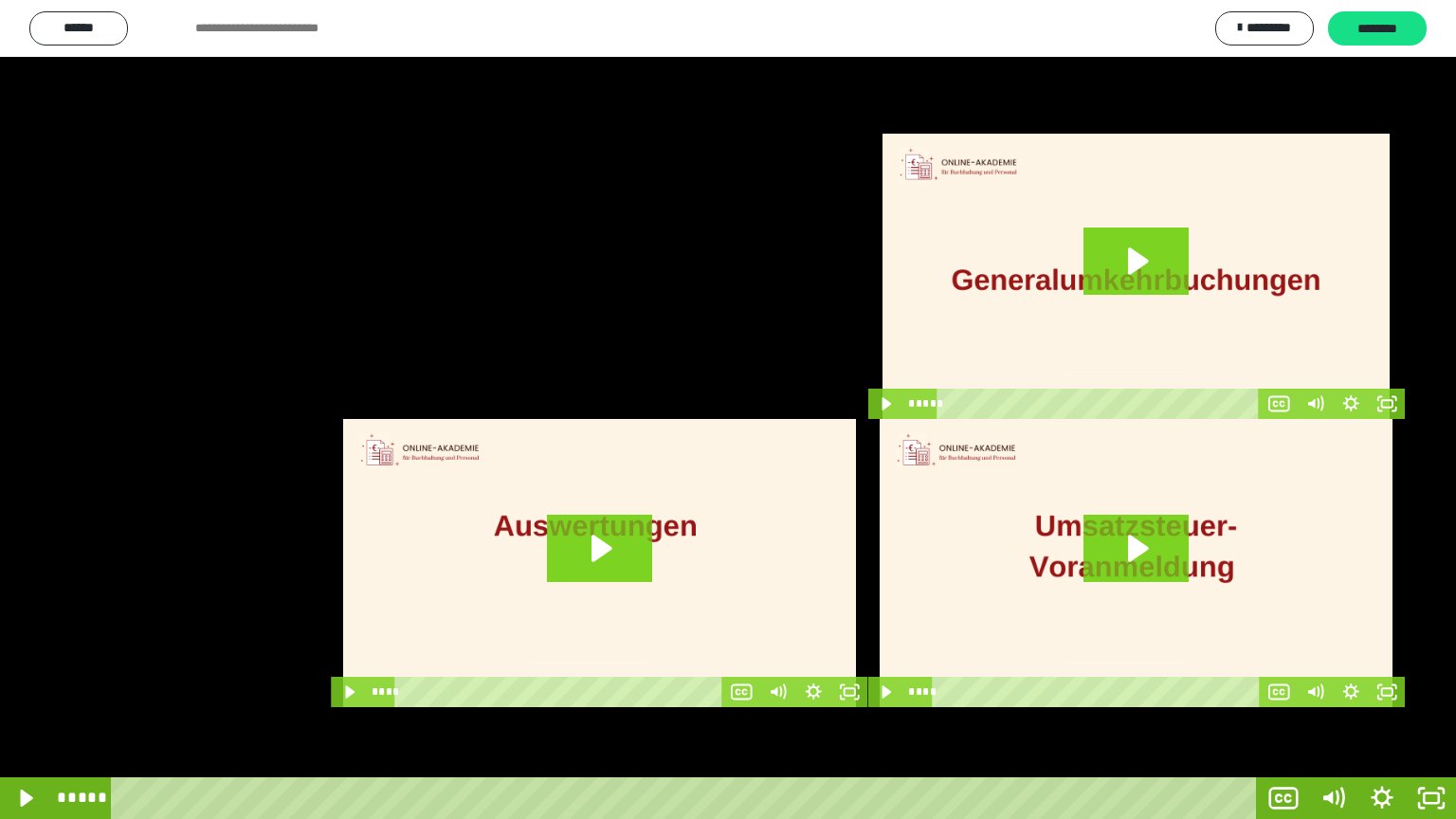 click at bounding box center [728, 410] 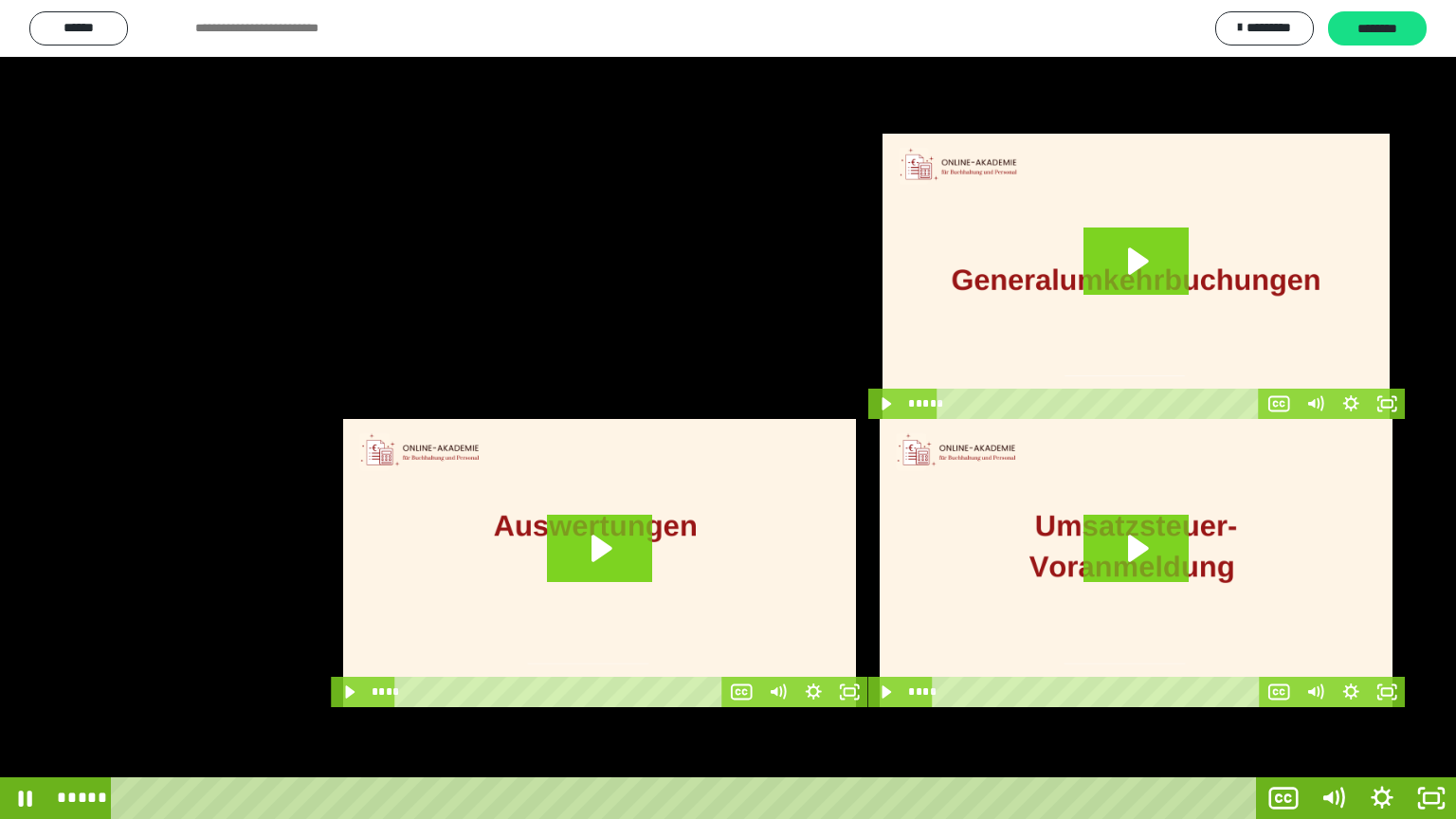 click at bounding box center [728, 410] 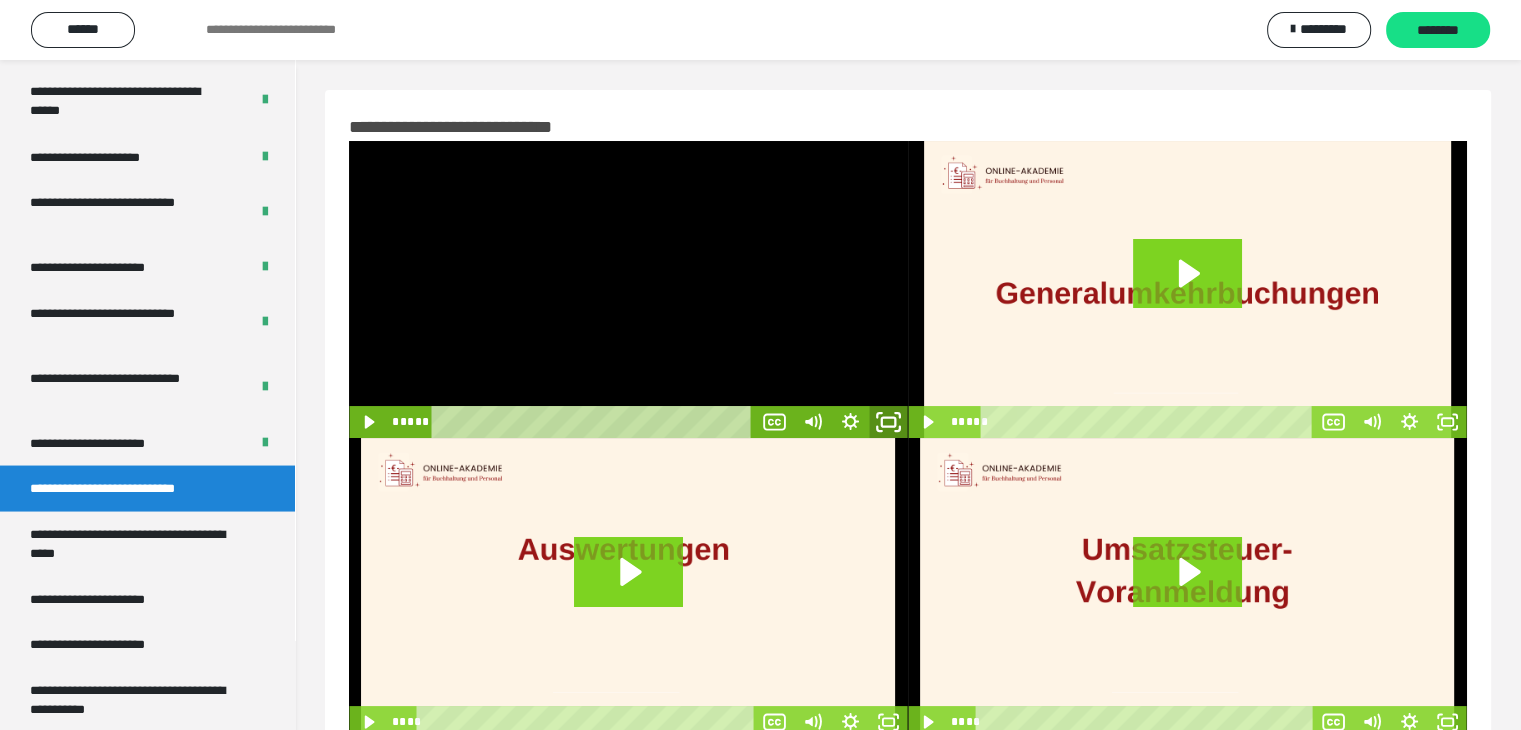 drag, startPoint x: 888, startPoint y: 421, endPoint x: 725, endPoint y: 434, distance: 163.51758 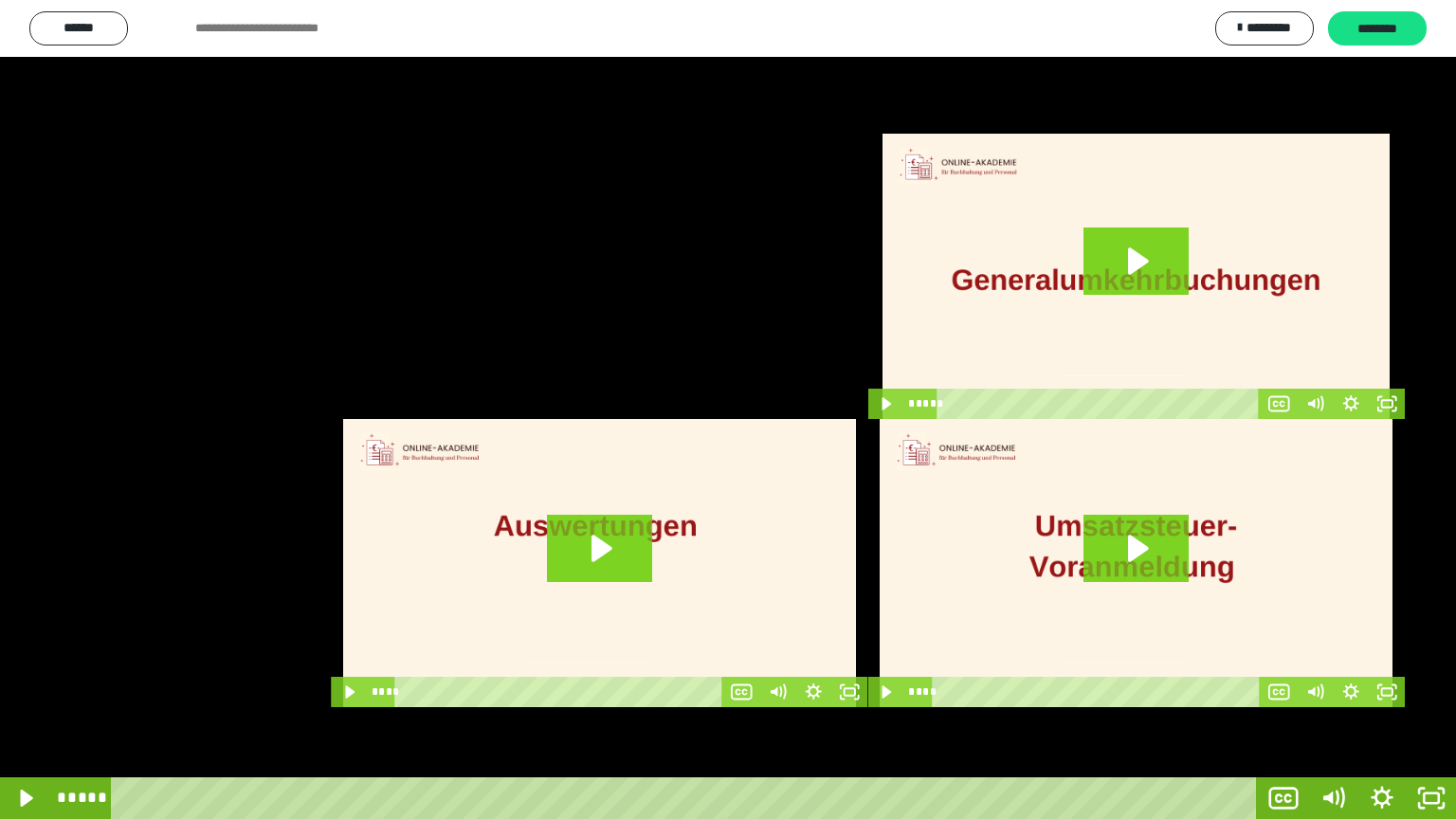 click at bounding box center (728, 410) 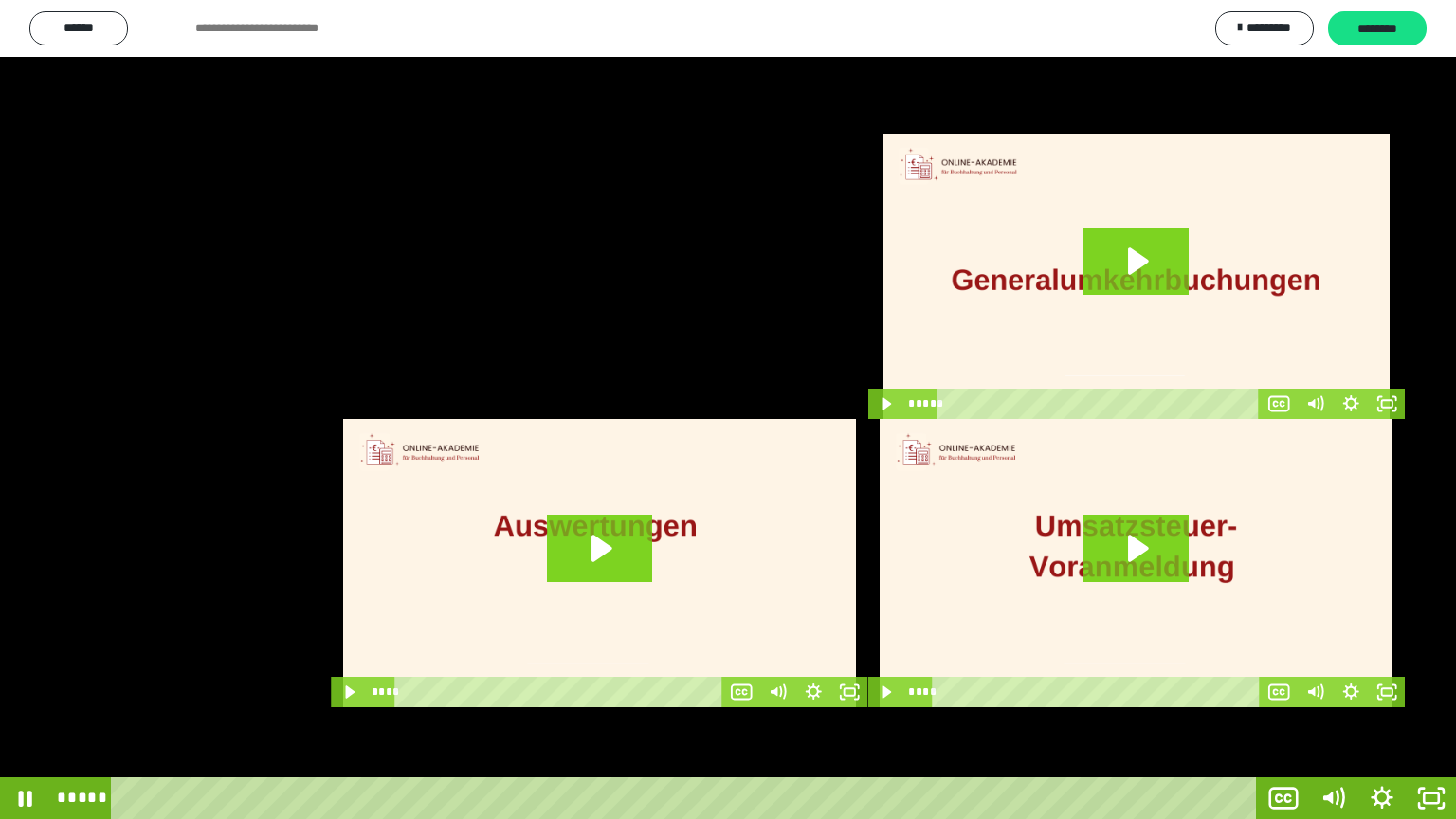 click at bounding box center (728, 410) 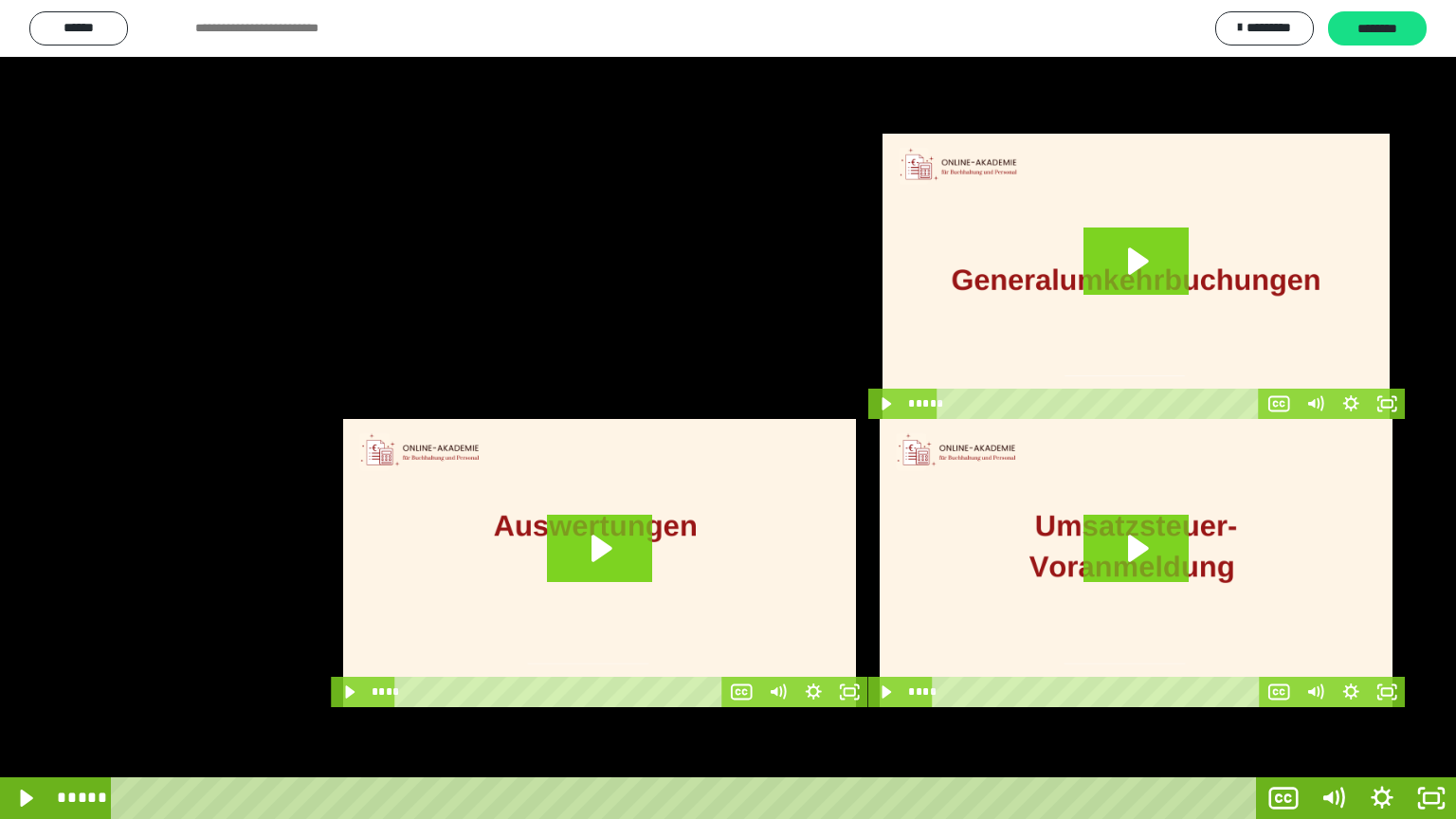 click at bounding box center [728, 410] 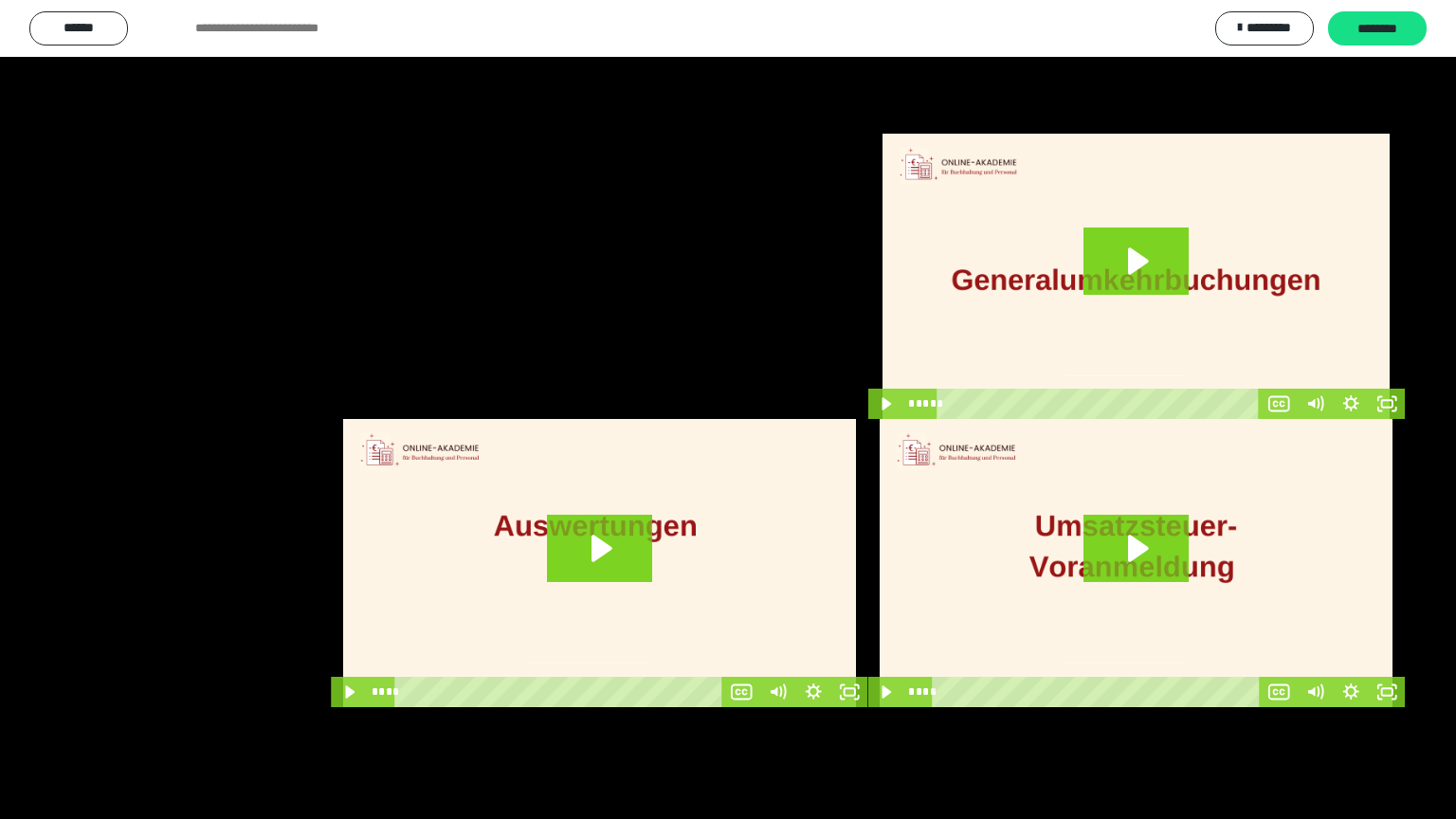 click at bounding box center [728, 410] 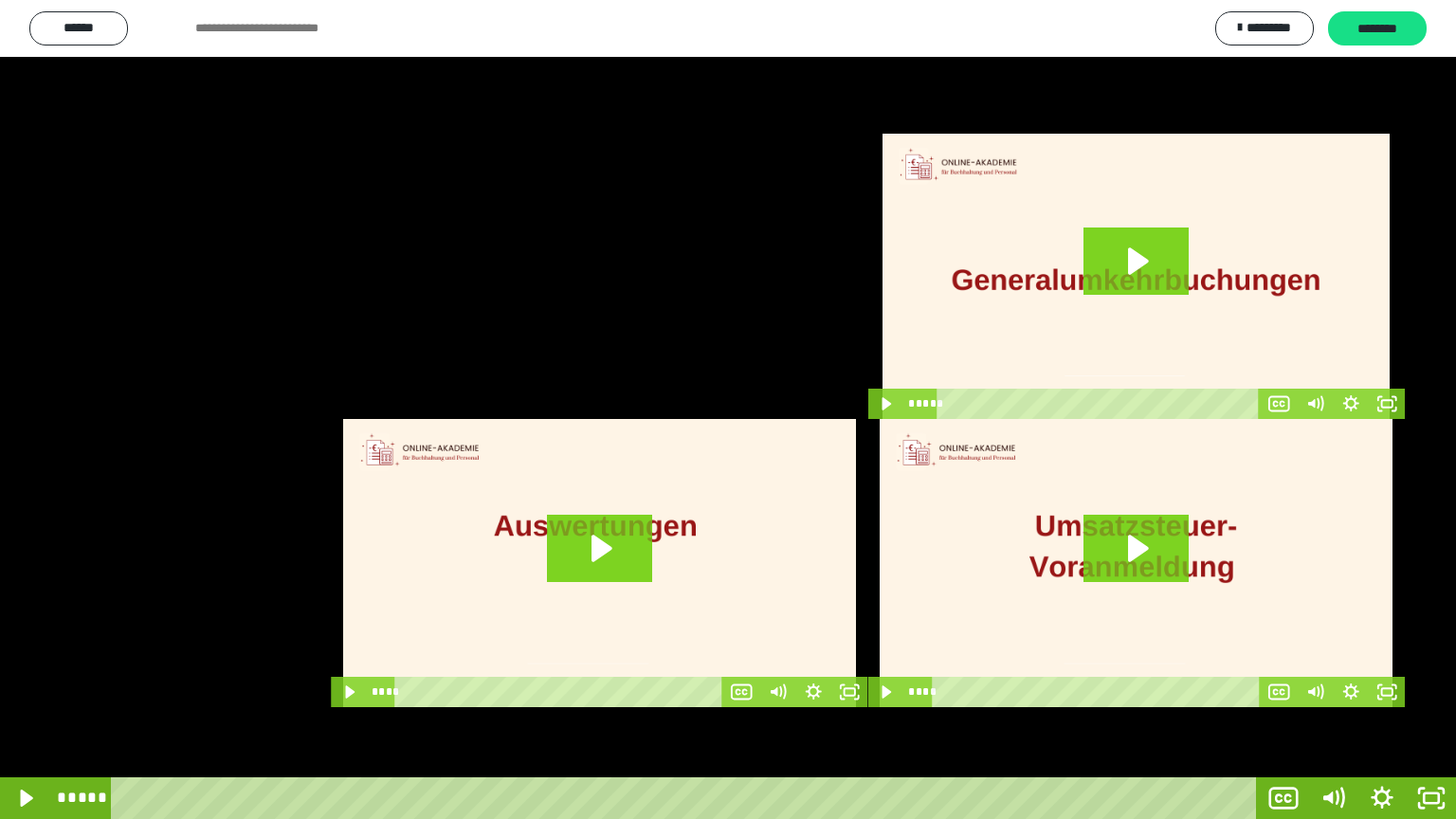 click at bounding box center (728, 410) 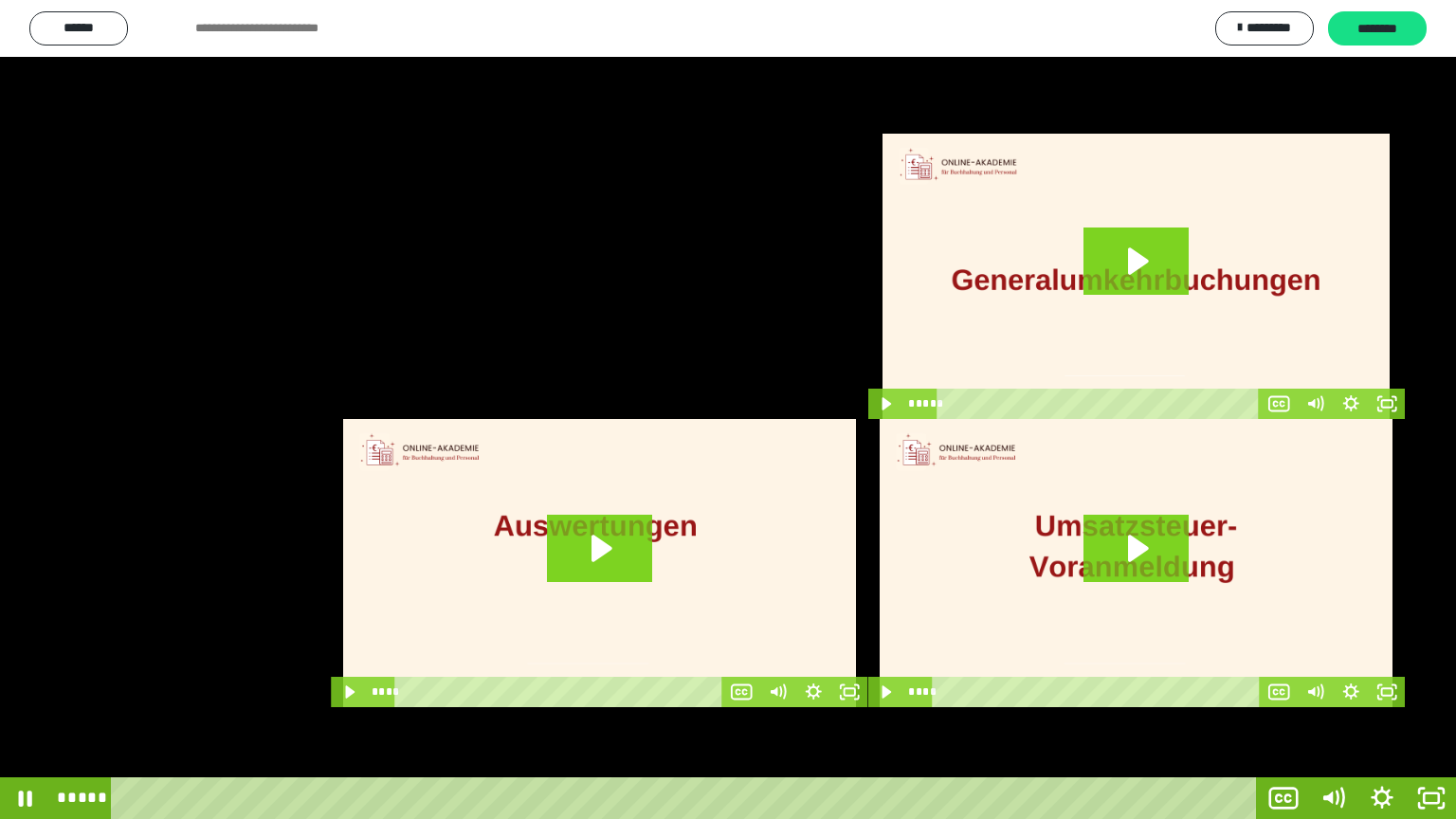 click at bounding box center [728, 410] 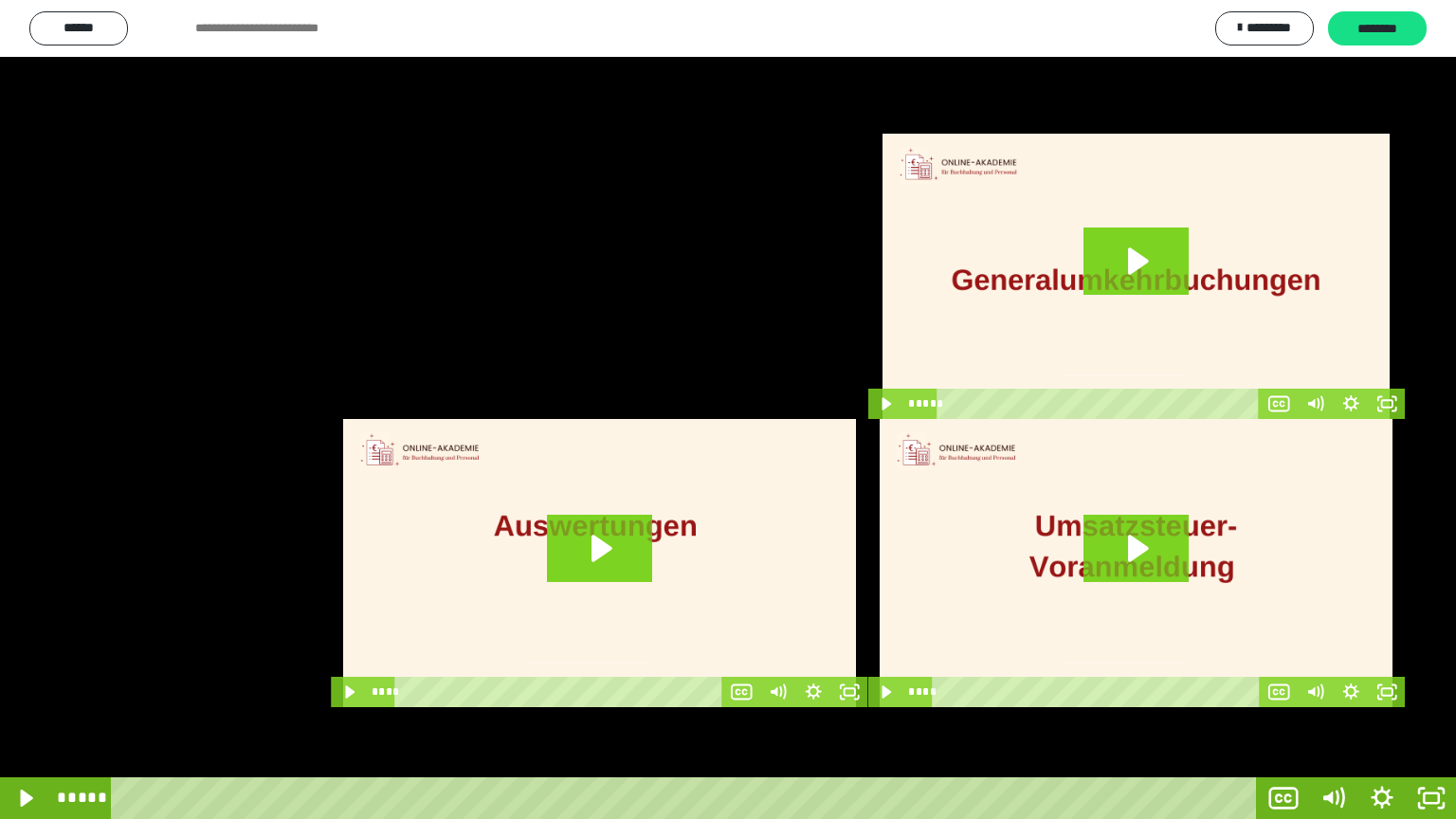 click at bounding box center (728, 410) 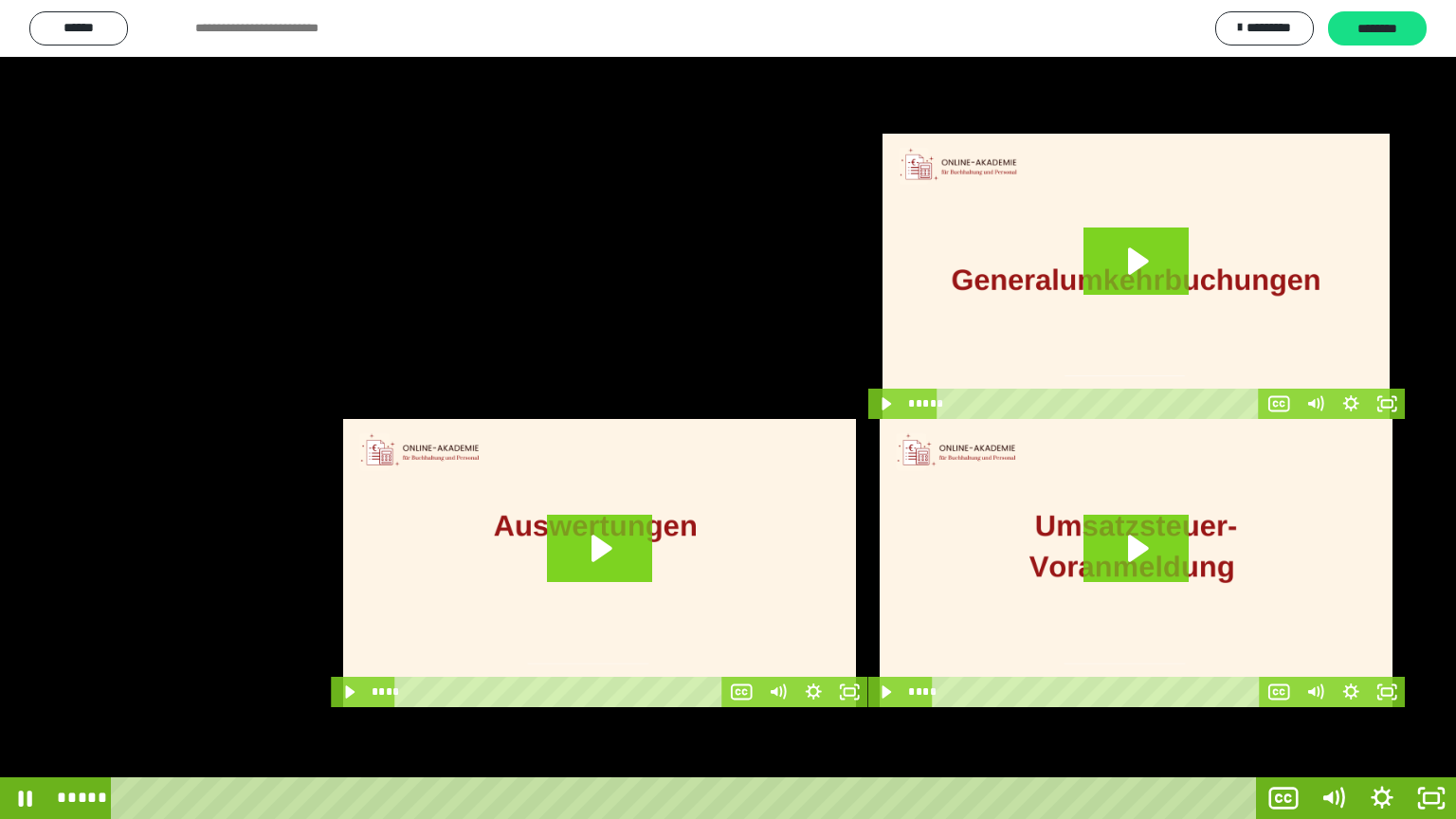 click at bounding box center [728, 410] 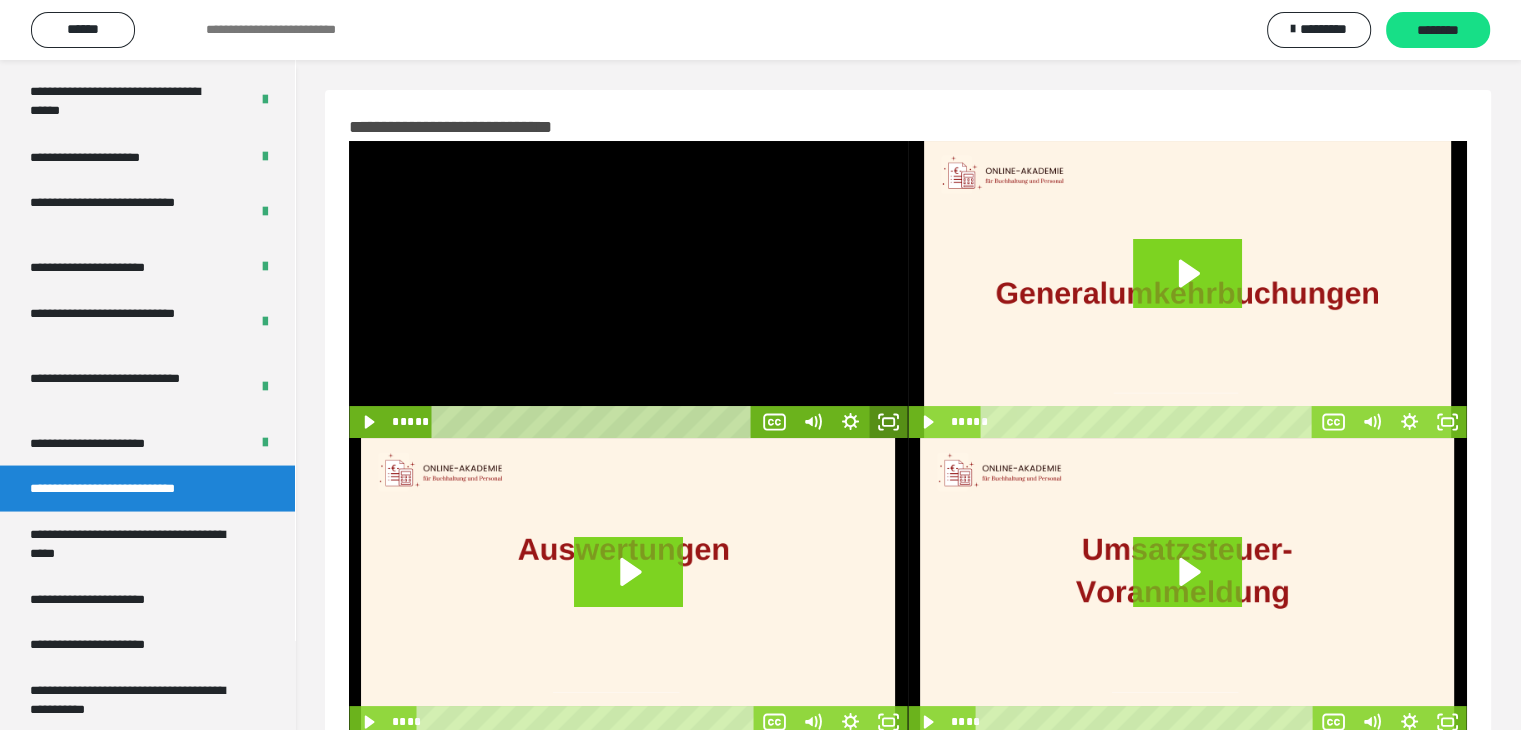 click 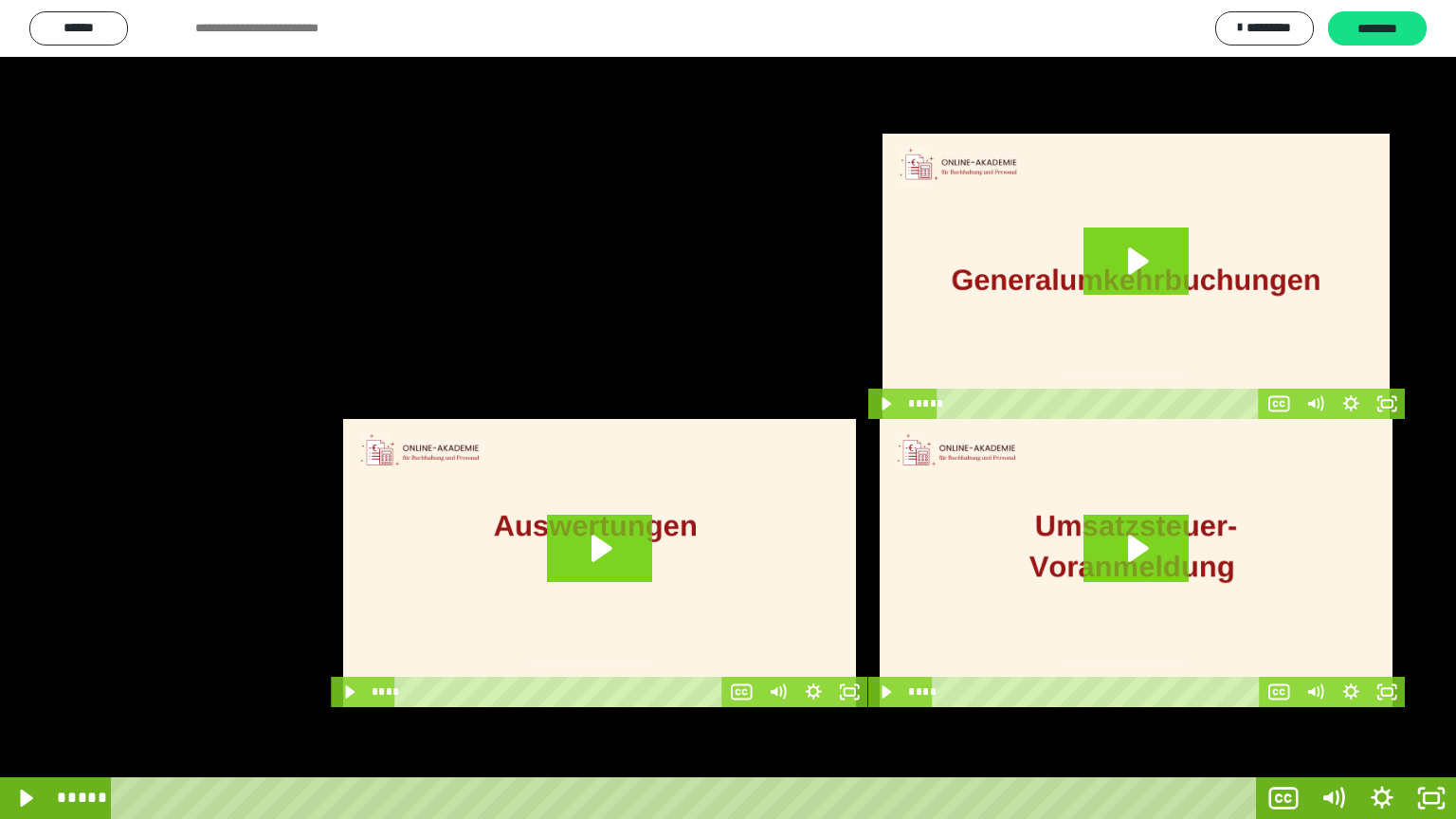 click at bounding box center [728, 410] 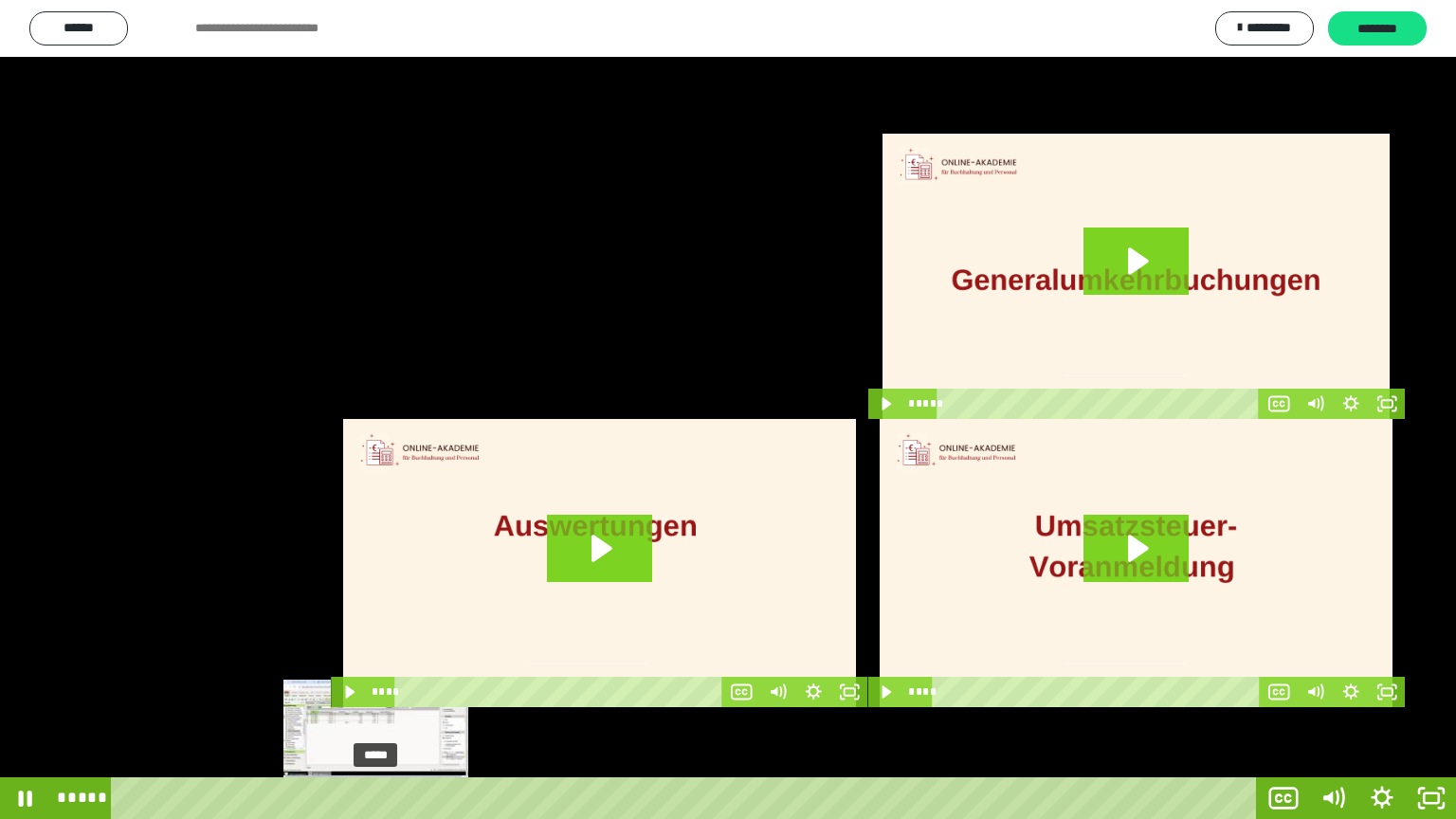 click on "*****" at bounding box center (687, 798) 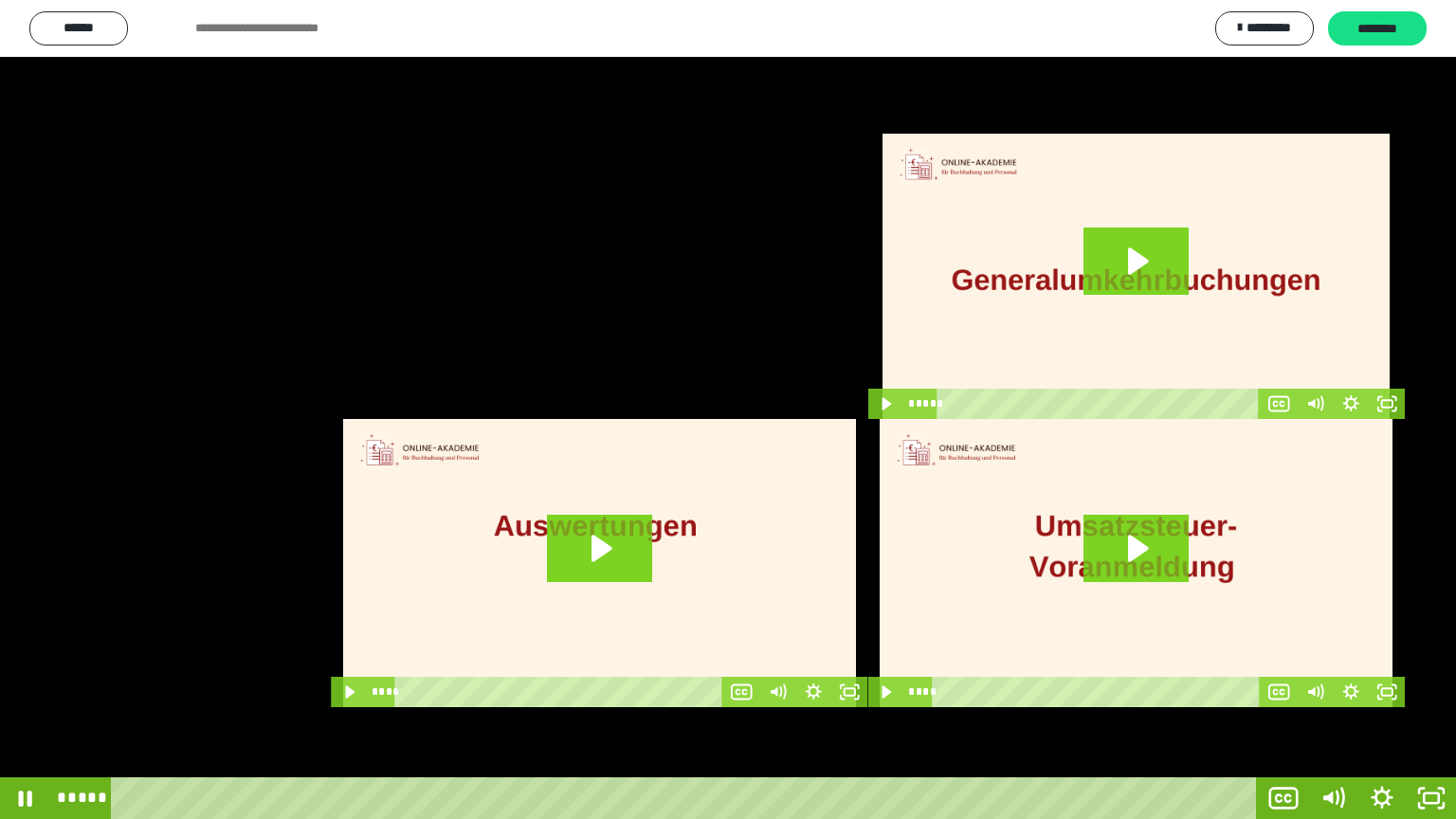 click at bounding box center [728, 410] 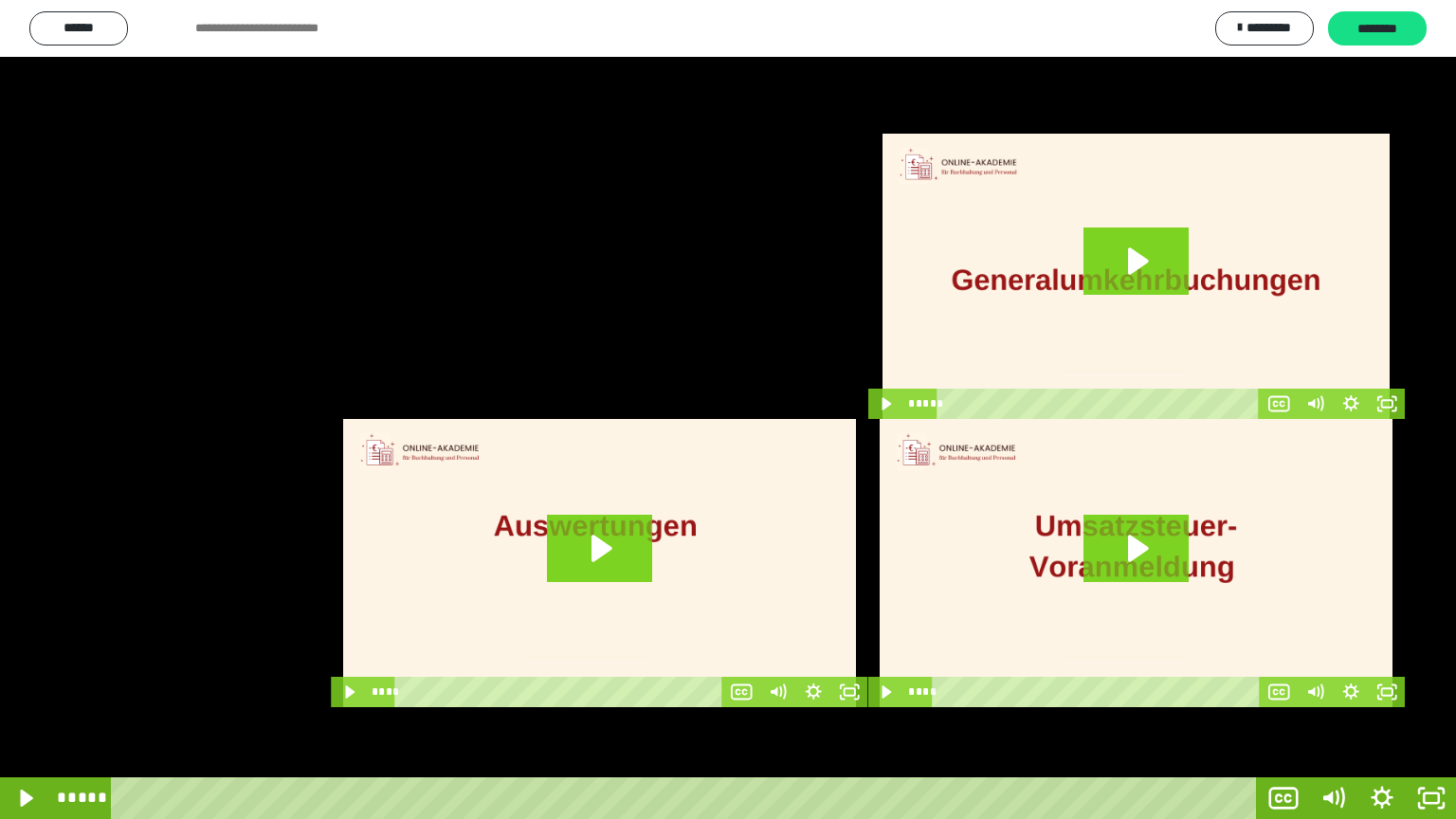 click at bounding box center (728, 410) 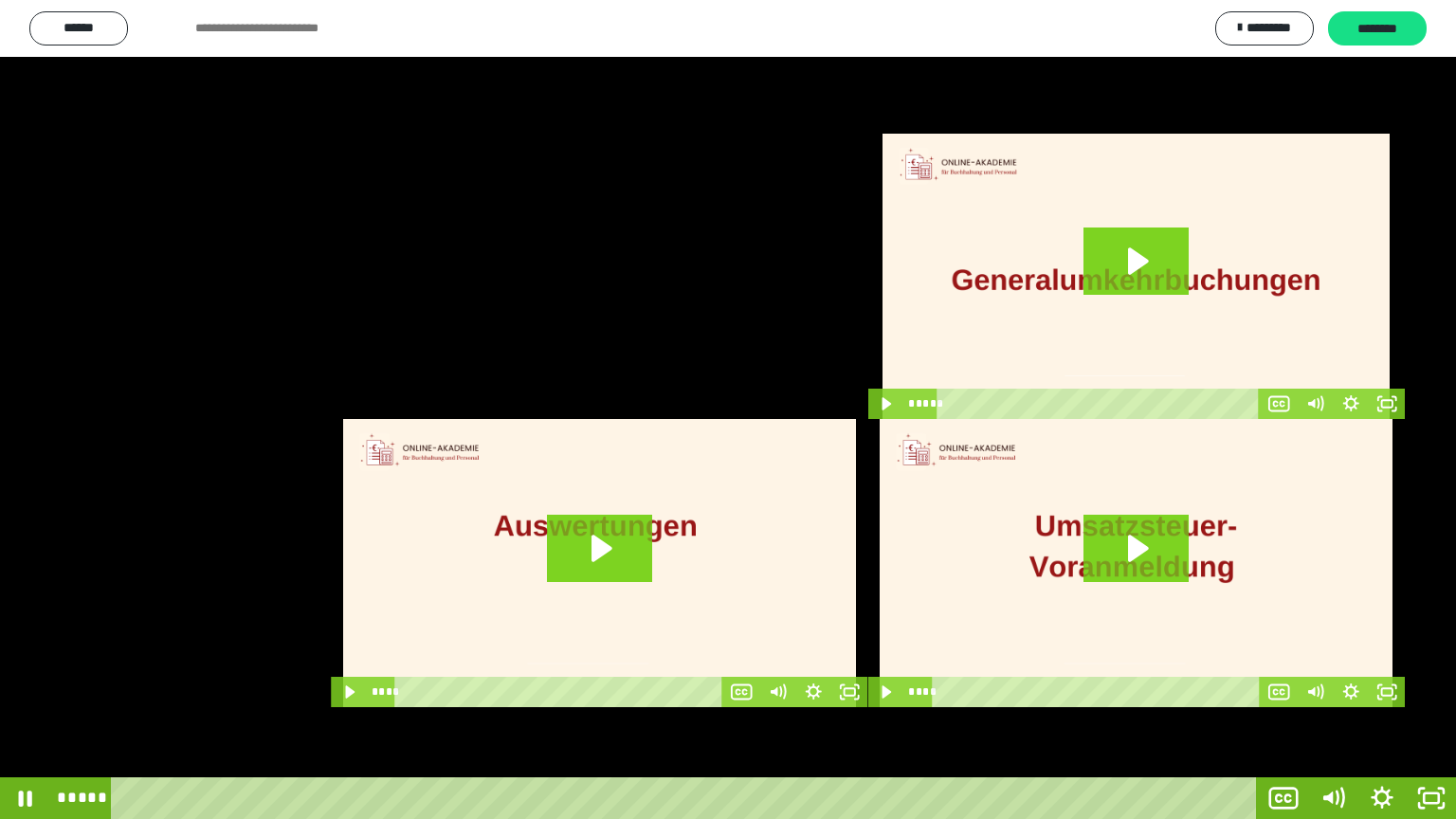 click at bounding box center (728, 410) 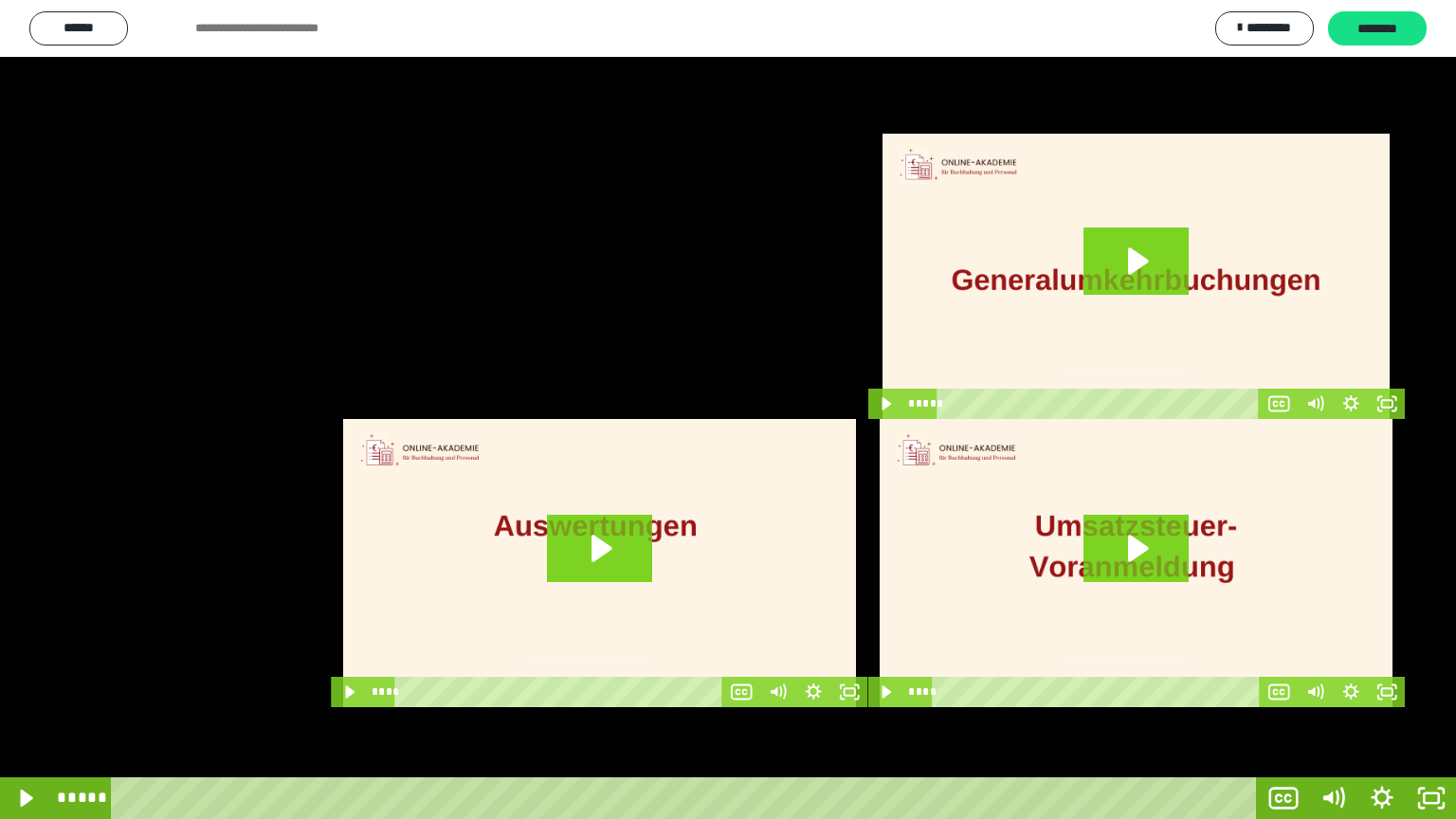 drag, startPoint x: 1342, startPoint y: 42, endPoint x: 1332, endPoint y: 48, distance: 11.661904 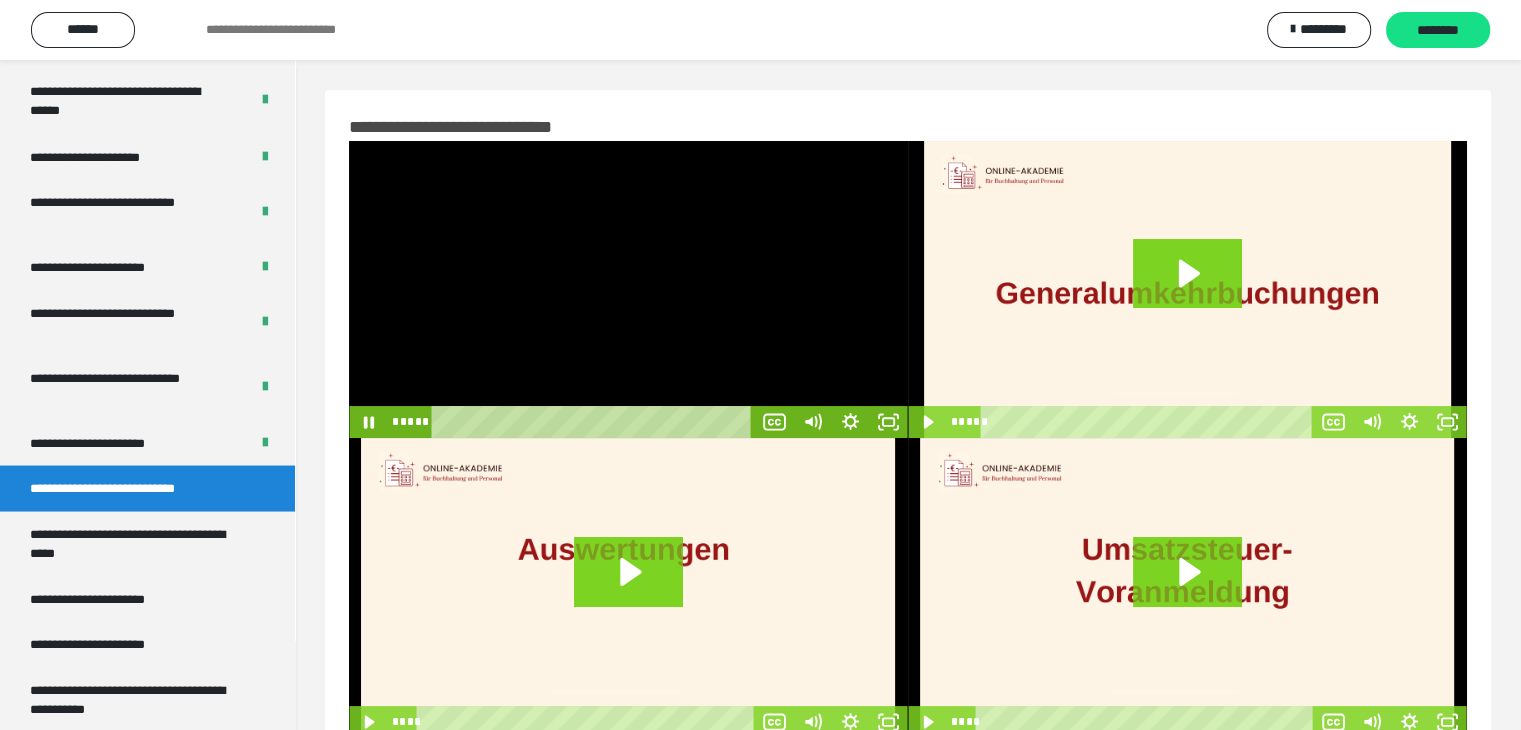 click at bounding box center [628, 289] 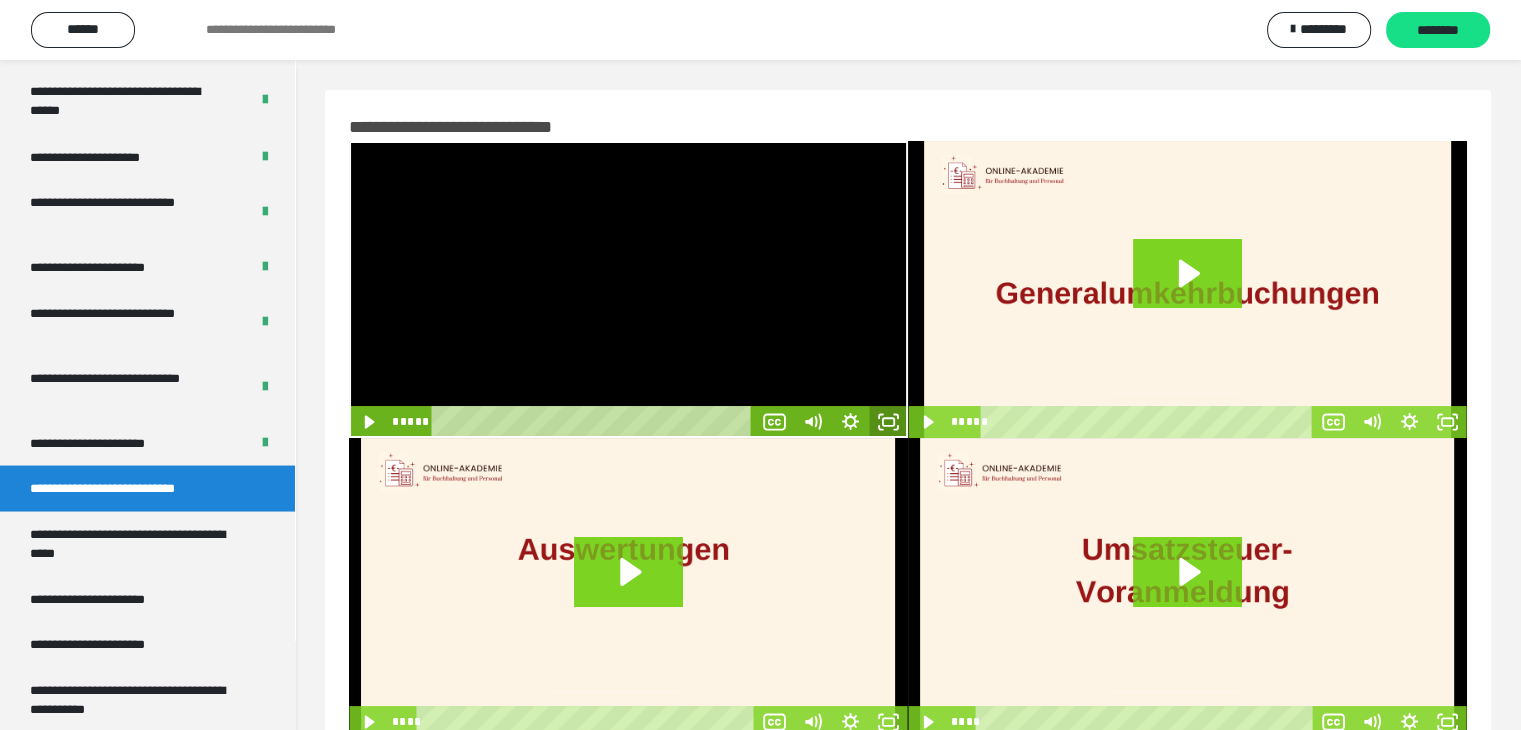 click 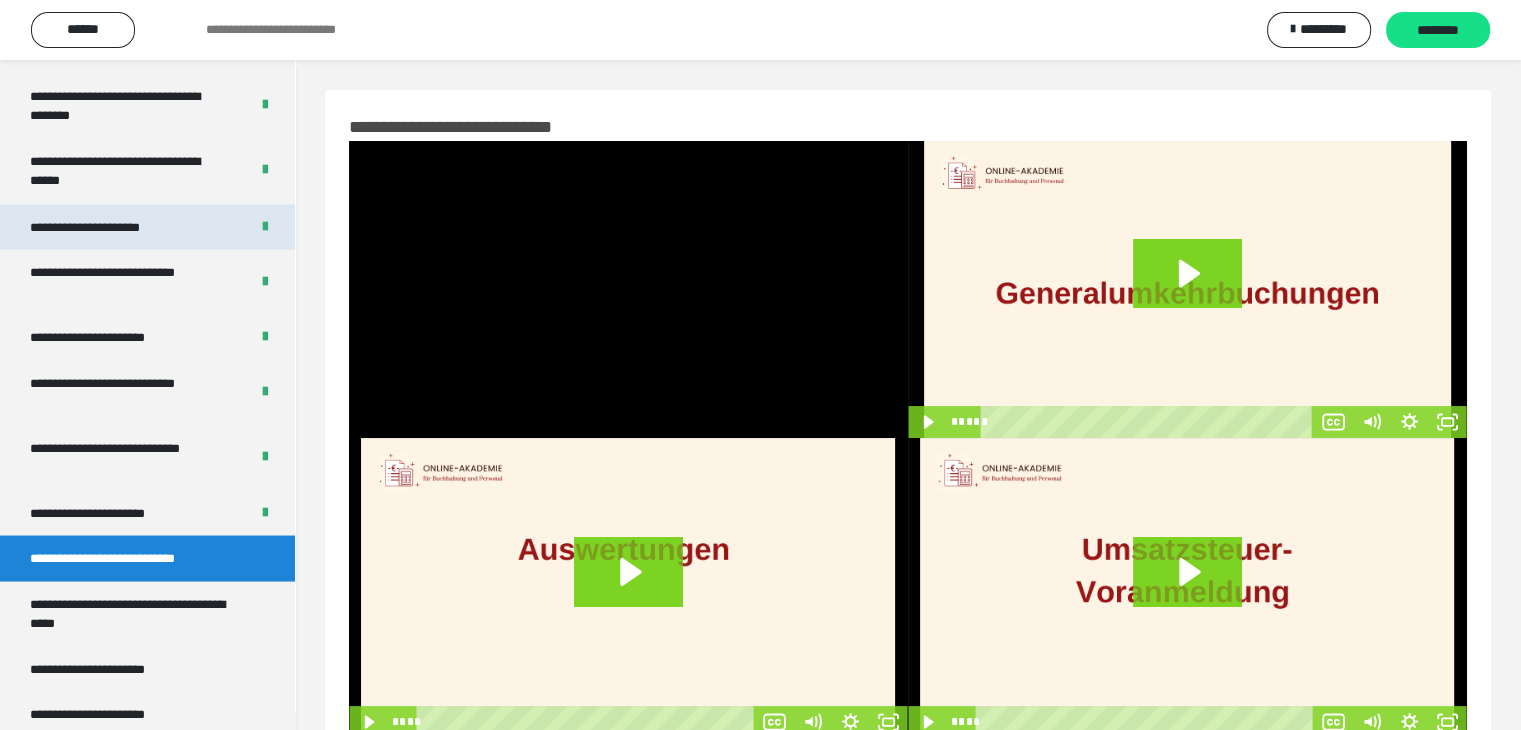 scroll, scrollTop: 3638, scrollLeft: 0, axis: vertical 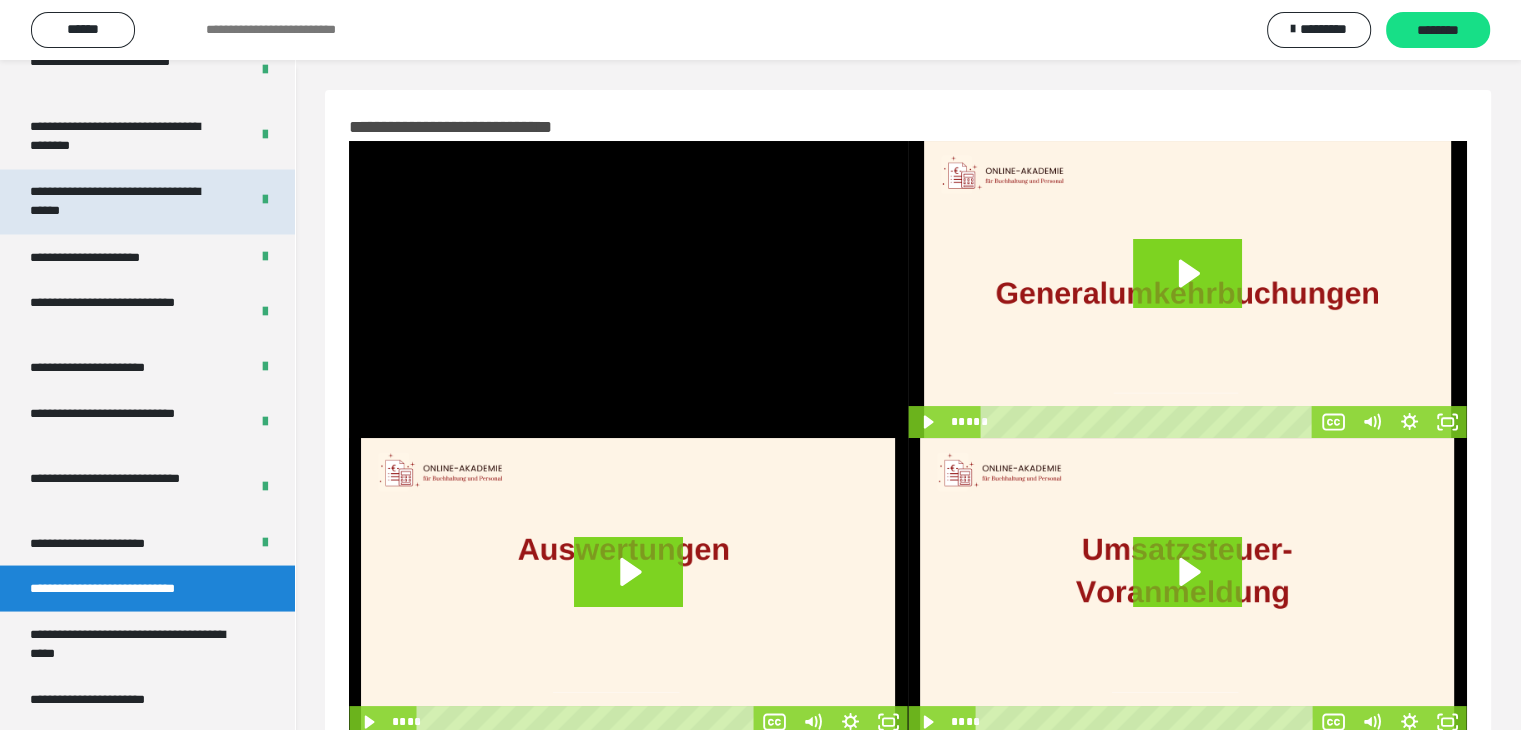 click on "**********" at bounding box center (124, 201) 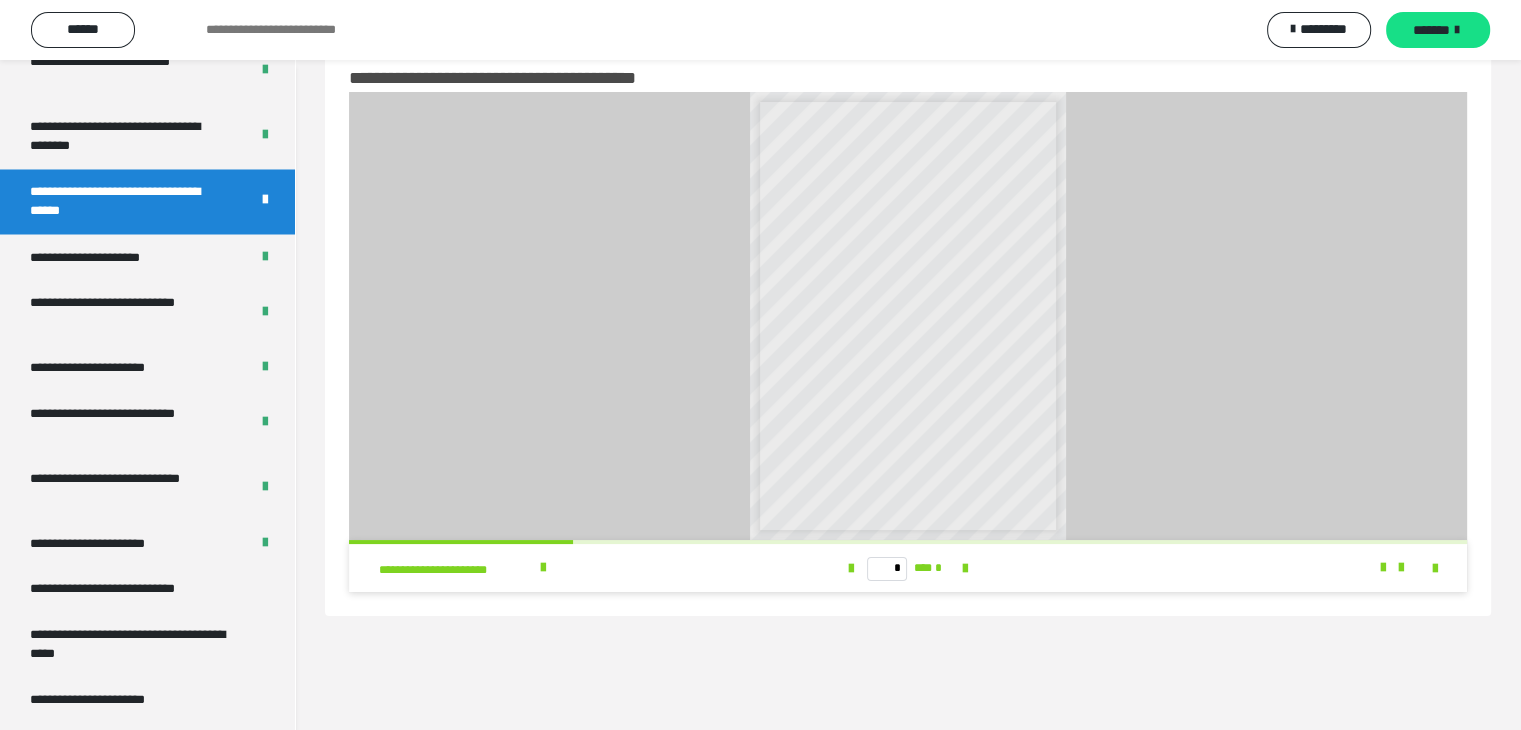 scroll, scrollTop: 60, scrollLeft: 0, axis: vertical 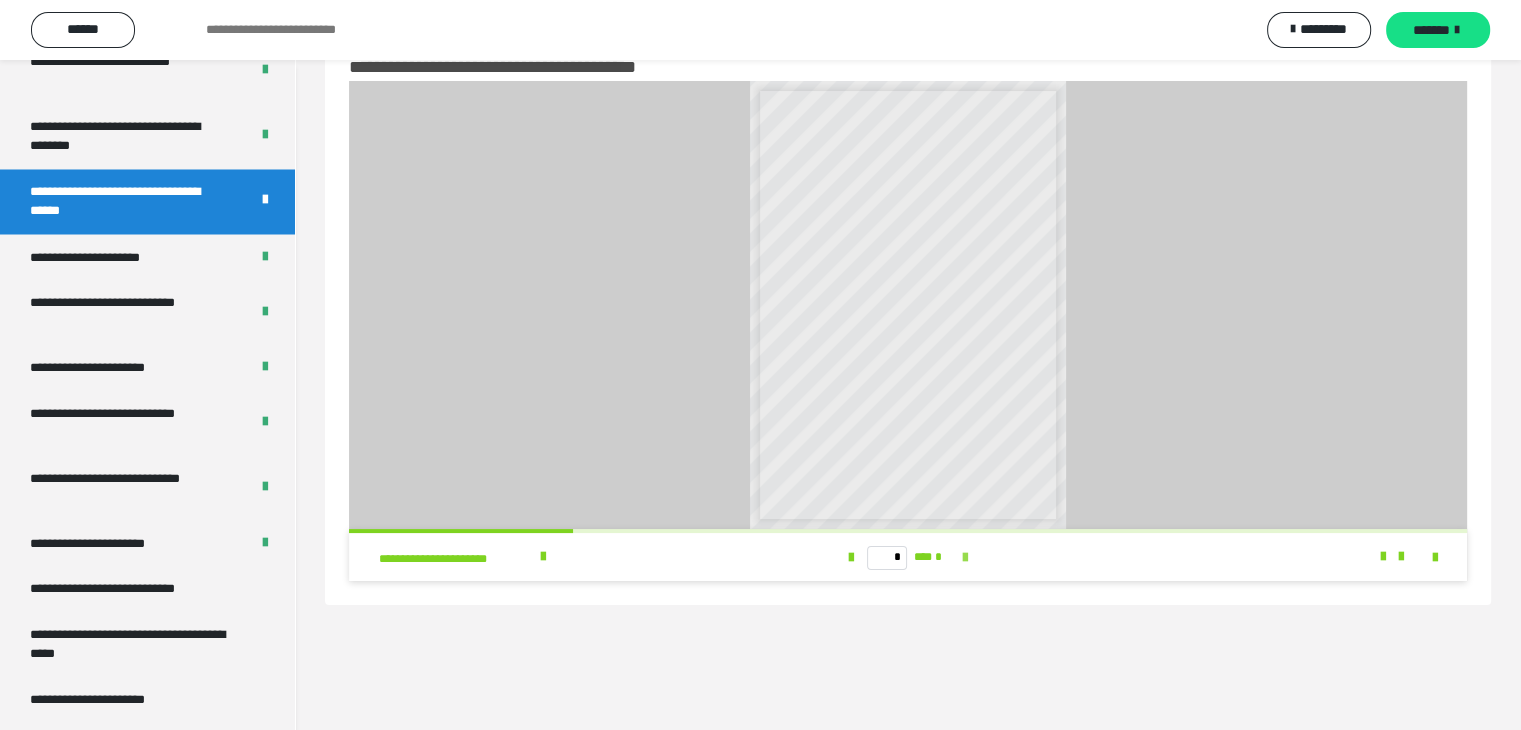 click at bounding box center (965, 558) 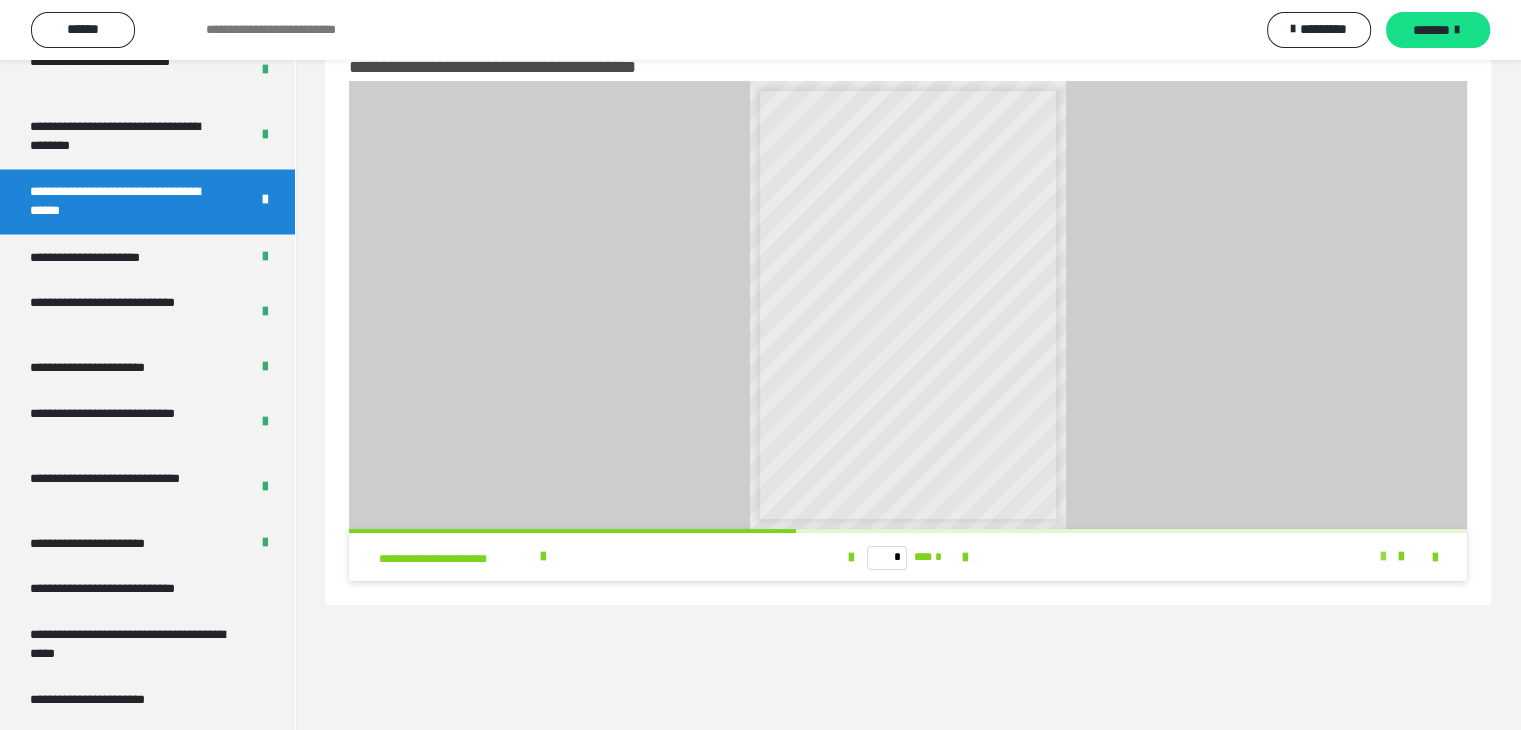 click at bounding box center [1383, 557] 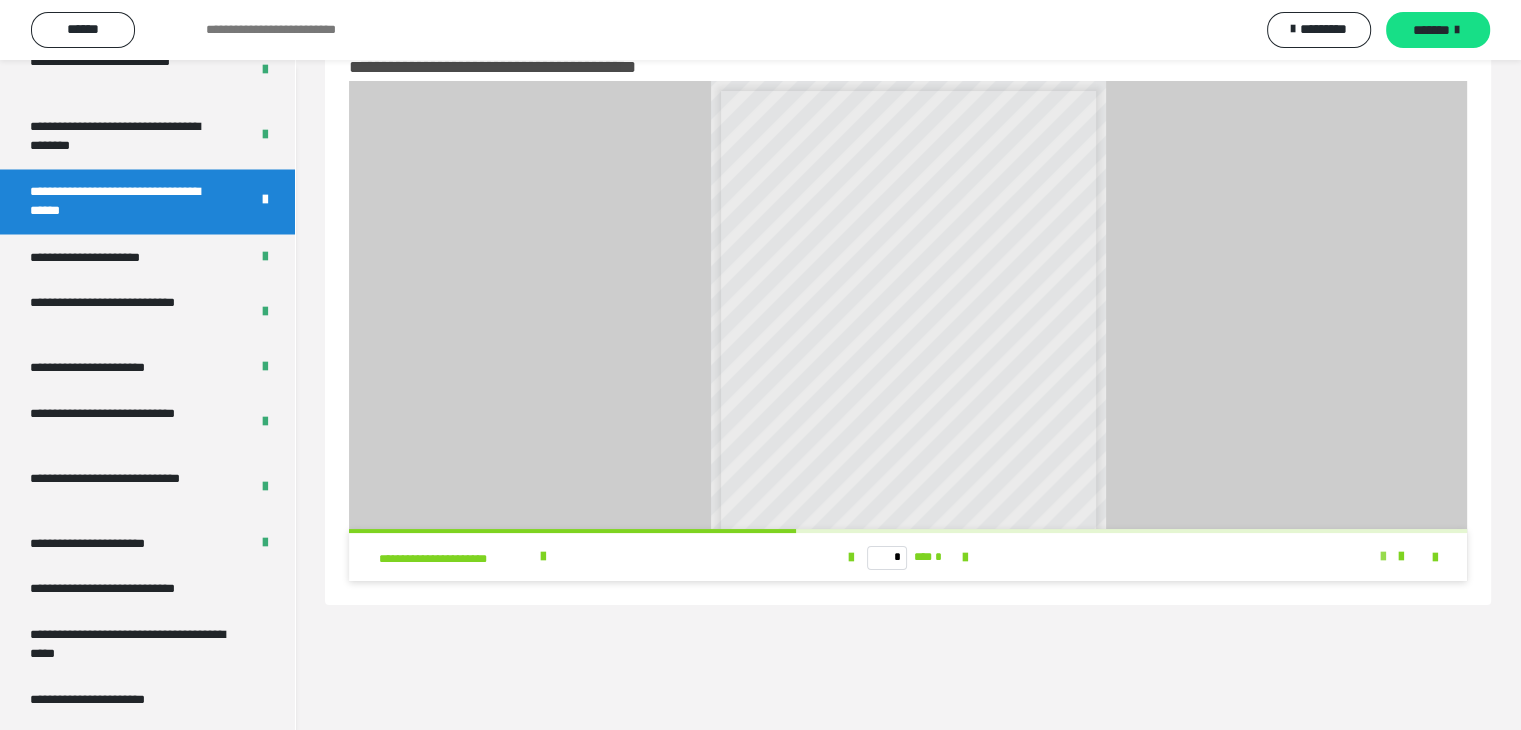 click at bounding box center (1383, 557) 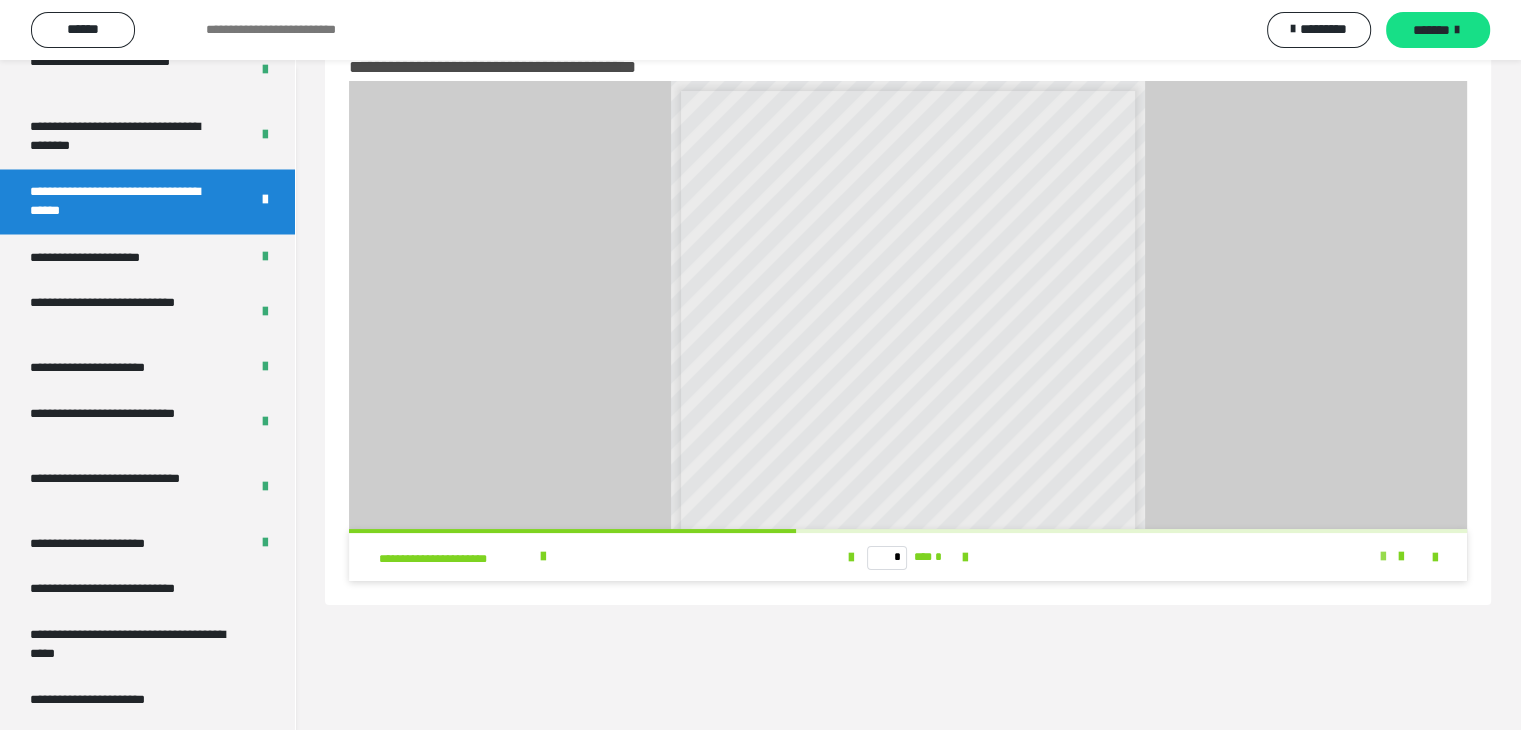 click at bounding box center (1383, 557) 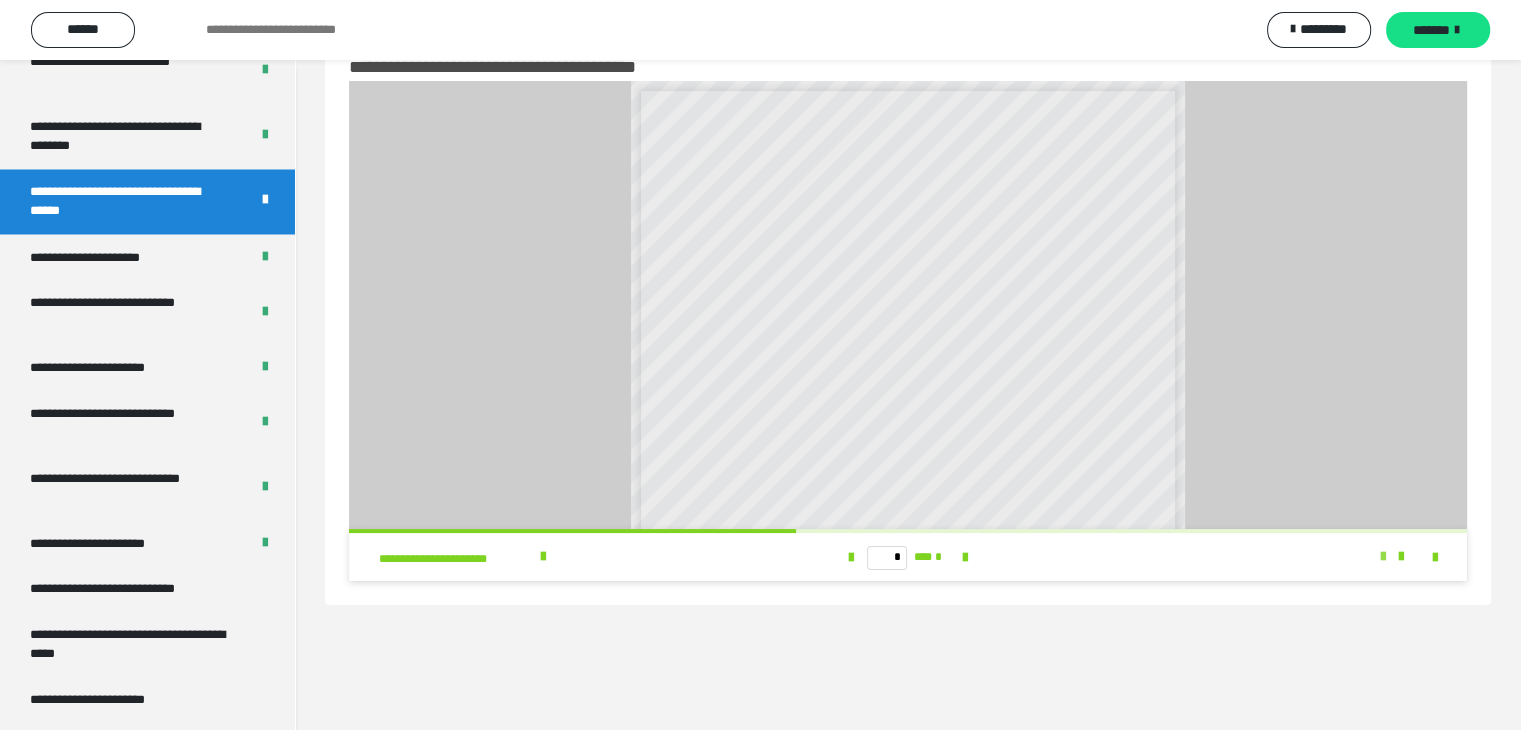 click at bounding box center [1383, 557] 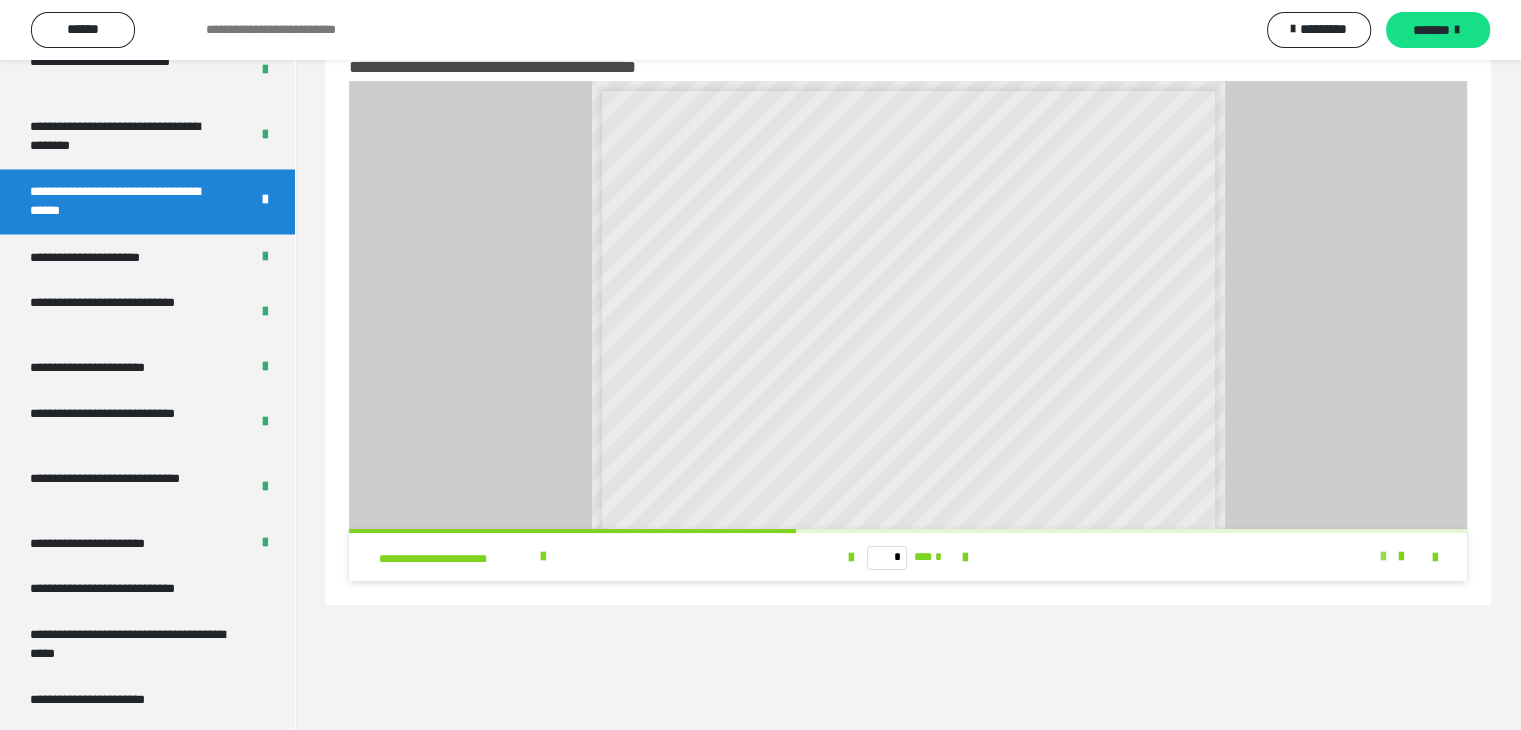 click at bounding box center [1383, 557] 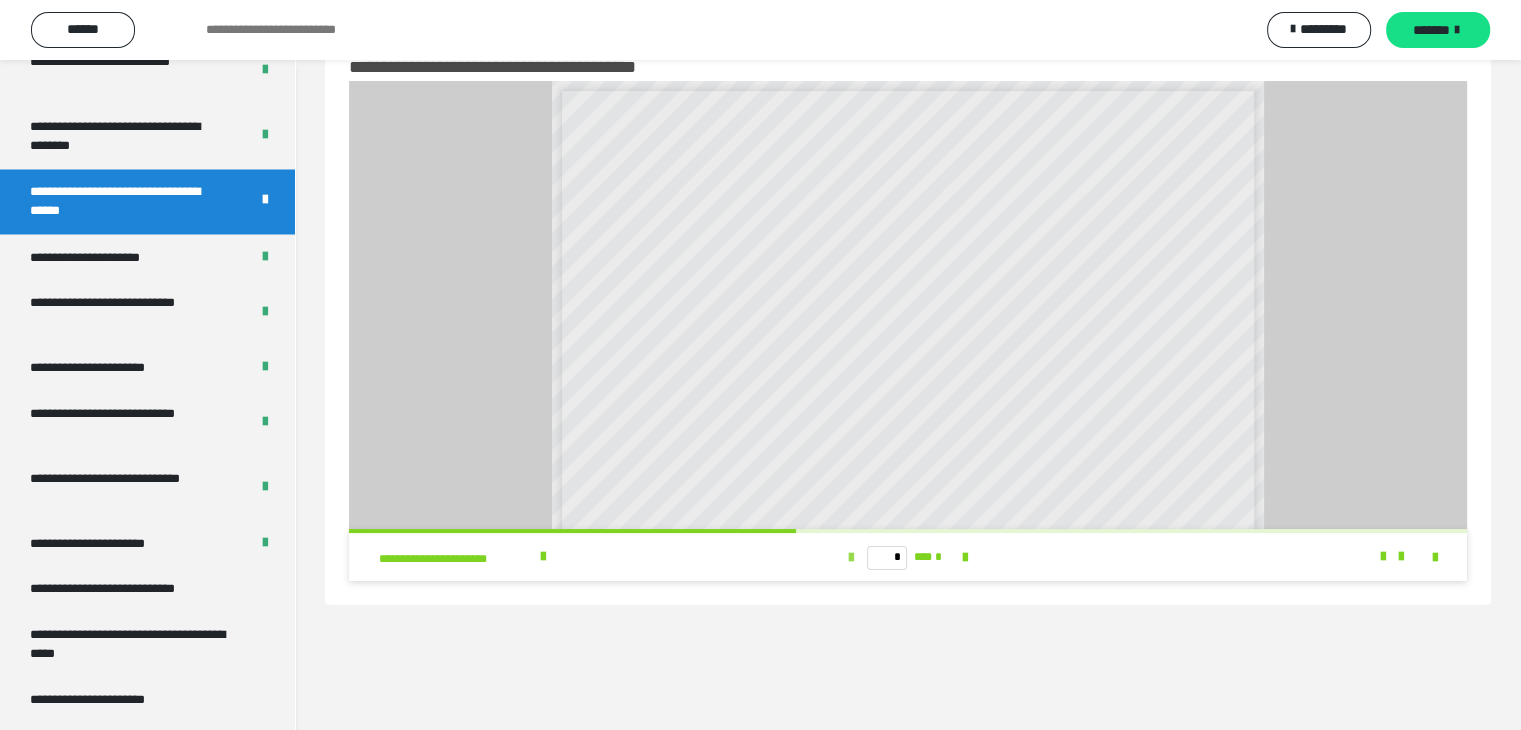 click at bounding box center (851, 558) 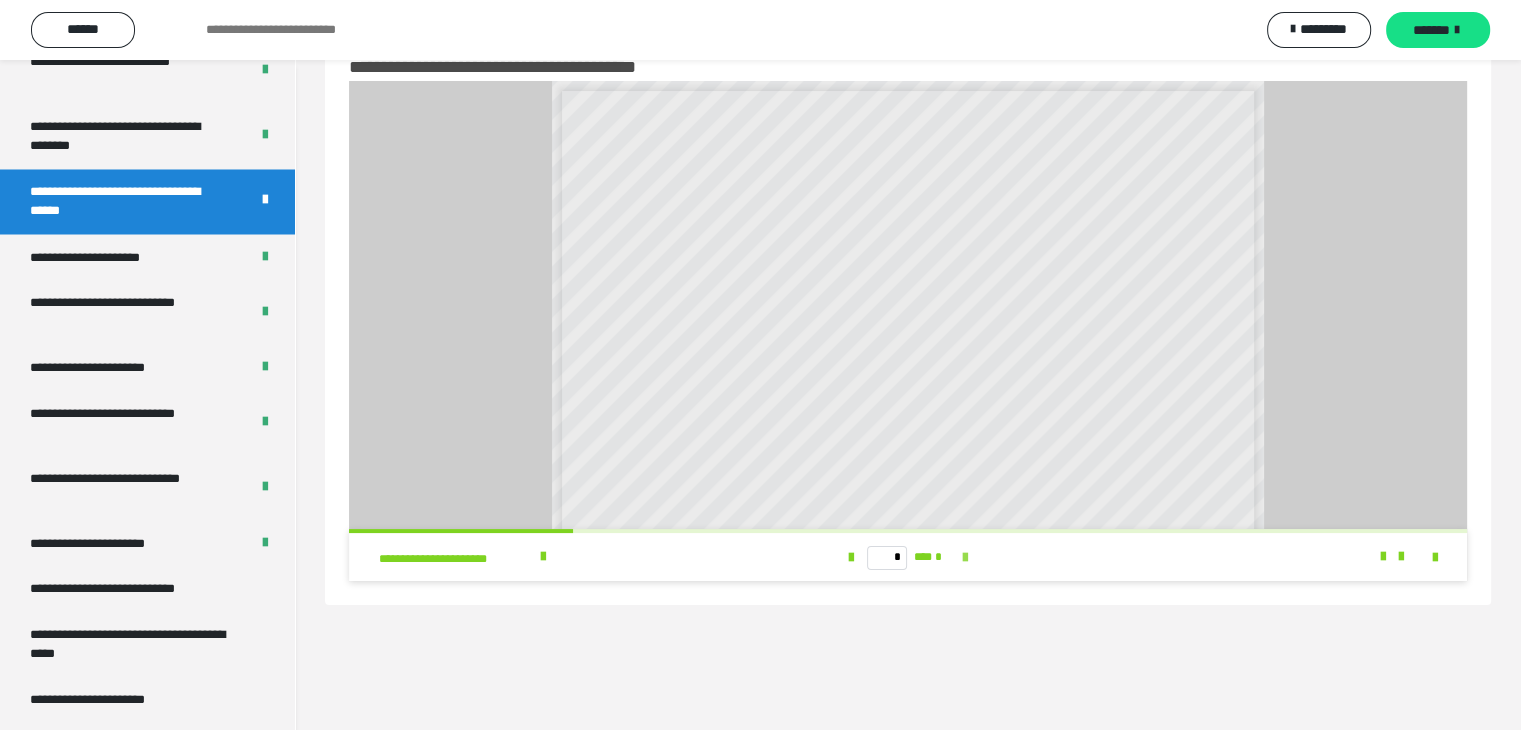click at bounding box center [965, 558] 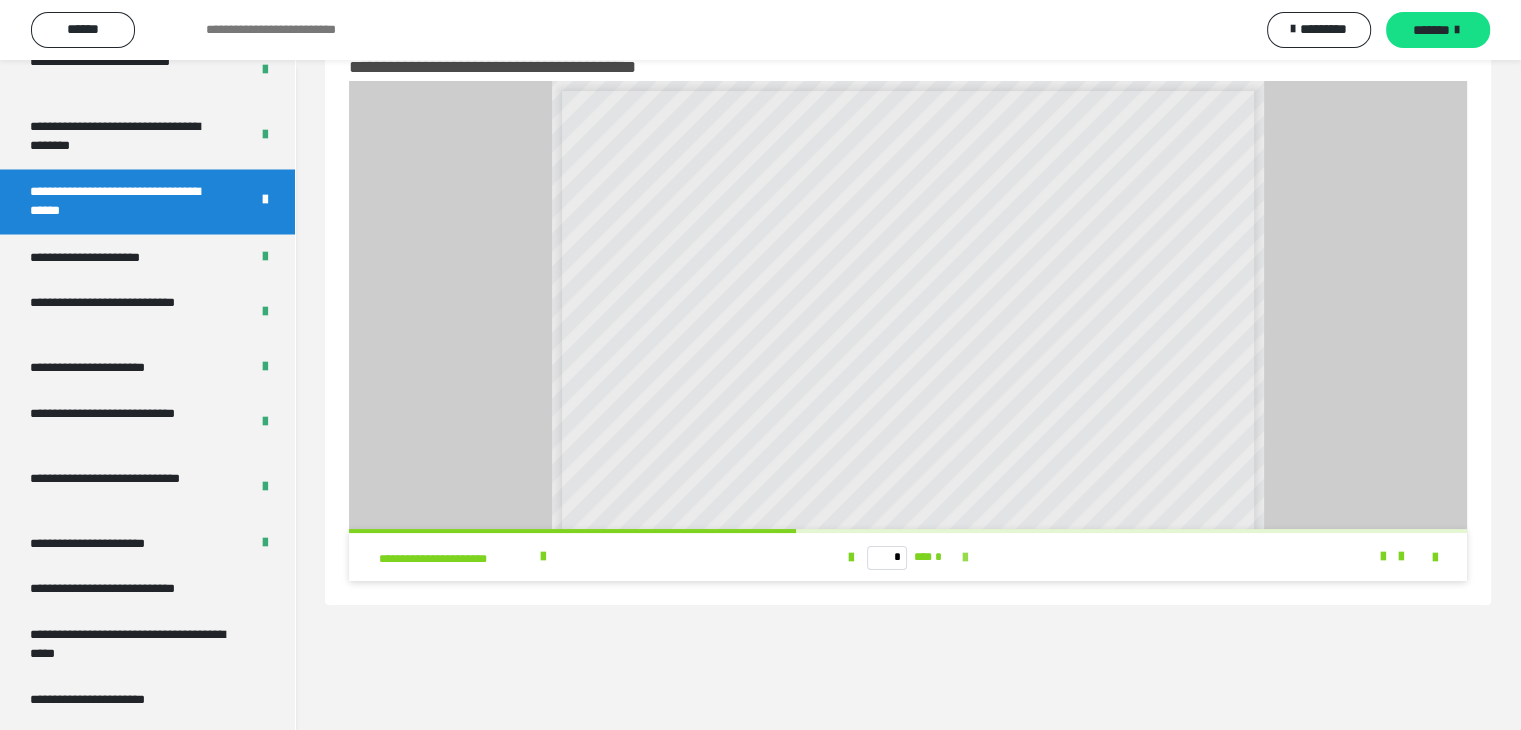 click at bounding box center [965, 558] 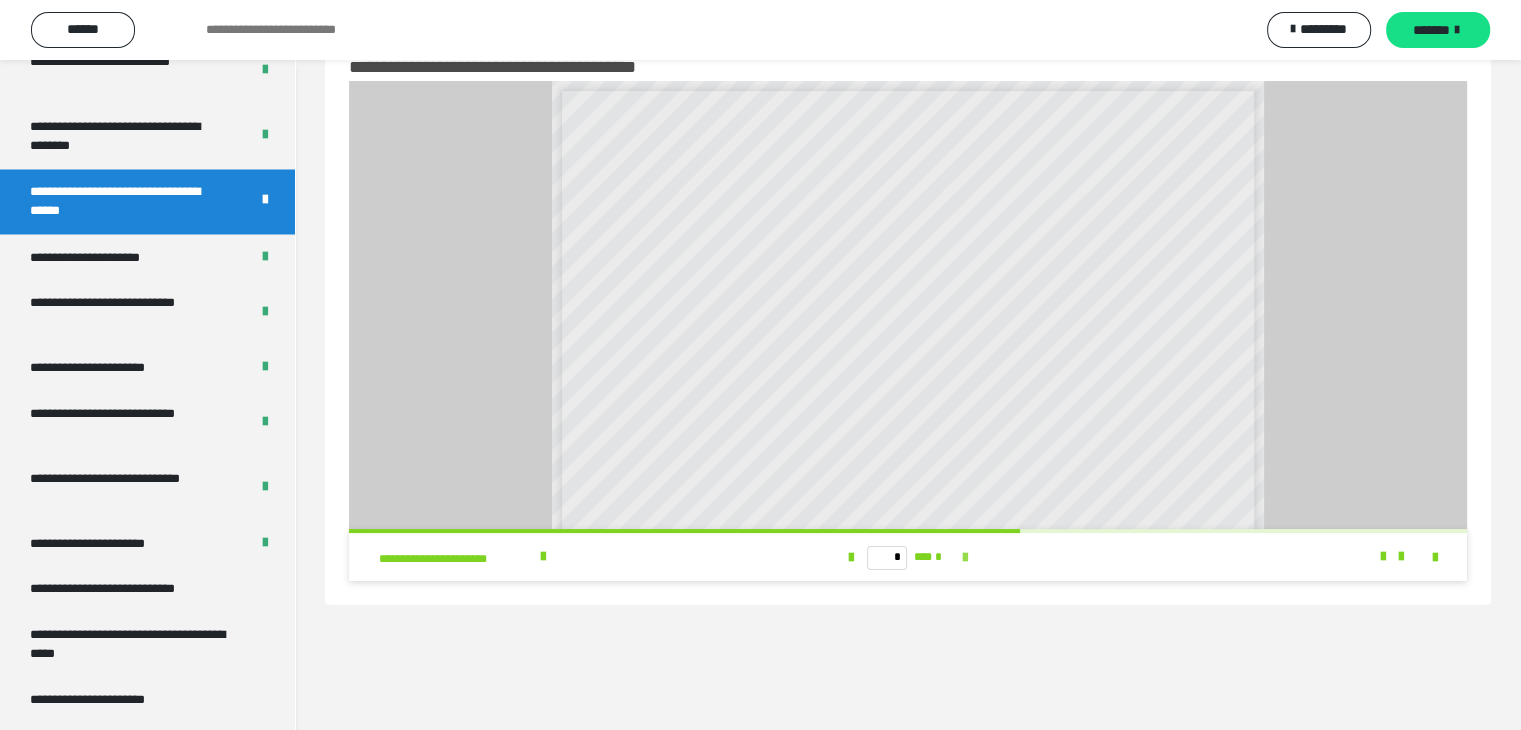click at bounding box center [965, 558] 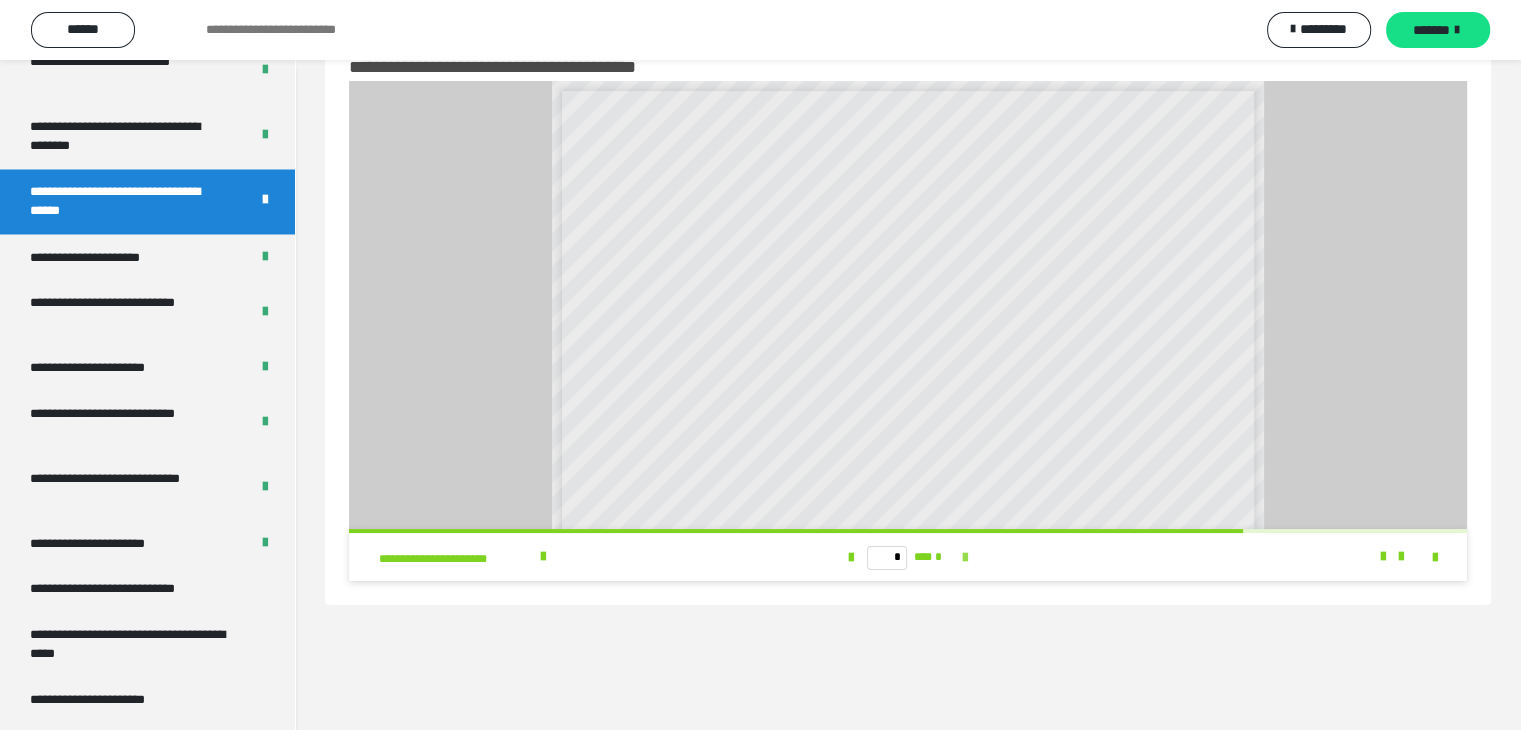 scroll, scrollTop: 0, scrollLeft: 0, axis: both 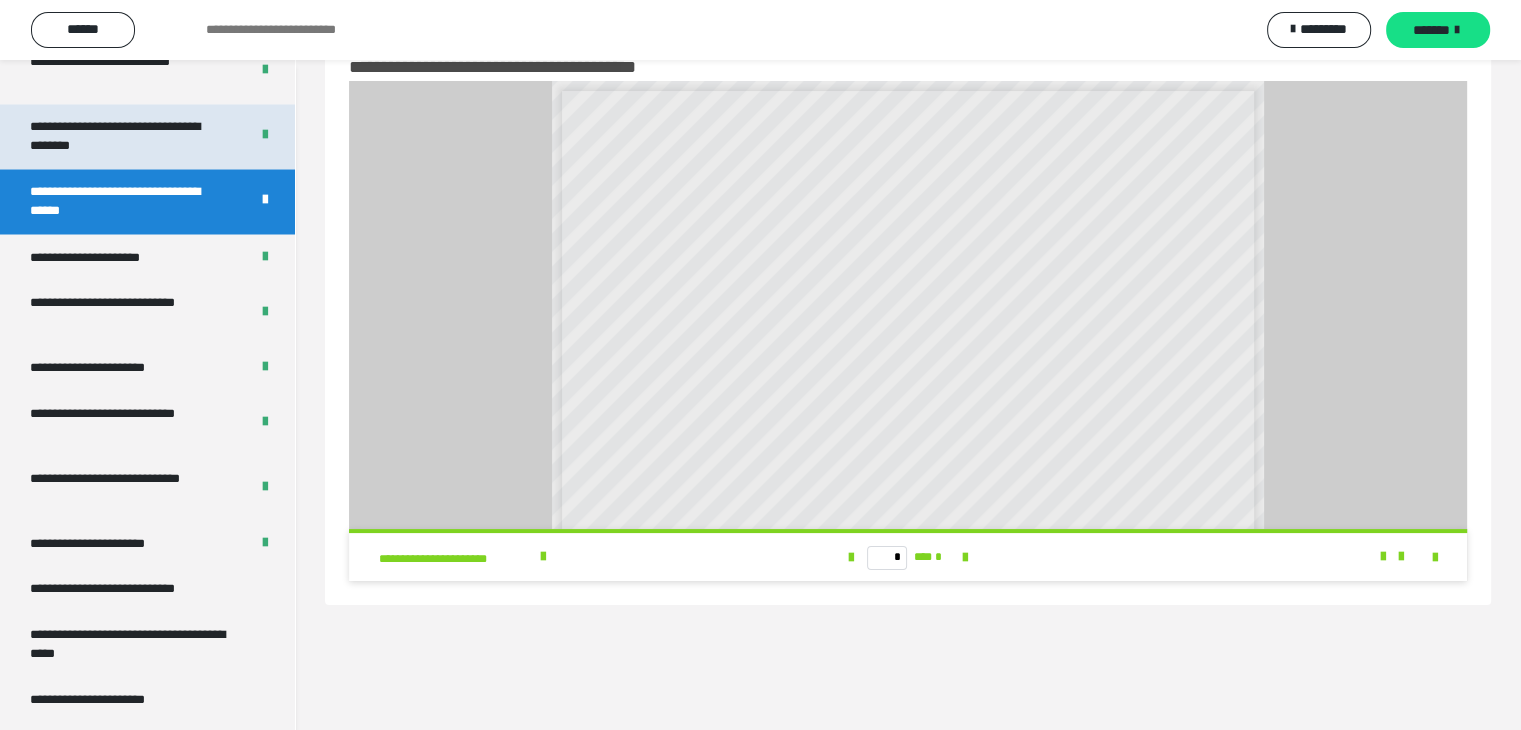 click on "**********" at bounding box center [124, 136] 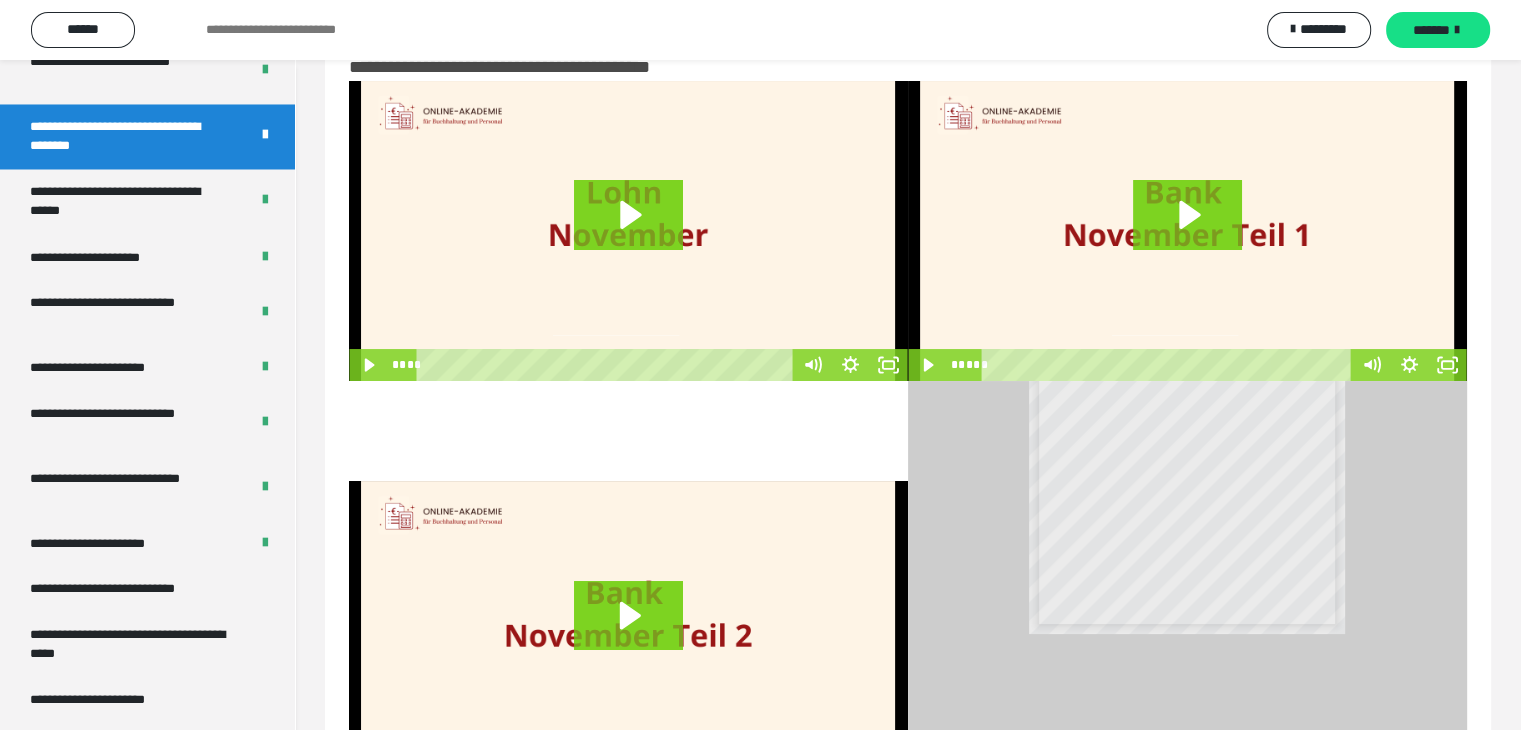 scroll, scrollTop: 300, scrollLeft: 0, axis: vertical 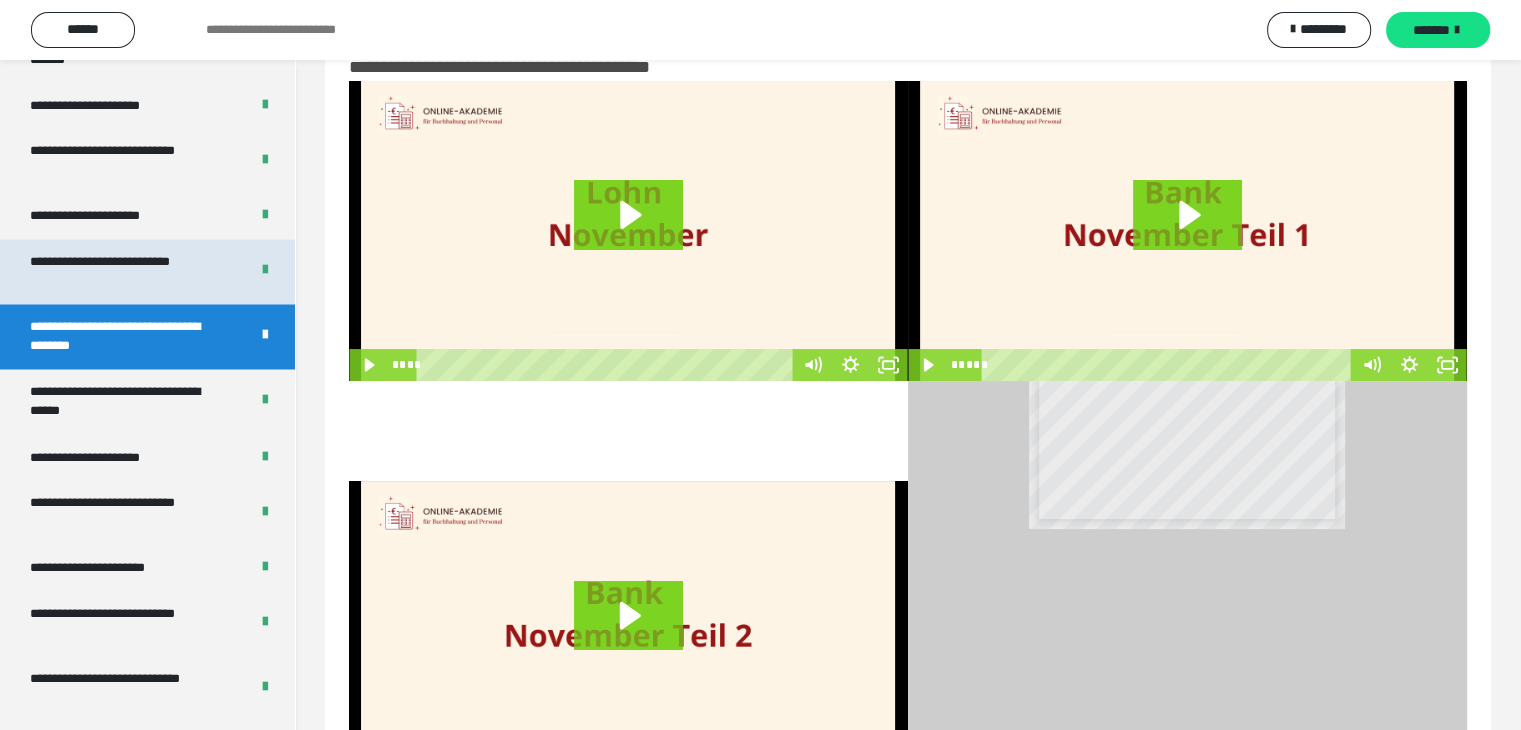 click on "**********" at bounding box center [124, 271] 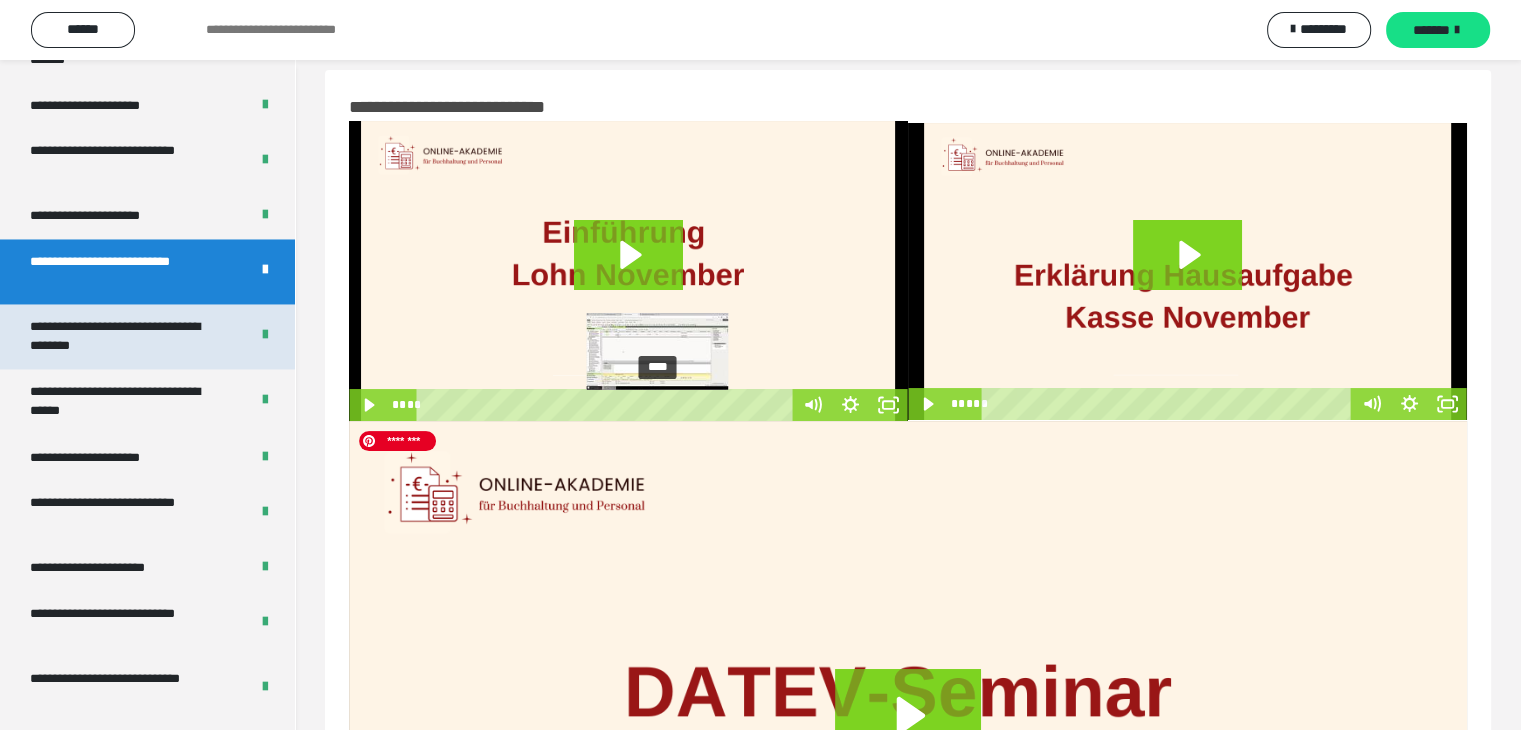 scroll, scrollTop: 0, scrollLeft: 0, axis: both 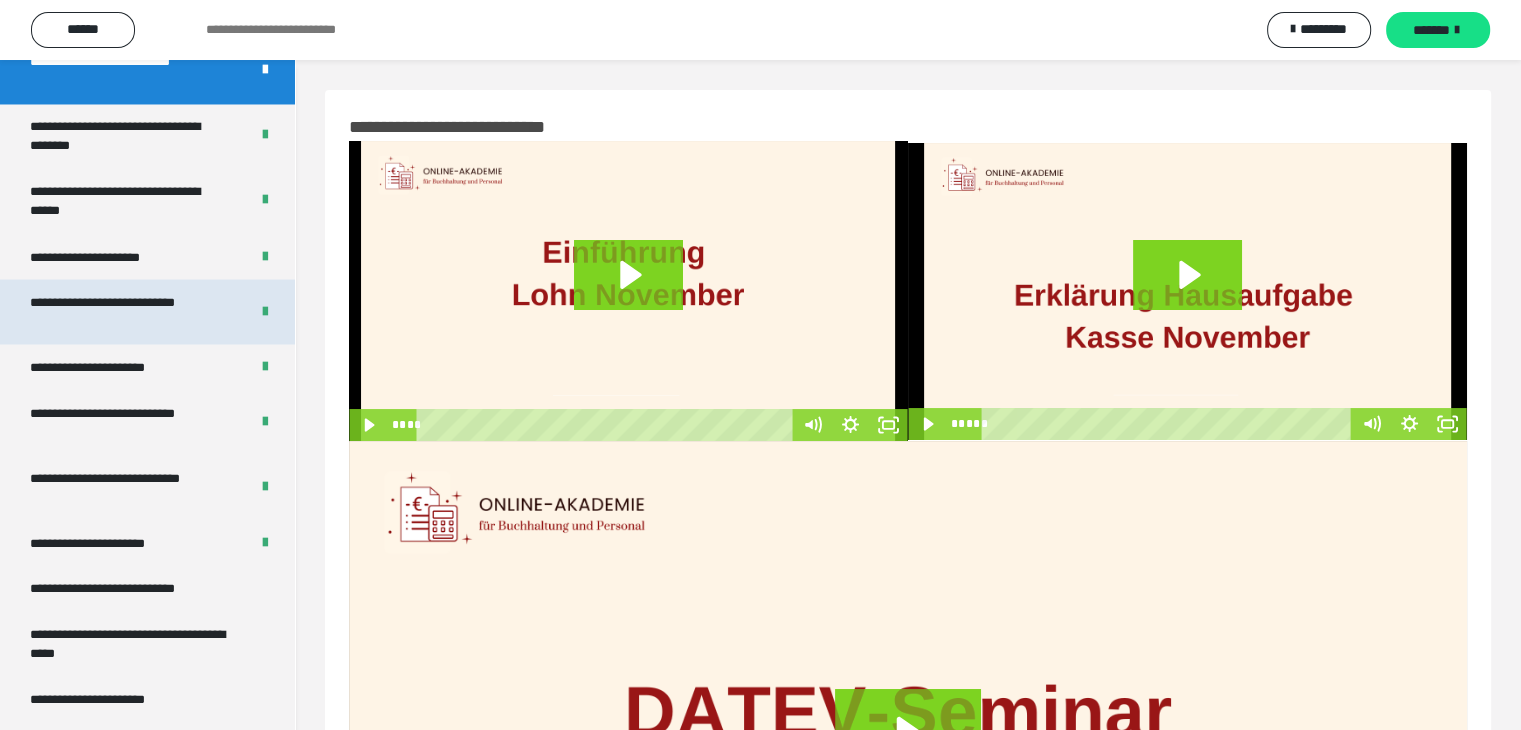 click on "**********" at bounding box center [124, 311] 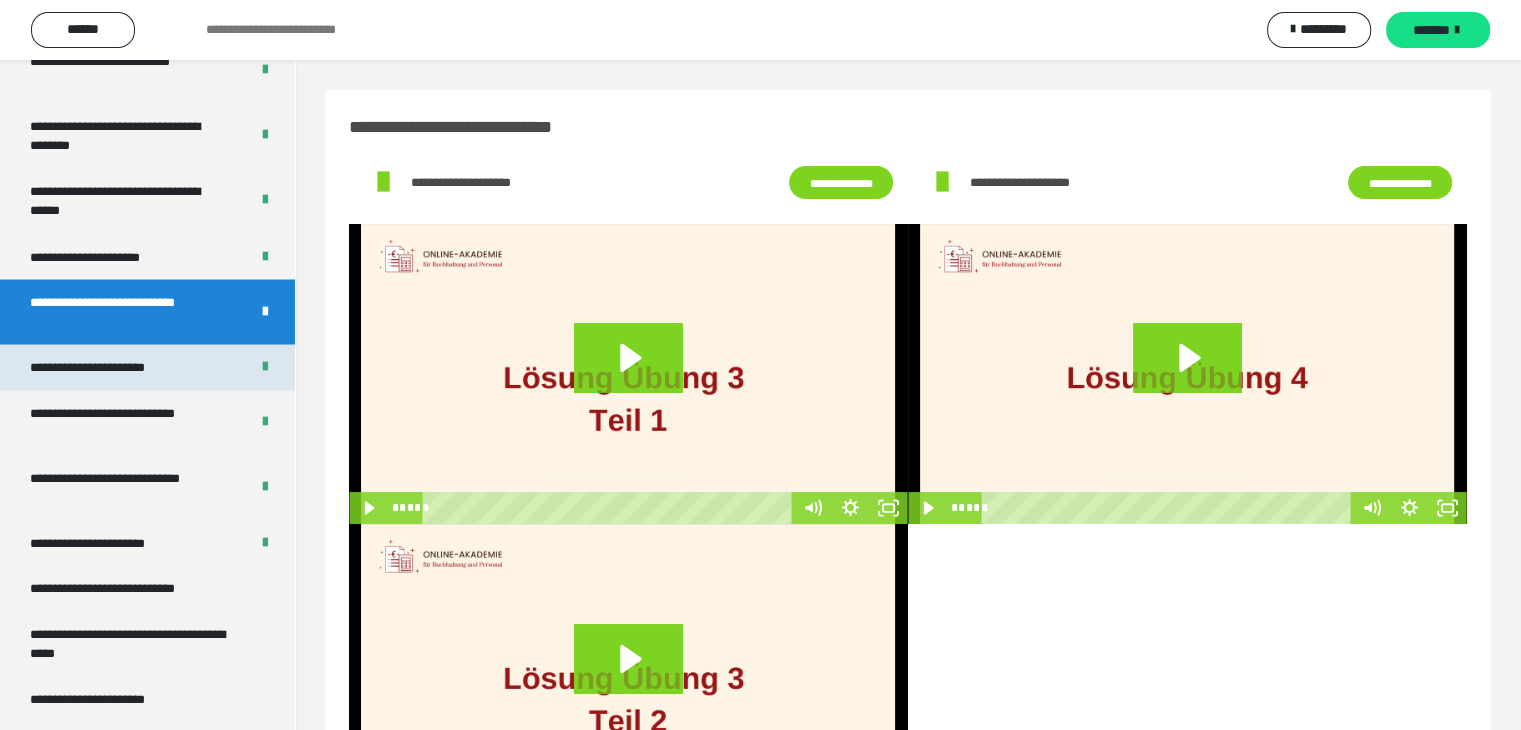 click on "**********" at bounding box center (111, 367) 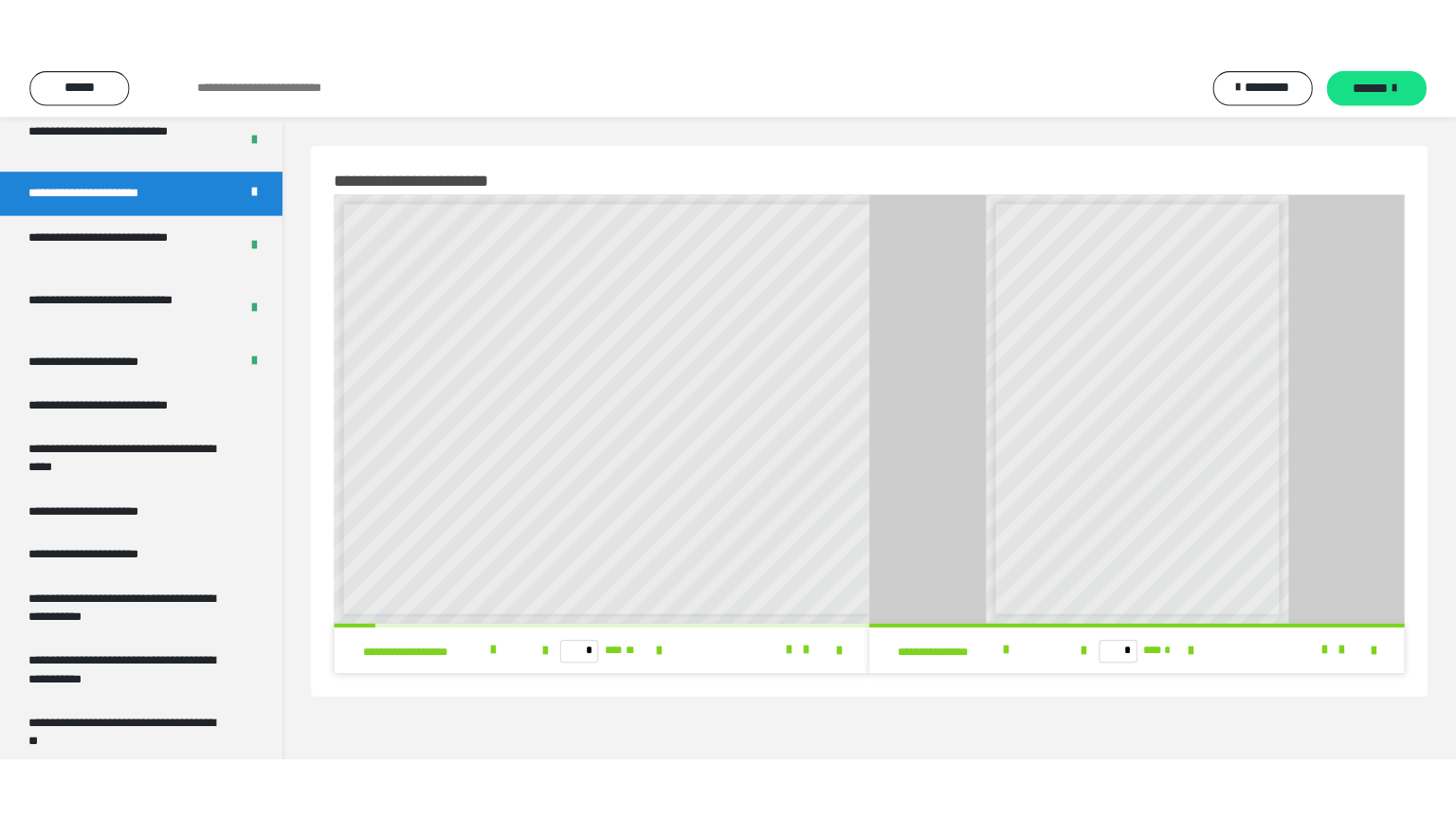 scroll, scrollTop: 3733, scrollLeft: 0, axis: vertical 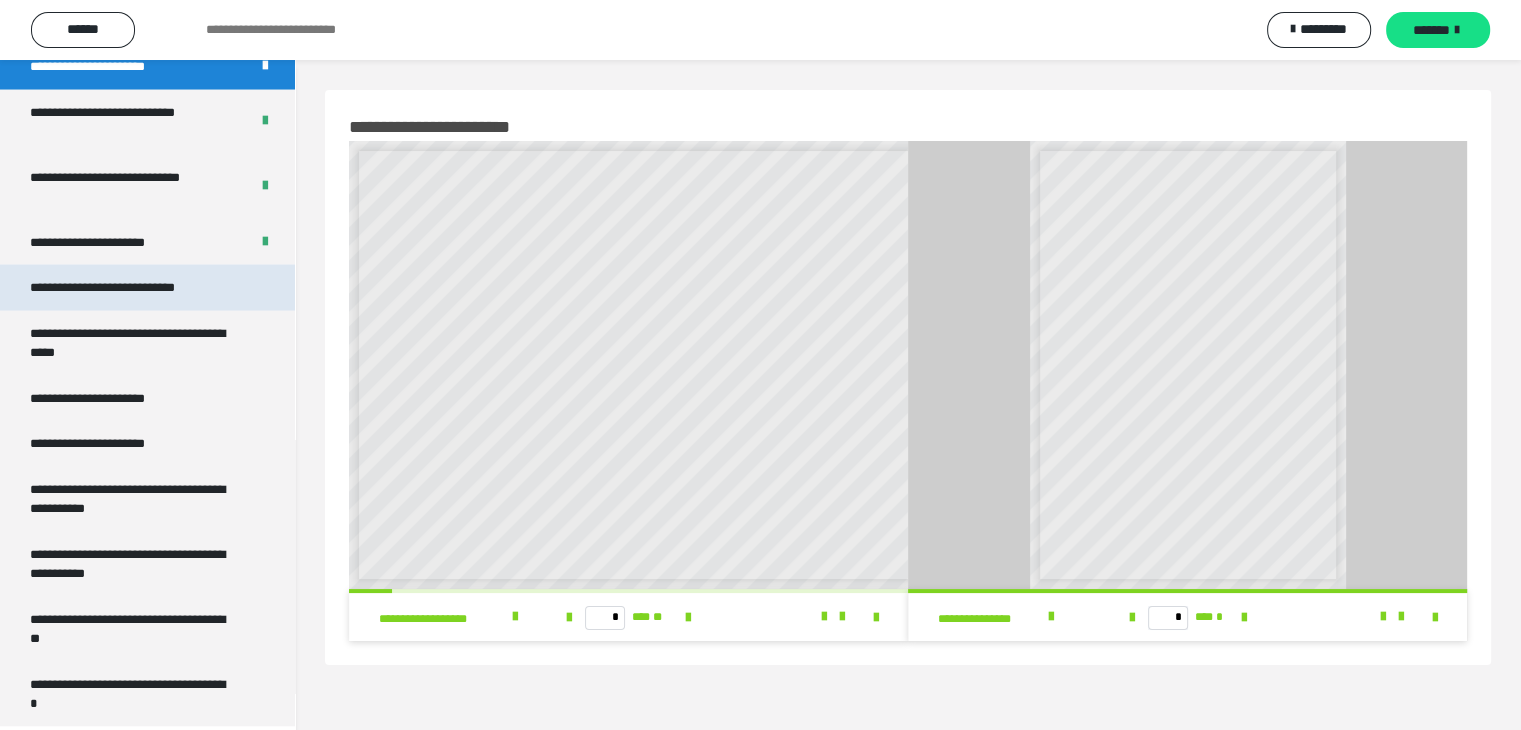 click on "**********" at bounding box center [129, 288] 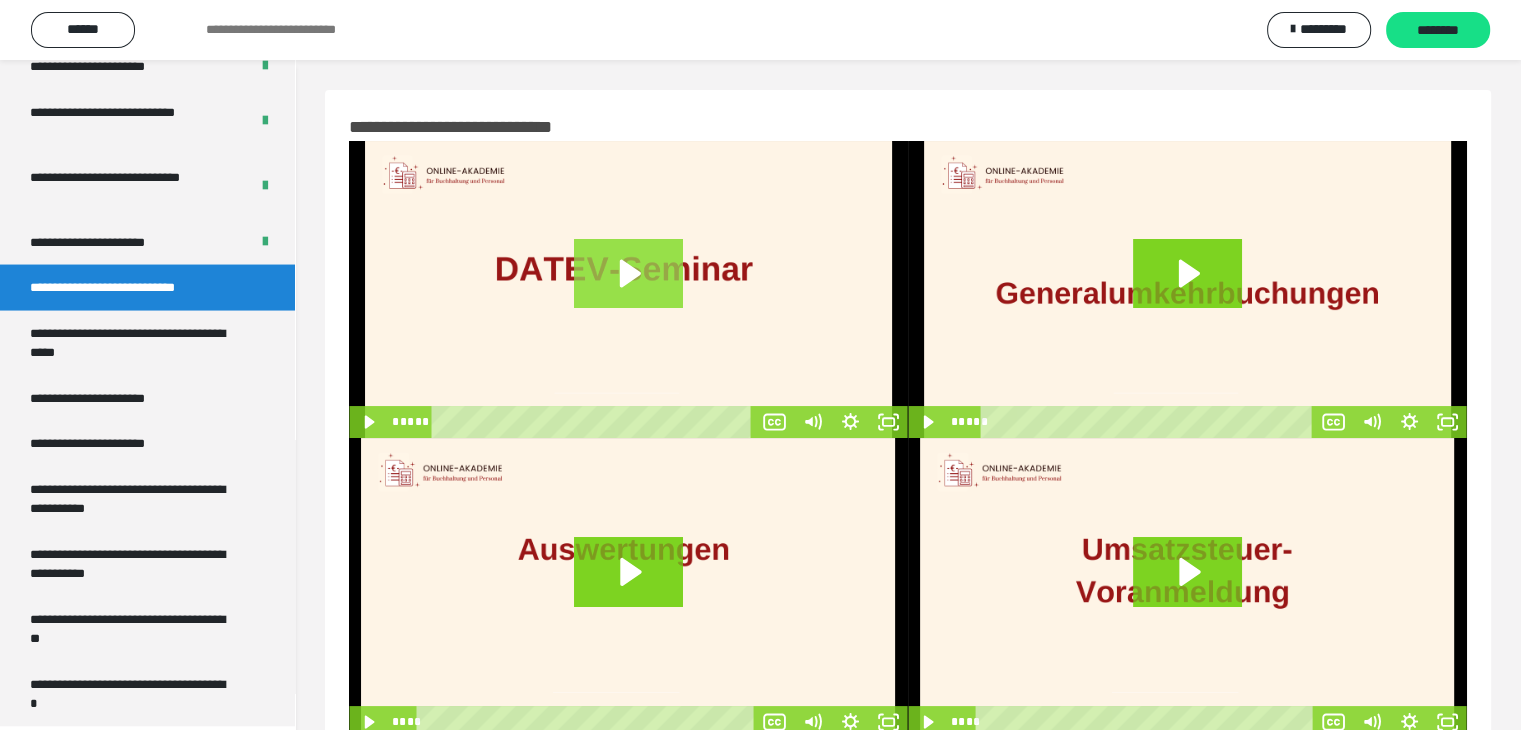 click 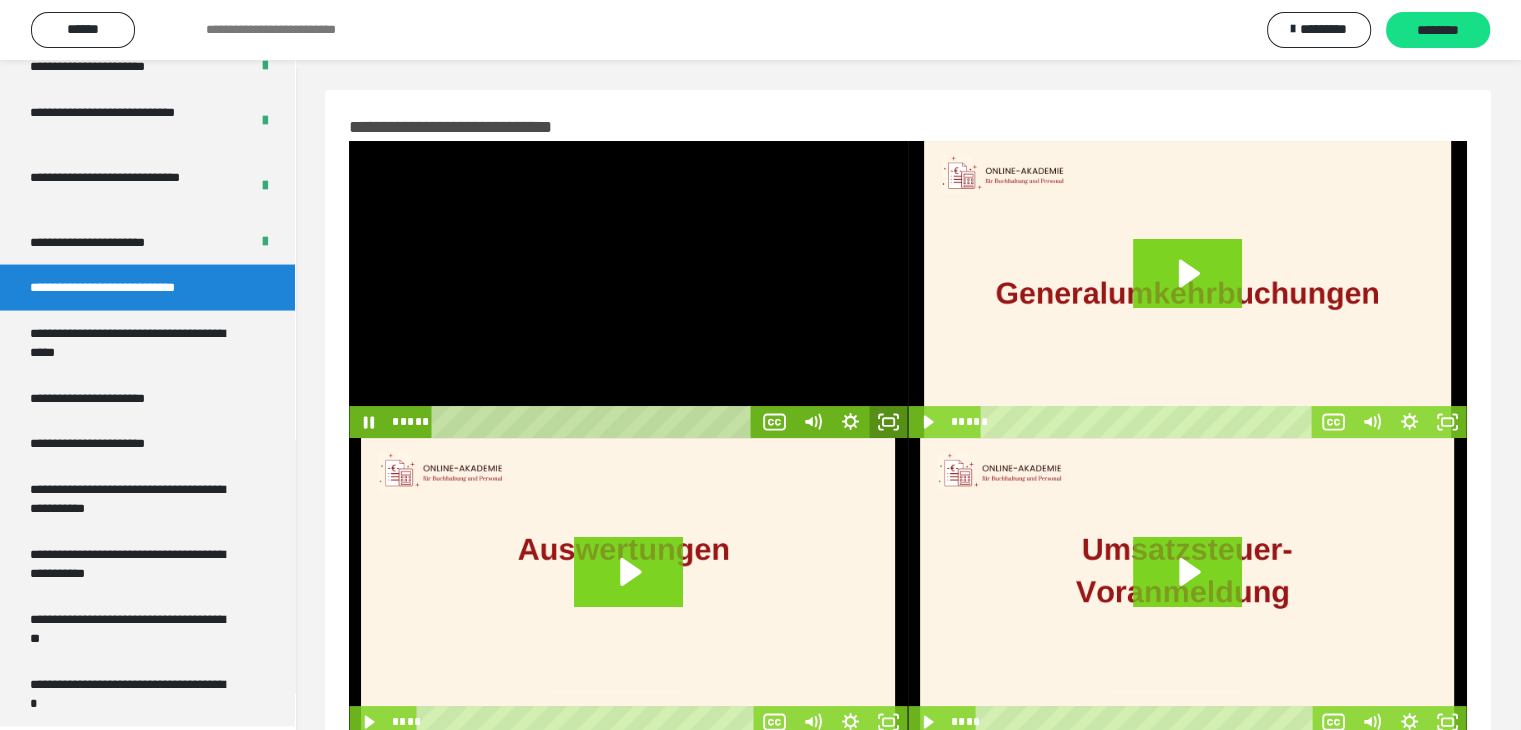 click 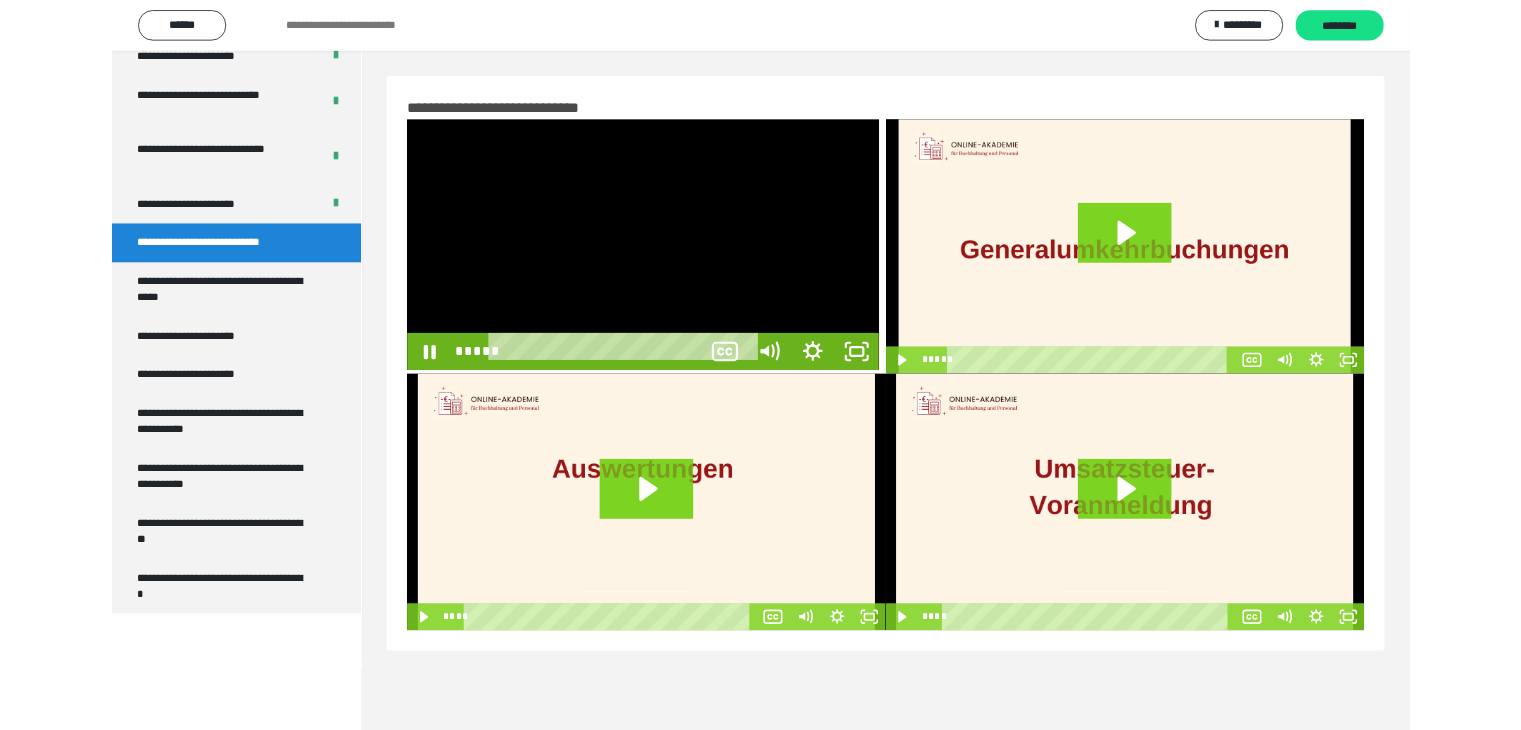 scroll, scrollTop: 3804, scrollLeft: 0, axis: vertical 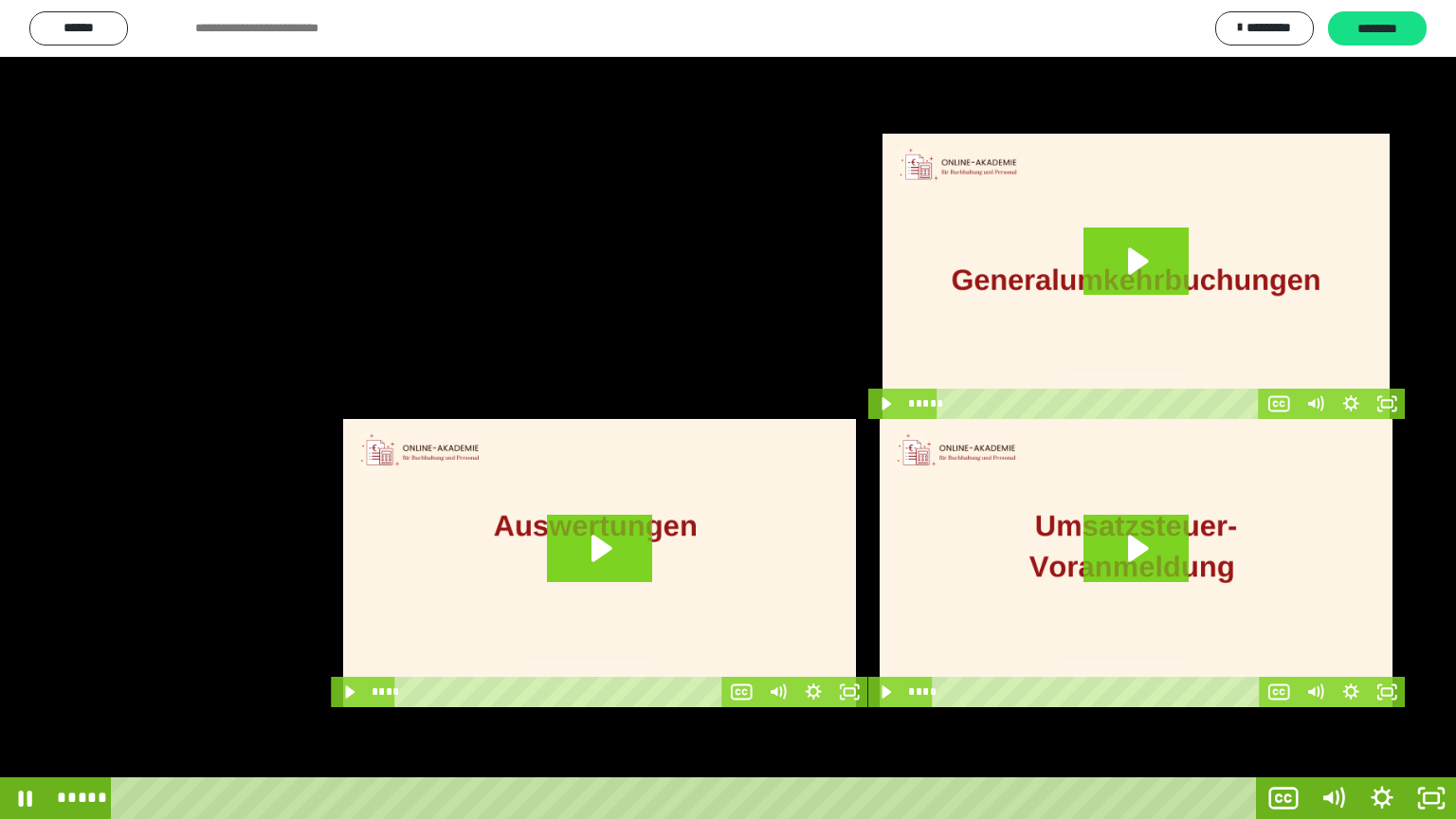 click at bounding box center [728, 410] 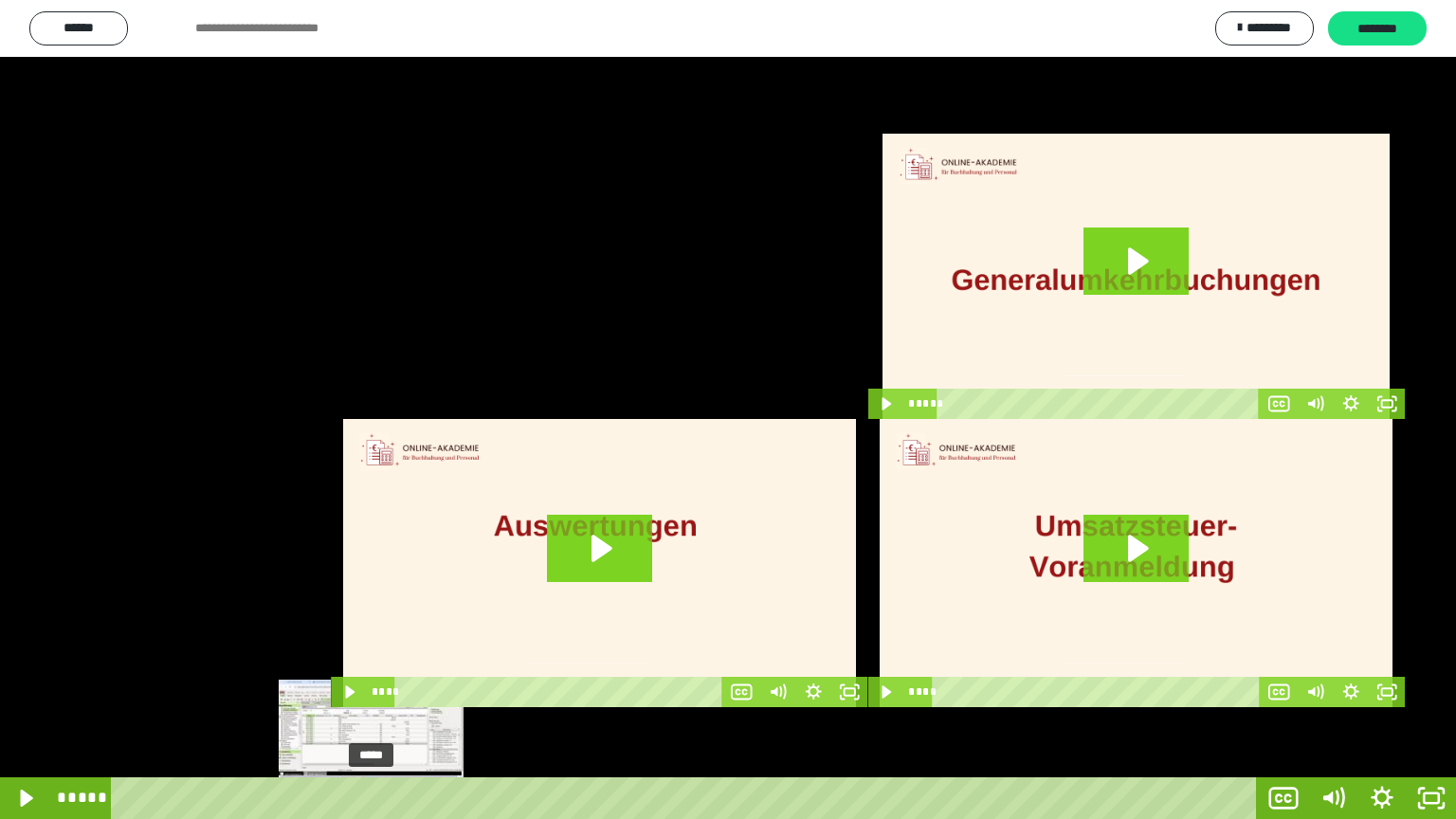 click on "*****" at bounding box center (687, 798) 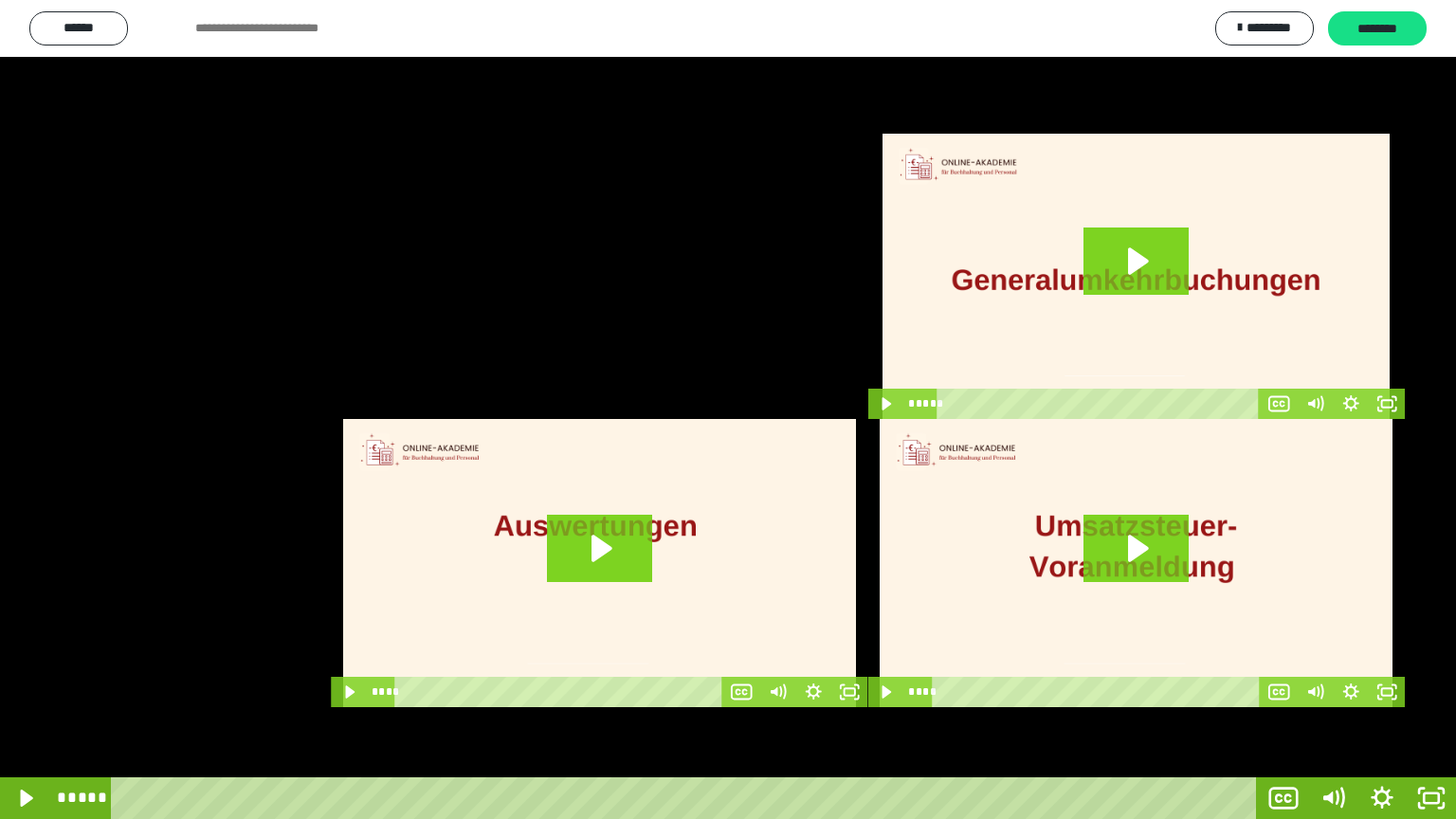 click at bounding box center [728, 410] 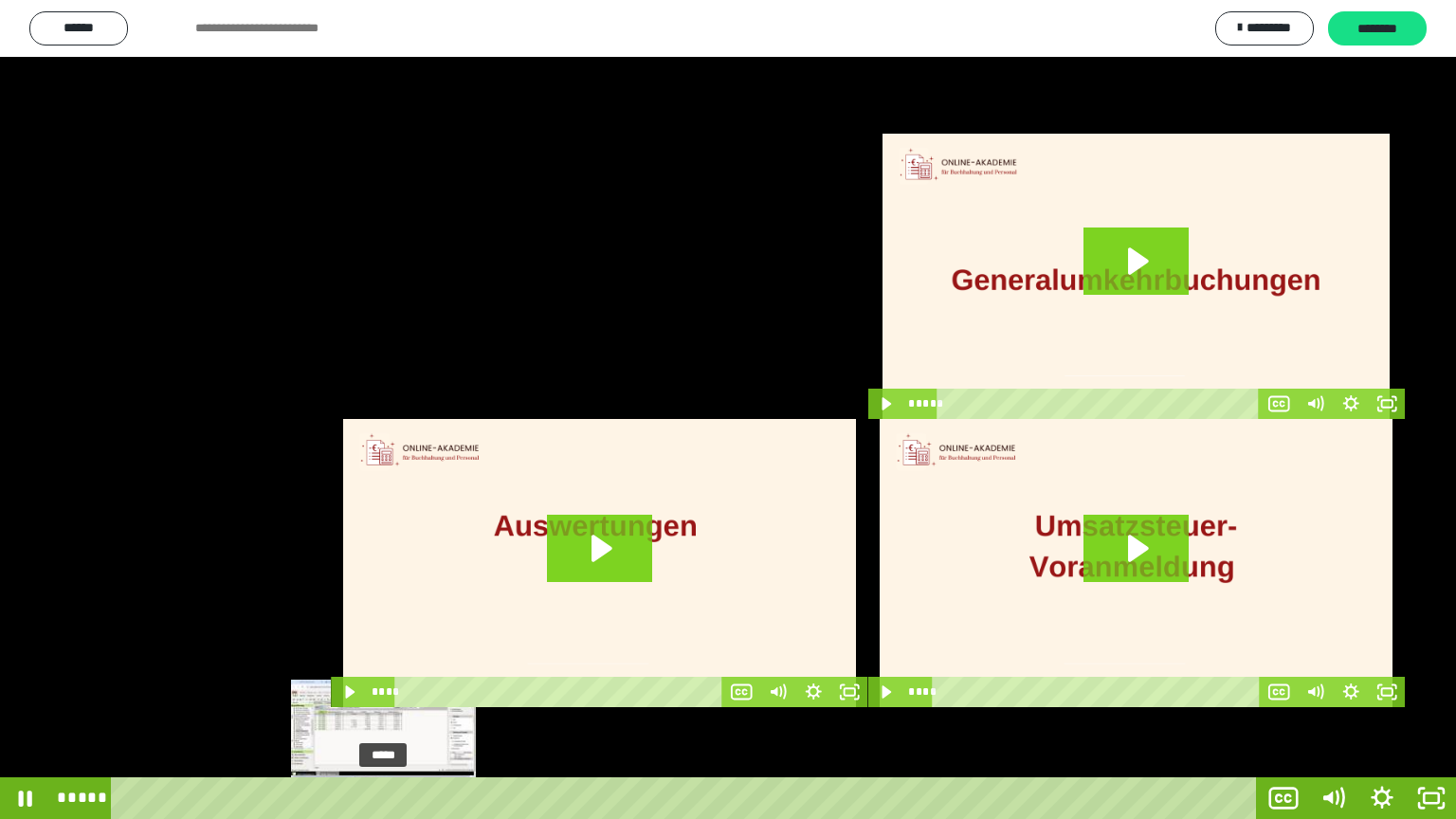 click on "*****" at bounding box center [687, 798] 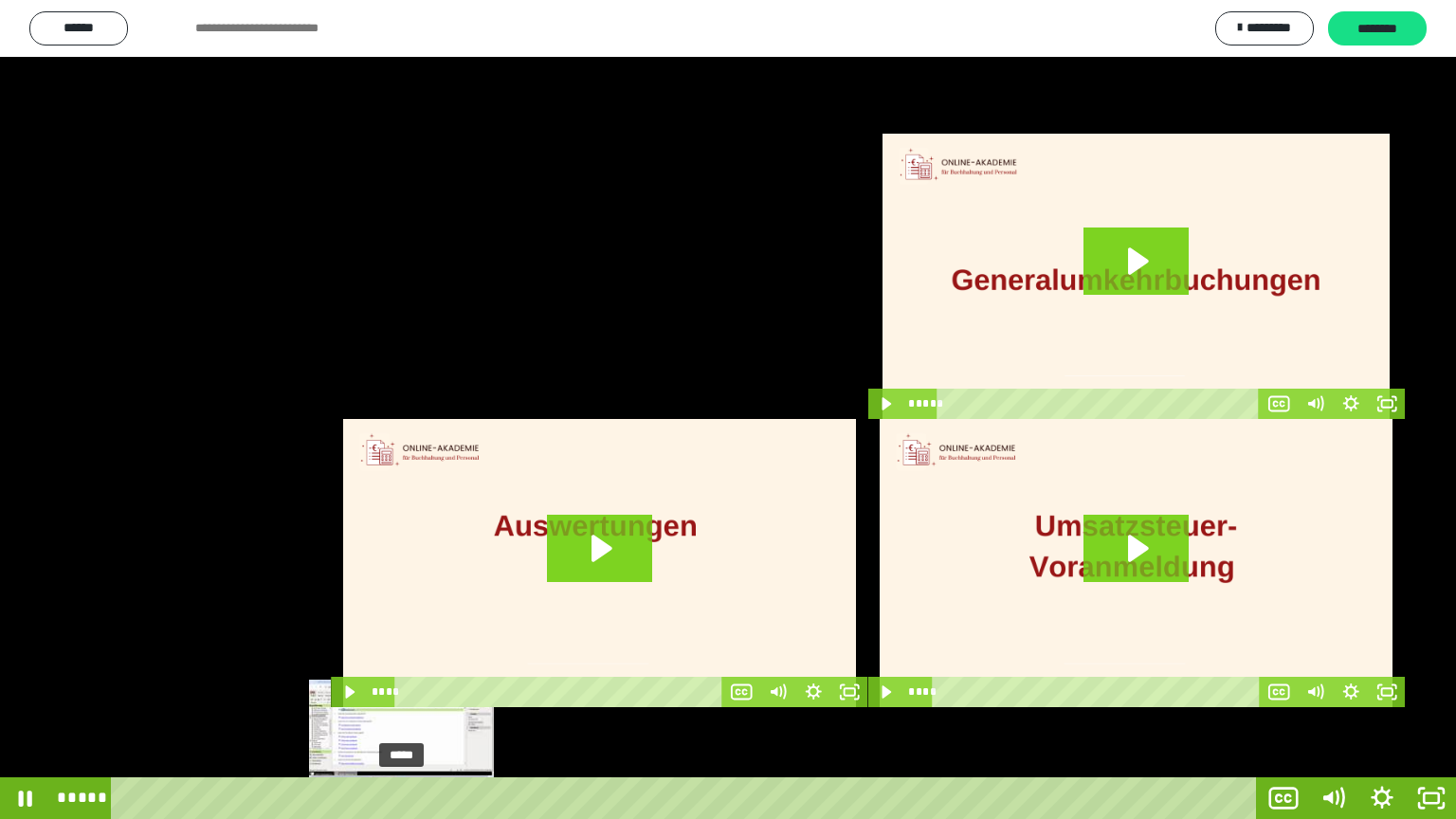 click on "*****" at bounding box center (687, 798) 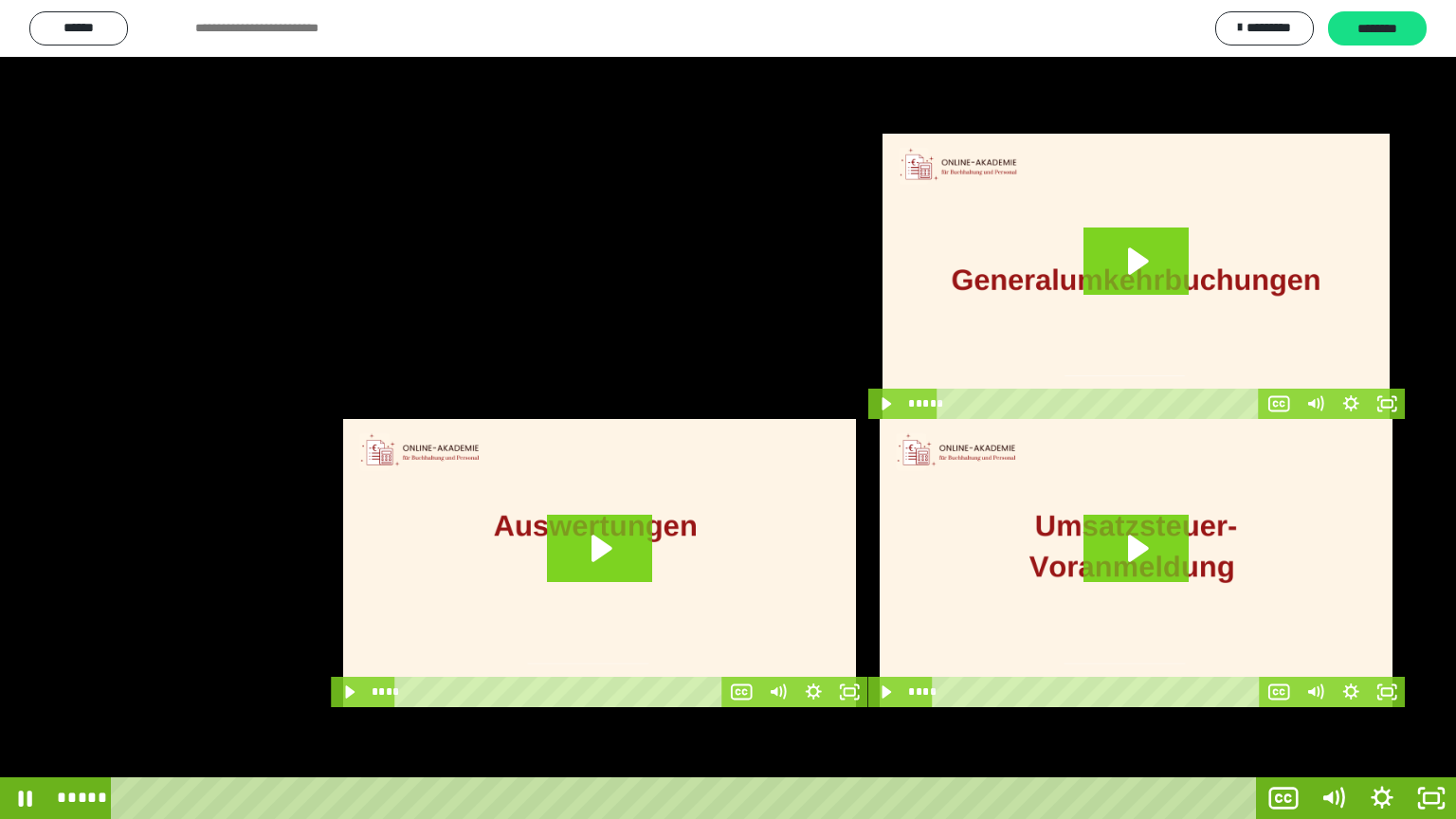 click at bounding box center [728, 410] 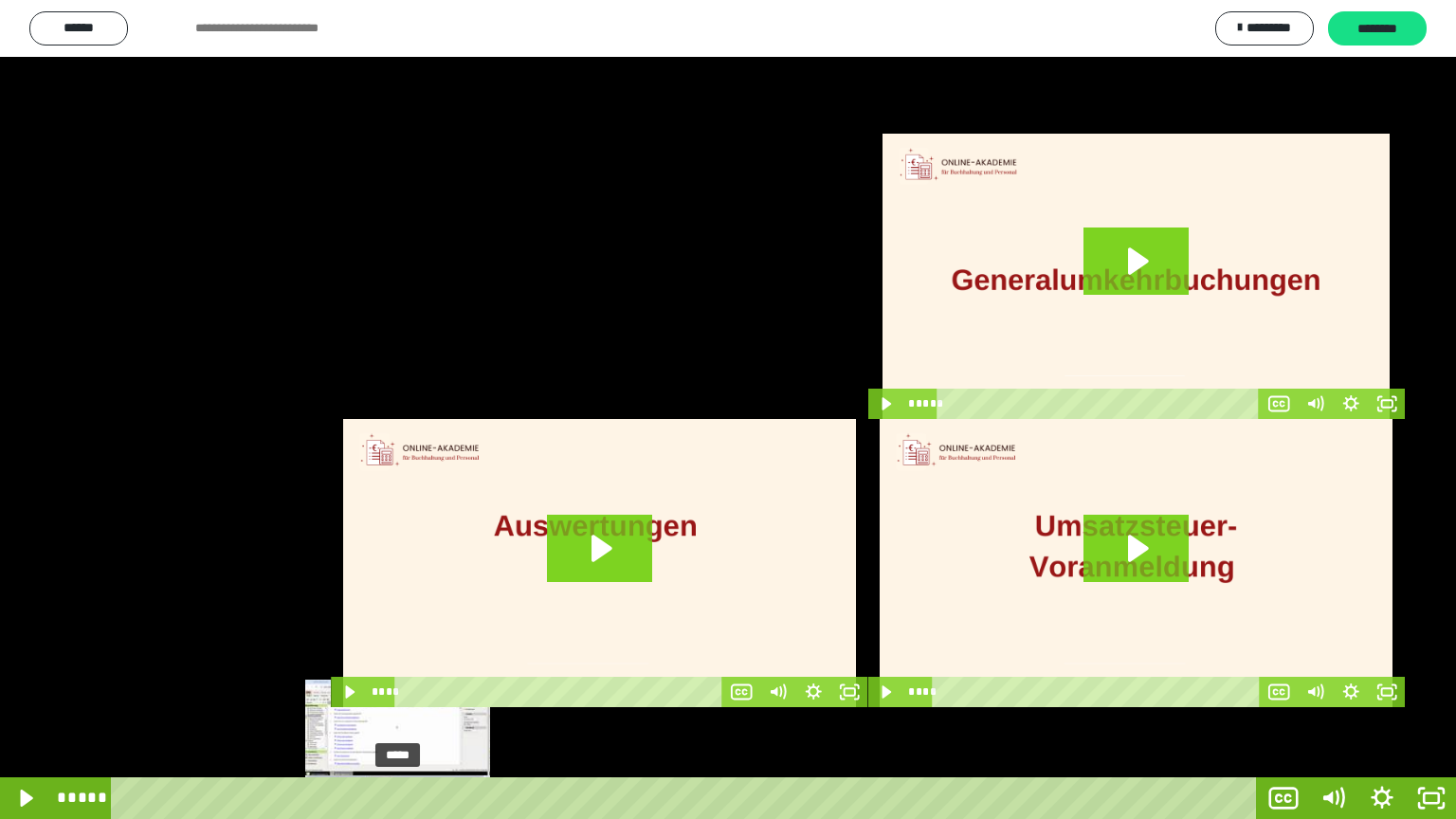 click on "*****" at bounding box center (687, 798) 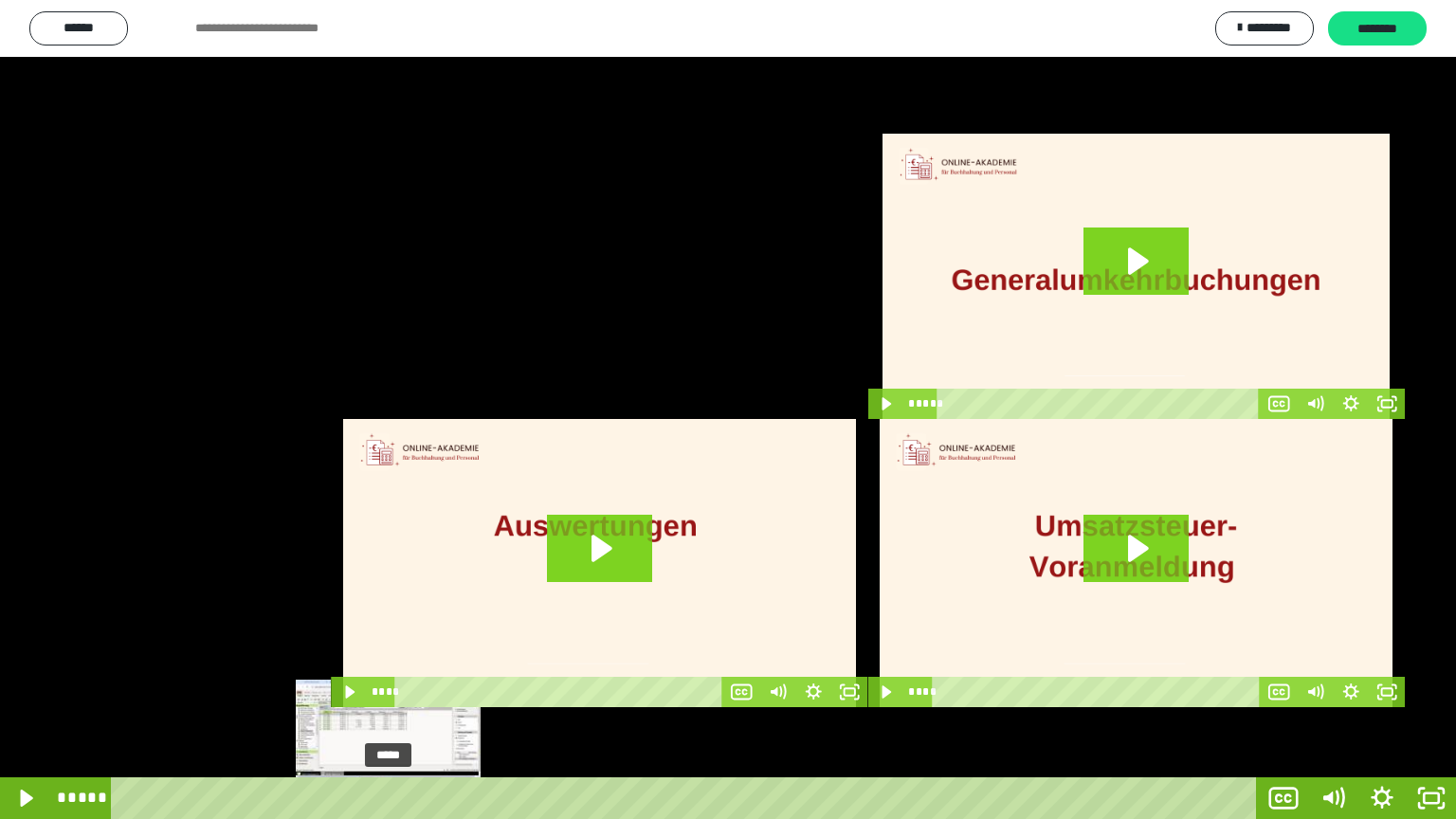 click on "*****" at bounding box center [687, 798] 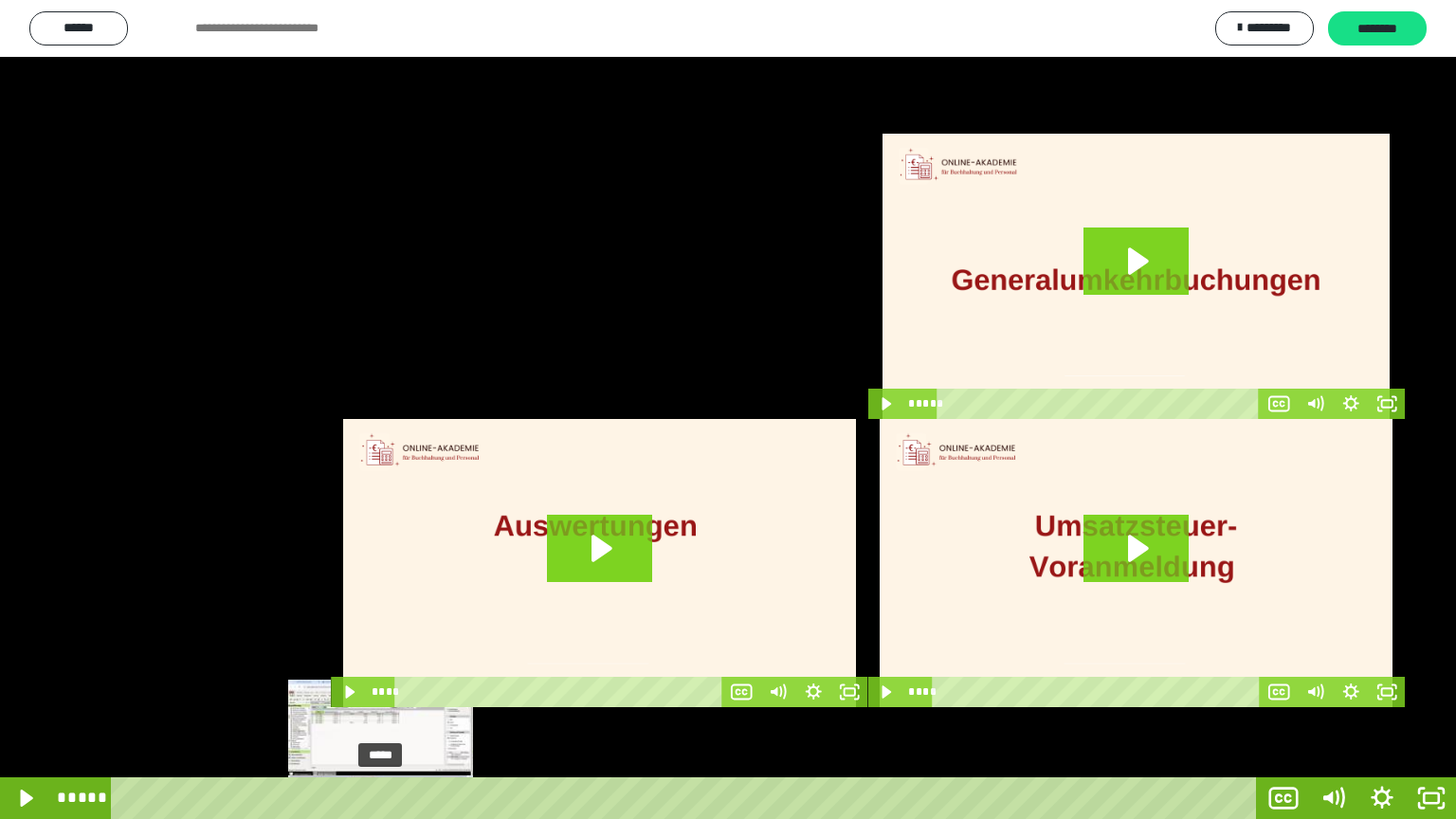 click at bounding box center [388, 798] 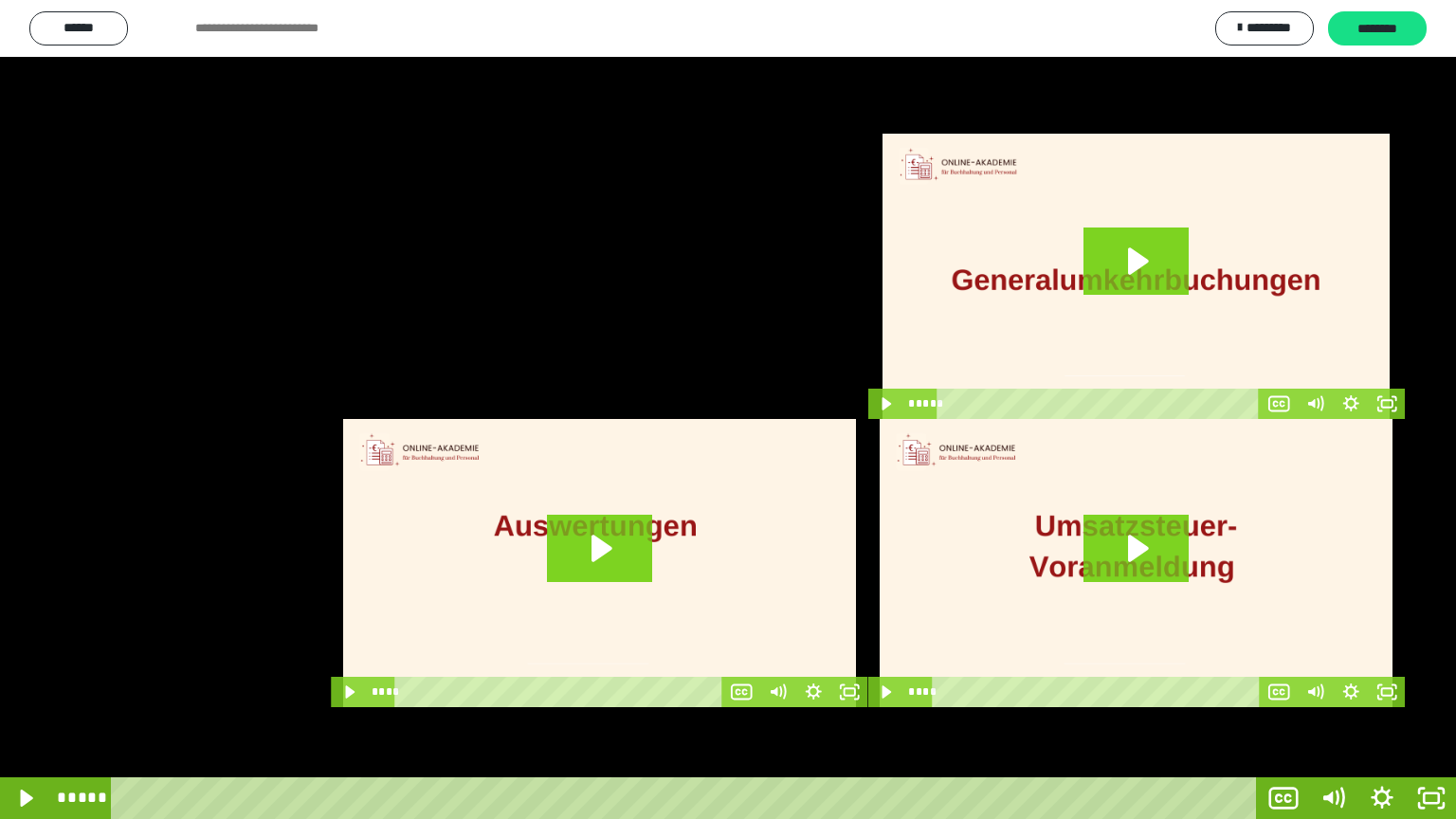 click at bounding box center [728, 410] 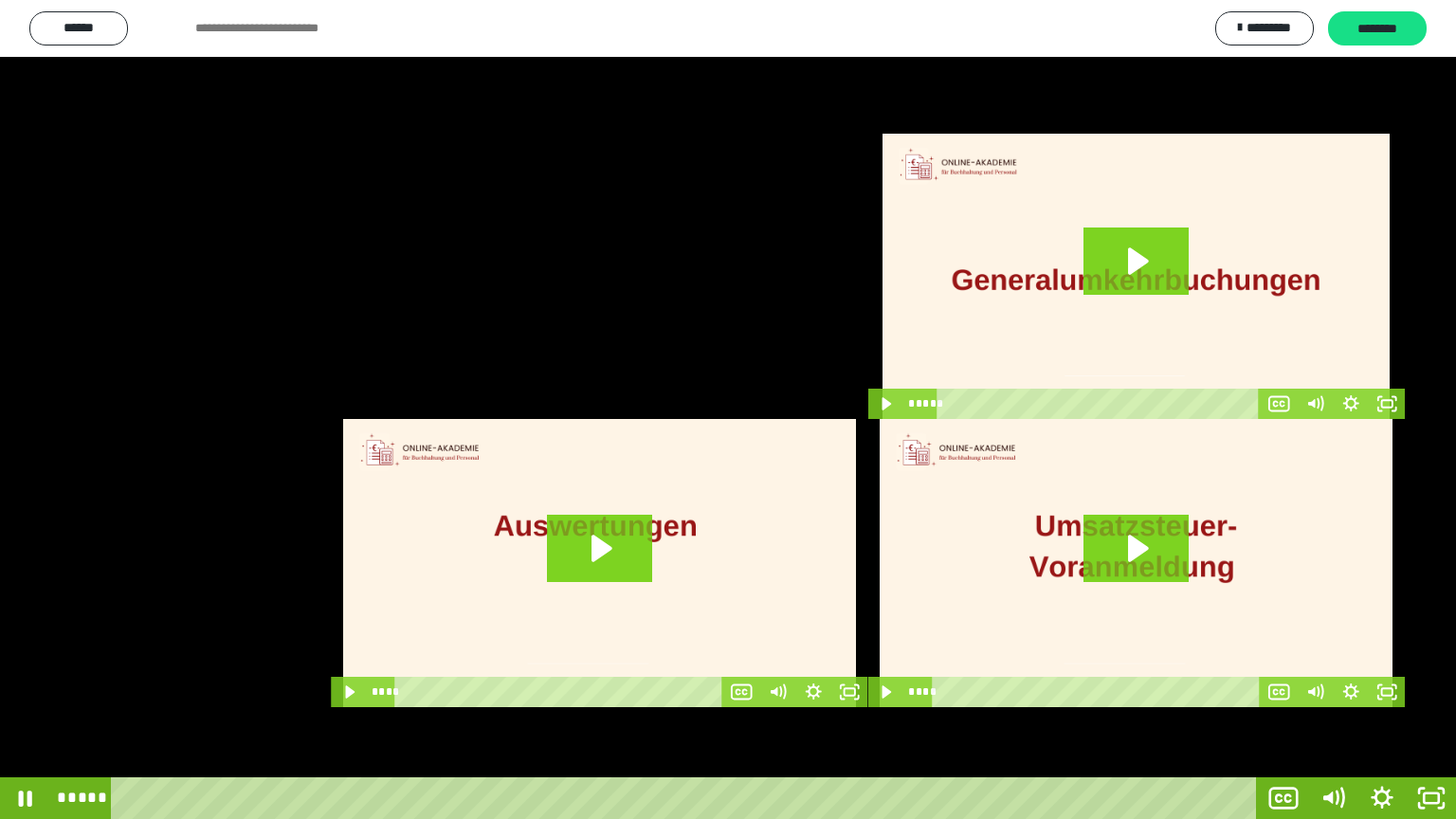 click at bounding box center (728, 410) 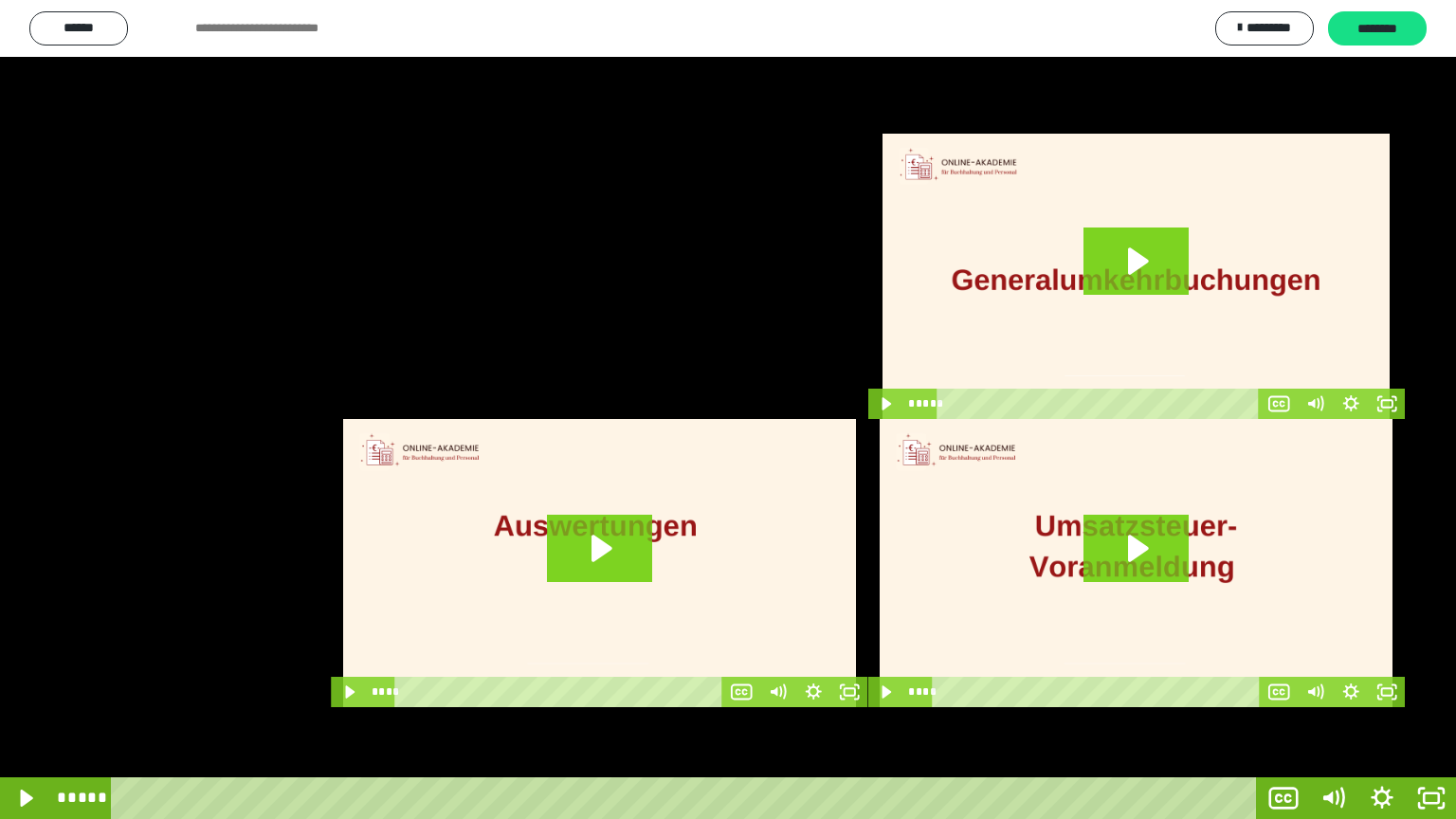 click at bounding box center (728, 410) 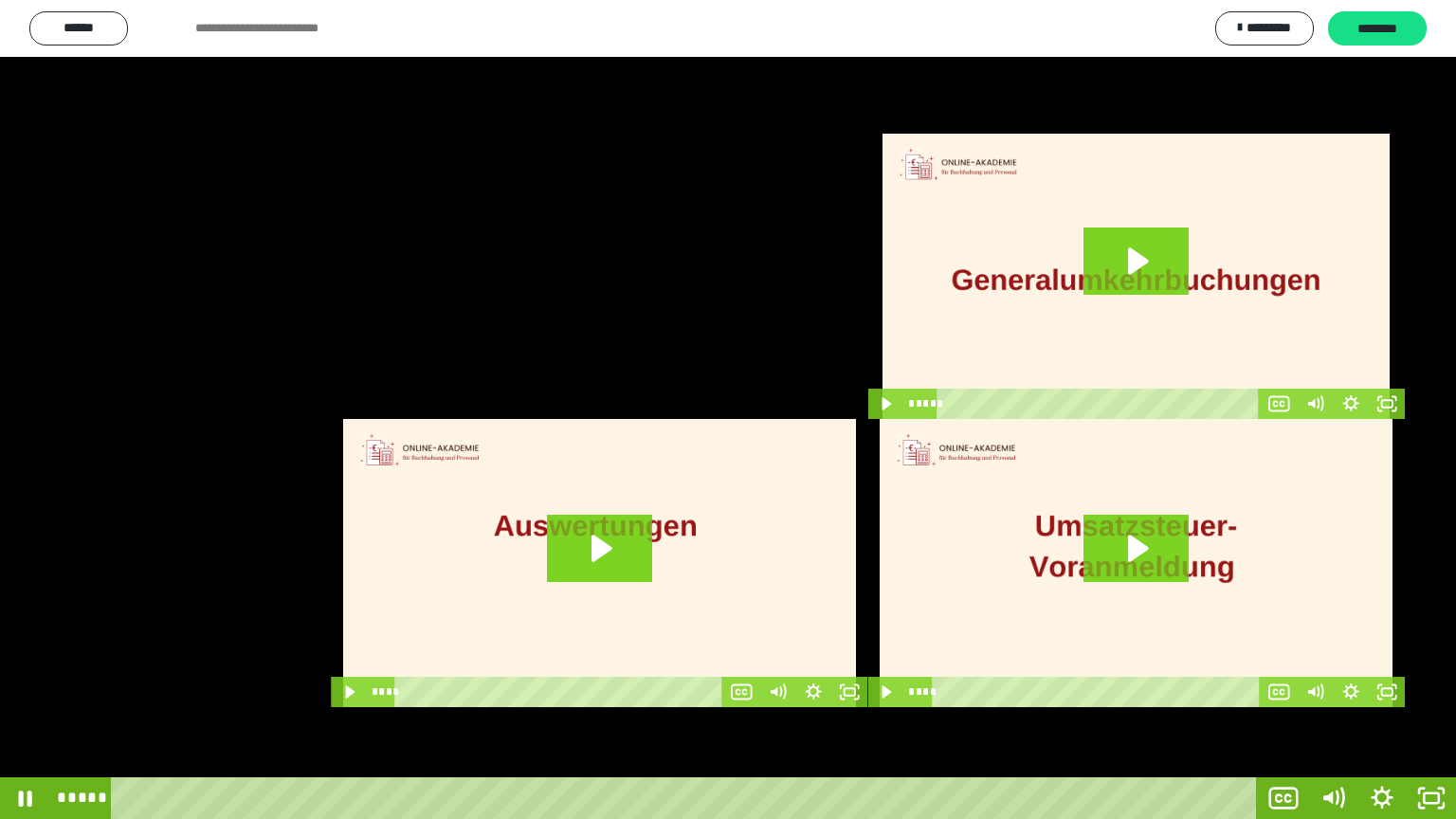 click at bounding box center (728, 410) 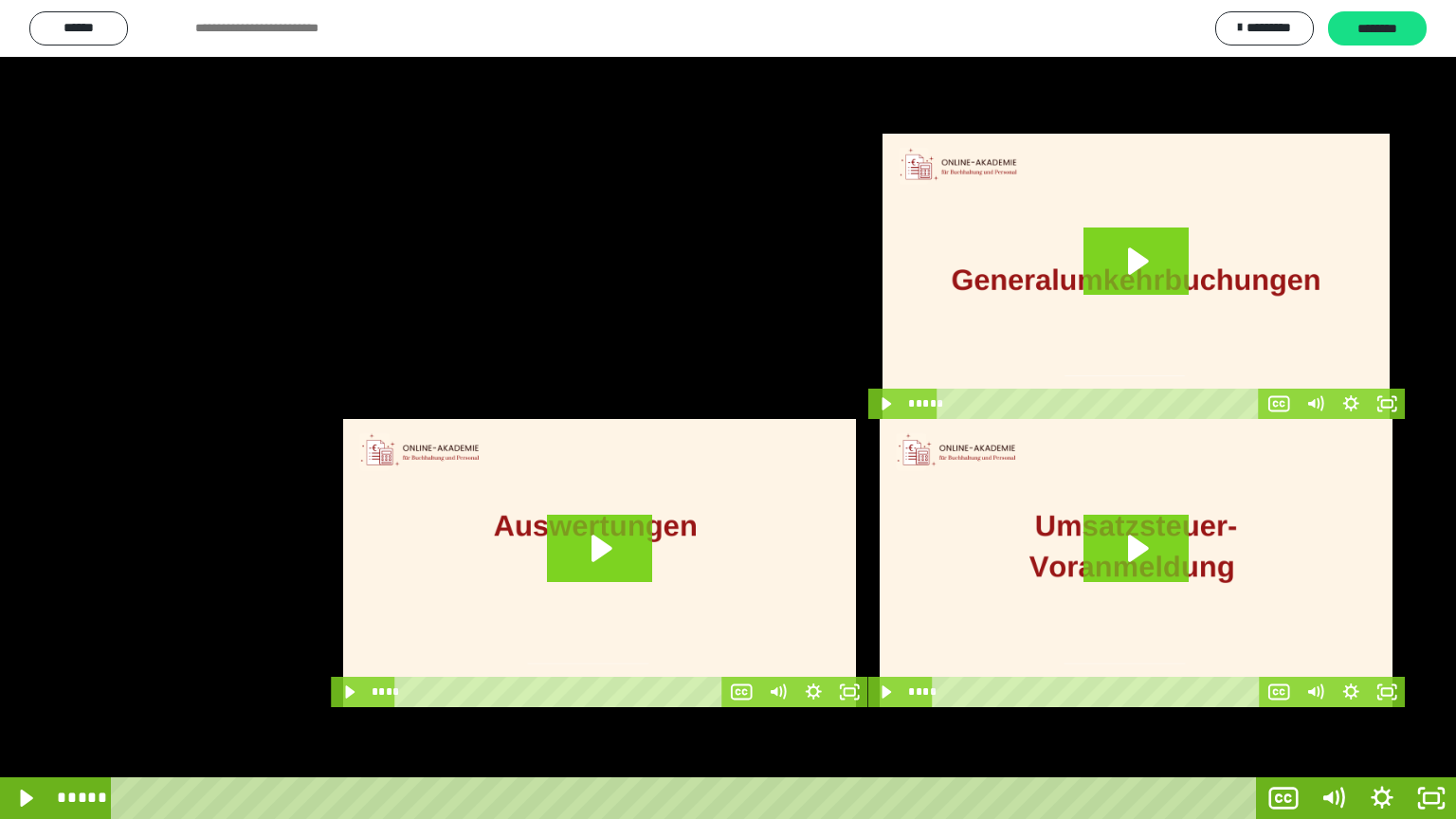 click at bounding box center (728, 410) 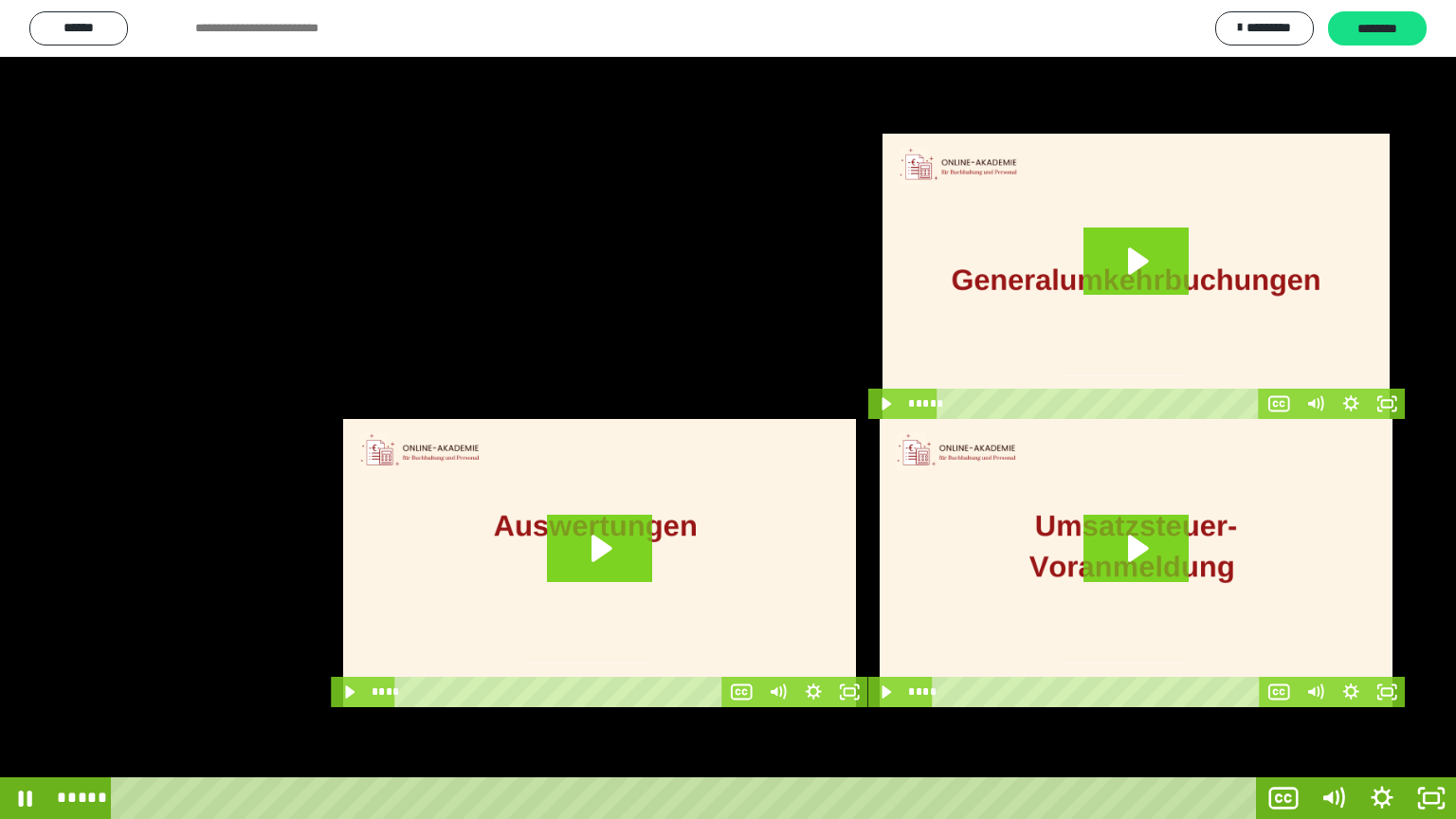 click at bounding box center (728, 410) 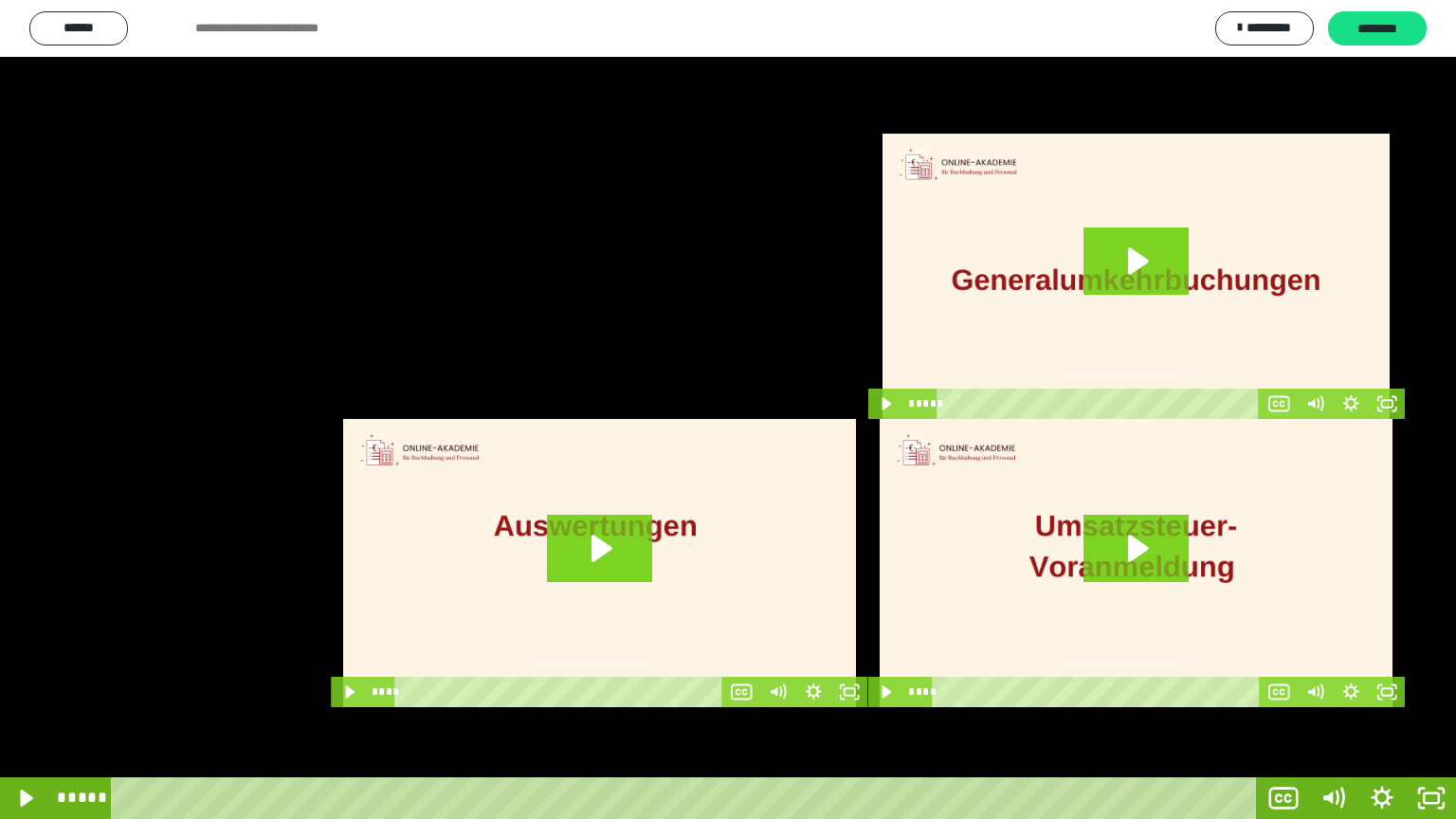 click at bounding box center [728, 410] 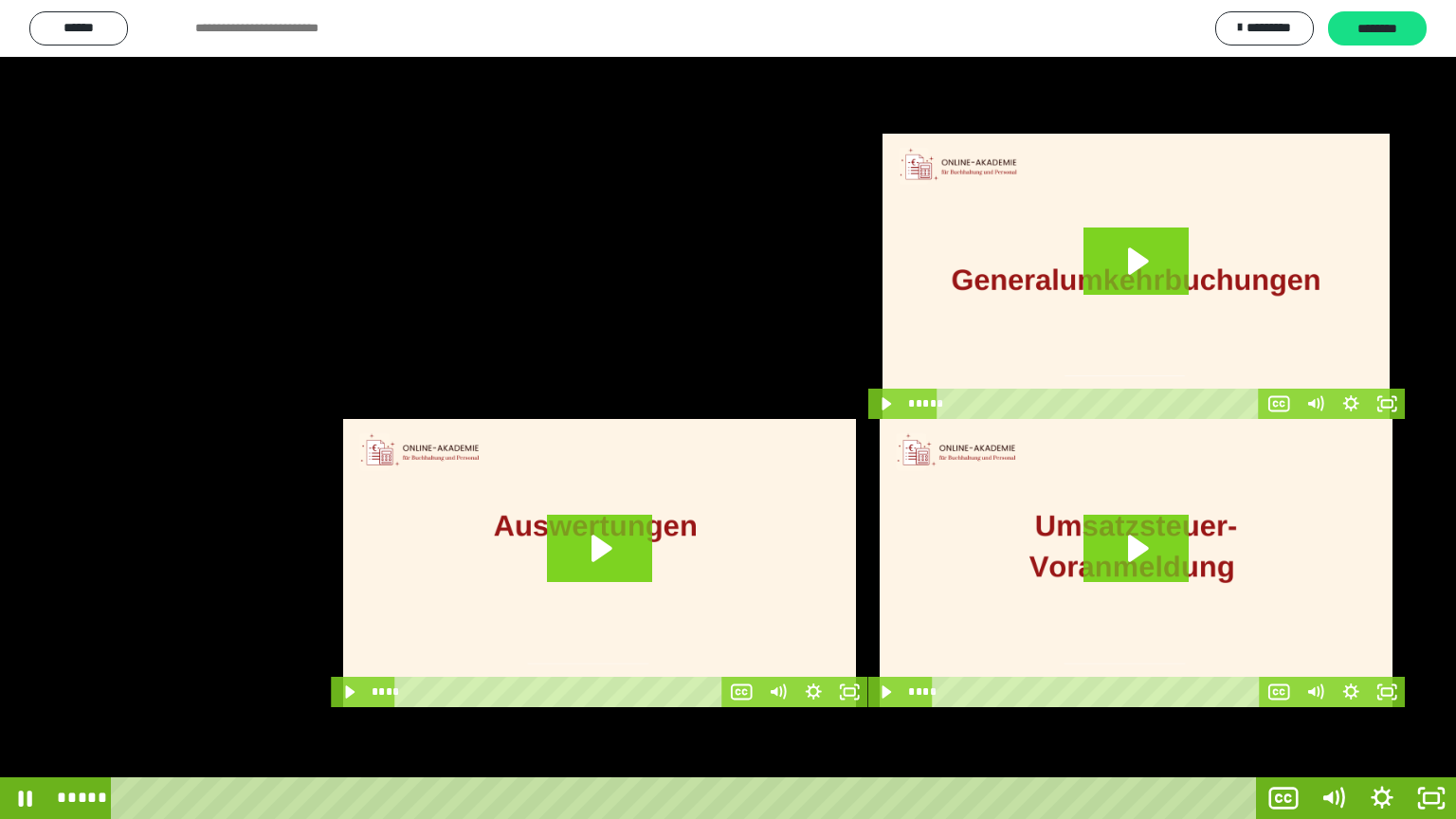 click at bounding box center [728, 410] 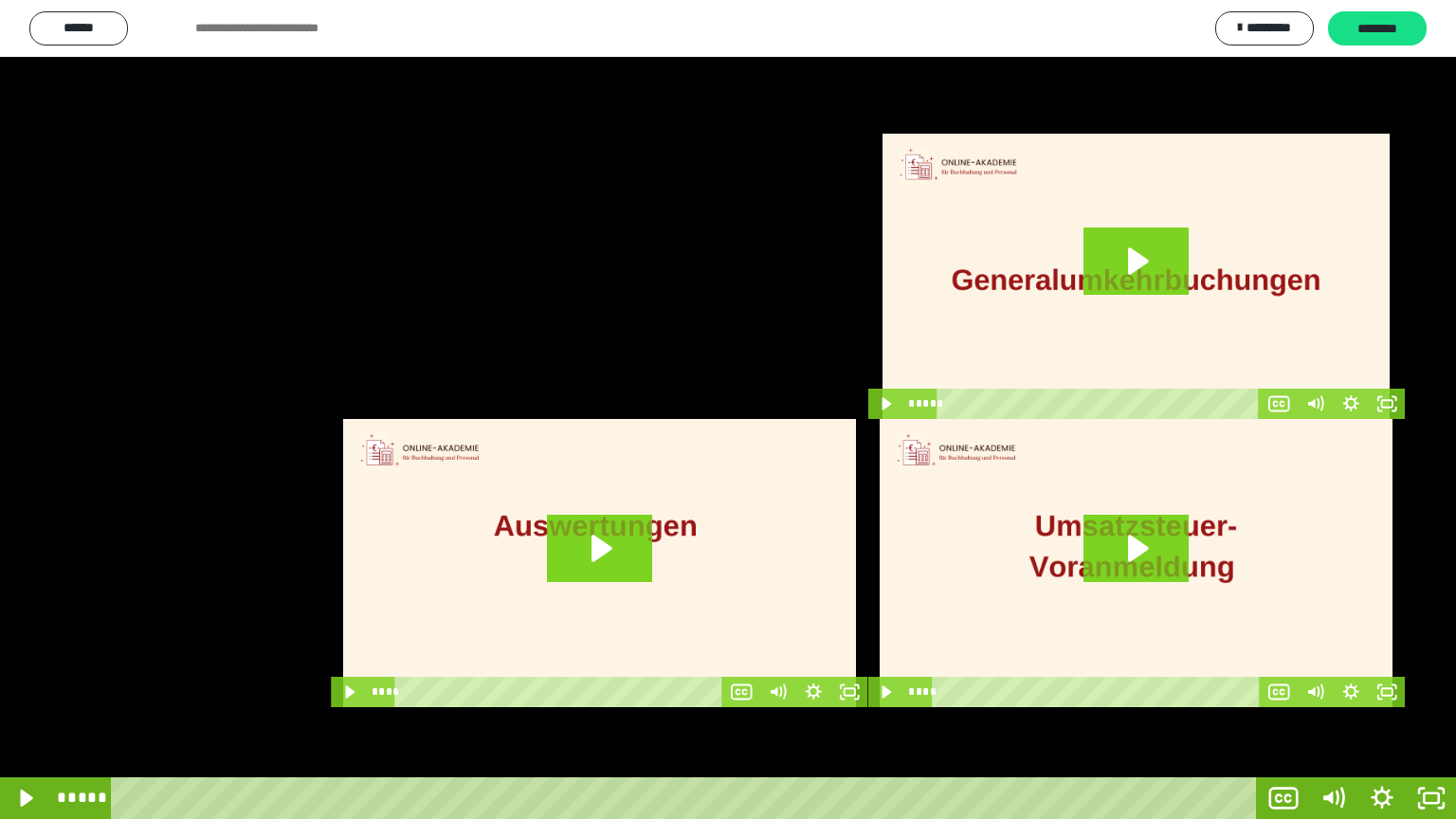 click at bounding box center (728, 410) 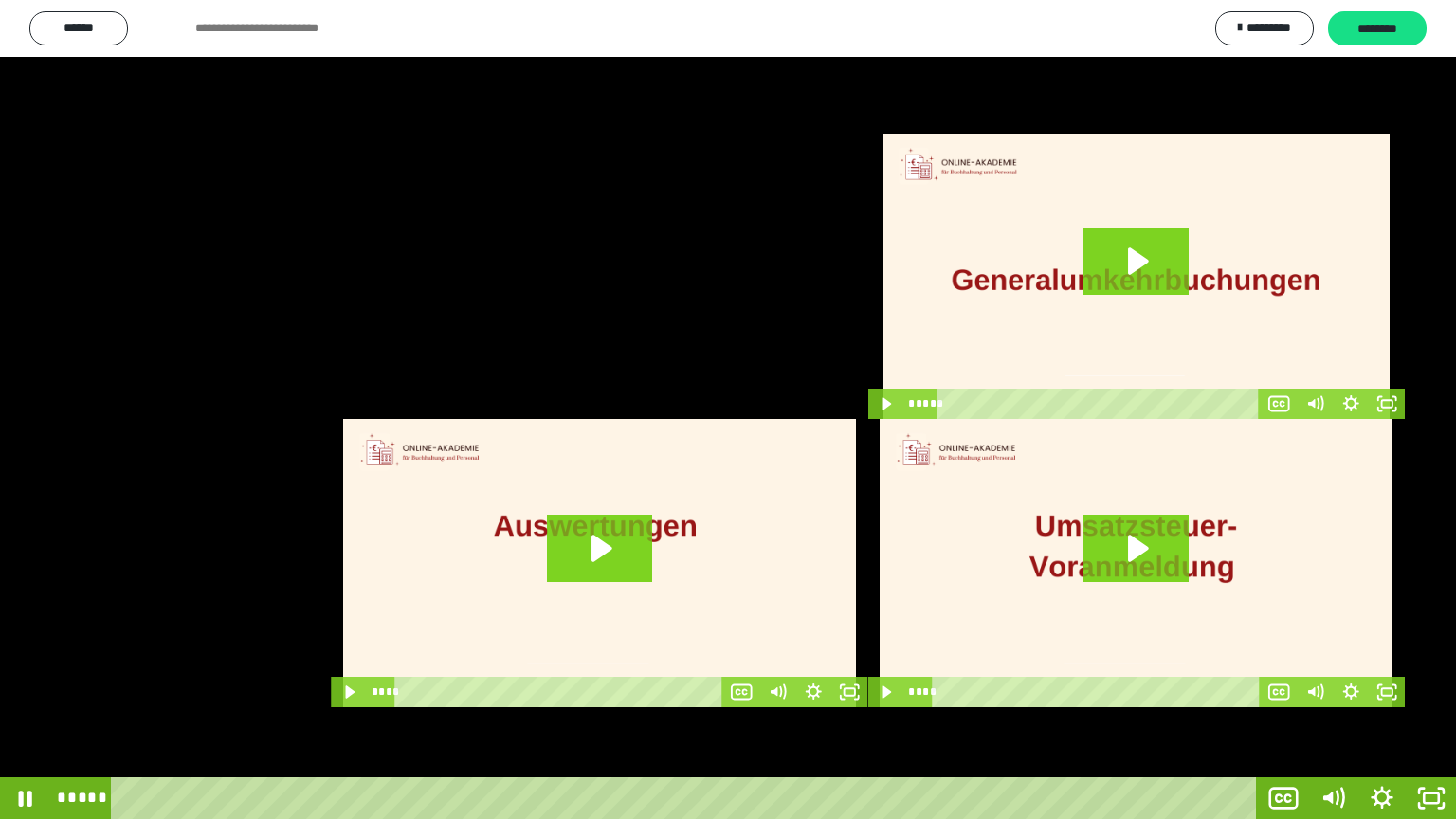 click at bounding box center [728, 410] 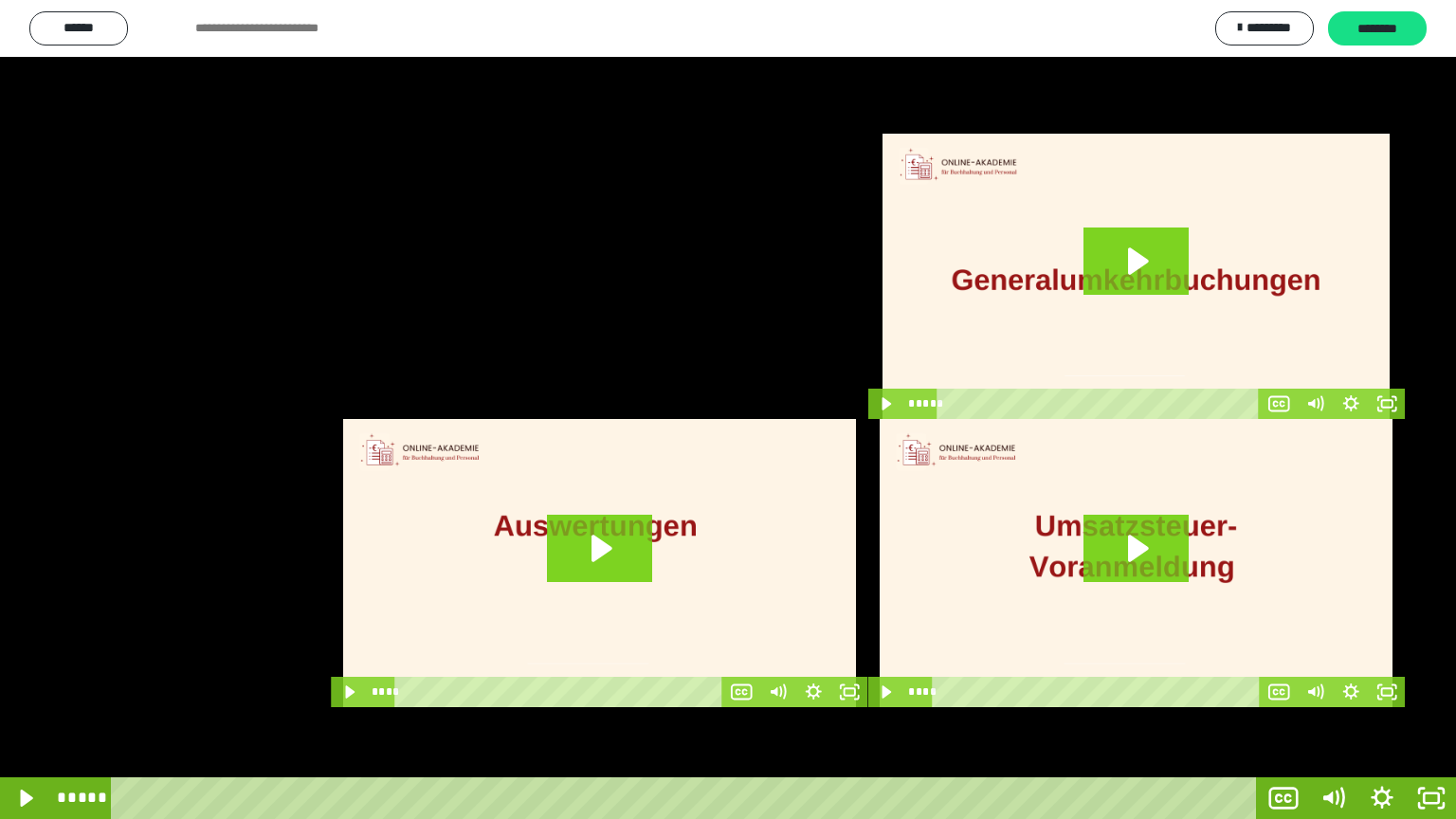 click at bounding box center (728, 410) 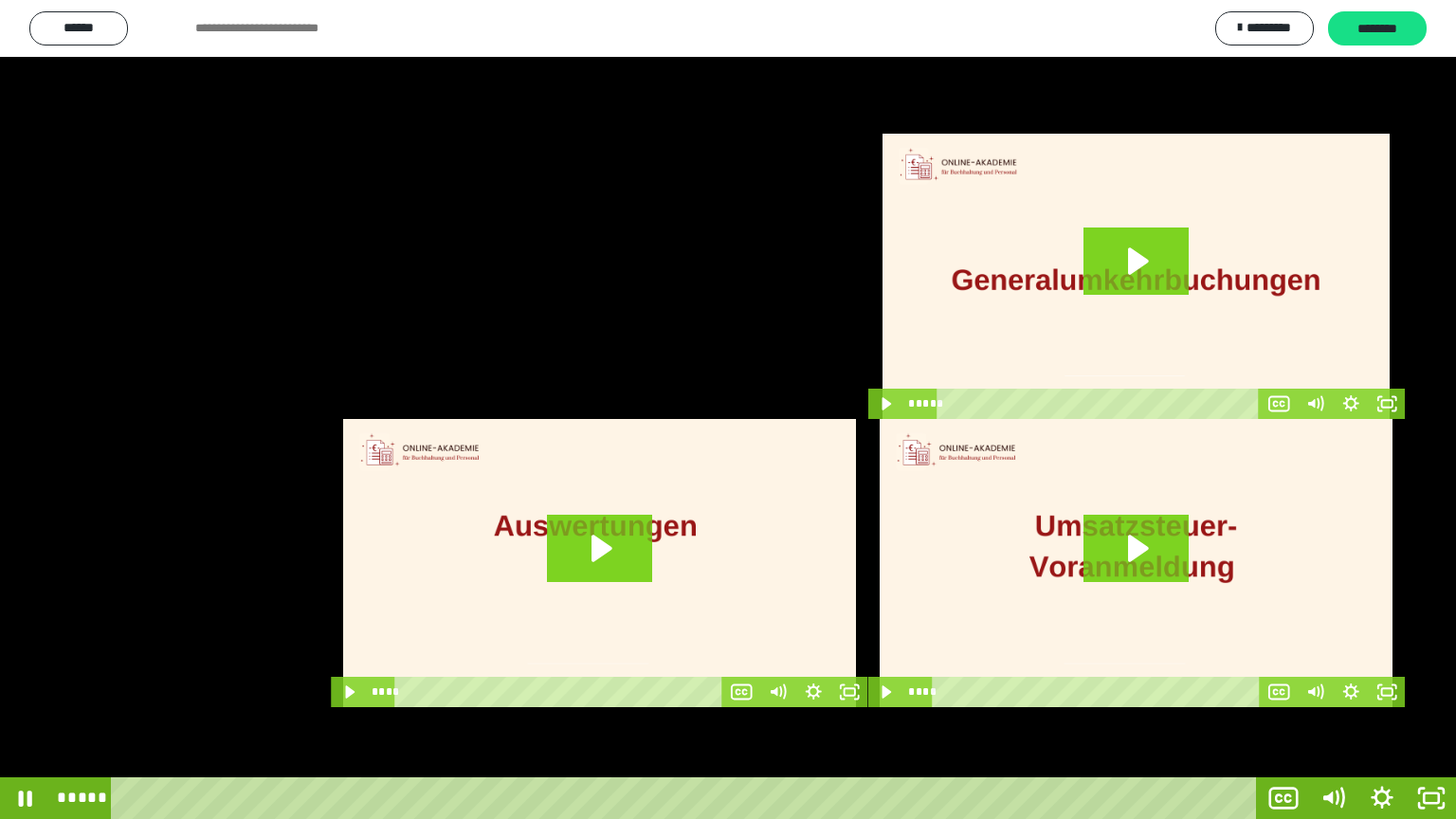 click at bounding box center [728, 410] 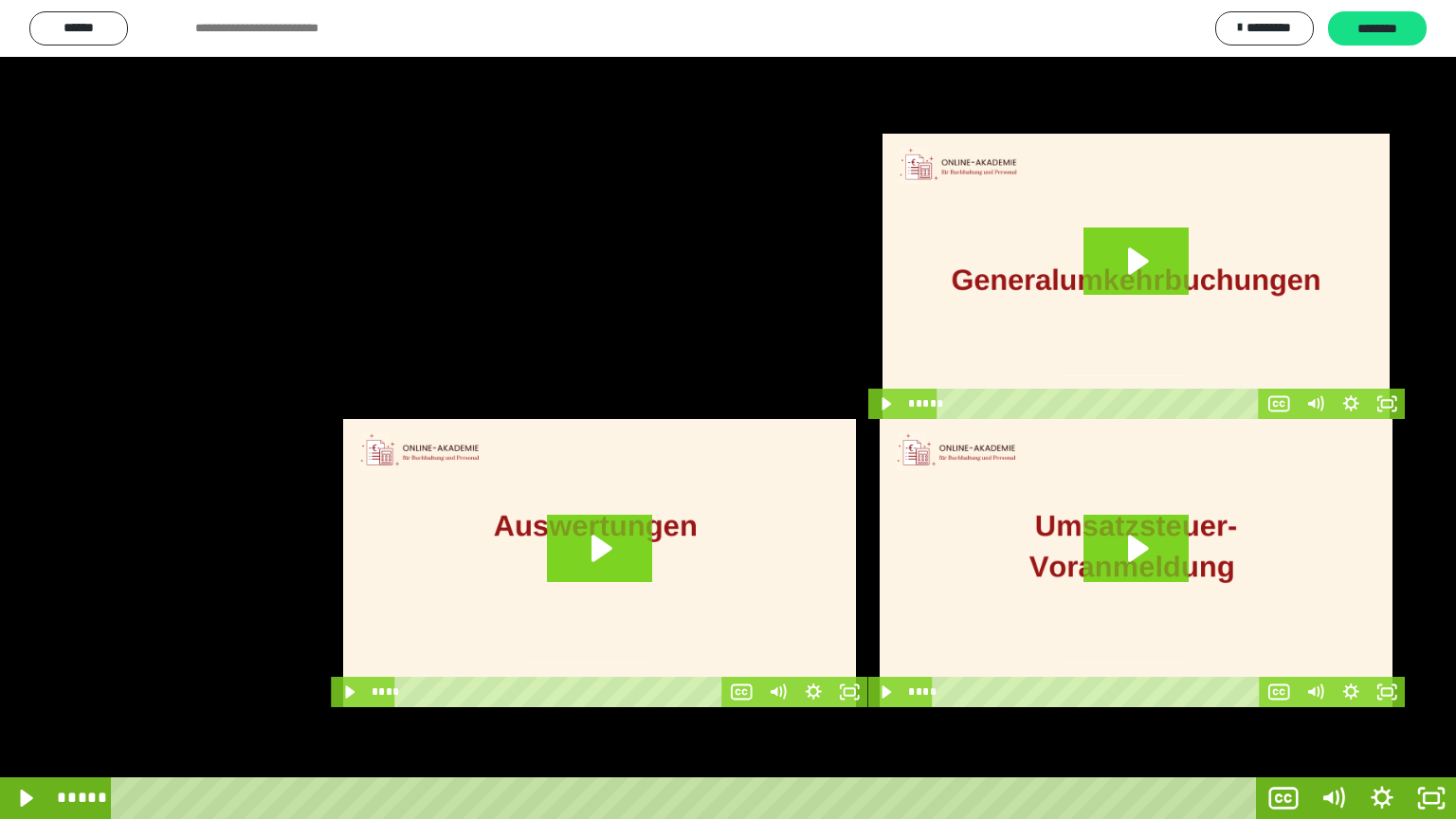 click at bounding box center [728, 410] 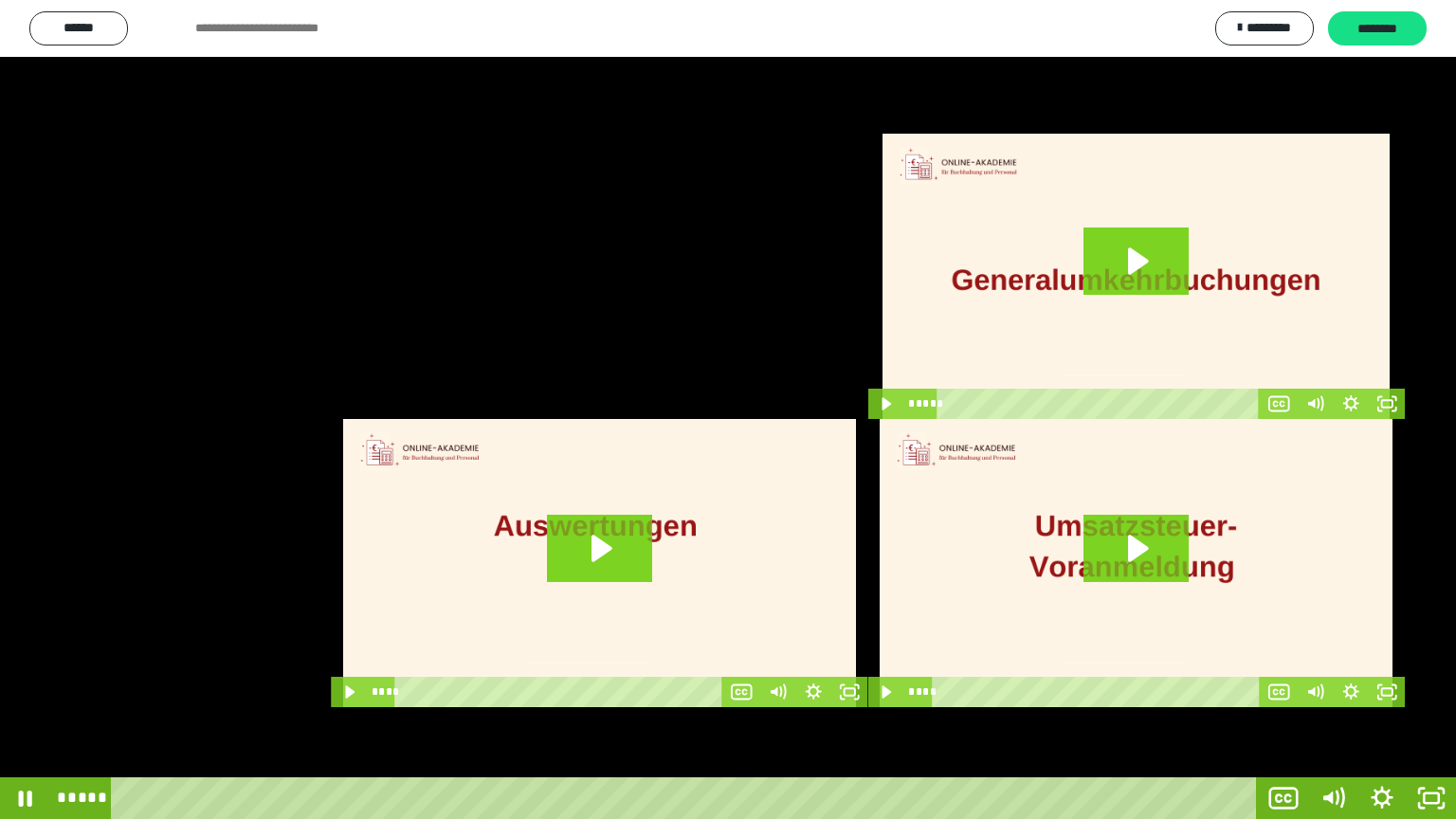 click at bounding box center [728, 410] 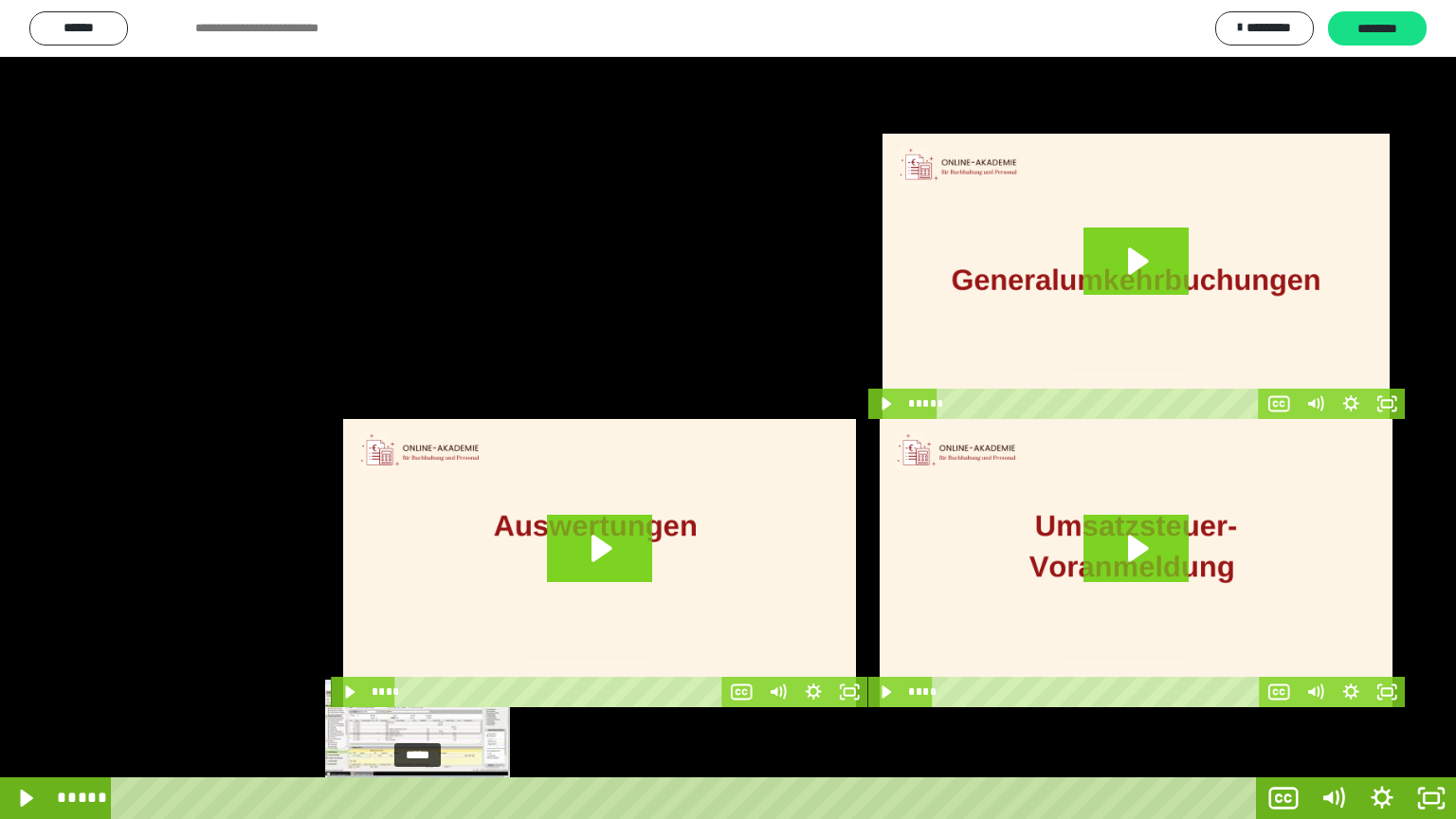 click at bounding box center [417, 798] 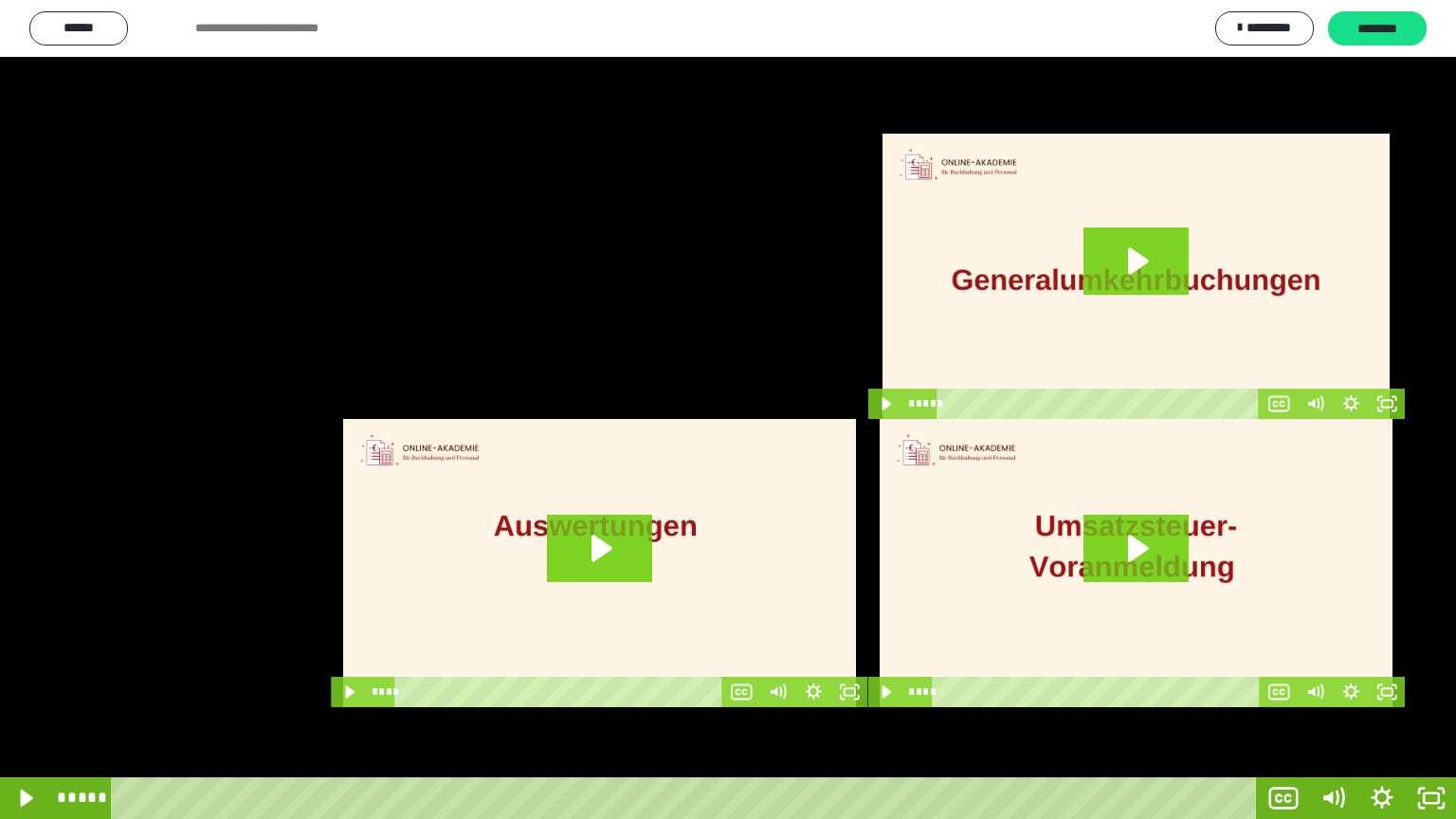click at bounding box center [728, 410] 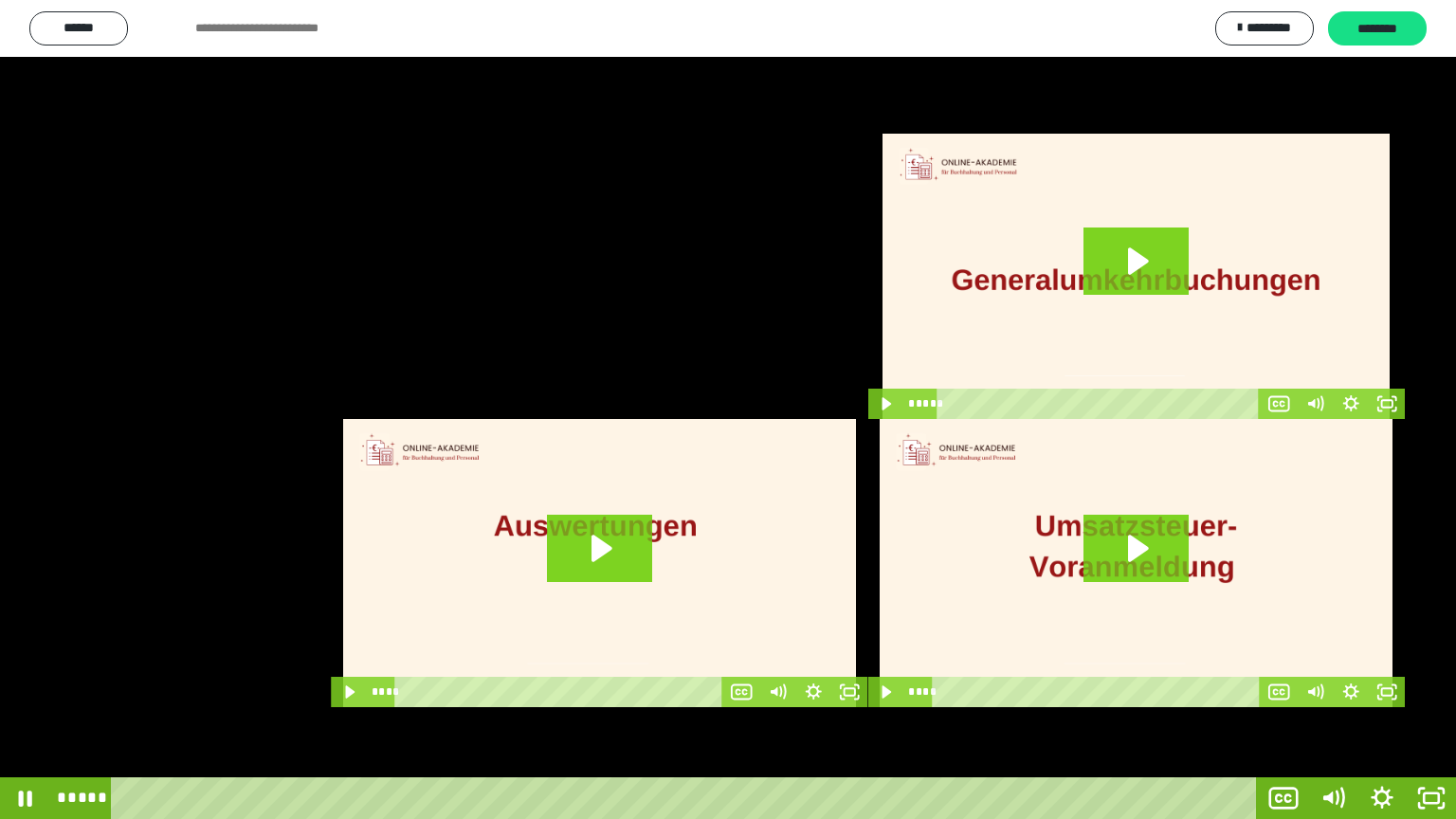 click at bounding box center [728, 410] 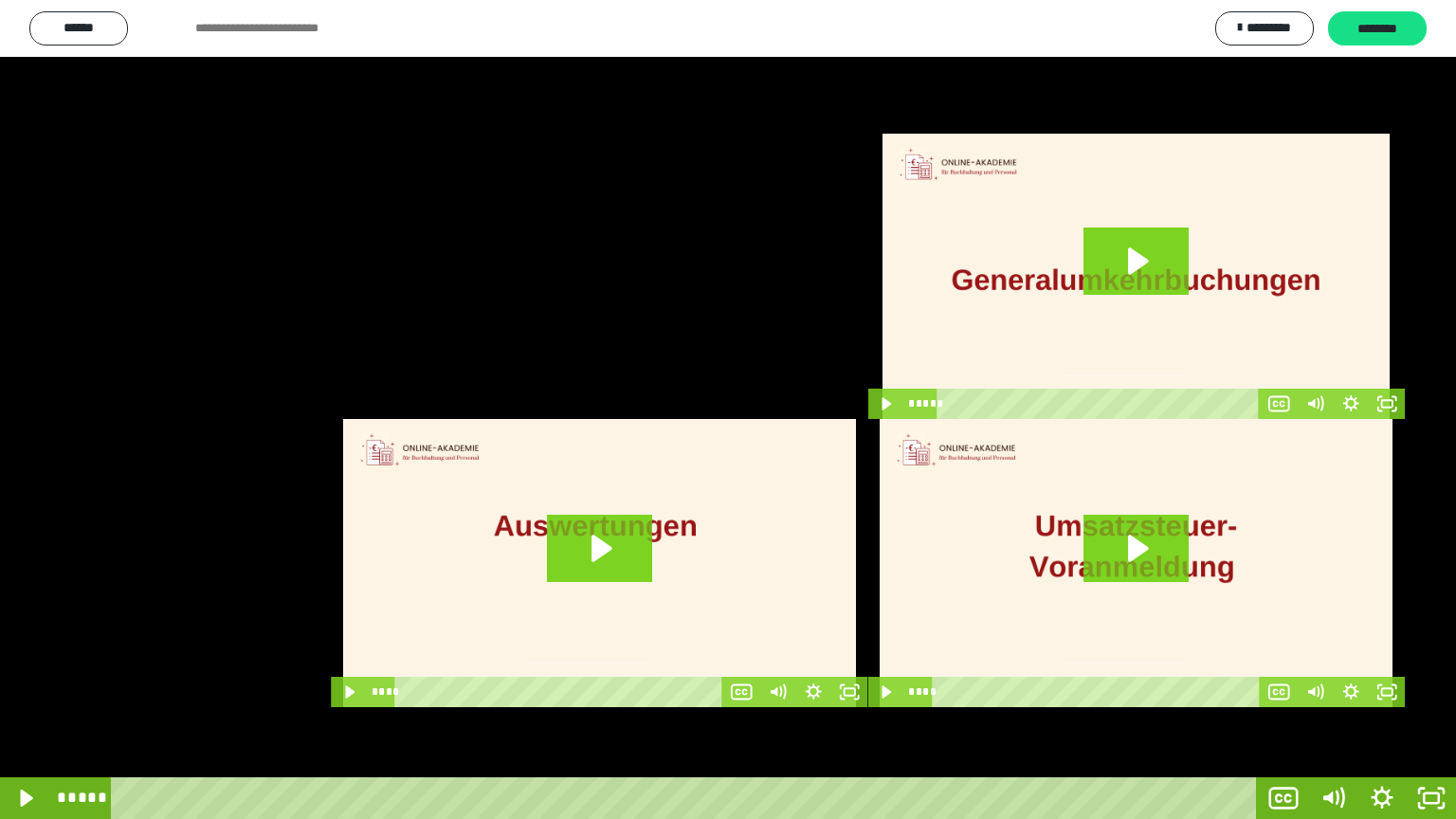 click at bounding box center [728, 410] 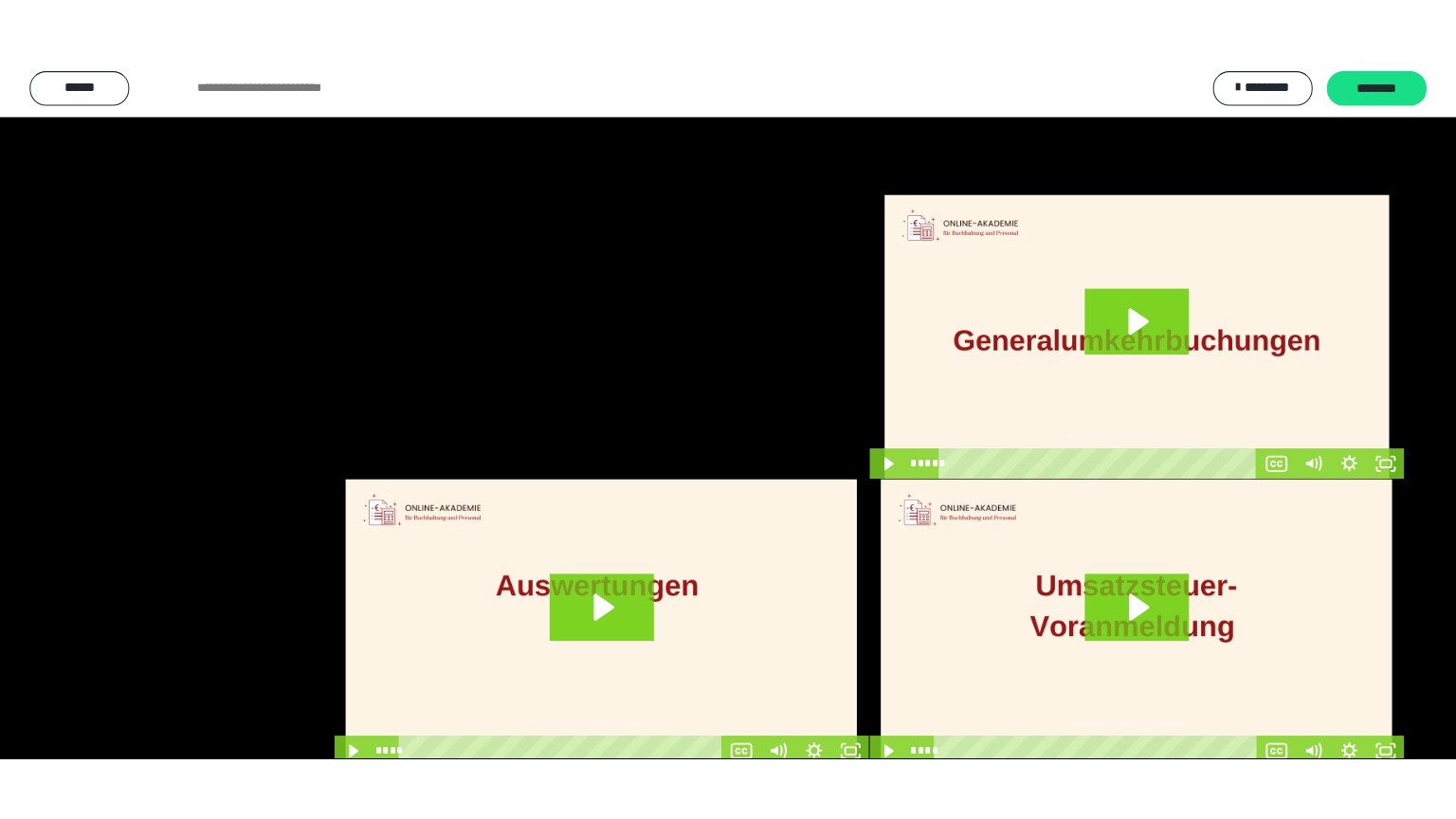 scroll, scrollTop: 3733, scrollLeft: 0, axis: vertical 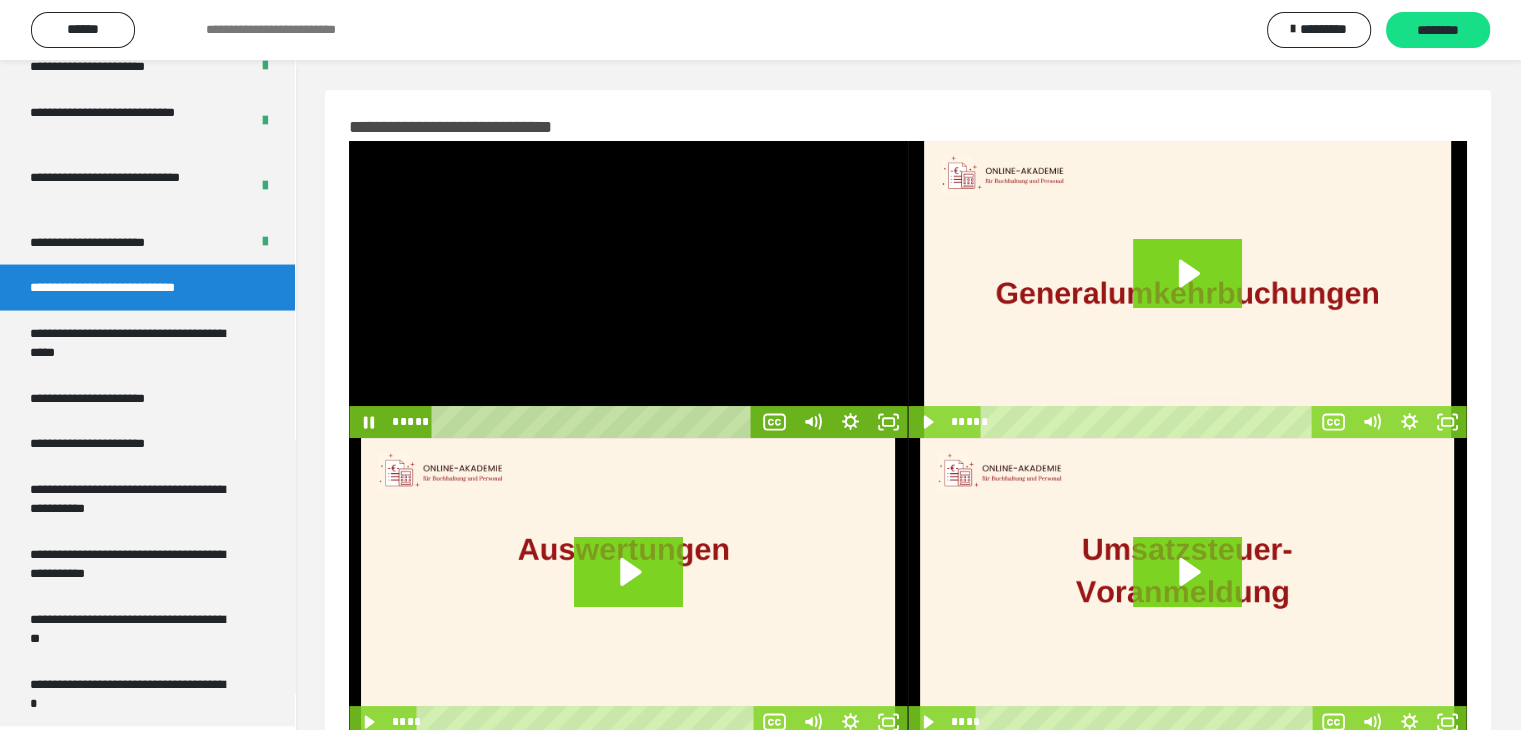 click at bounding box center (628, 289) 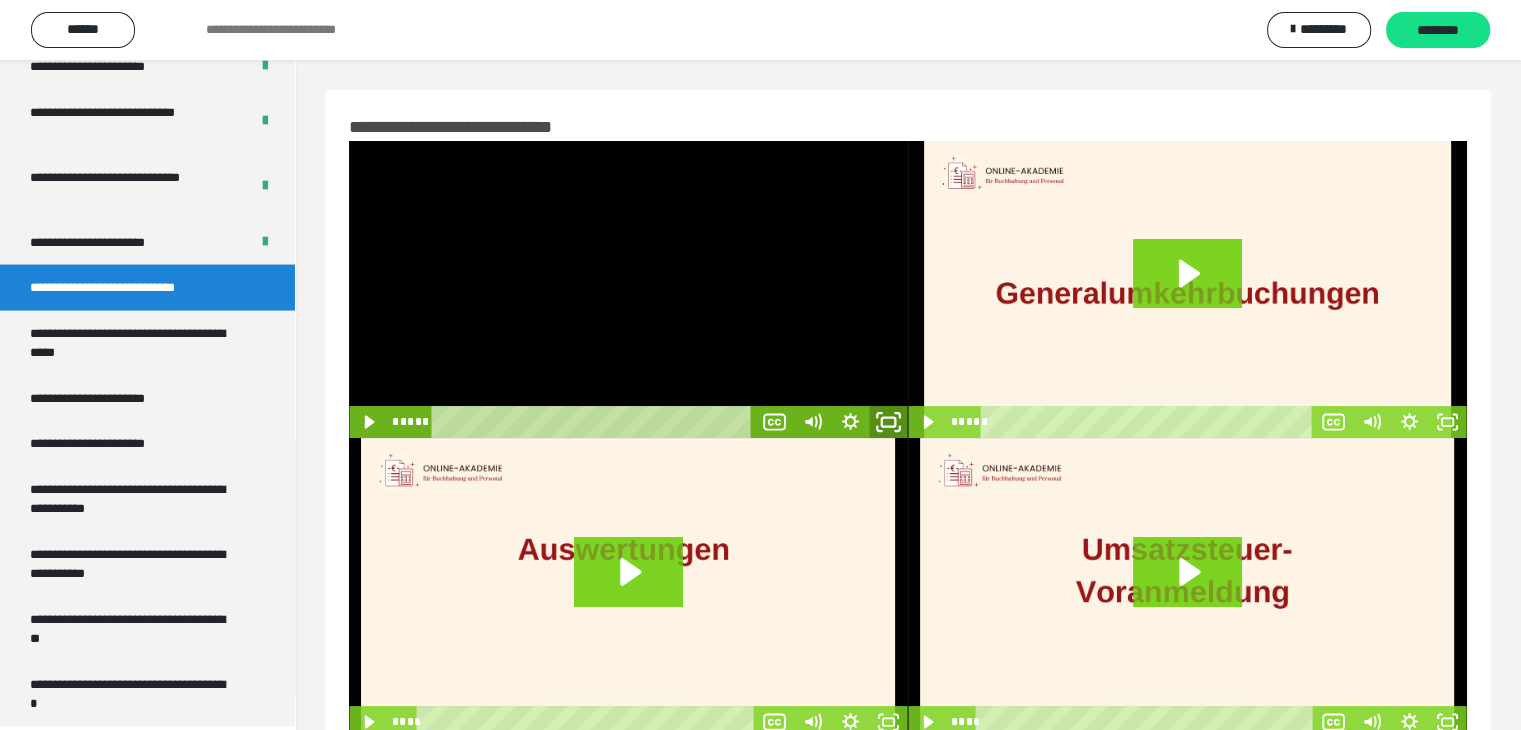 click 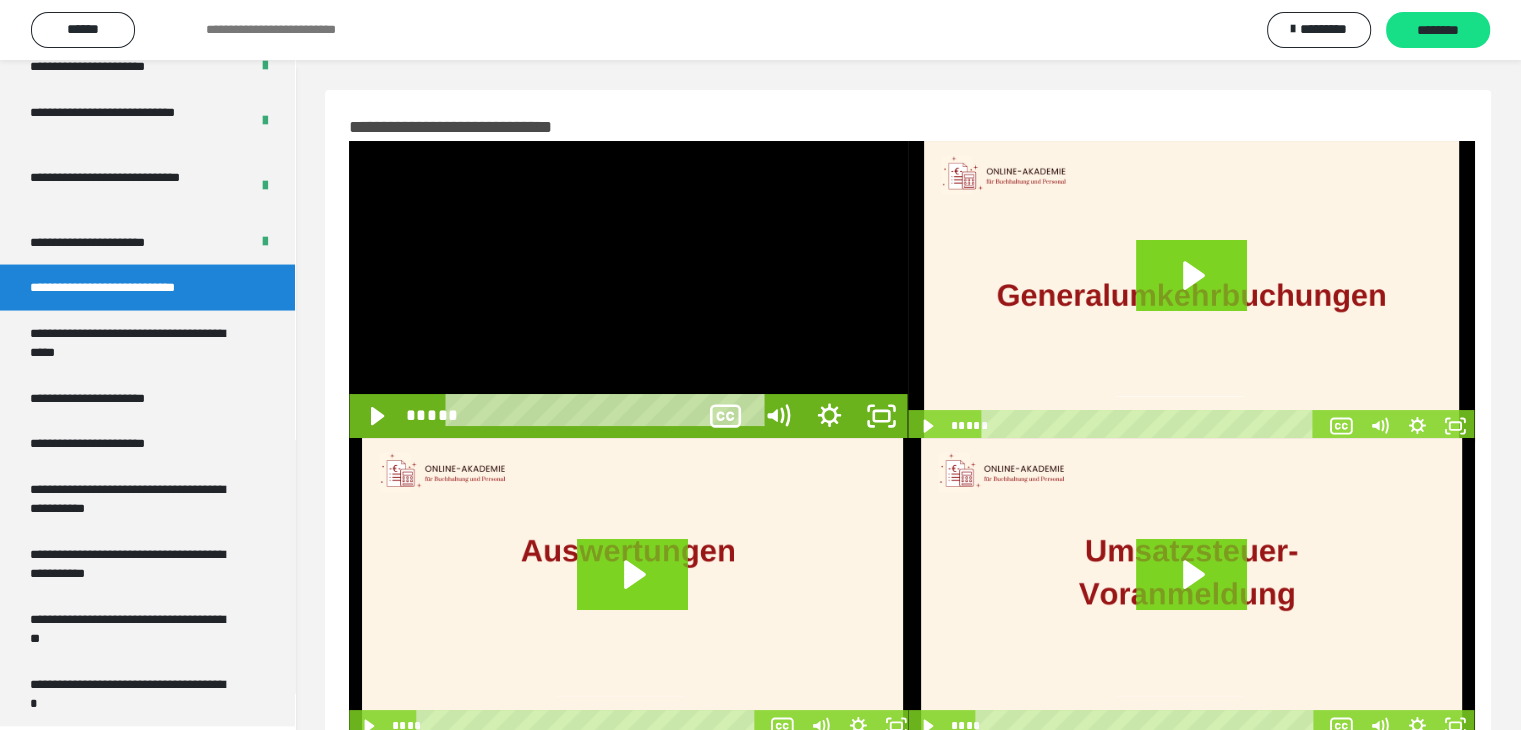 scroll, scrollTop: 3804, scrollLeft: 0, axis: vertical 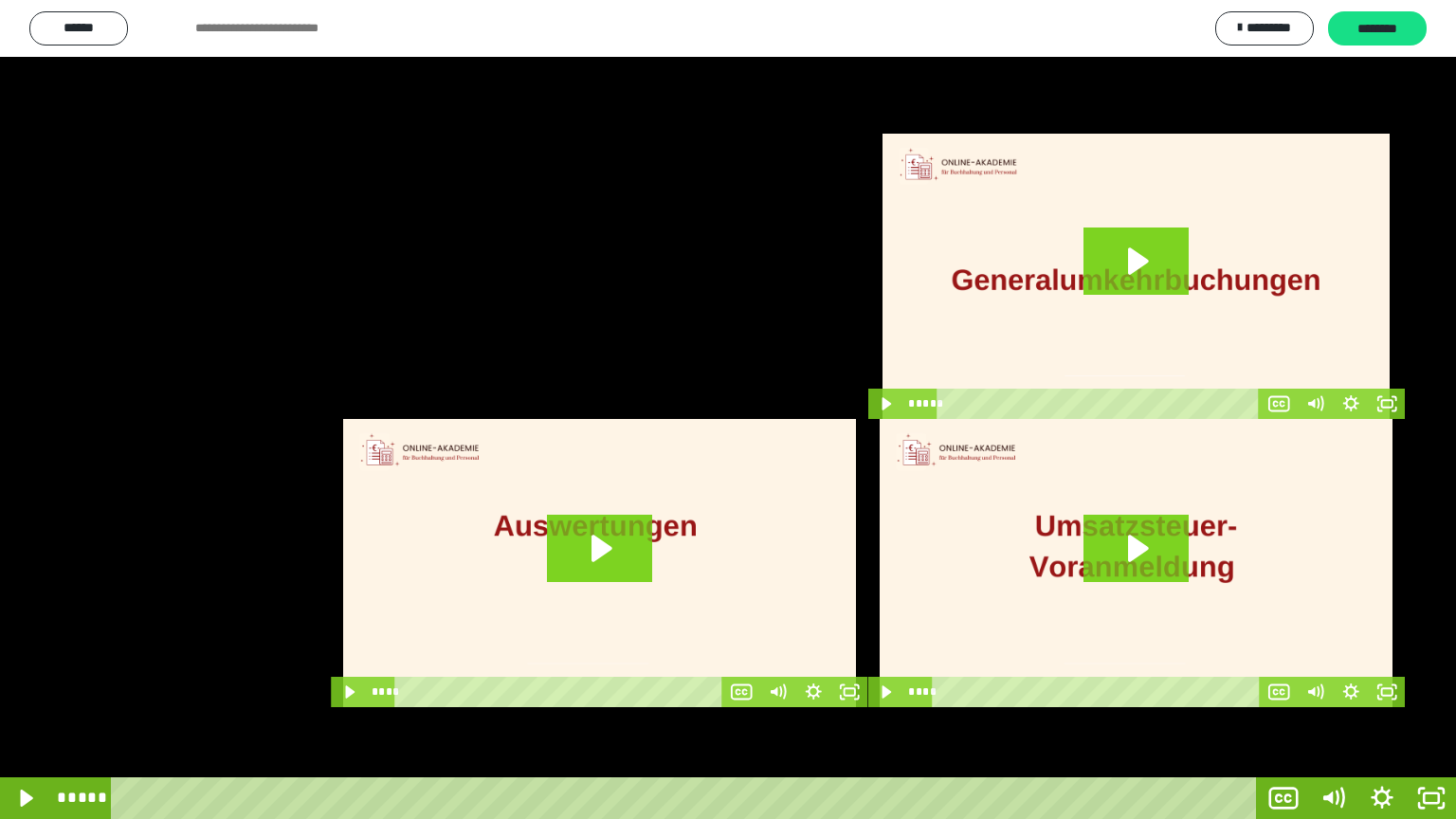 click at bounding box center (728, 410) 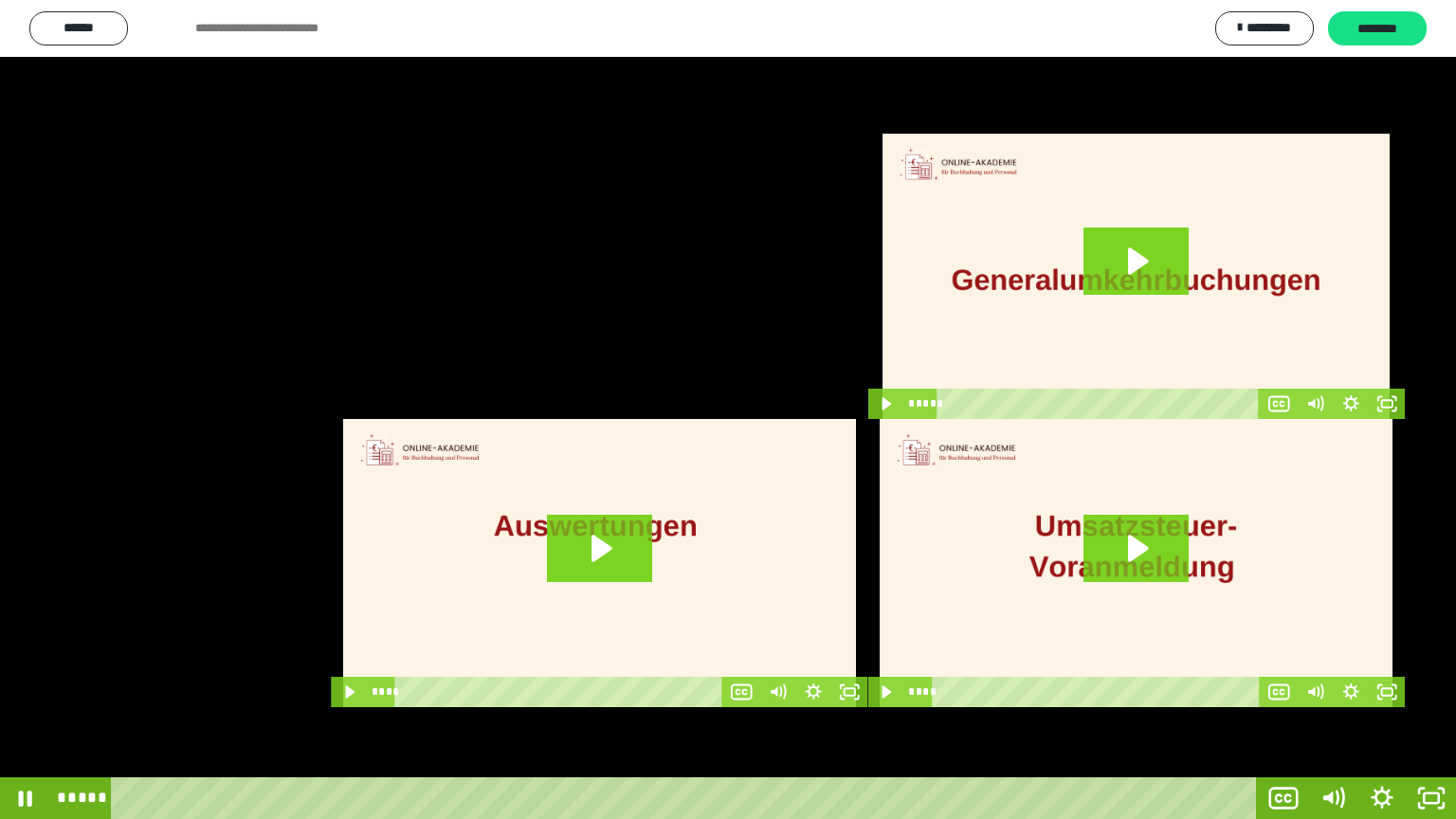 click at bounding box center (728, 410) 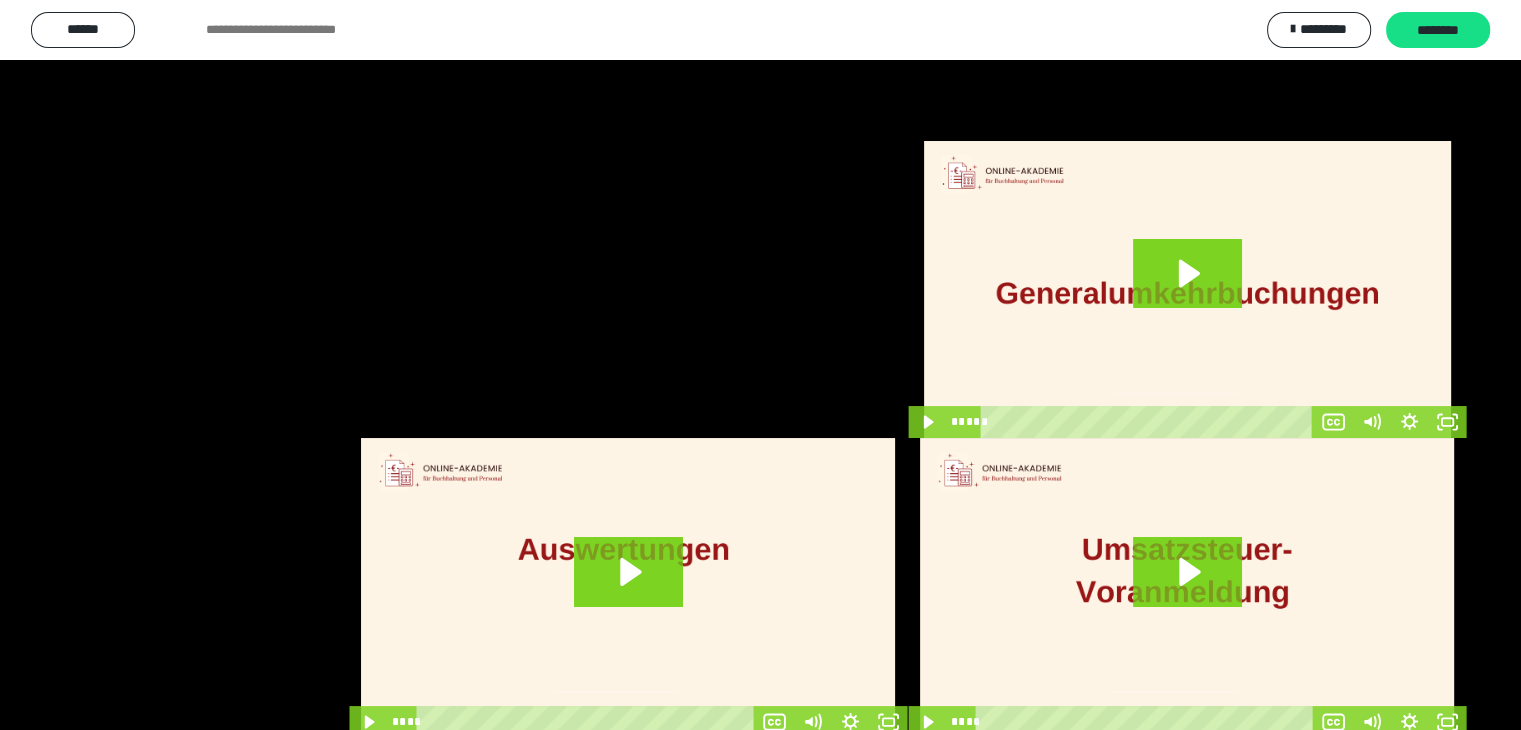 scroll, scrollTop: 3638, scrollLeft: 0, axis: vertical 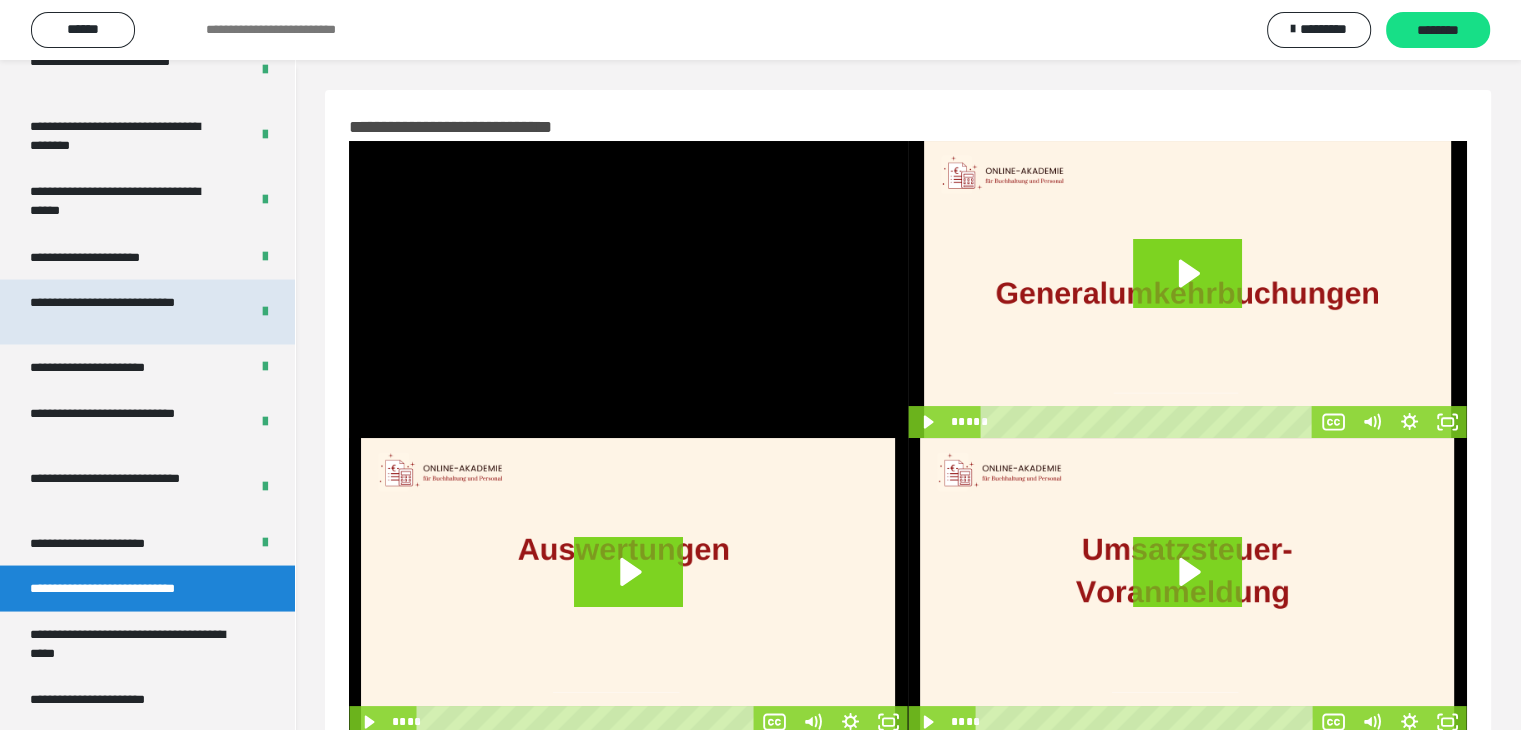 click on "**********" at bounding box center [124, 311] 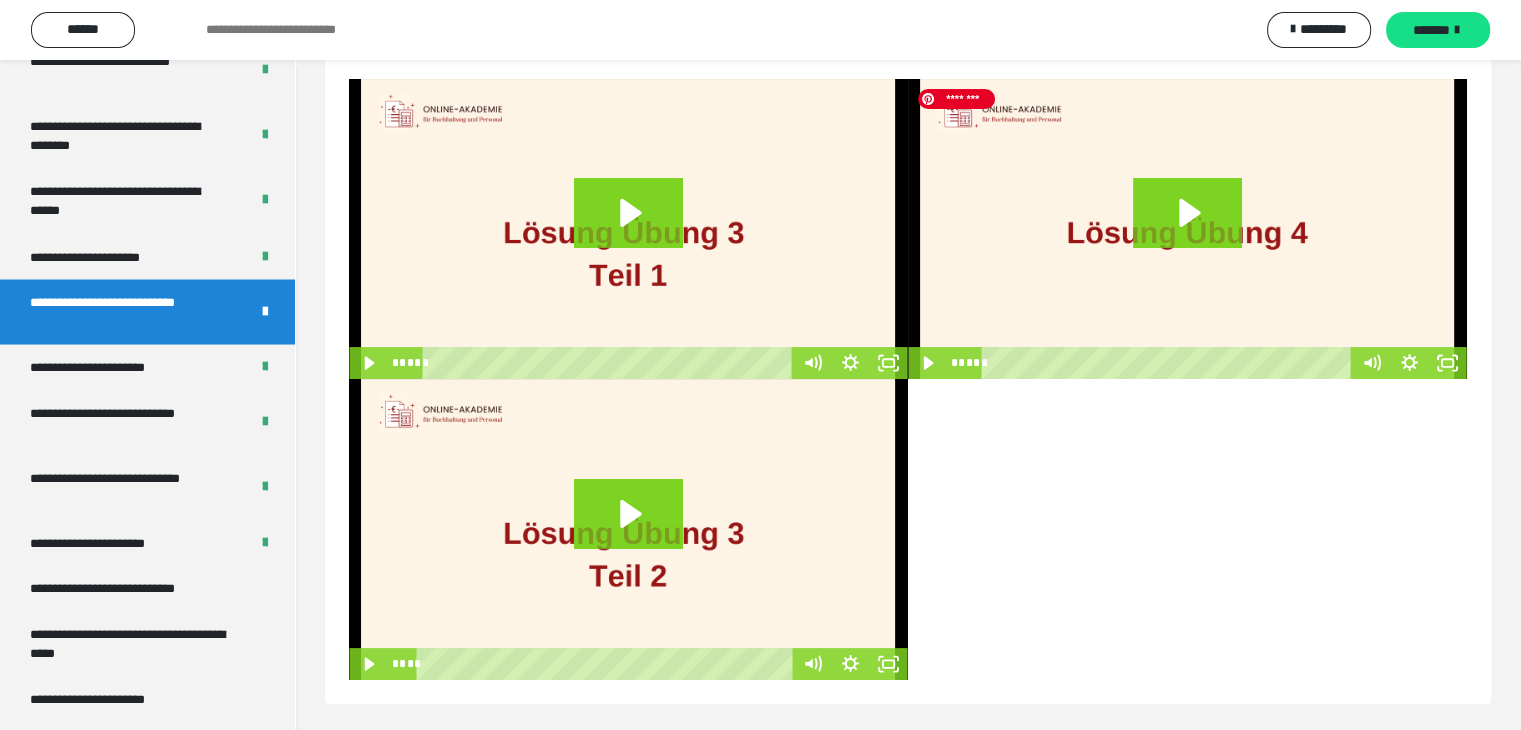scroll, scrollTop: 149, scrollLeft: 0, axis: vertical 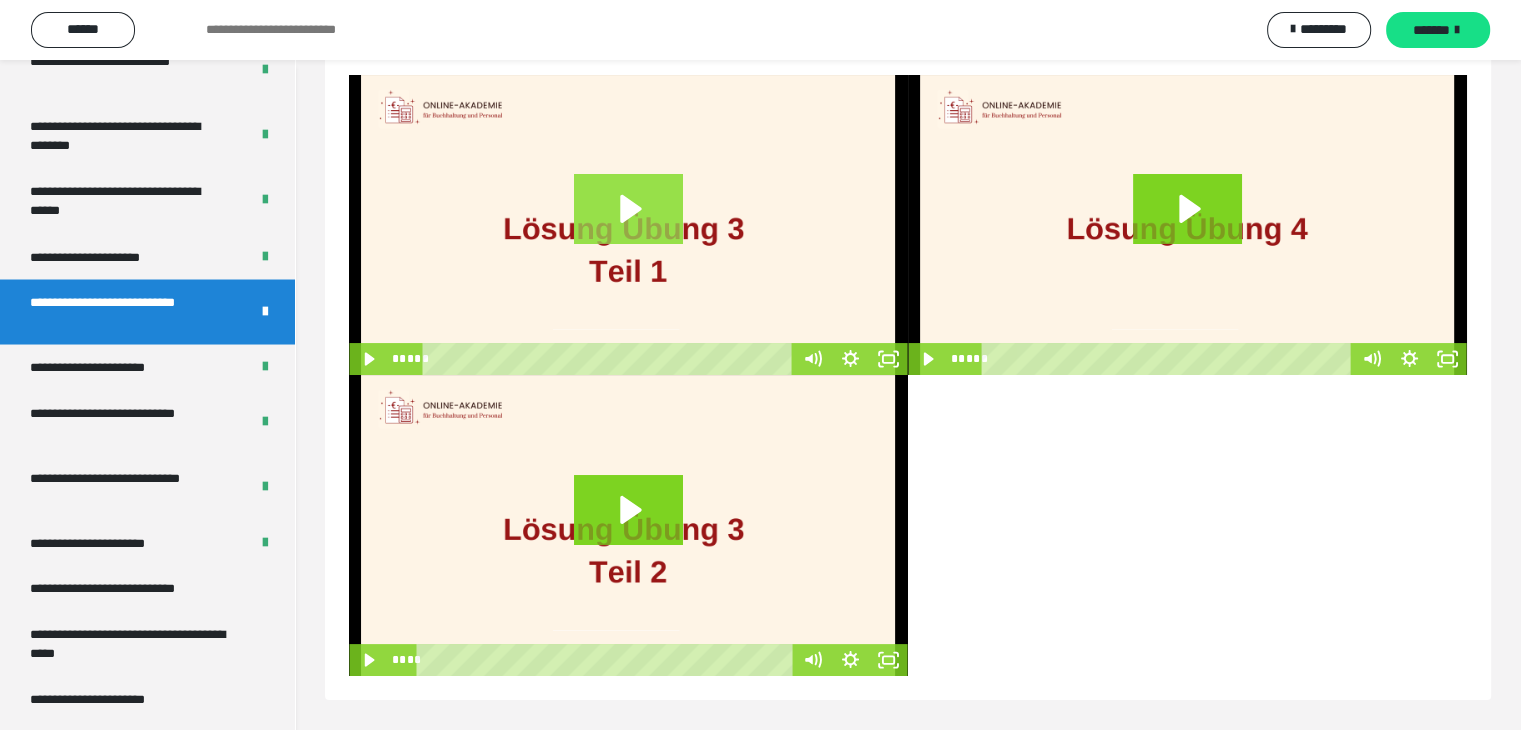 click 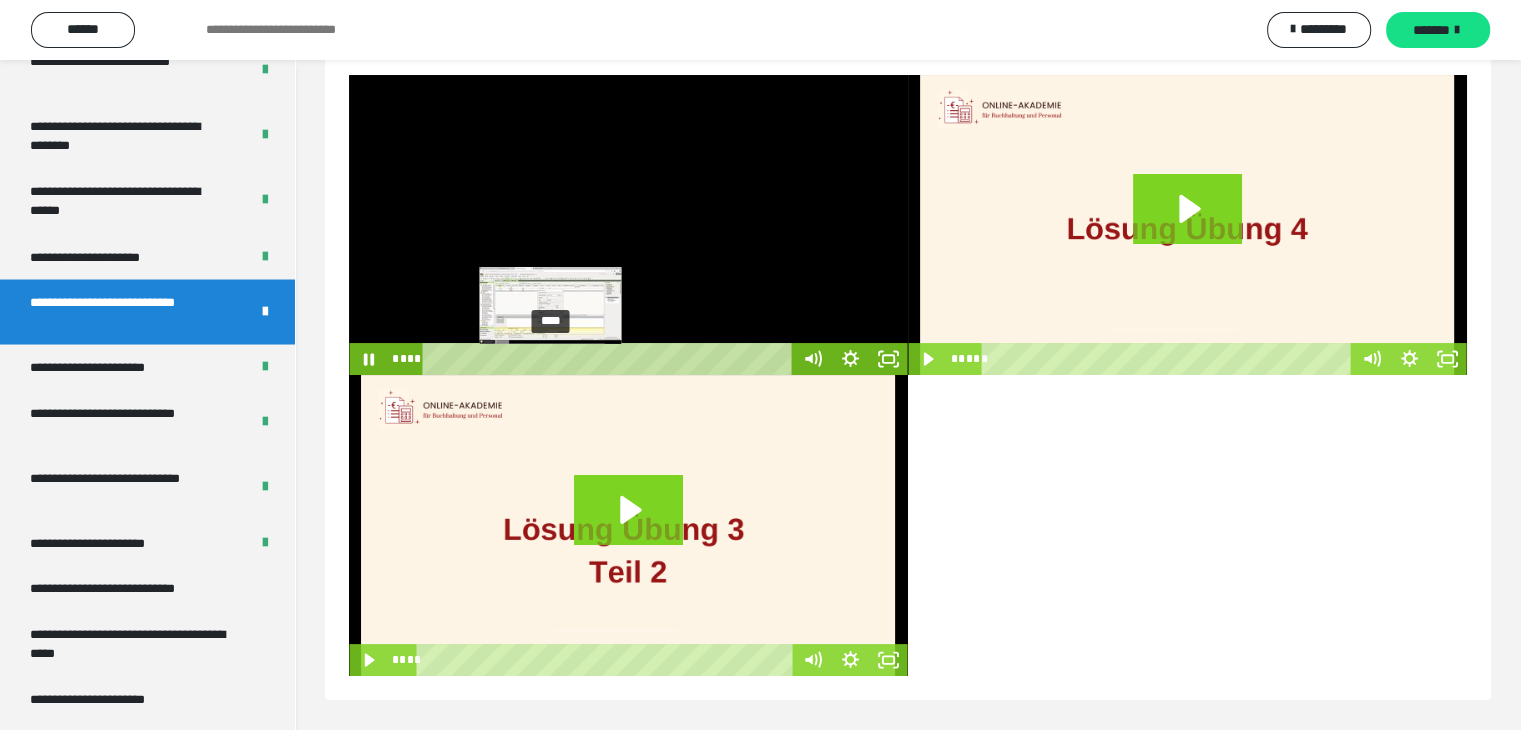 click on "****" at bounding box center (610, 359) 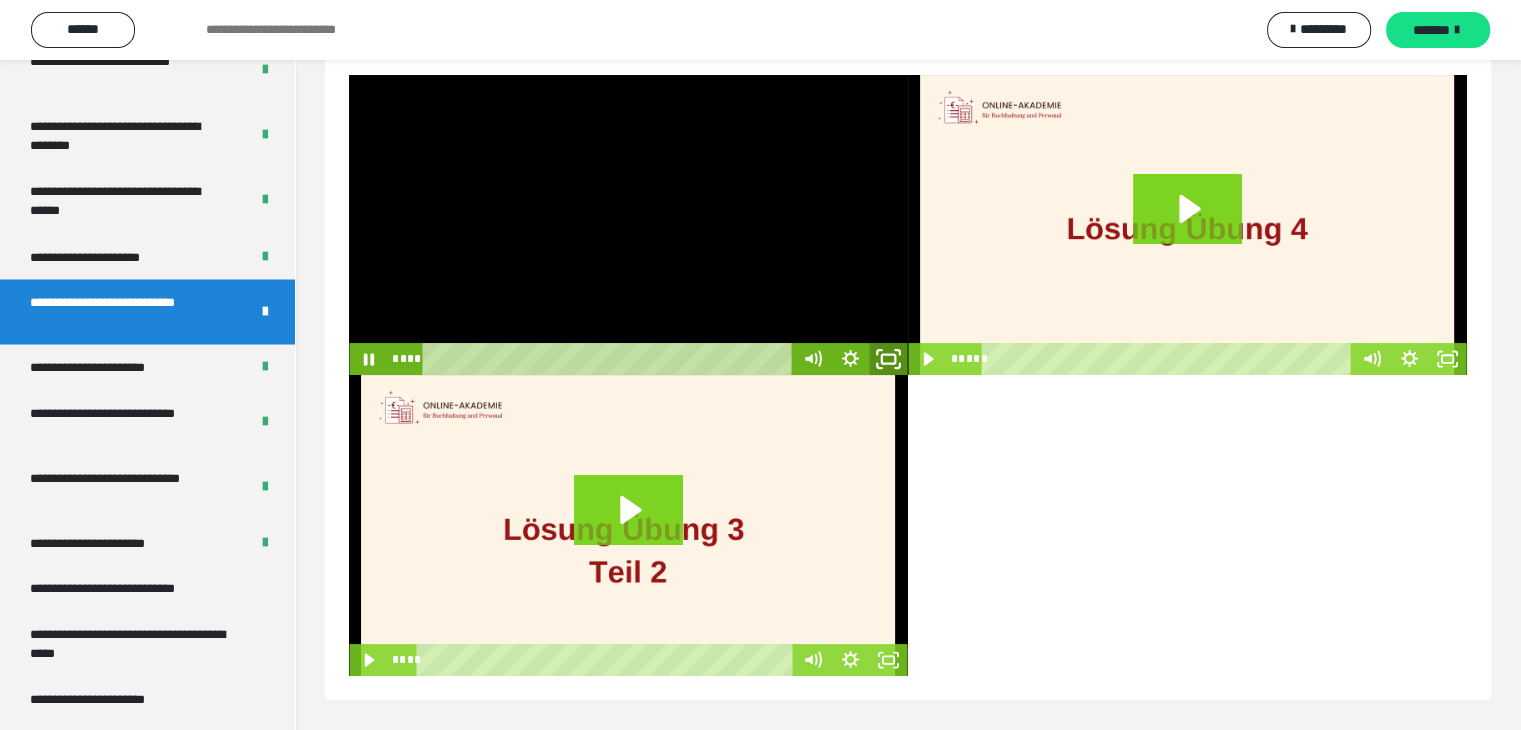 drag, startPoint x: 894, startPoint y: 358, endPoint x: 820, endPoint y: 428, distance: 101.862656 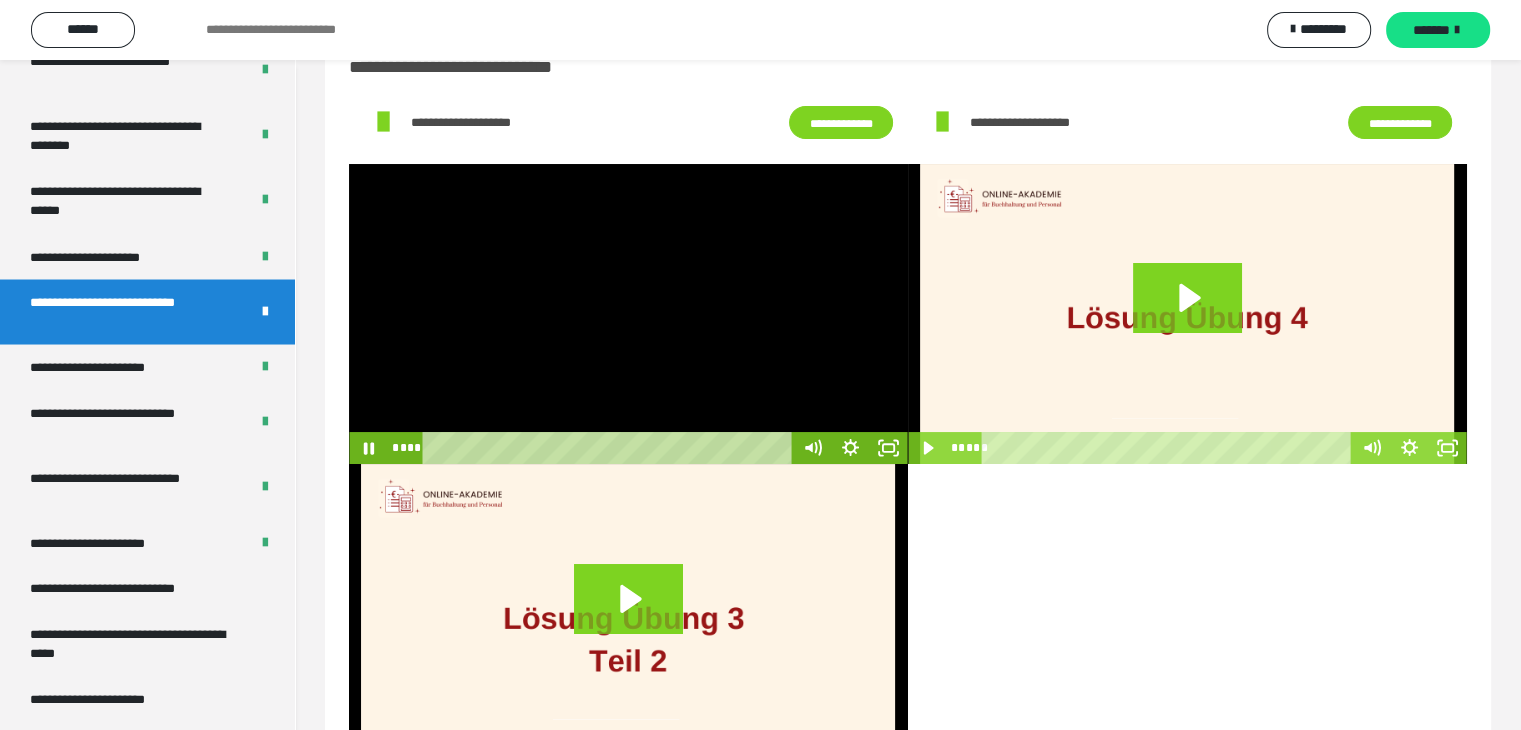 click at bounding box center [628, 314] 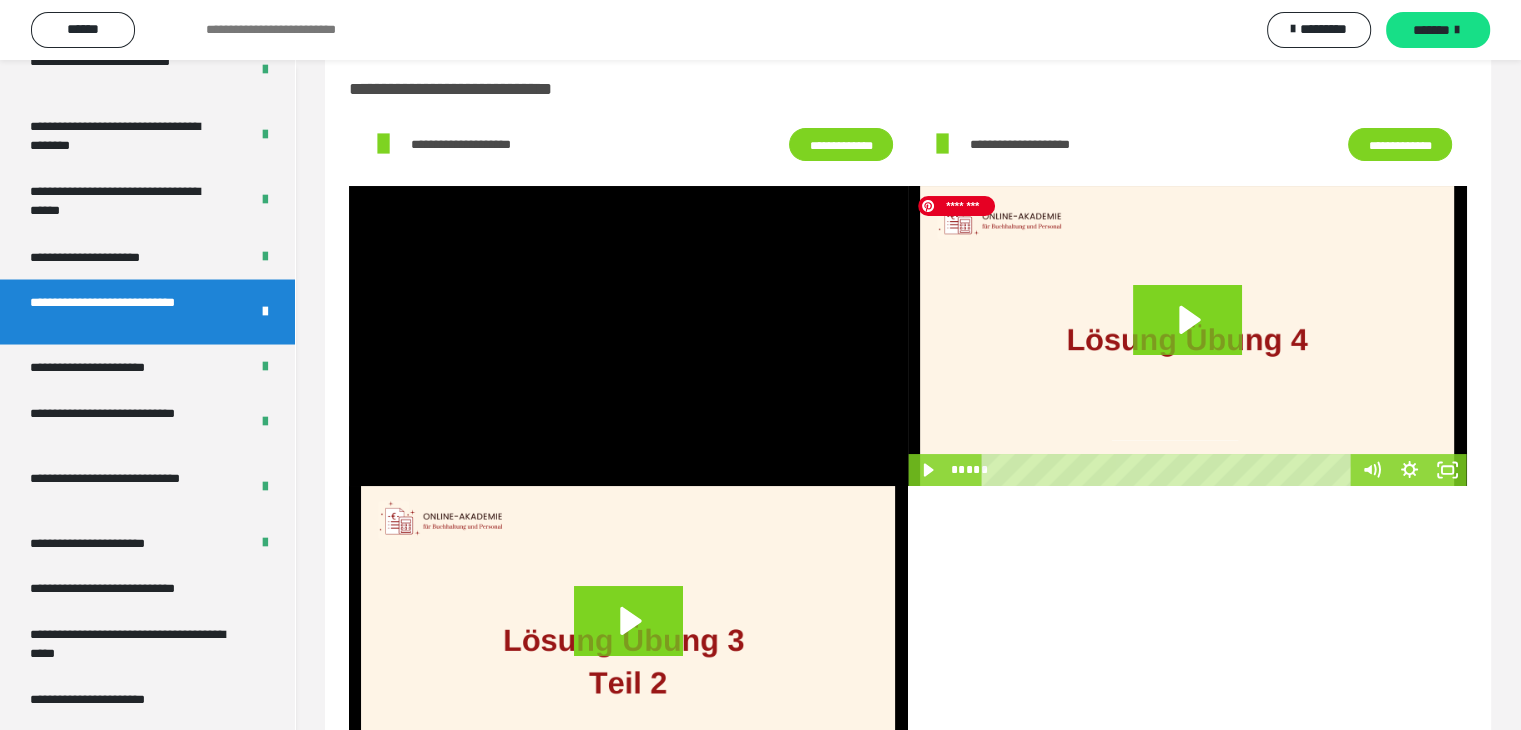 scroll, scrollTop: 0, scrollLeft: 0, axis: both 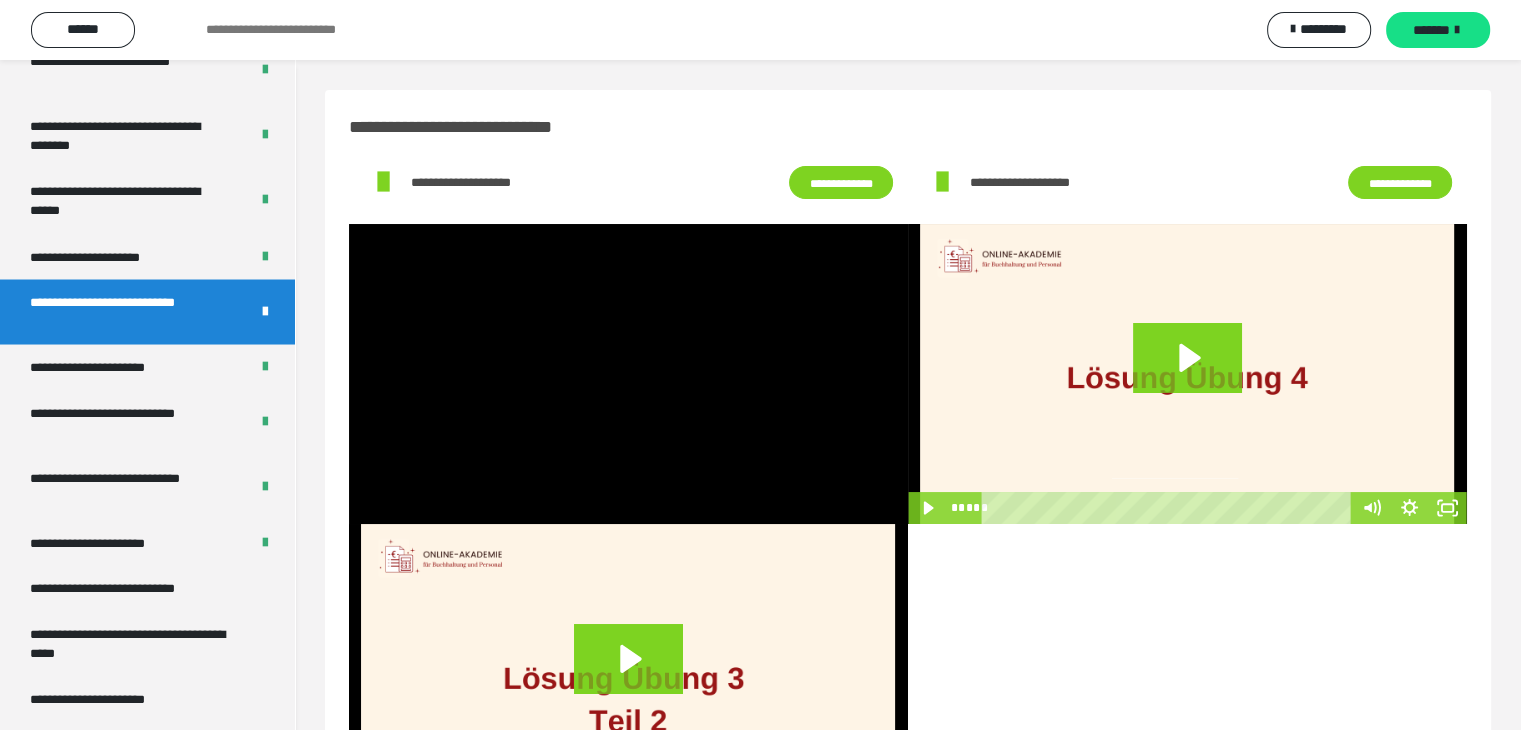 click on "**********" at bounding box center [1400, 183] 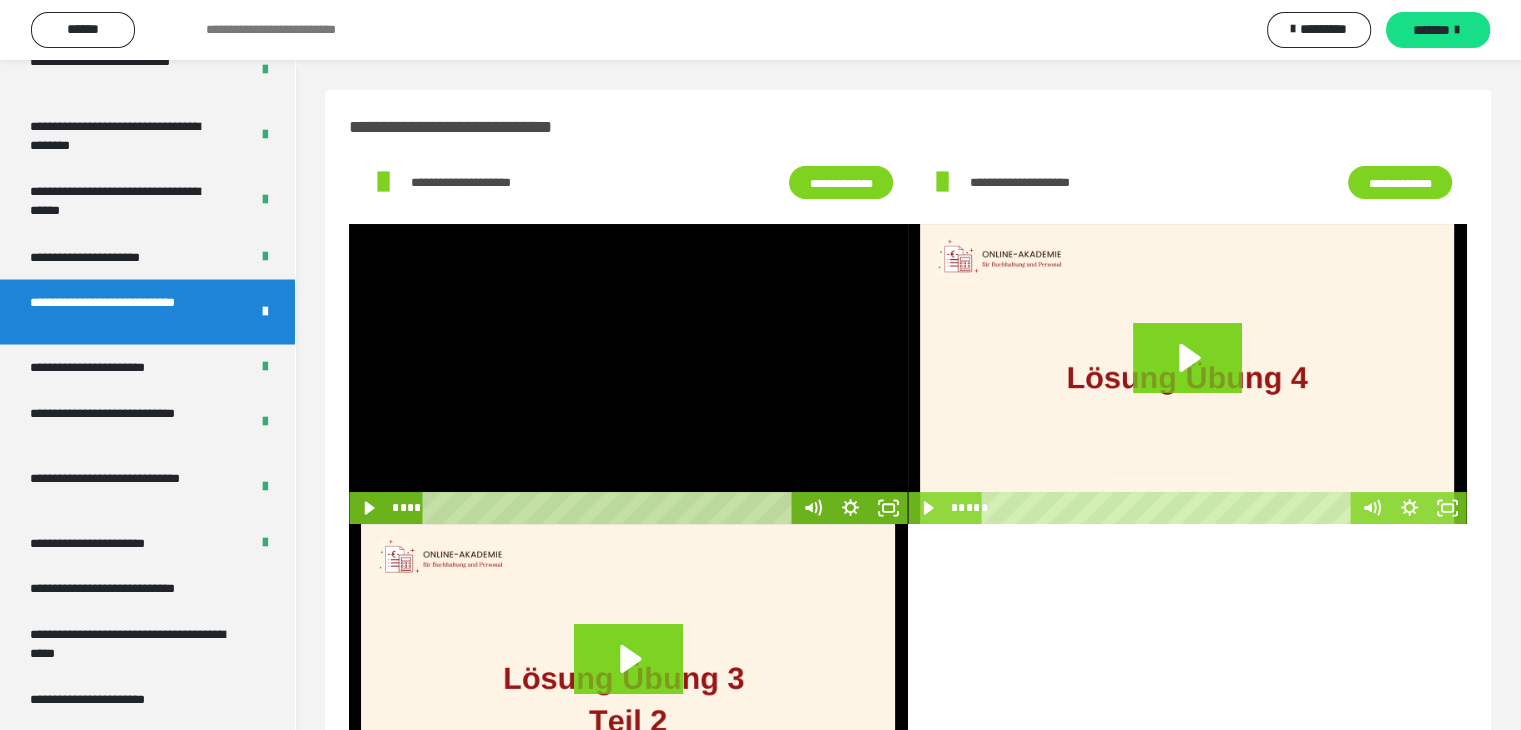scroll, scrollTop: 149, scrollLeft: 0, axis: vertical 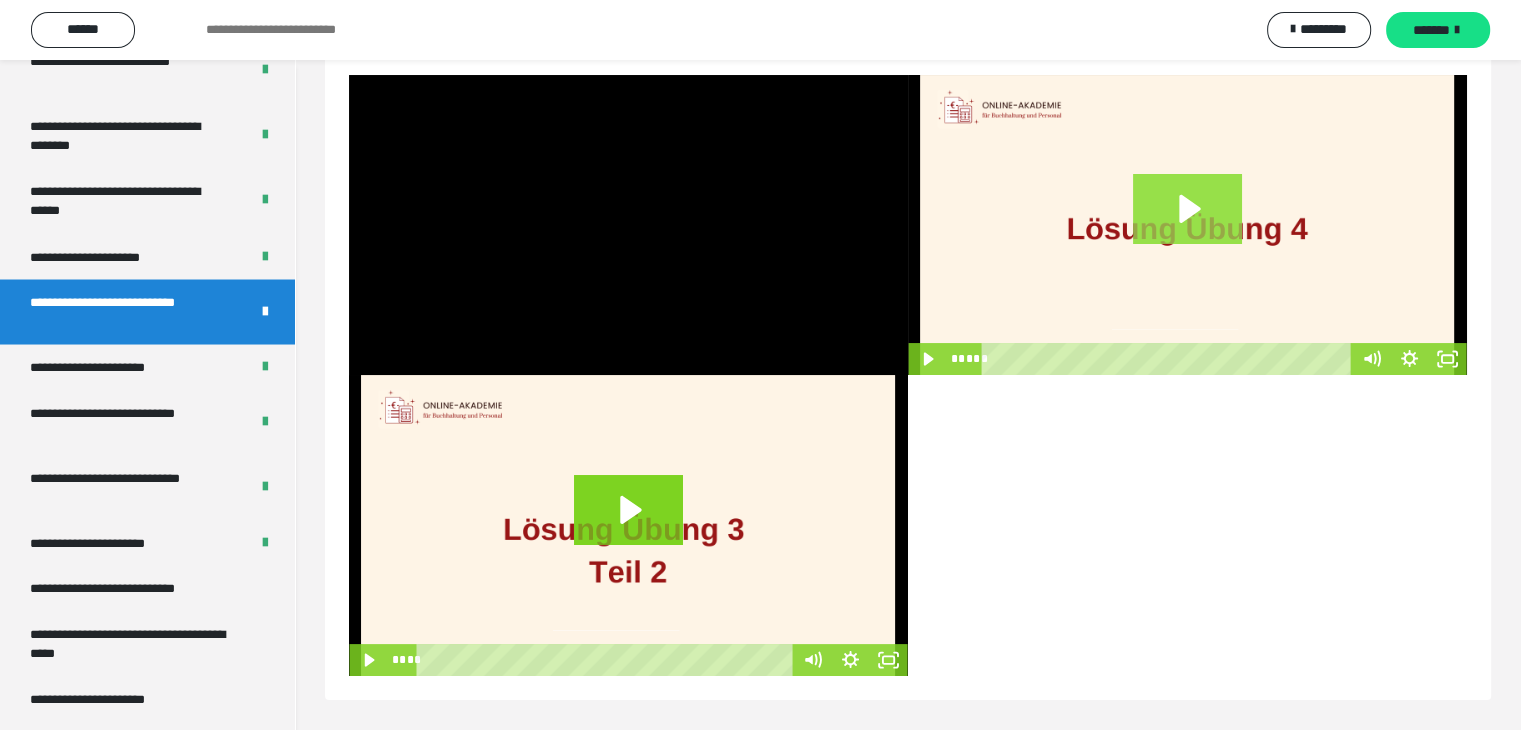 click 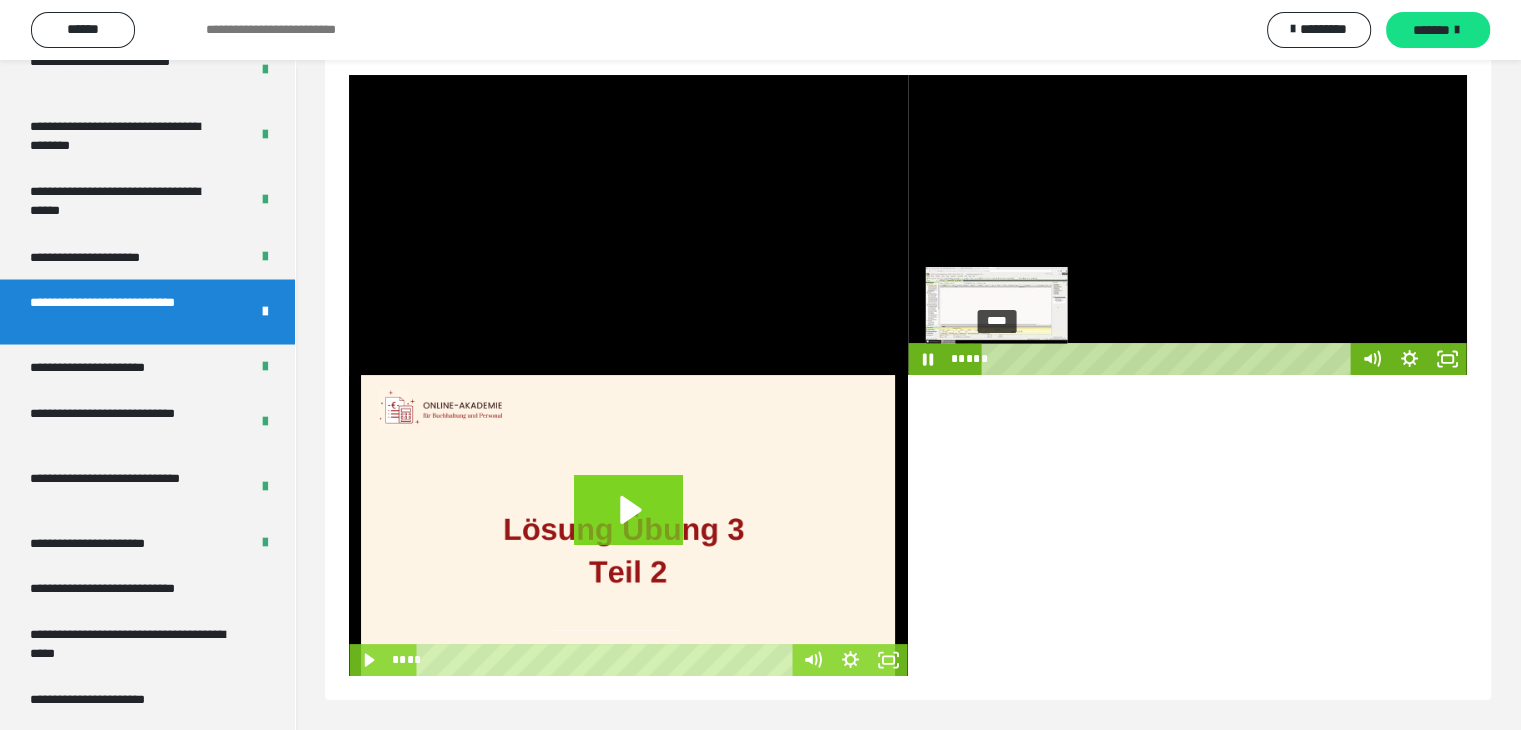 click on "****" at bounding box center (1169, 359) 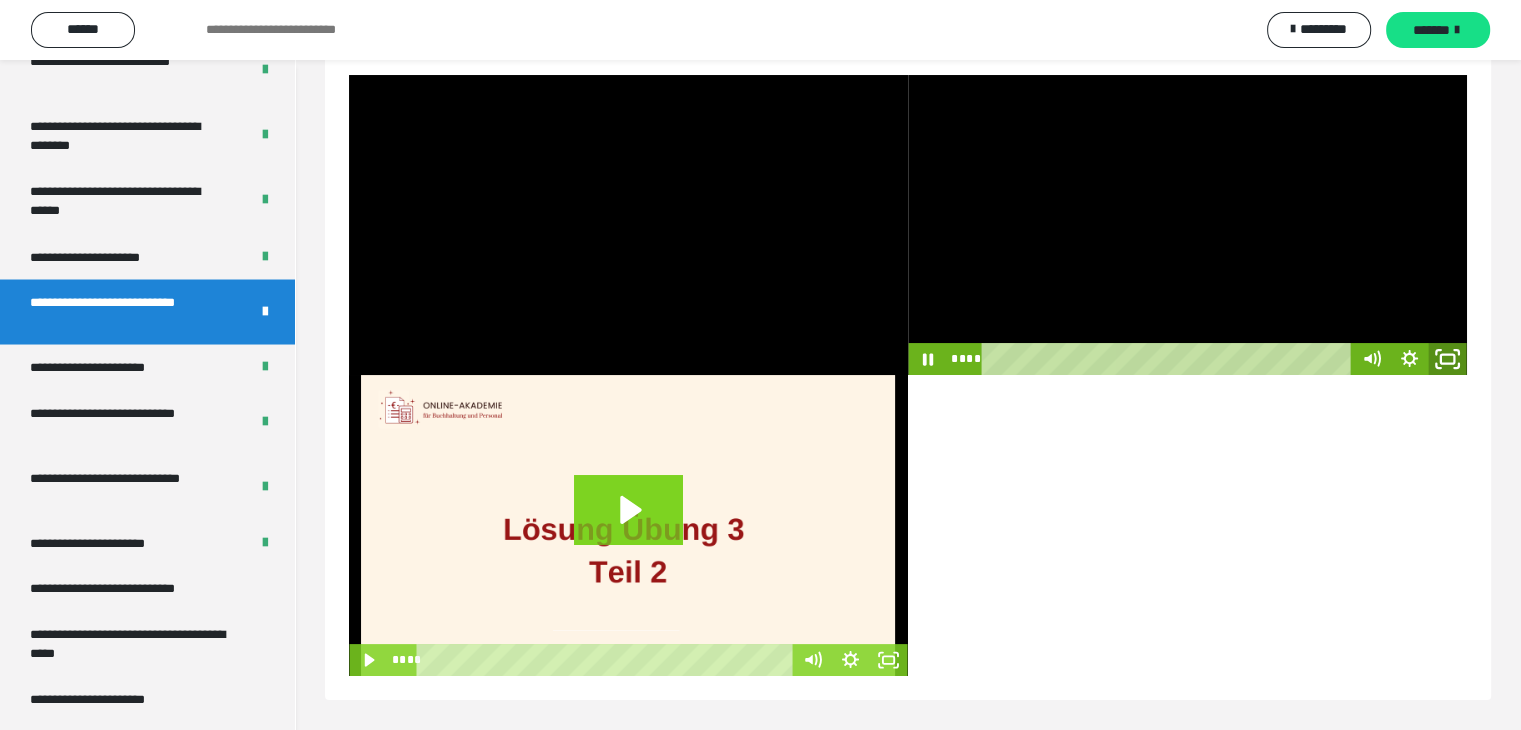 click 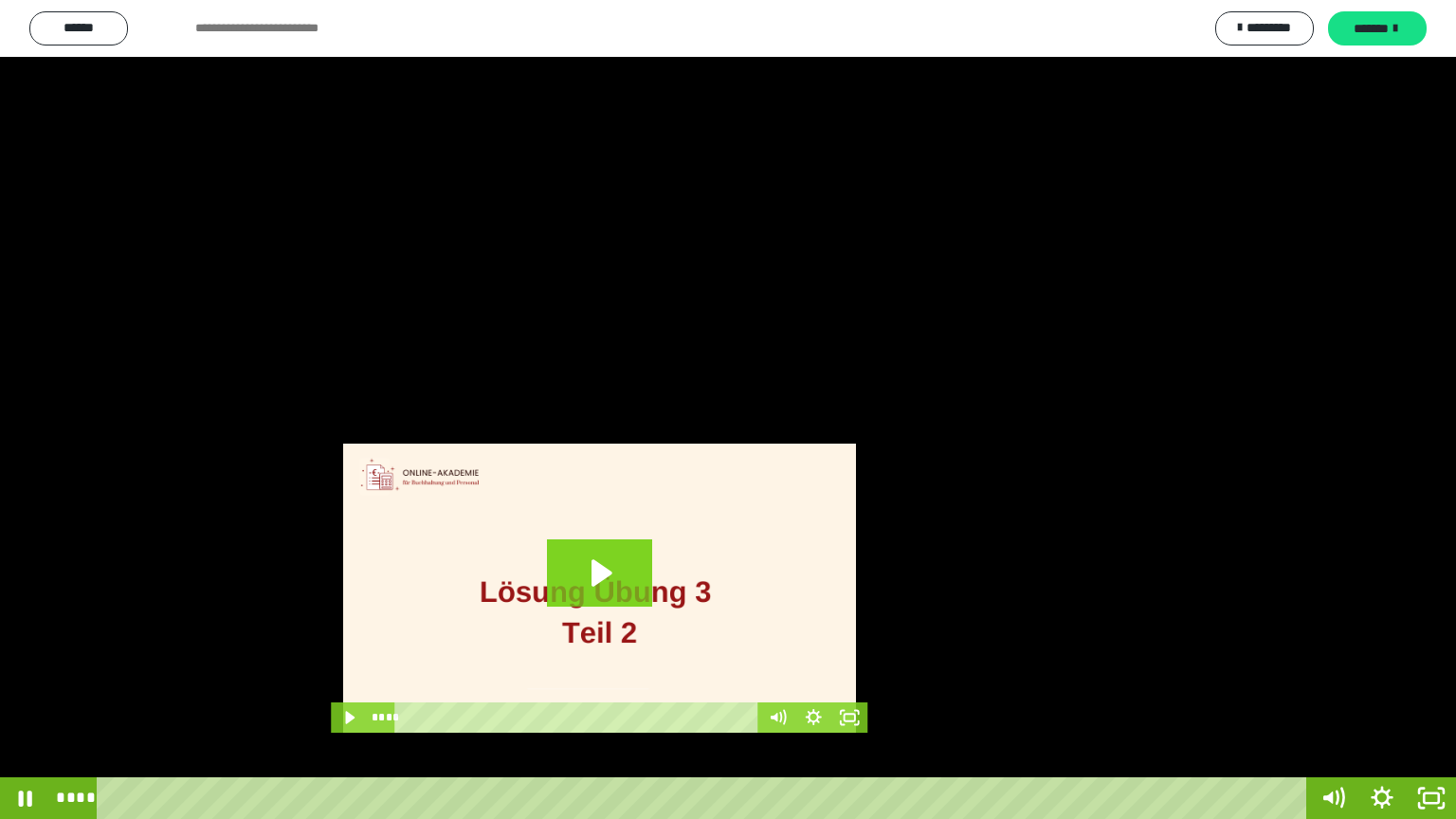 click at bounding box center [728, 410] 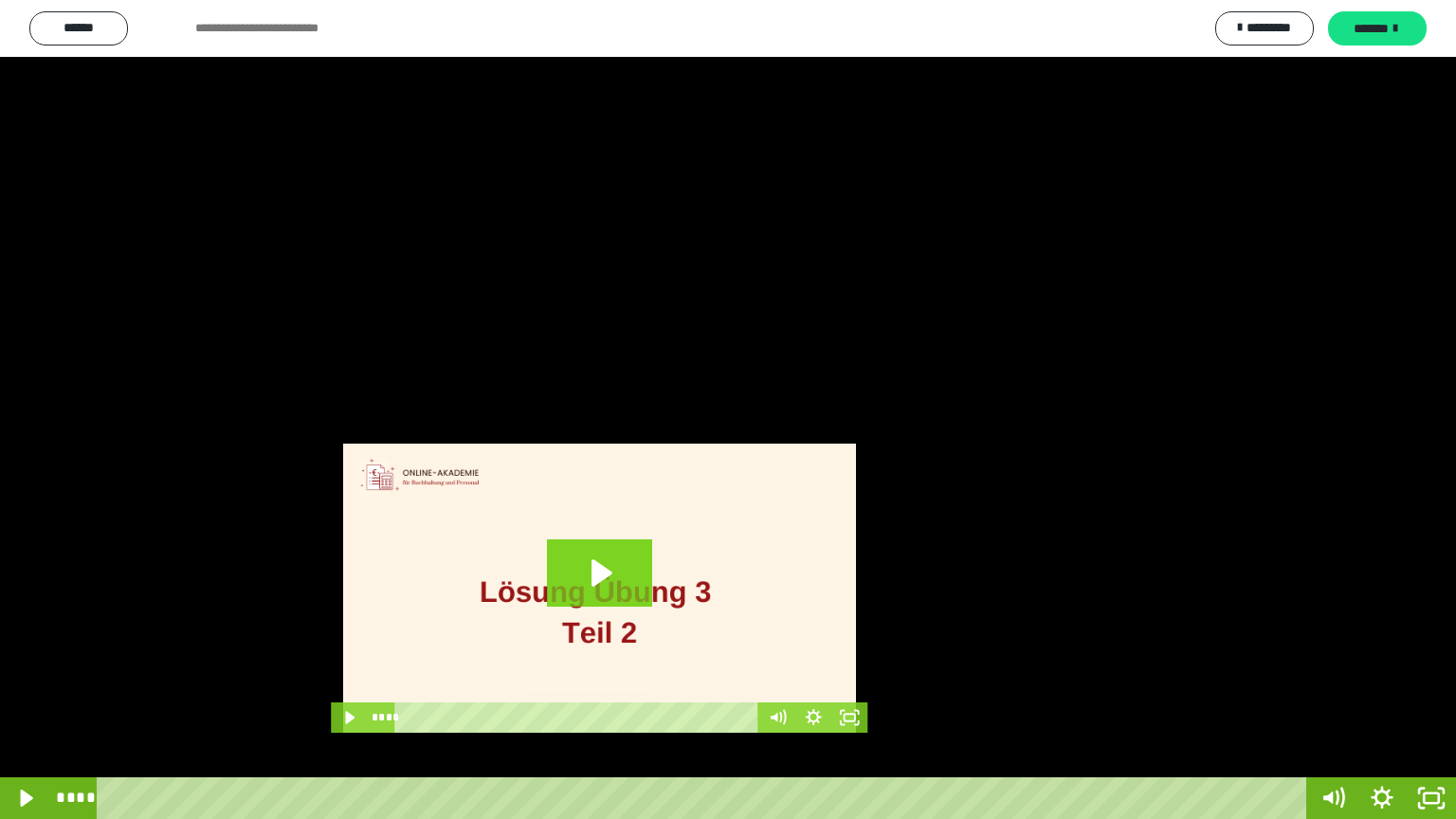 drag, startPoint x: 1434, startPoint y: 34, endPoint x: 1367, endPoint y: 68, distance: 75.13322 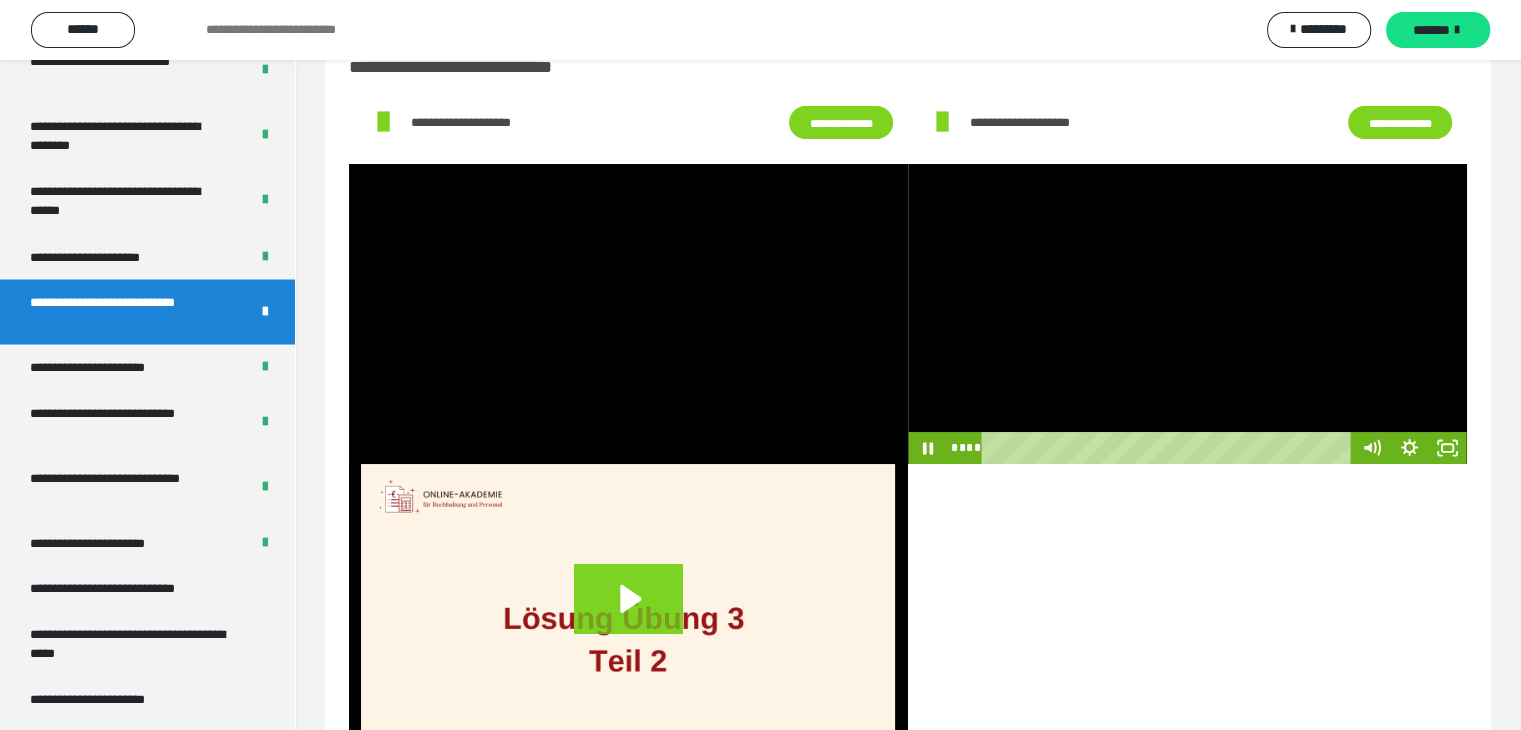 click at bounding box center (1187, 314) 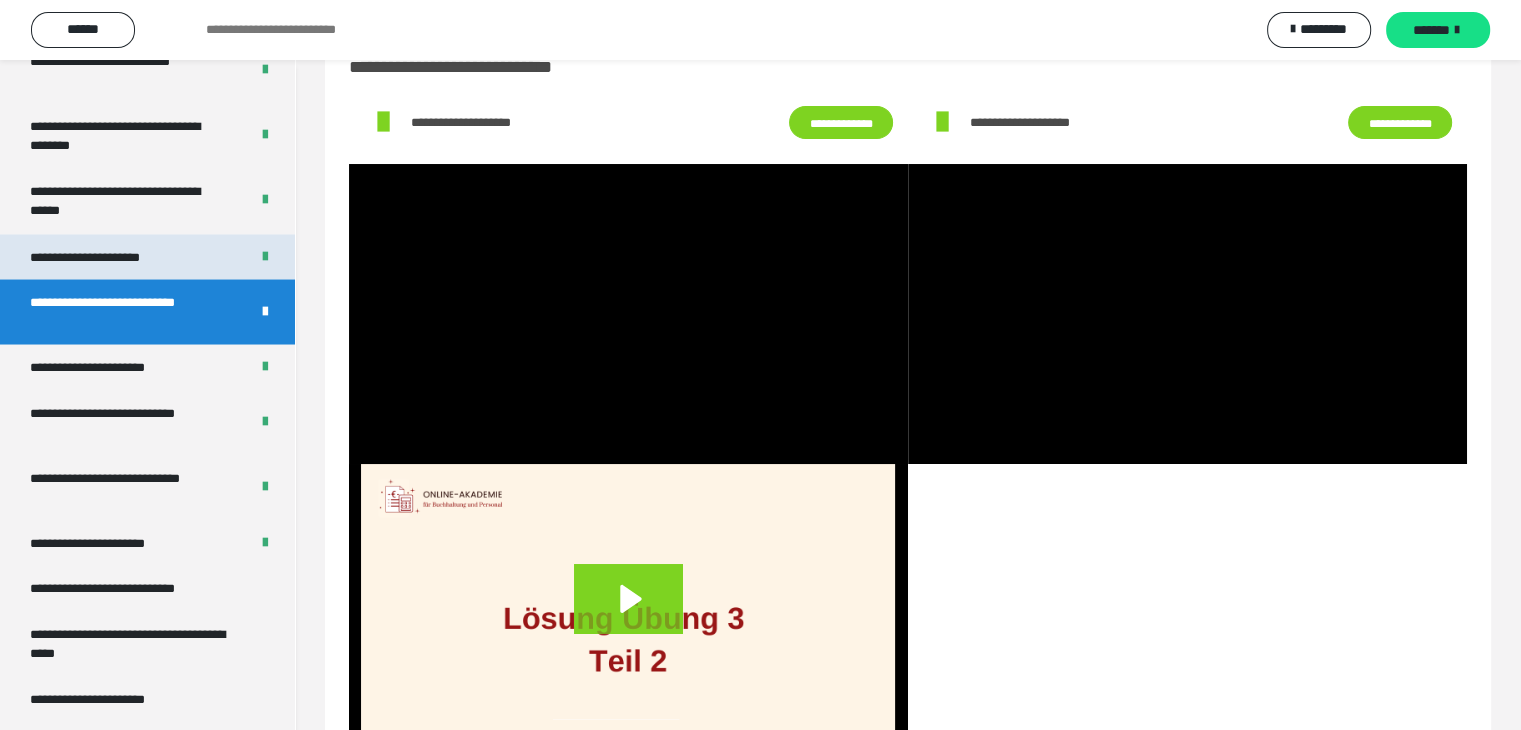 click on "**********" at bounding box center (109, 257) 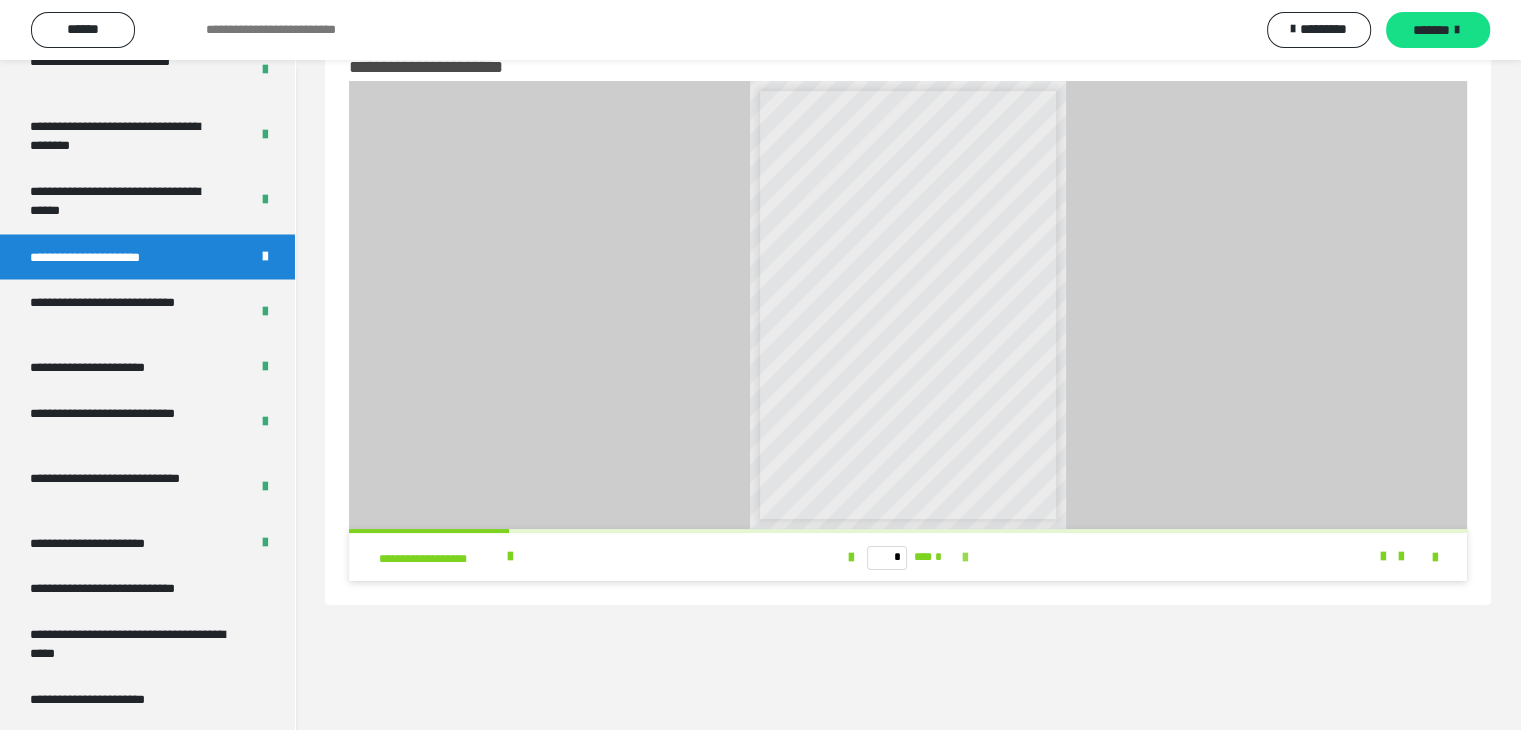 click at bounding box center [965, 558] 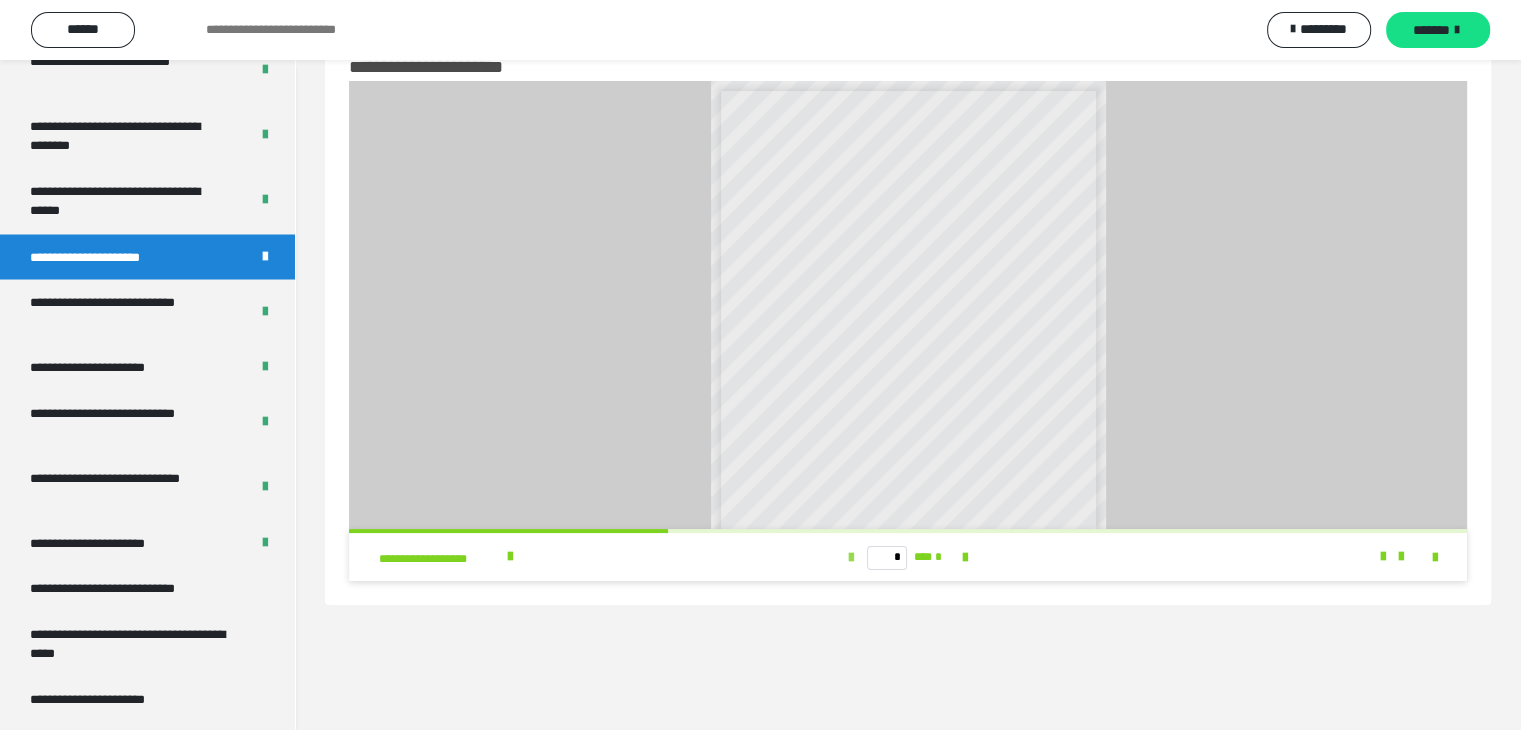 click at bounding box center [851, 558] 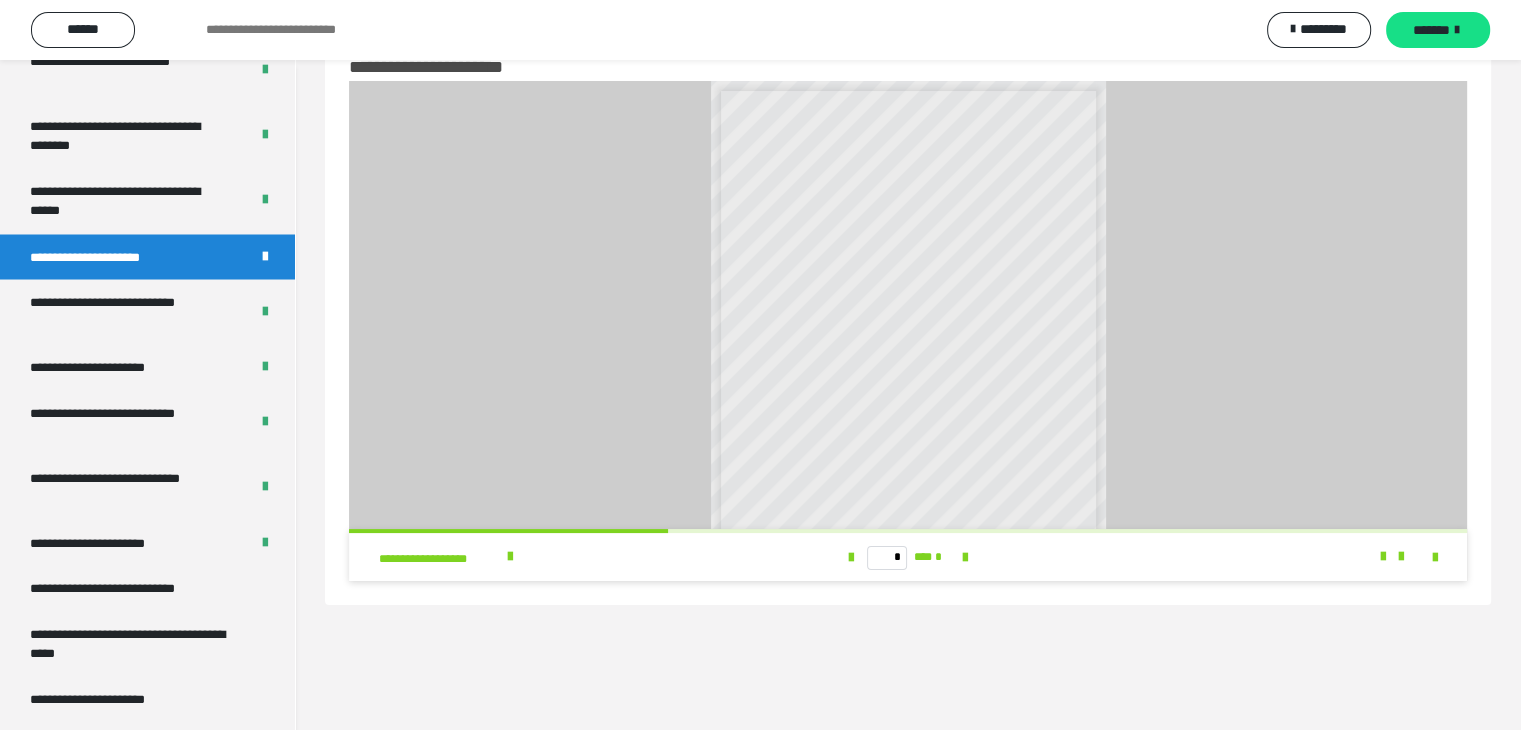 type on "*" 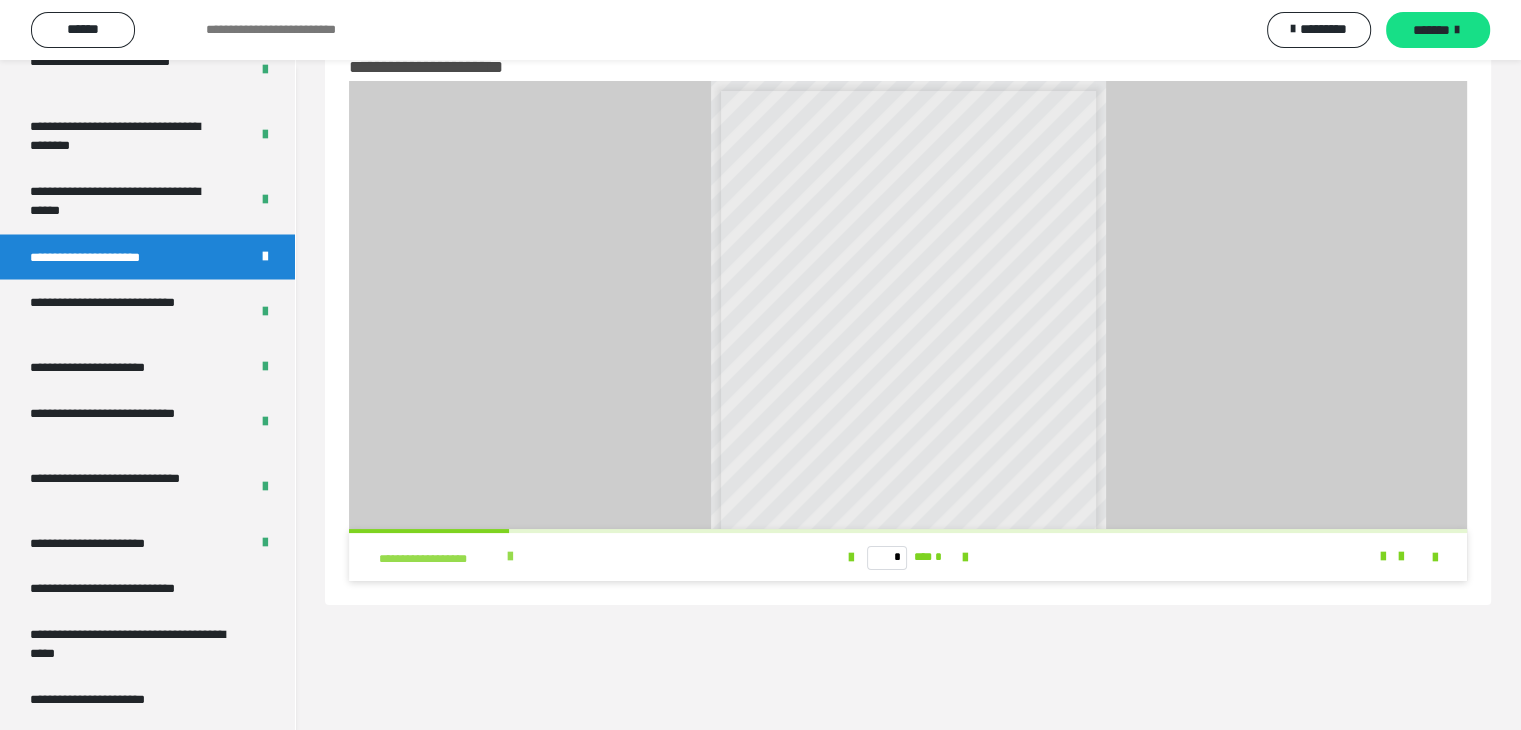 click at bounding box center [510, 557] 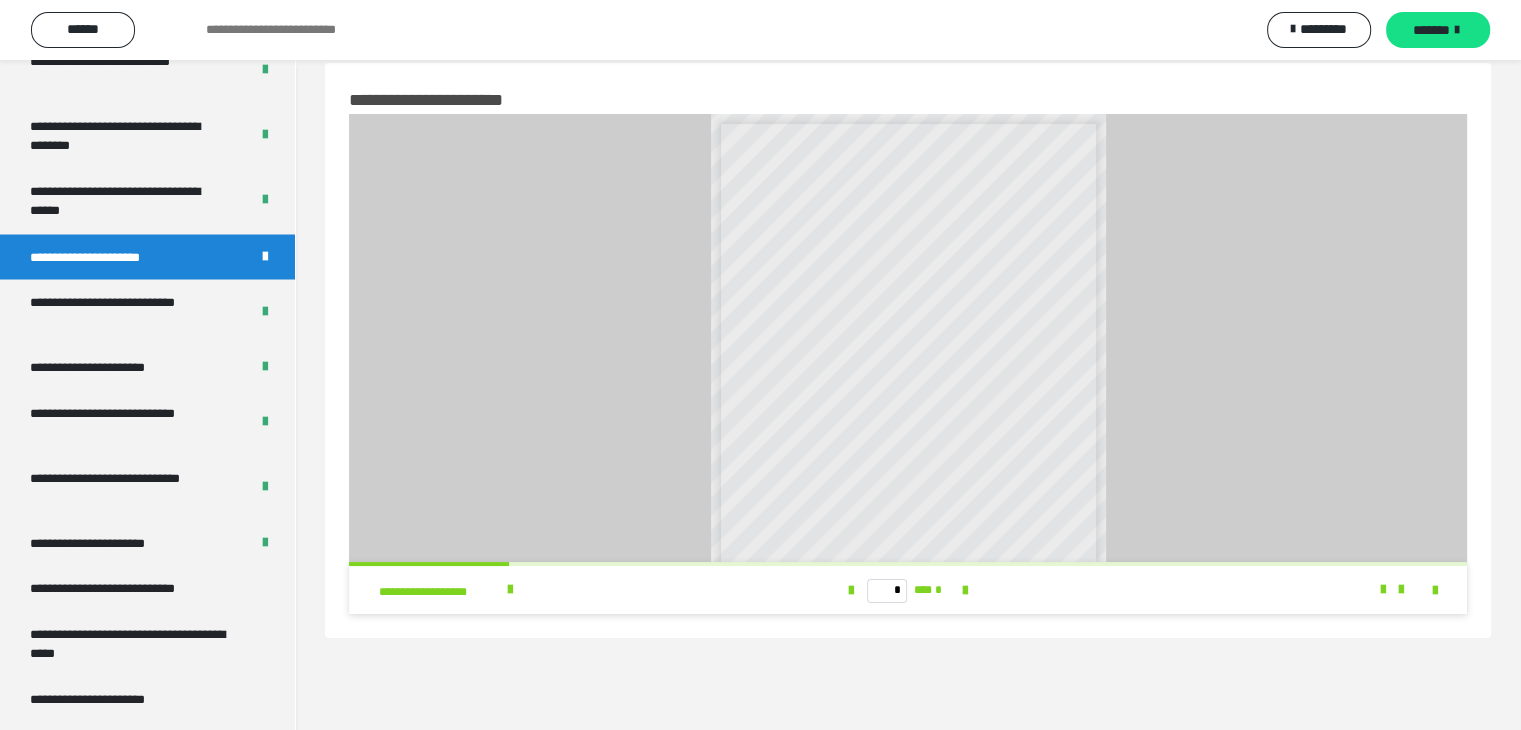 scroll, scrollTop: 0, scrollLeft: 0, axis: both 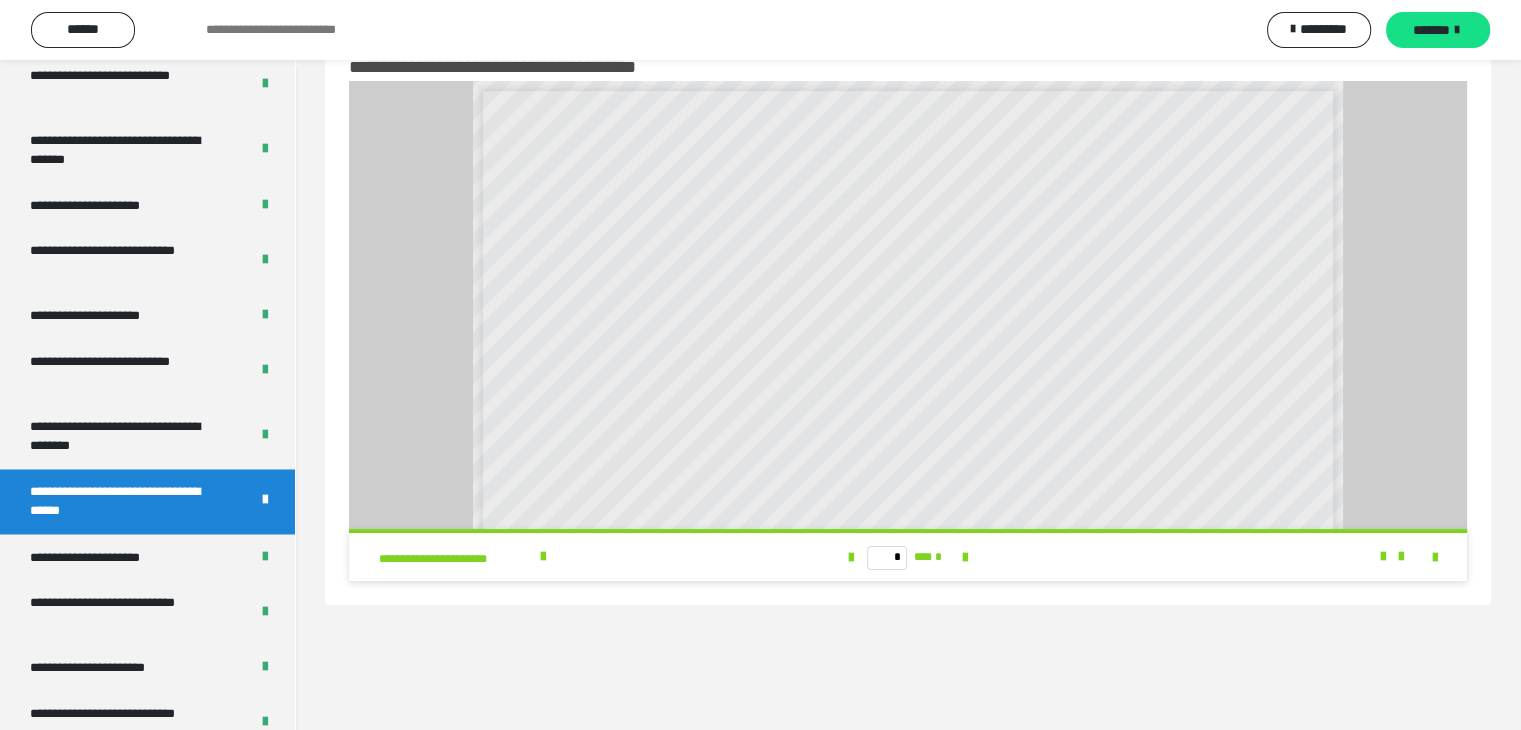 click on "* *** *" at bounding box center (908, 557) 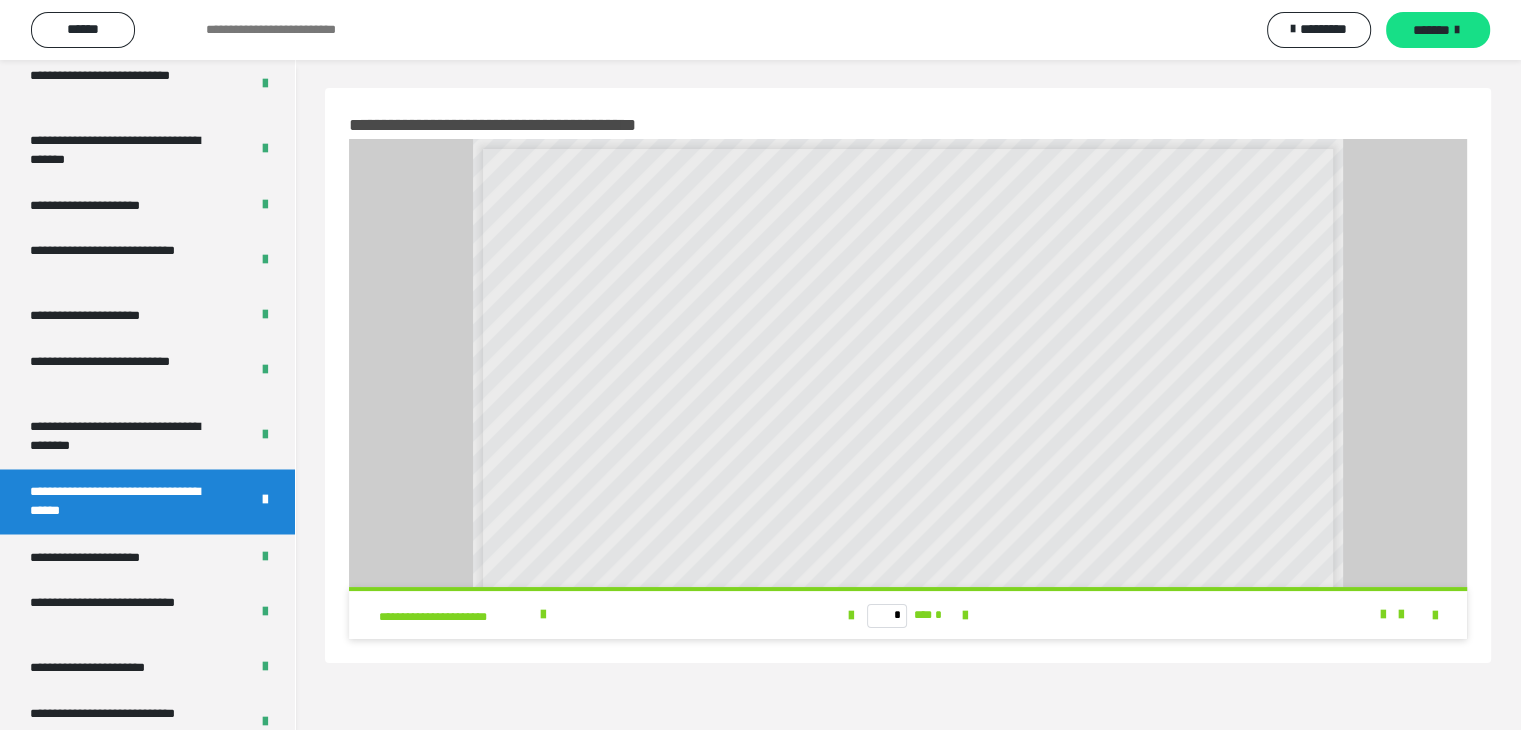 scroll, scrollTop: 60, scrollLeft: 0, axis: vertical 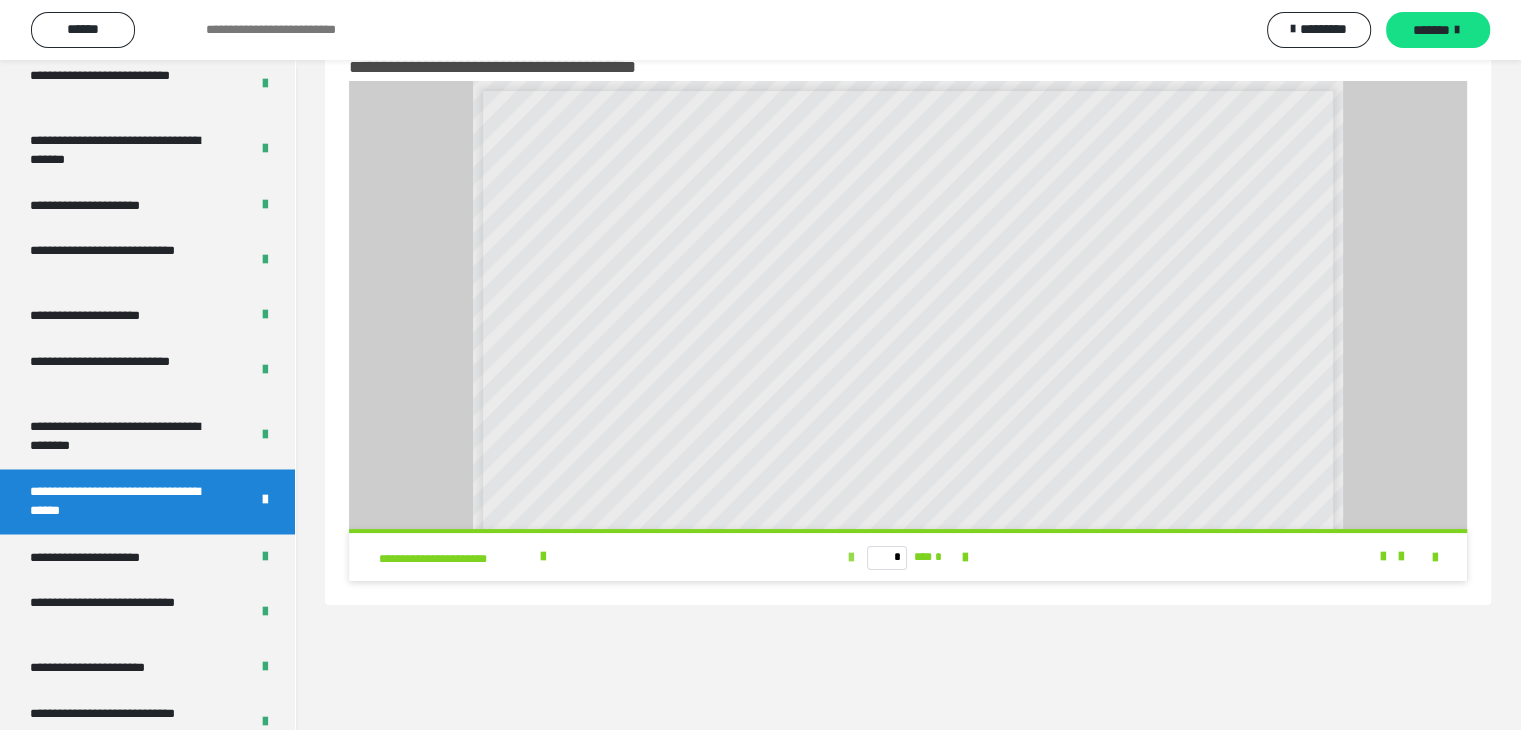 click at bounding box center [851, 558] 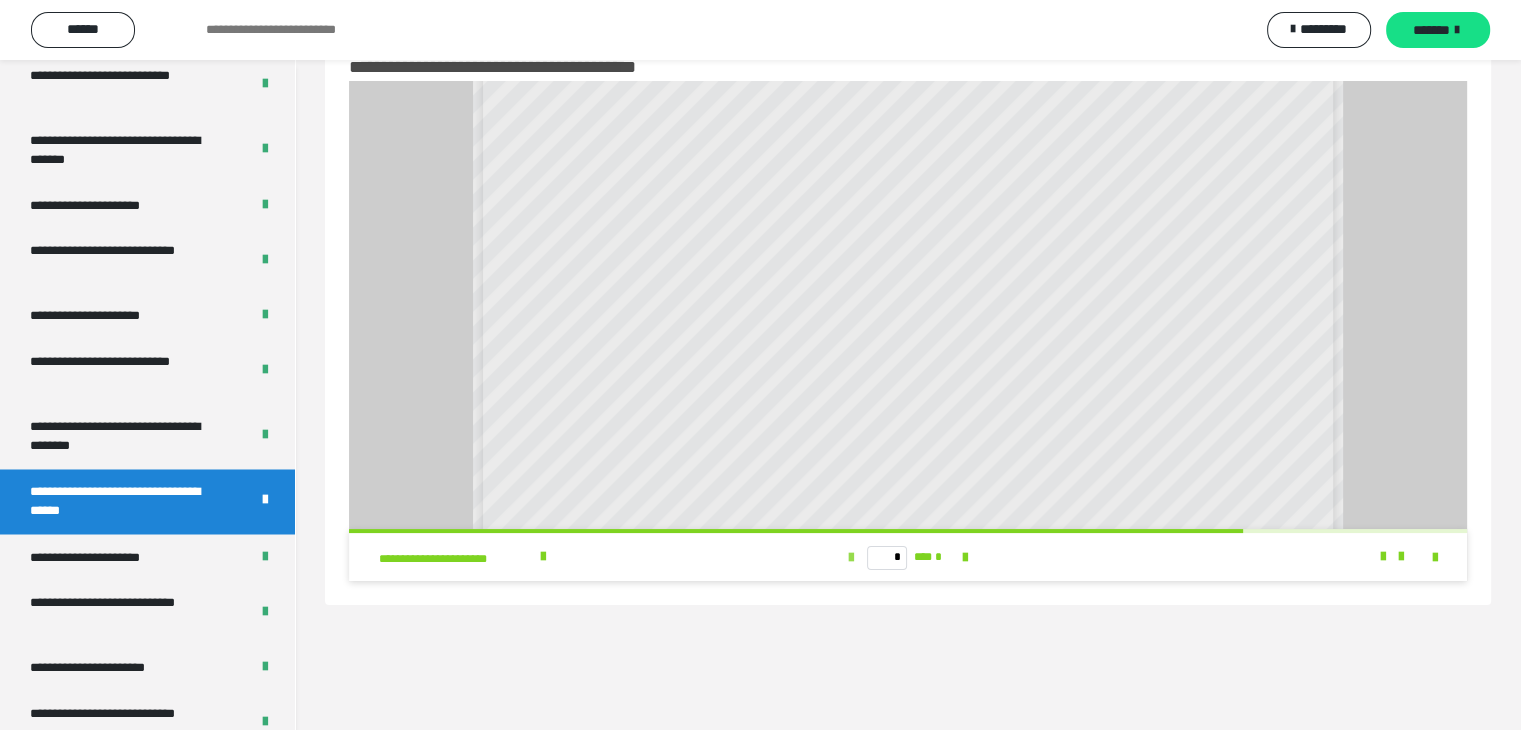 scroll, scrollTop: 300, scrollLeft: 0, axis: vertical 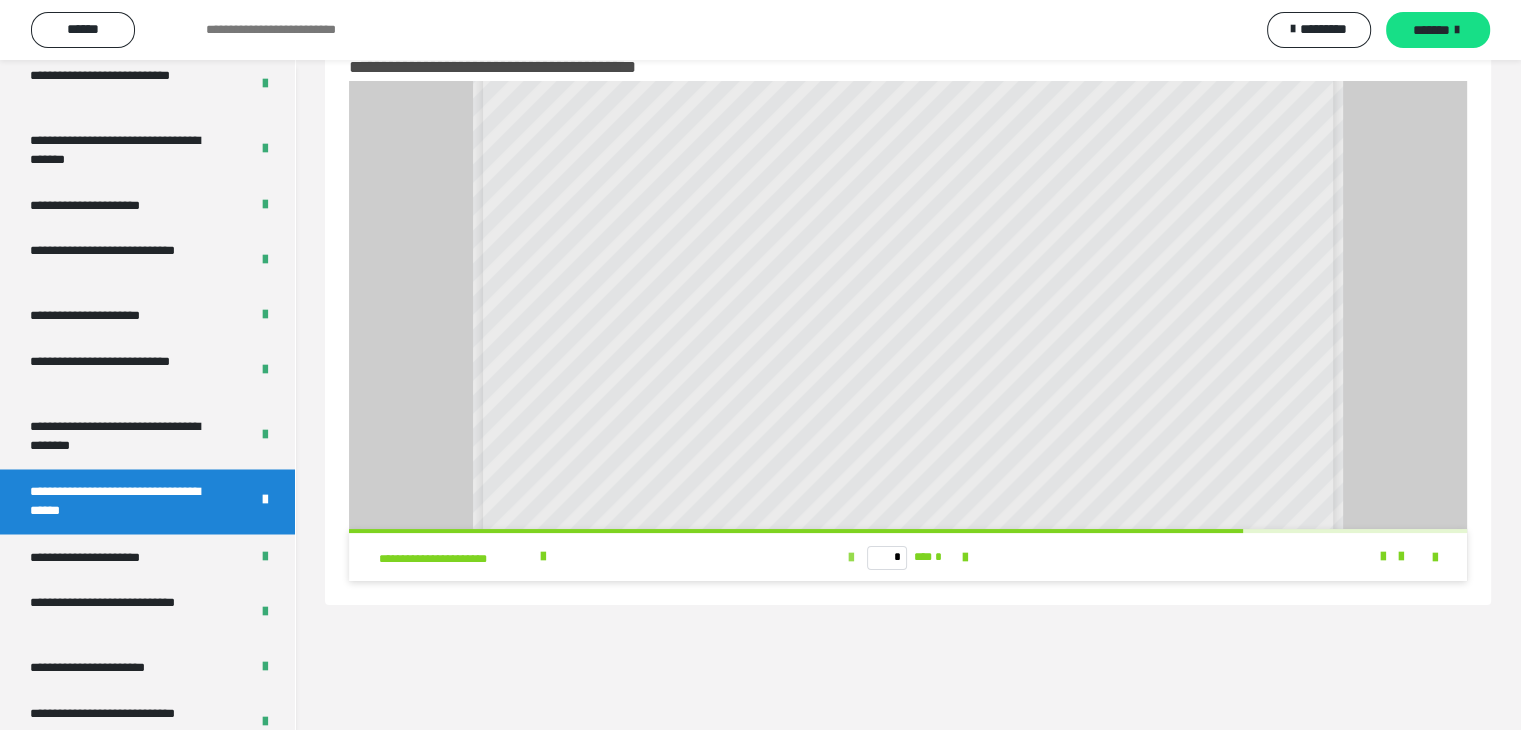click at bounding box center [851, 558] 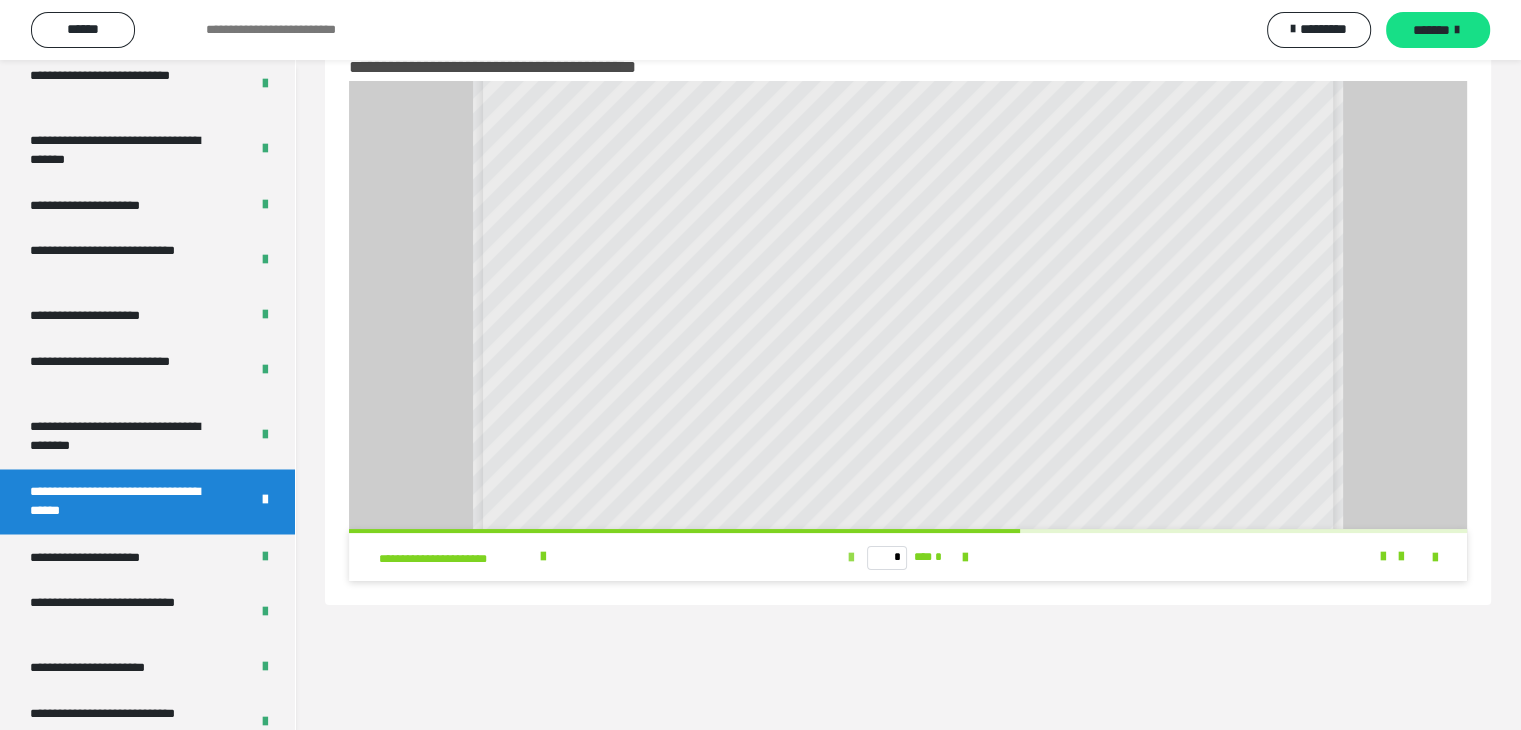 scroll, scrollTop: 0, scrollLeft: 0, axis: both 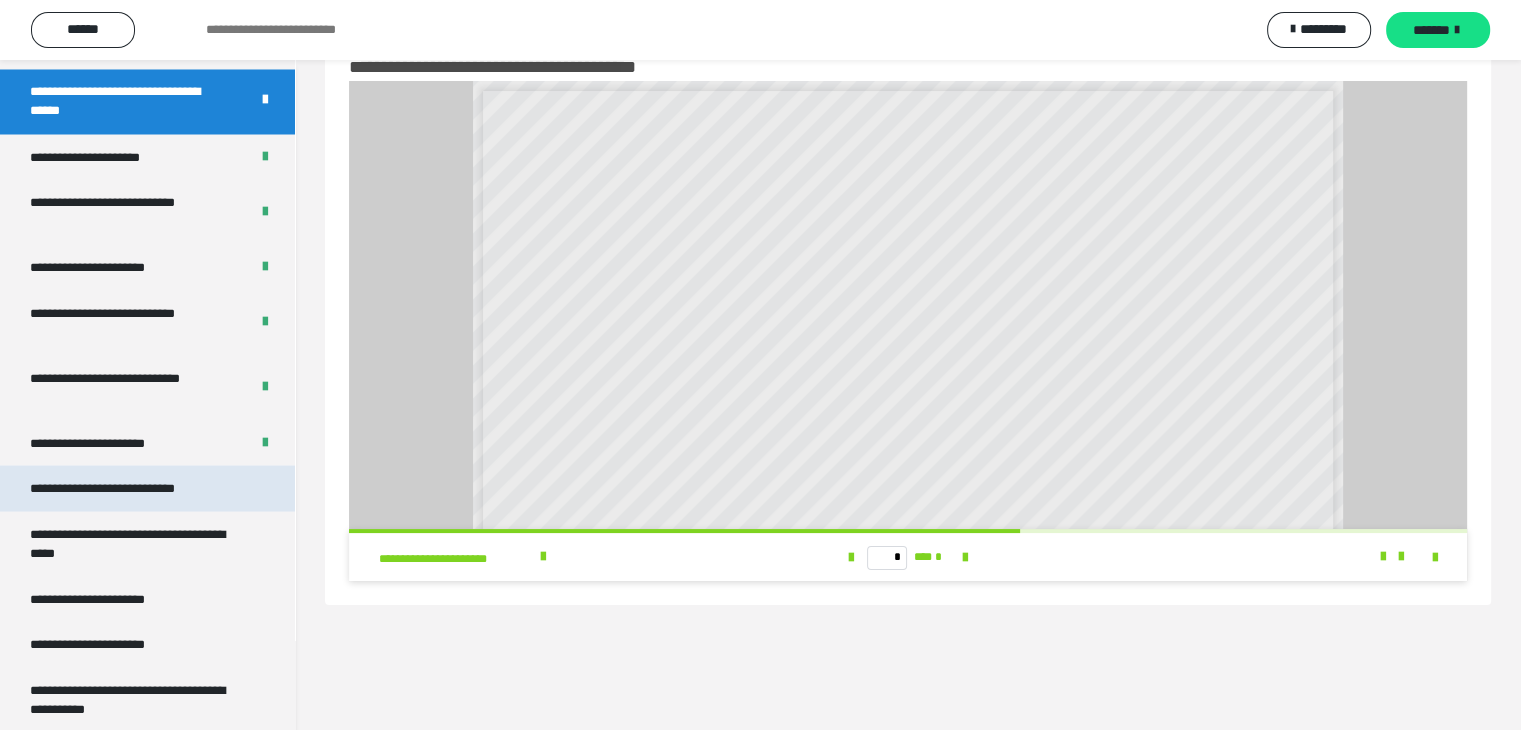 click on "**********" at bounding box center [129, 488] 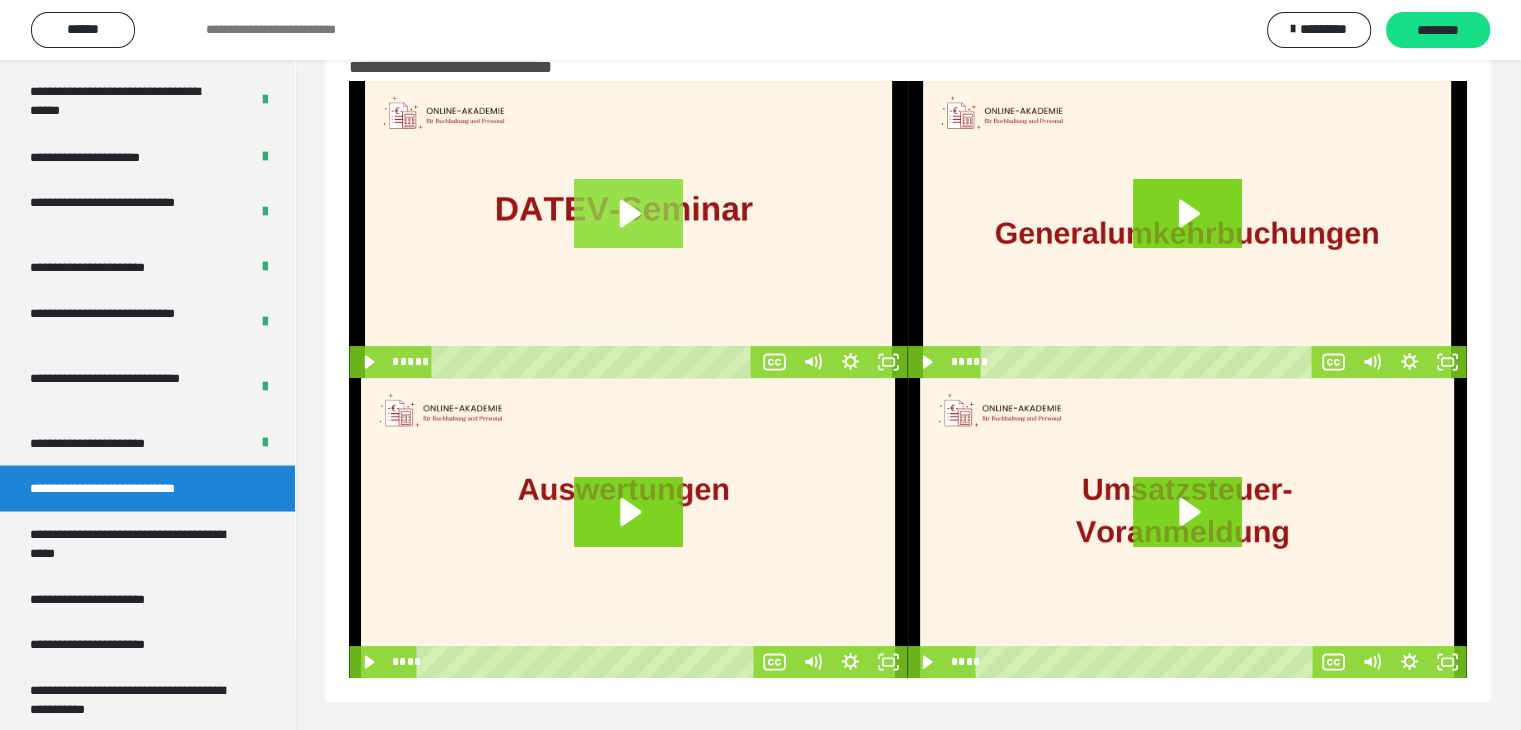 click 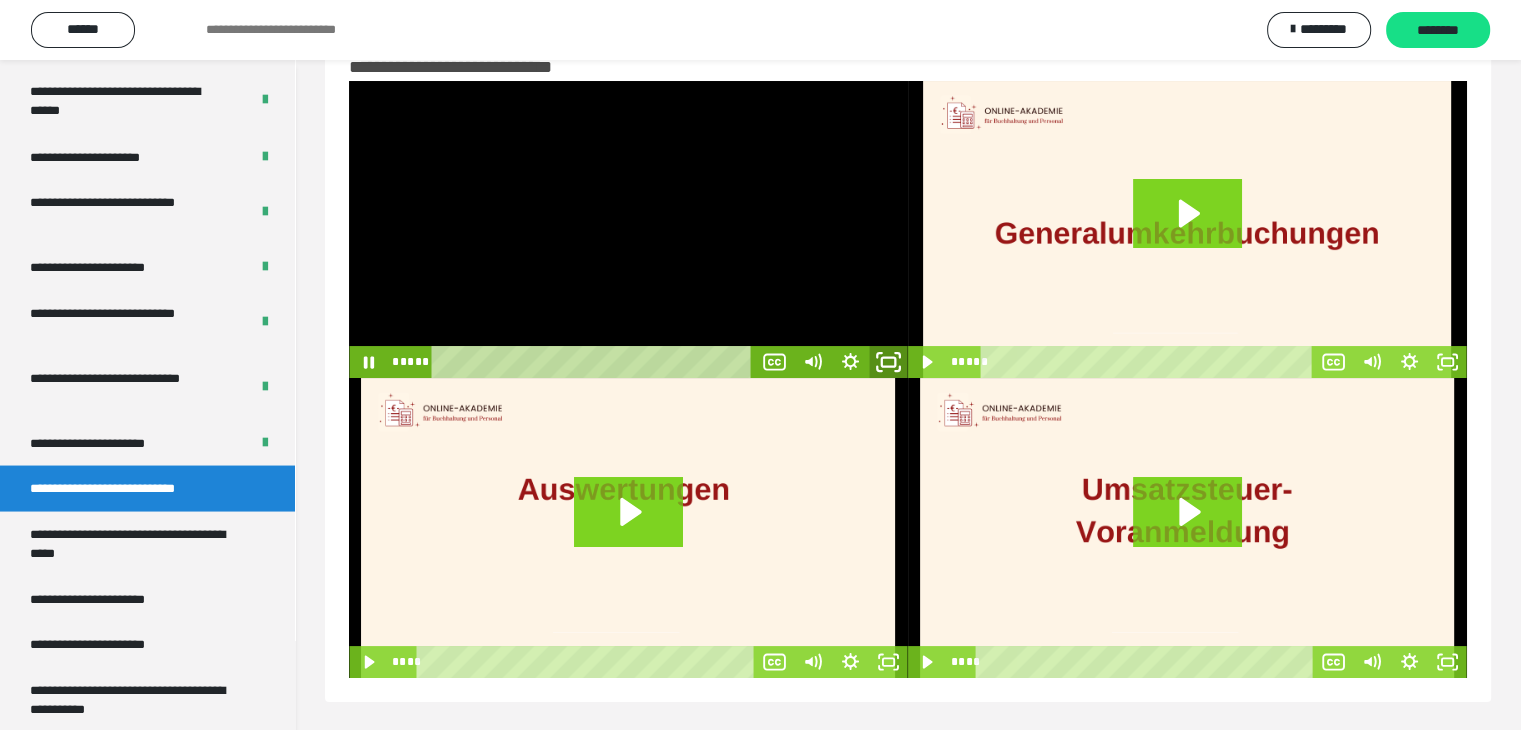 click 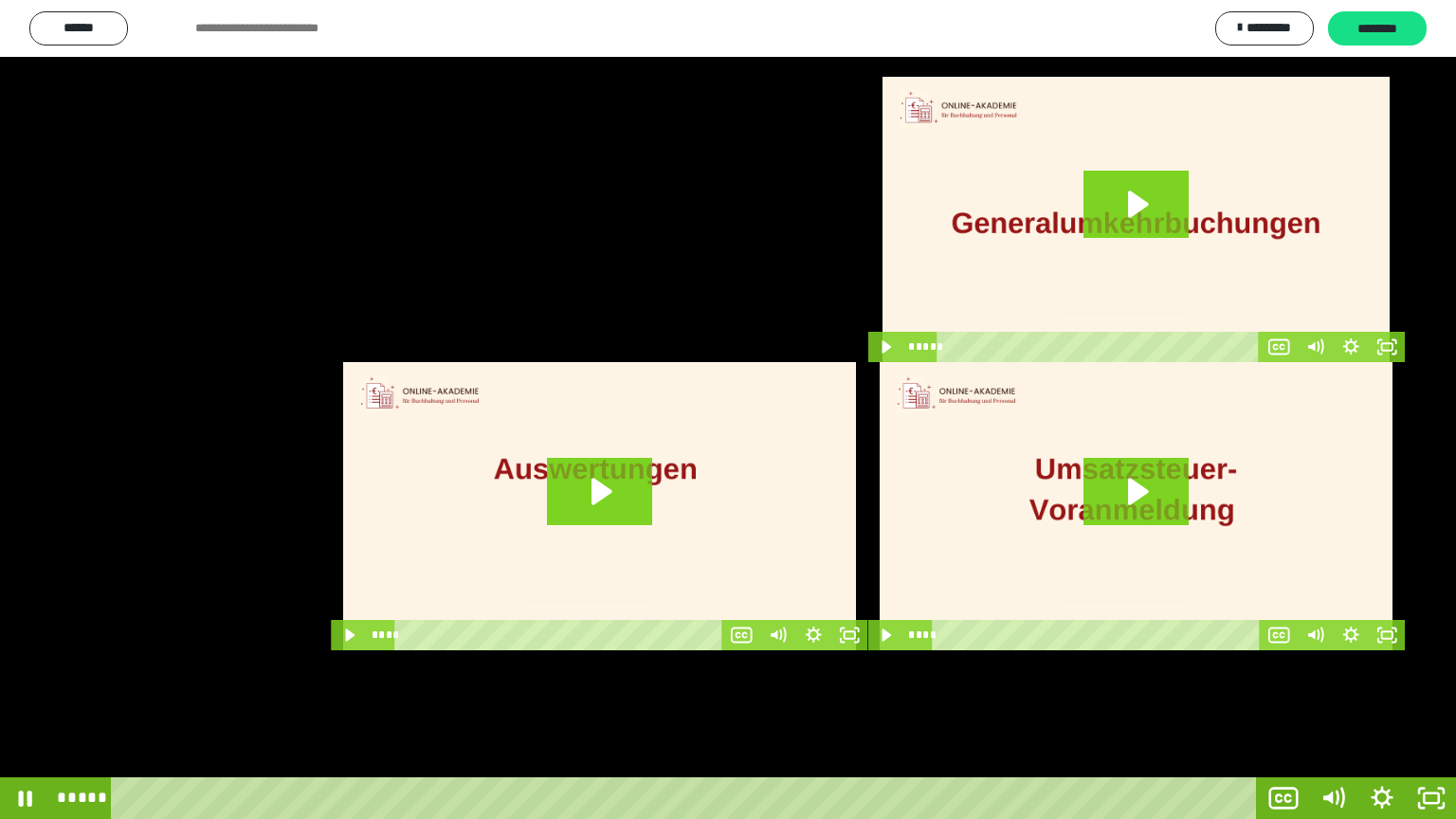 click at bounding box center [728, 410] 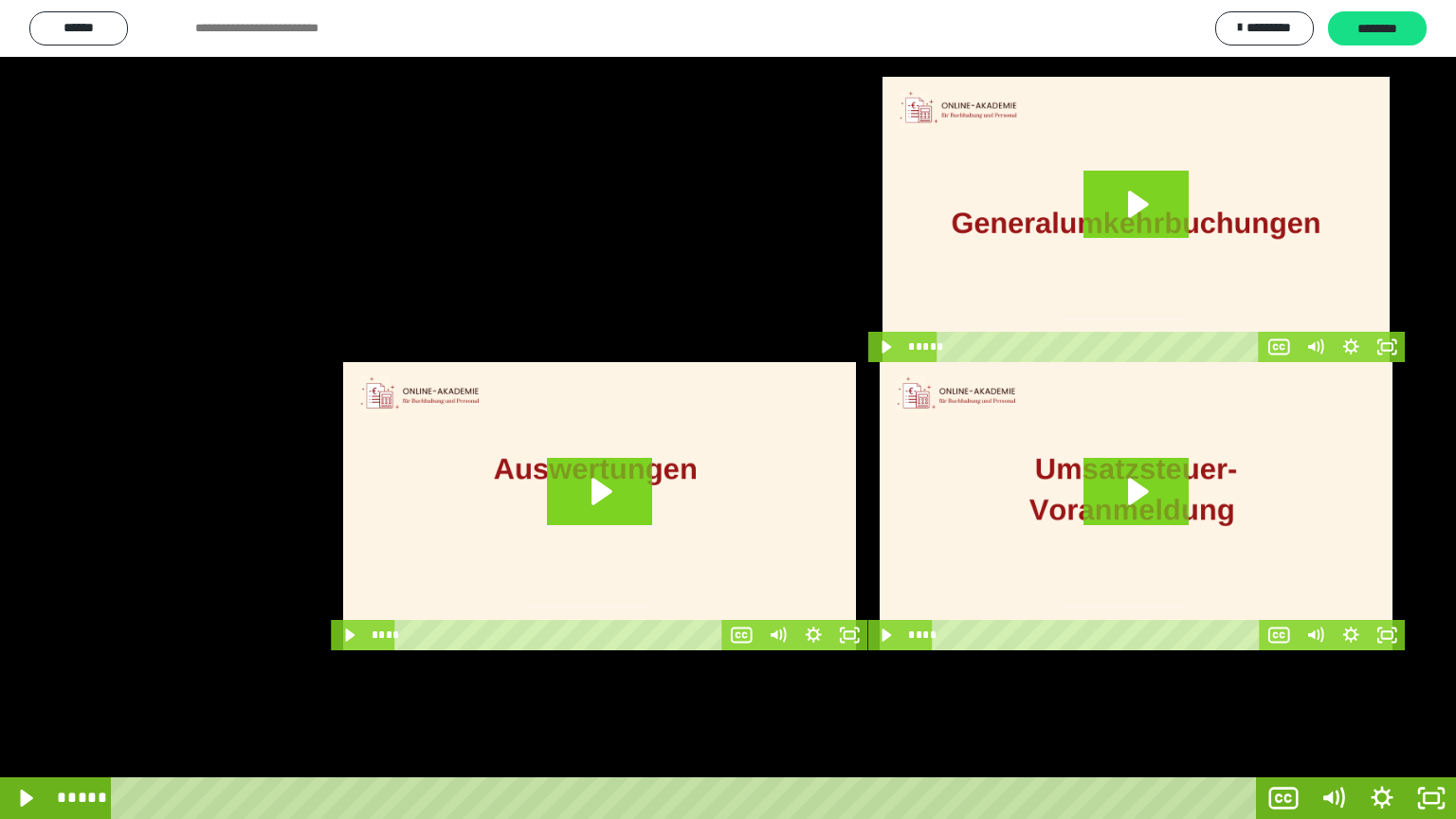 click at bounding box center [728, 410] 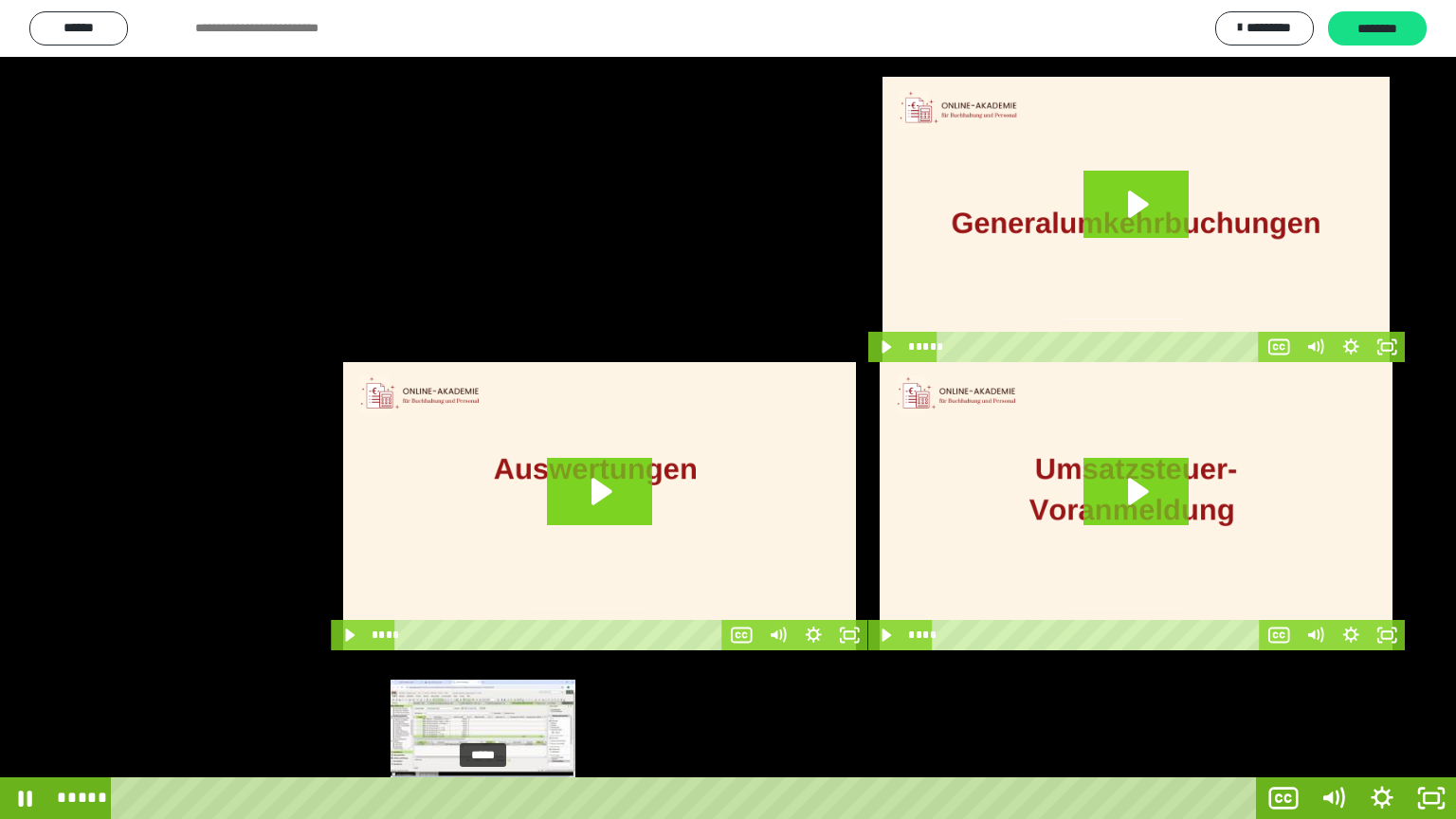 click on "*****" at bounding box center [687, 798] 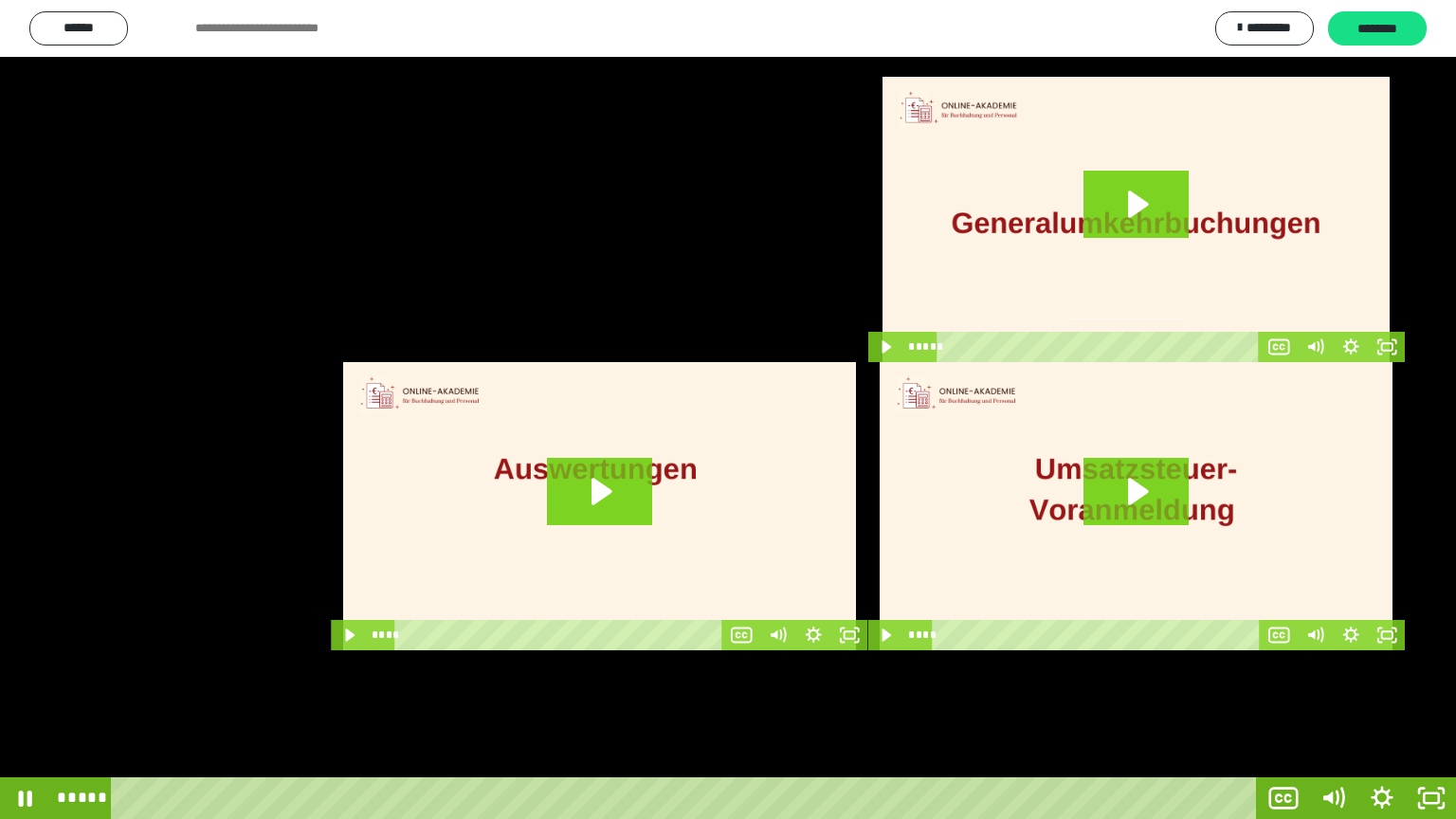 click at bounding box center [728, 410] 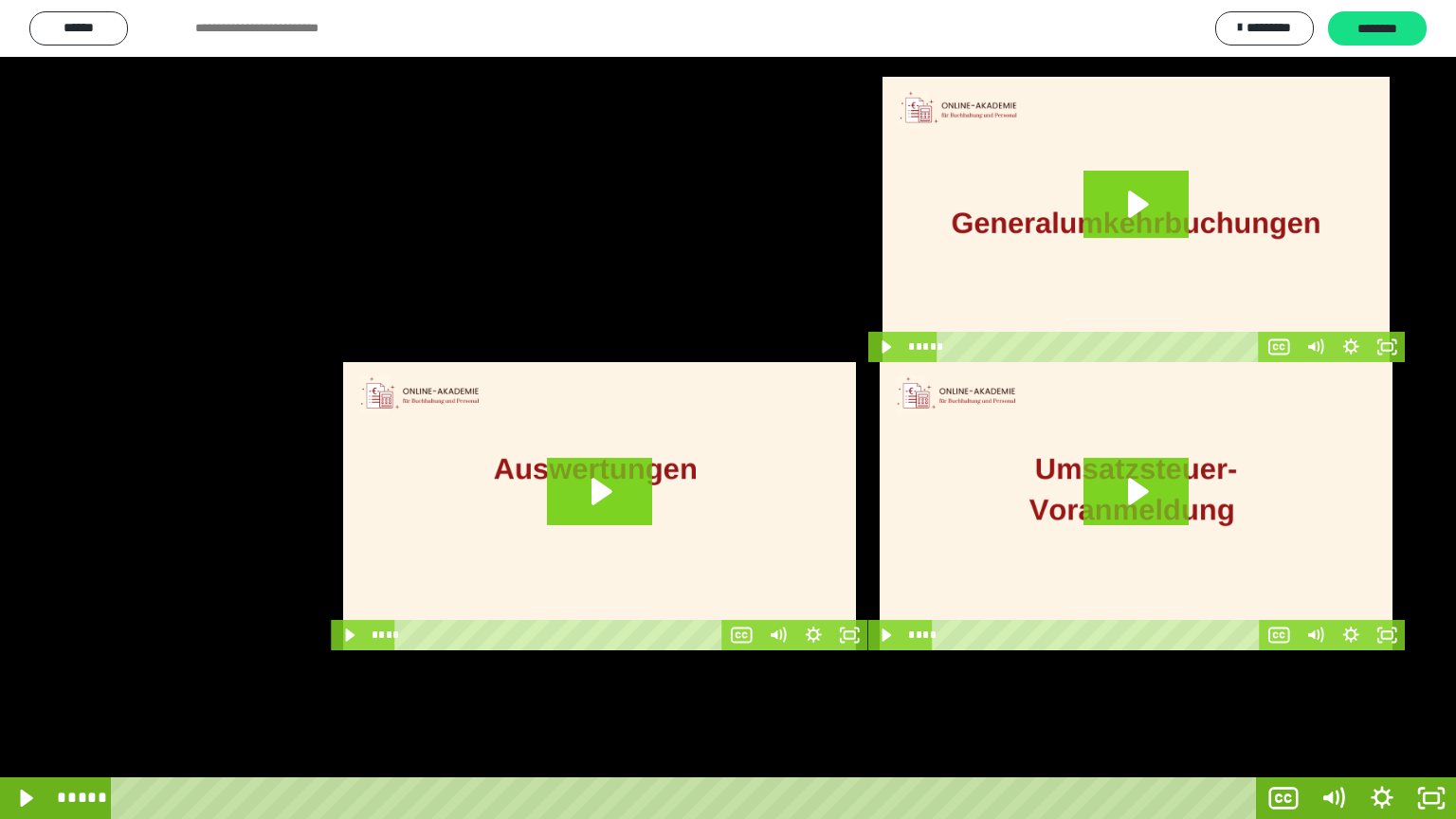 click at bounding box center (728, 410) 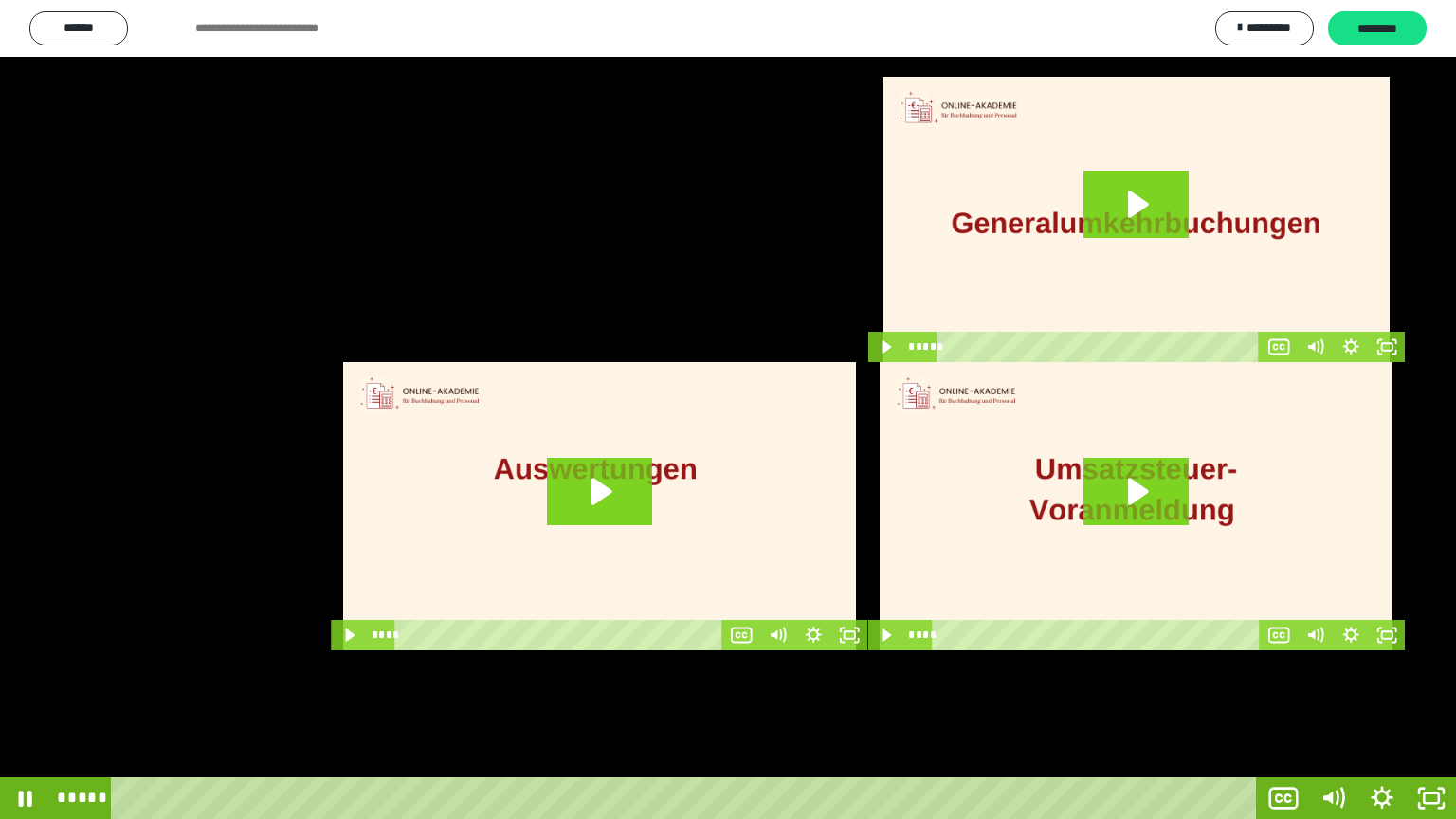 click at bounding box center [728, 410] 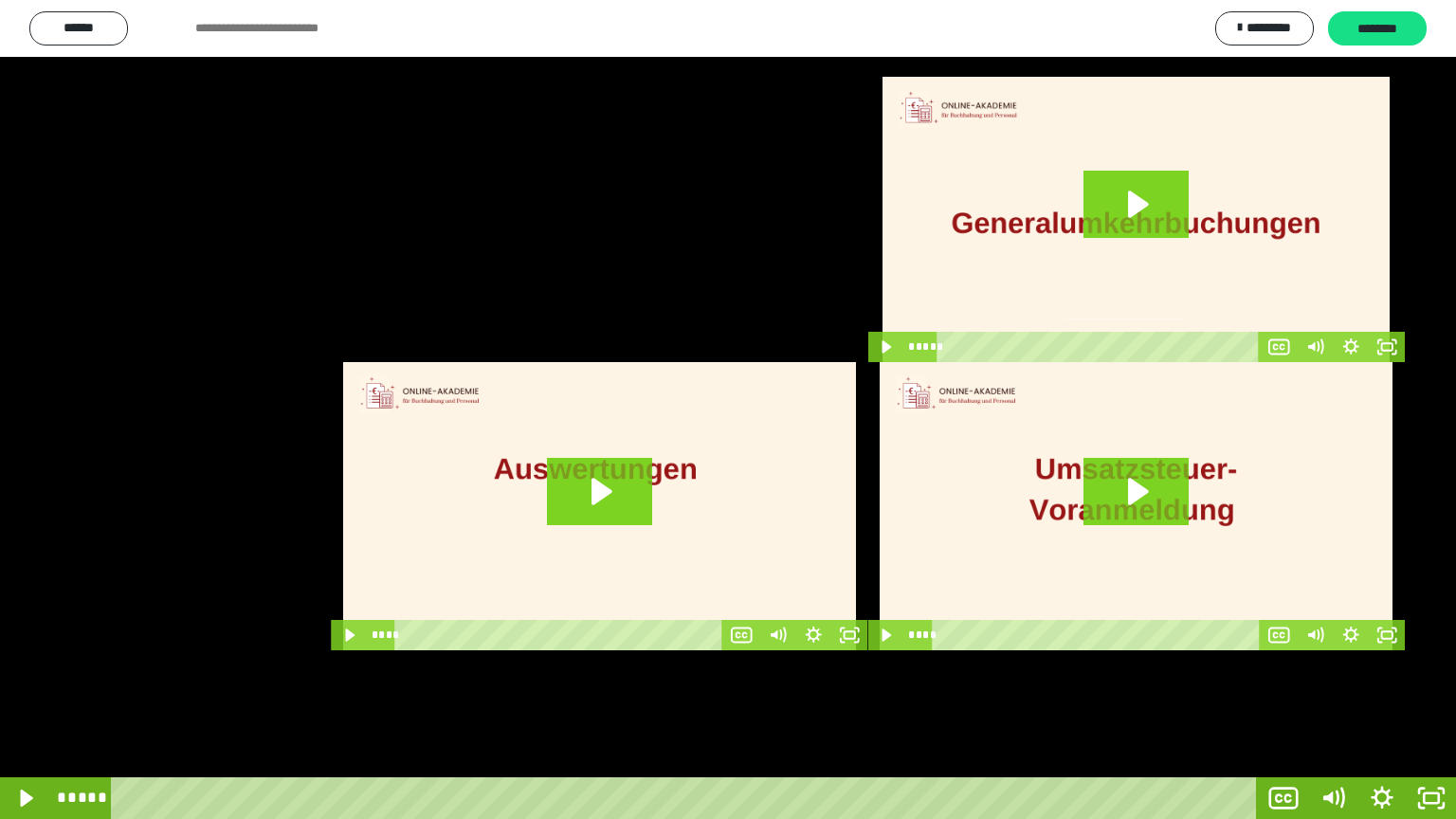 click at bounding box center [728, 410] 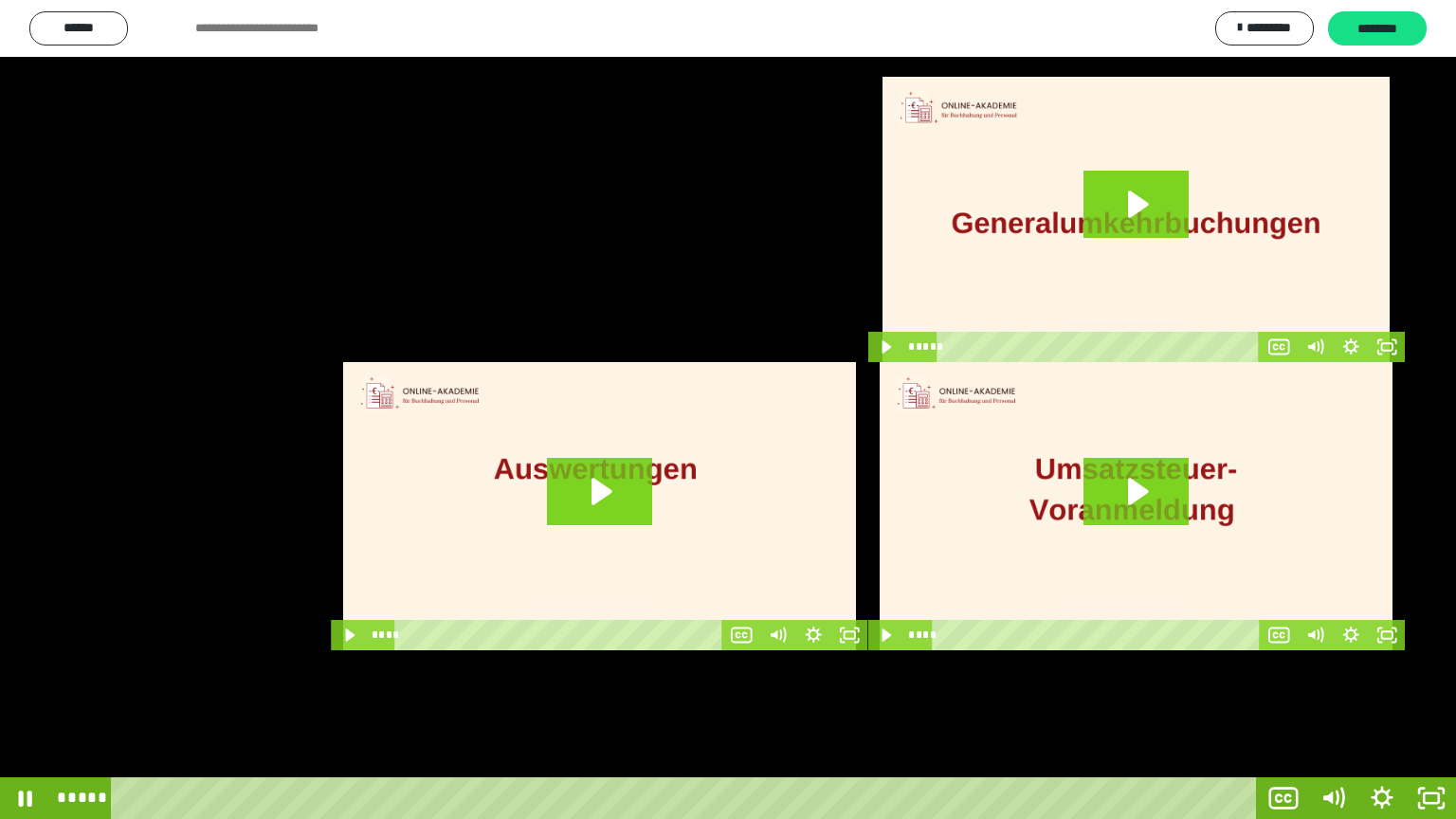 click at bounding box center [728, 410] 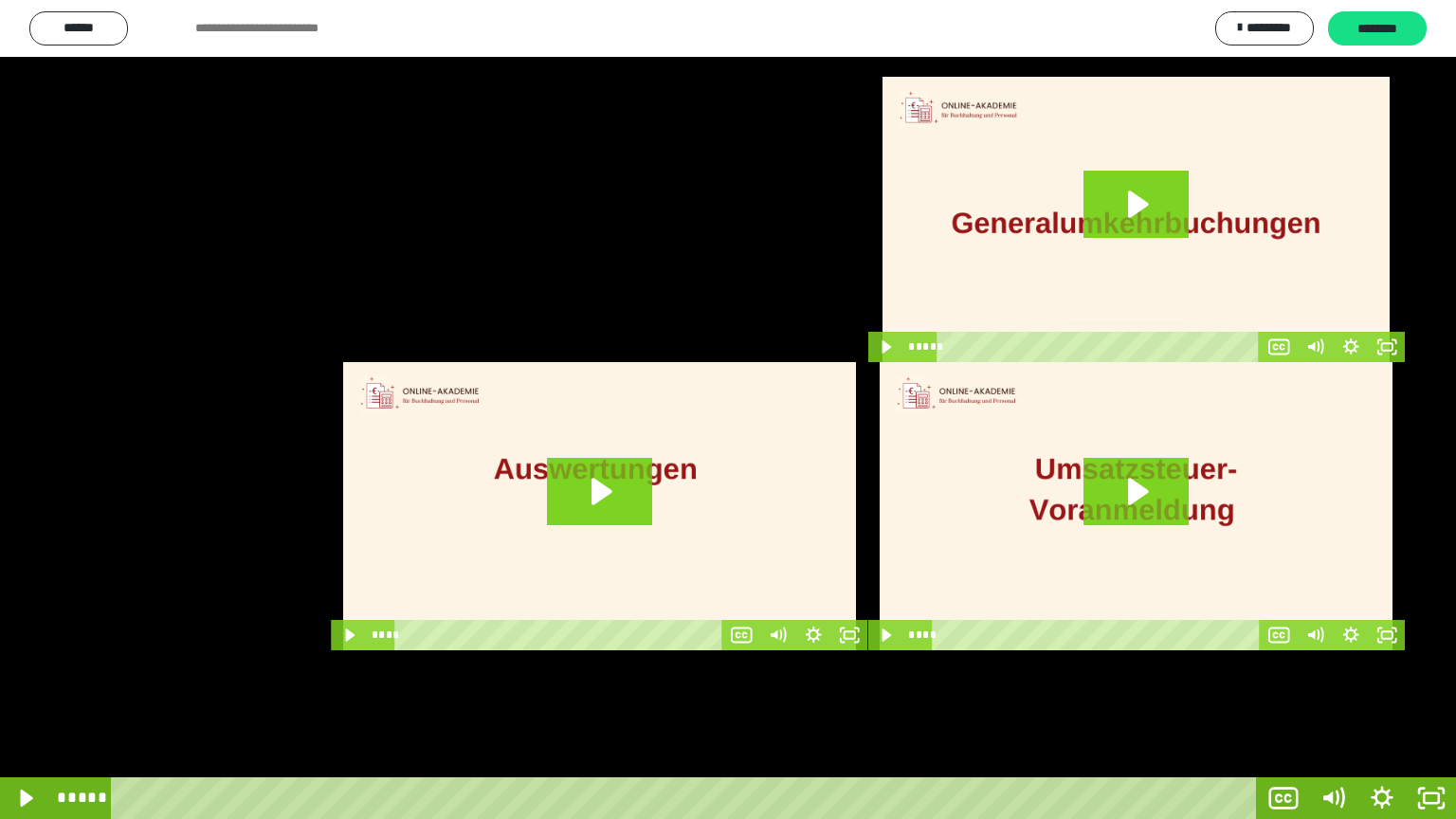 click at bounding box center [728, 410] 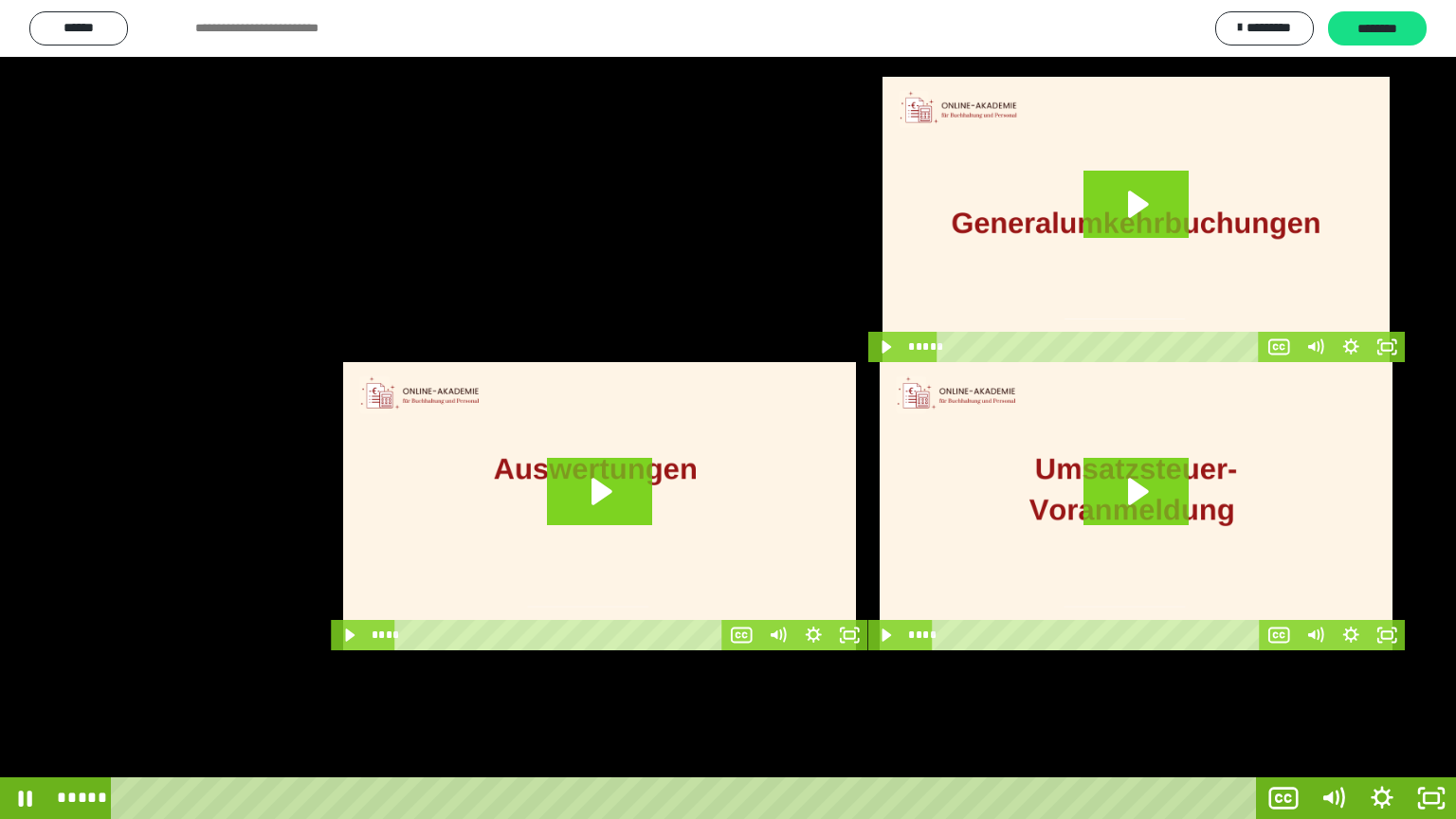 click at bounding box center [728, 410] 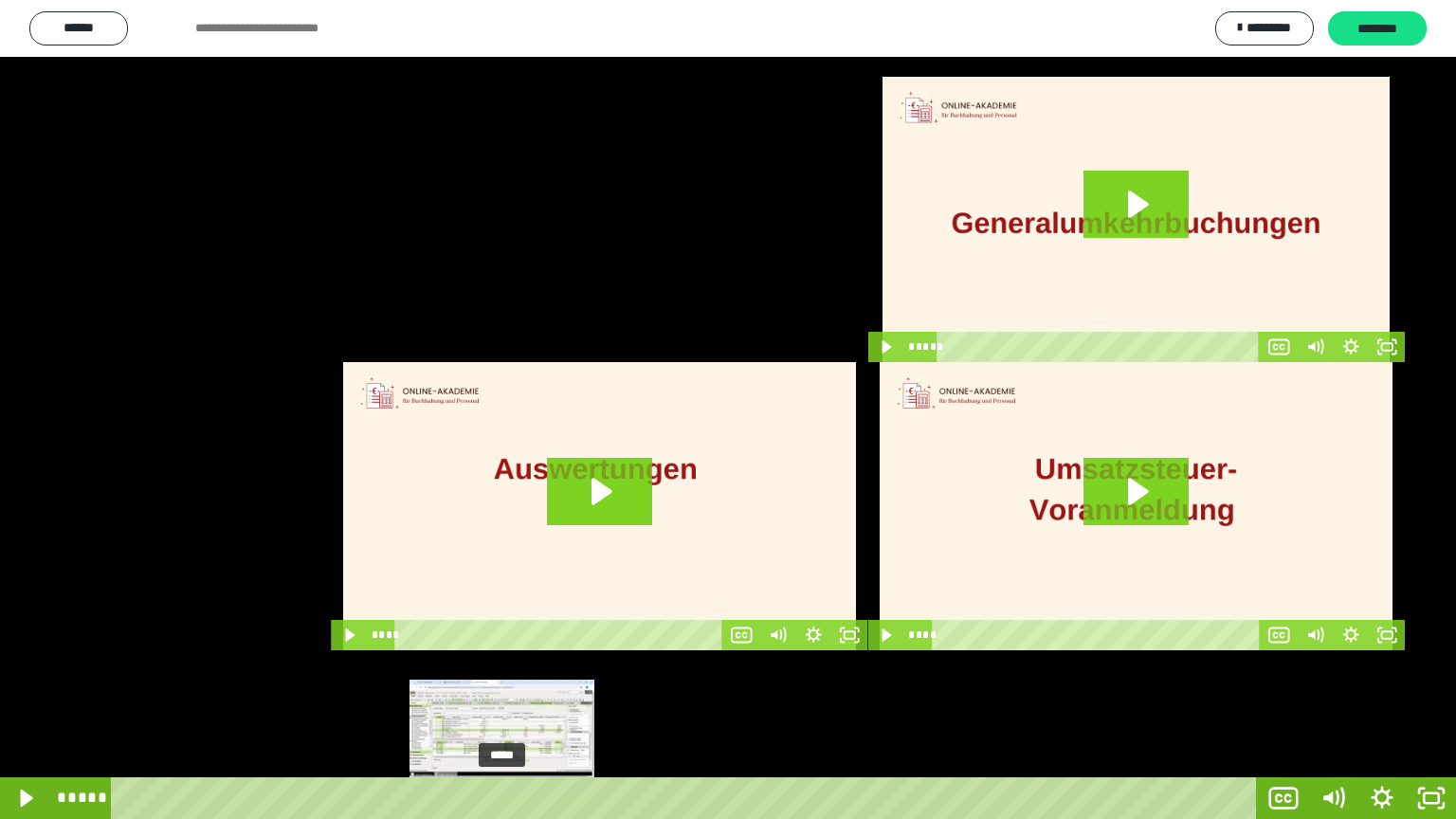 click on "*****" at bounding box center [687, 798] 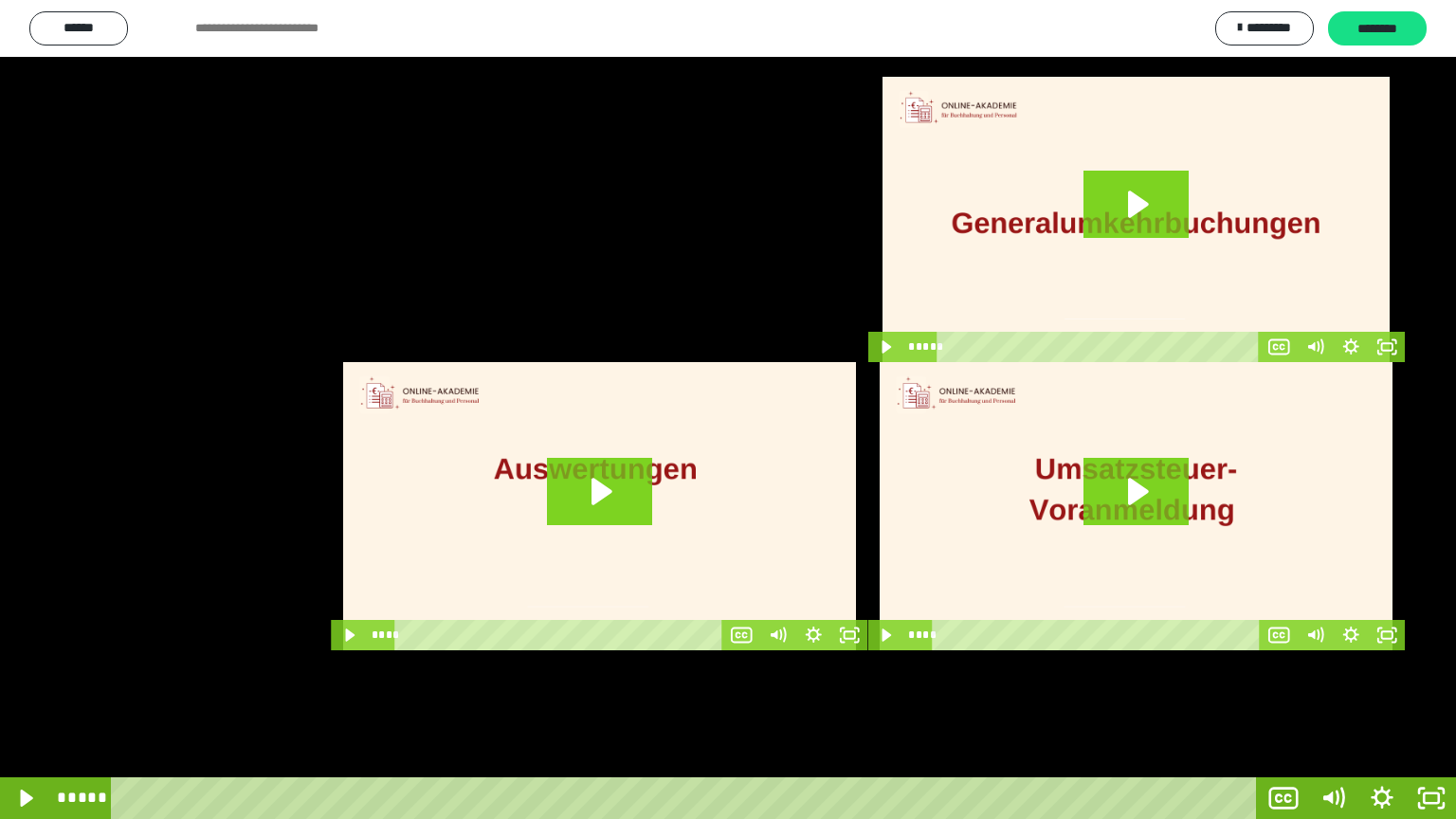 click at bounding box center [728, 410] 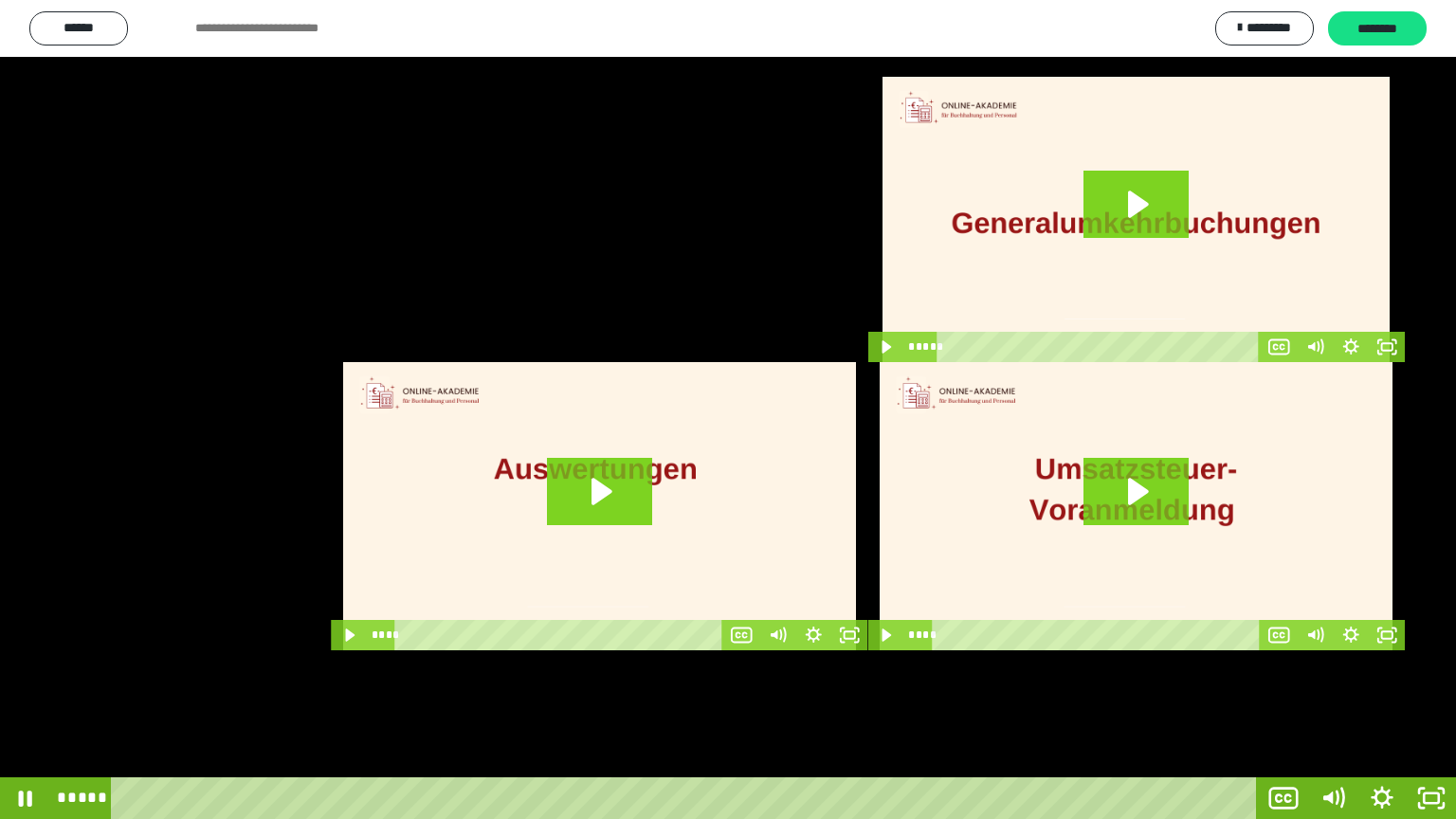 click at bounding box center (728, 410) 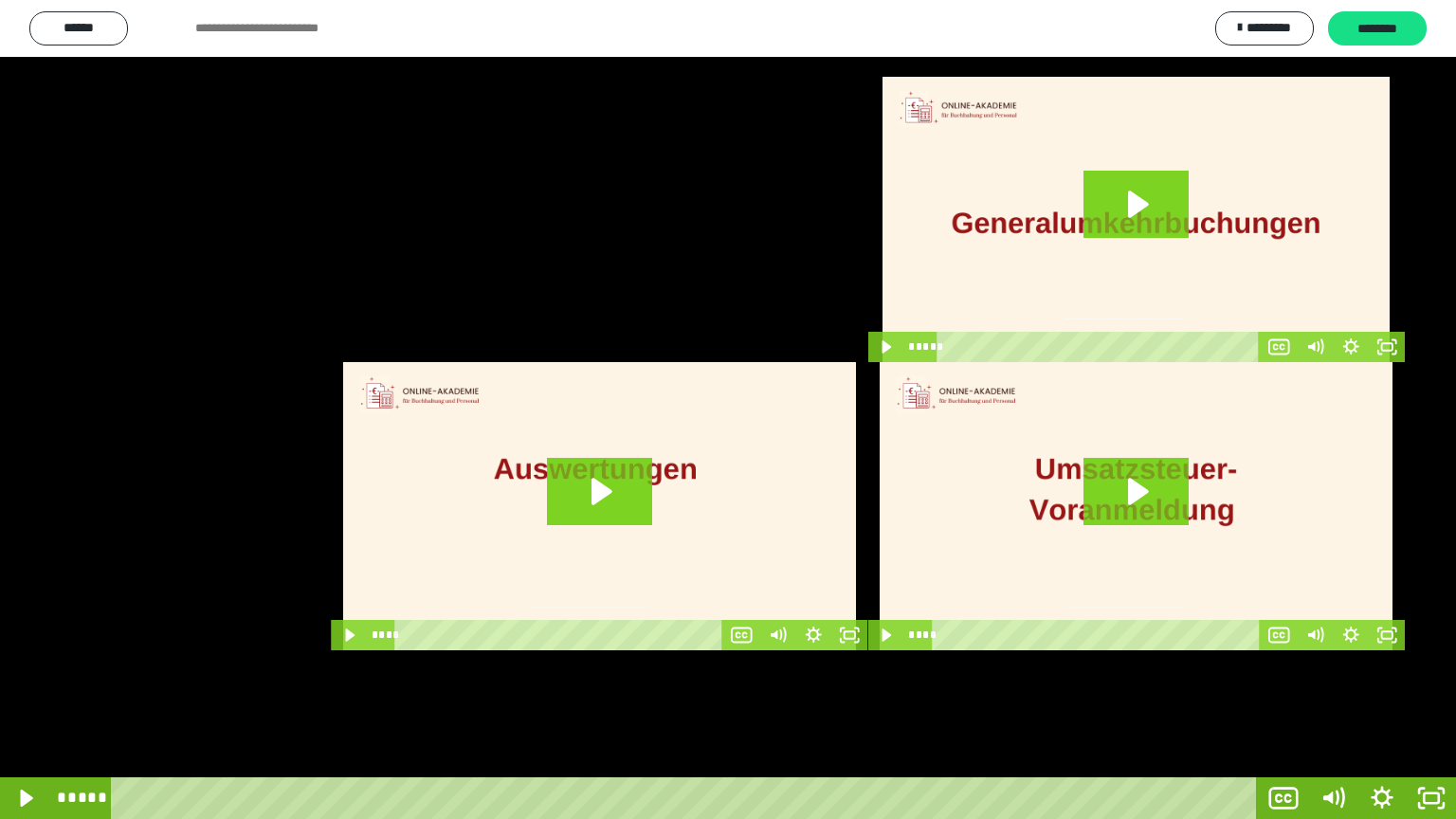 click at bounding box center [728, 410] 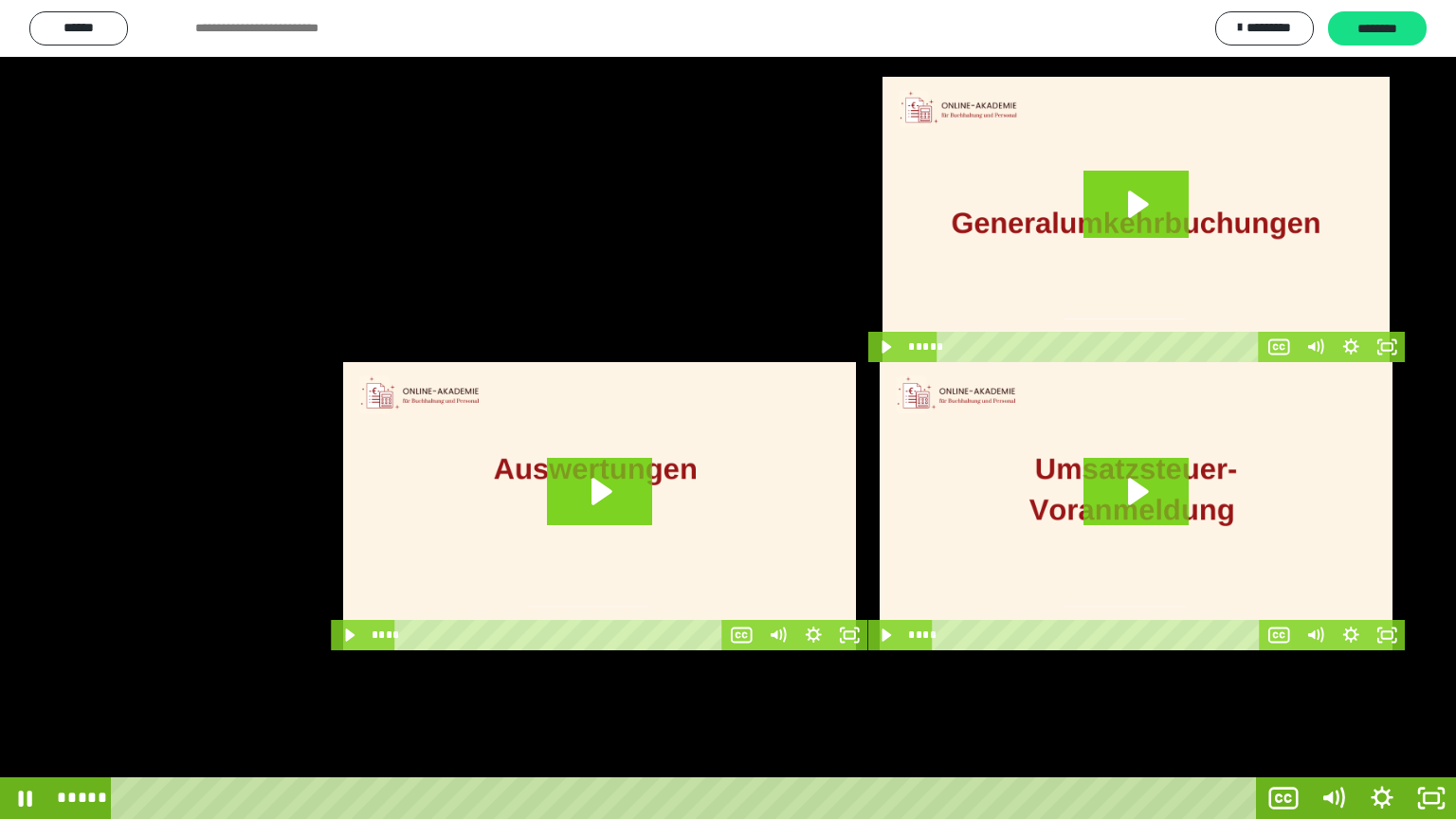 click at bounding box center [728, 410] 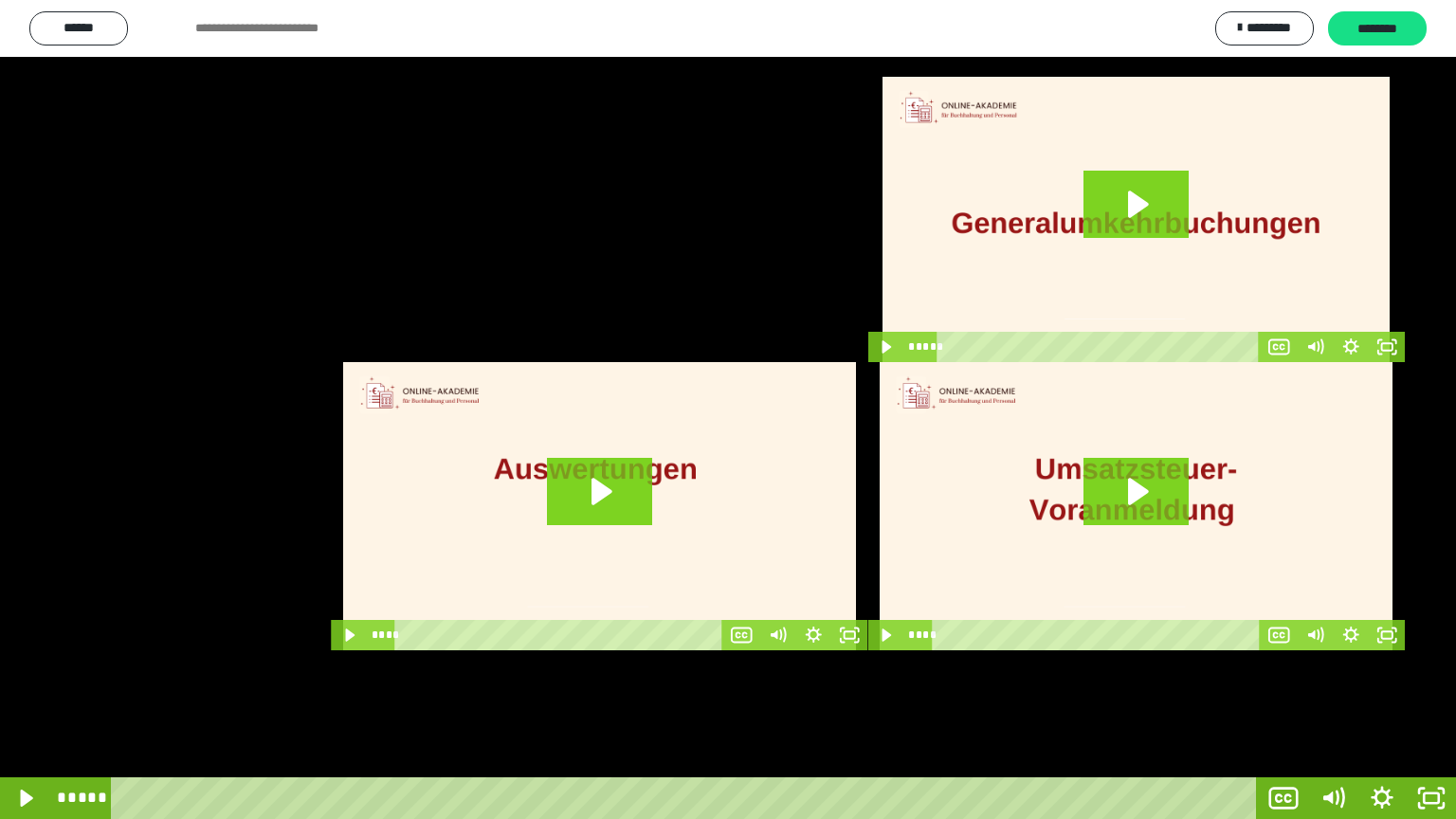 click at bounding box center (728, 410) 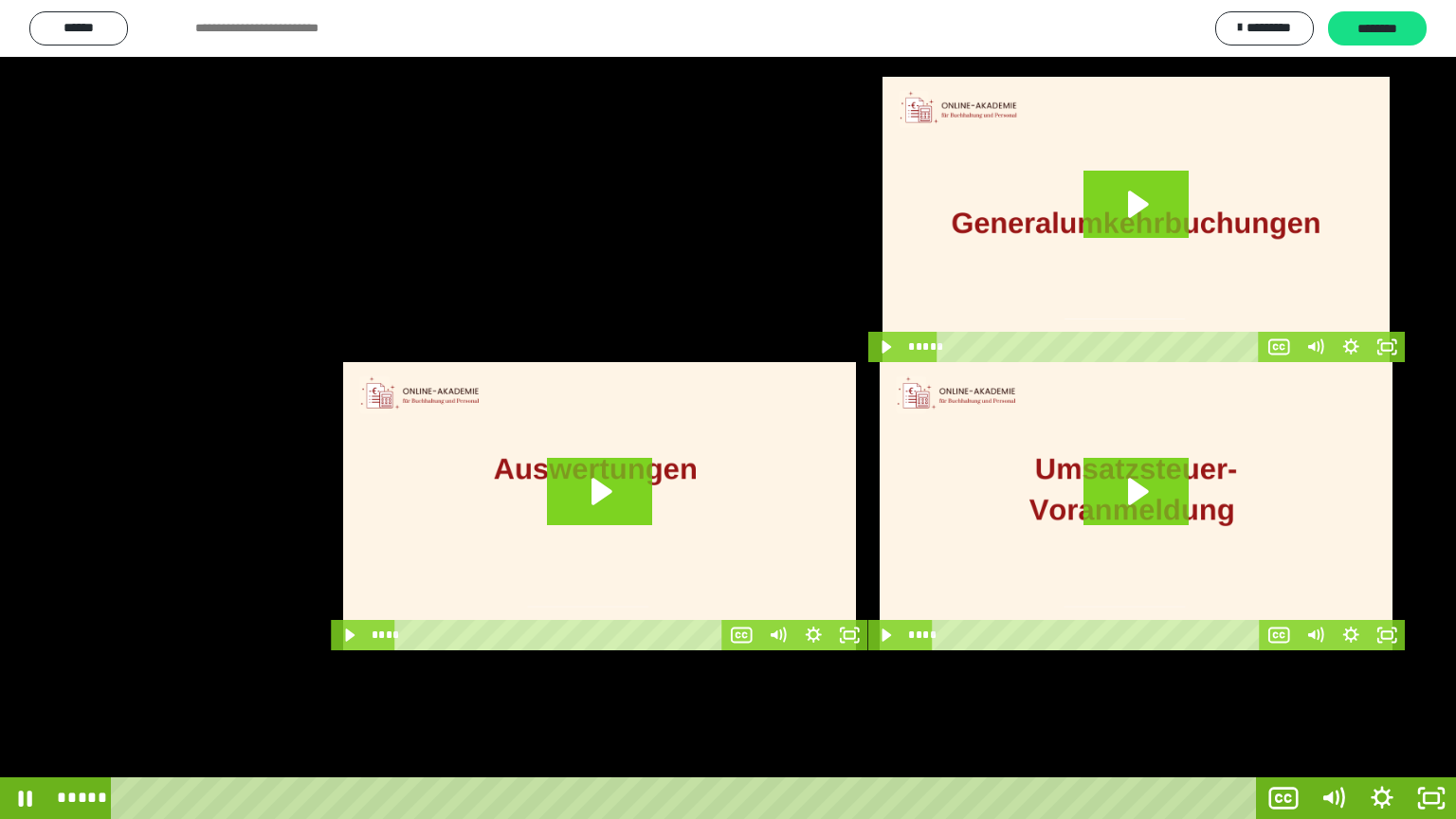 click at bounding box center (728, 410) 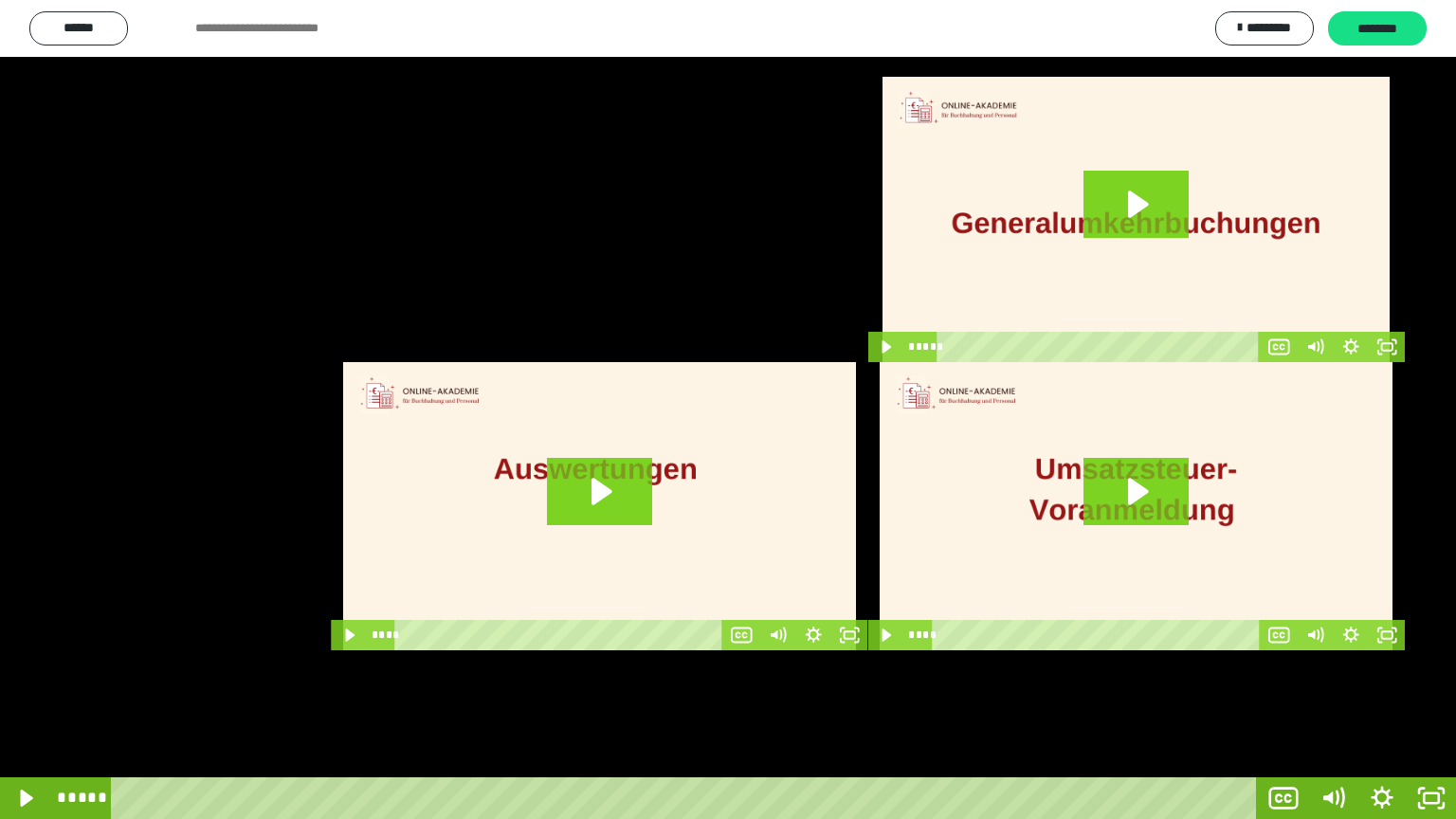click at bounding box center (728, 410) 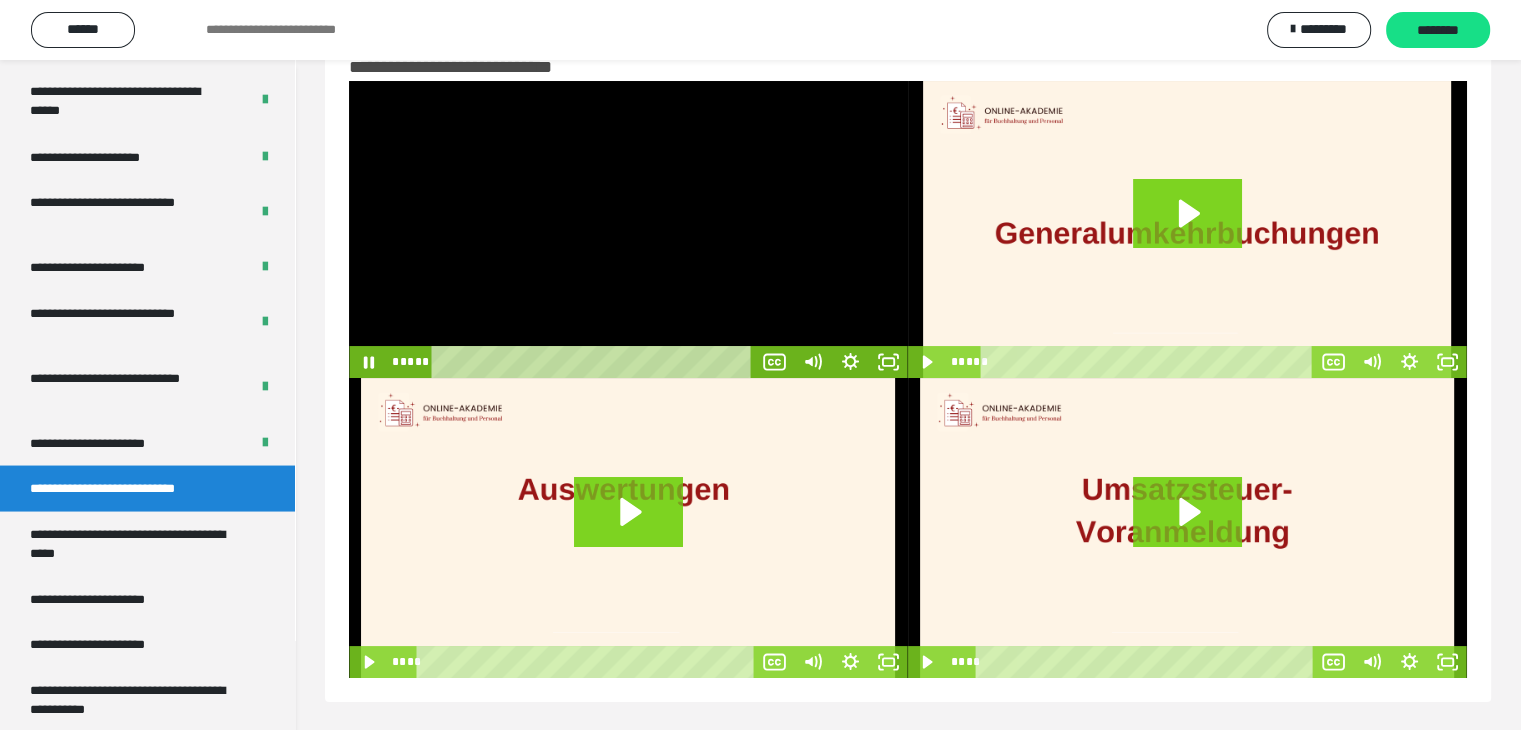 click at bounding box center (628, 229) 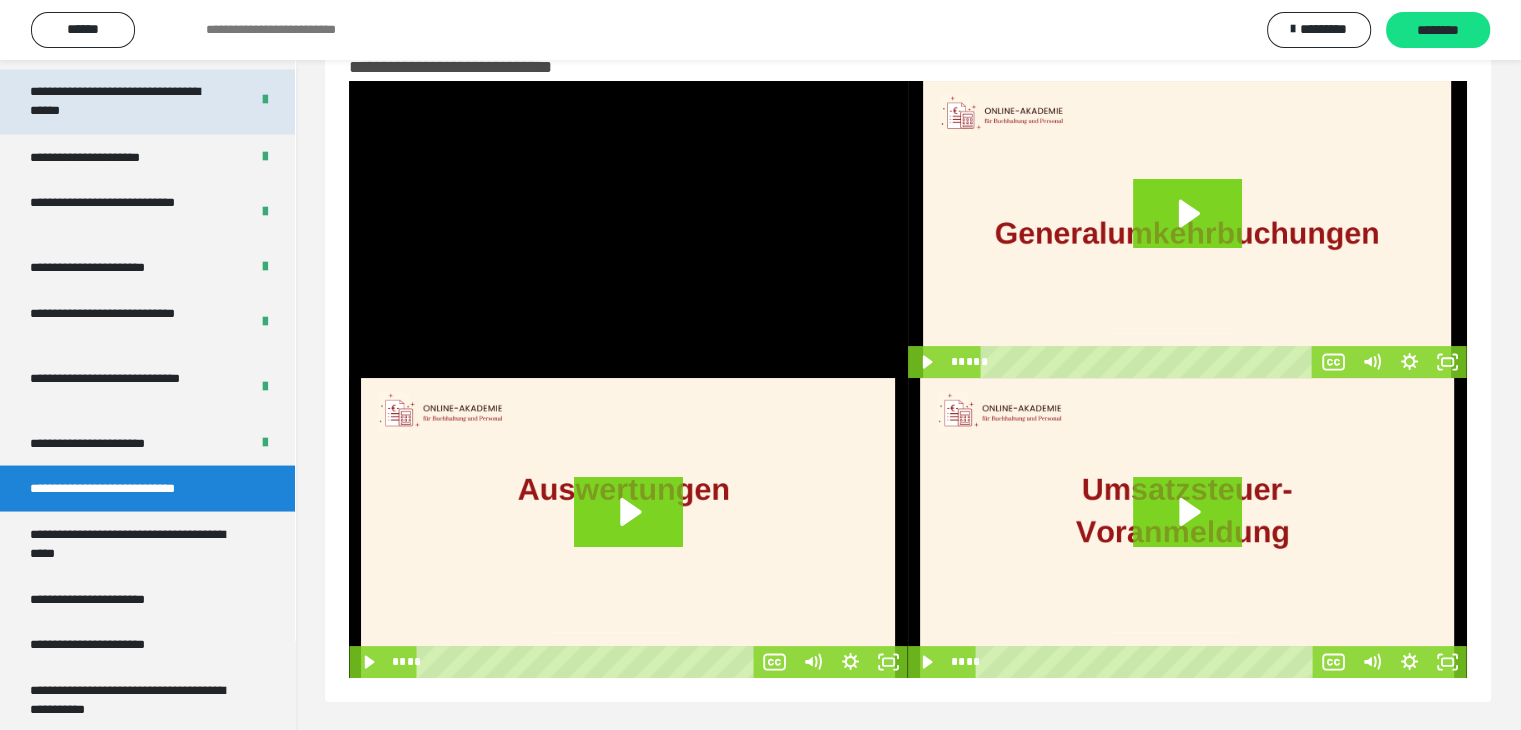 click on "**********" at bounding box center (124, 101) 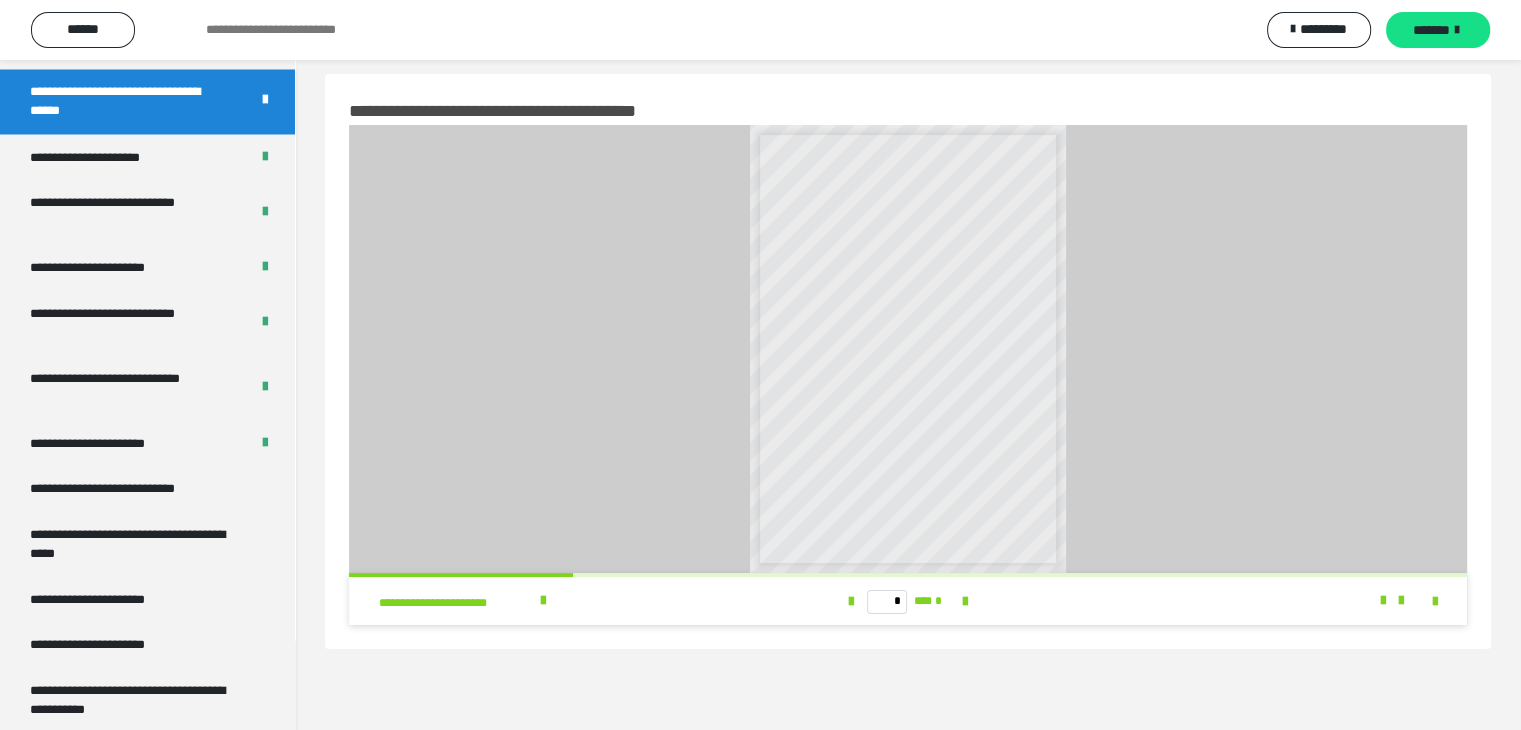 scroll, scrollTop: 0, scrollLeft: 0, axis: both 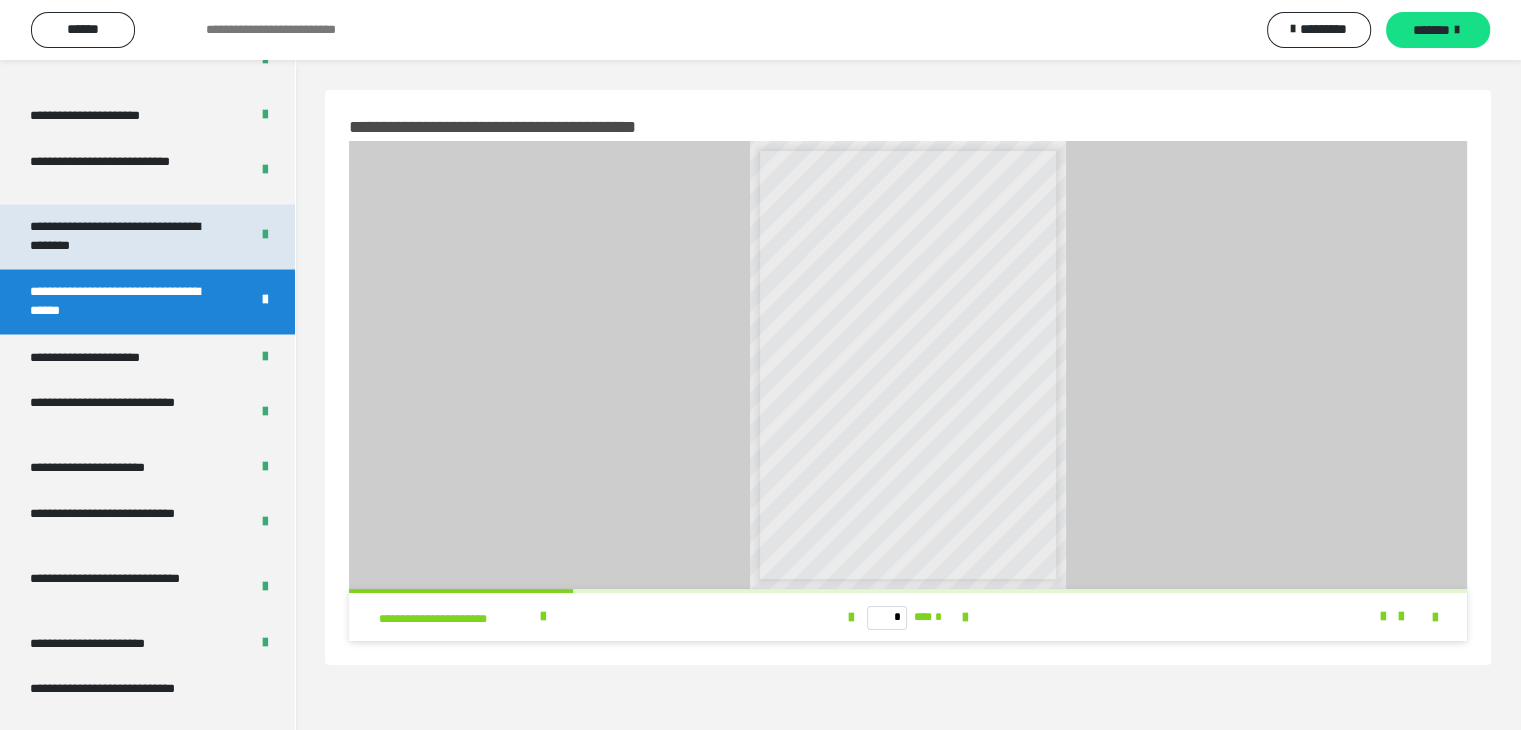 click on "**********" at bounding box center (124, 236) 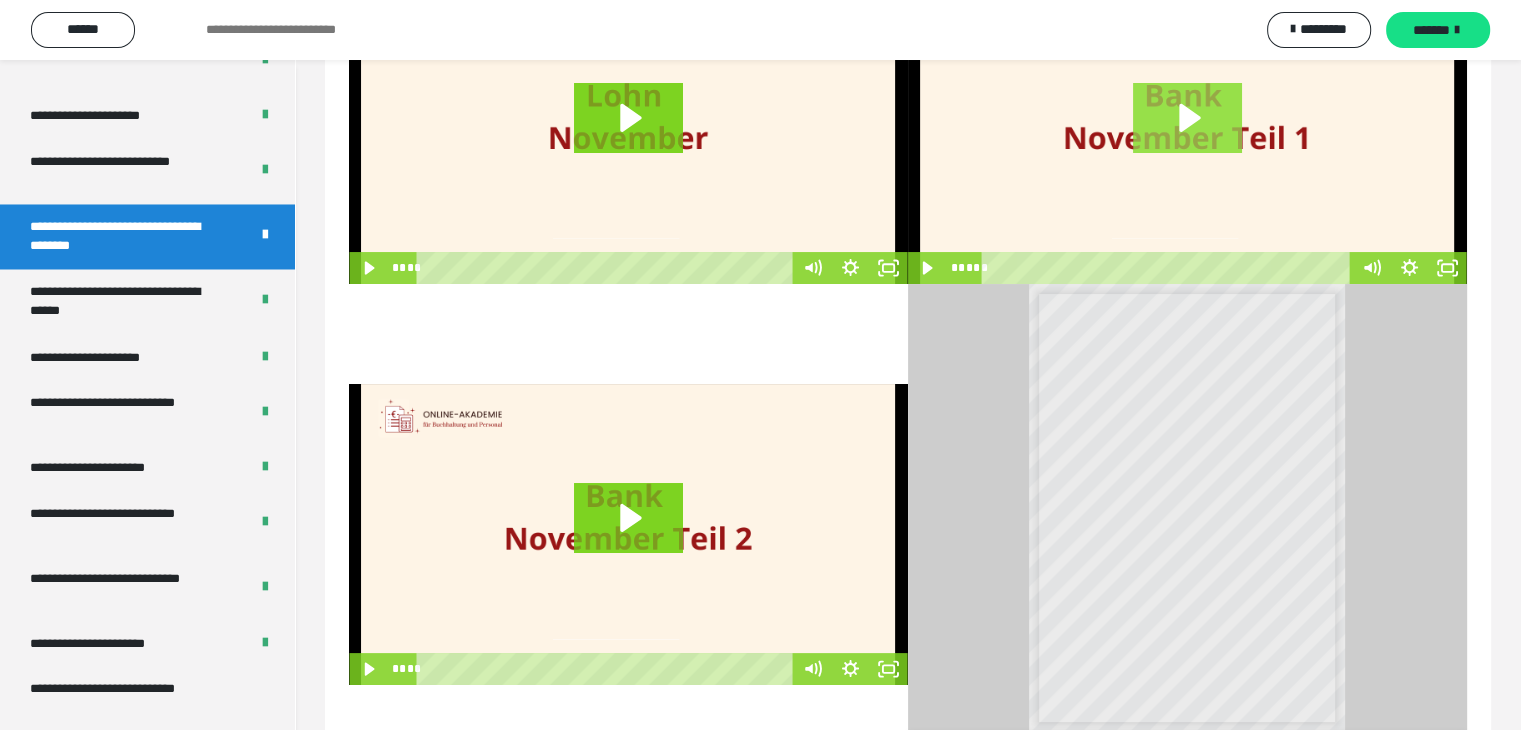 scroll, scrollTop: 200, scrollLeft: 0, axis: vertical 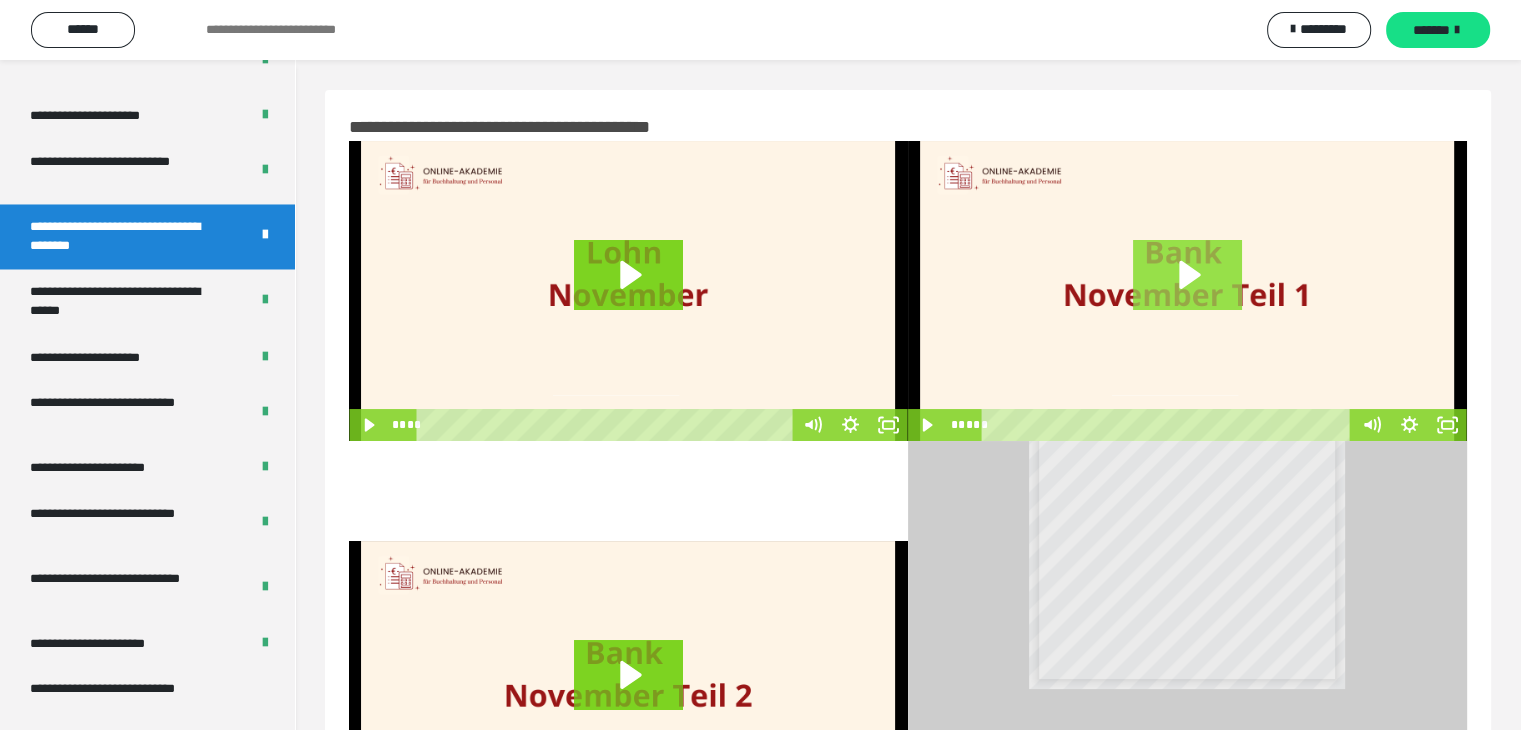 click 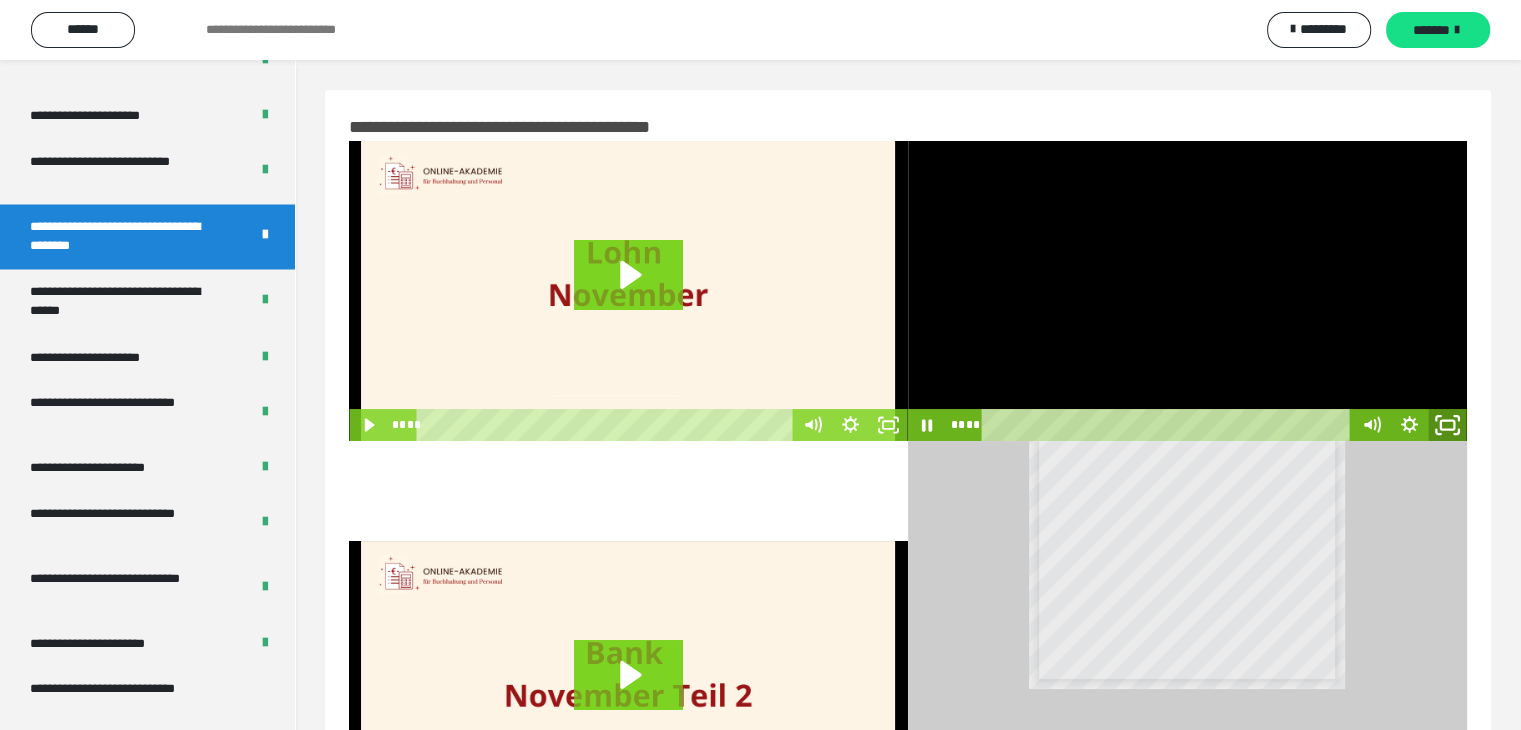 drag, startPoint x: 1451, startPoint y: 422, endPoint x: 1285, endPoint y: 488, distance: 178.6393 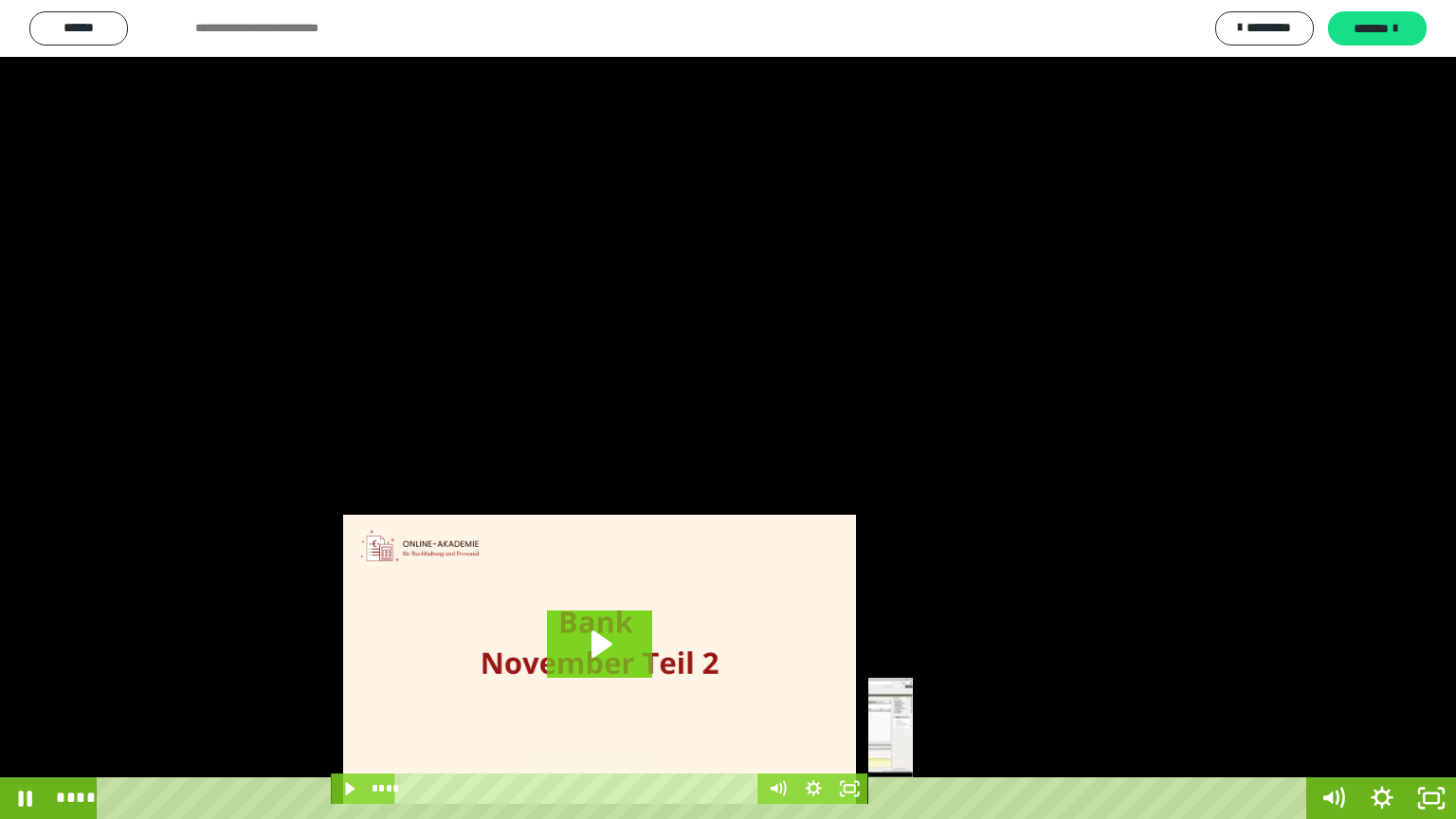 click on "****" at bounding box center [705, 798] 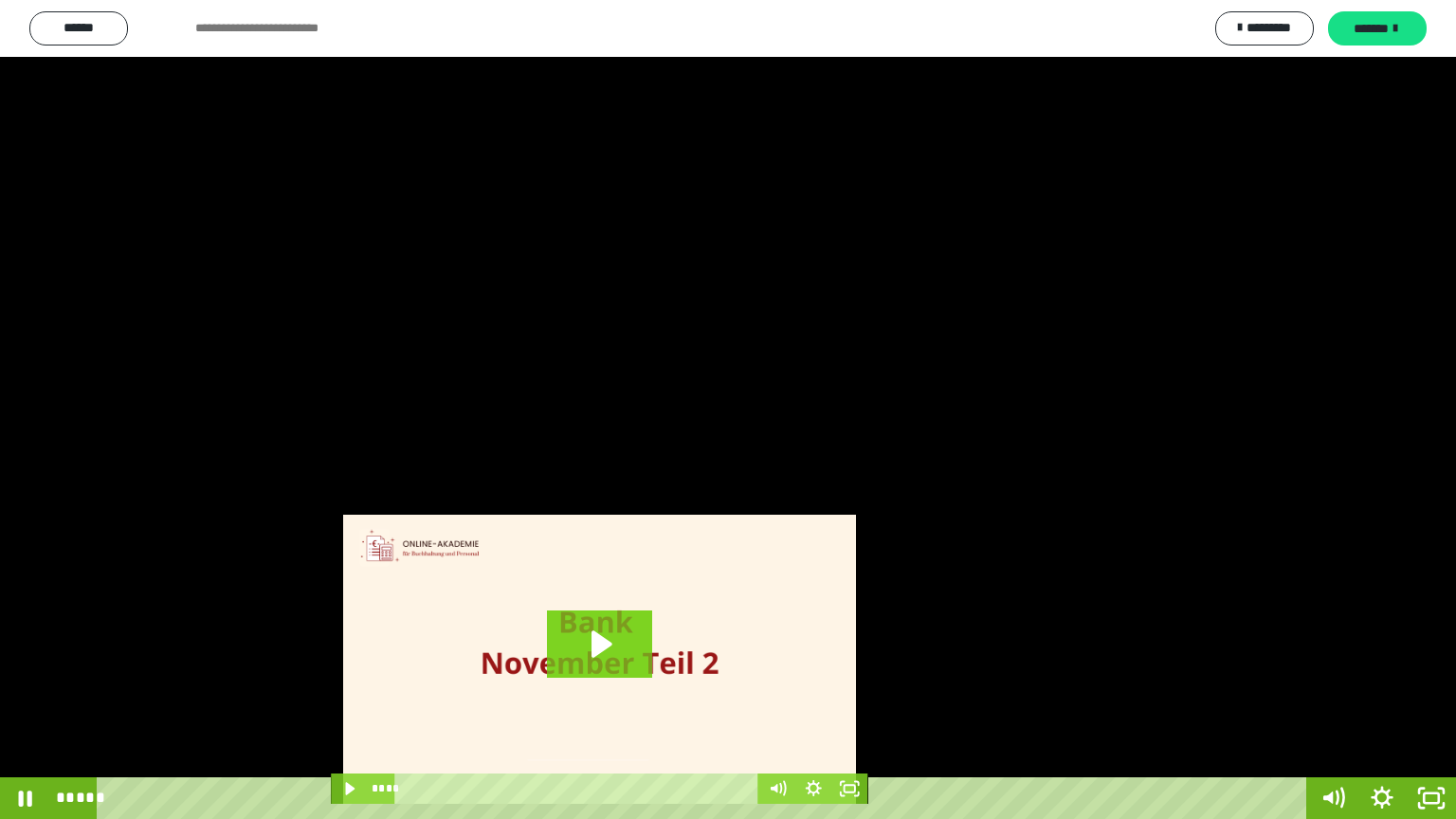 click at bounding box center (728, 410) 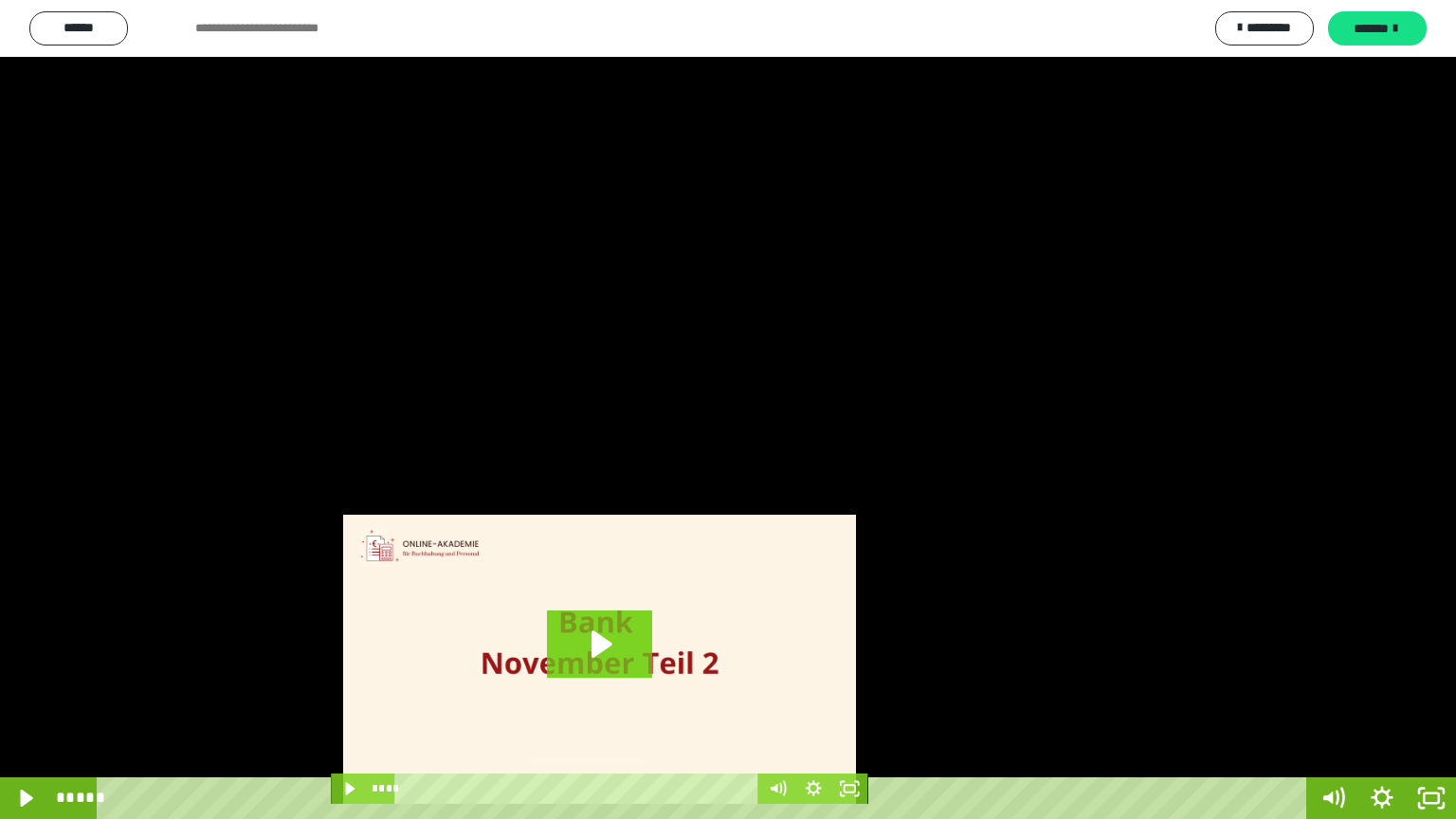 click at bounding box center [728, 410] 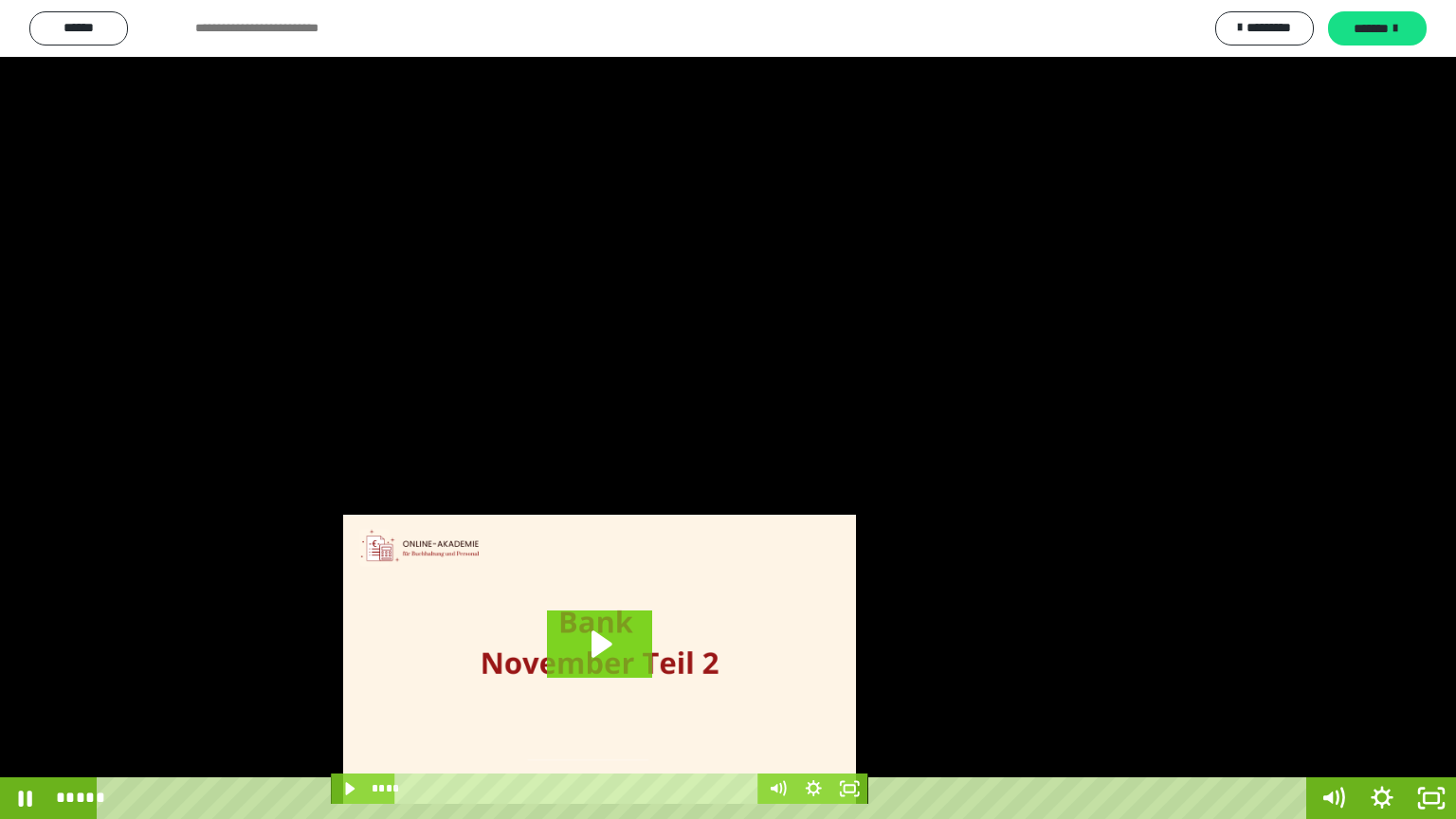 click at bounding box center [728, 410] 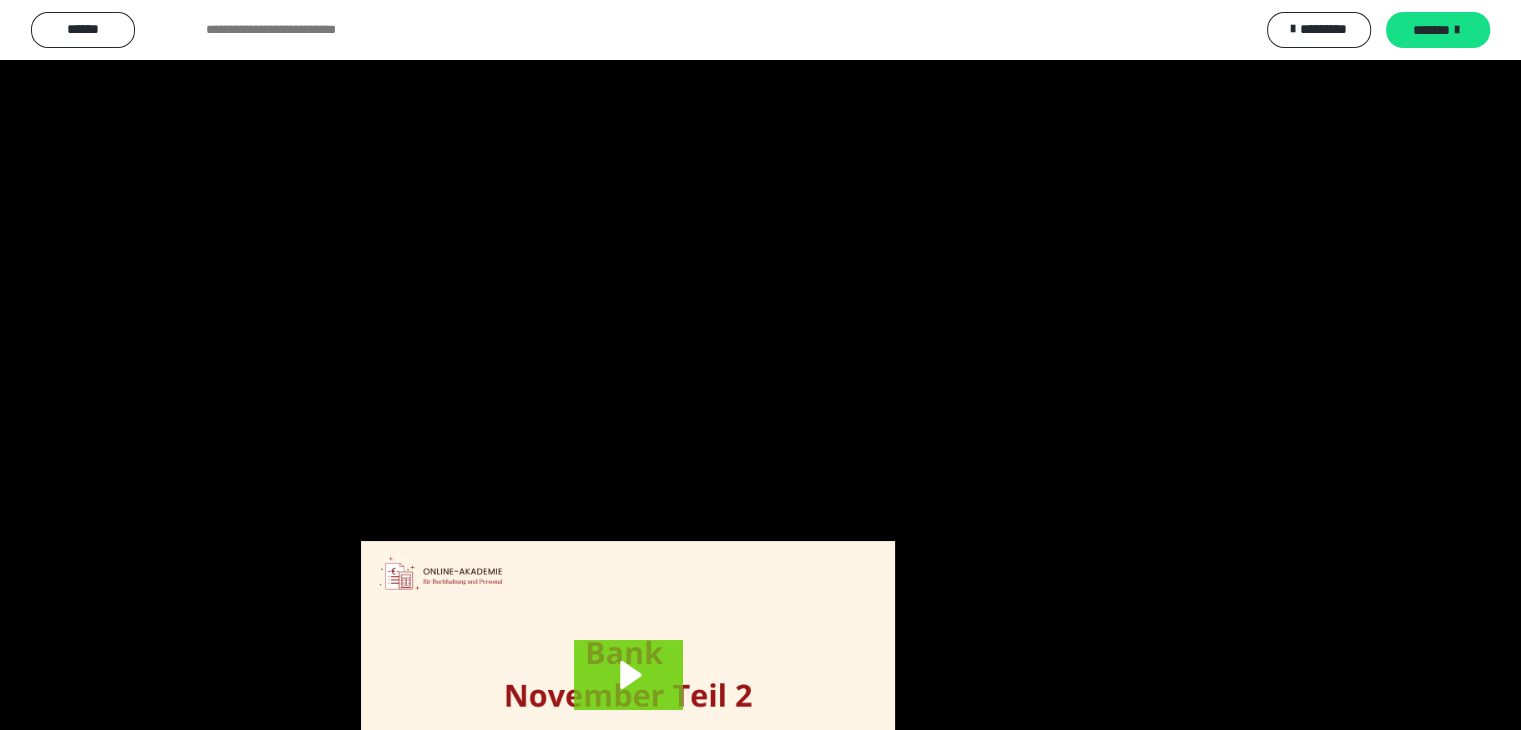 scroll, scrollTop: 500, scrollLeft: 0, axis: vertical 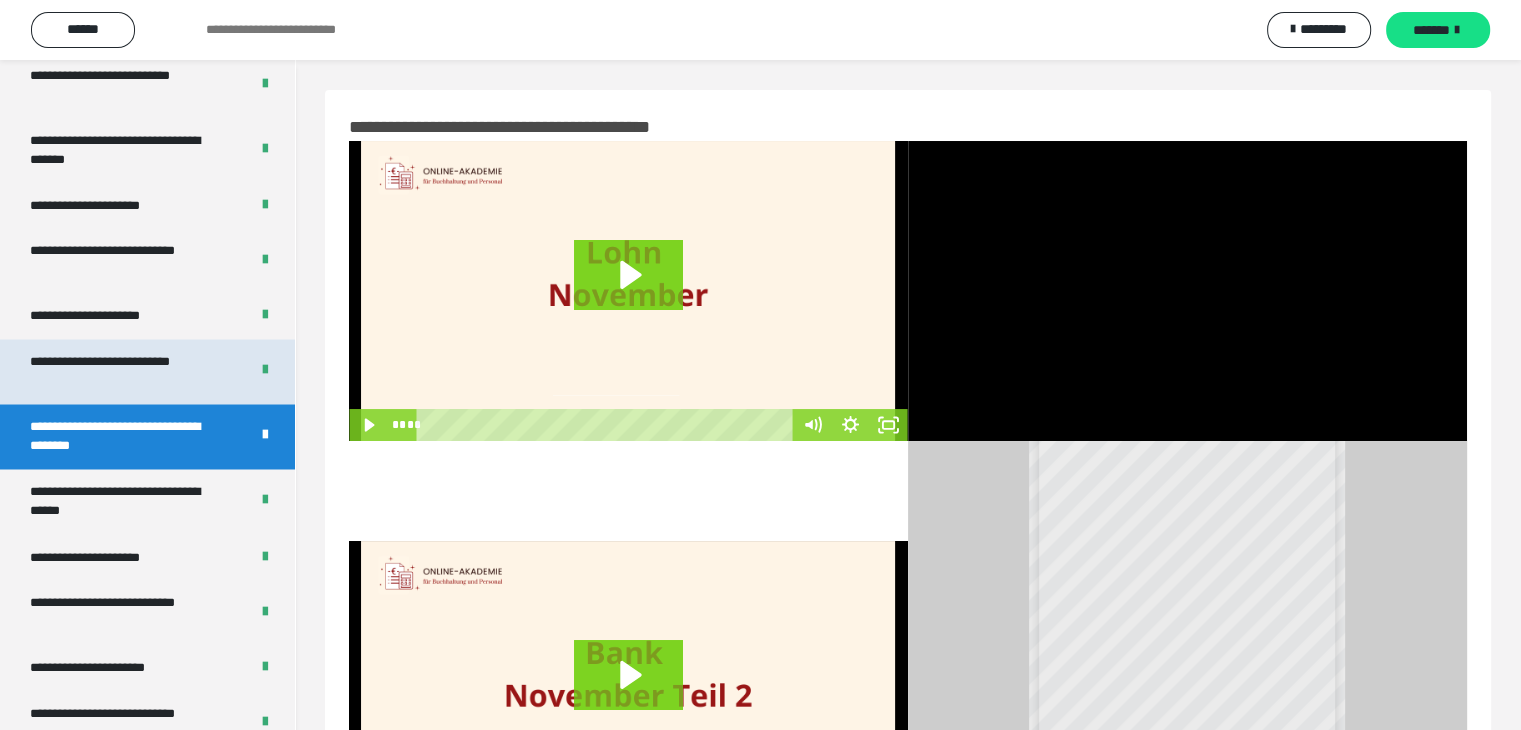 click on "**********" at bounding box center (124, 371) 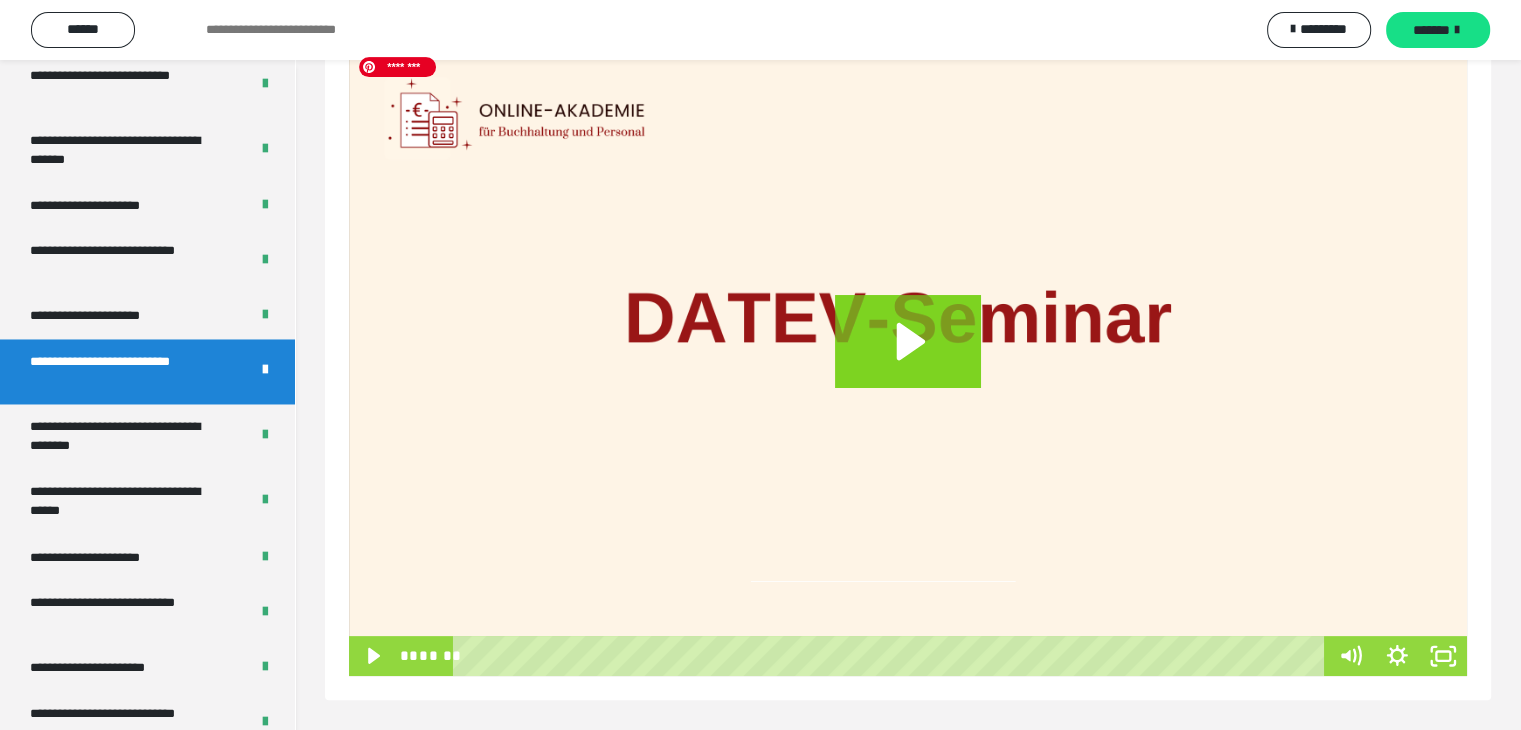 scroll, scrollTop: 0, scrollLeft: 0, axis: both 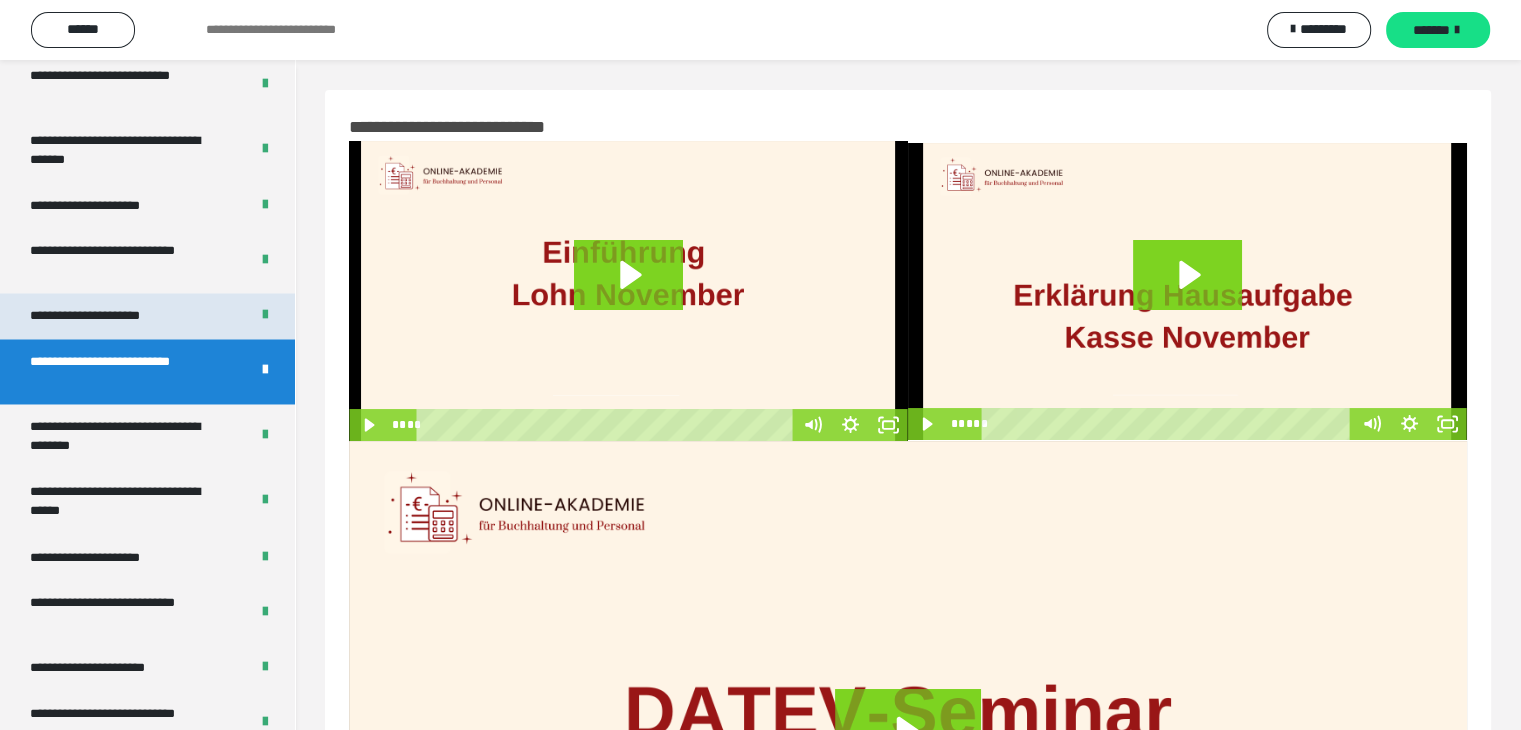 click on "**********" at bounding box center [108, 316] 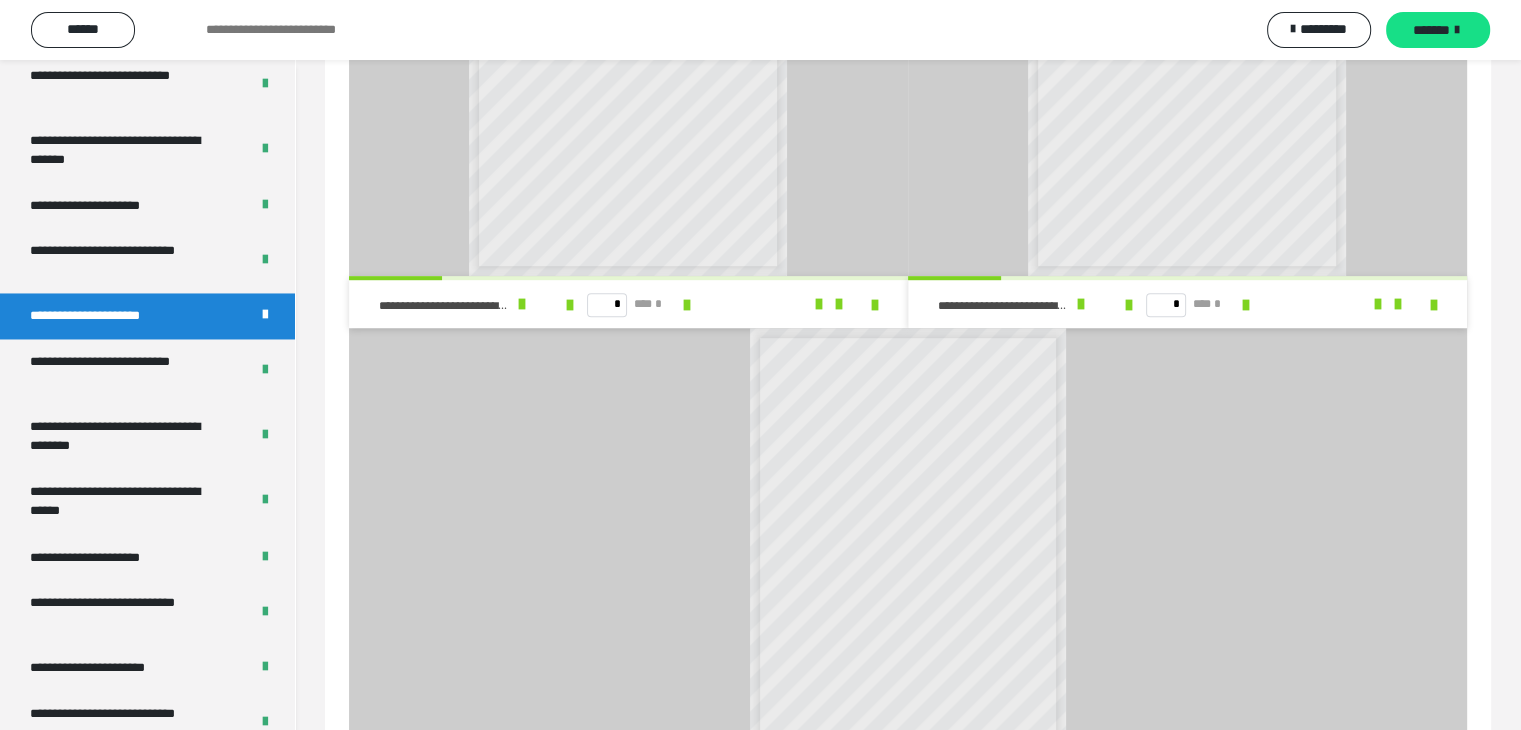 scroll, scrollTop: 1100, scrollLeft: 0, axis: vertical 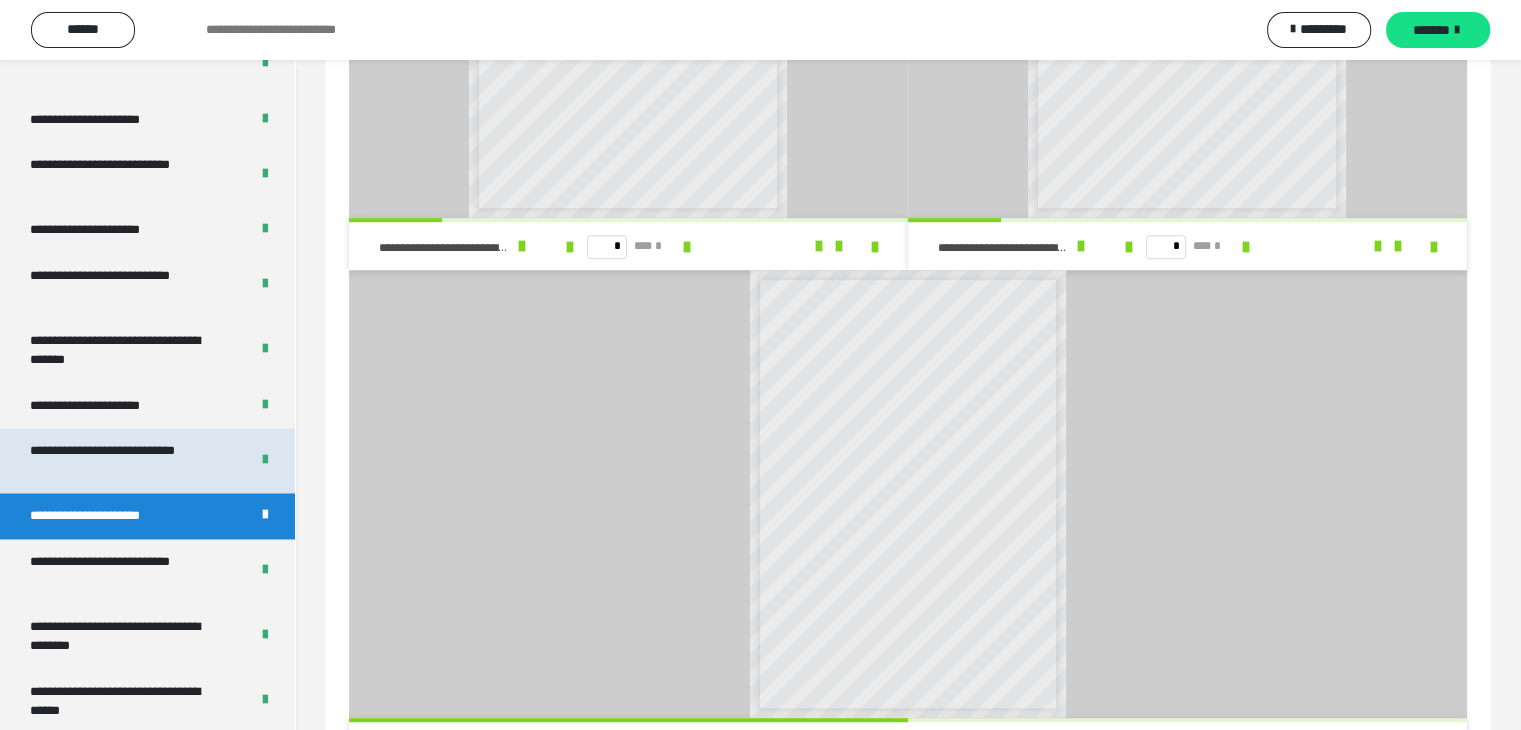 click on "**********" at bounding box center (124, 460) 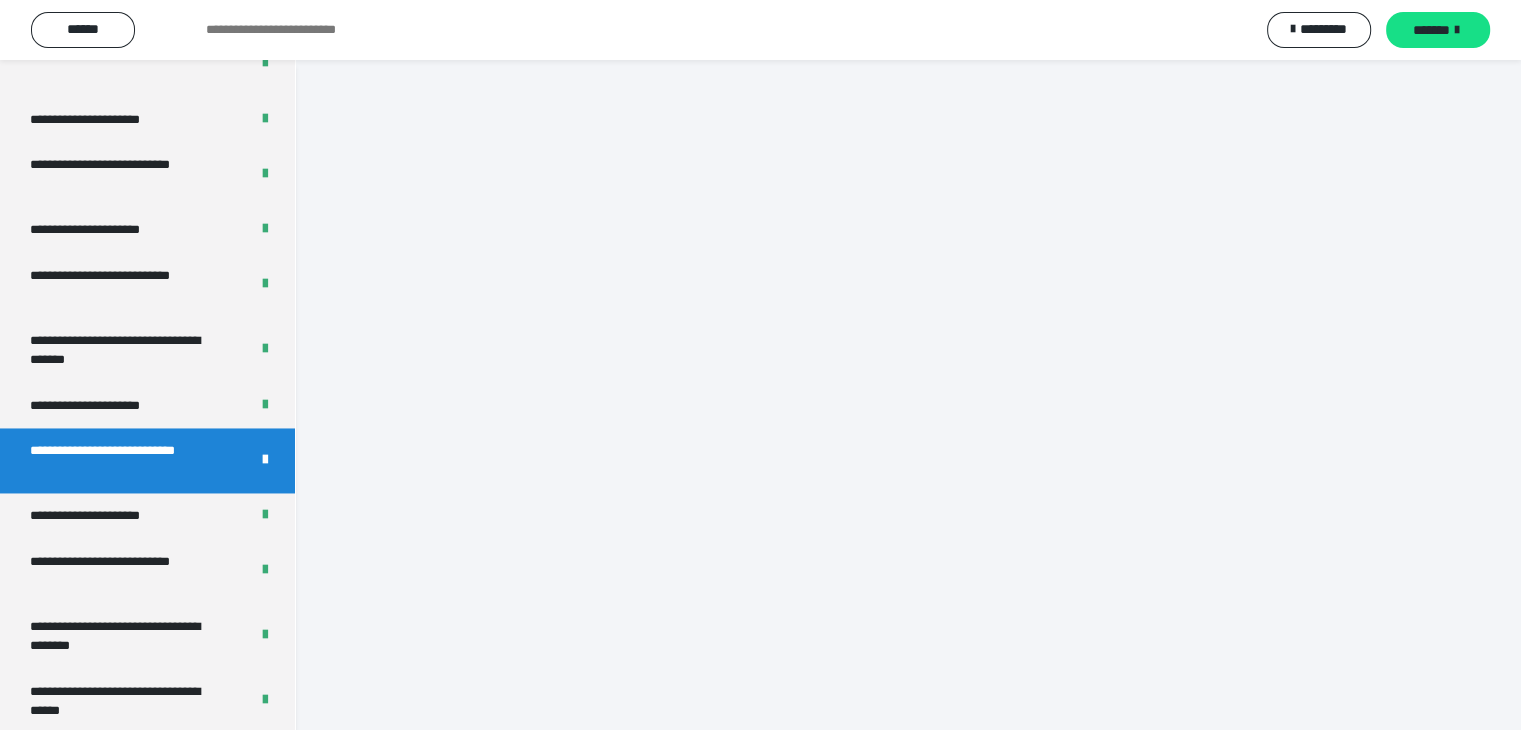 scroll, scrollTop: 60, scrollLeft: 0, axis: vertical 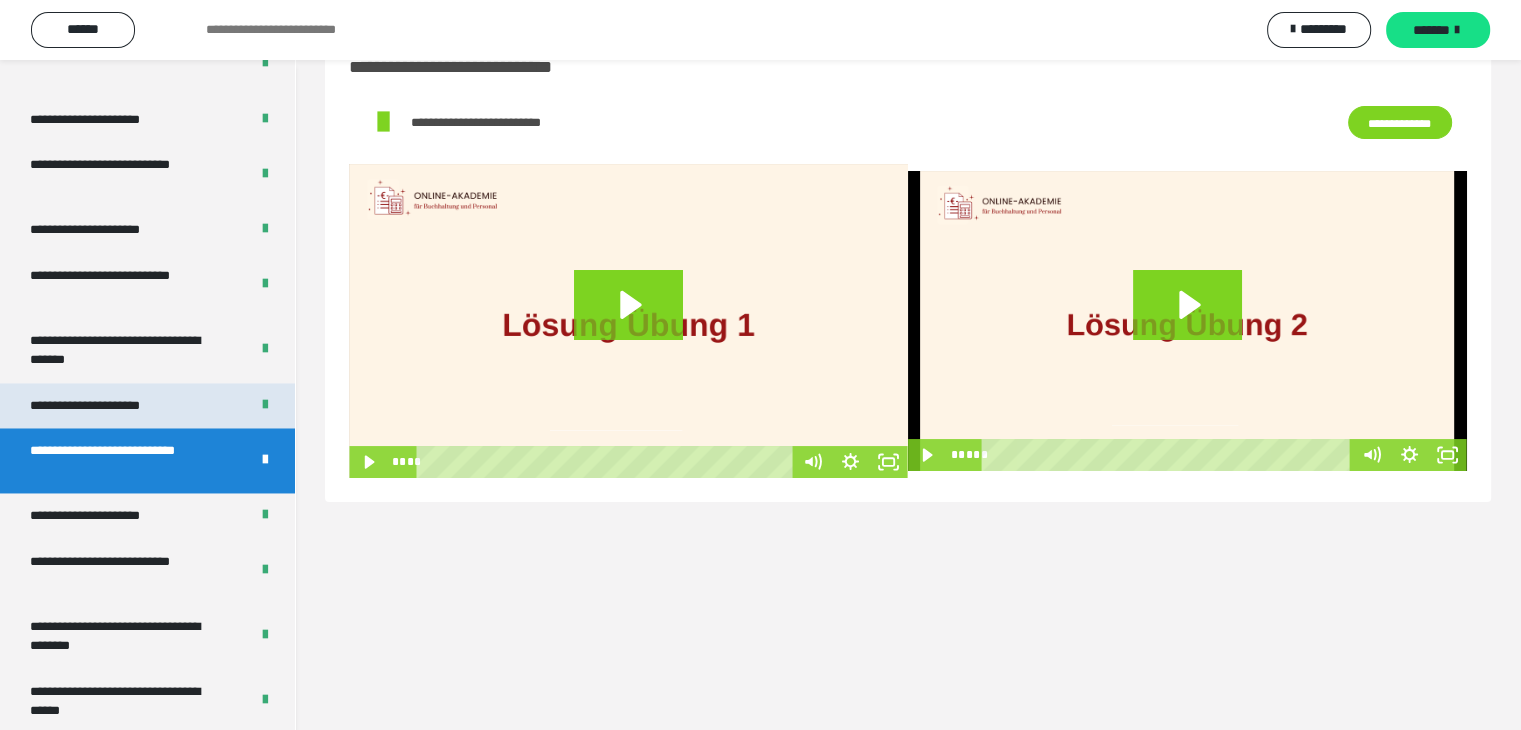click on "**********" at bounding box center (108, 406) 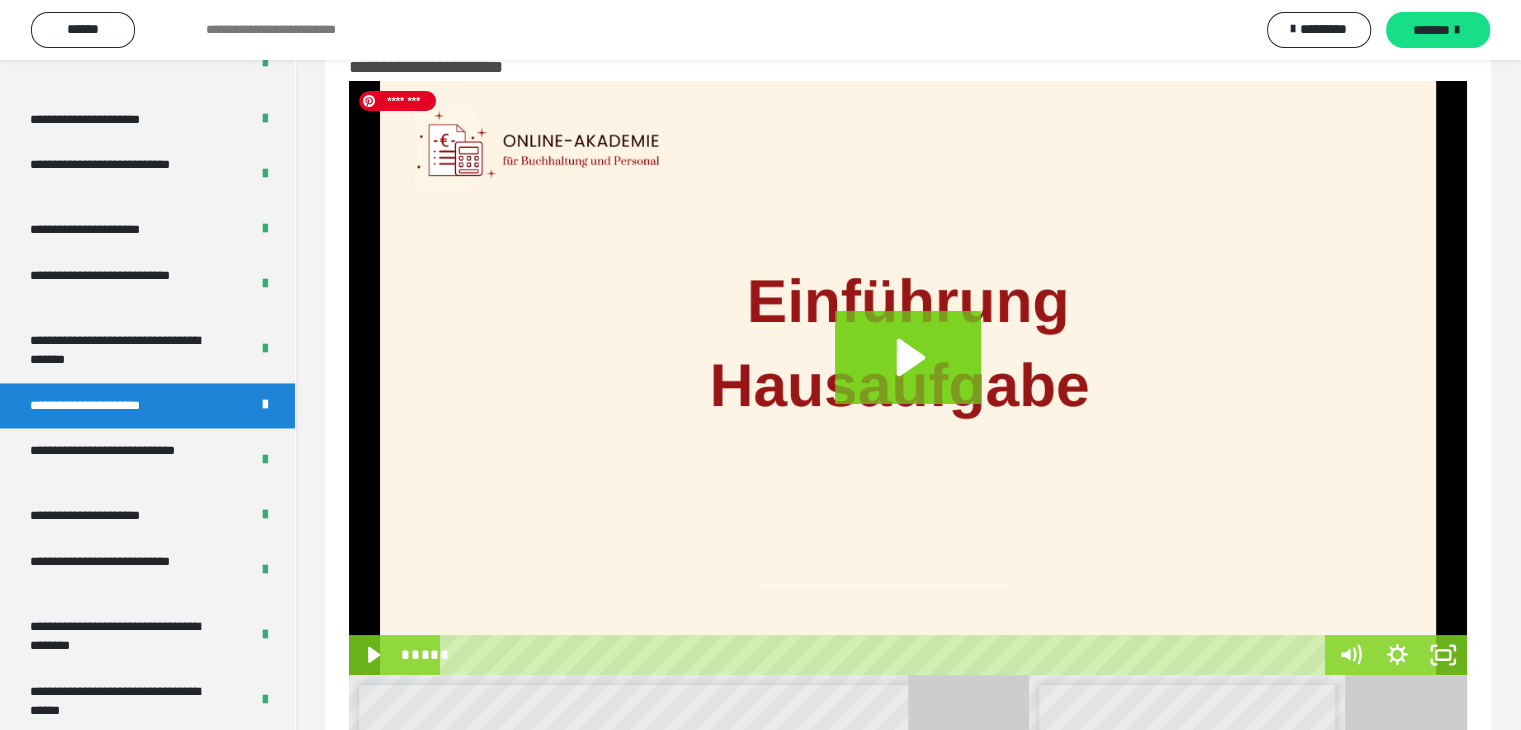 scroll, scrollTop: 559, scrollLeft: 0, axis: vertical 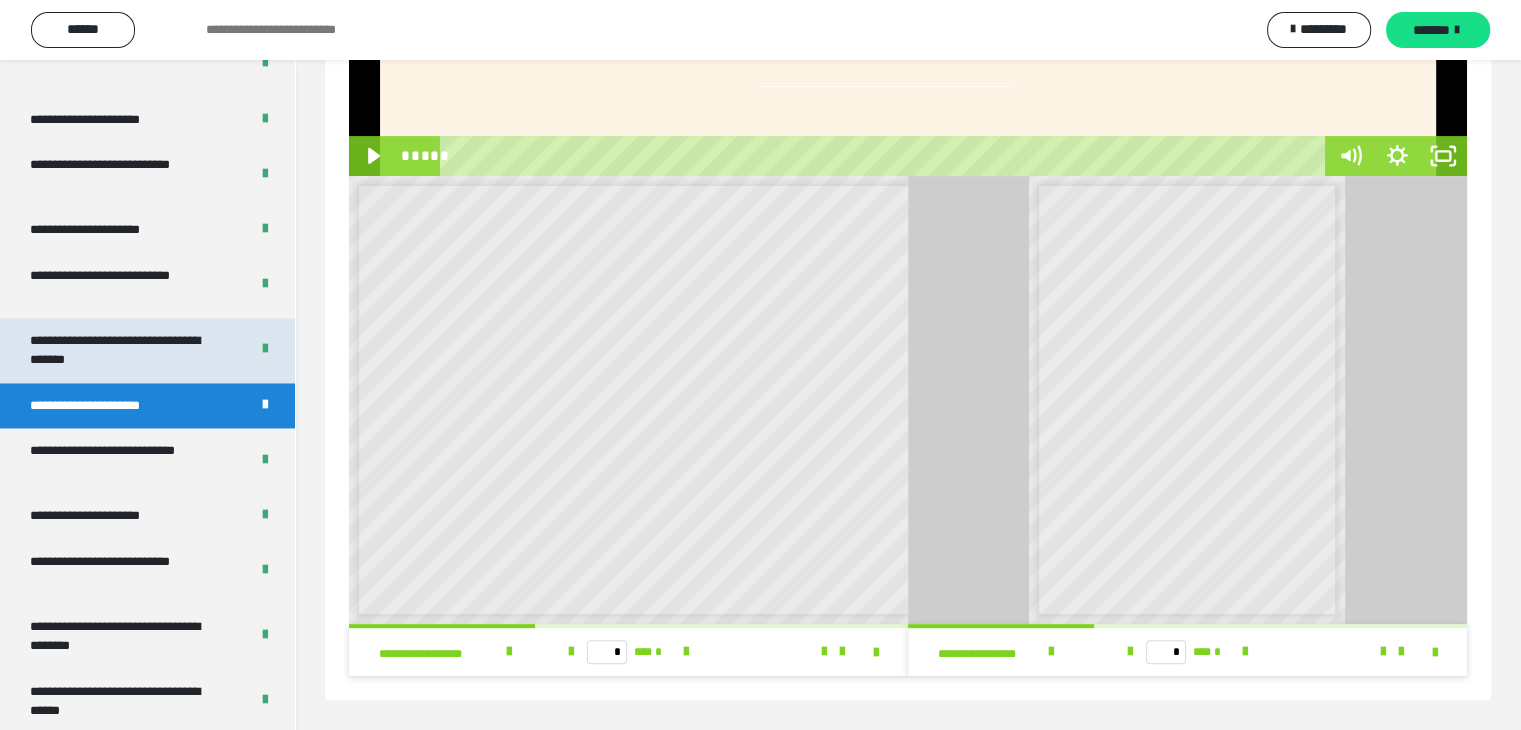 click on "**********" at bounding box center [124, 350] 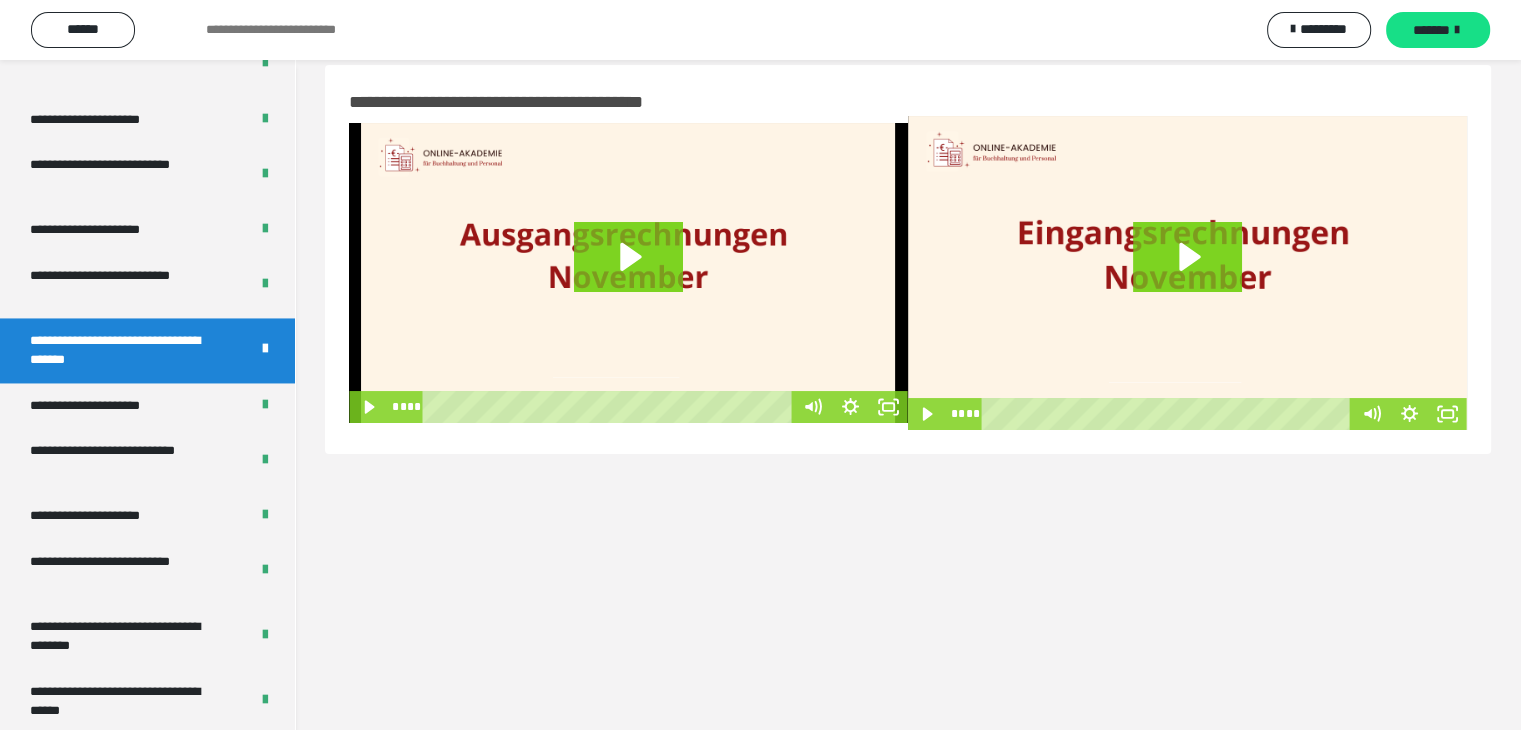 scroll, scrollTop: 0, scrollLeft: 0, axis: both 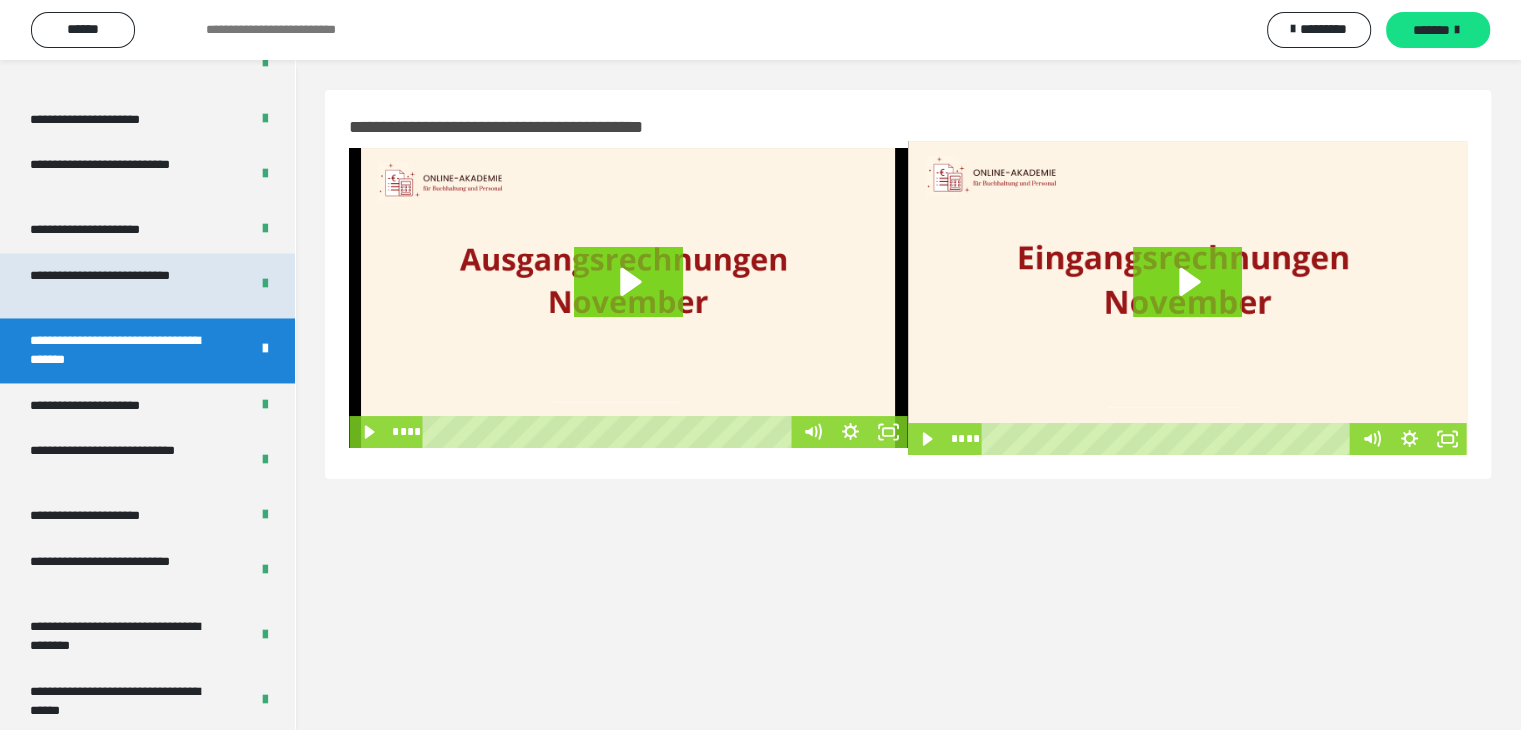 click on "**********" at bounding box center (124, 285) 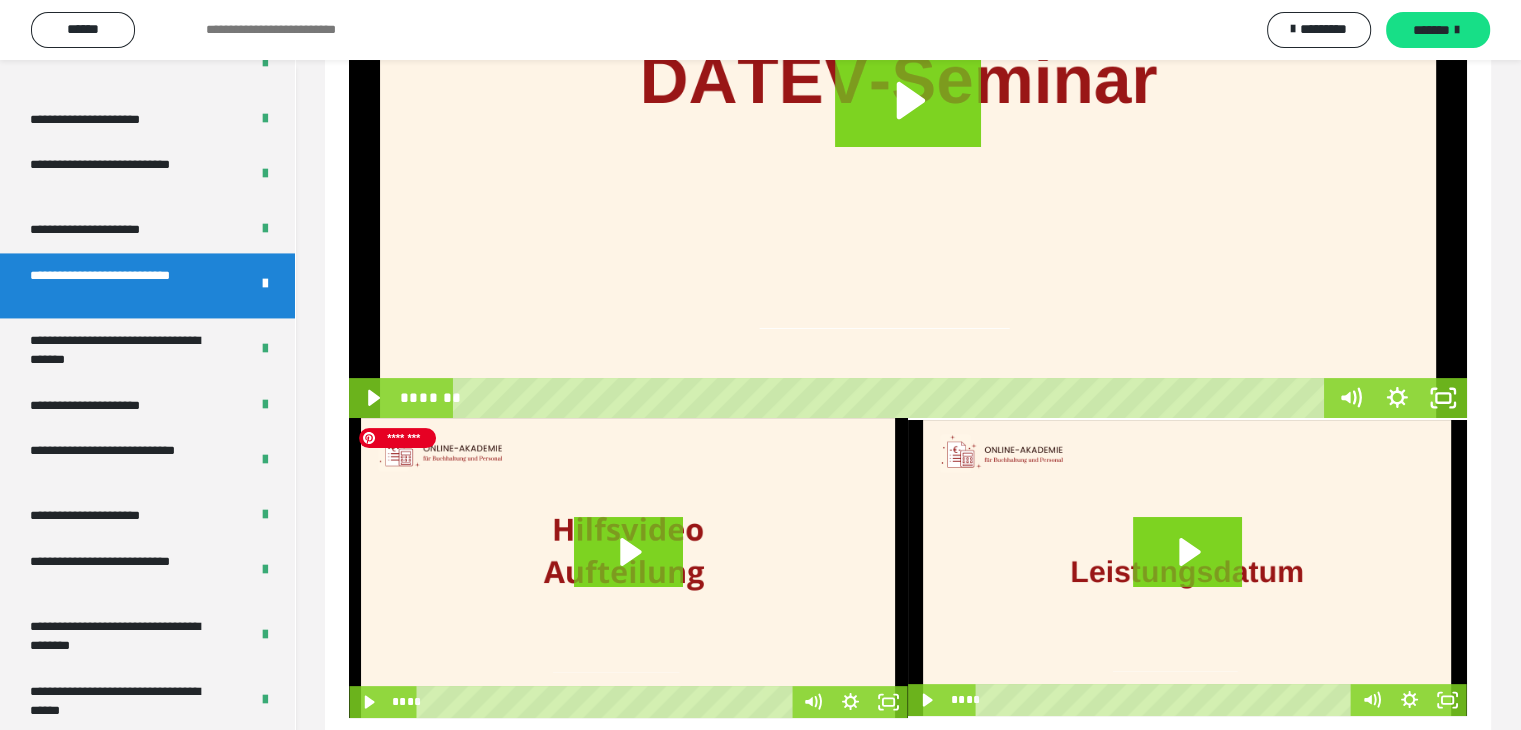 scroll, scrollTop: 360, scrollLeft: 0, axis: vertical 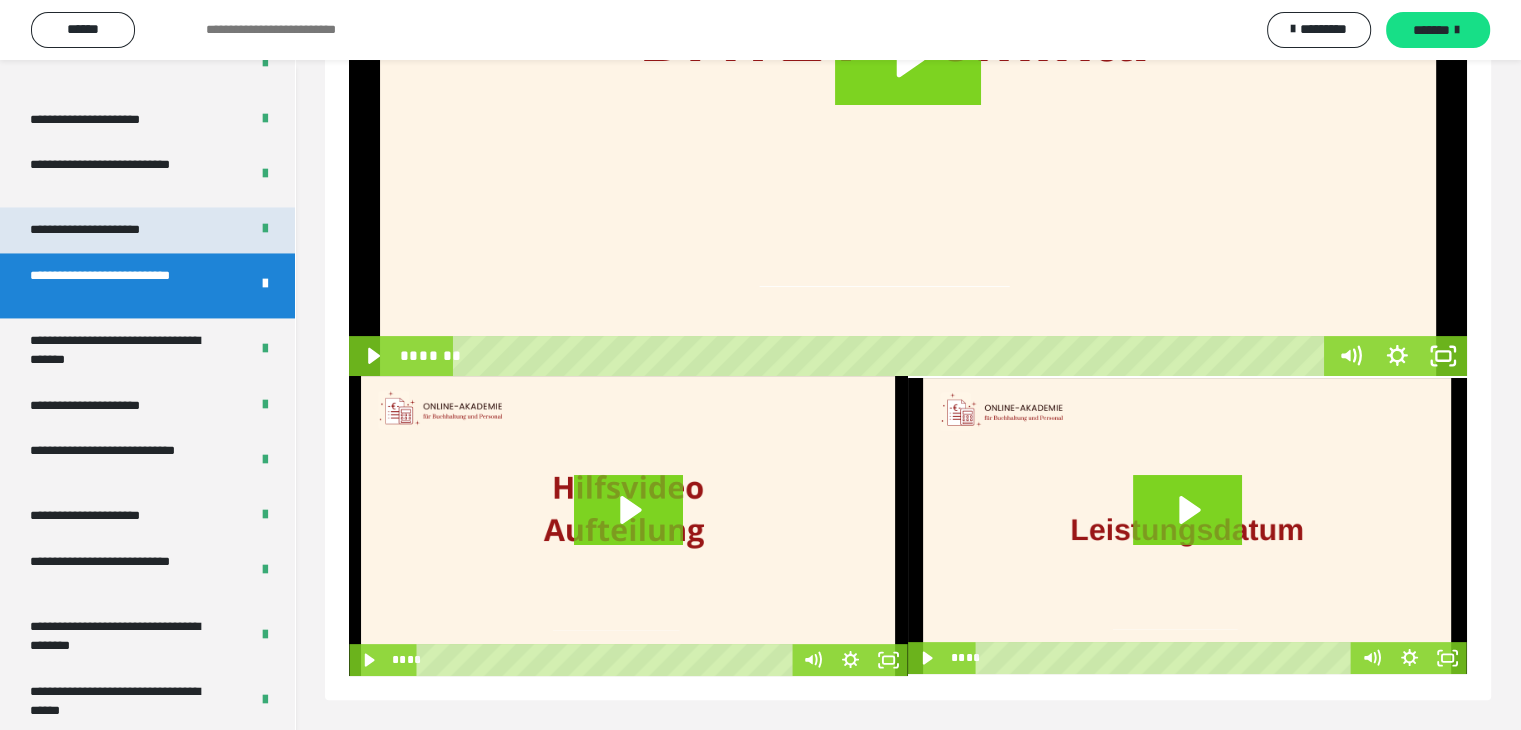 click on "**********" at bounding box center (107, 230) 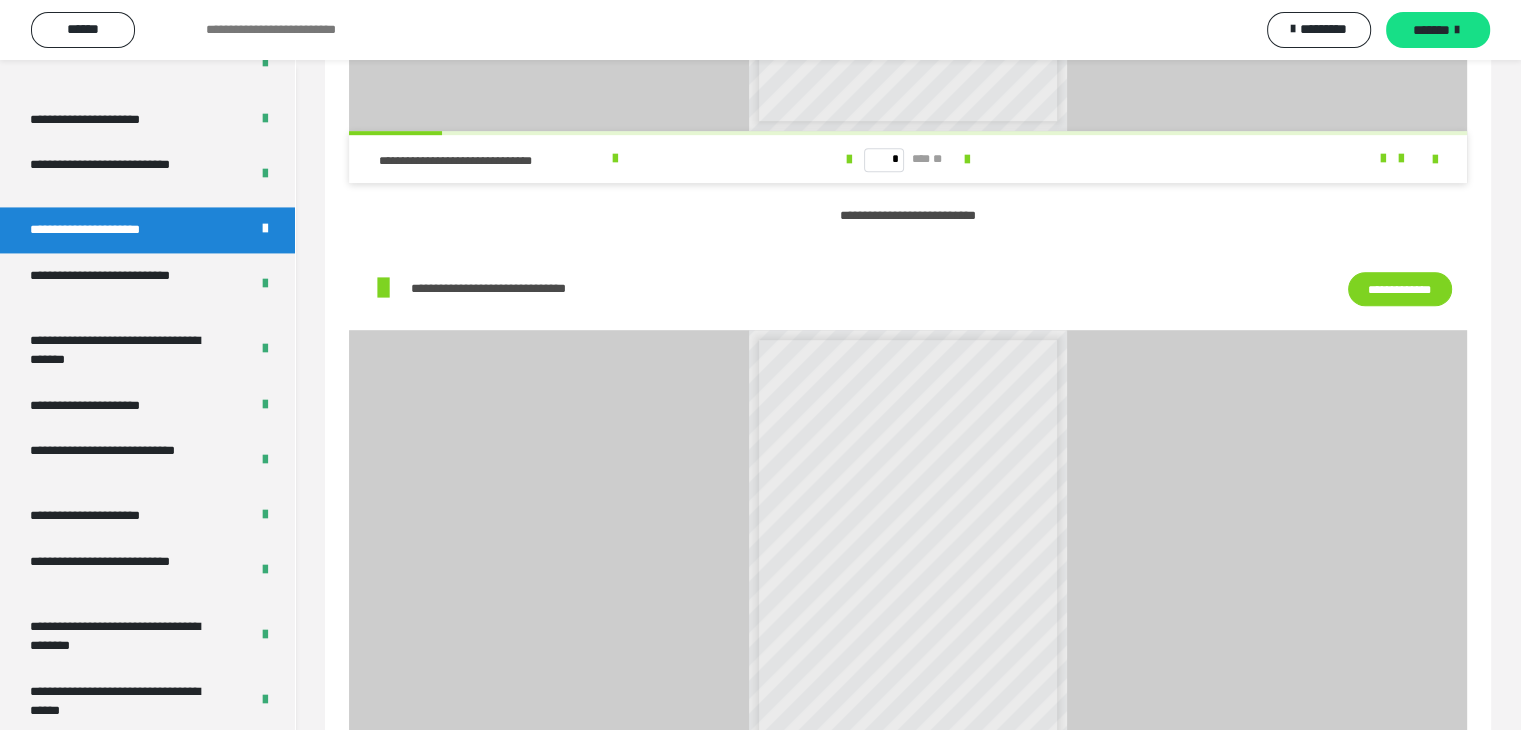 scroll, scrollTop: 1260, scrollLeft: 0, axis: vertical 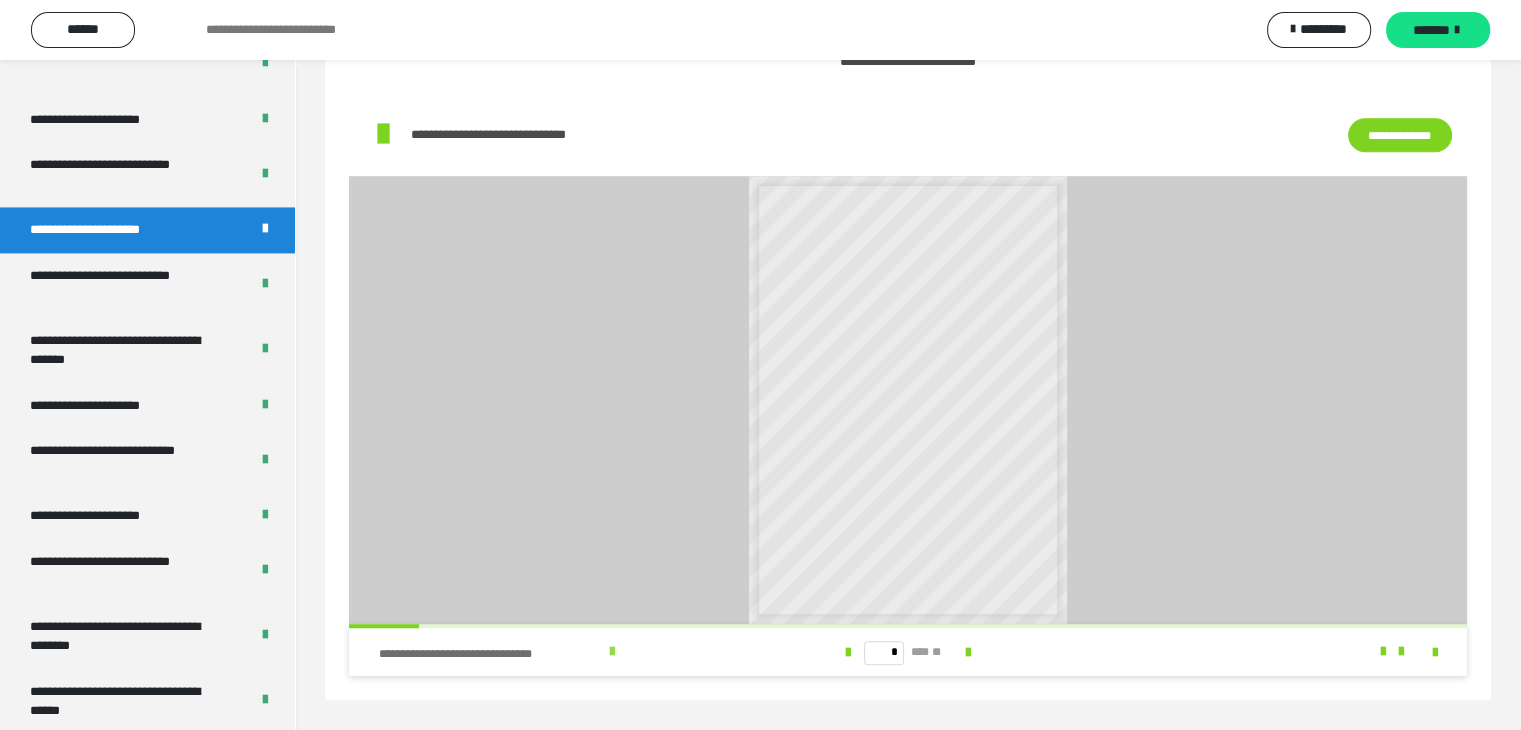 click at bounding box center [611, 652] 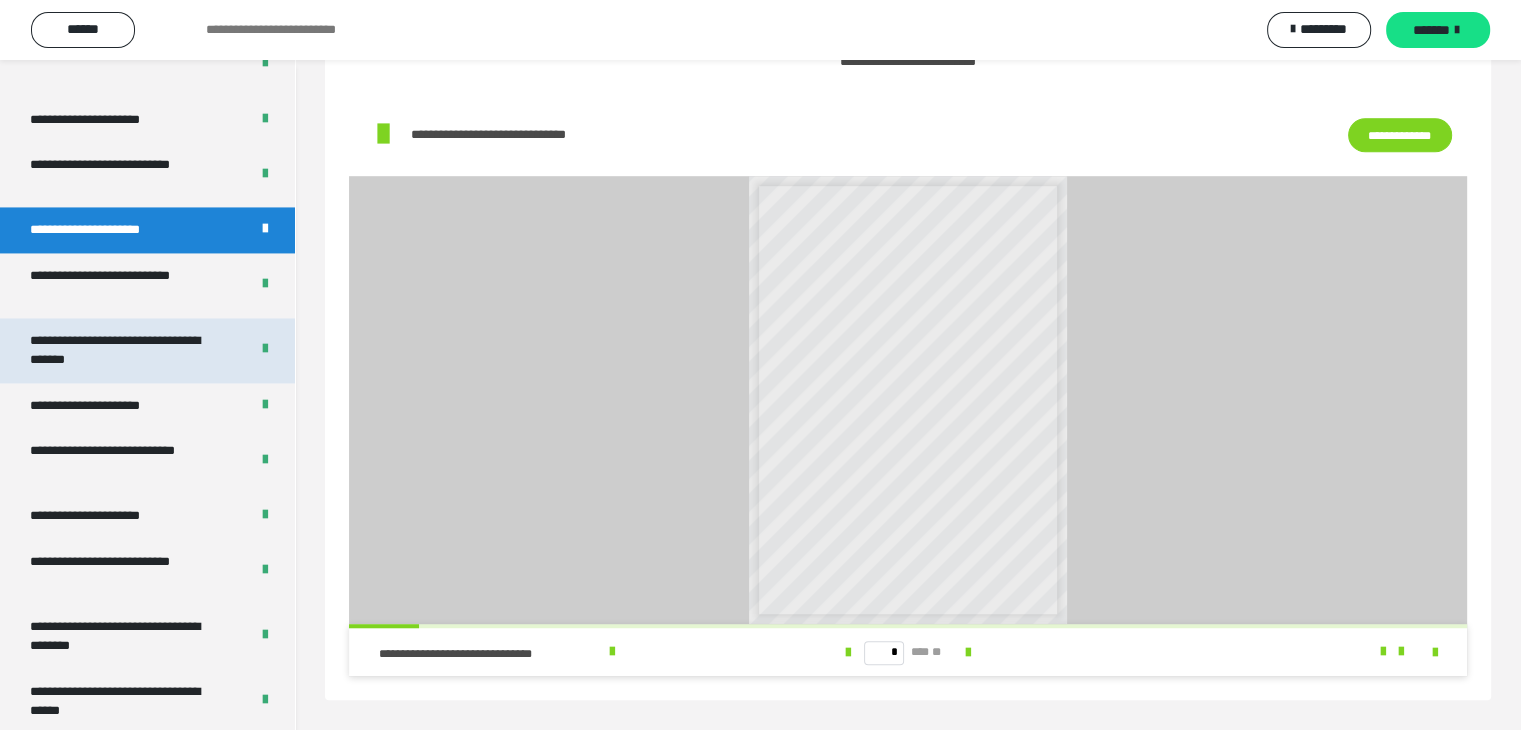 click on "**********" at bounding box center [124, 350] 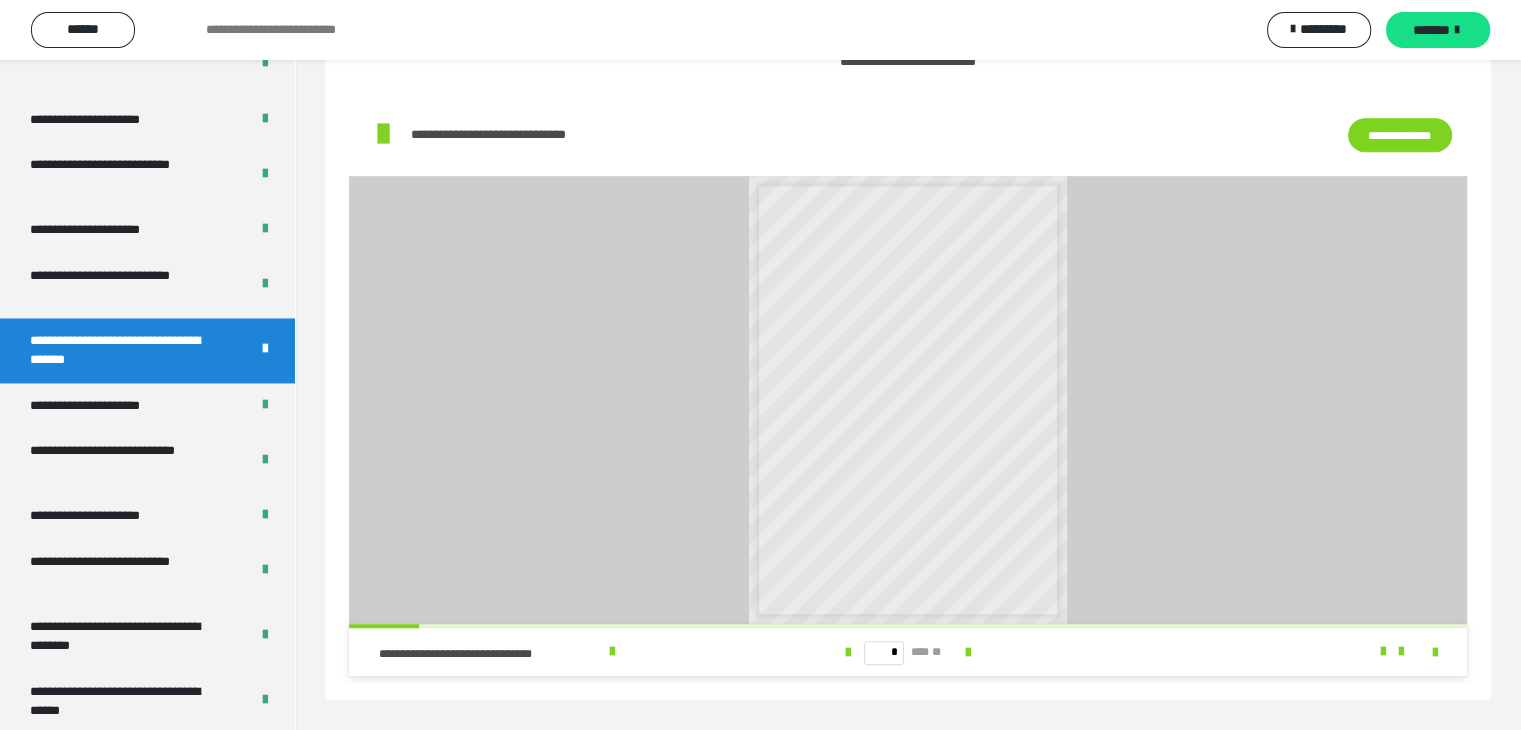 scroll, scrollTop: 60, scrollLeft: 0, axis: vertical 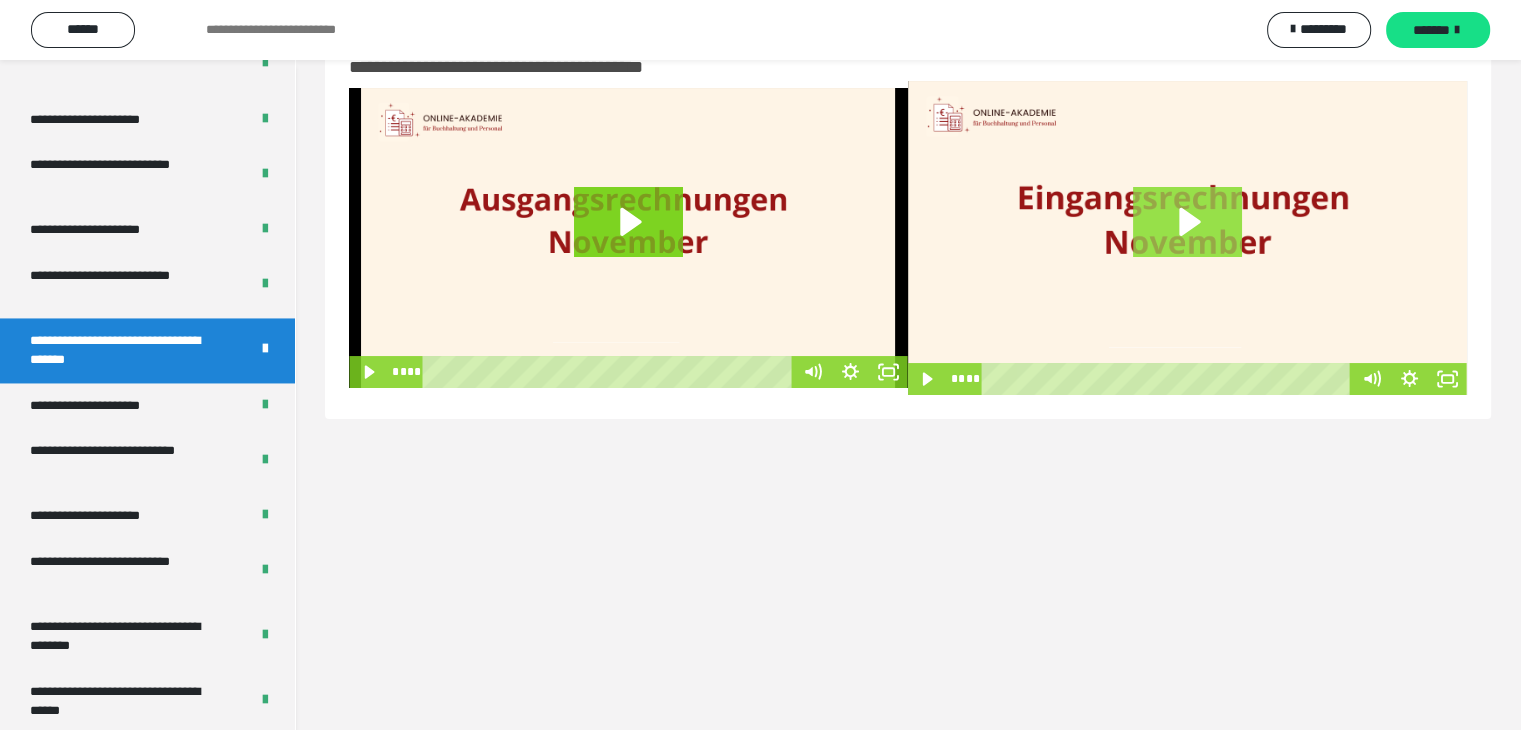 click 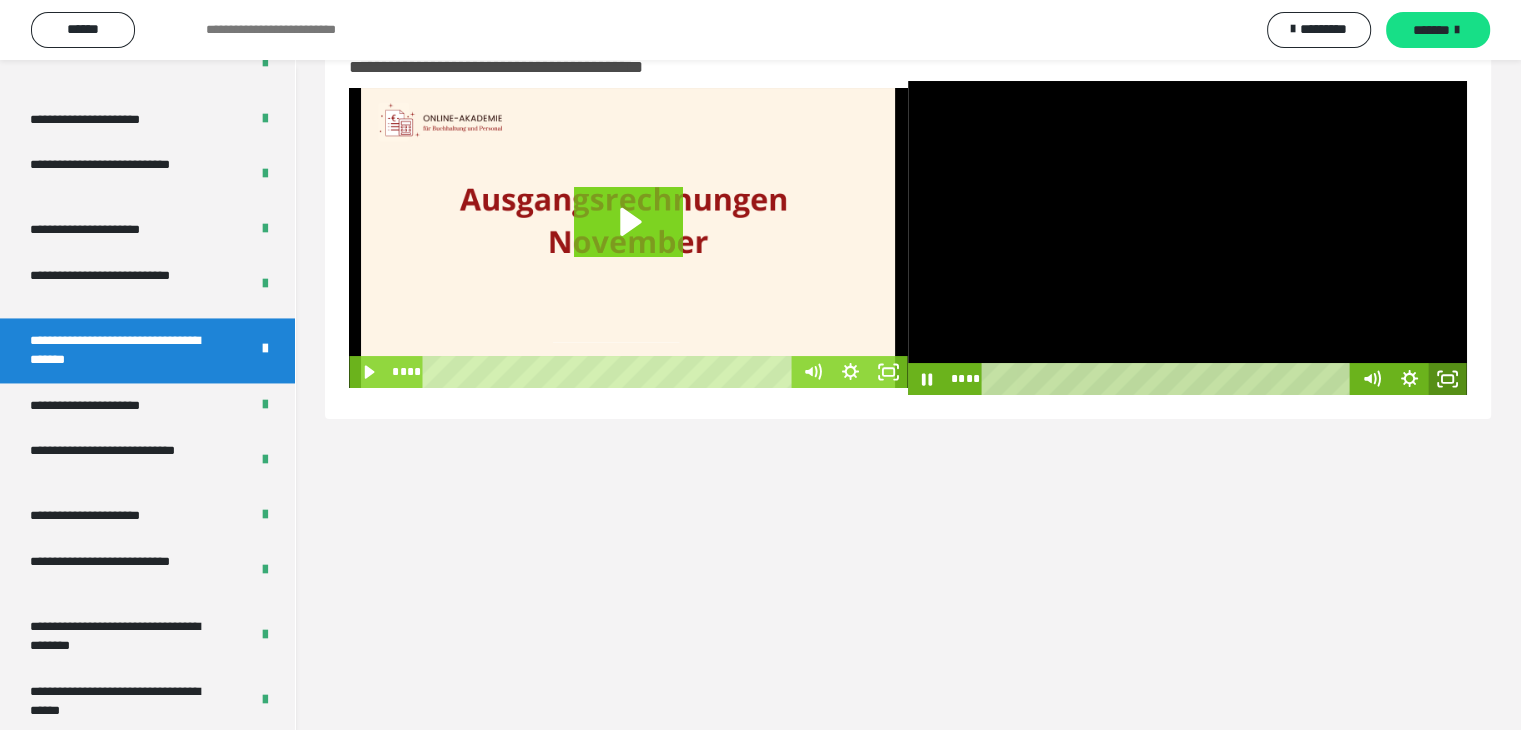 drag, startPoint x: 1446, startPoint y: 380, endPoint x: 1416, endPoint y: 472, distance: 96.76776 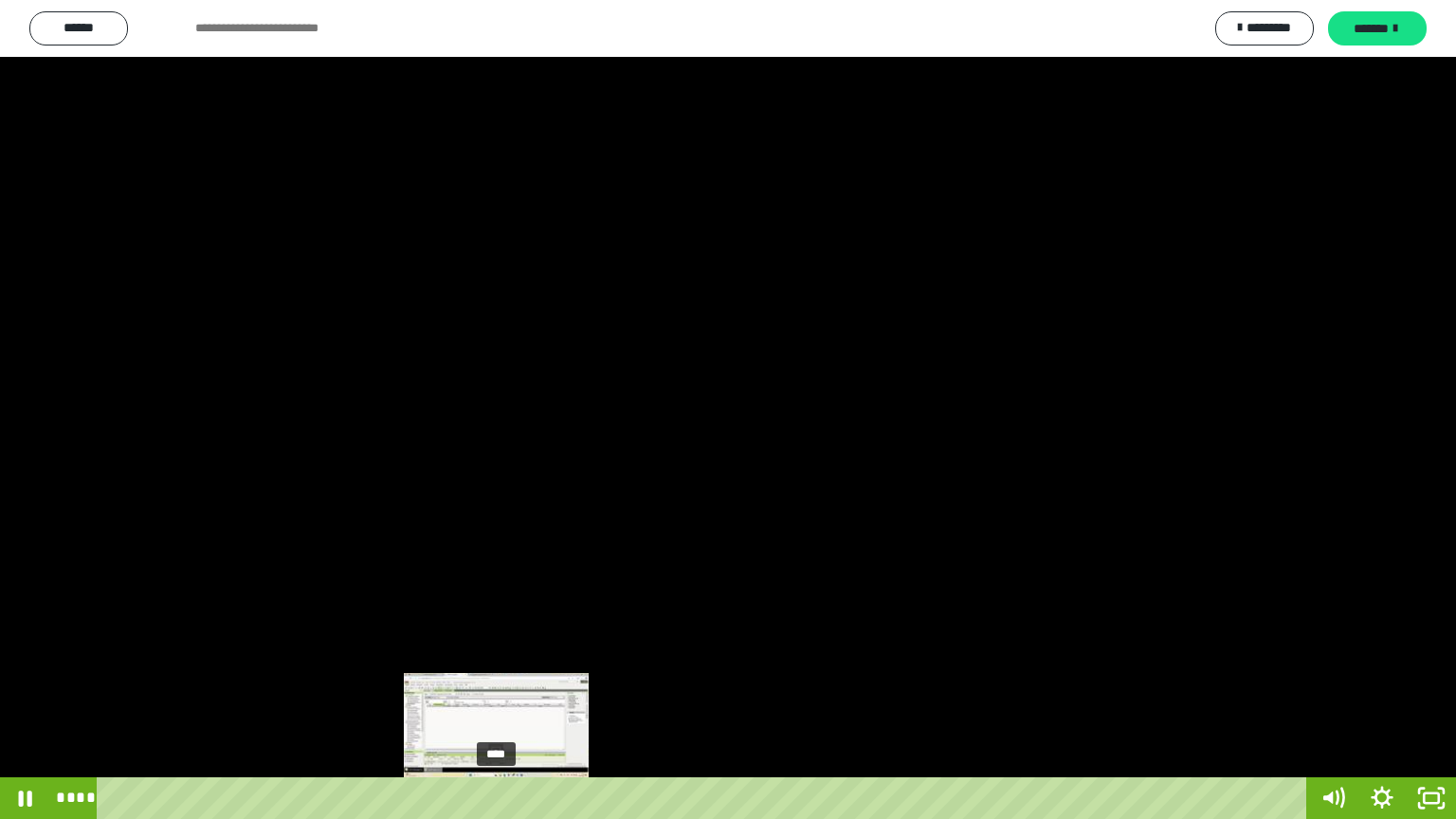 click on "****" at bounding box center [705, 798] 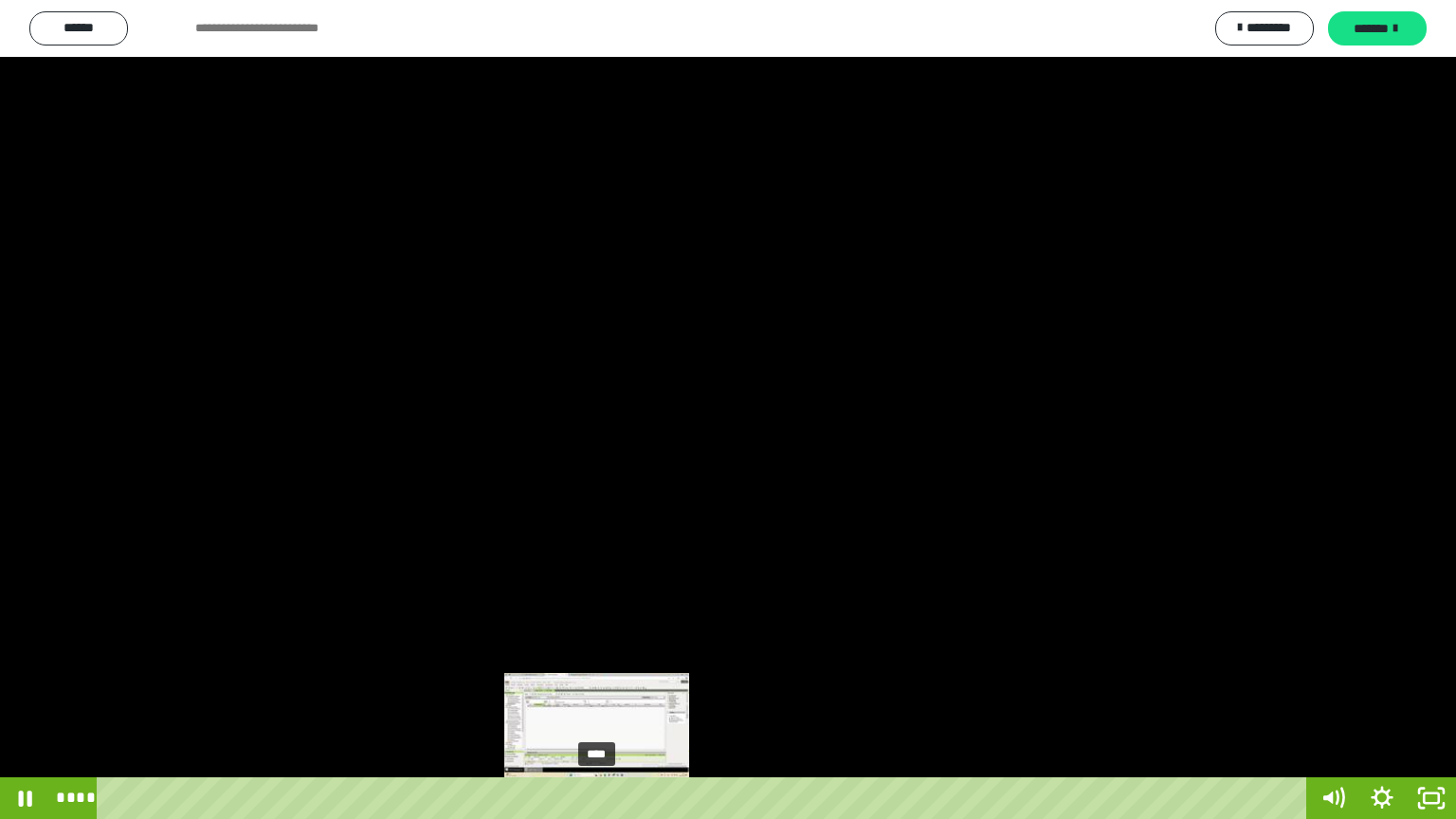 click on "****" at bounding box center [705, 798] 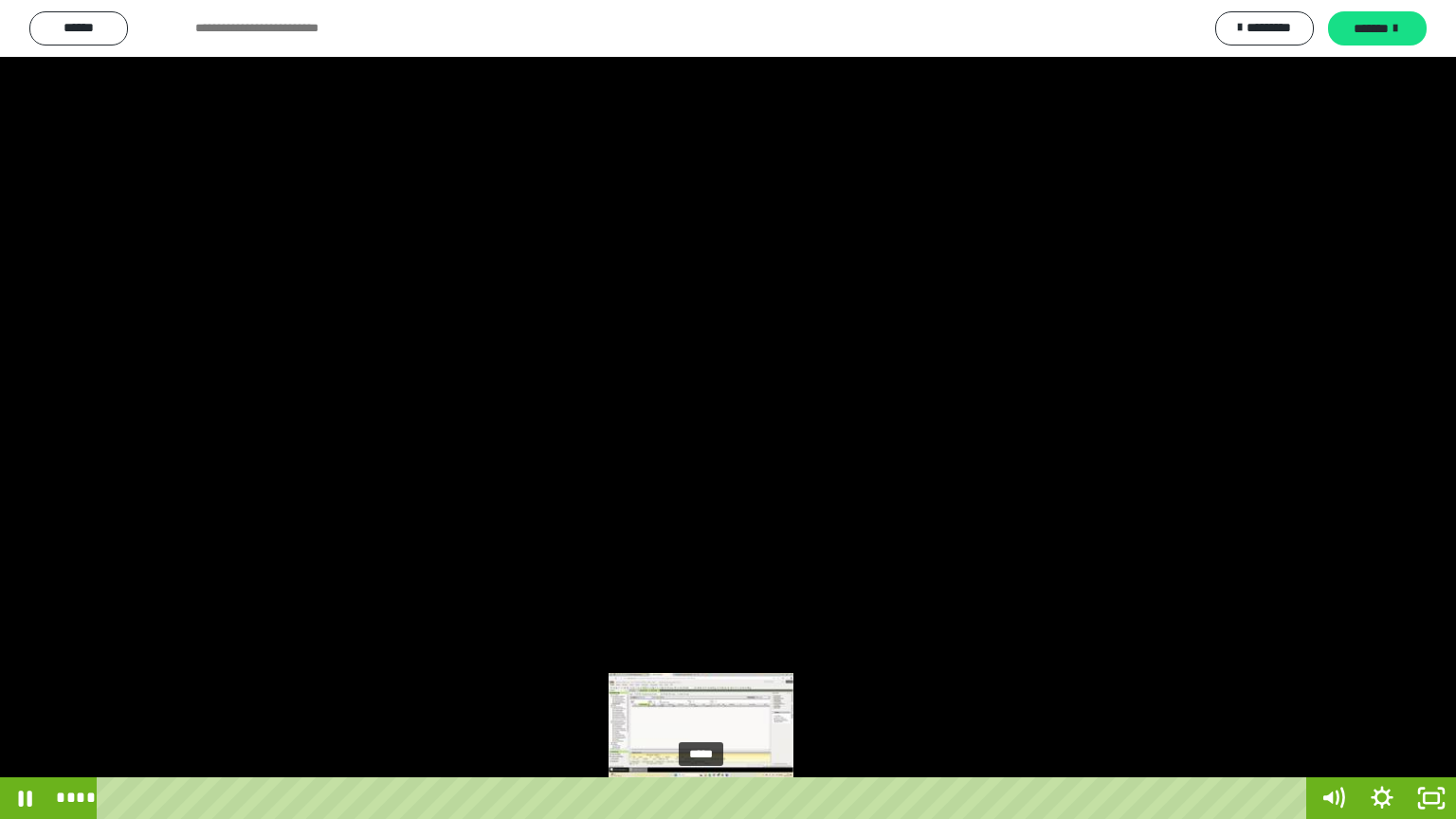 click on "*****" at bounding box center [705, 798] 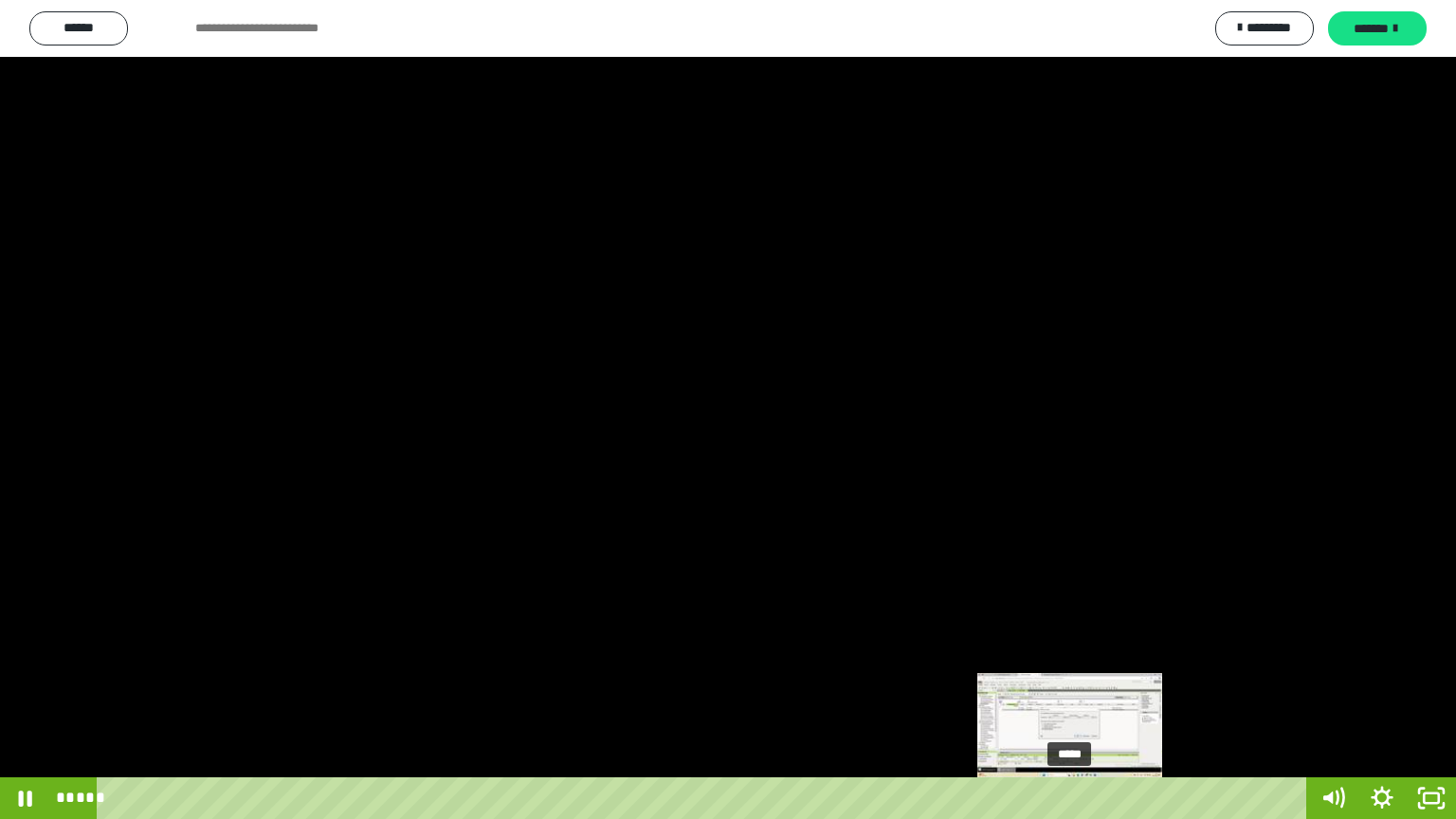 click on "*****" at bounding box center (705, 798) 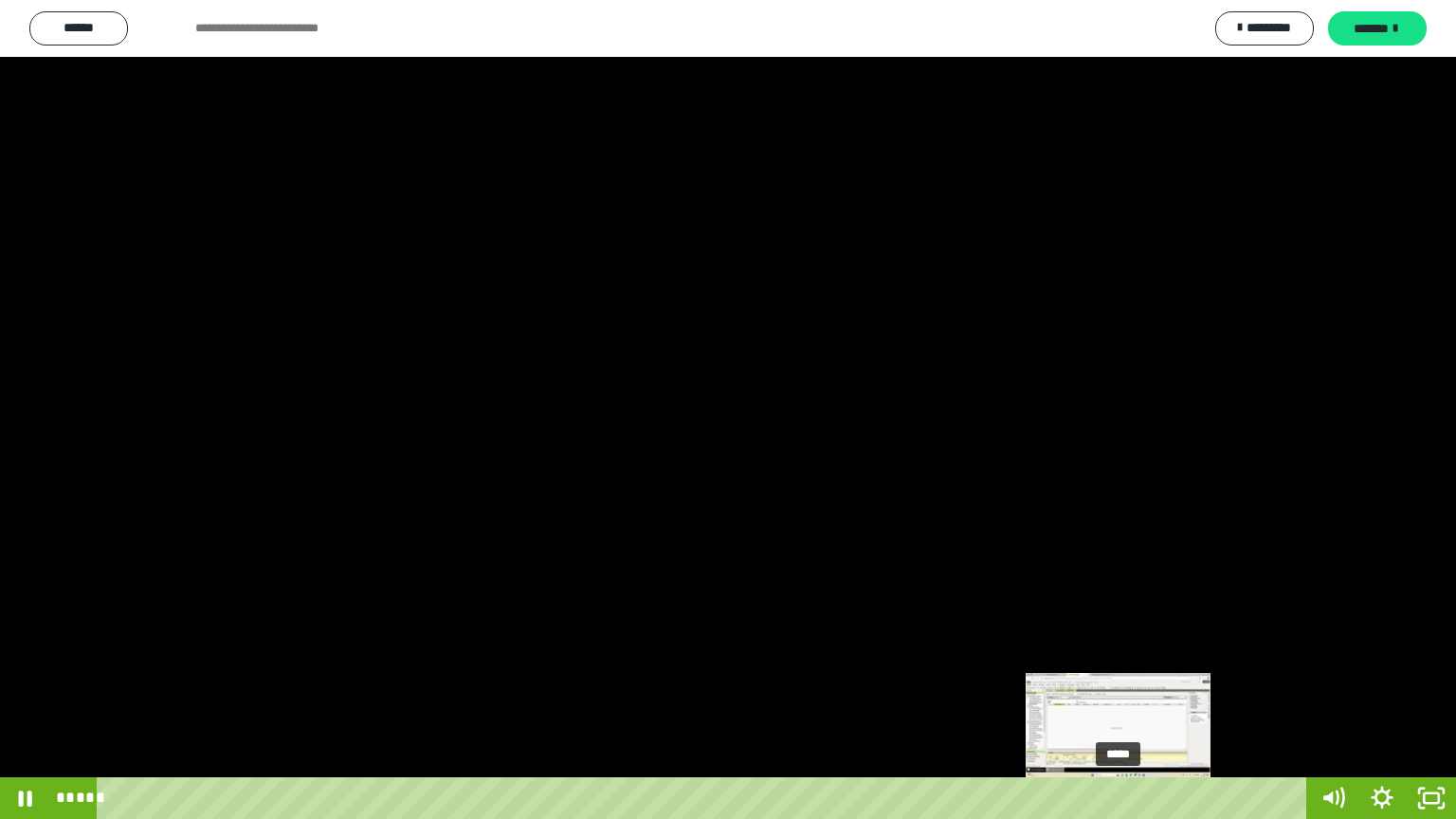 click on "*****" at bounding box center (705, 798) 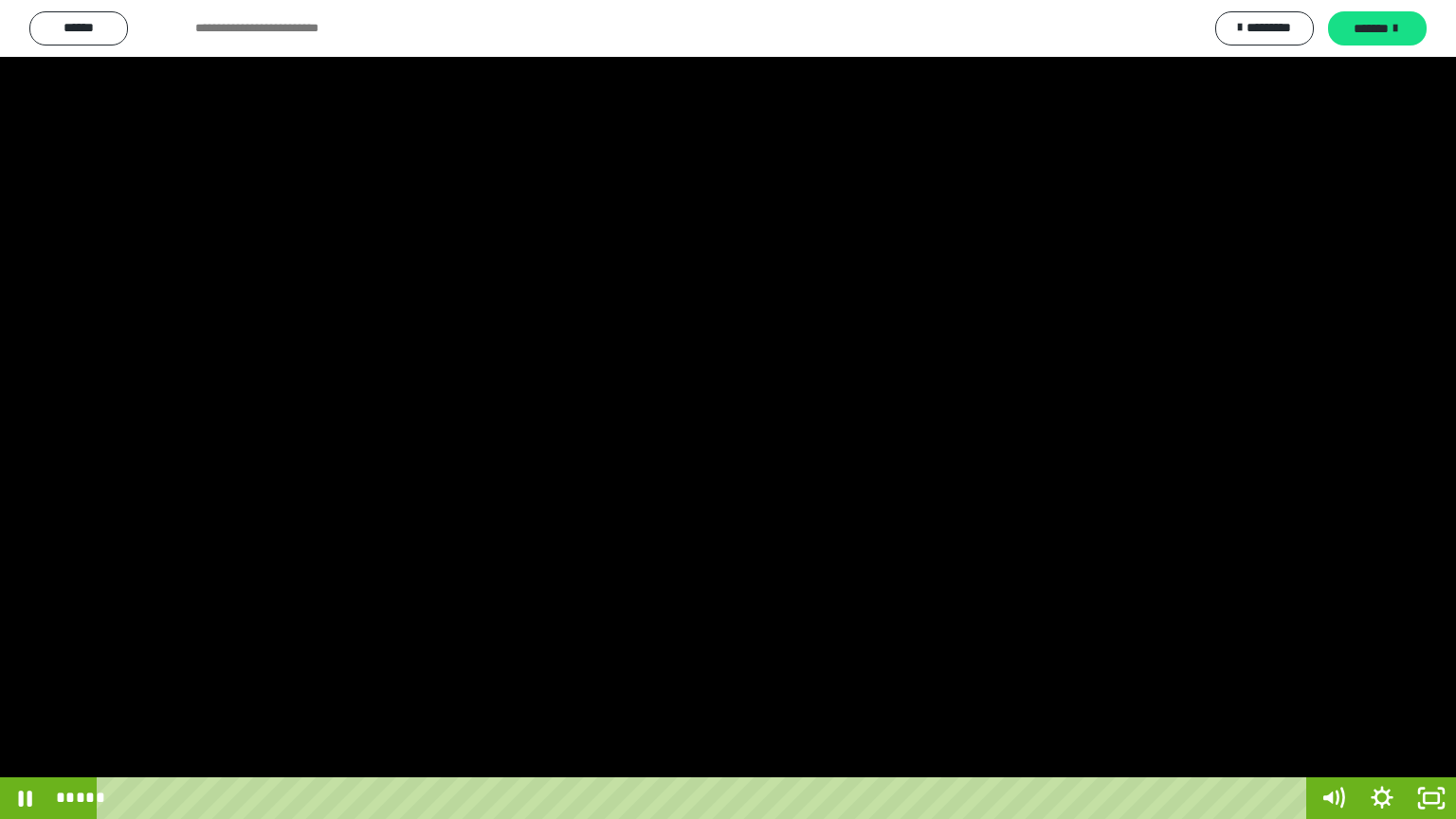 click at bounding box center [728, 410] 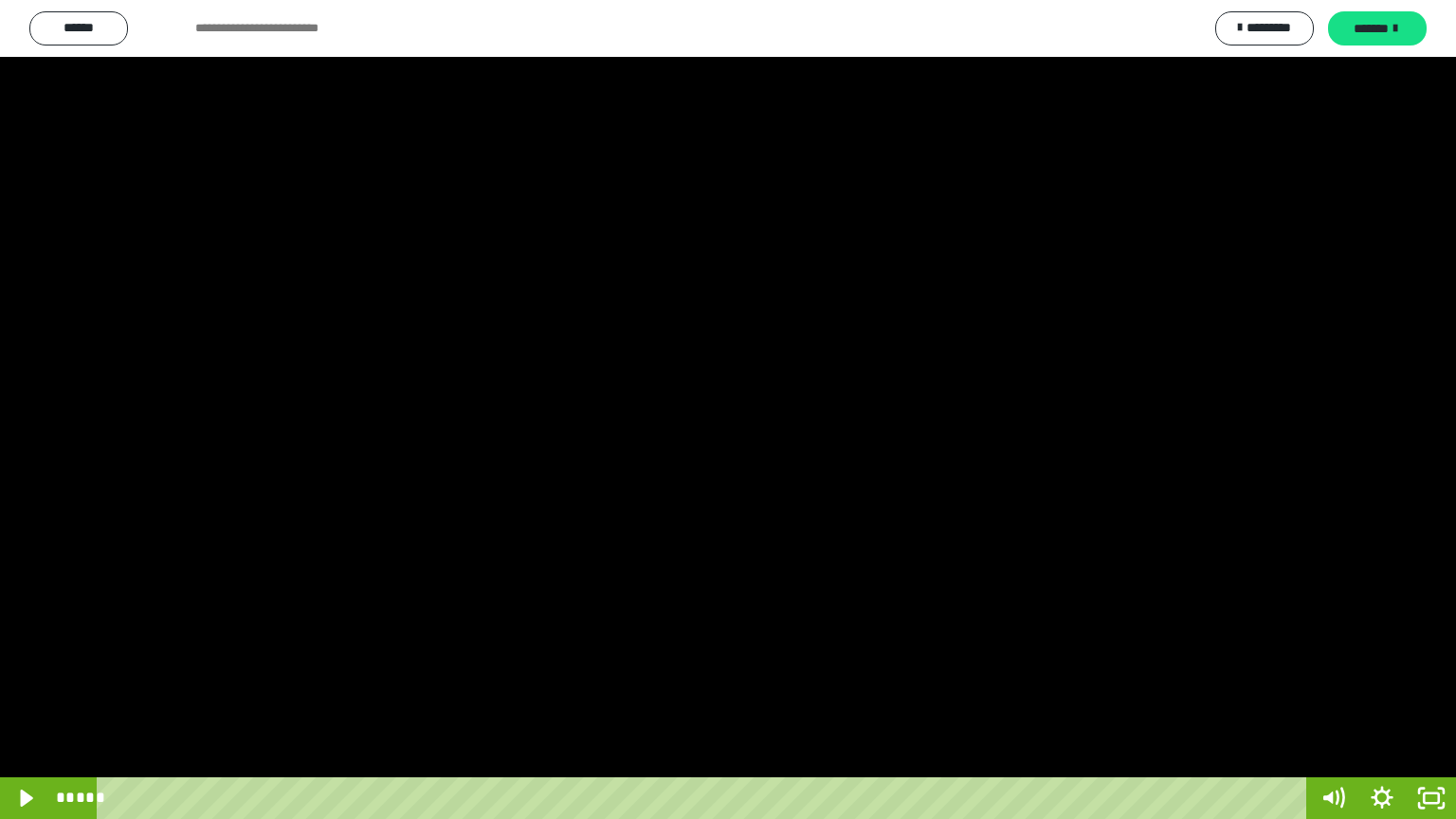click at bounding box center (728, 410) 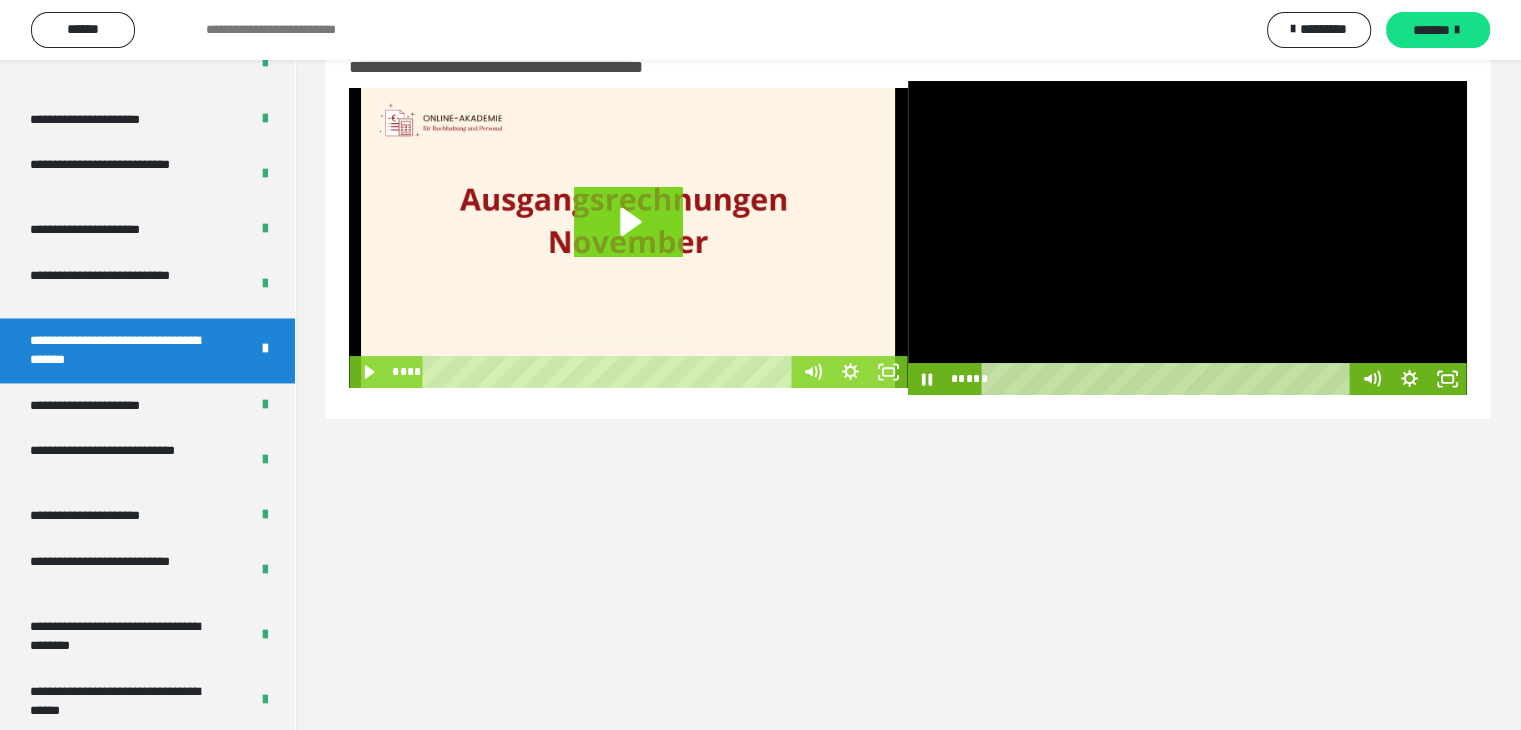 click at bounding box center [1187, 238] 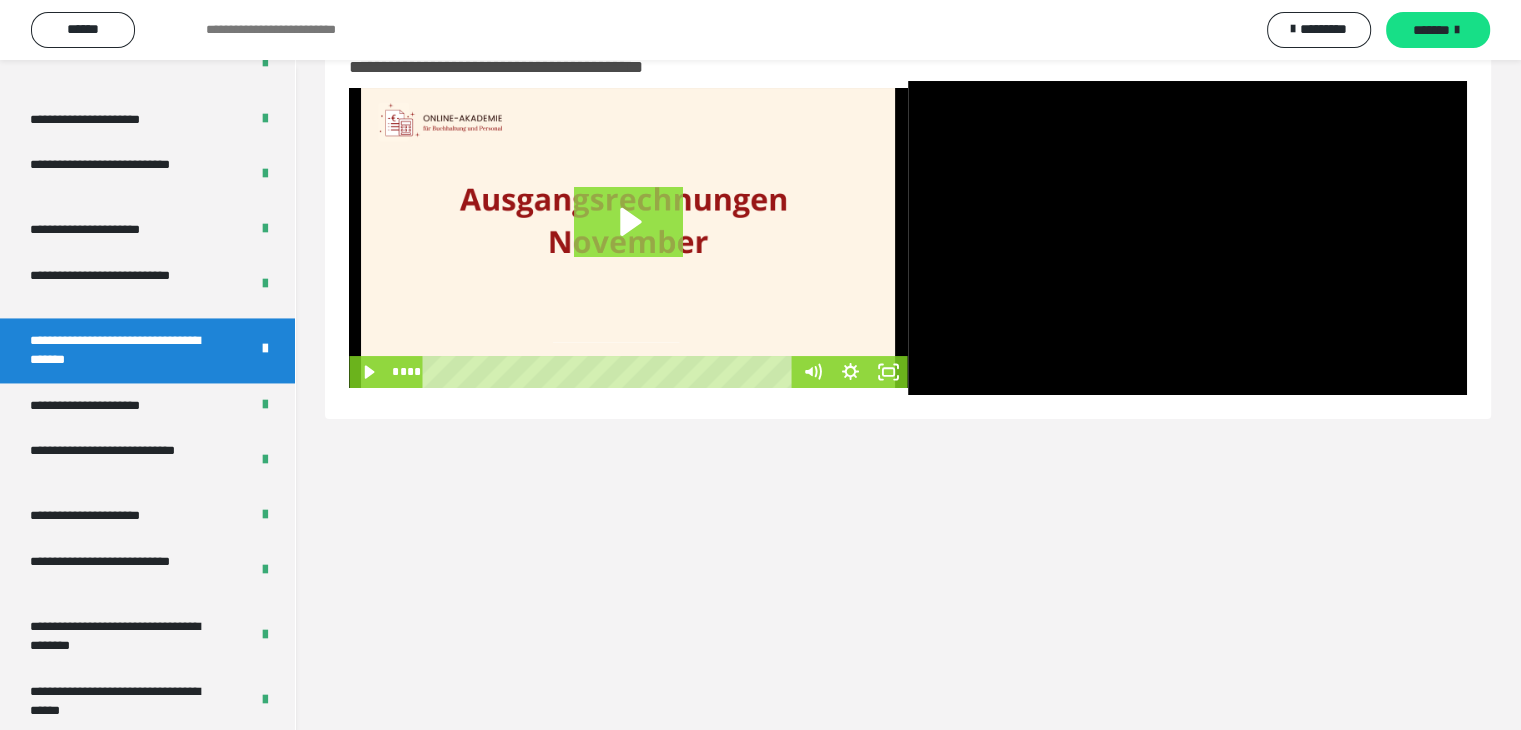 click 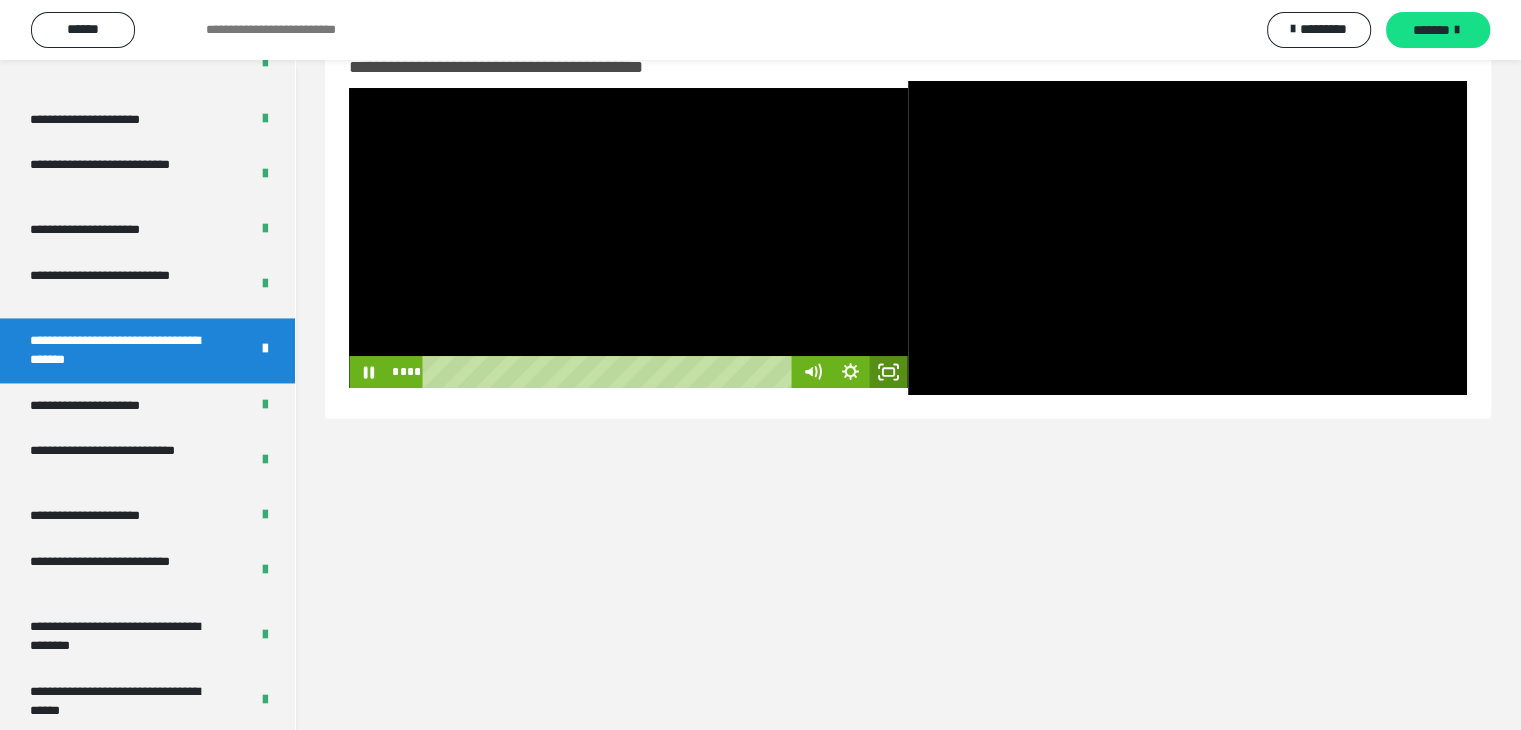 click 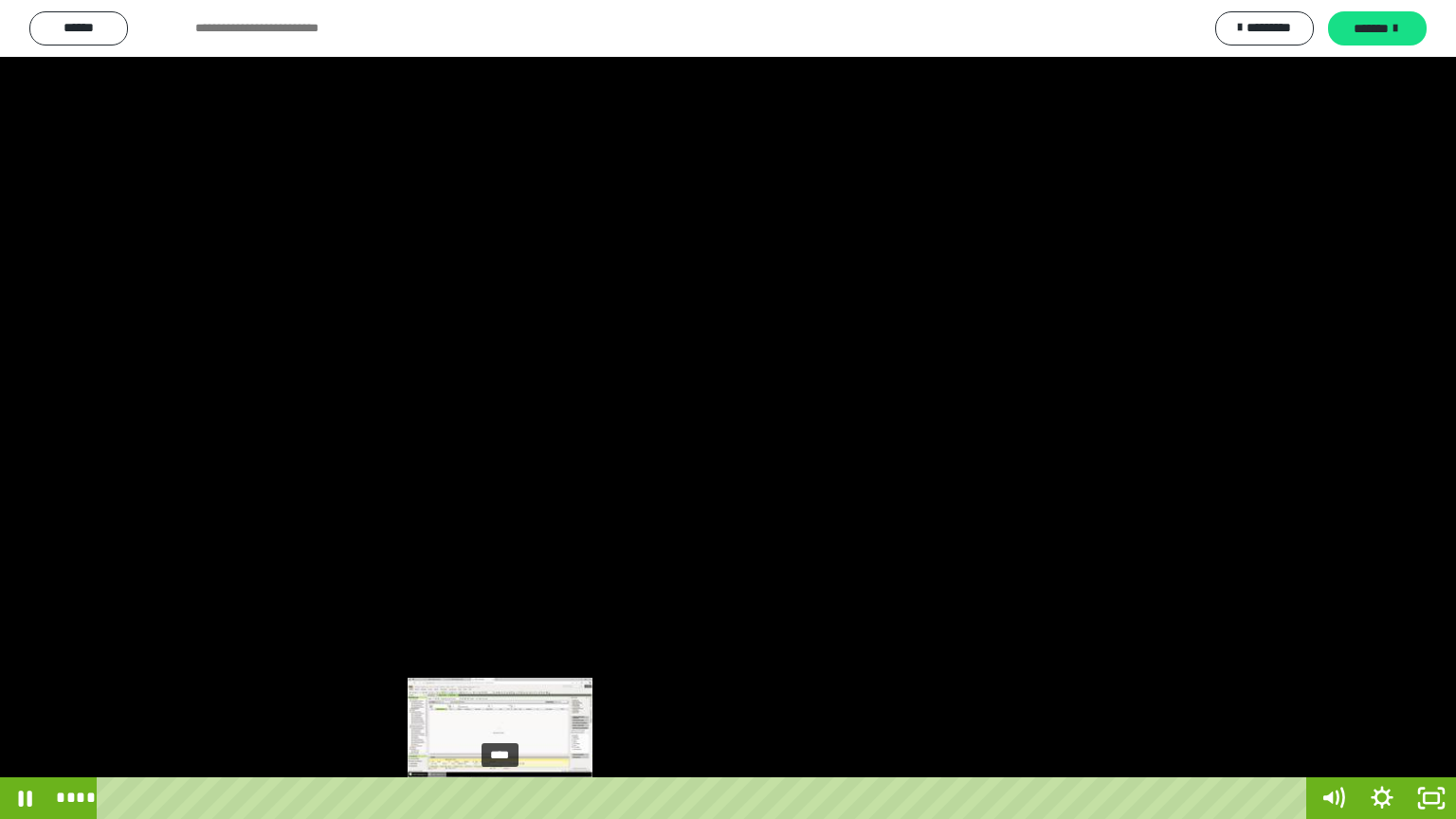 click on "****" at bounding box center [705, 798] 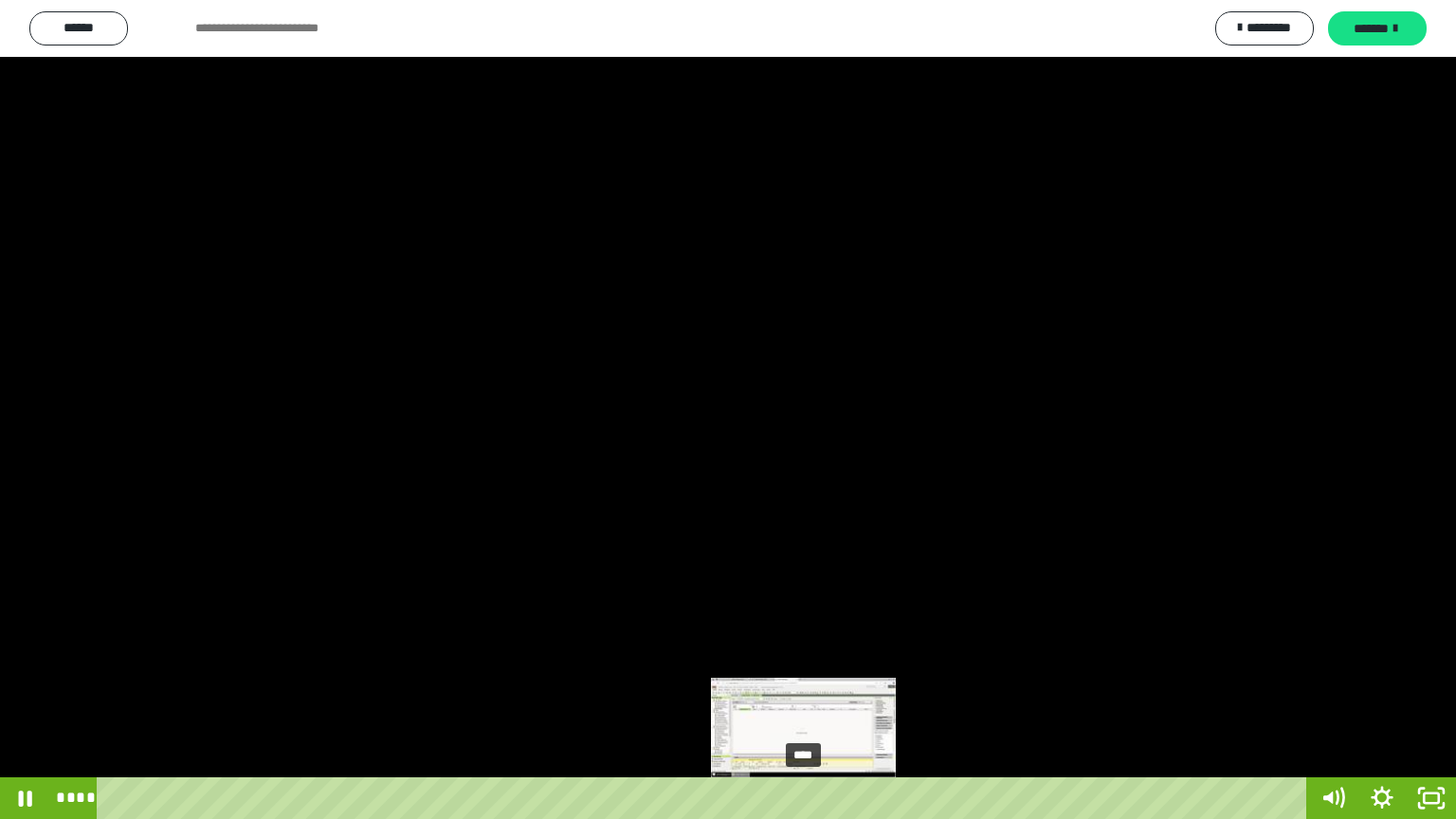 click on "****" at bounding box center [705, 798] 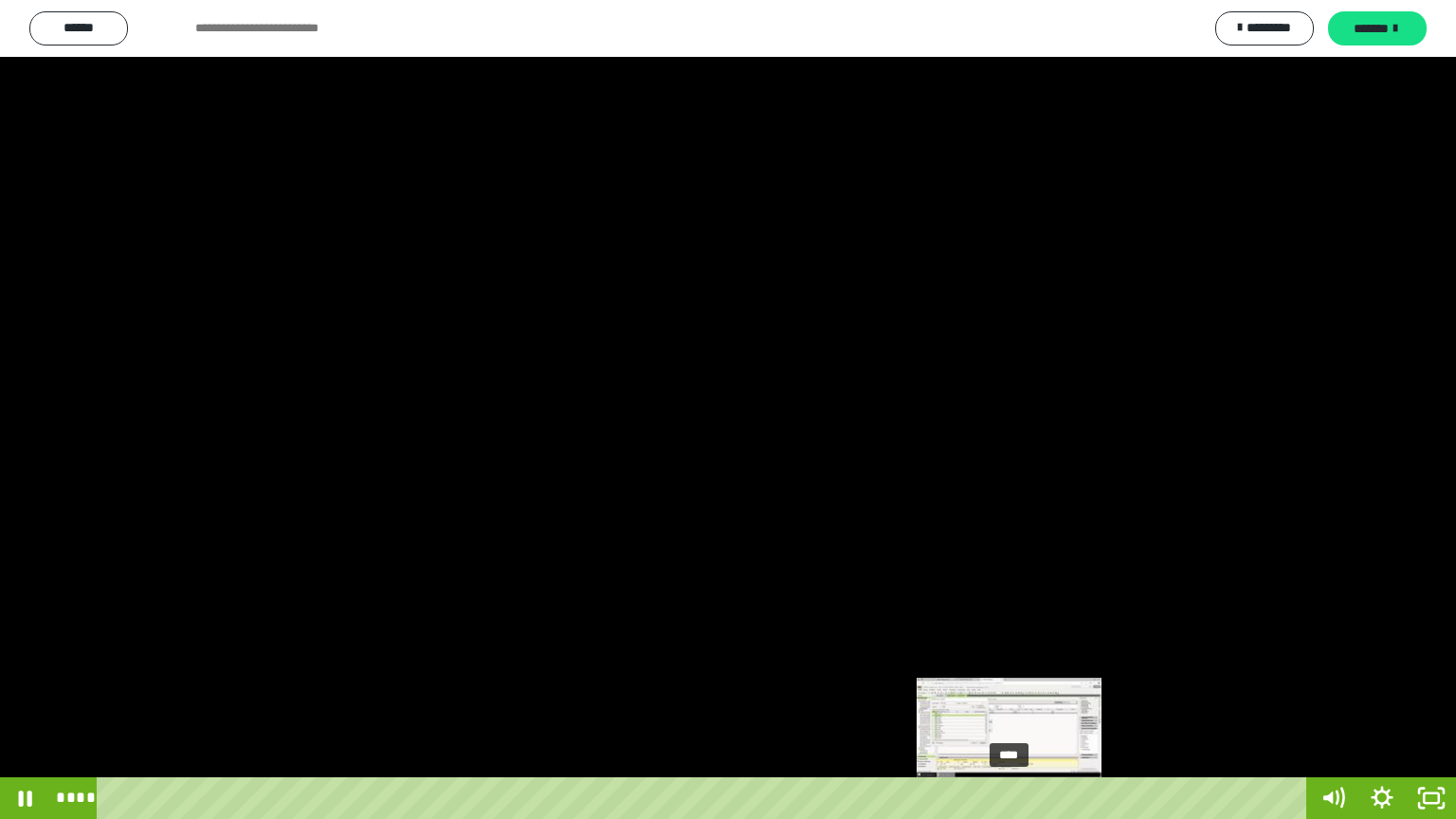 click on "****" at bounding box center [705, 798] 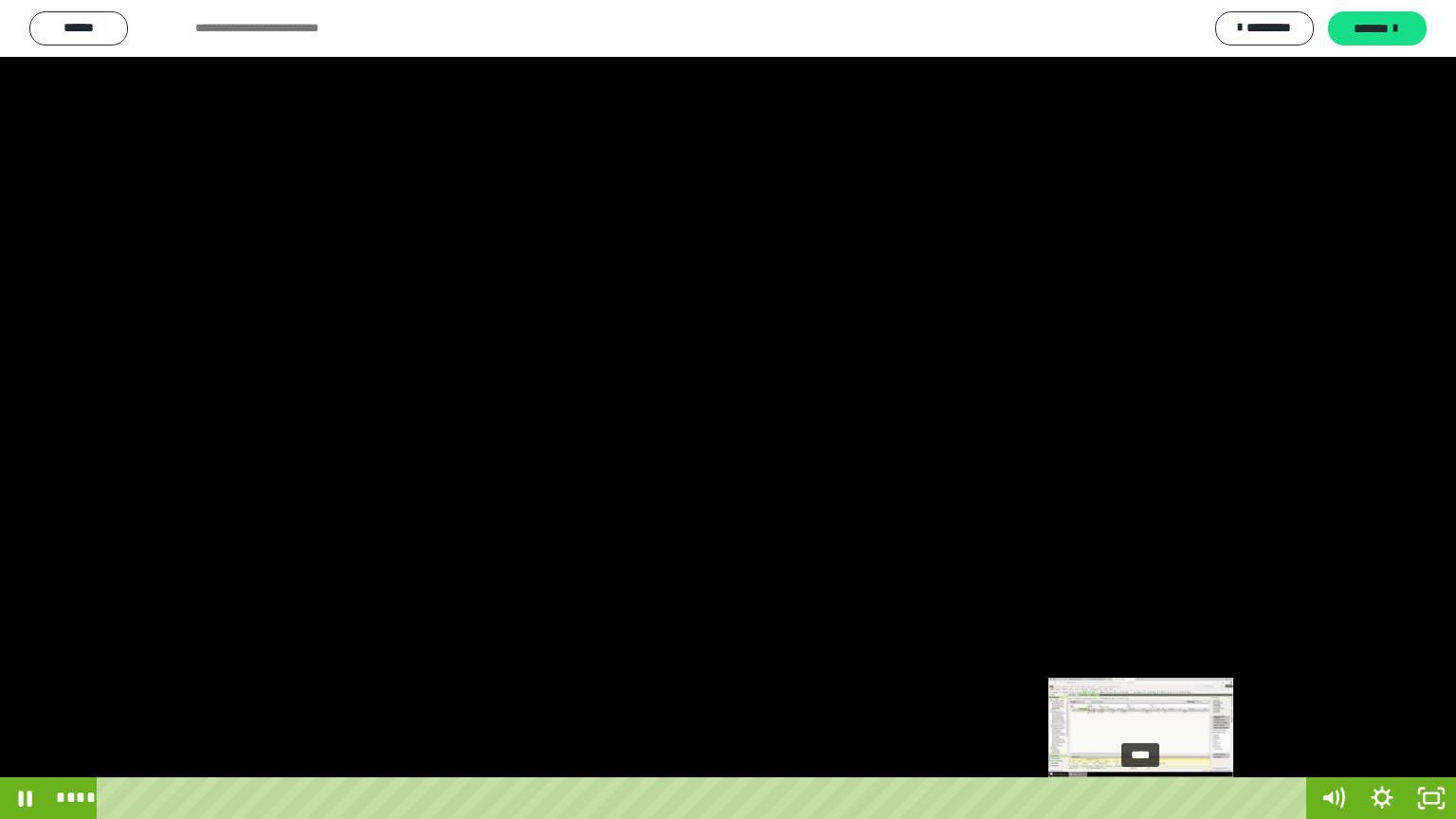 click on "****" at bounding box center (705, 798) 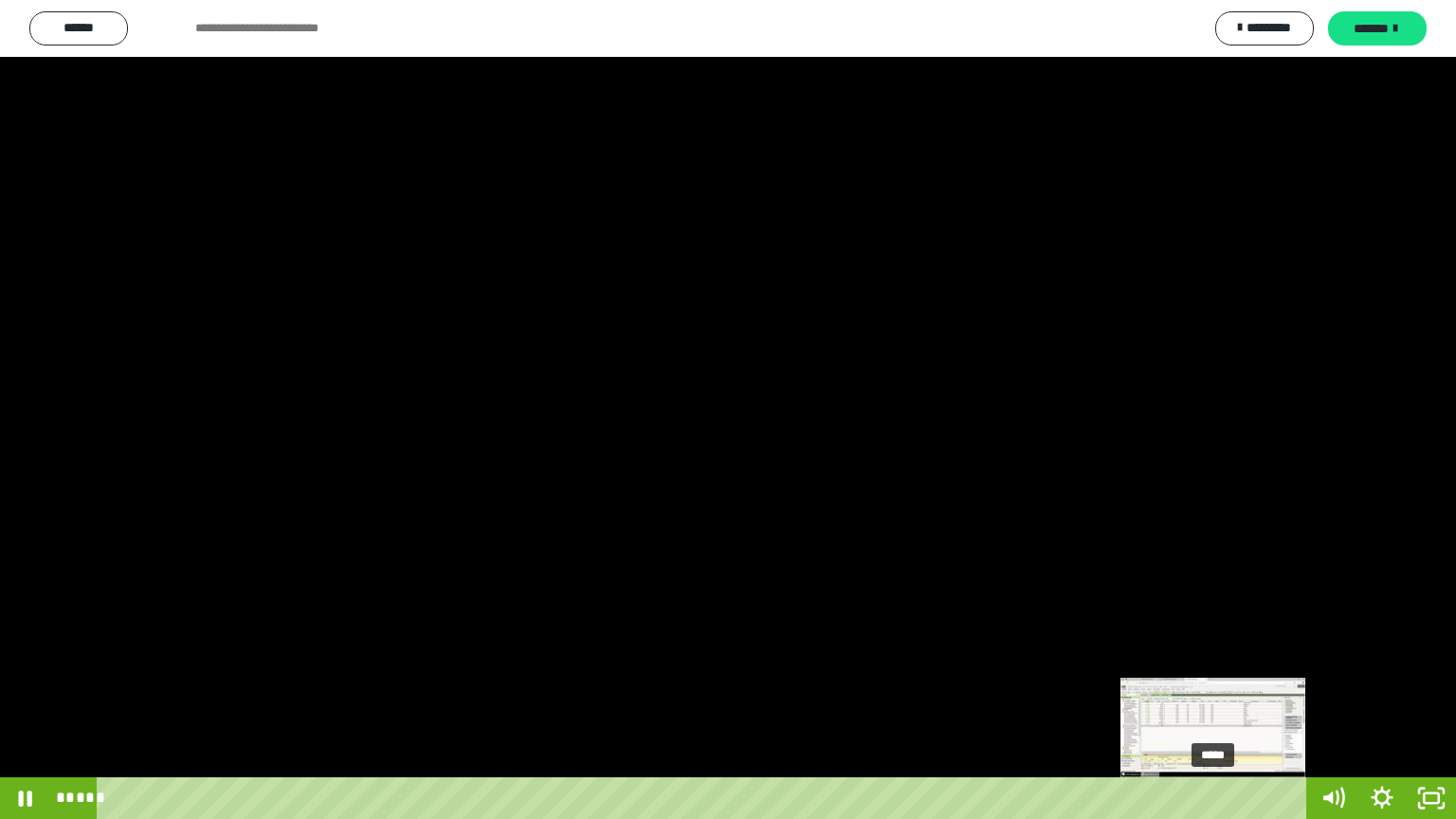 click on "*****" at bounding box center (705, 798) 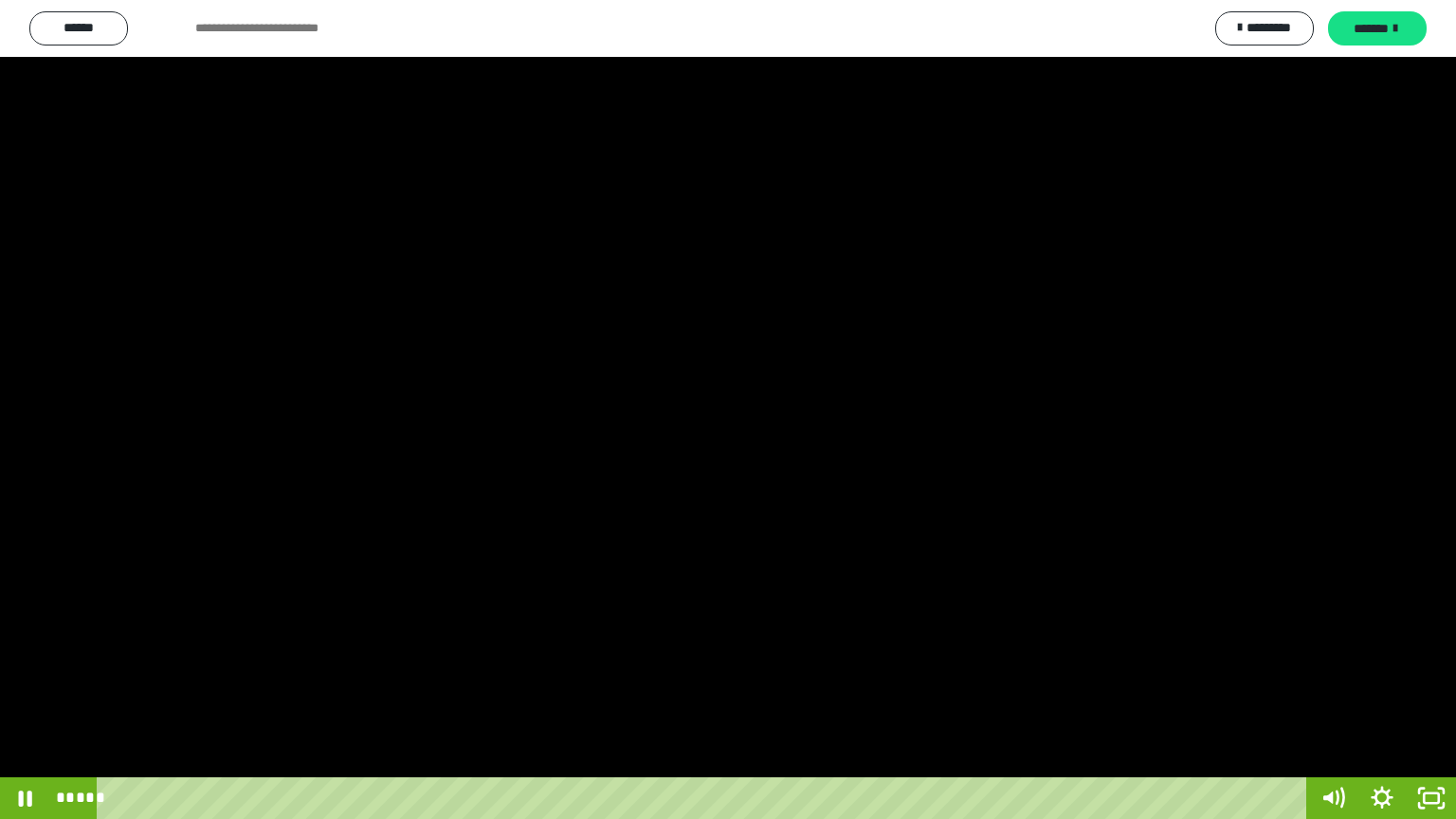 click at bounding box center [728, 410] 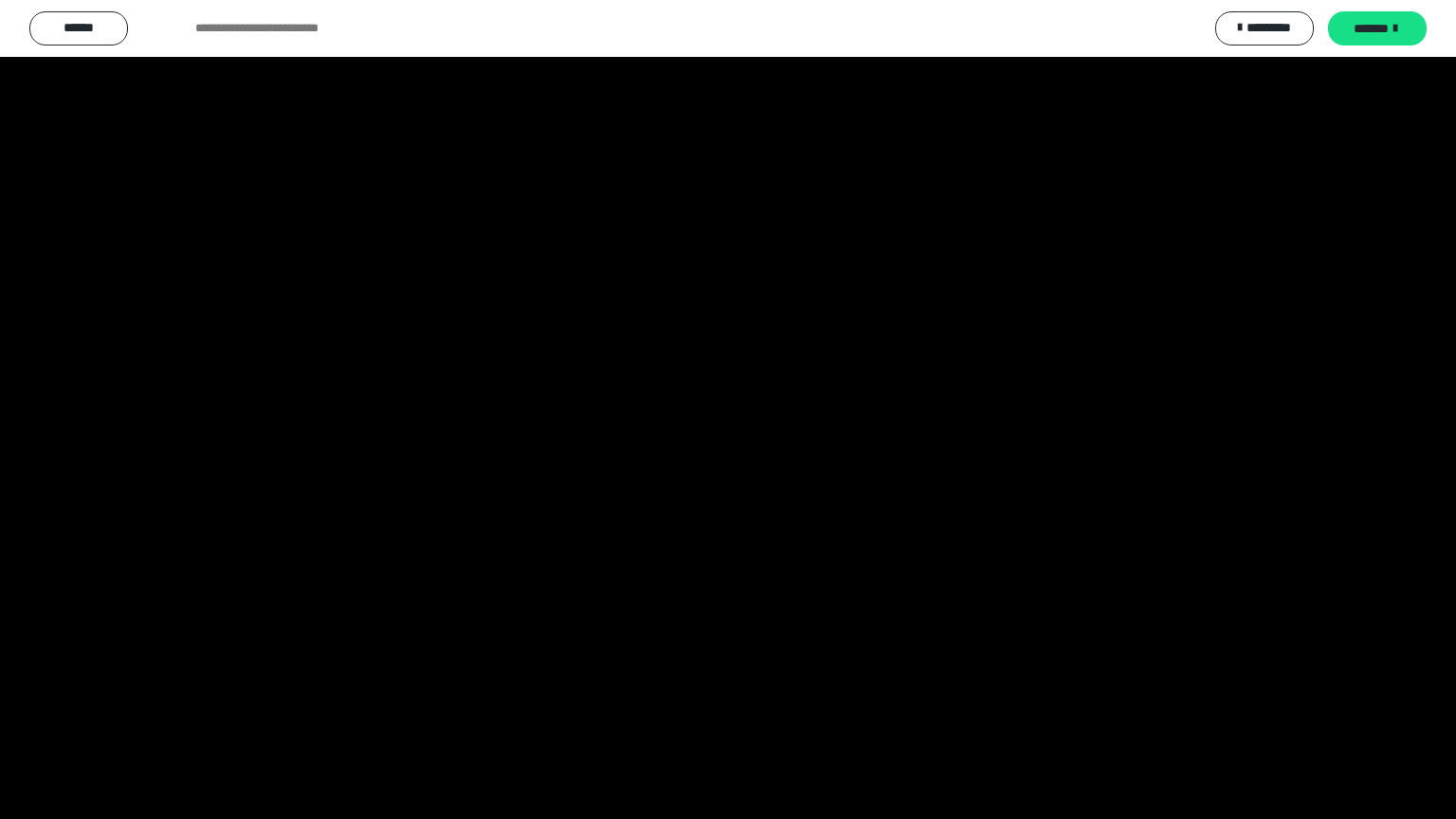 click at bounding box center (728, 410) 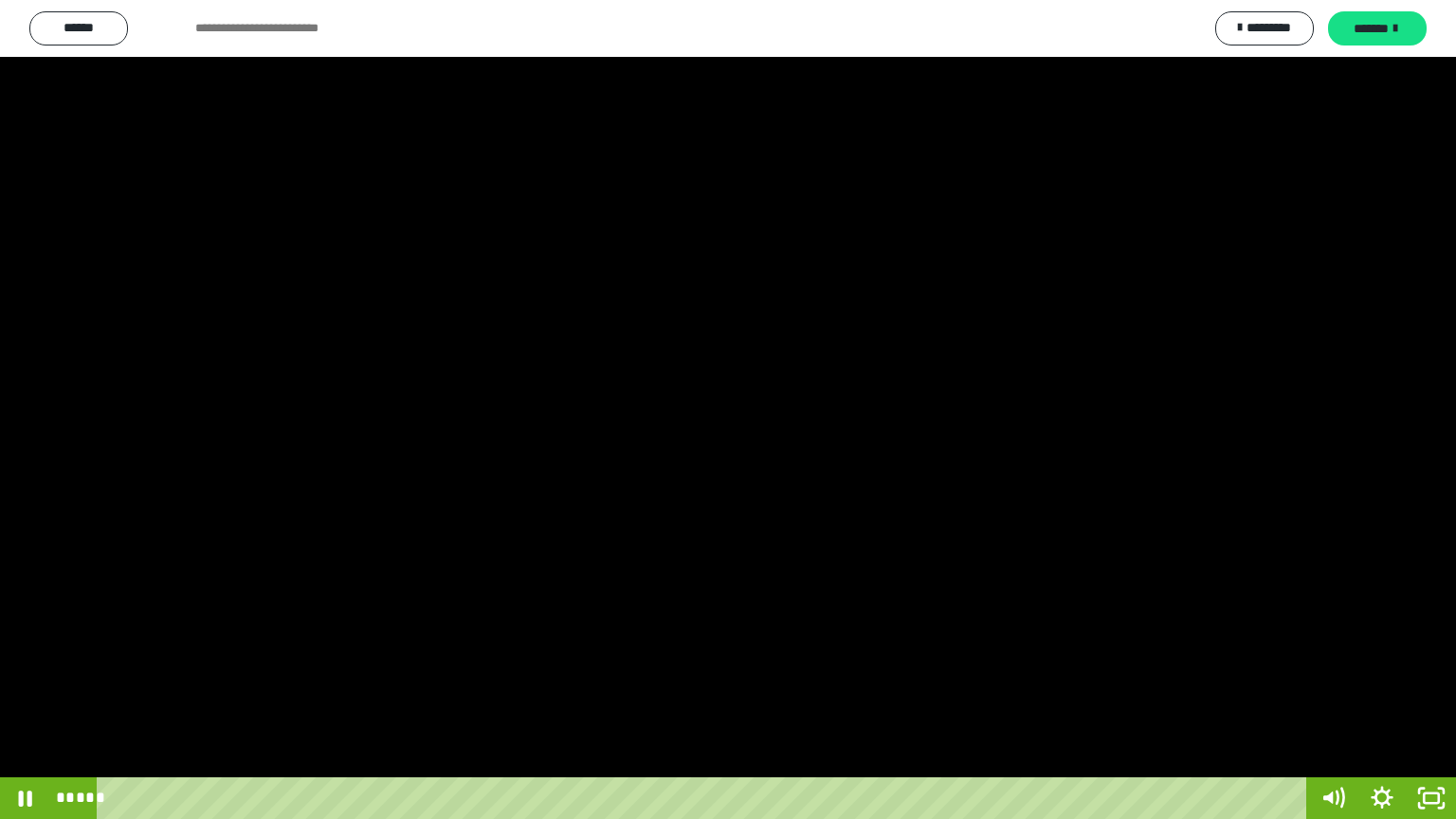 click at bounding box center (728, 410) 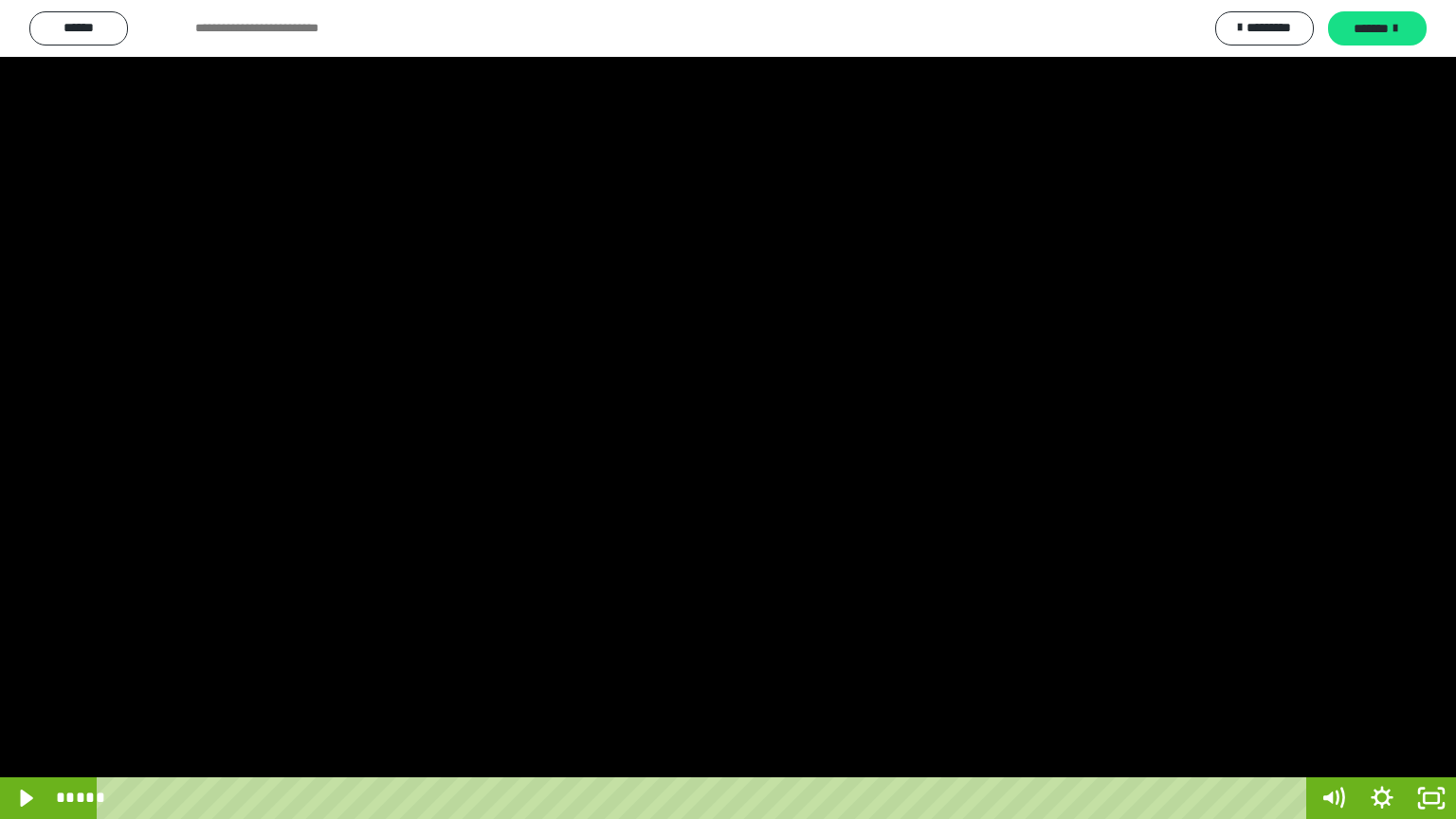 click at bounding box center [728, 410] 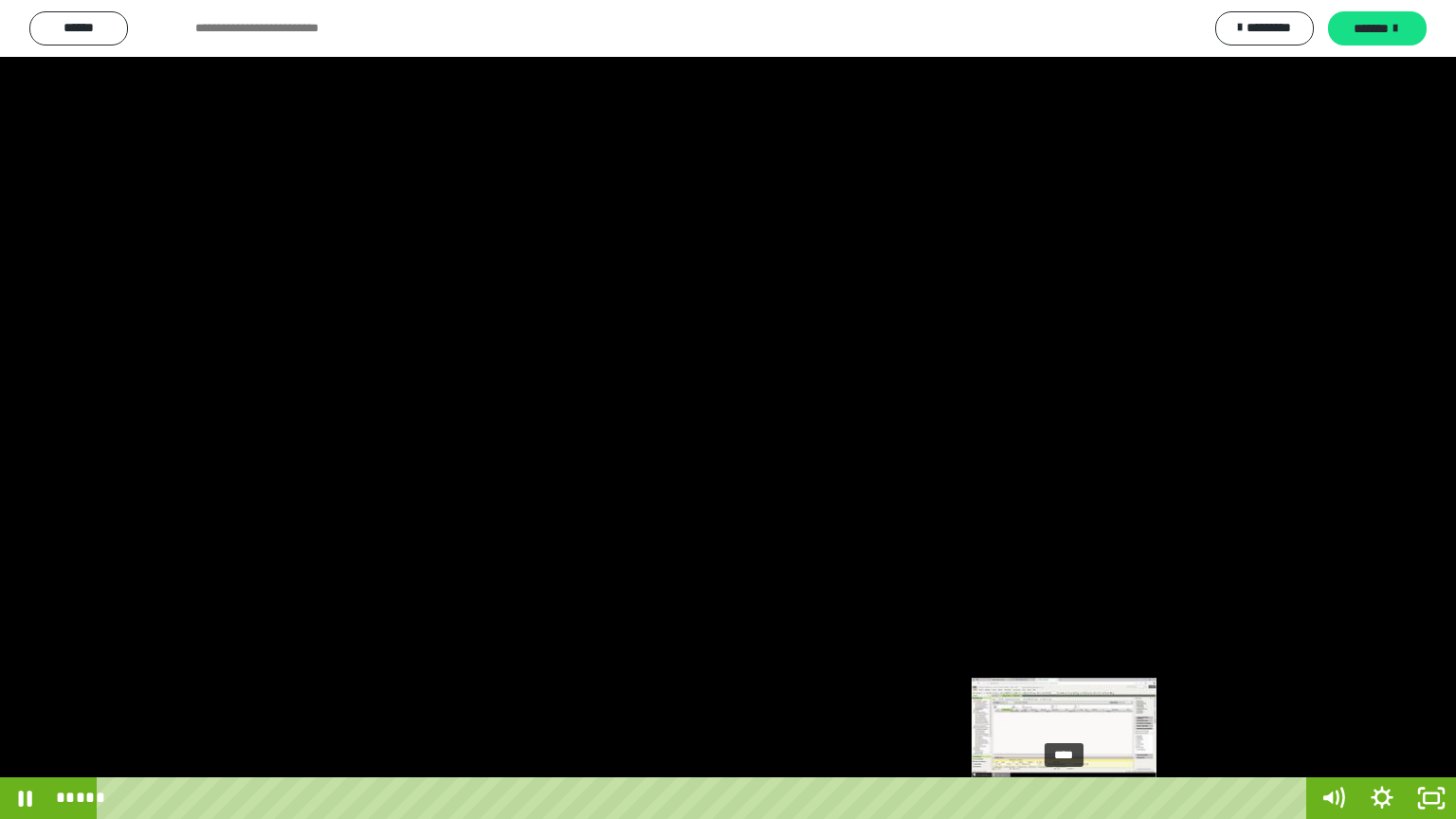 click on "****" at bounding box center [705, 798] 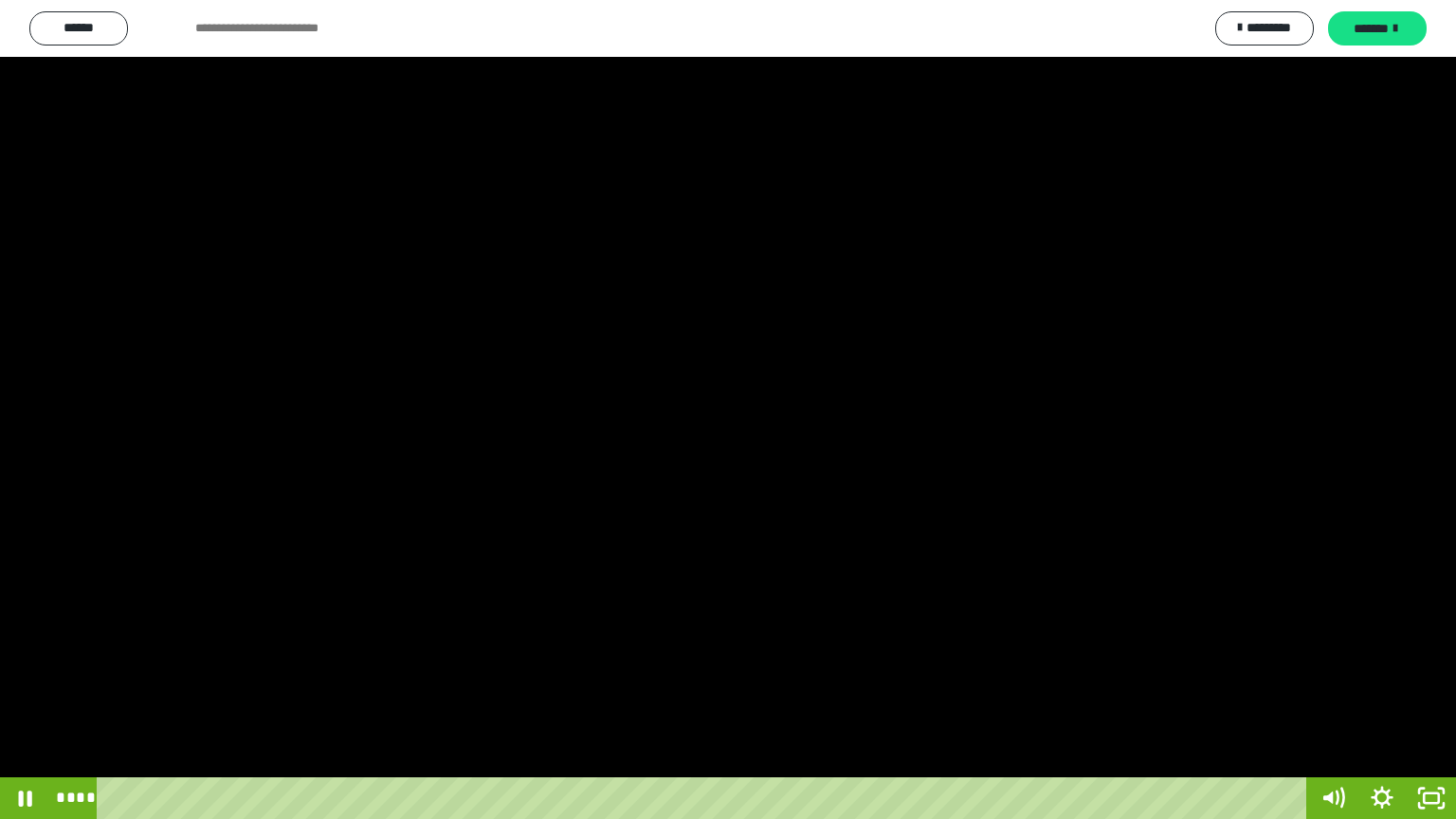 click at bounding box center [728, 410] 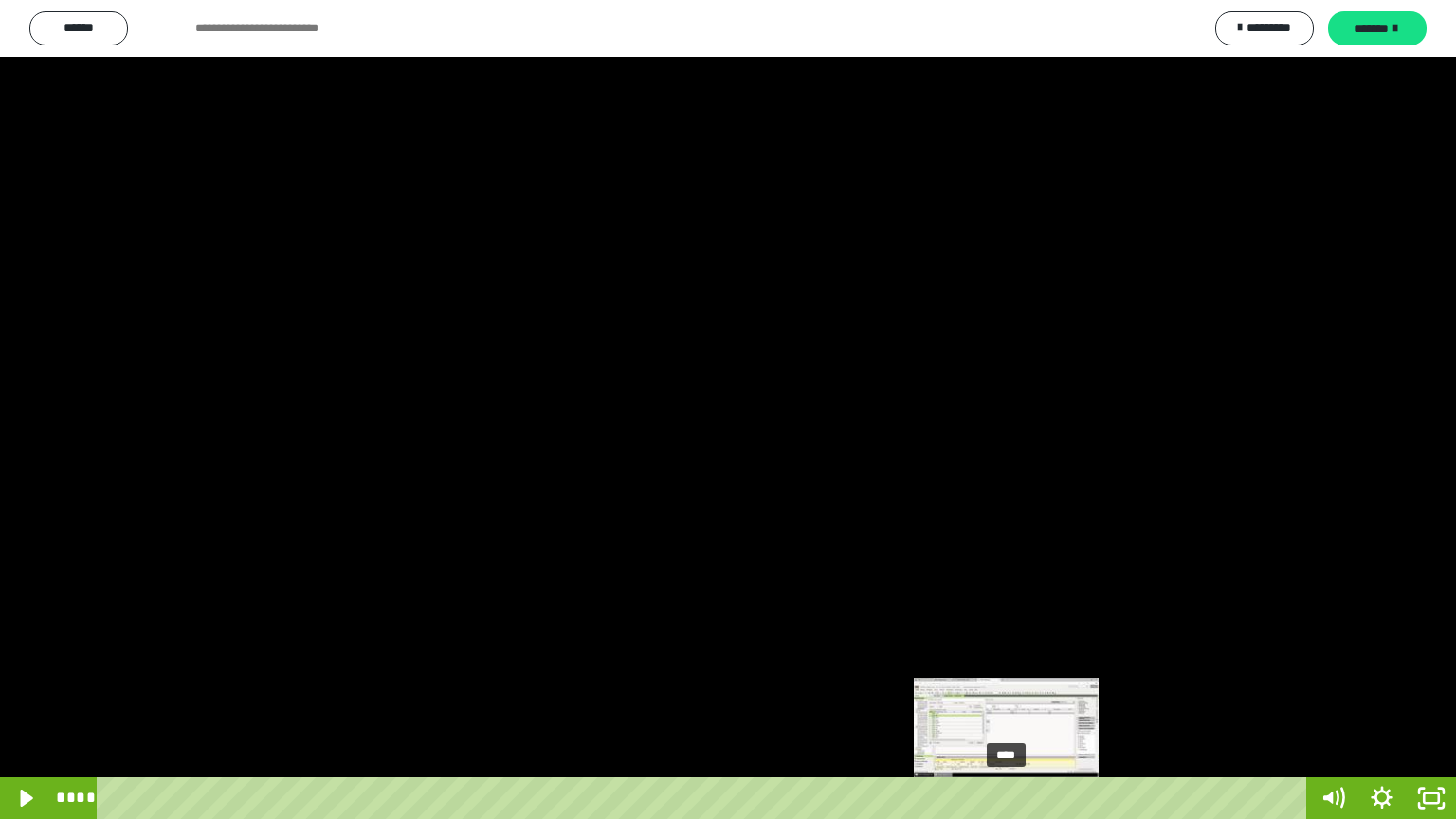 click on "****" at bounding box center (705, 798) 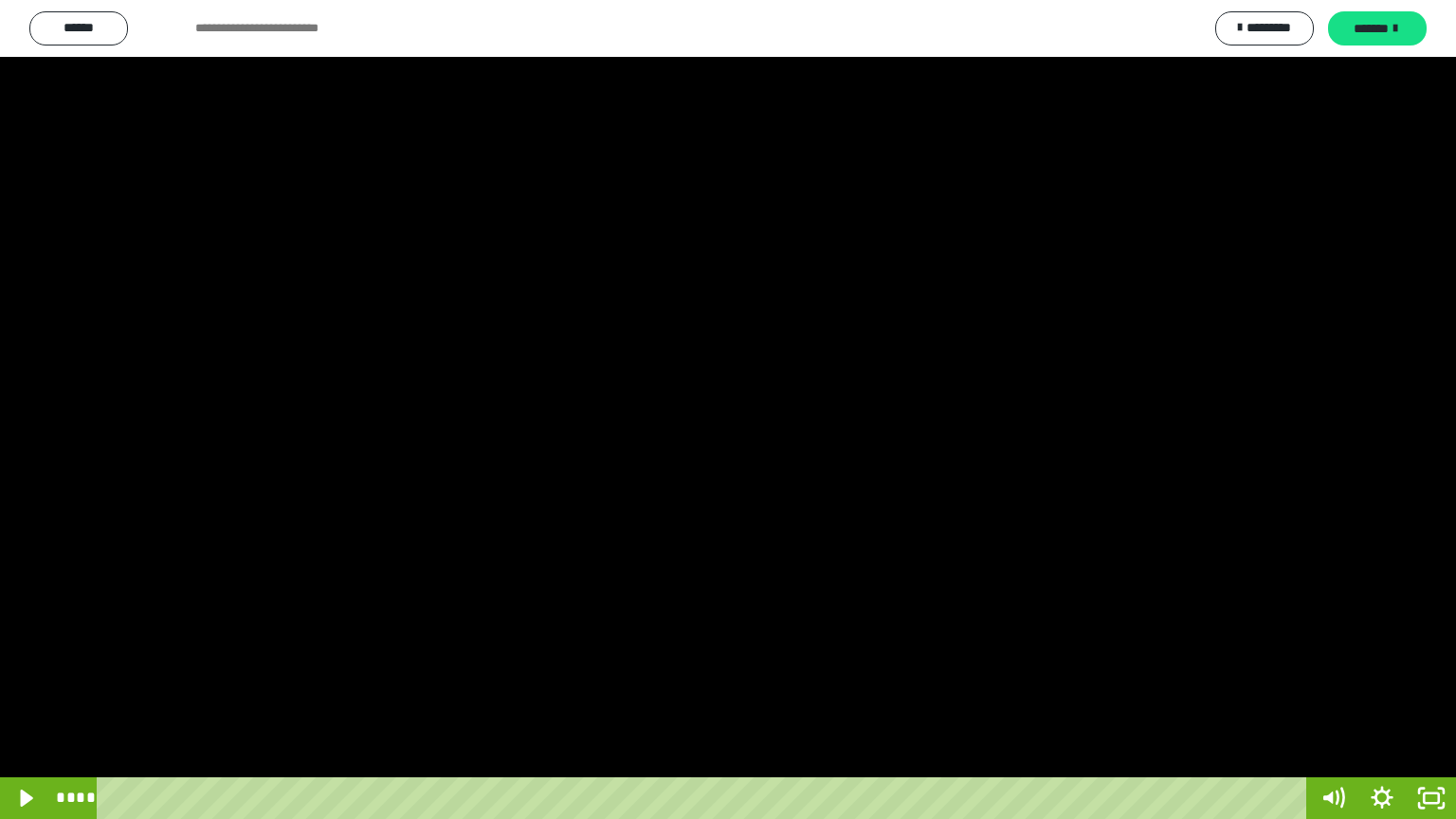click at bounding box center [728, 410] 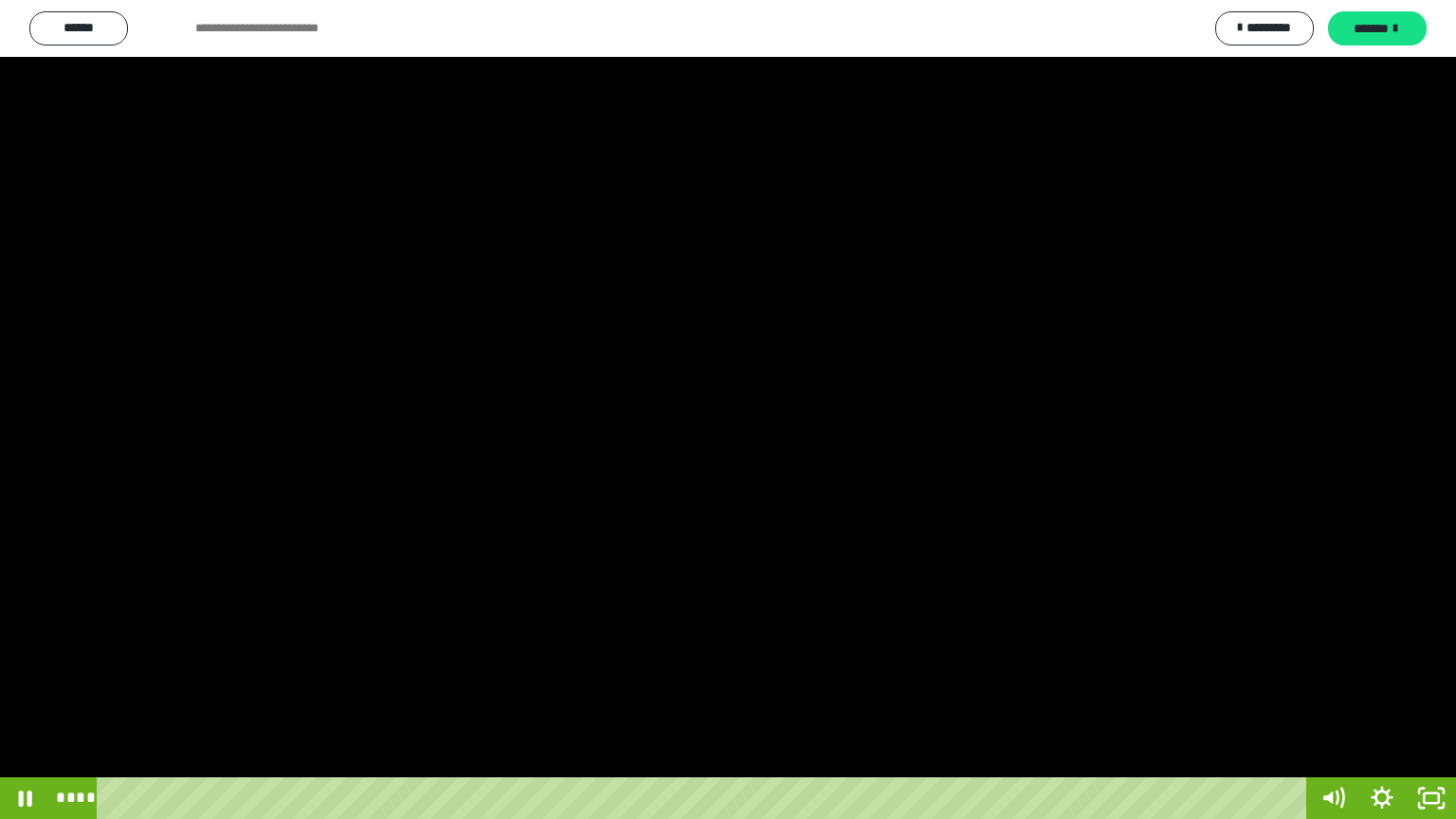 click at bounding box center (728, 410) 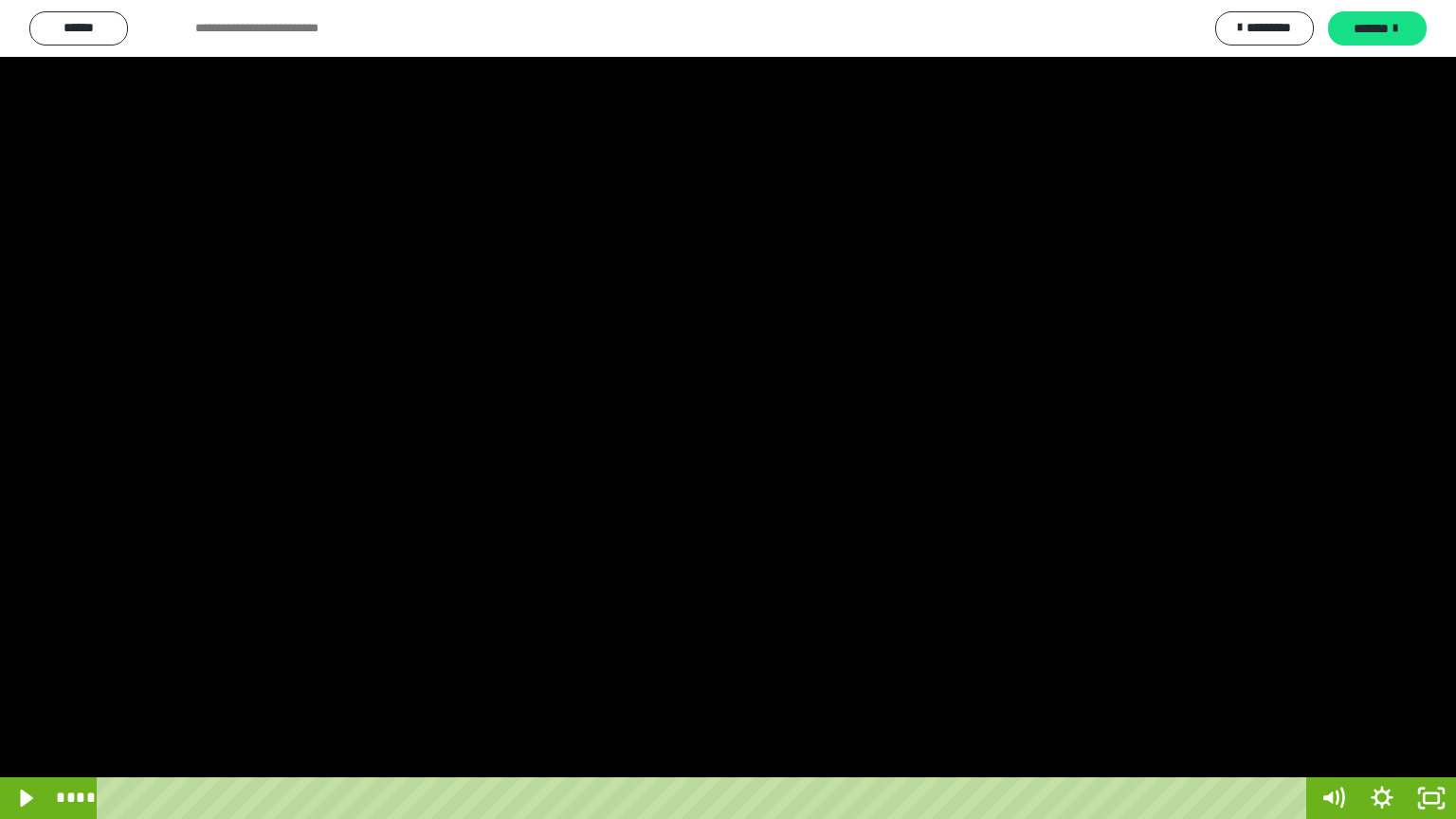 click at bounding box center [728, 410] 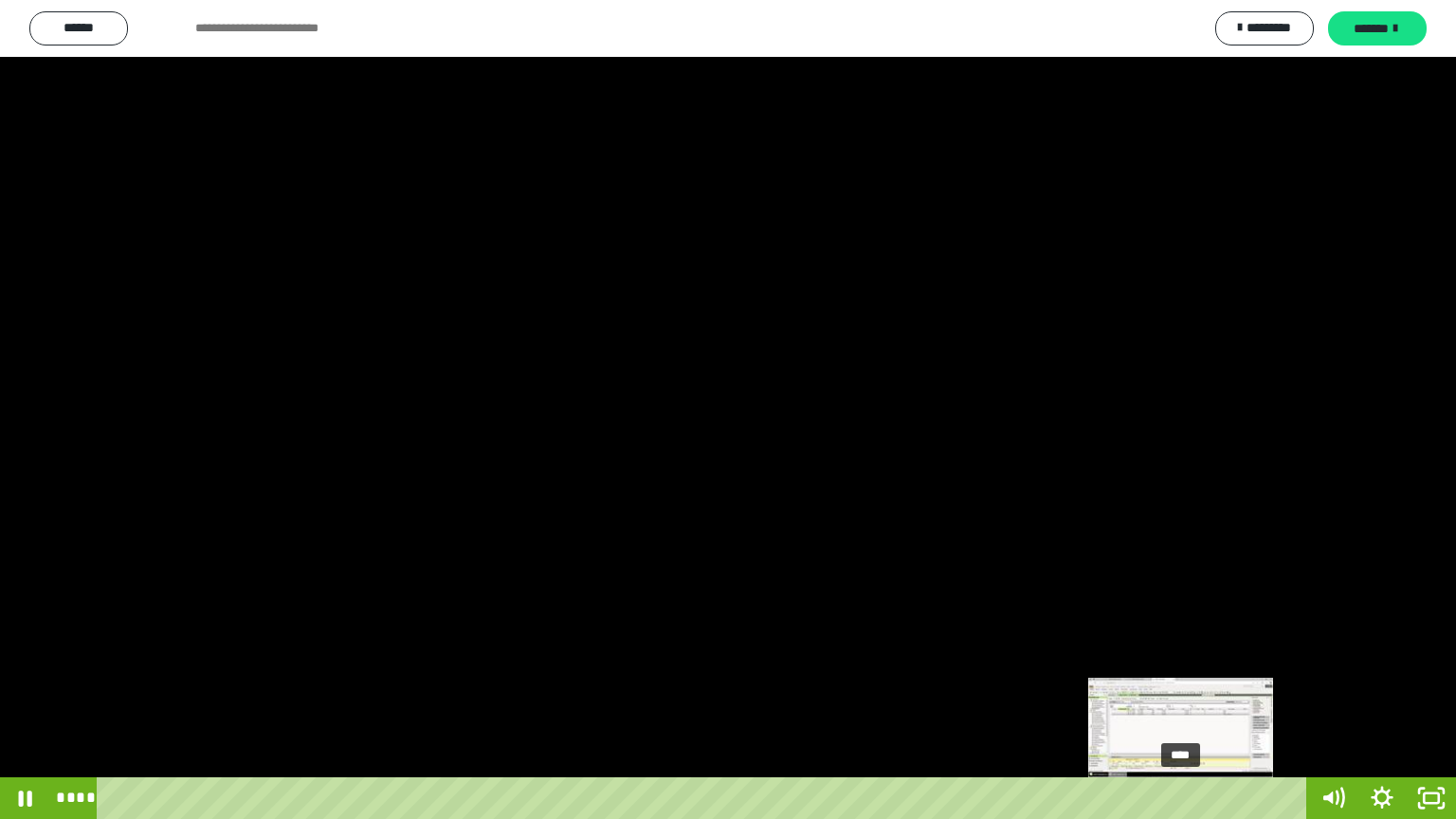 click on "****" at bounding box center (705, 798) 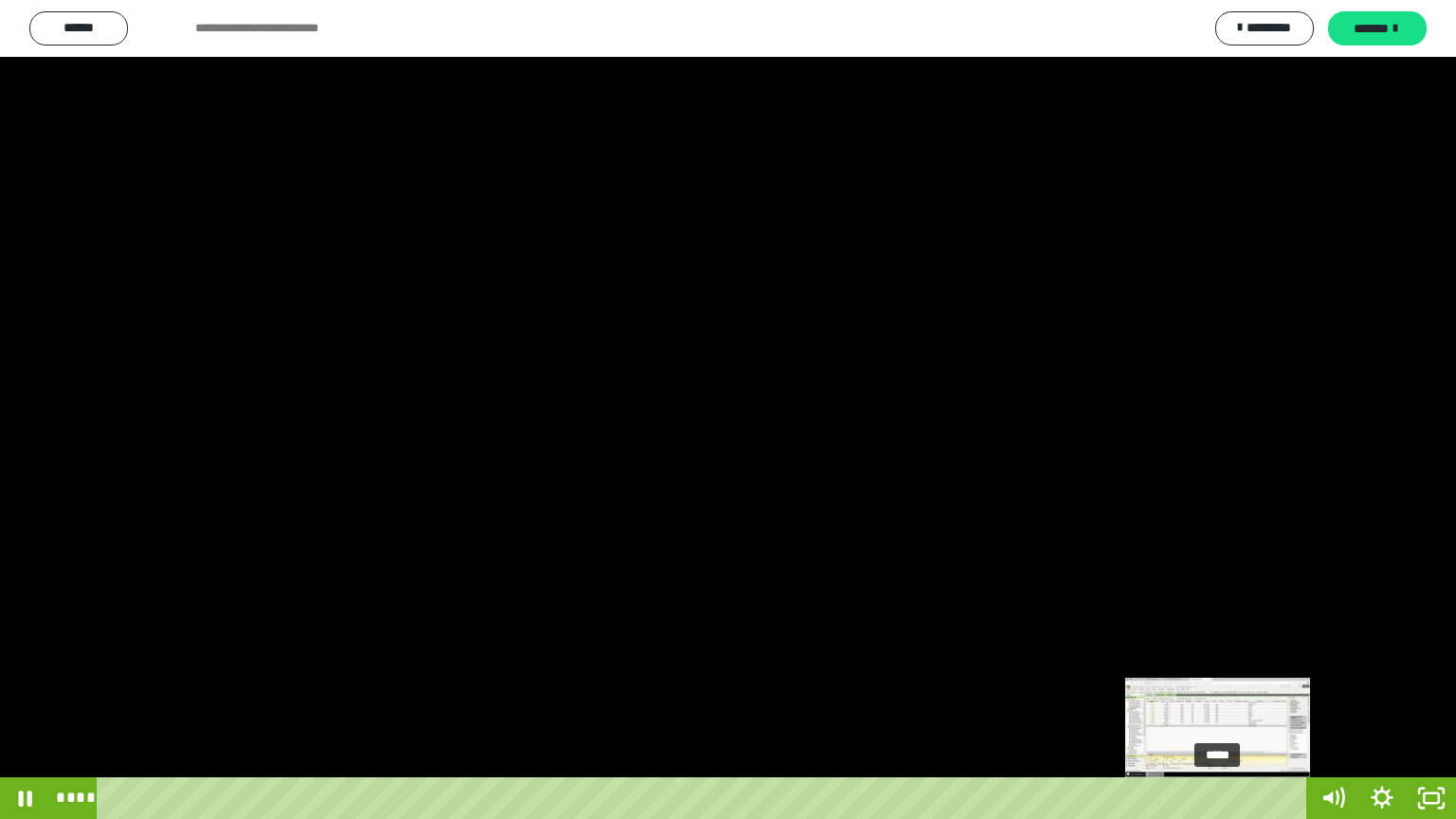 click on "*****" at bounding box center [705, 798] 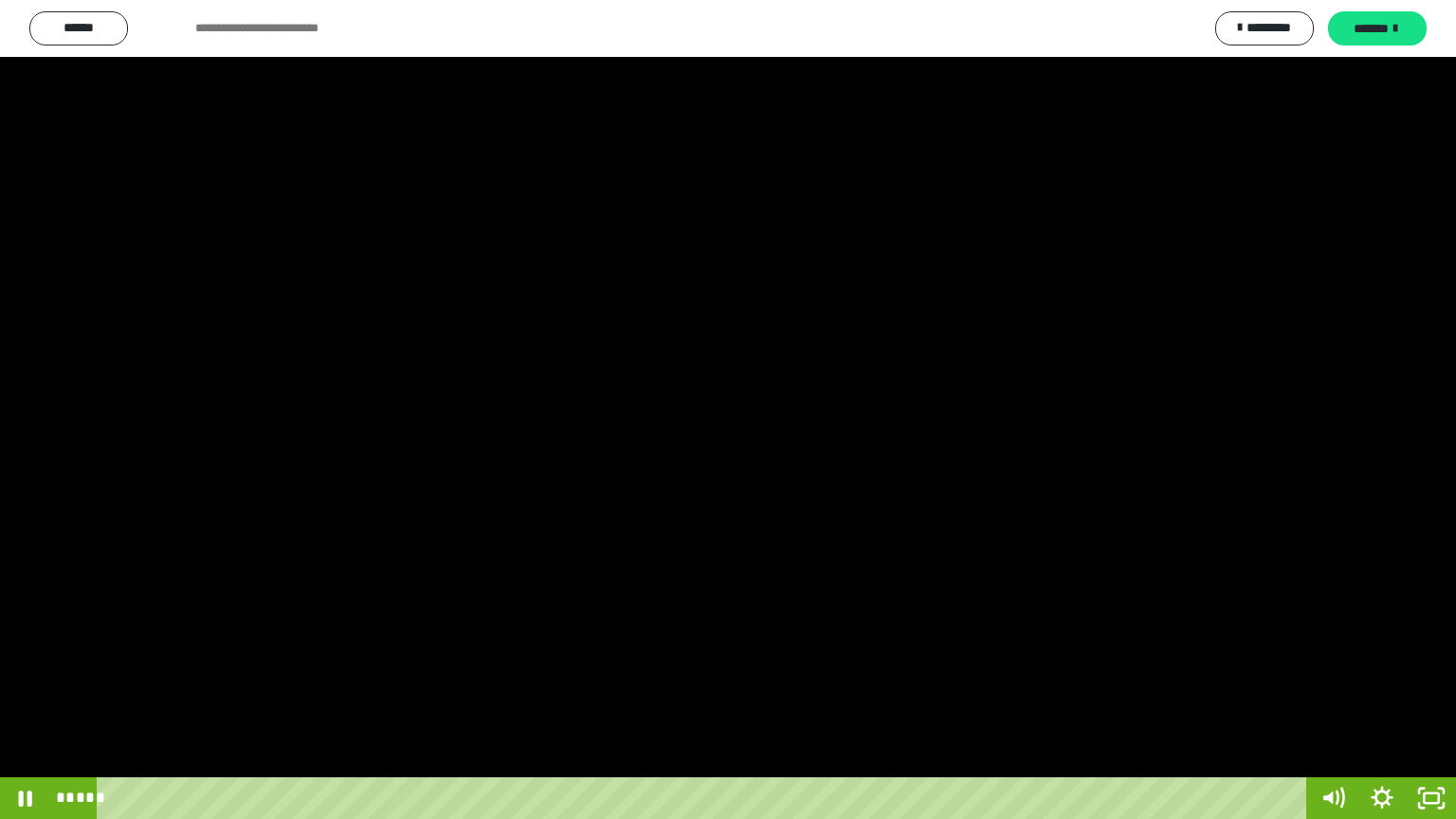 click at bounding box center (728, 410) 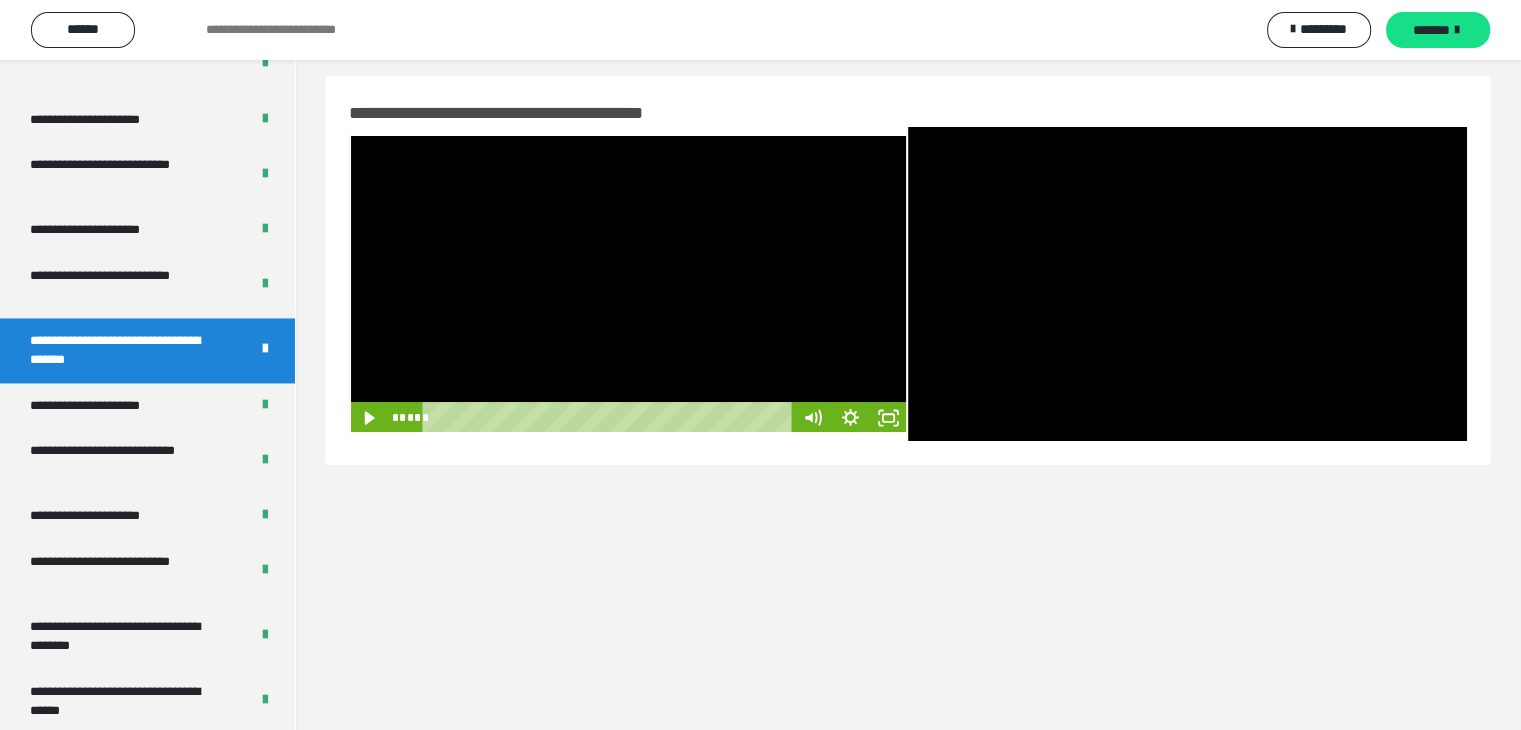 scroll, scrollTop: 0, scrollLeft: 0, axis: both 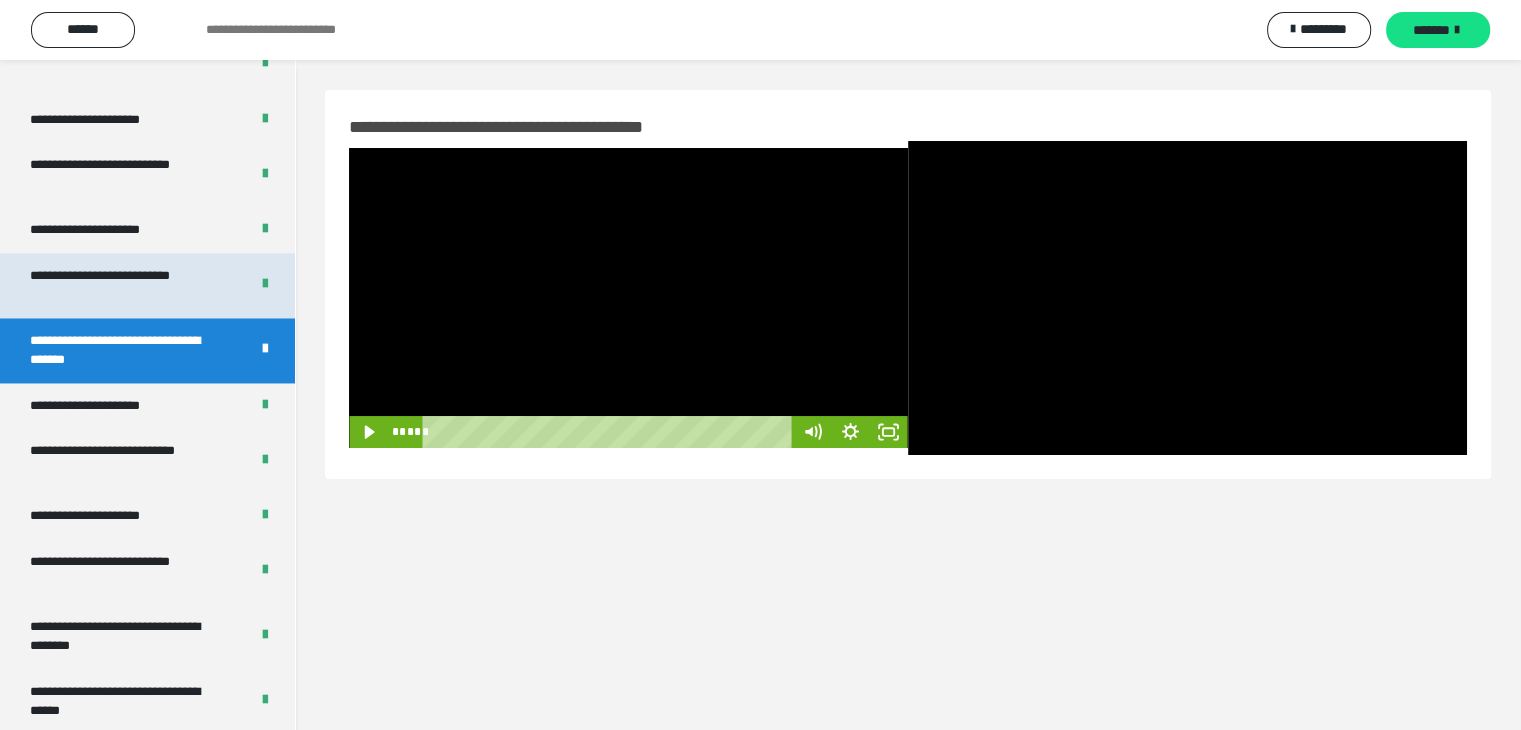 click on "**********" at bounding box center (124, 285) 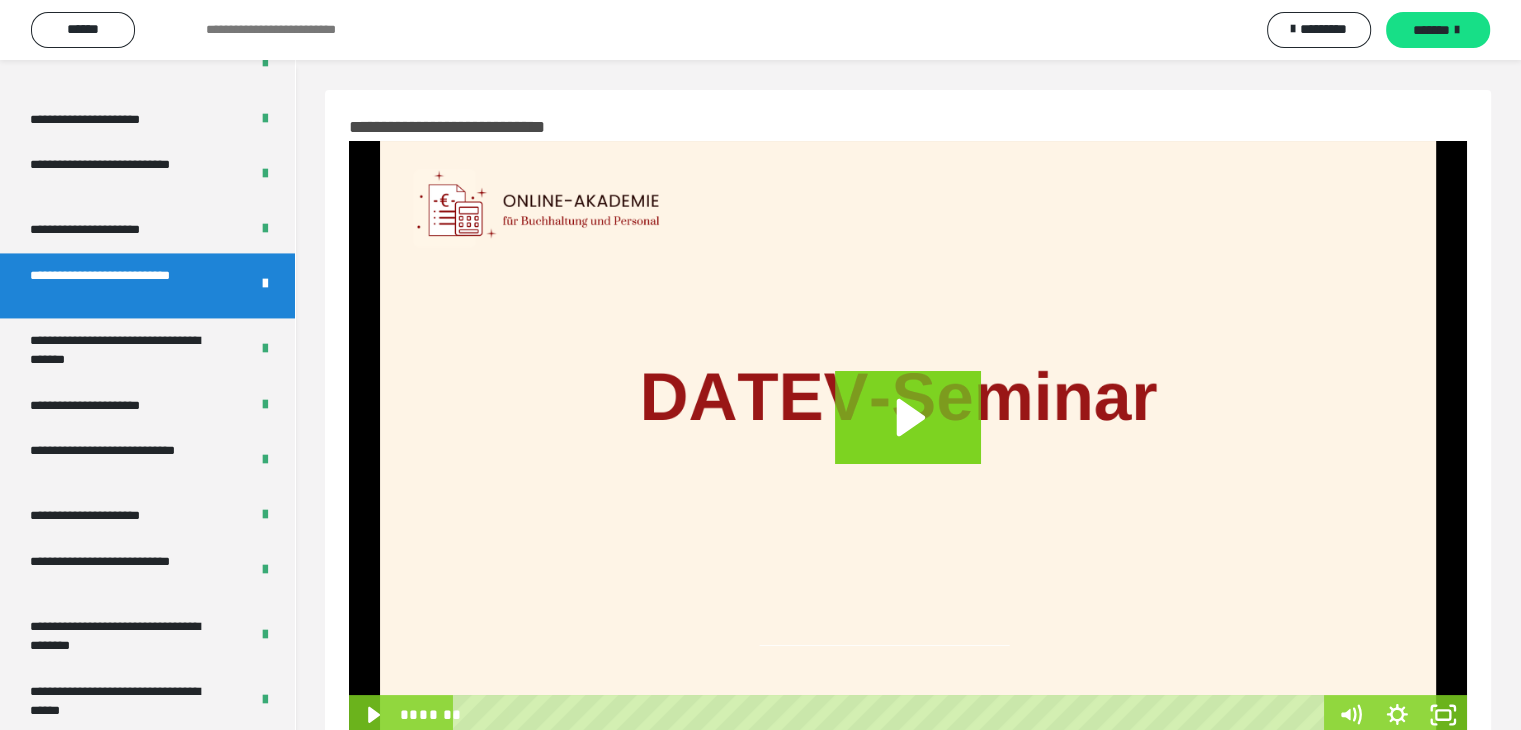 scroll, scrollTop: 3738, scrollLeft: 0, axis: vertical 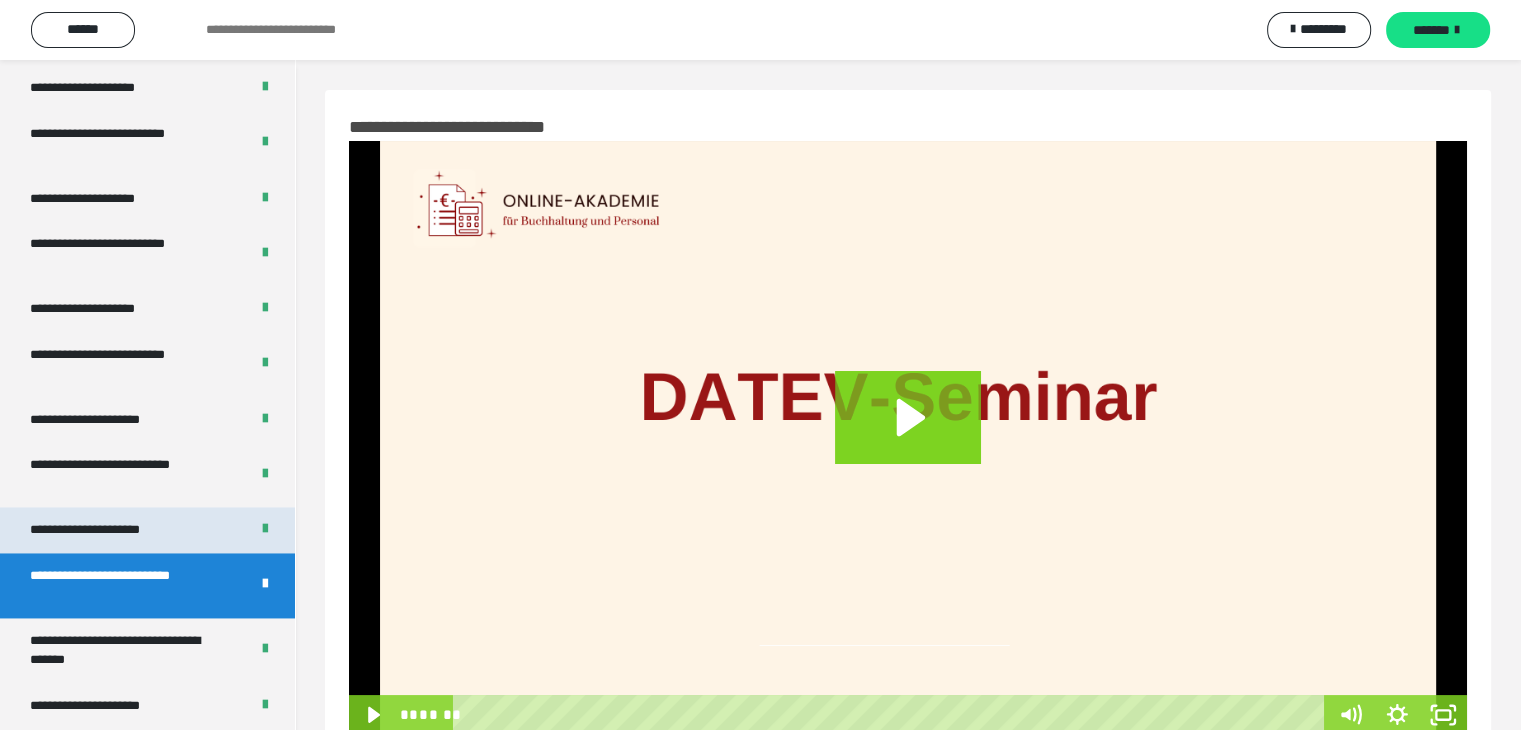 click on "**********" at bounding box center (107, 530) 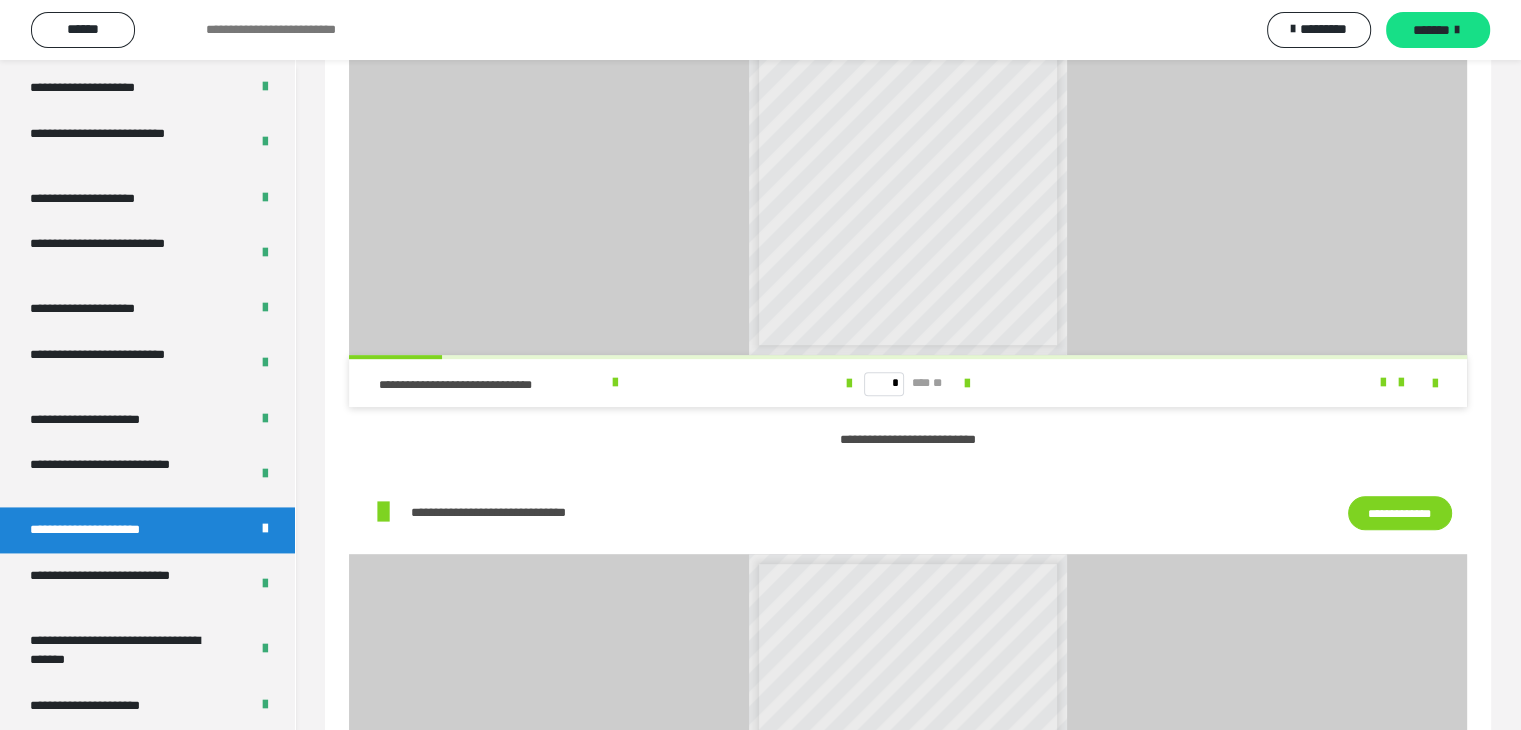 scroll, scrollTop: 900, scrollLeft: 0, axis: vertical 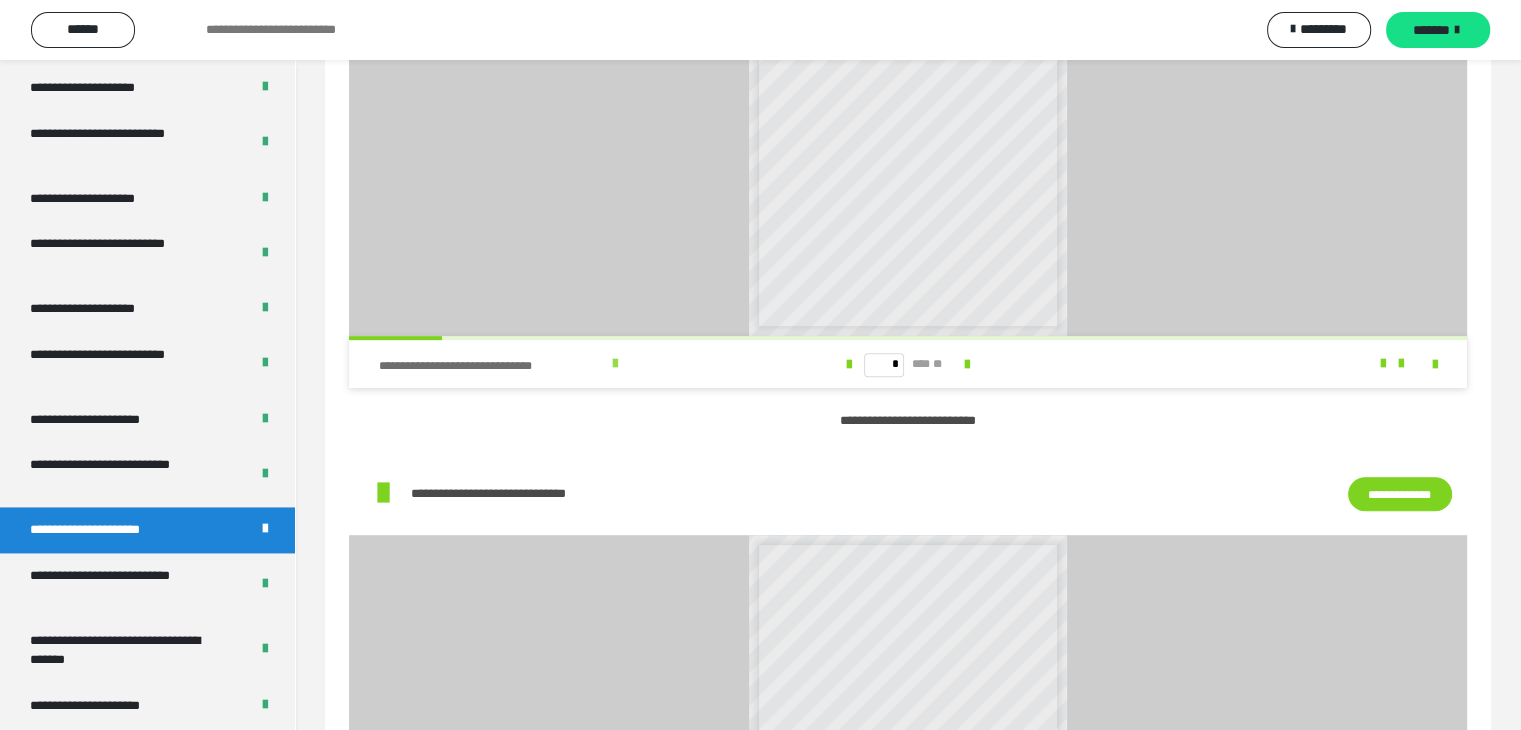 click at bounding box center [615, 364] 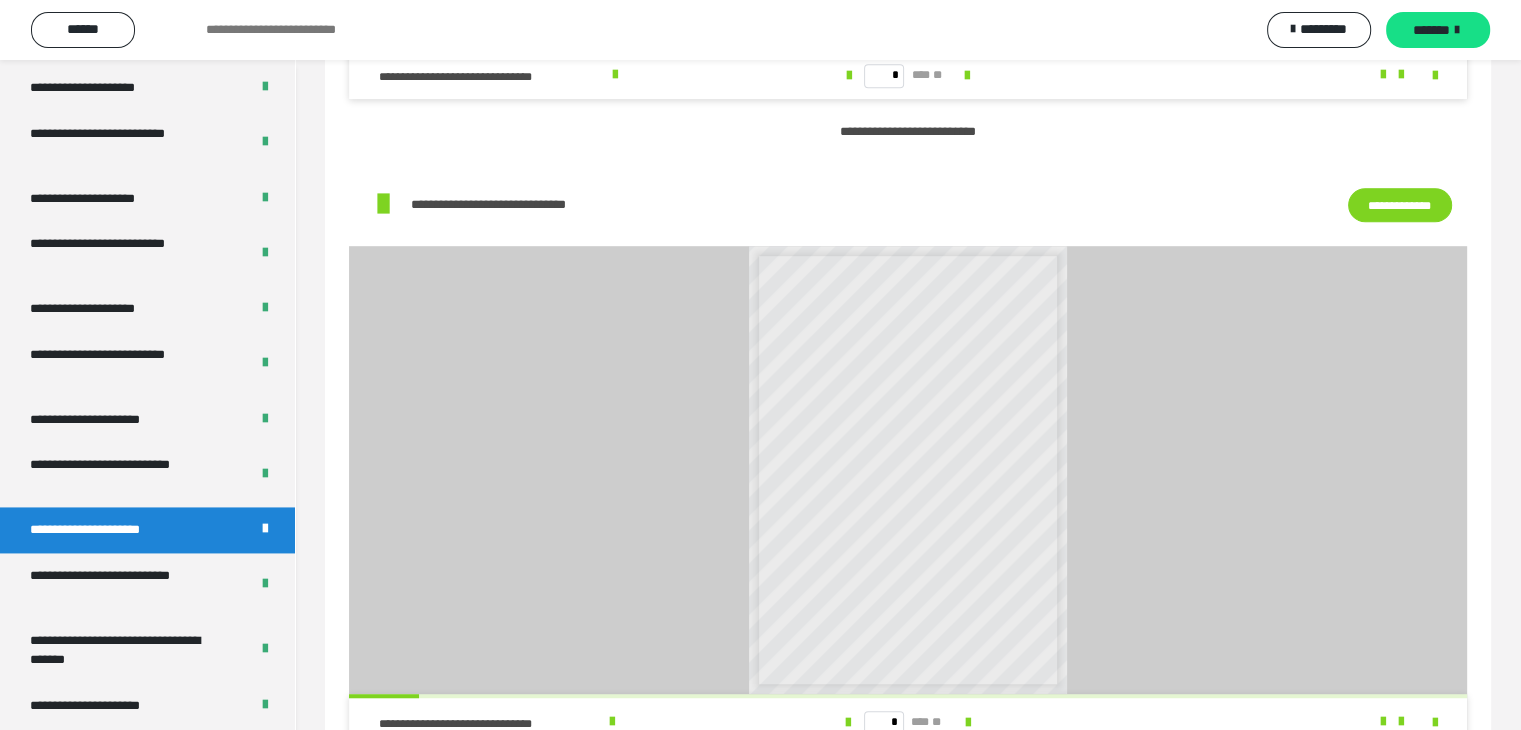 scroll, scrollTop: 1260, scrollLeft: 0, axis: vertical 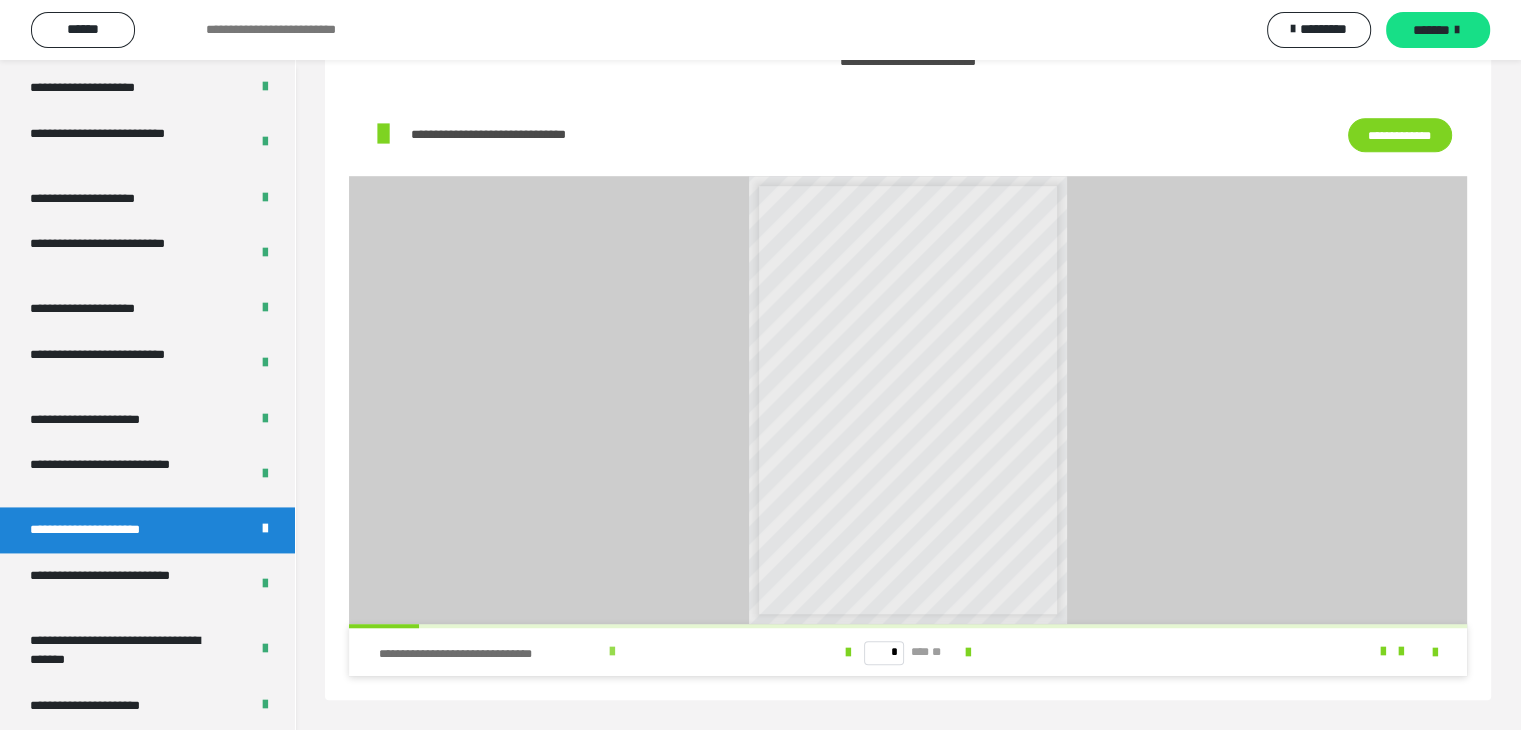 click at bounding box center (611, 652) 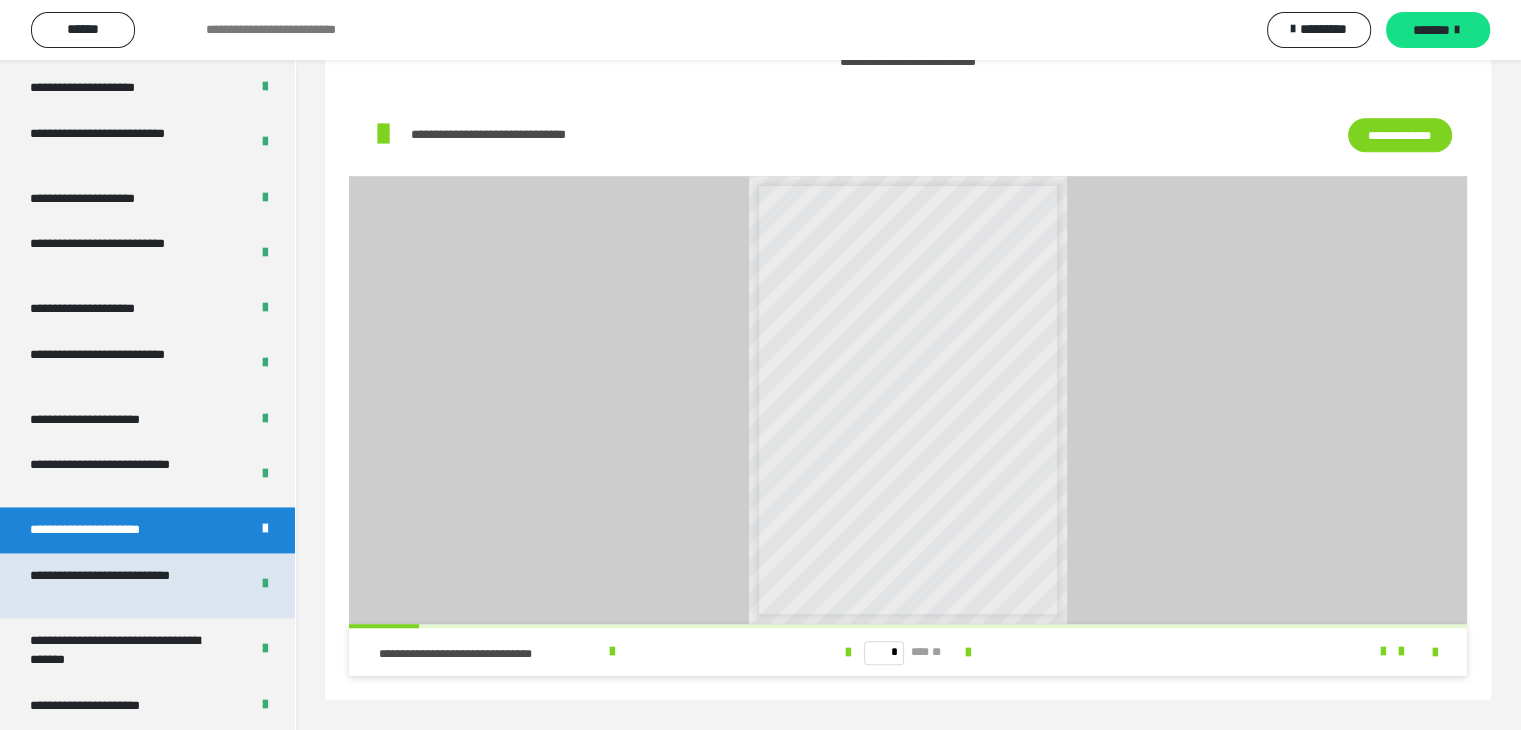 click on "**********" at bounding box center (124, 585) 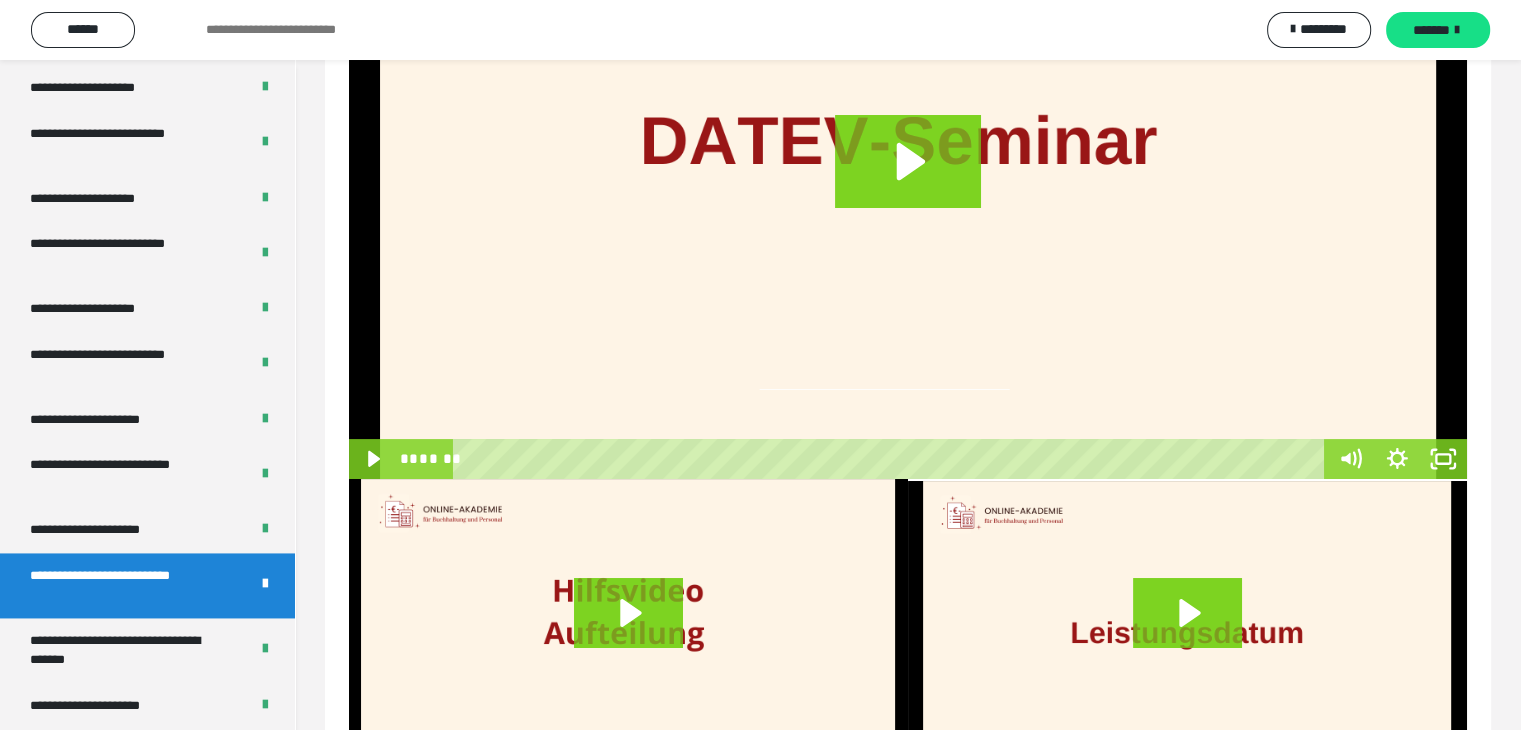 scroll, scrollTop: 360, scrollLeft: 0, axis: vertical 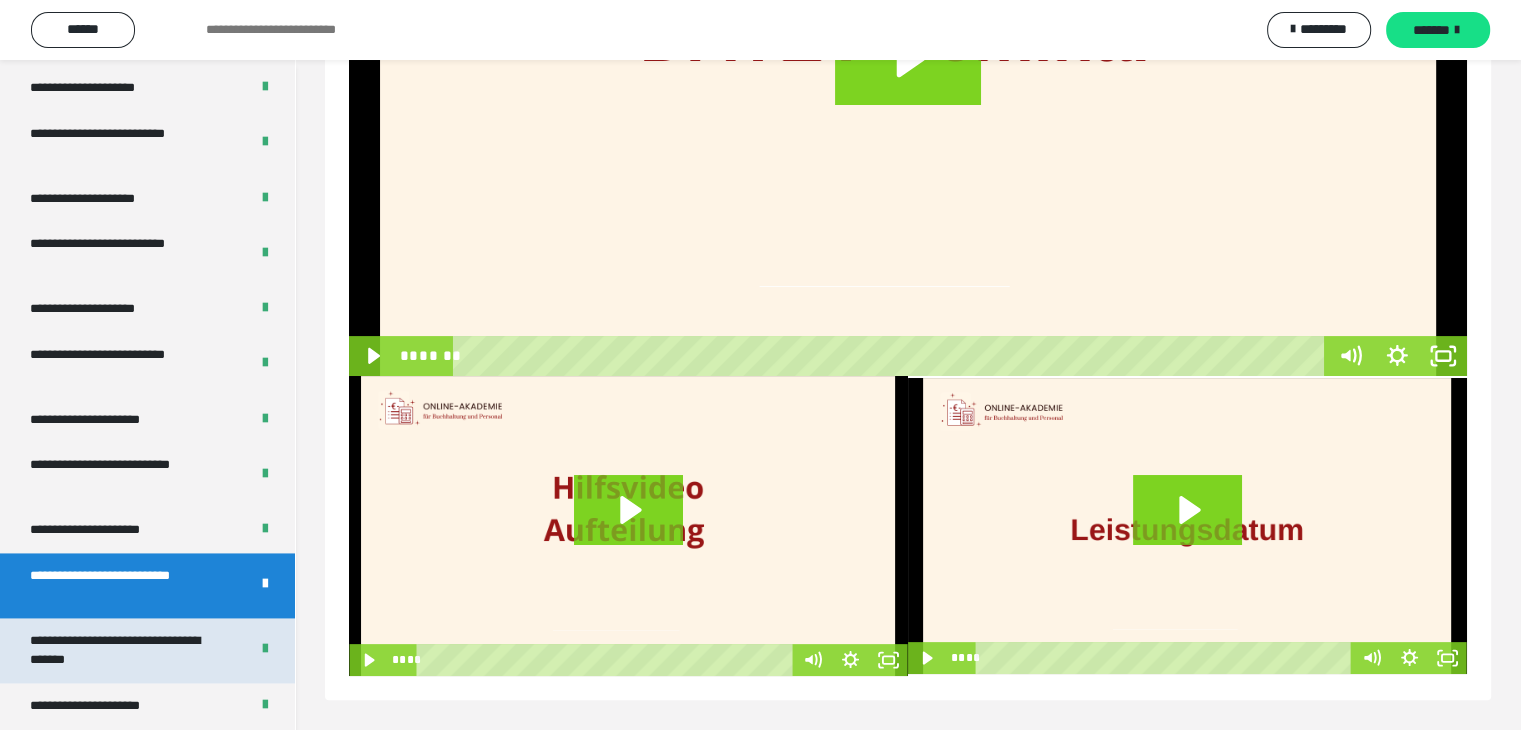 click on "**********" at bounding box center (124, 650) 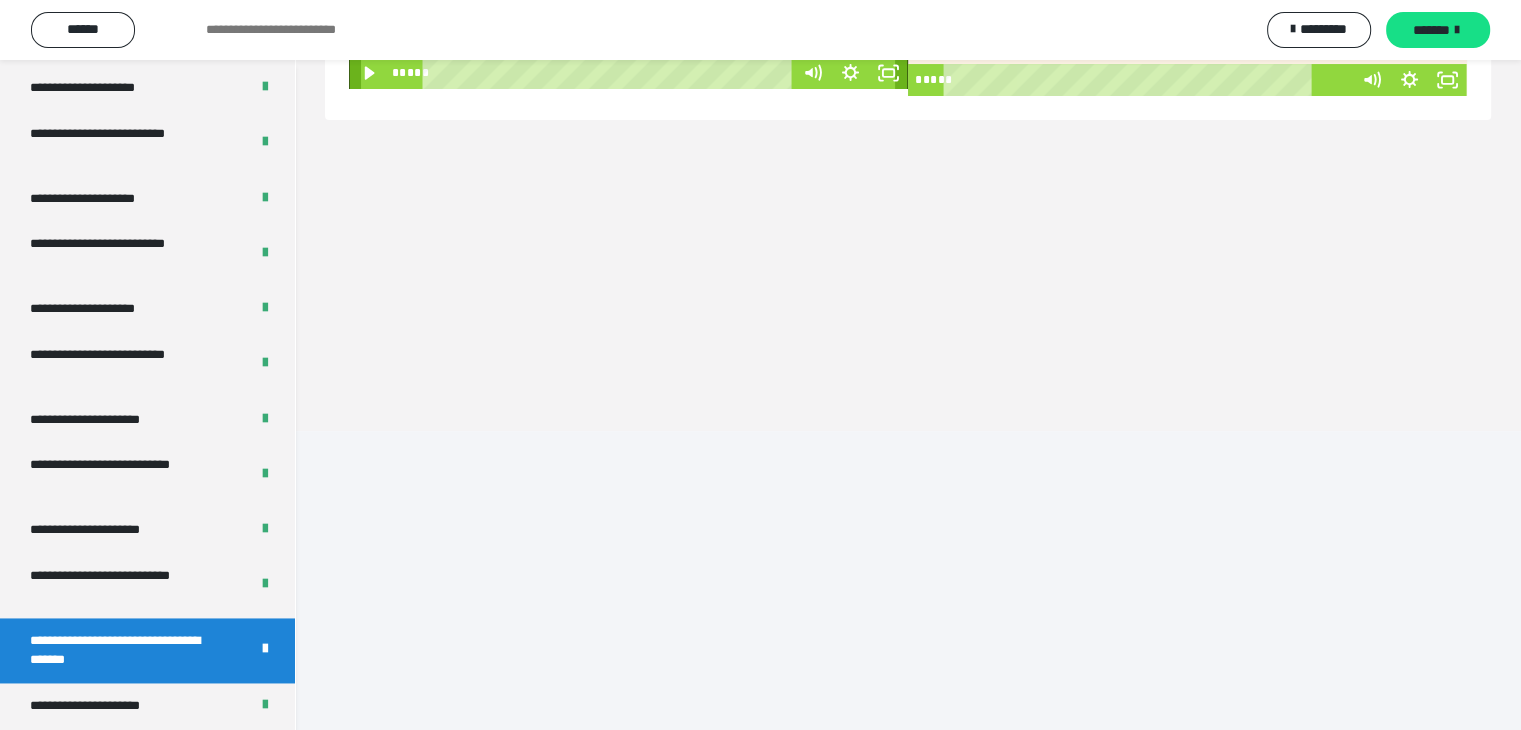 scroll, scrollTop: 60, scrollLeft: 0, axis: vertical 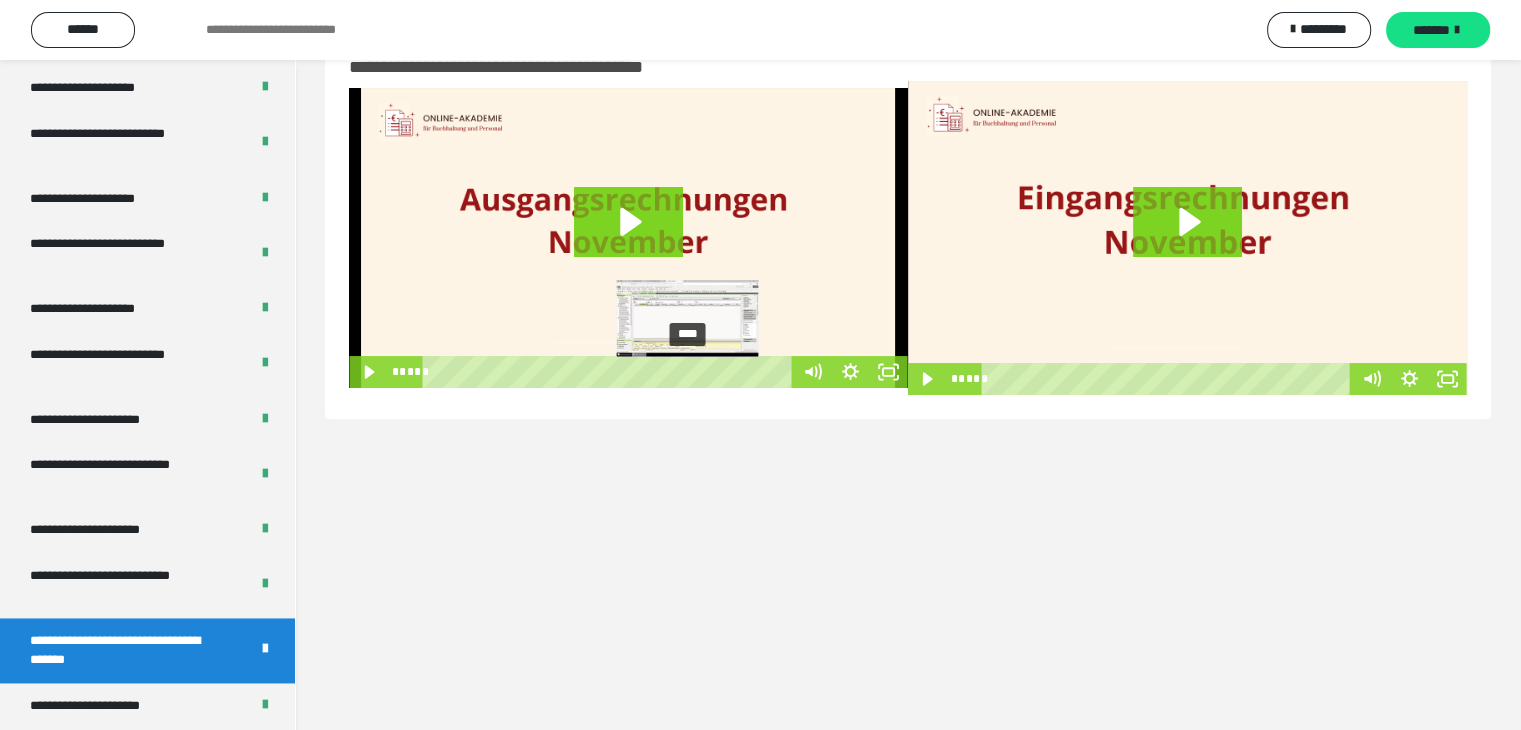 click on "****" at bounding box center [610, 372] 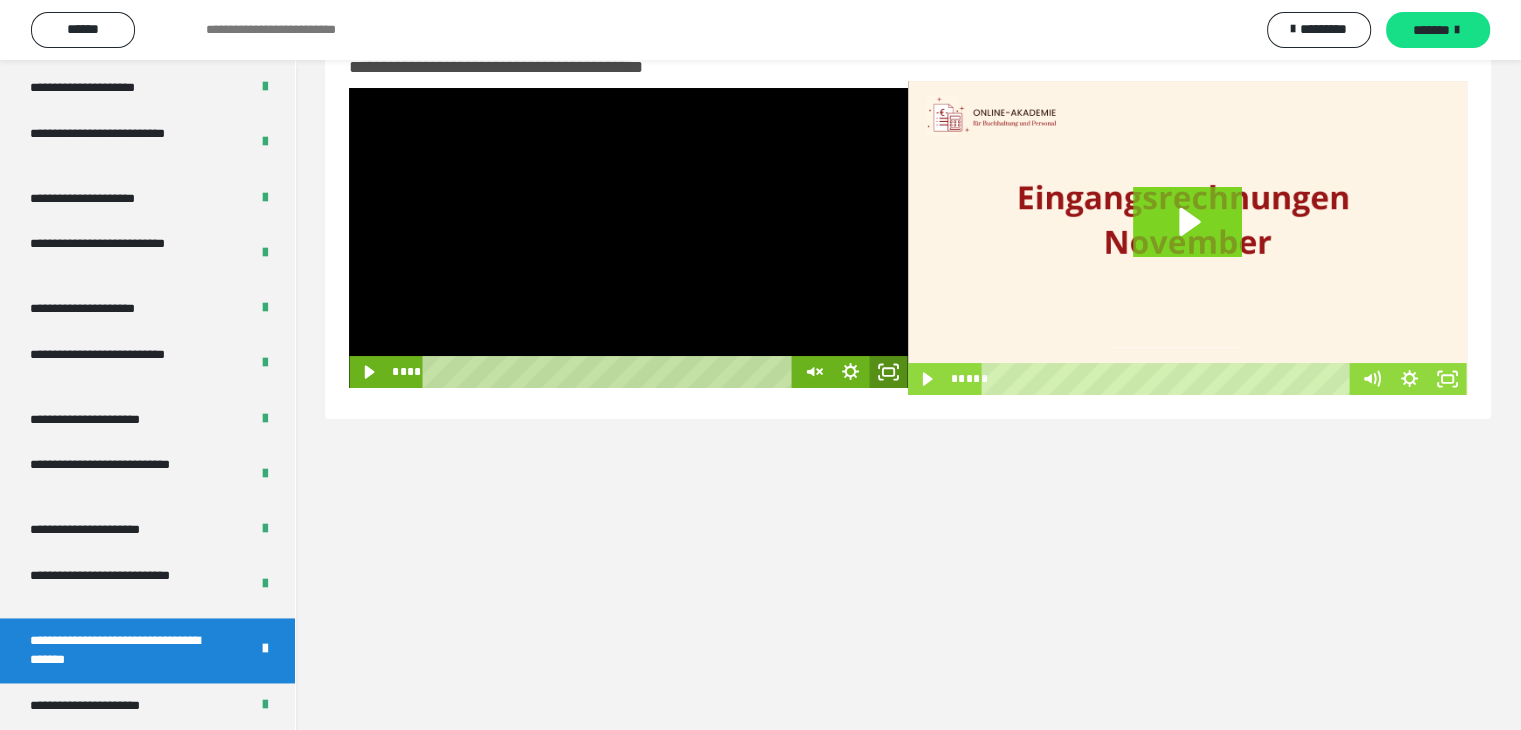 drag, startPoint x: 883, startPoint y: 377, endPoint x: 882, endPoint y: 464, distance: 87.005745 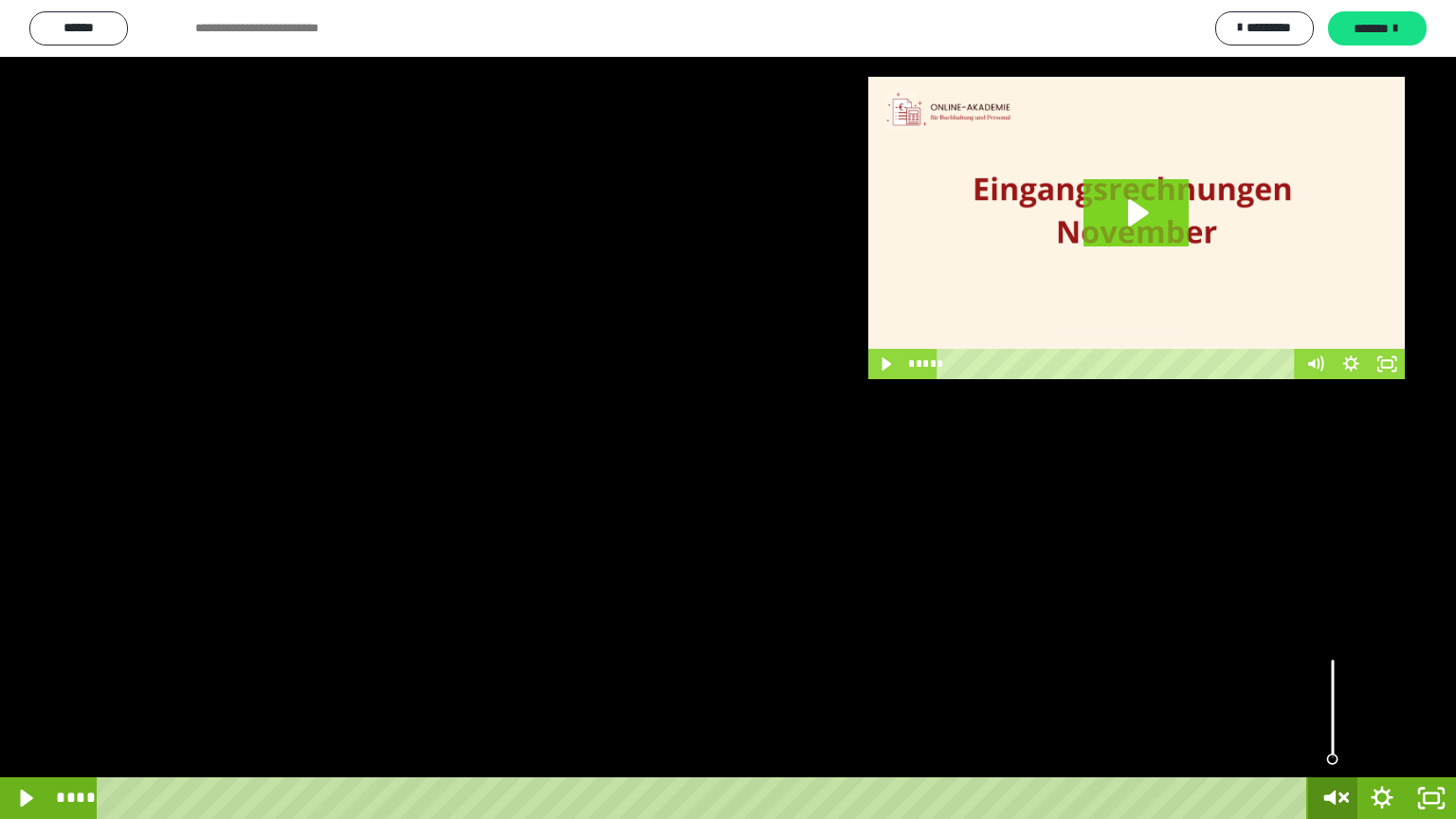 click 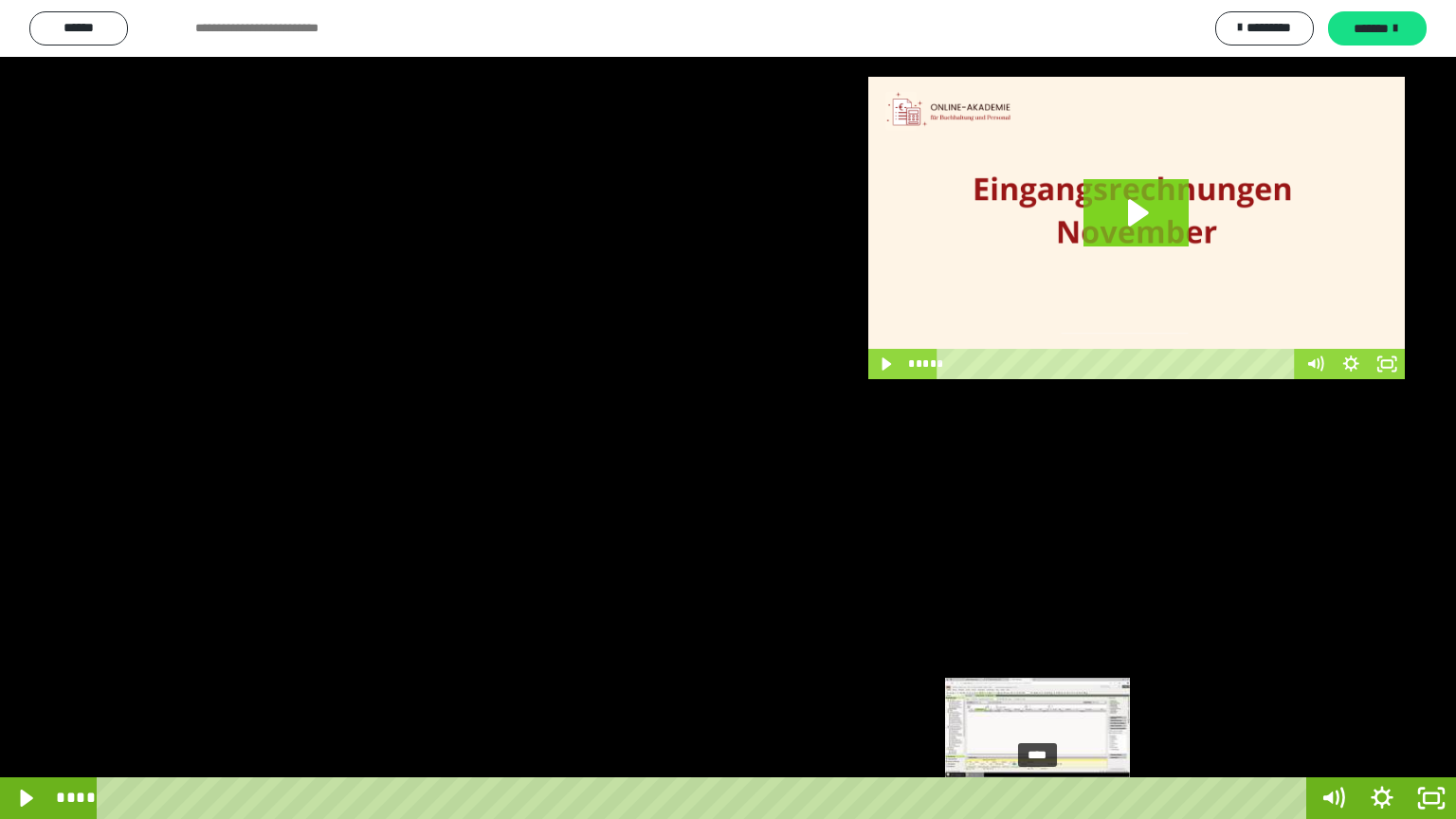 click on "****" at bounding box center (705, 798) 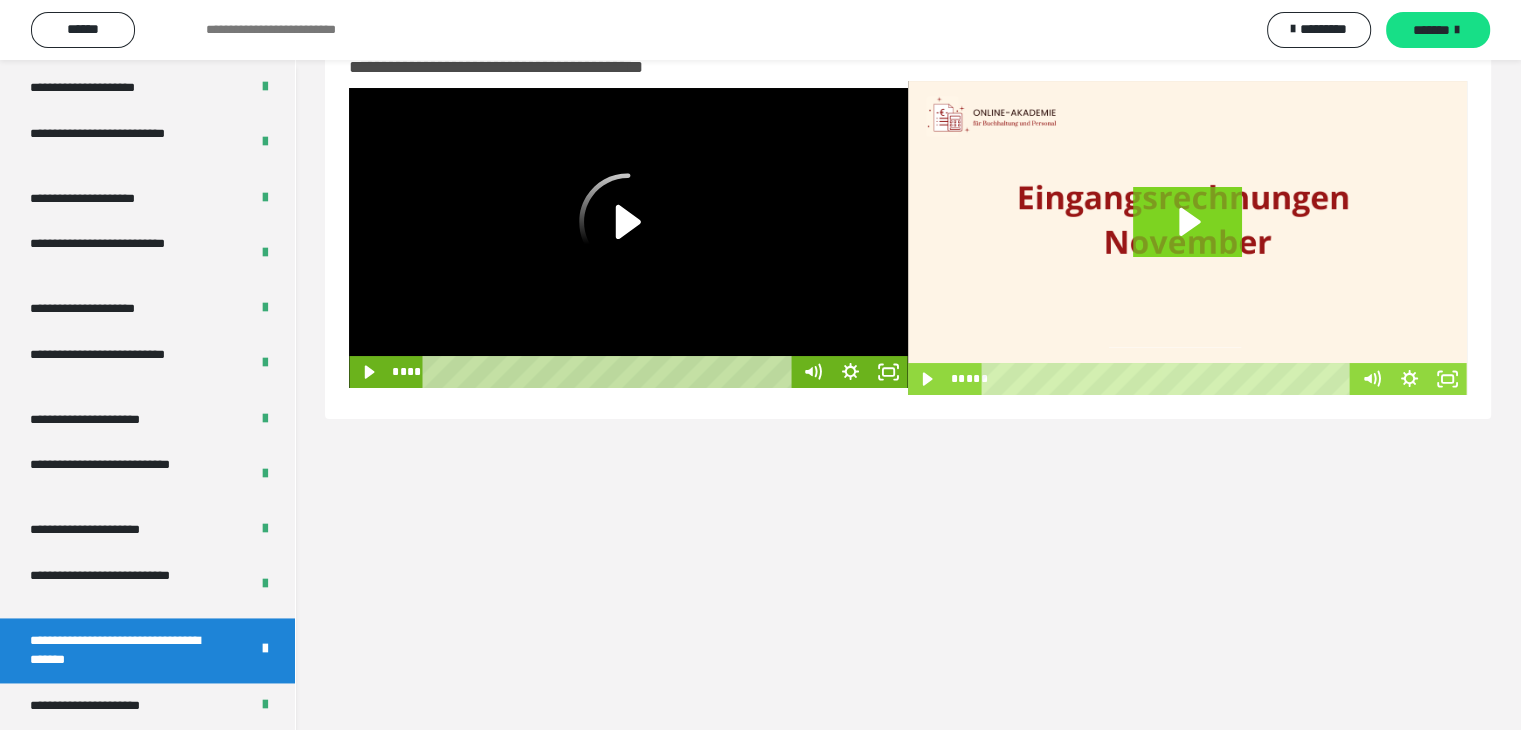 click 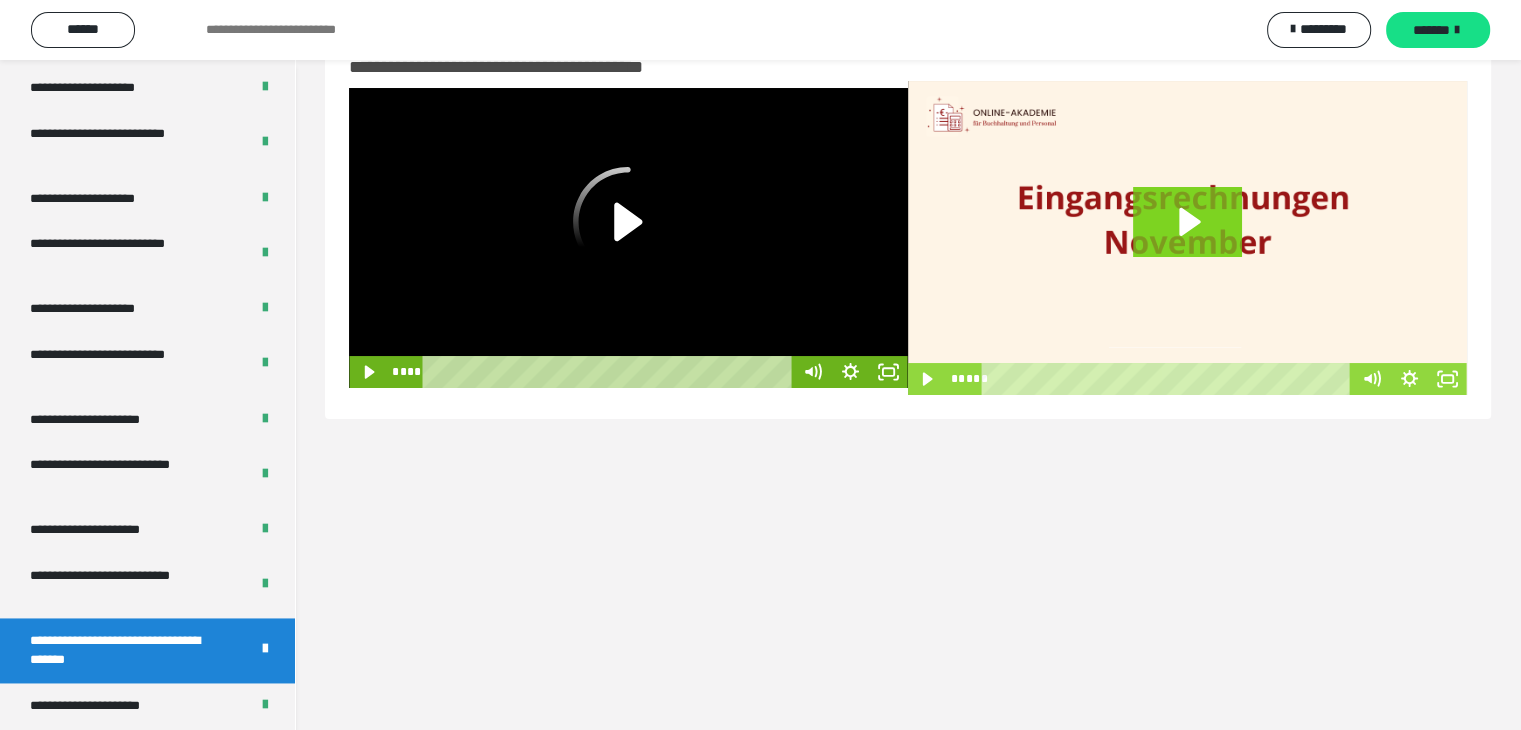 click 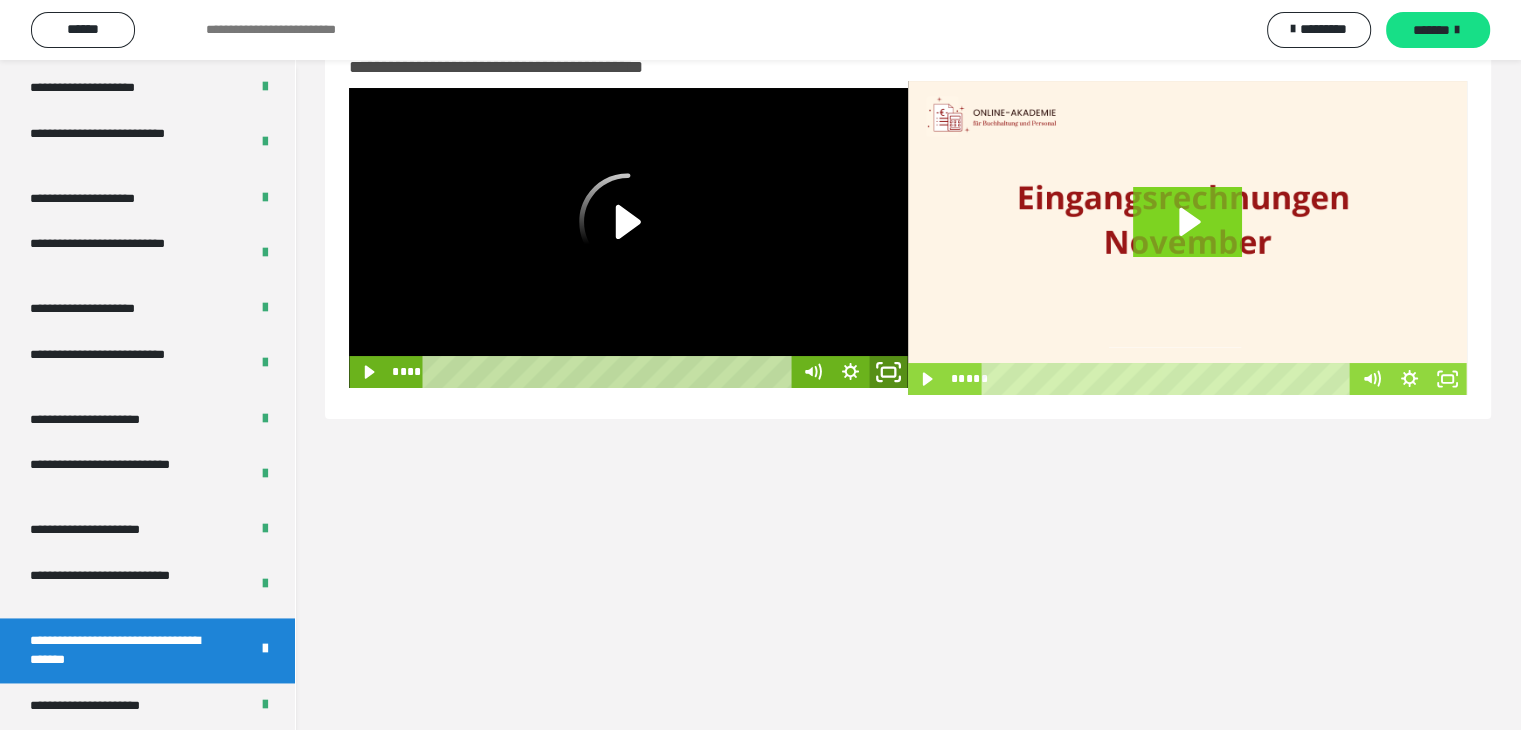 click 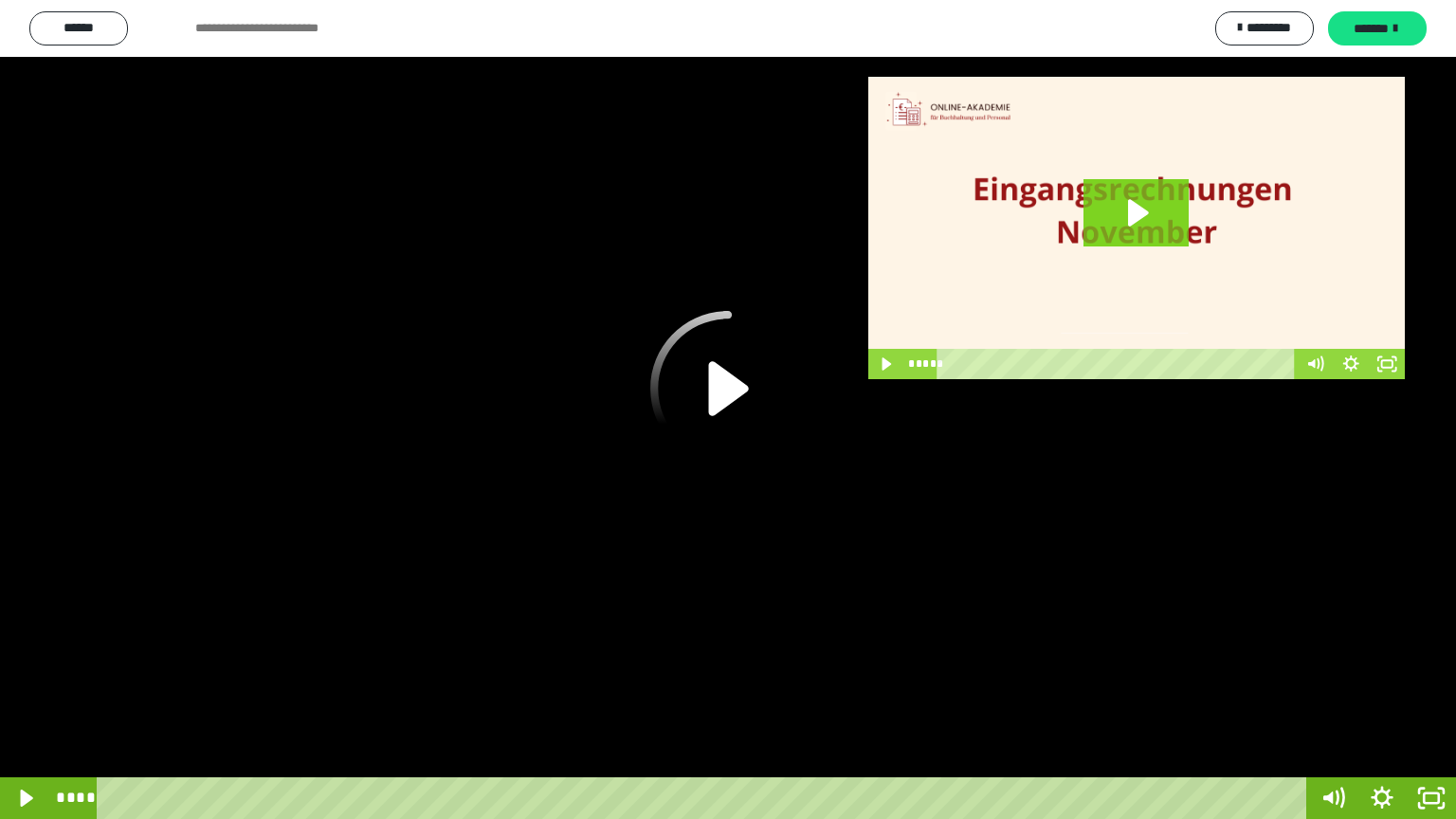 click 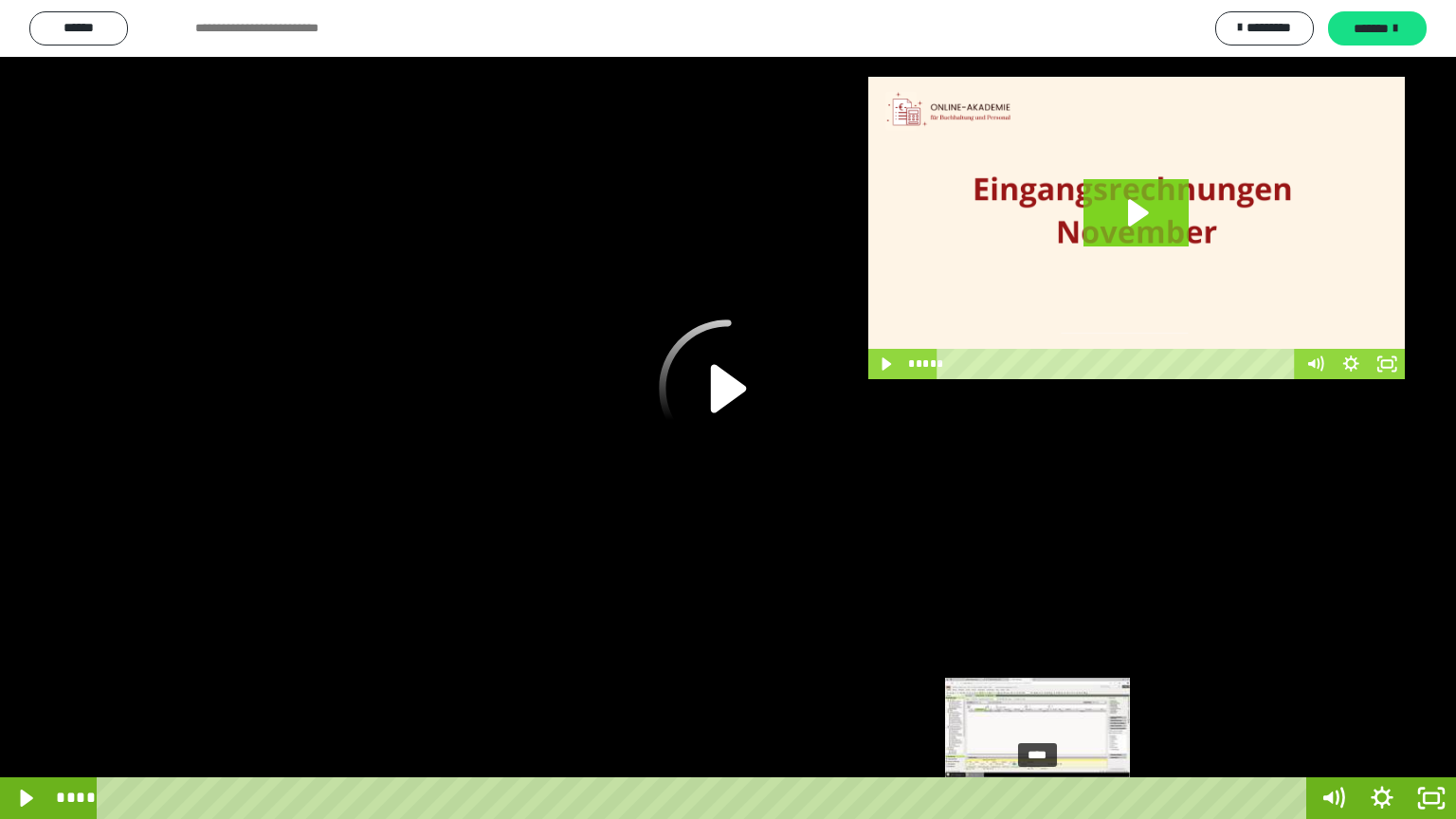 click at bounding box center [1037, 798] 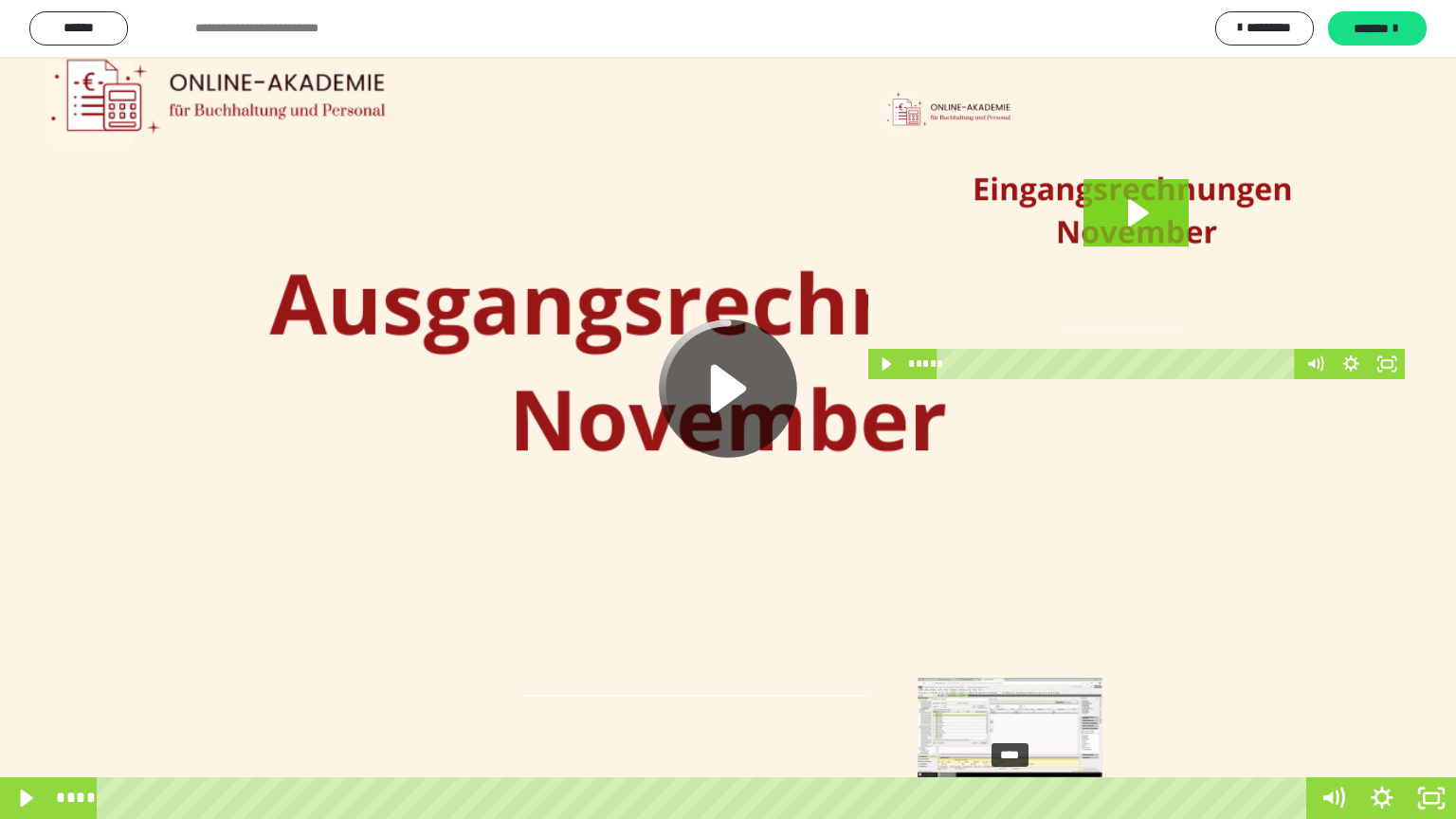 click on "****" at bounding box center [705, 798] 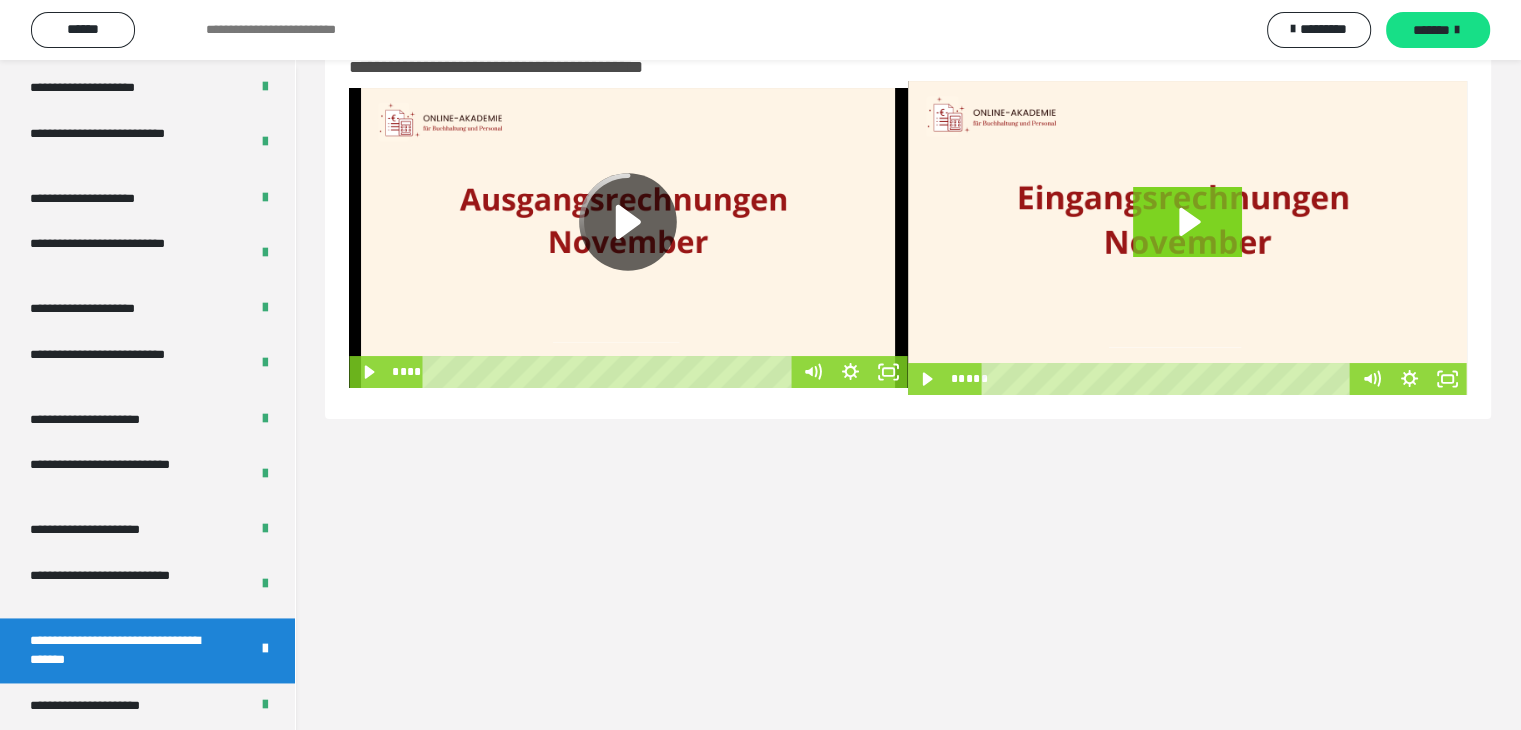 click 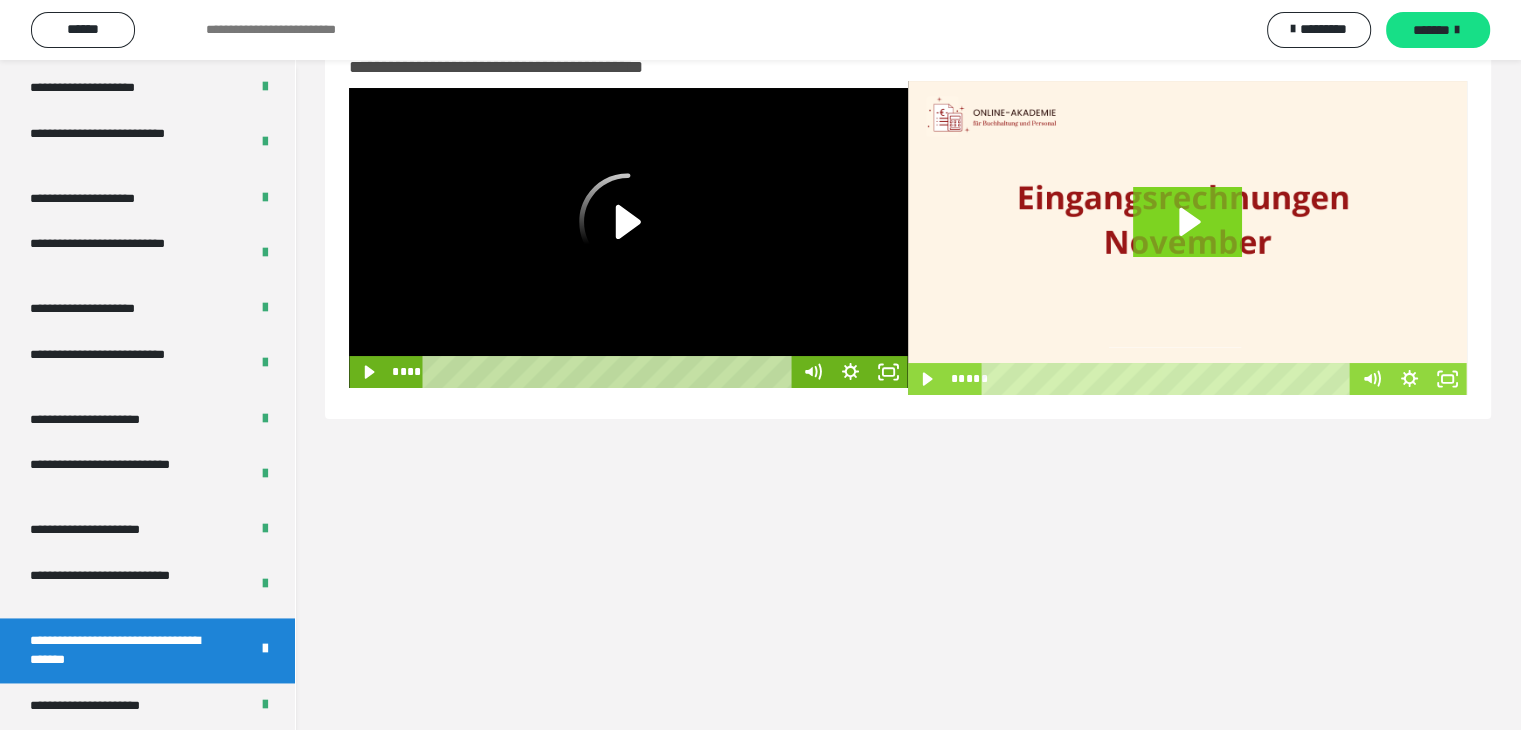 click 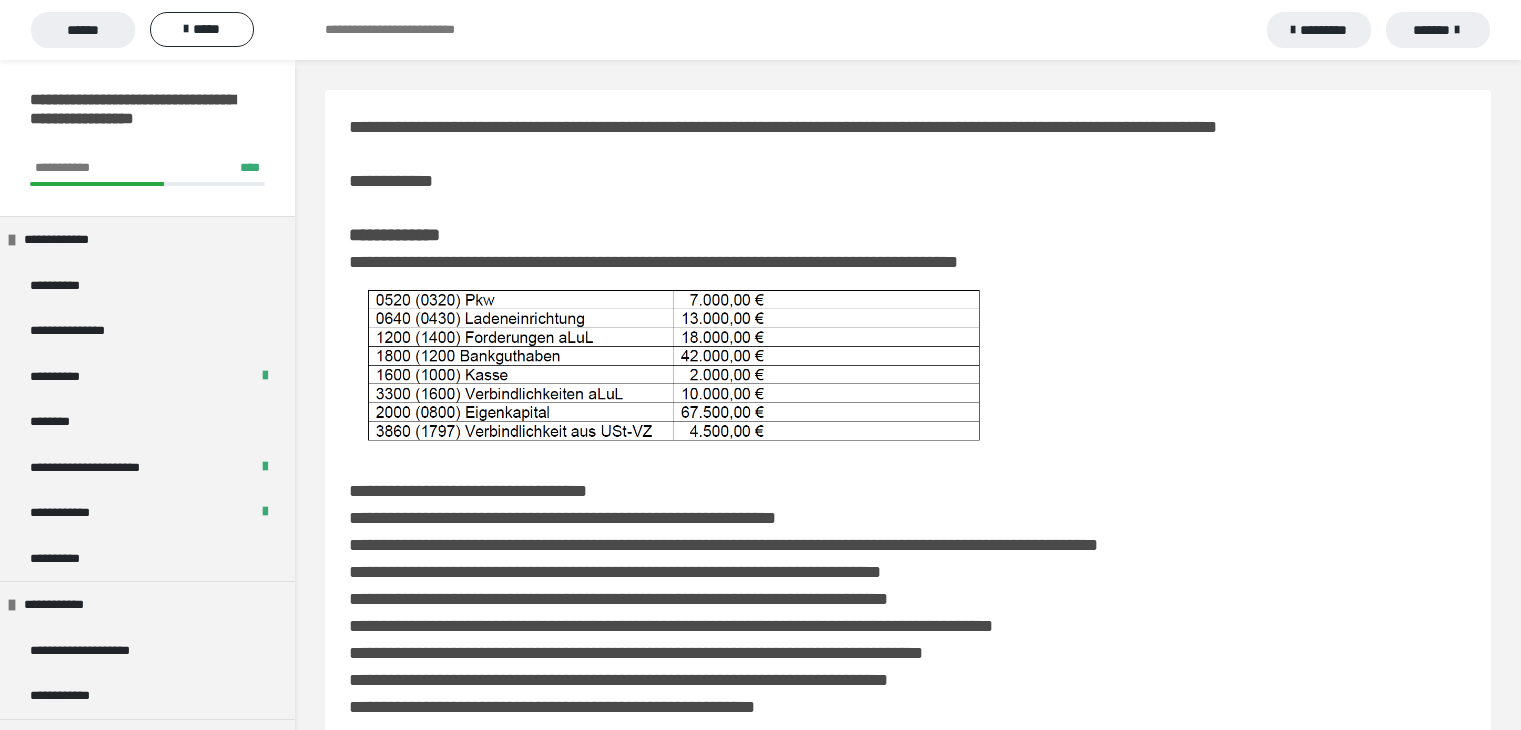 scroll, scrollTop: 4645, scrollLeft: 0, axis: vertical 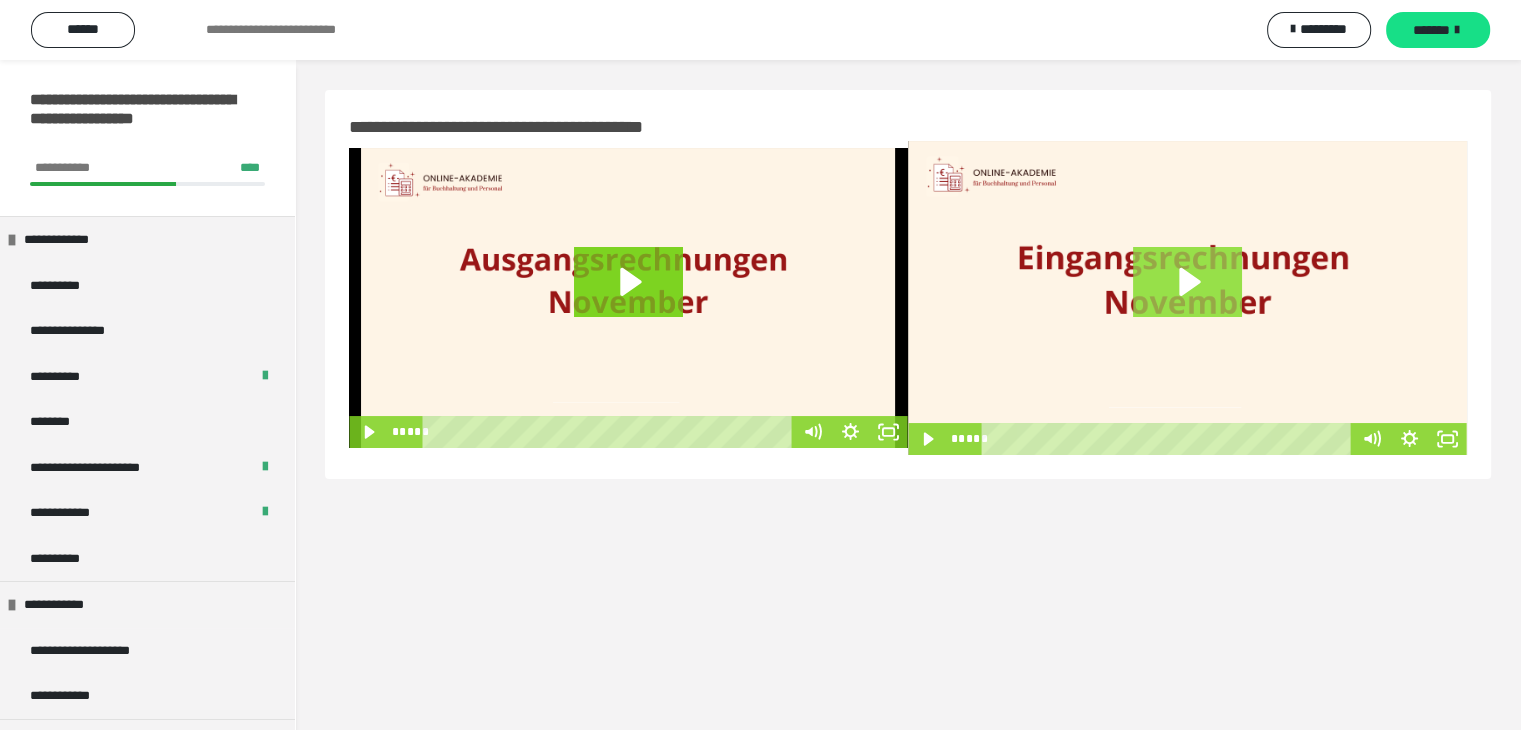 click 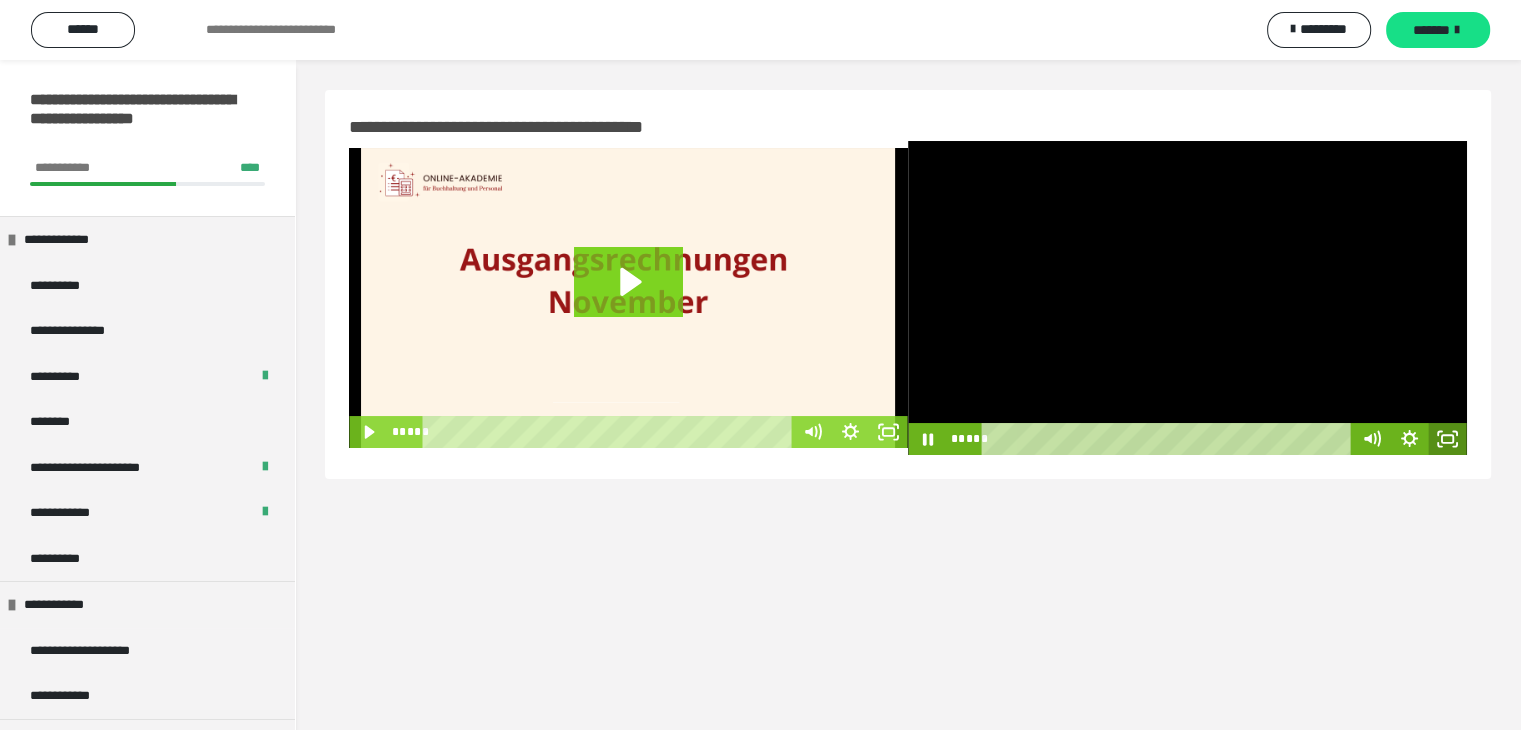 drag, startPoint x: 1453, startPoint y: 445, endPoint x: 1442, endPoint y: 527, distance: 82.73451 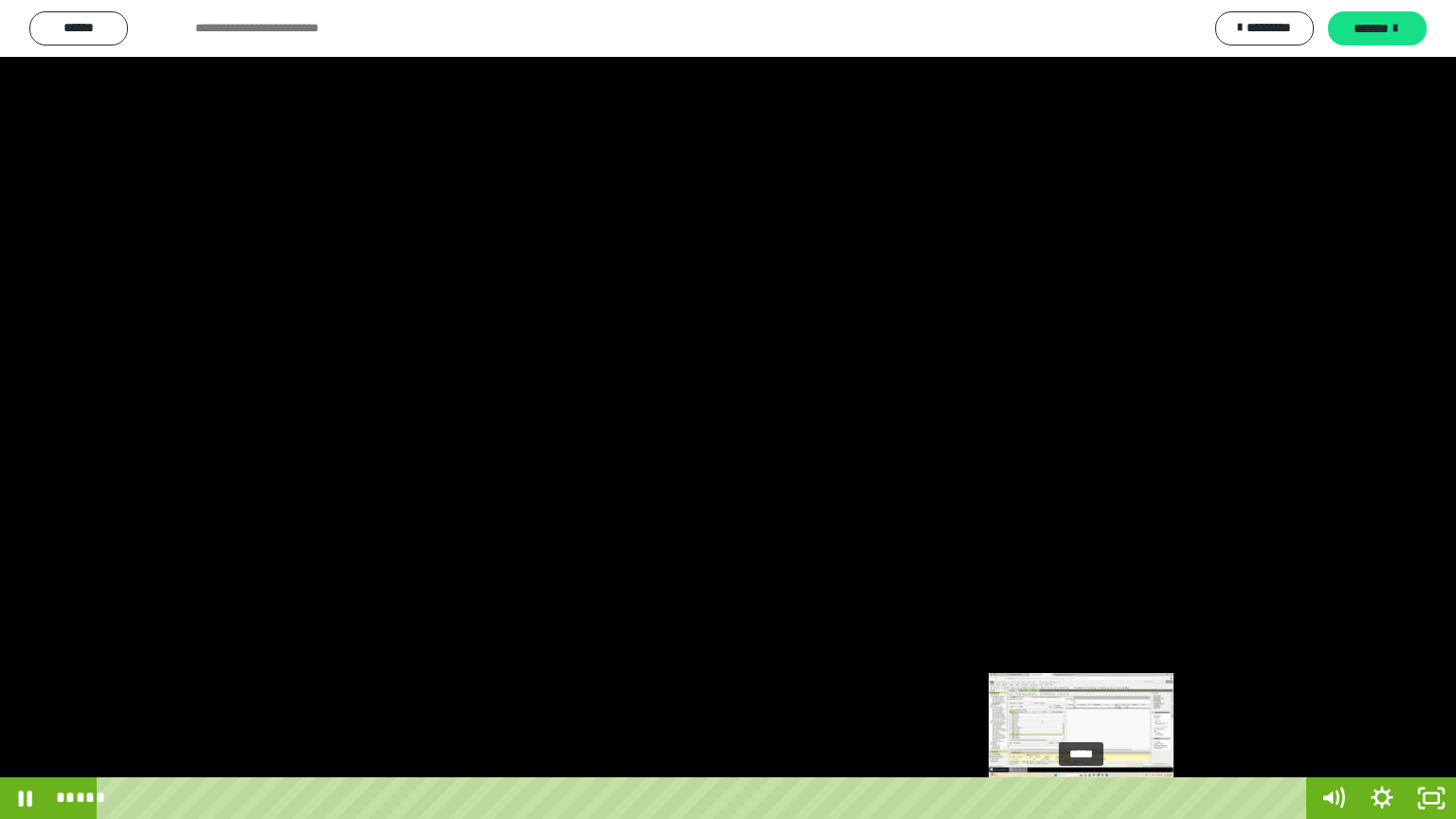 click on "*****" at bounding box center (705, 798) 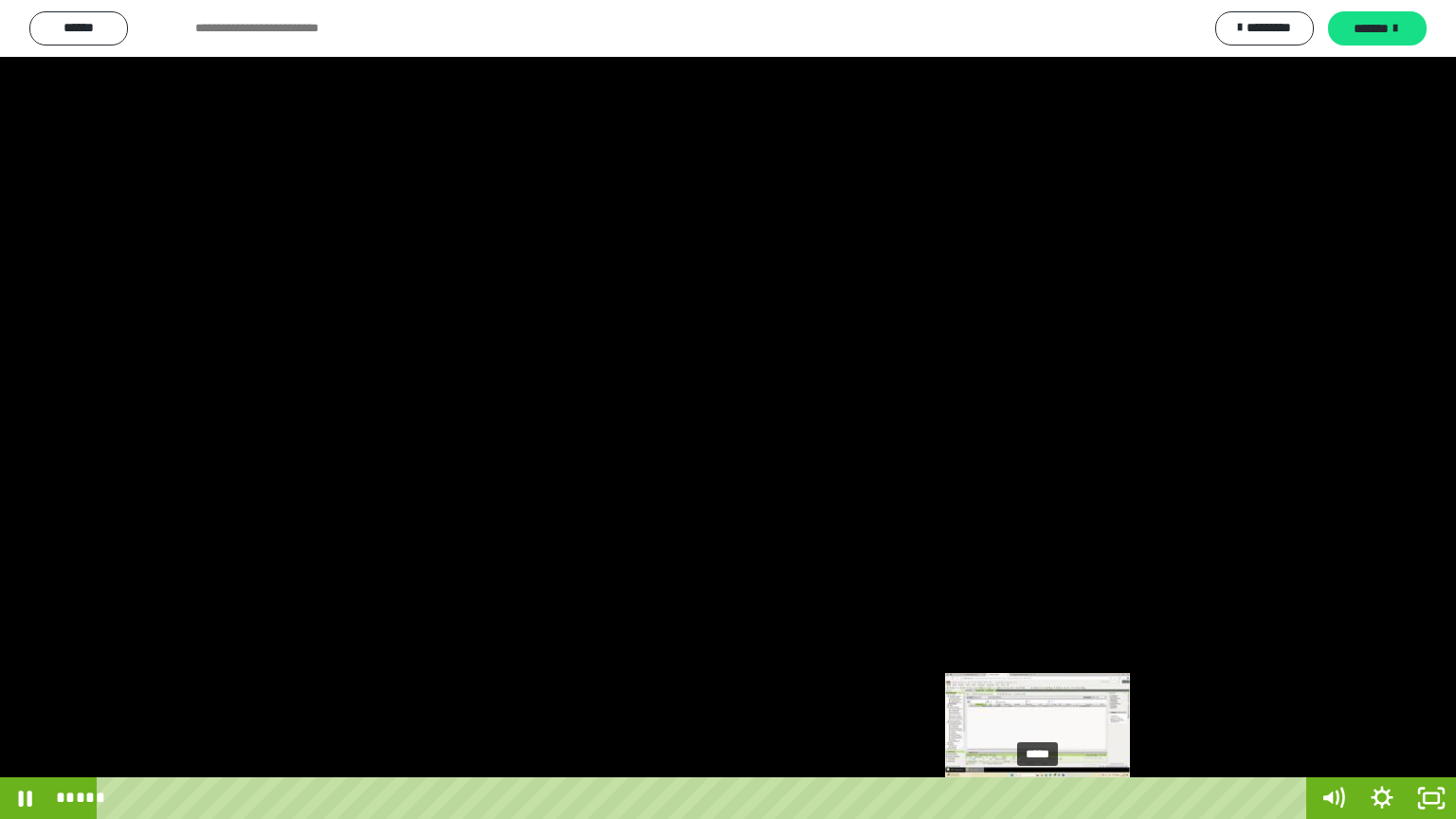 click on "*****" at bounding box center [705, 798] 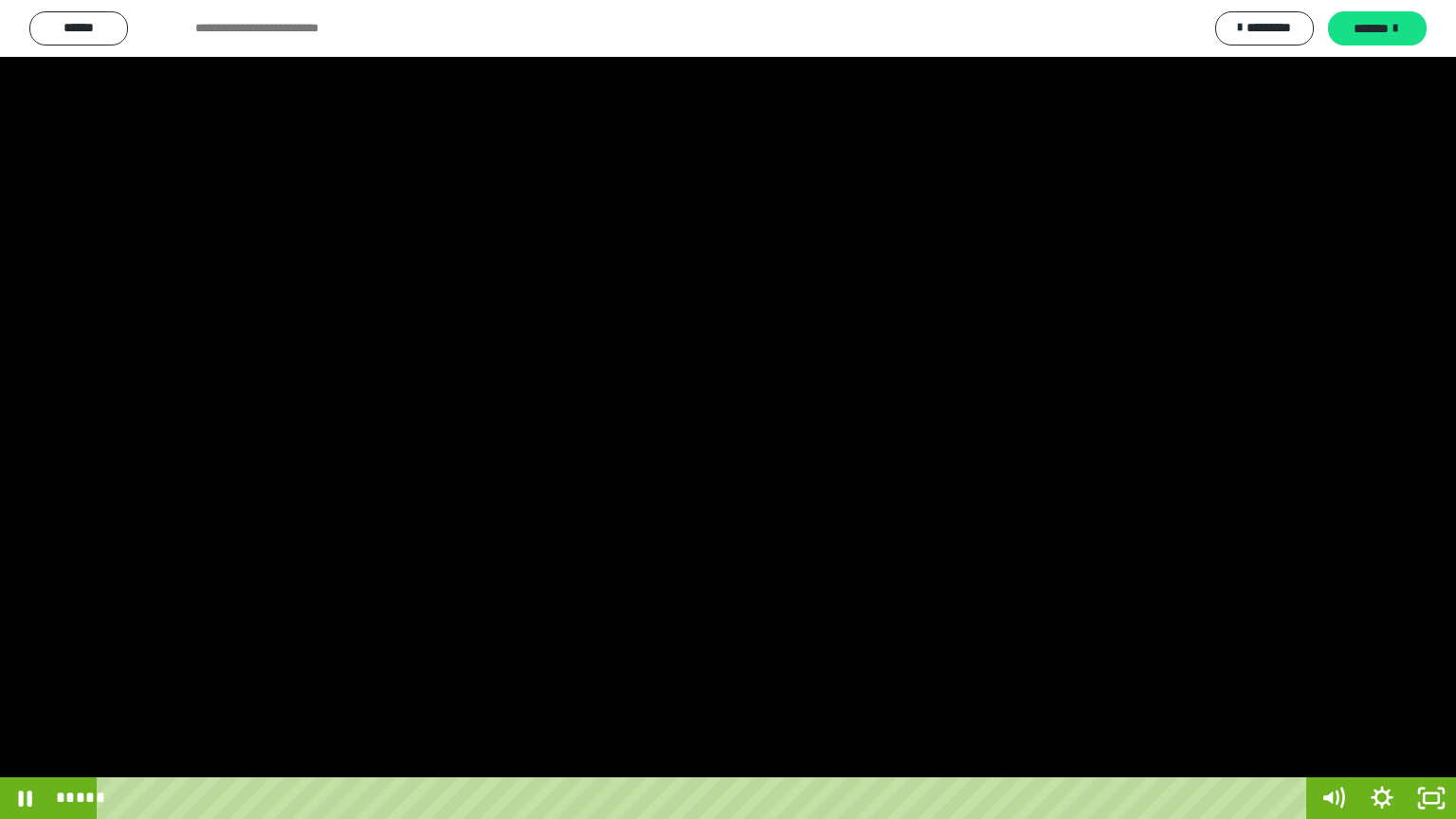 click at bounding box center (728, 410) 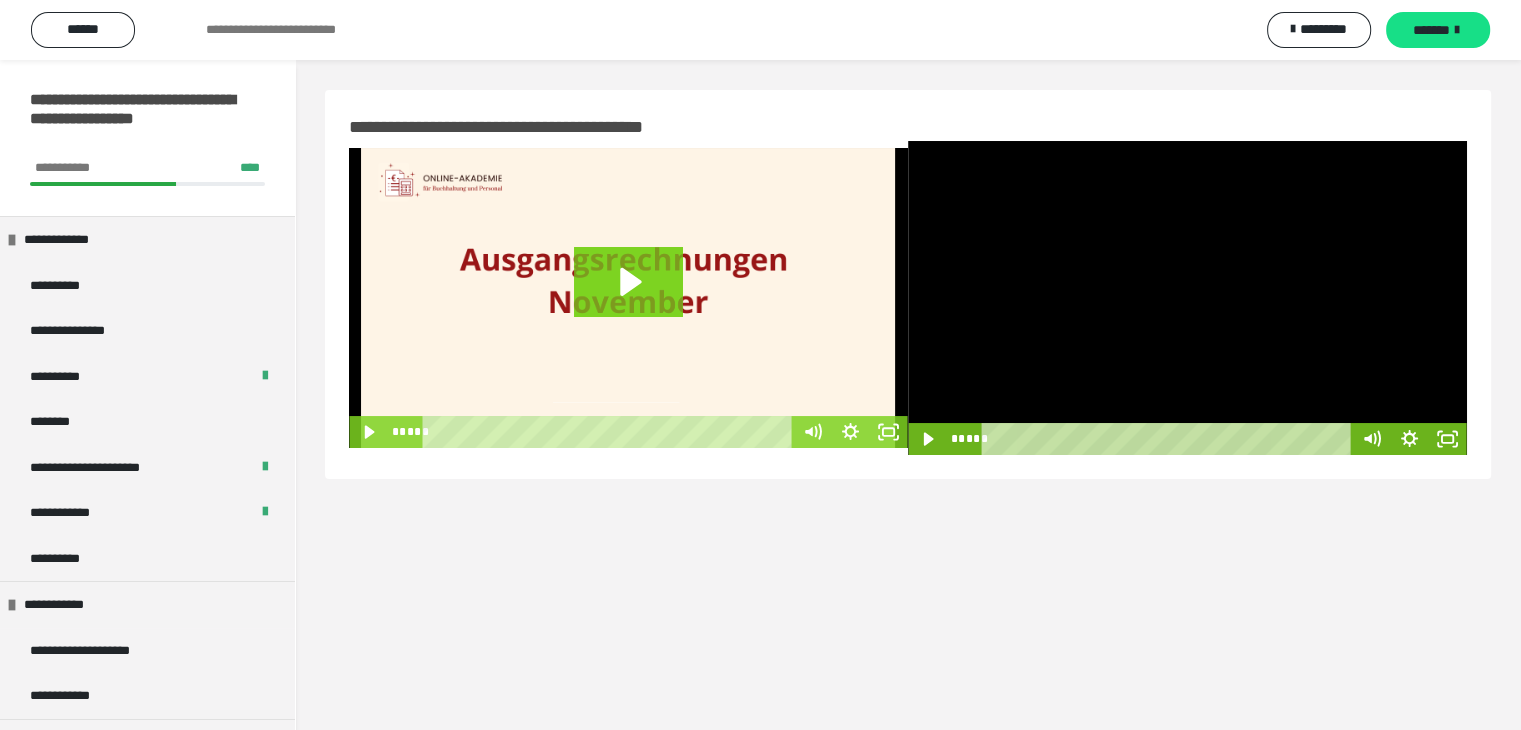 click at bounding box center [1187, 298] 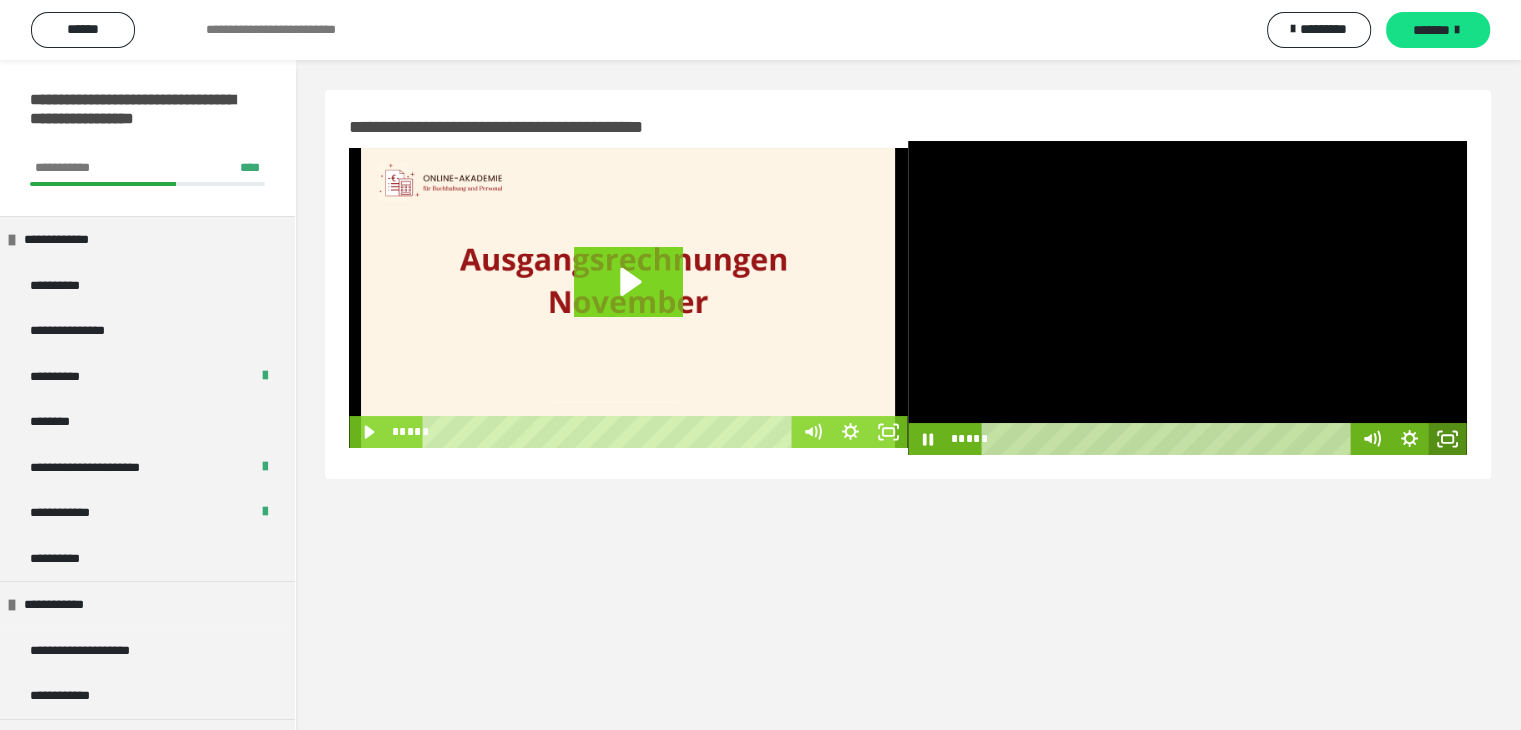 click 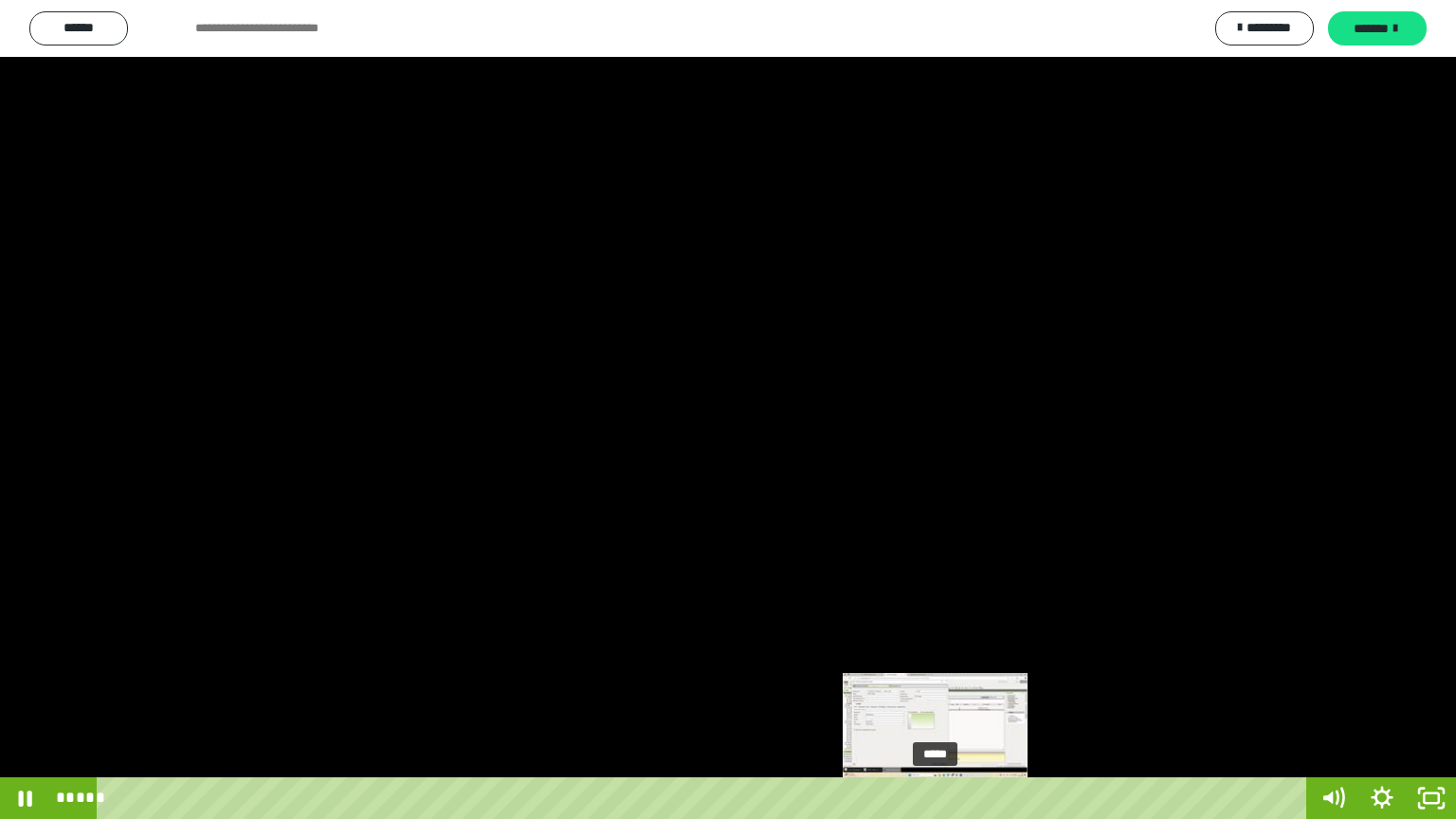 click on "*****" at bounding box center (705, 798) 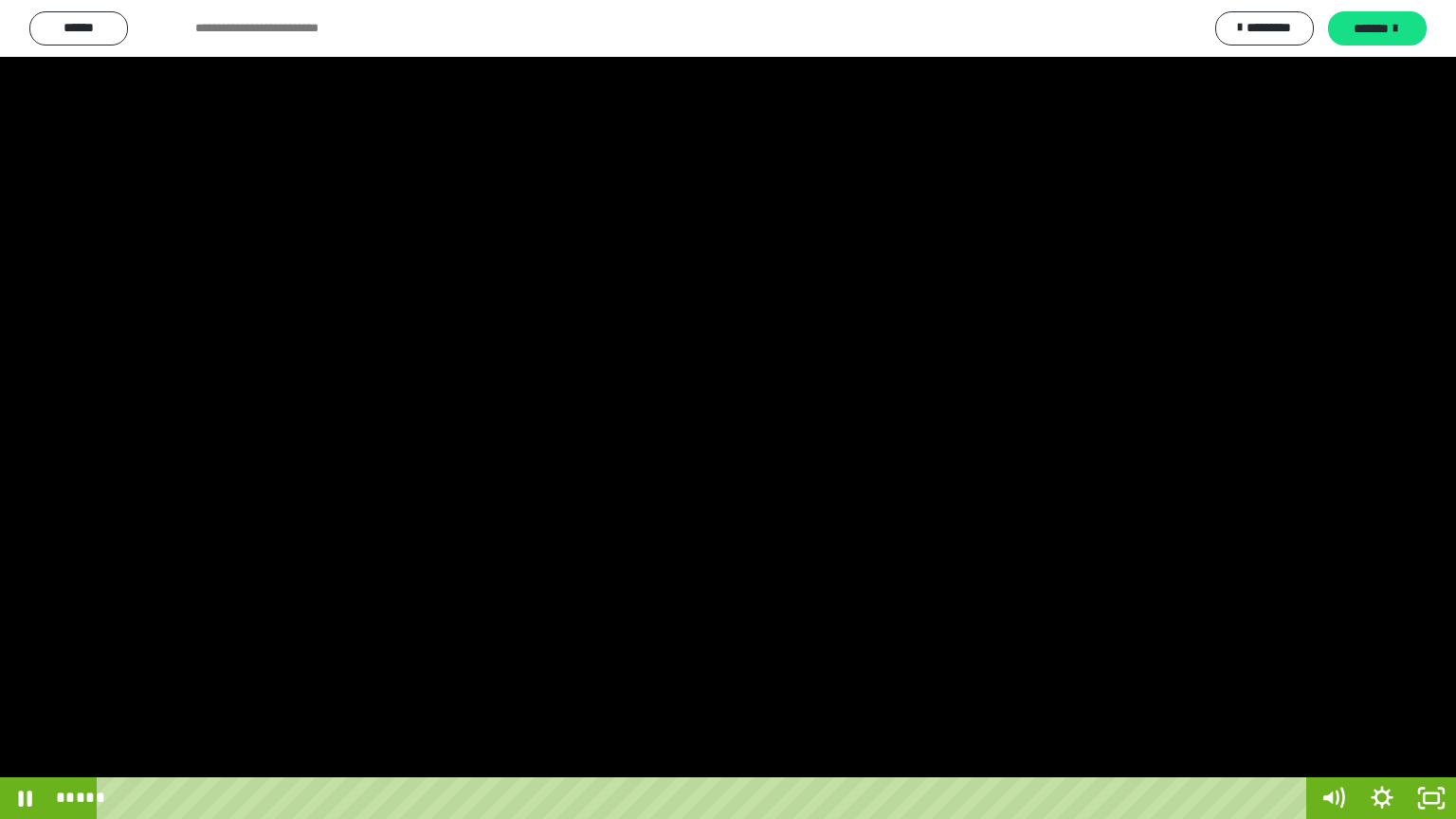 click at bounding box center (728, 410) 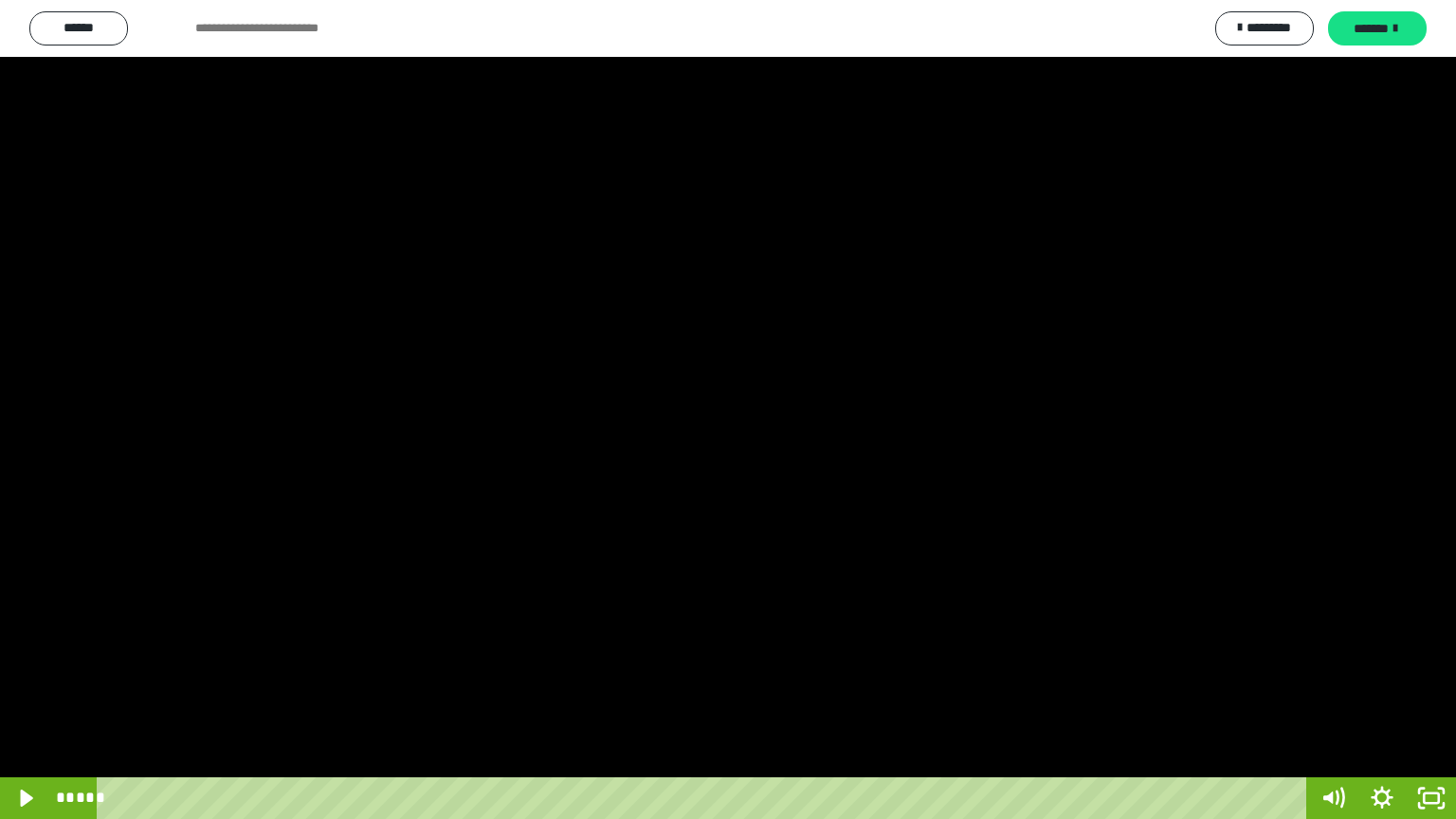 click at bounding box center [728, 410] 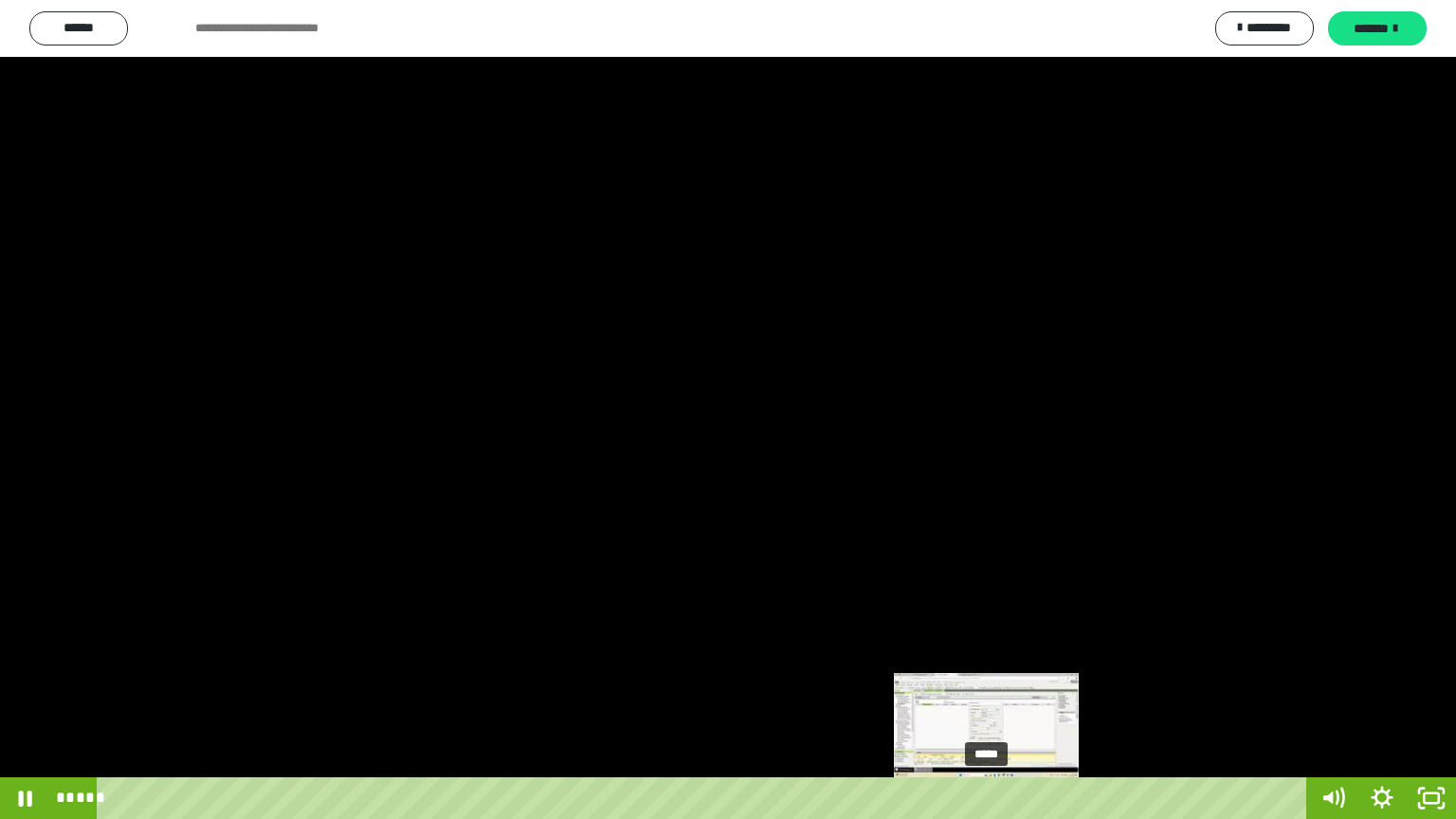 click on "*****" at bounding box center [705, 798] 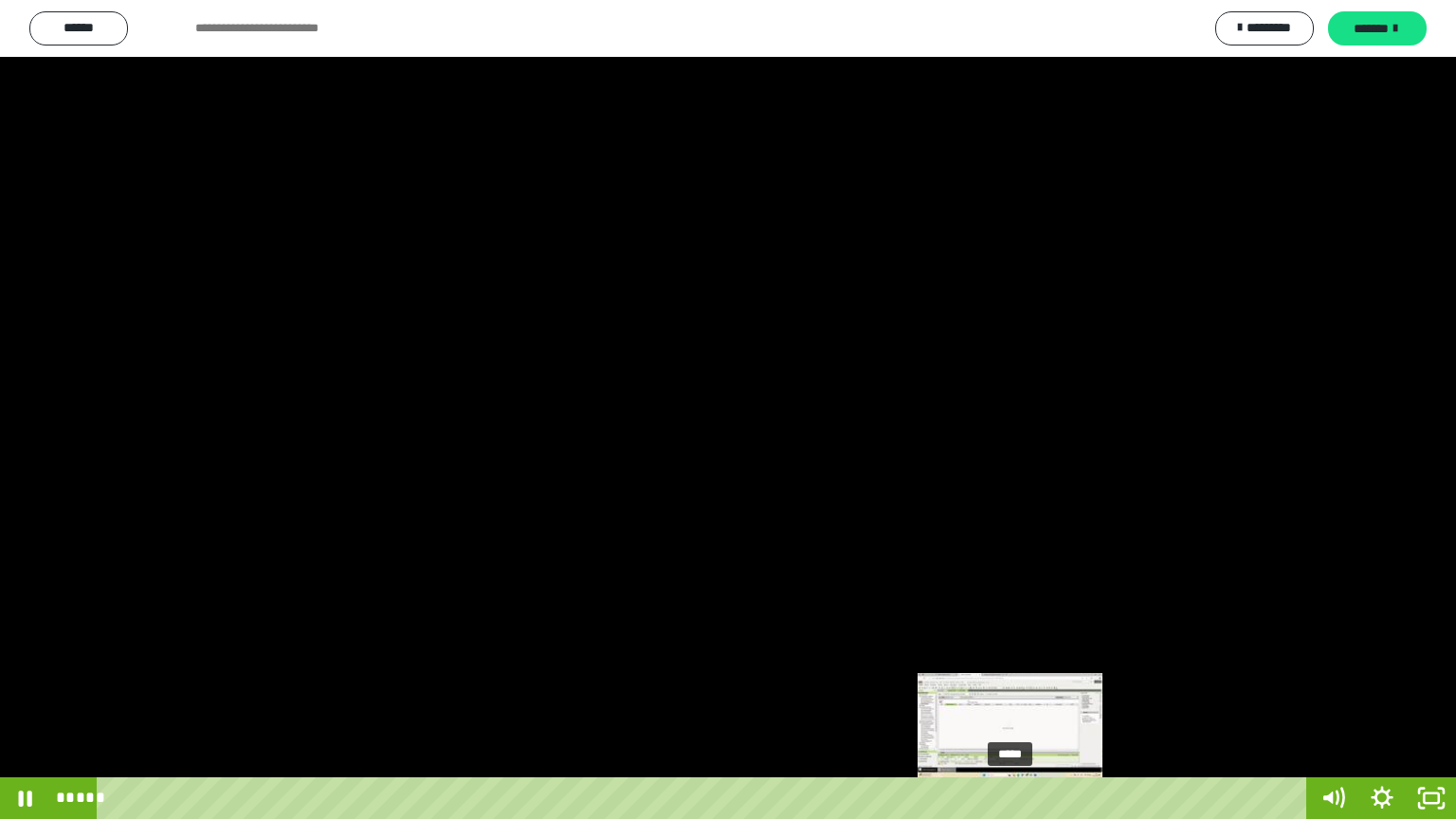 click on "*****" at bounding box center [705, 798] 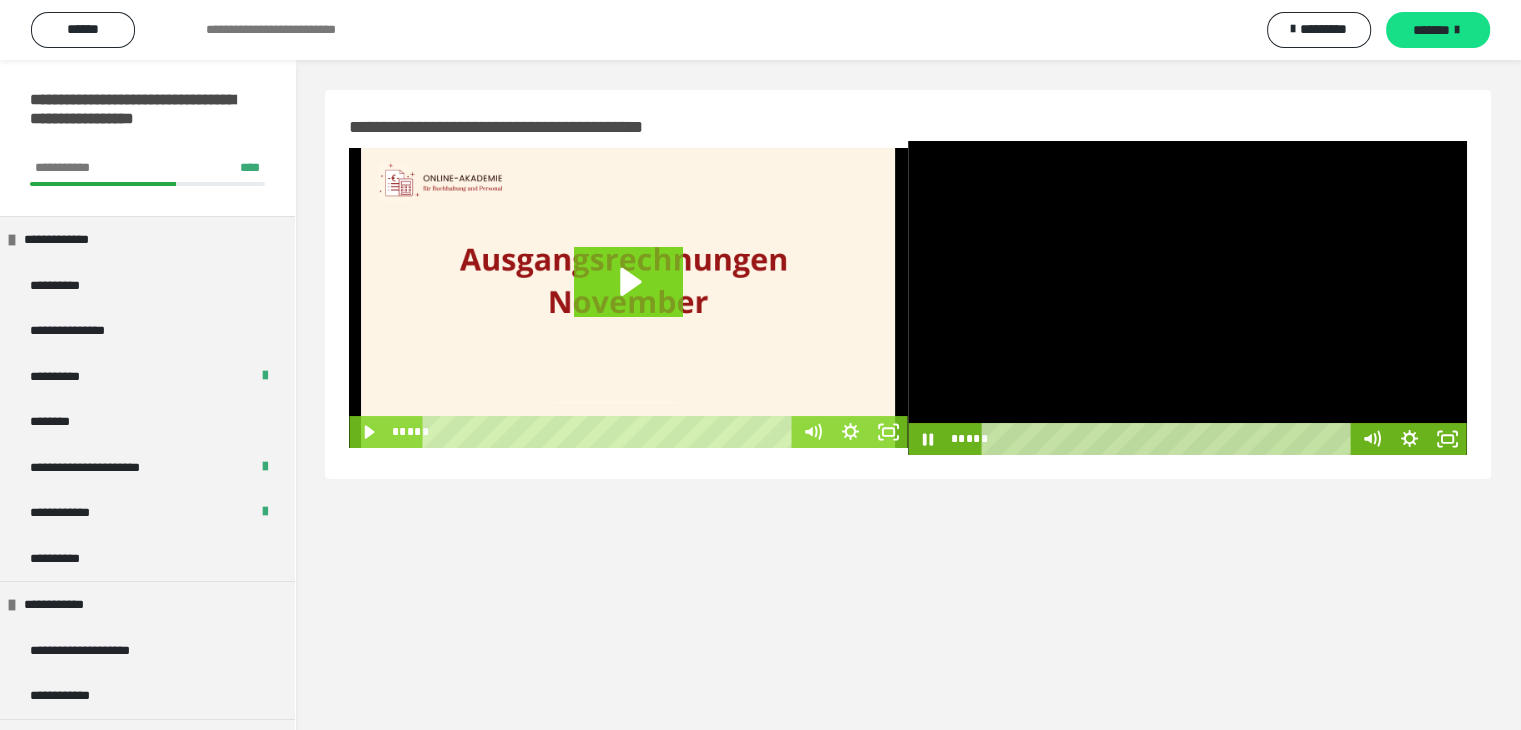 click at bounding box center [1187, 298] 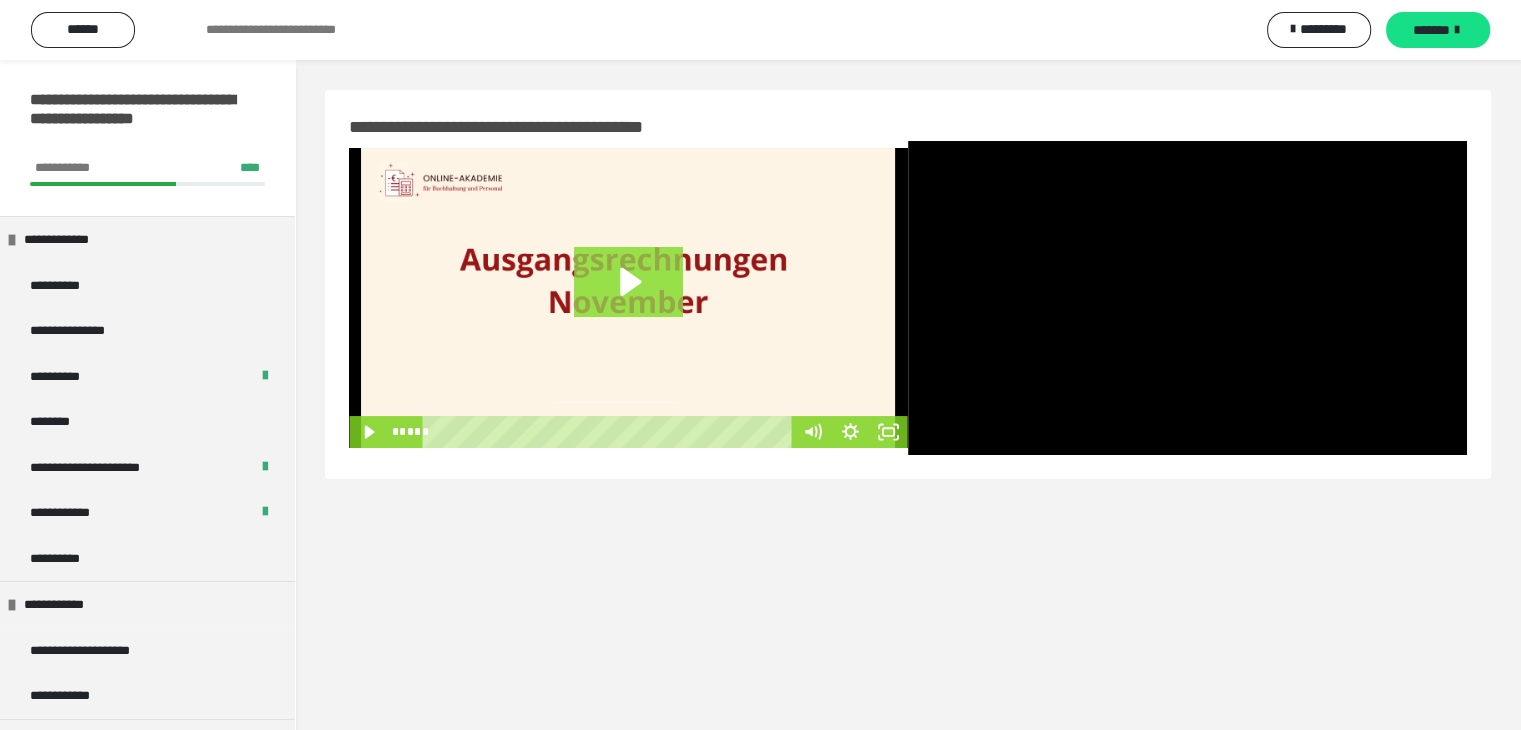 click 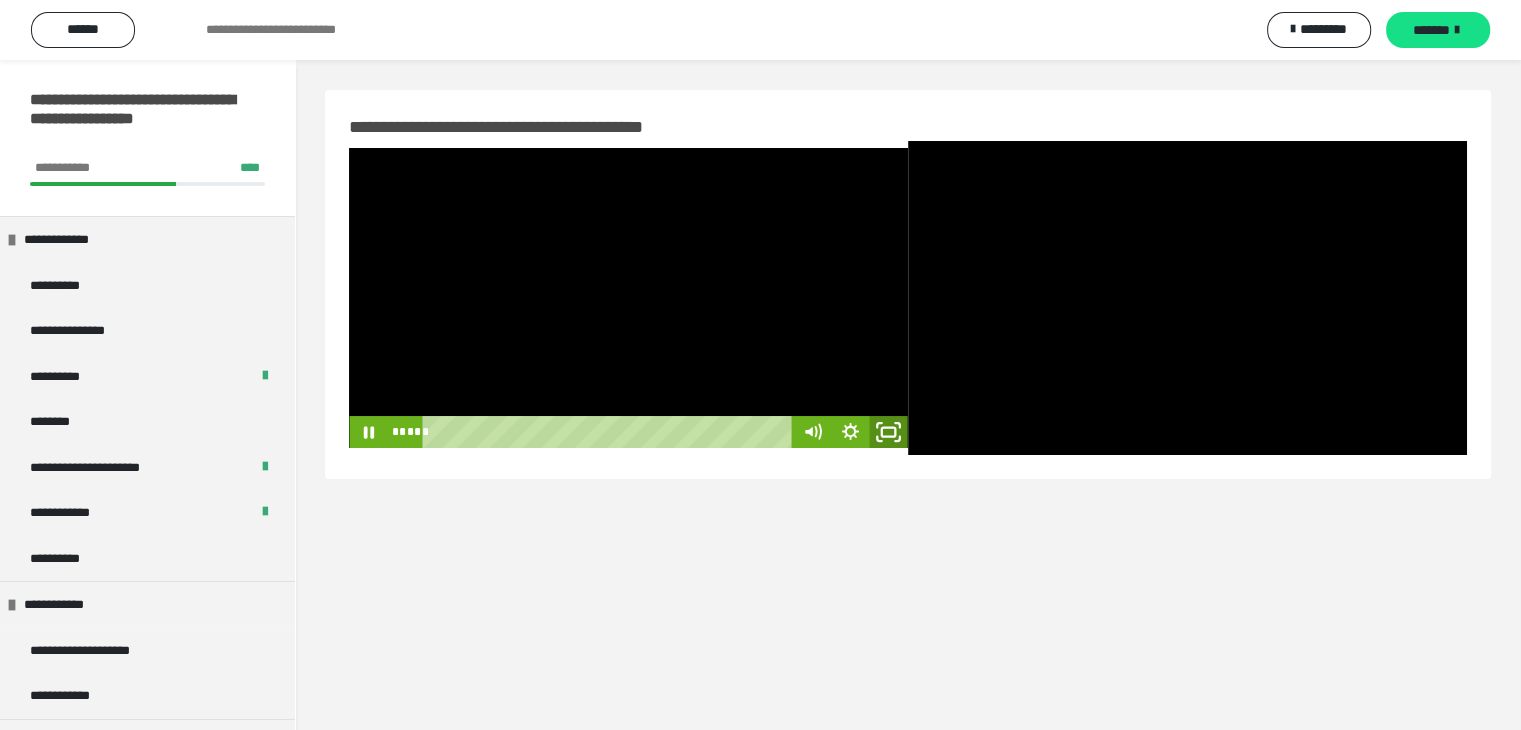 click 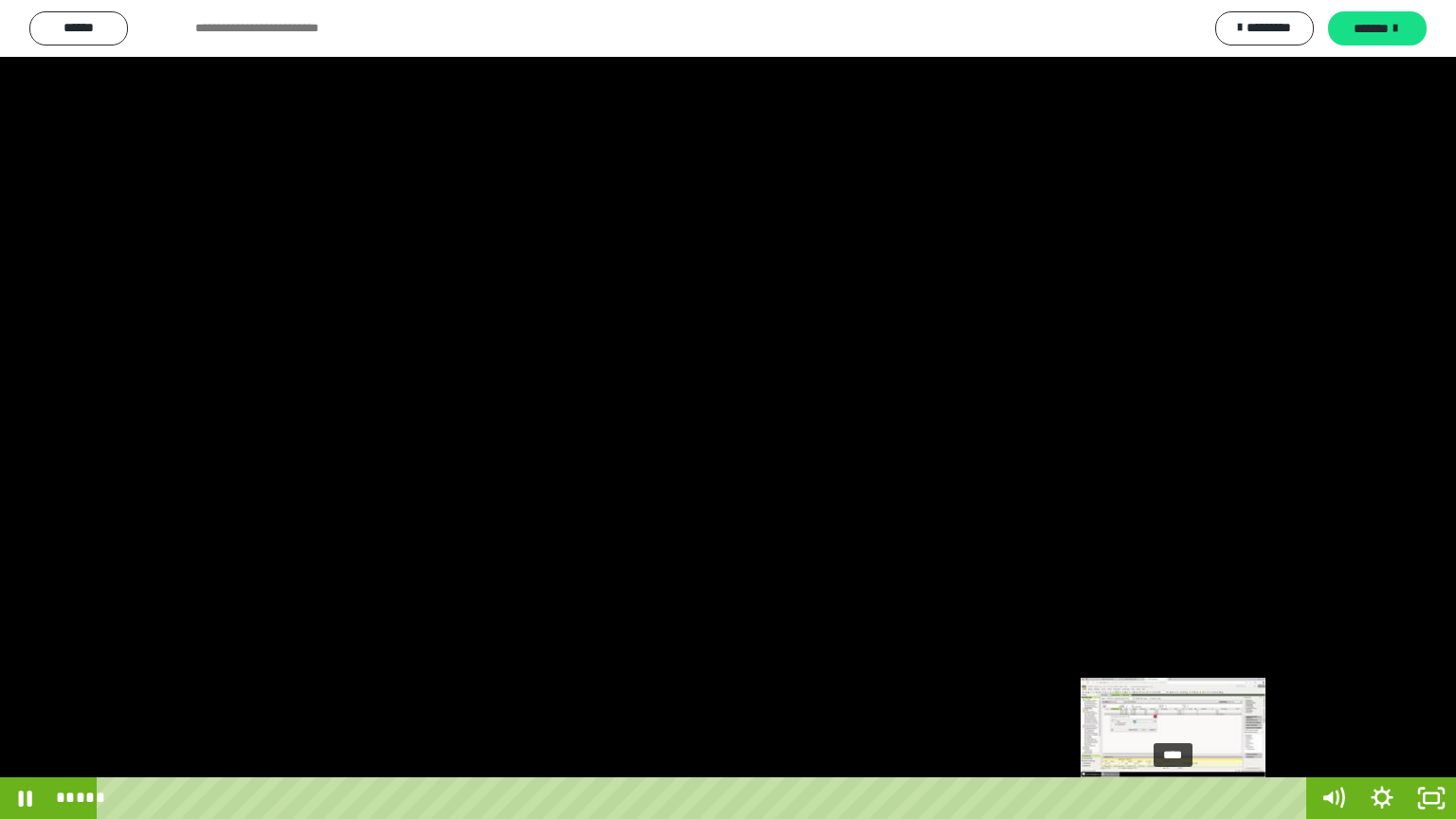 click on "****" at bounding box center [705, 798] 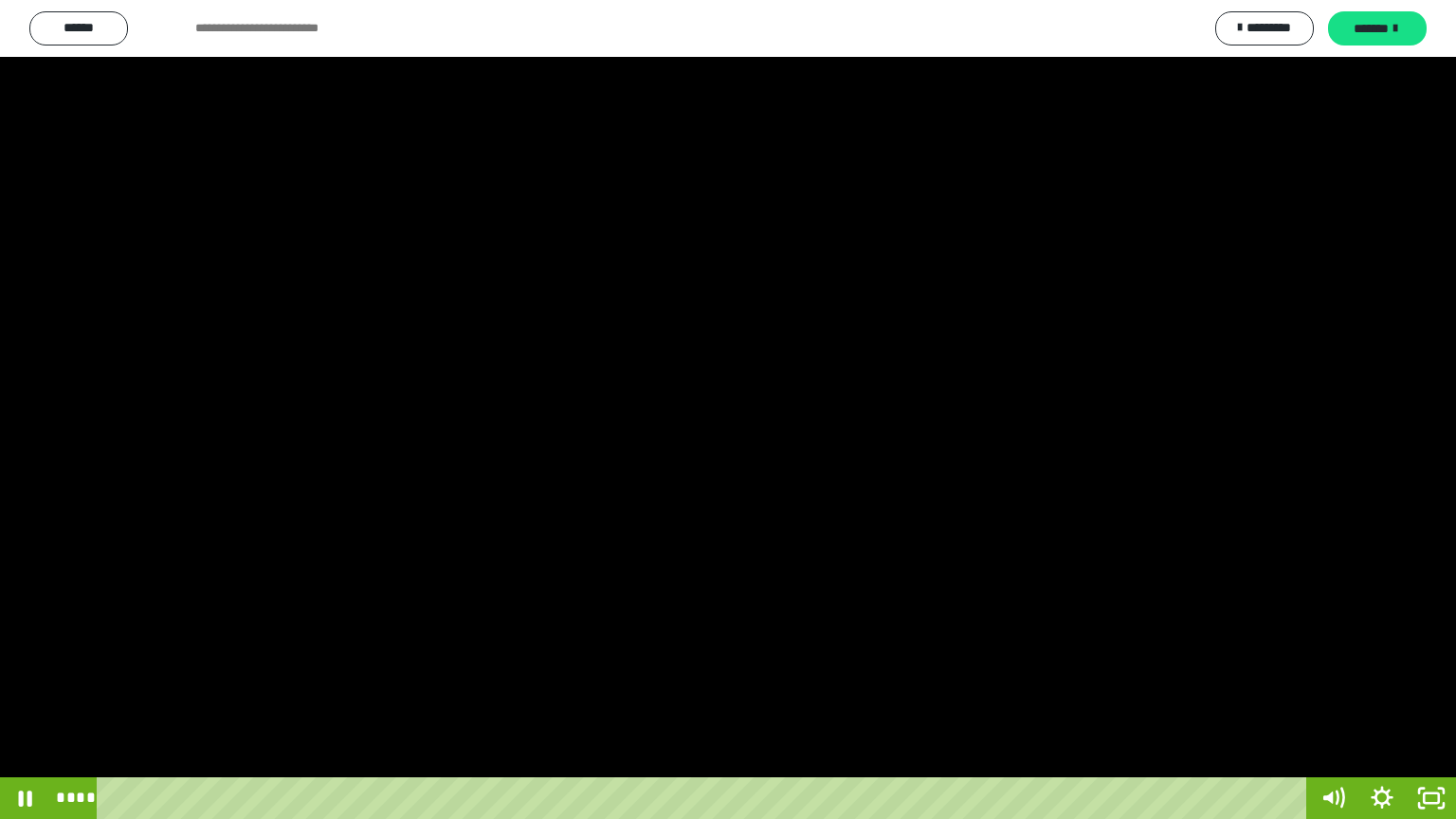 click at bounding box center [728, 410] 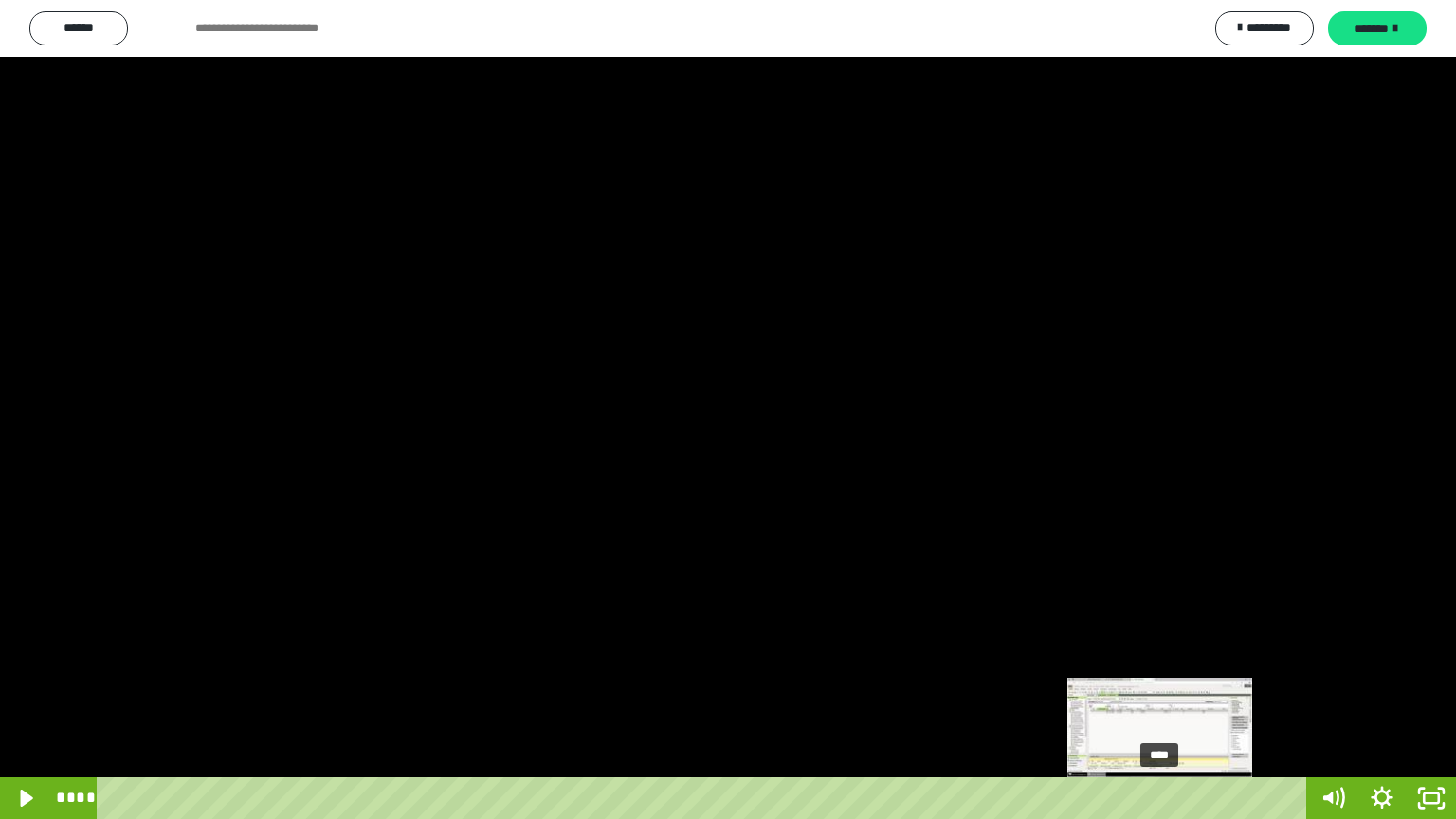 click on "****" at bounding box center (705, 798) 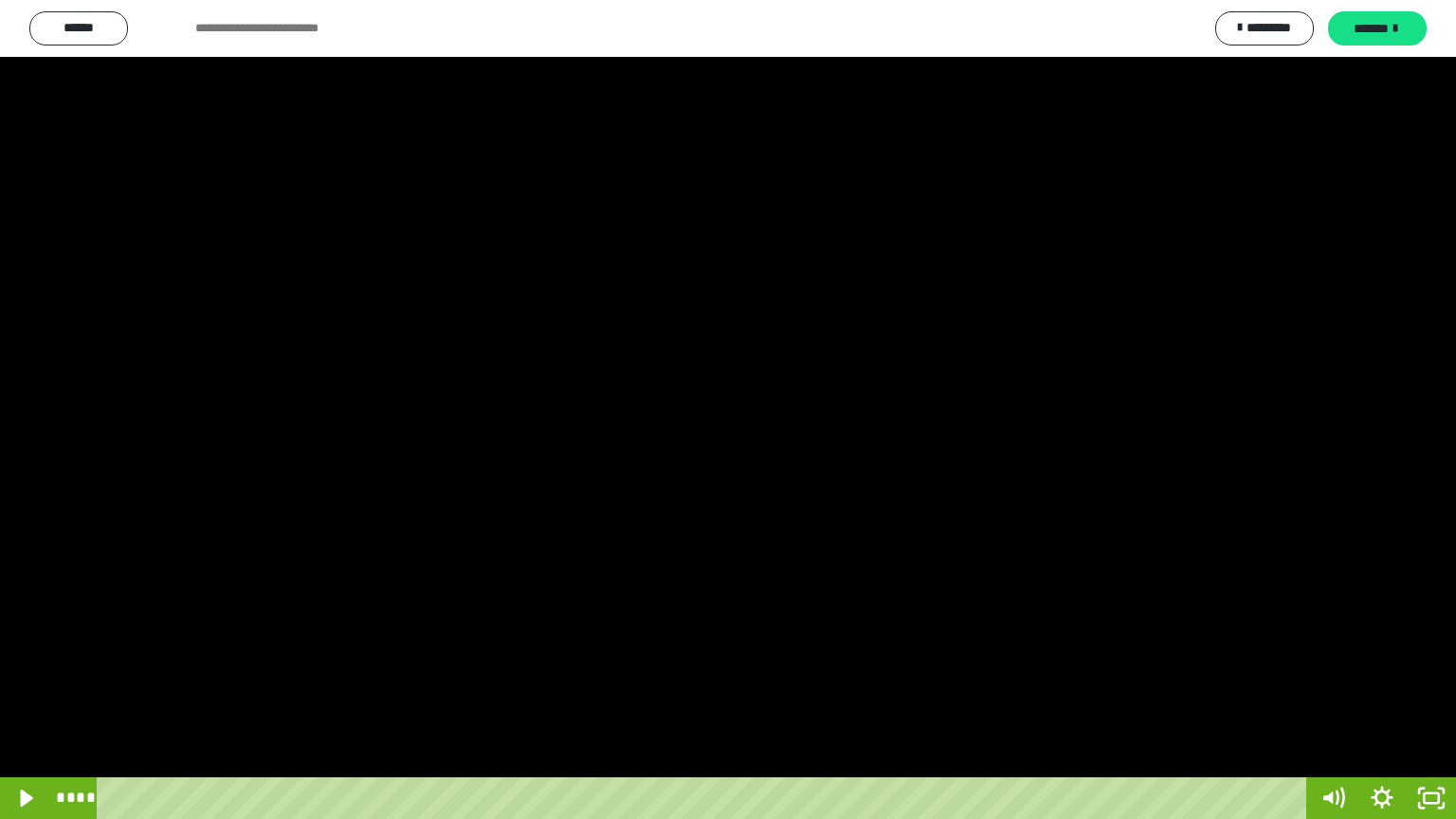 click at bounding box center [728, 410] 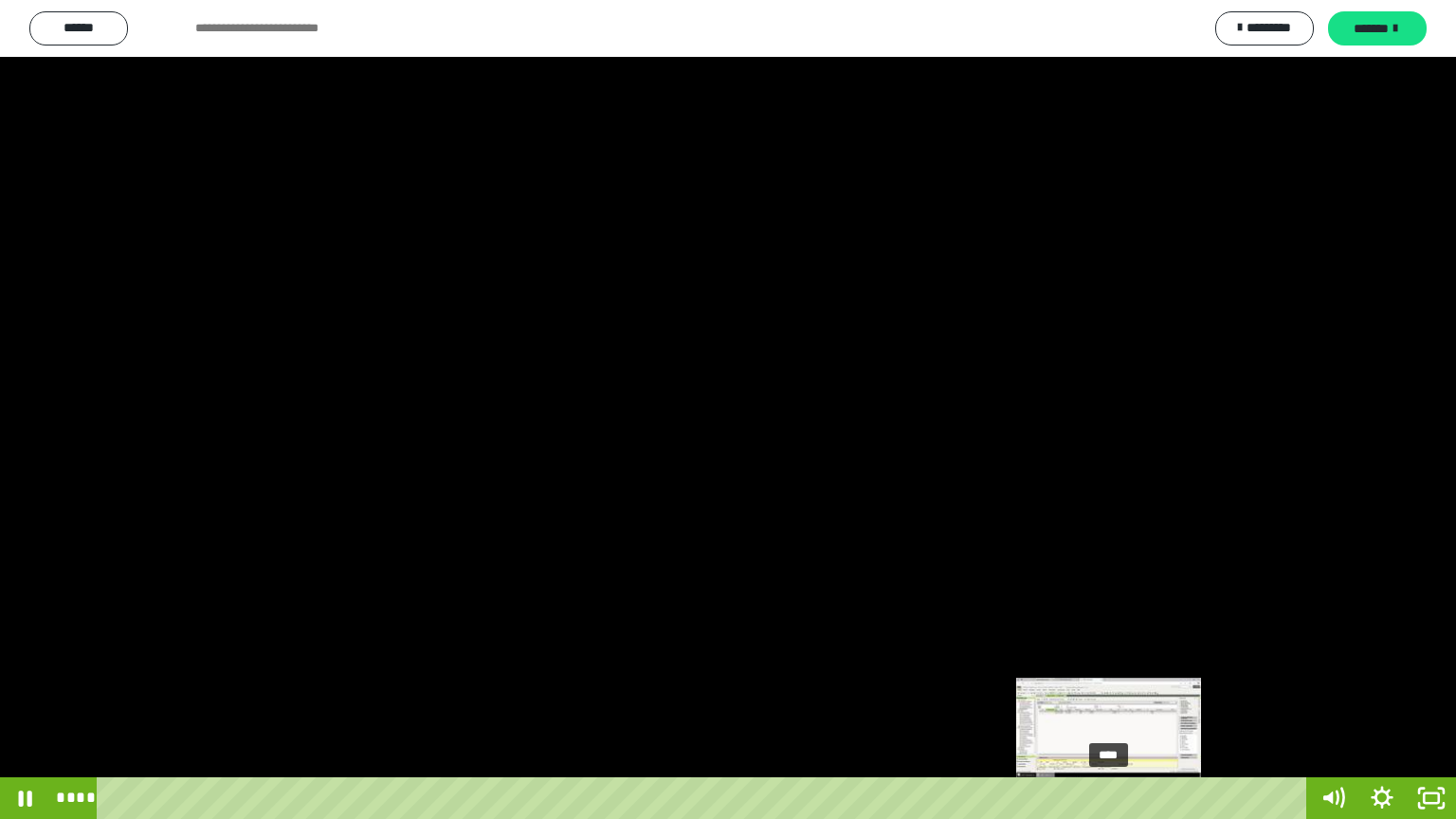 click on "****" at bounding box center [705, 798] 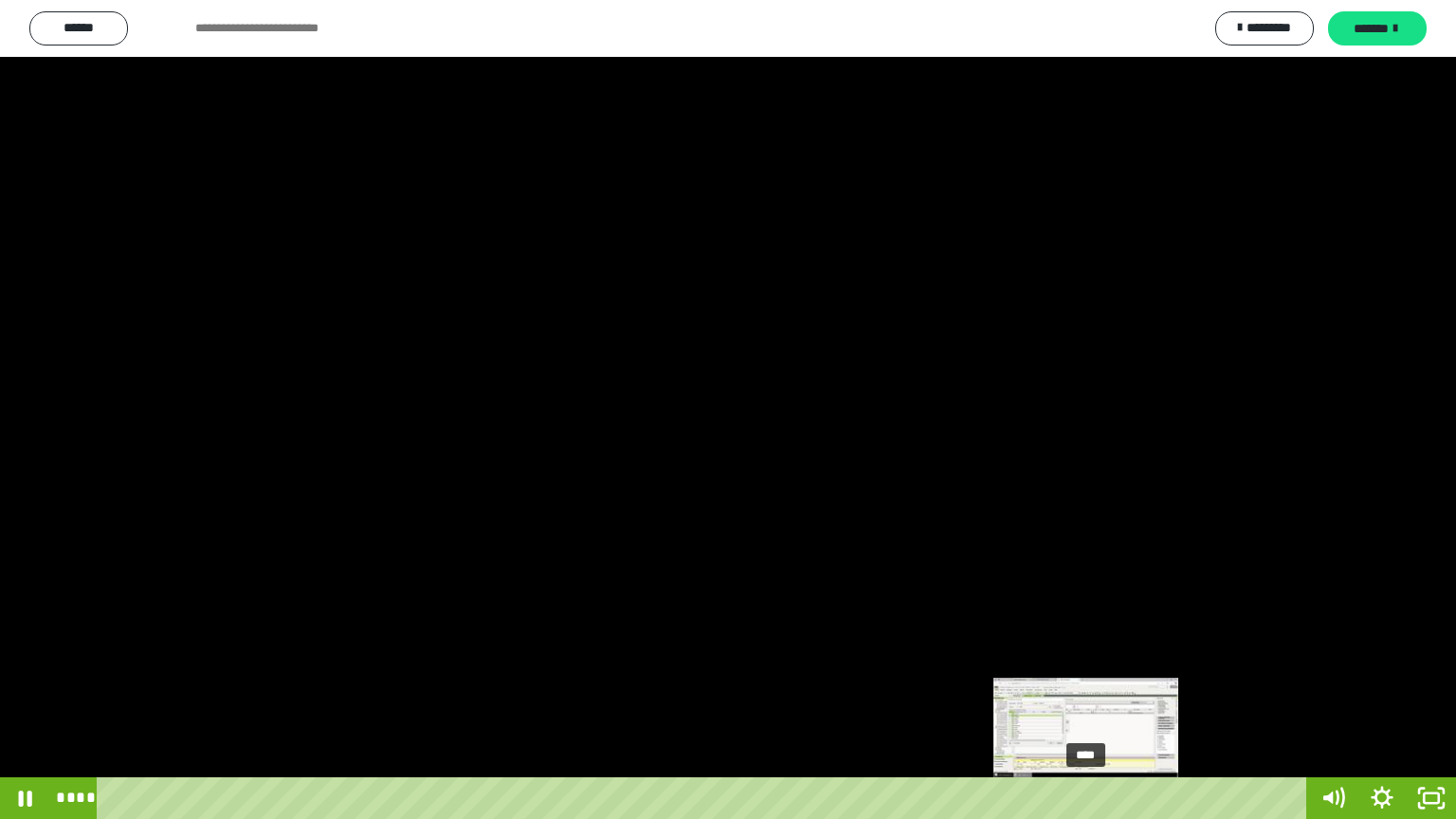 click on "****" at bounding box center [705, 798] 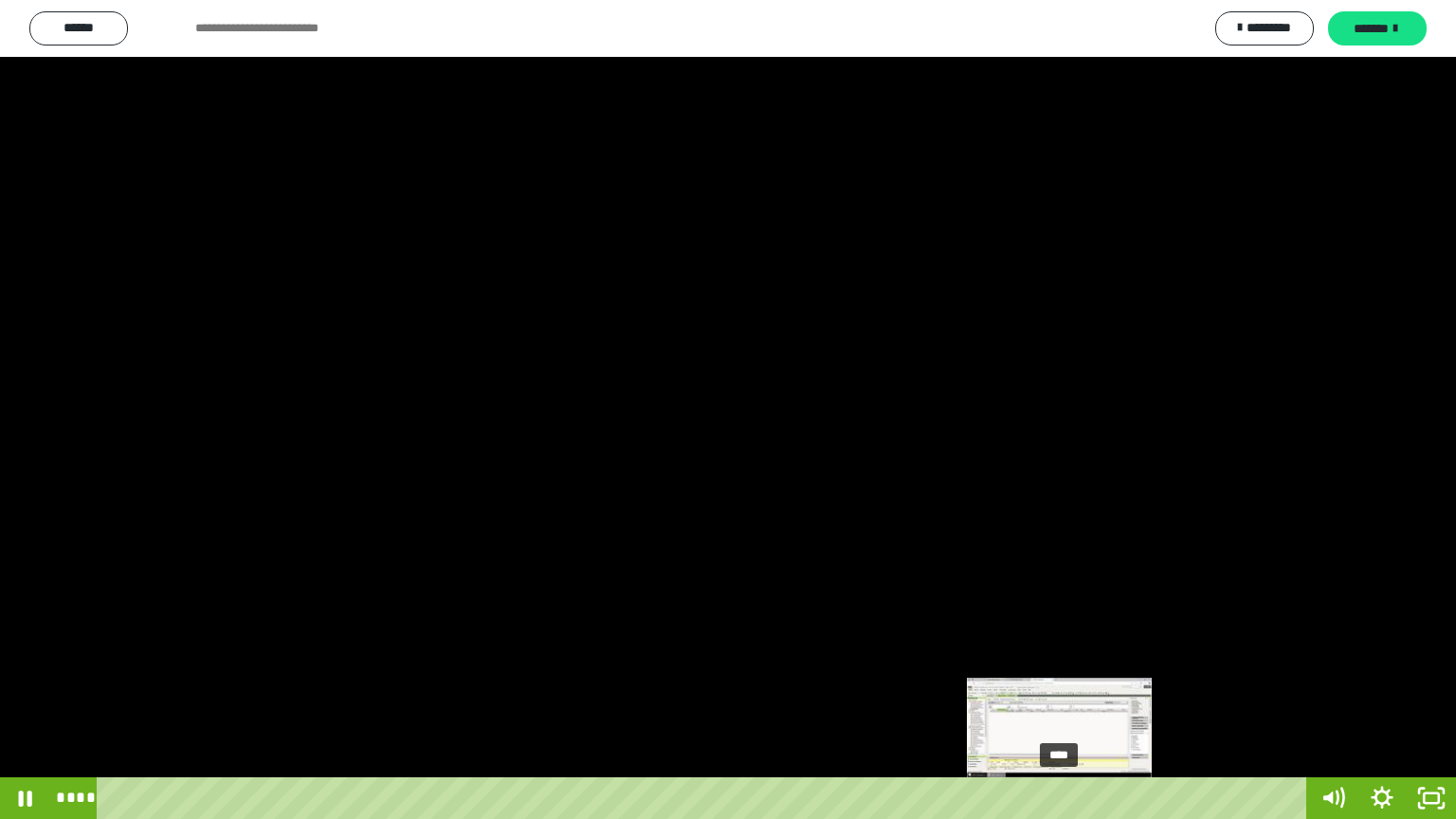 click on "****" at bounding box center [705, 798] 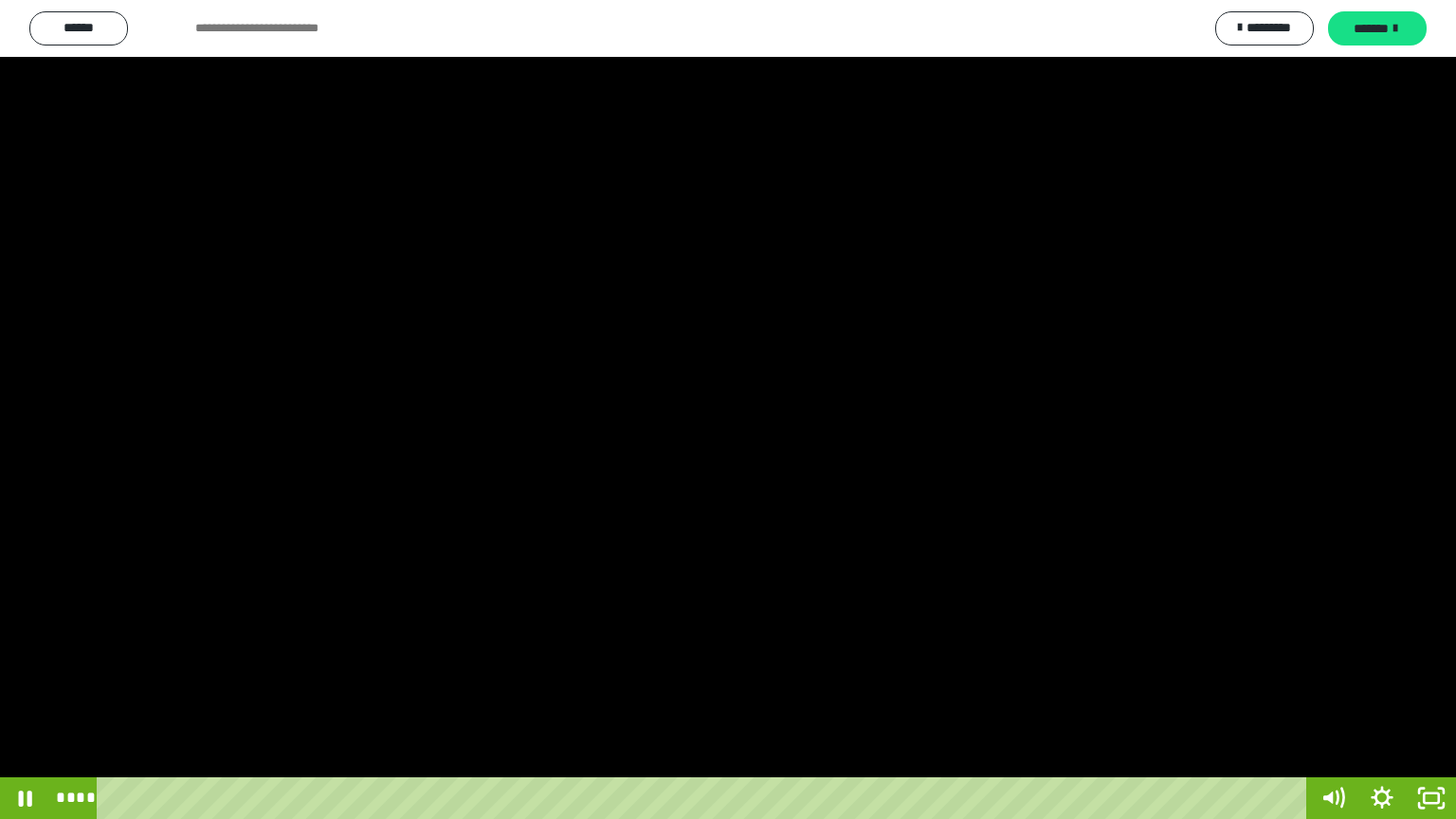 click at bounding box center [728, 410] 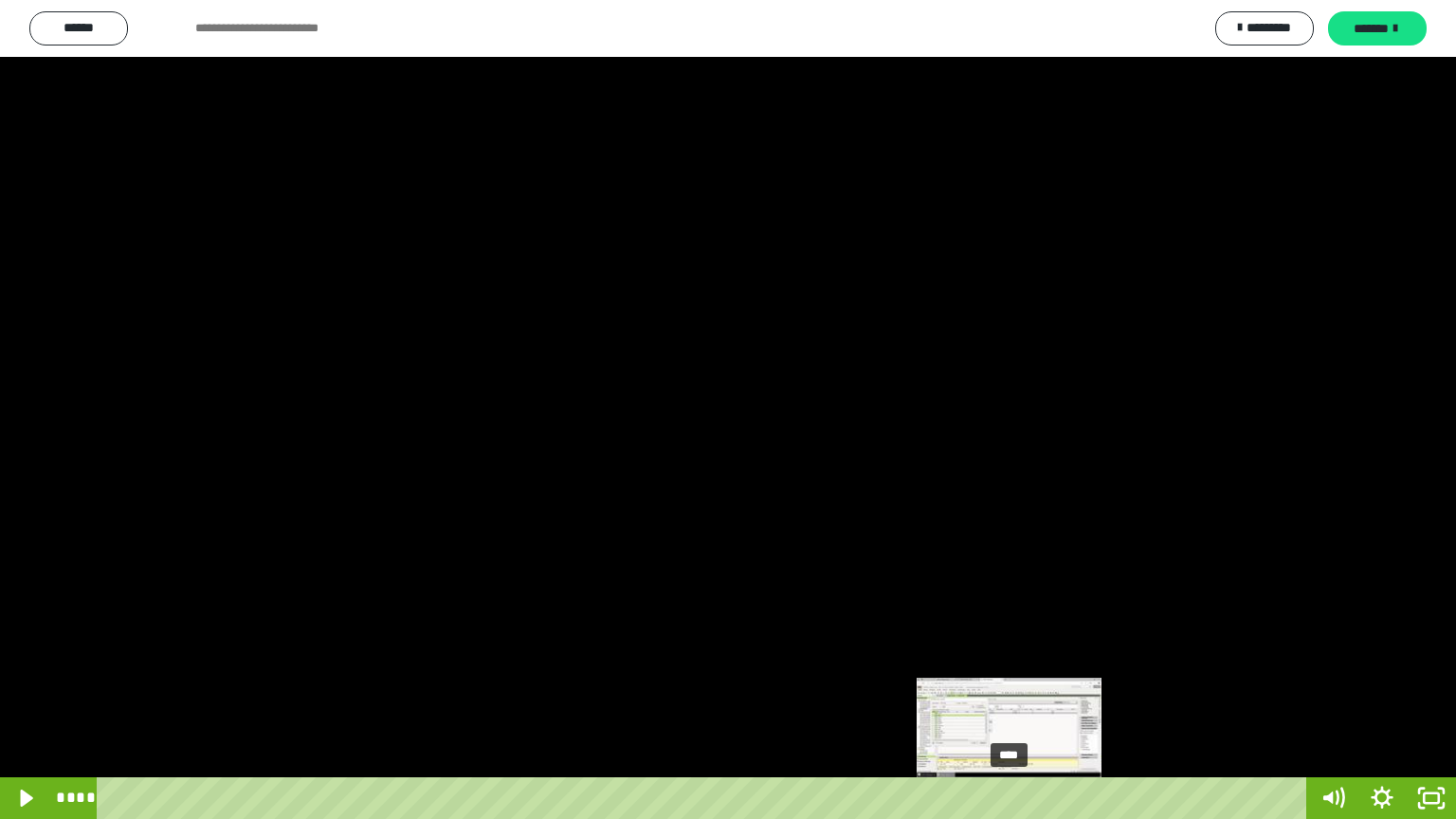 click on "****" at bounding box center (705, 798) 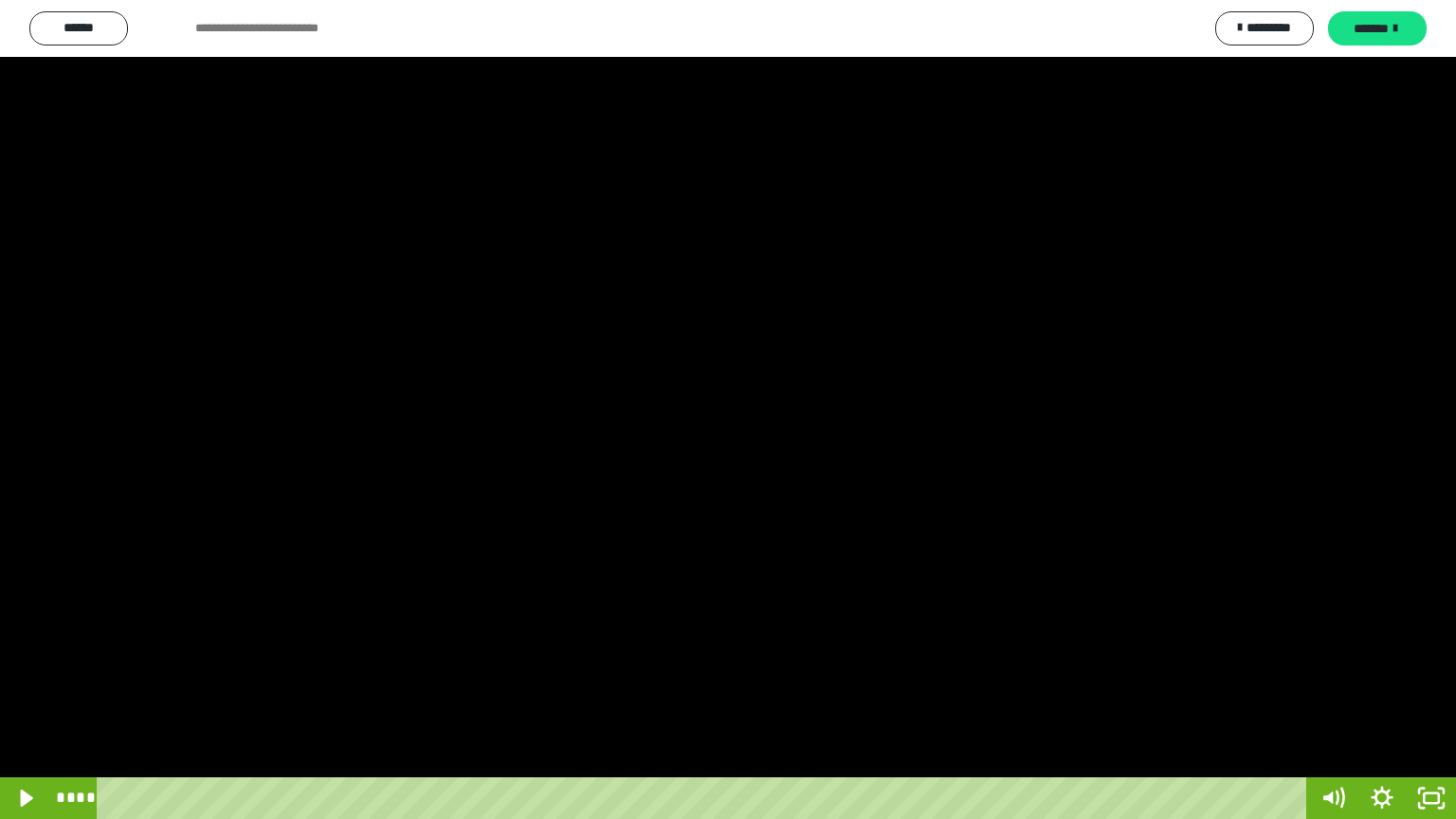 click at bounding box center (728, 410) 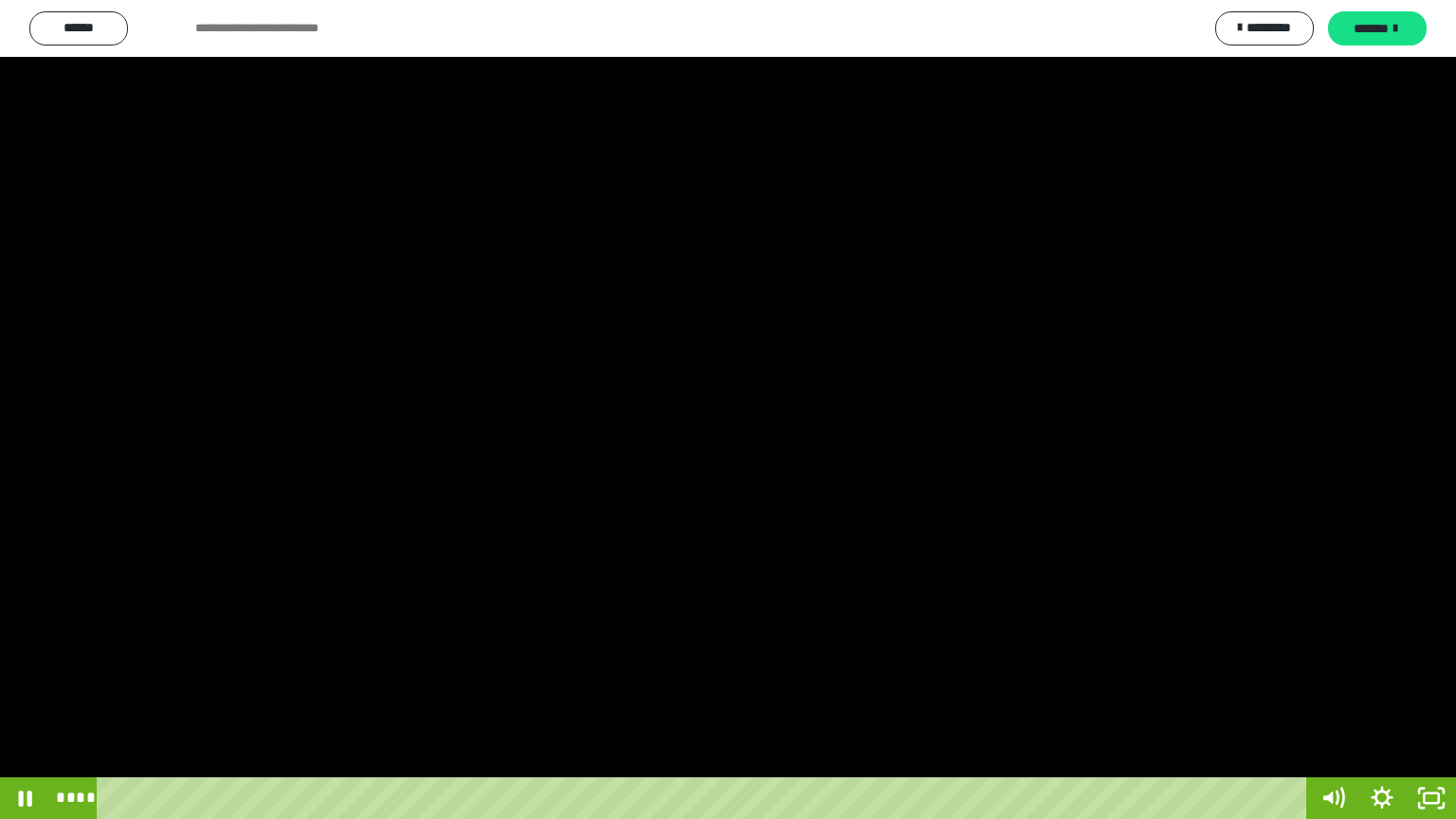 click at bounding box center (728, 410) 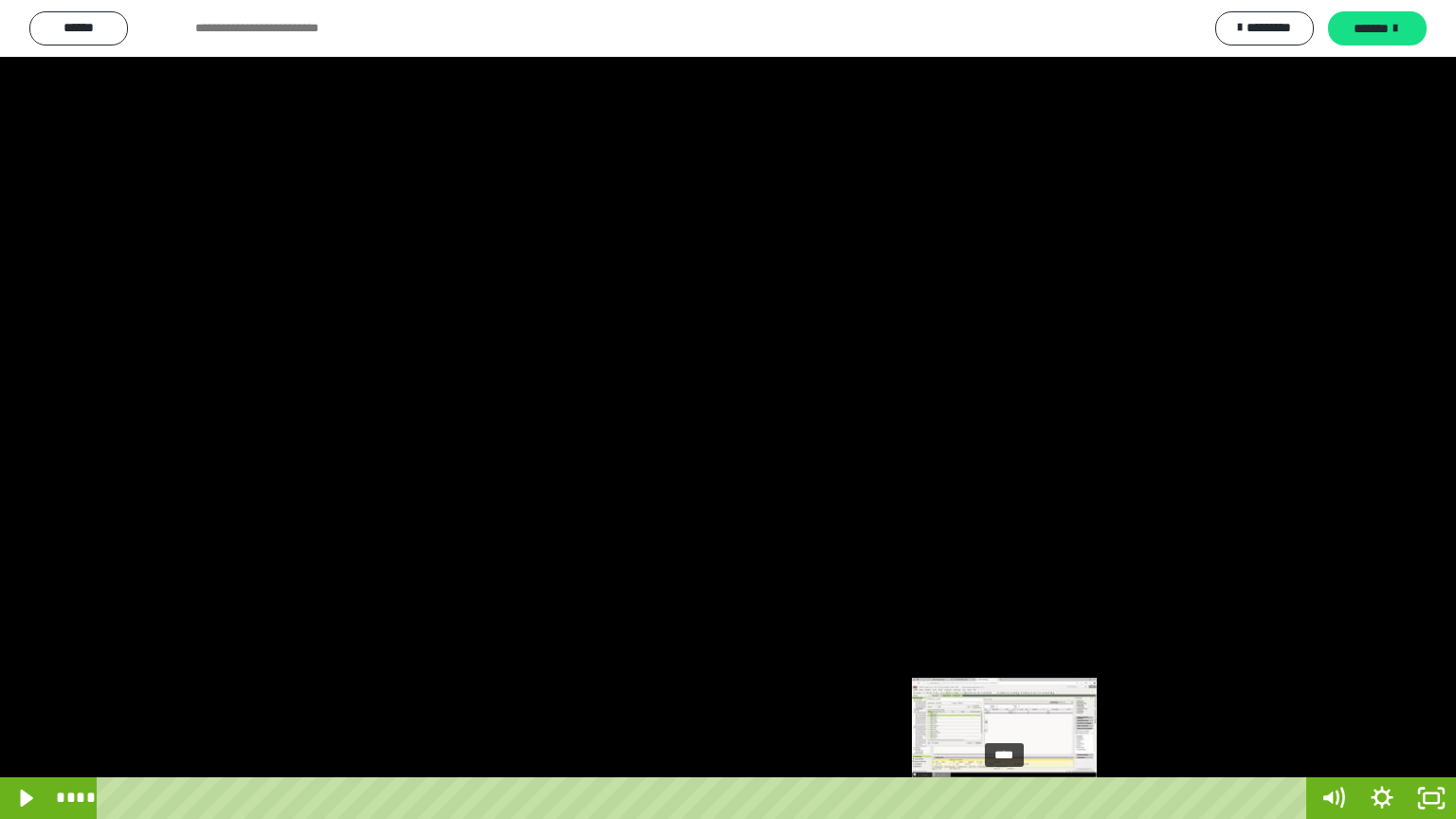 click on "****" at bounding box center (705, 798) 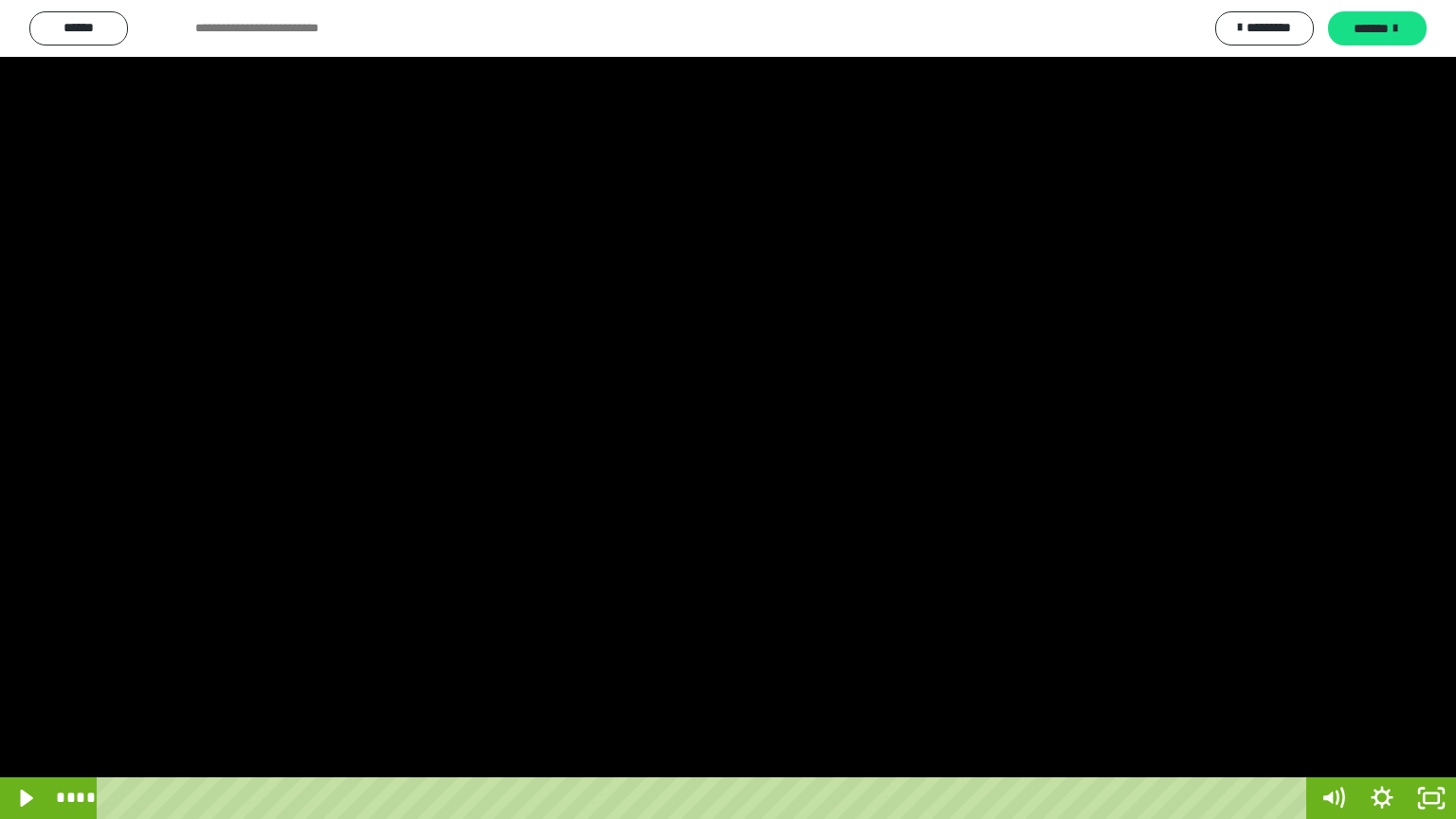click at bounding box center [728, 410] 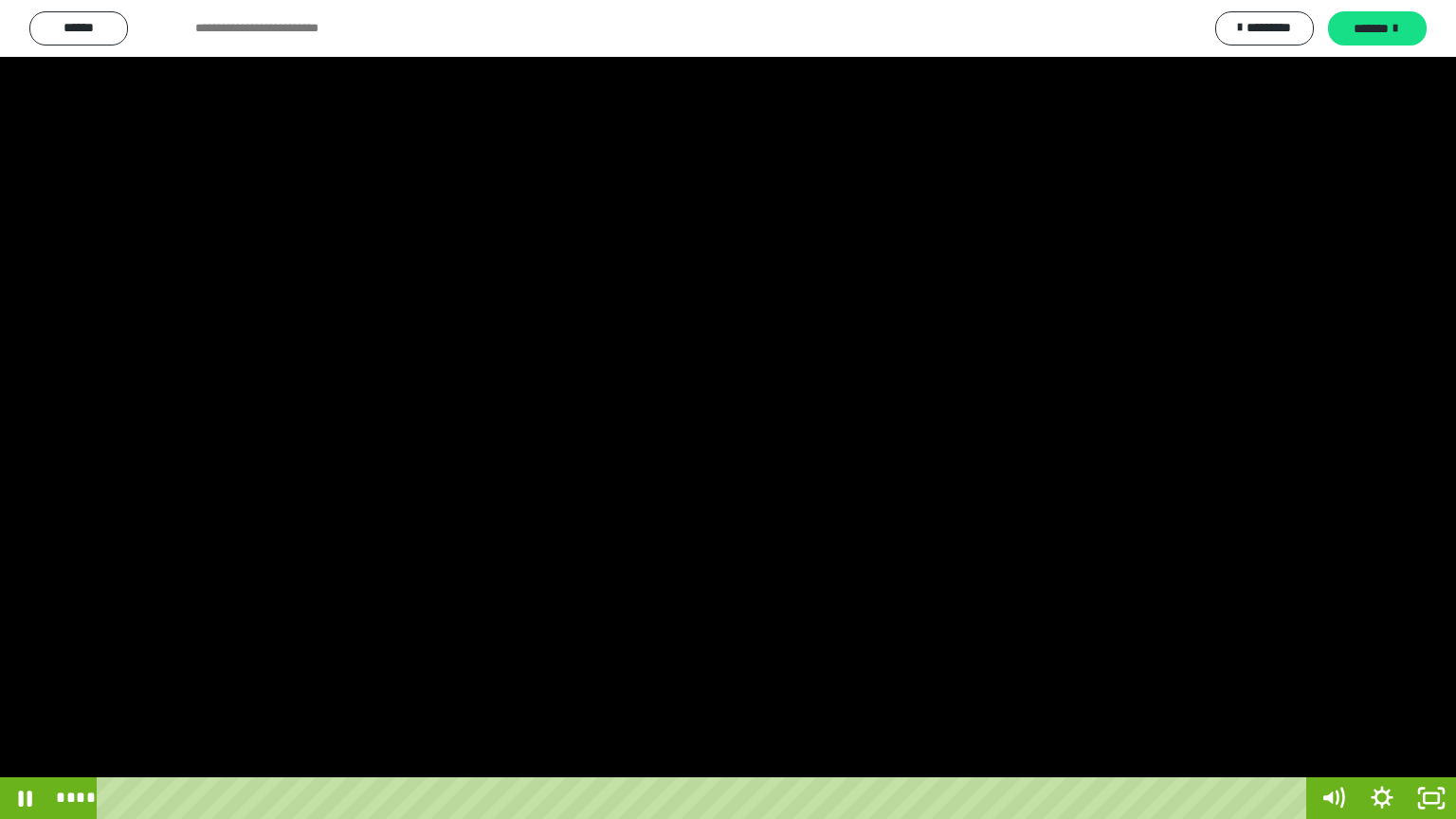 click at bounding box center [728, 410] 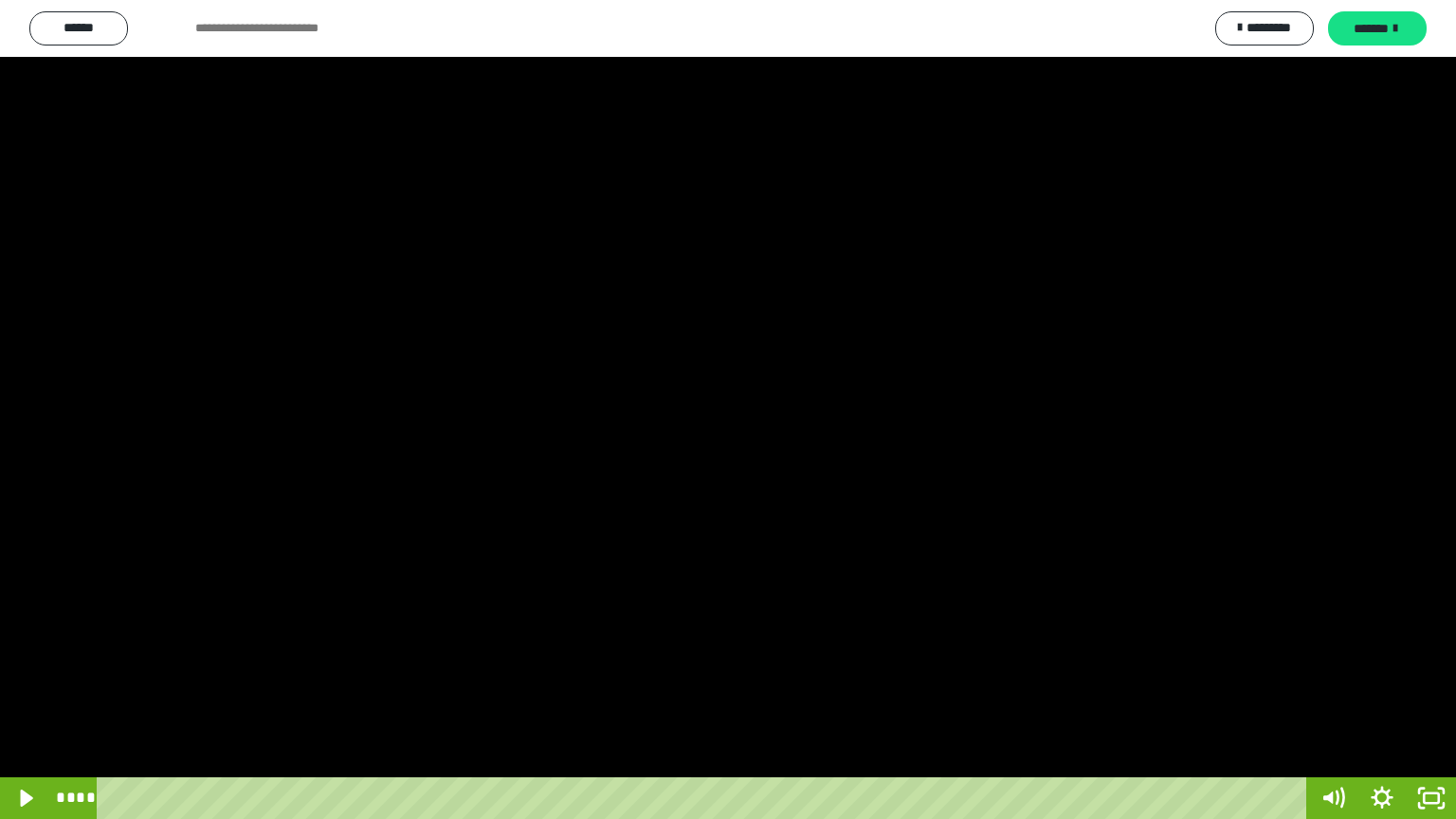 click at bounding box center [728, 410] 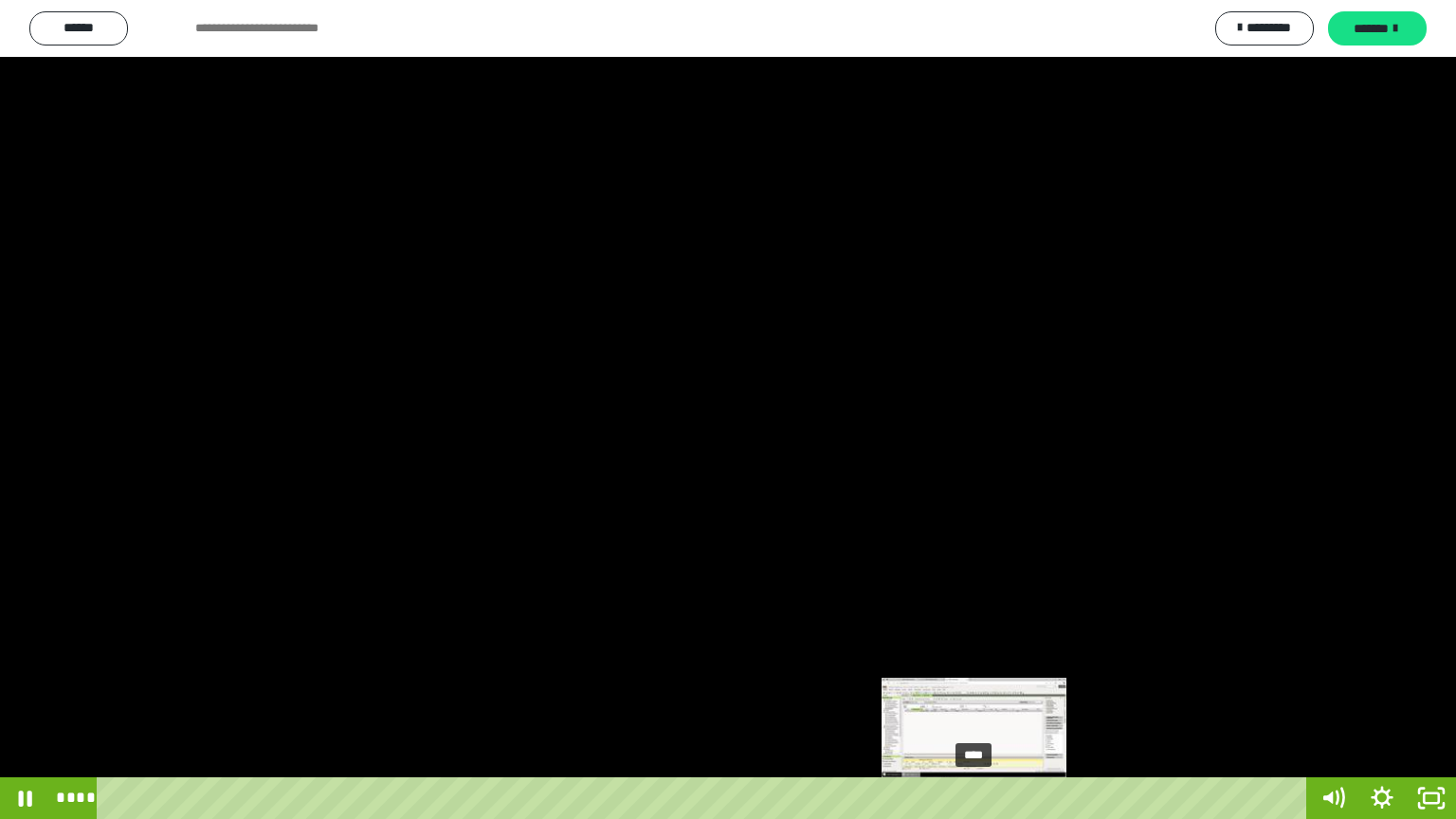 click on "****" at bounding box center [705, 798] 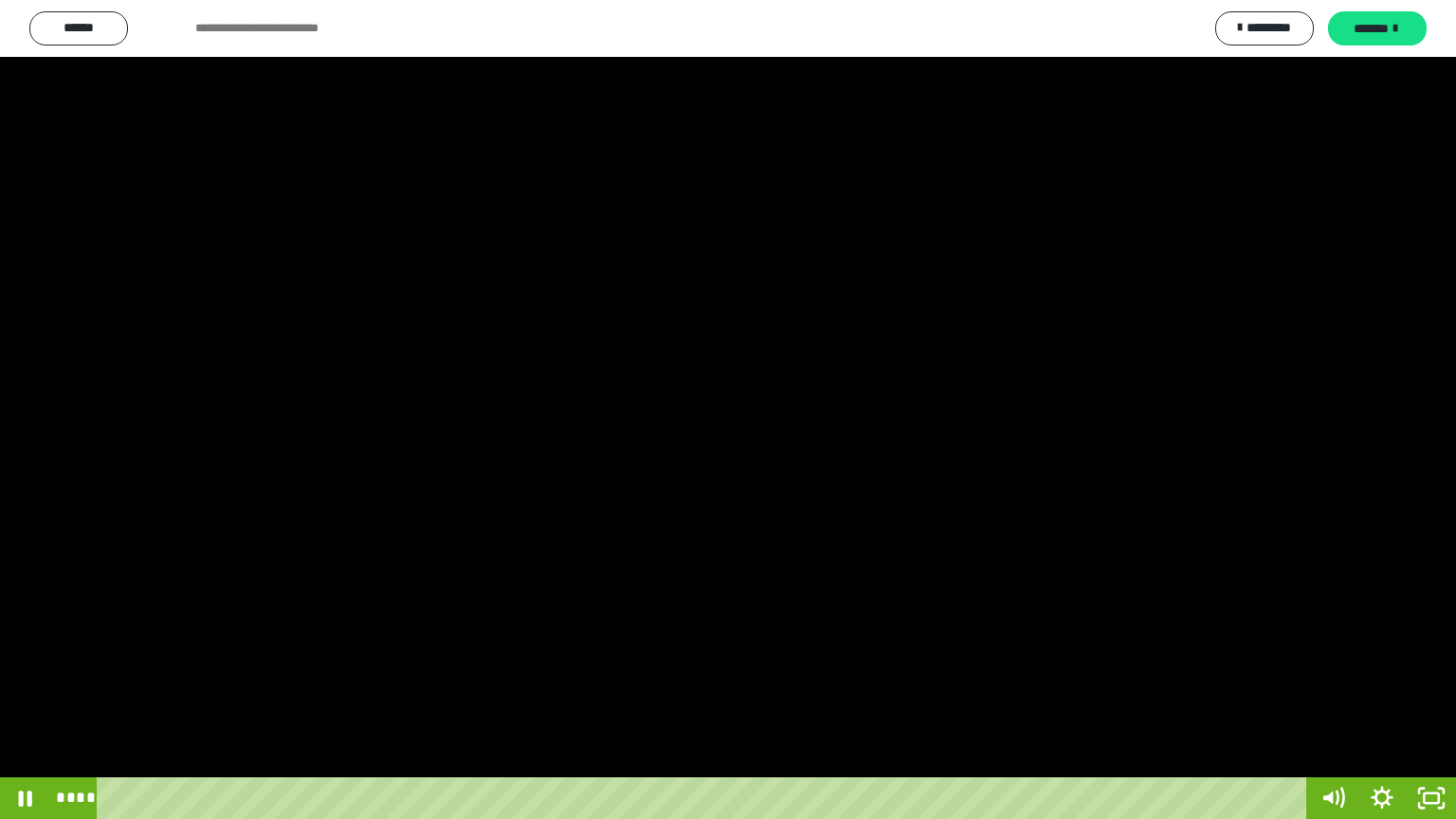 click at bounding box center (728, 410) 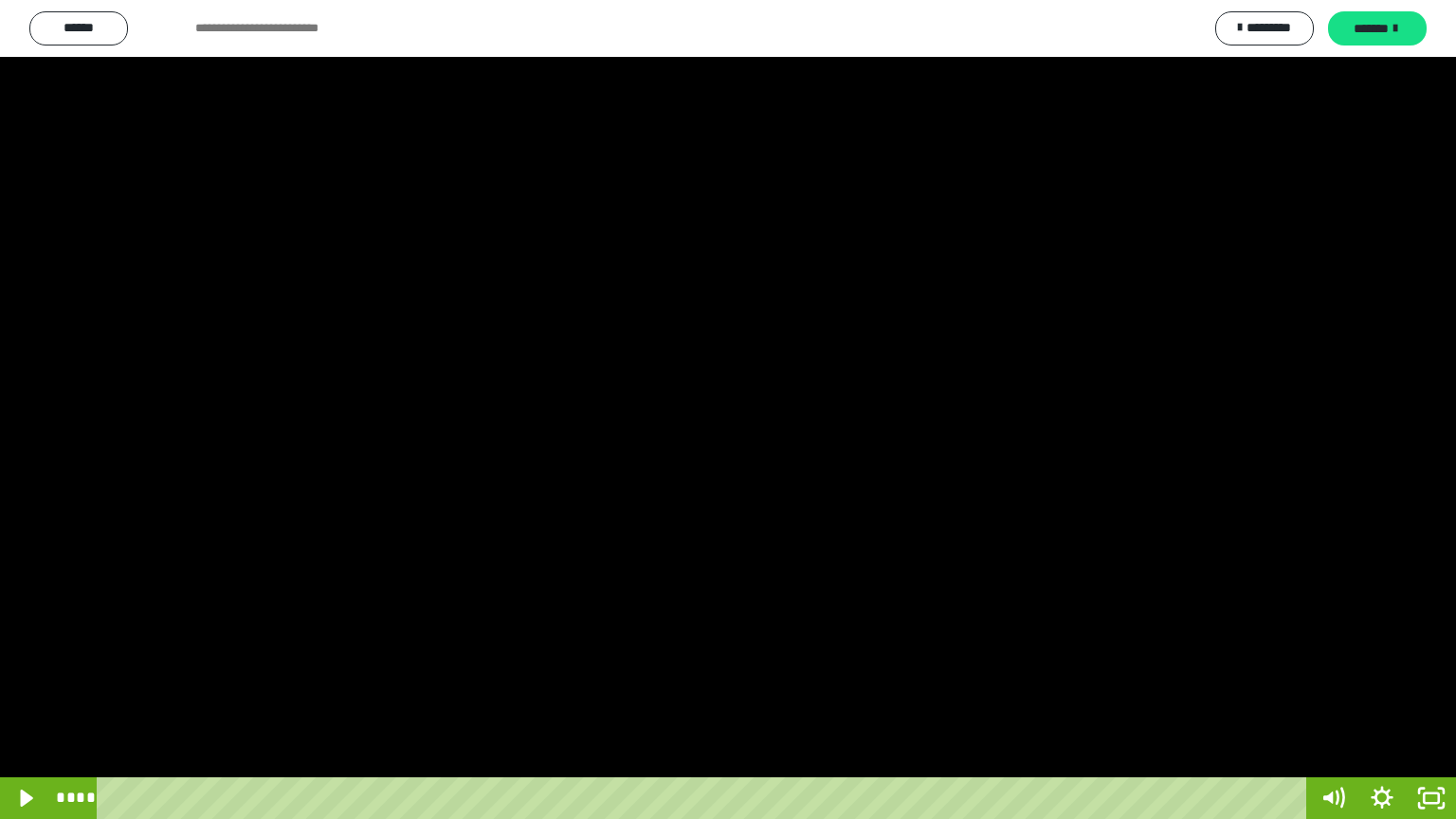 click at bounding box center [728, 410] 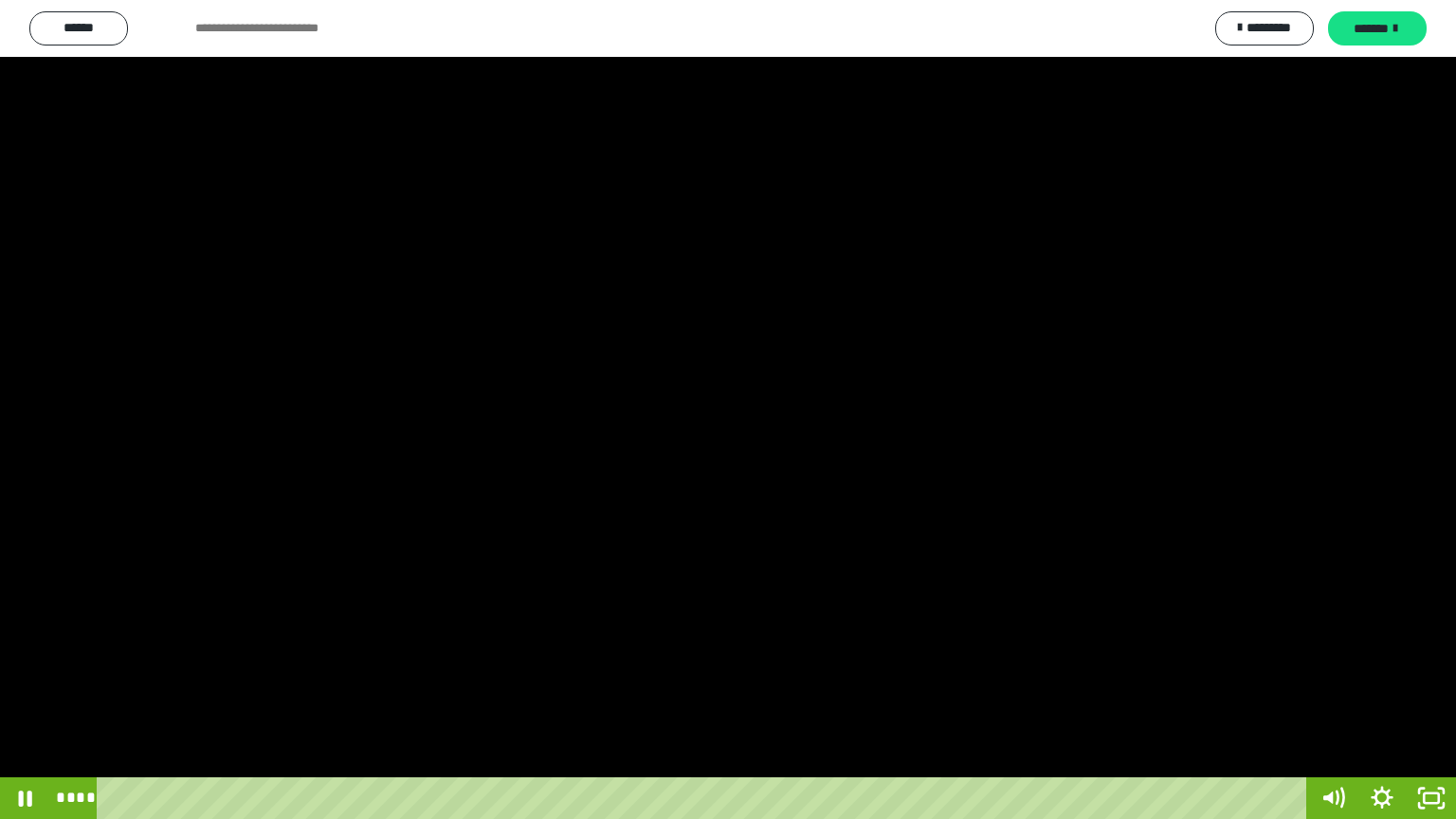 click at bounding box center [728, 410] 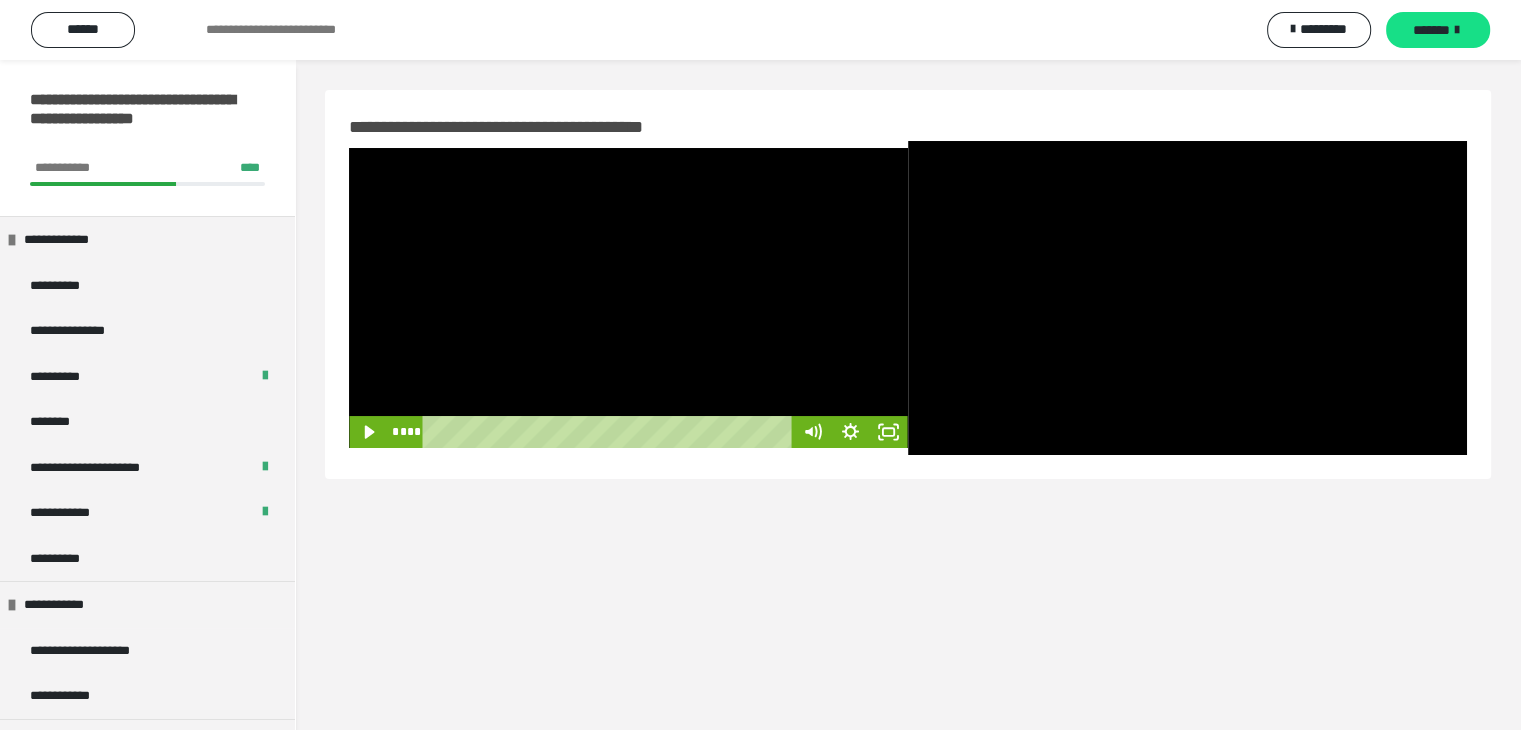 click at bounding box center (628, 298) 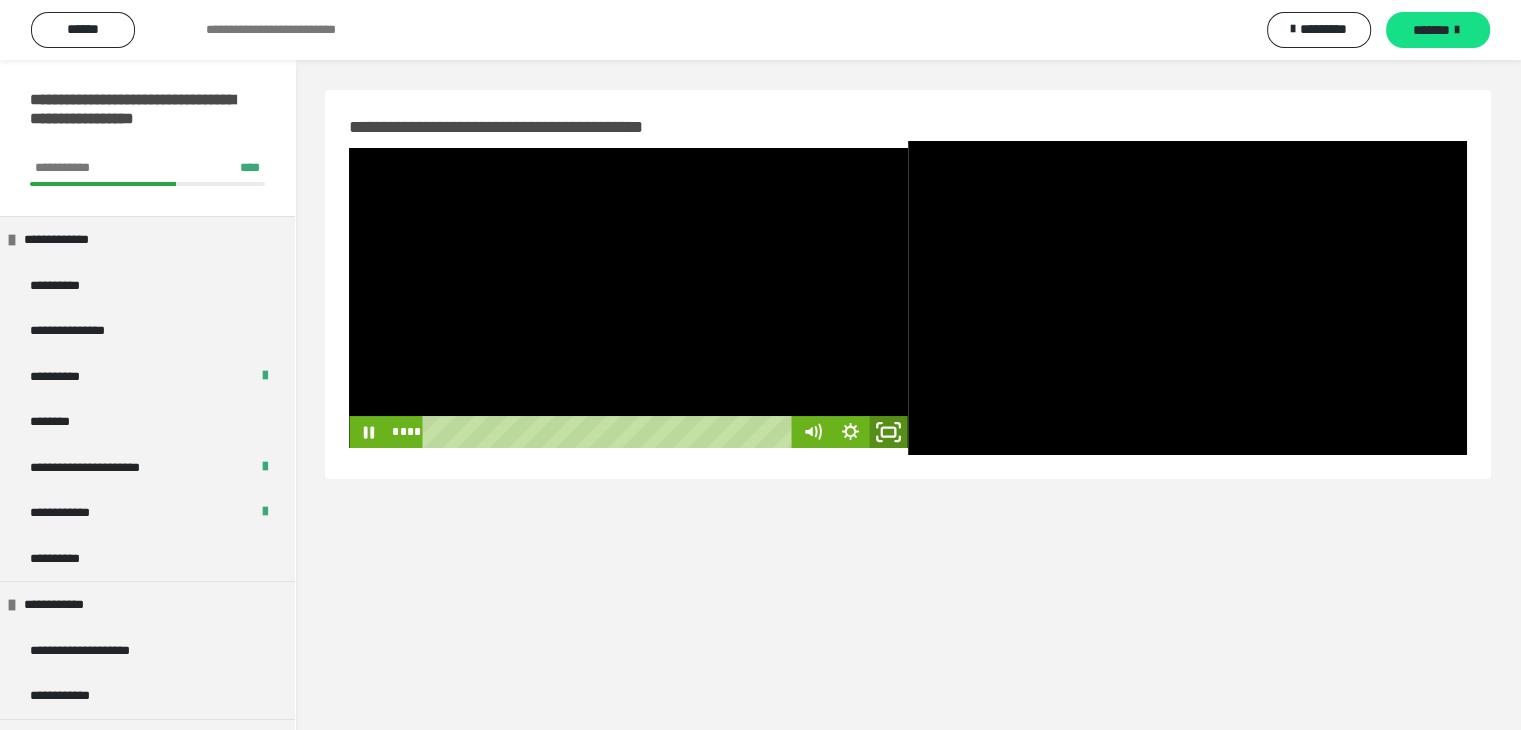 click 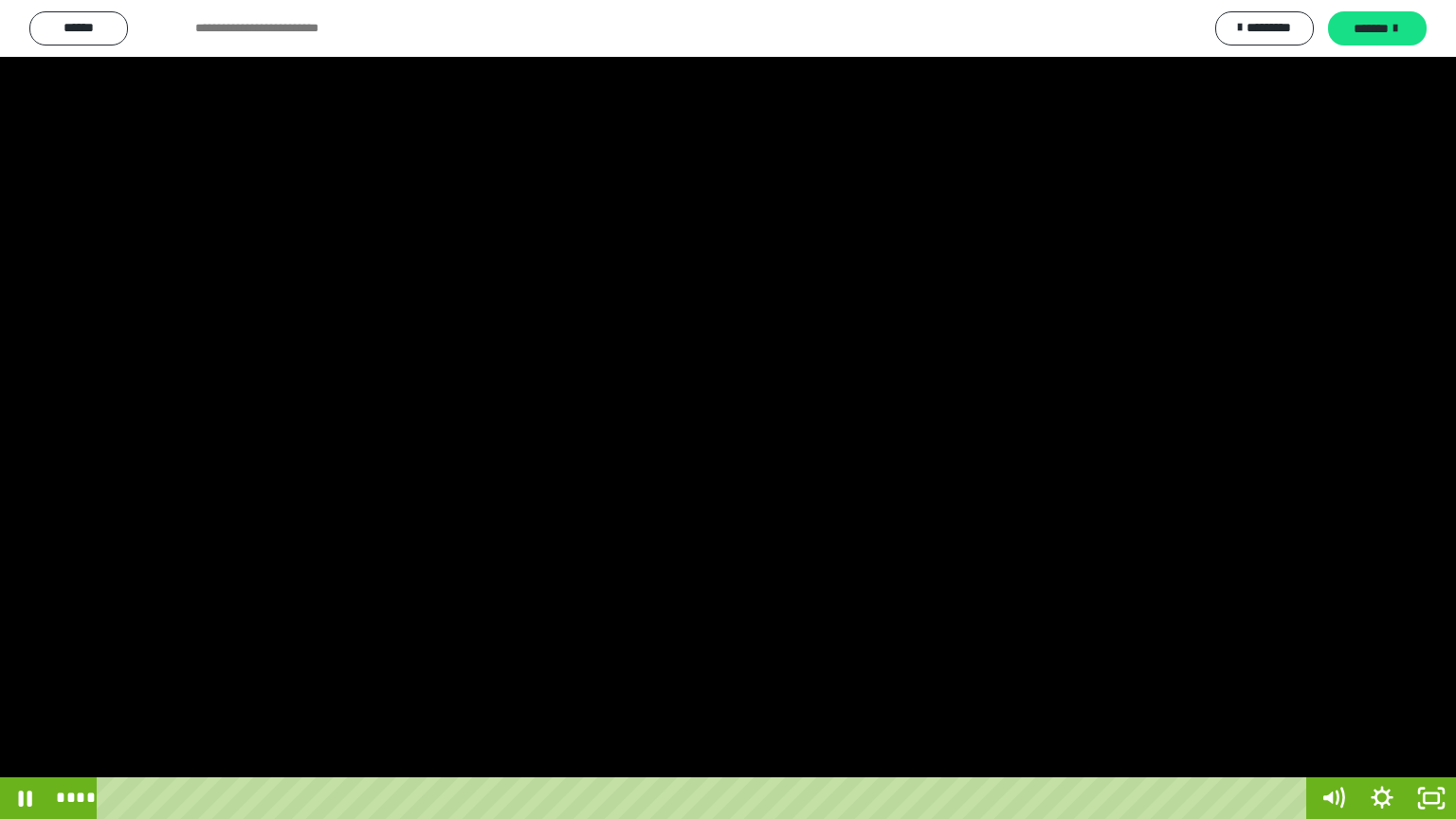 click at bounding box center [728, 410] 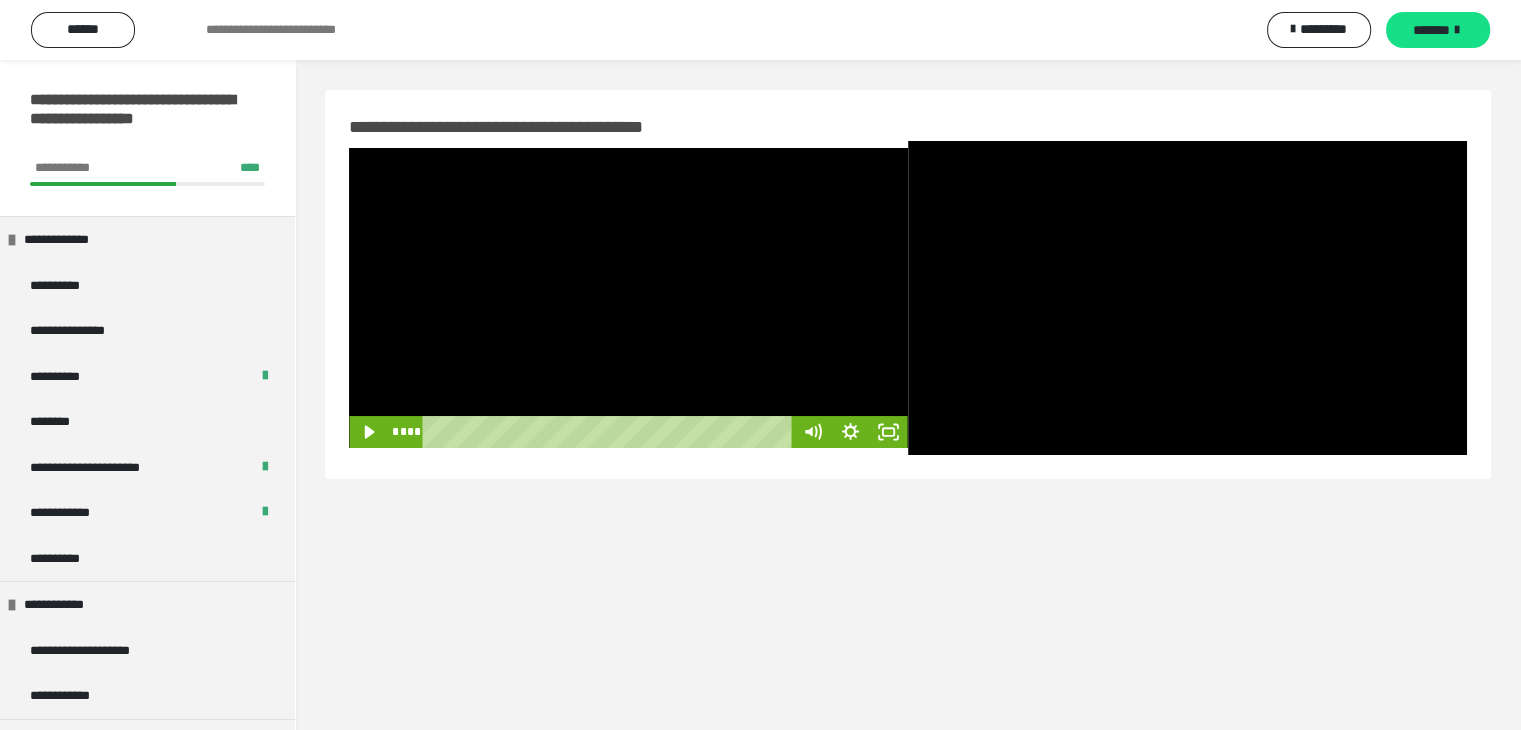 click at bounding box center (628, 298) 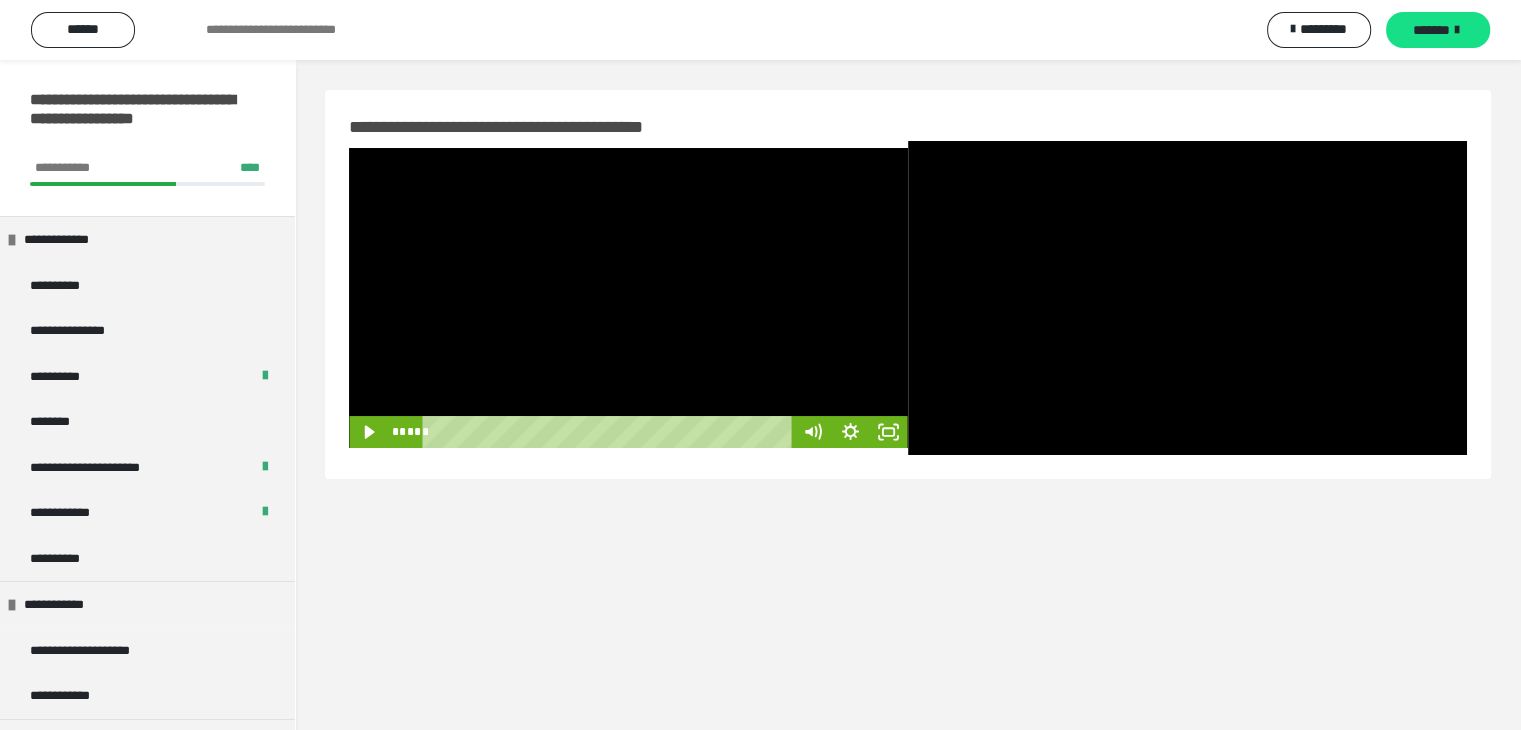 scroll, scrollTop: 60, scrollLeft: 0, axis: vertical 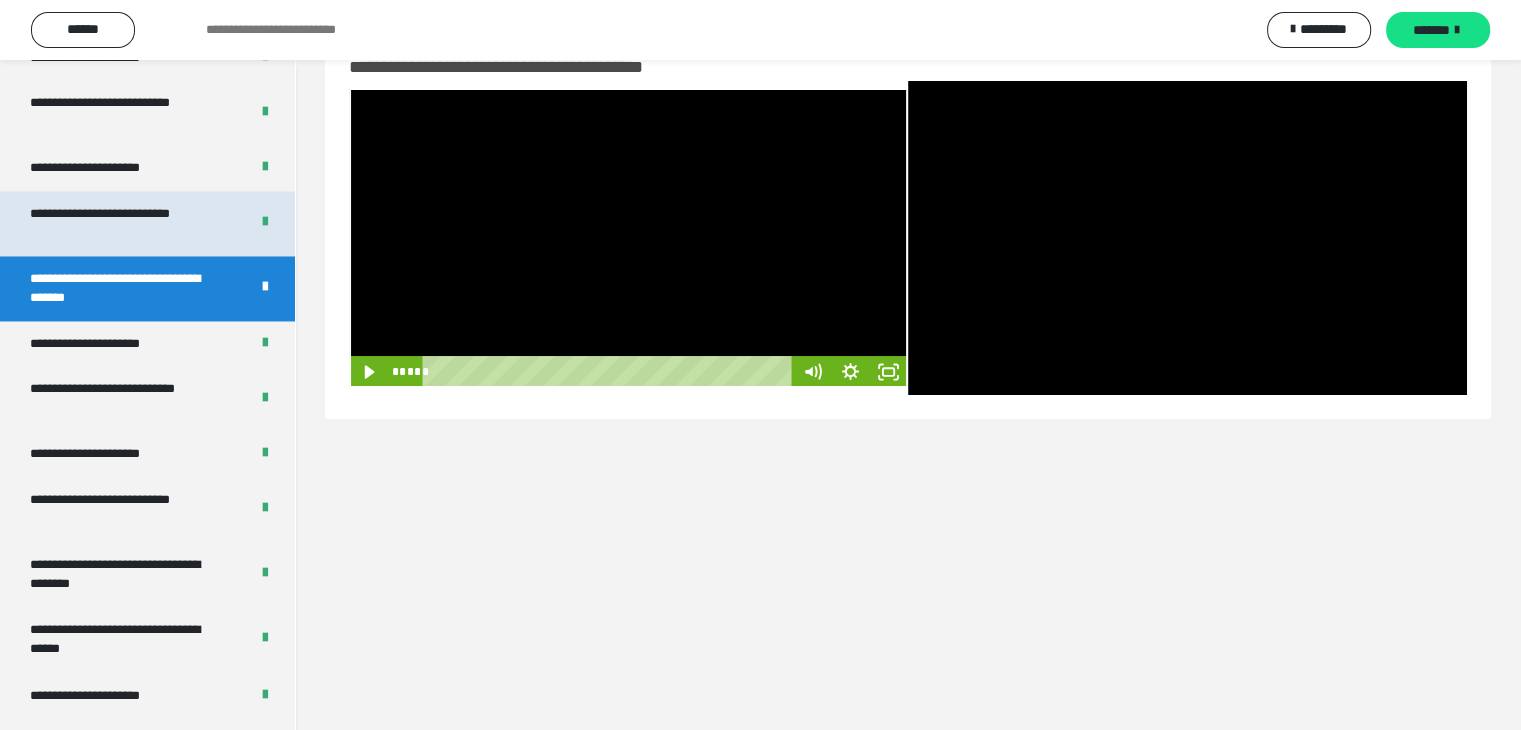 click on "**********" at bounding box center [124, 223] 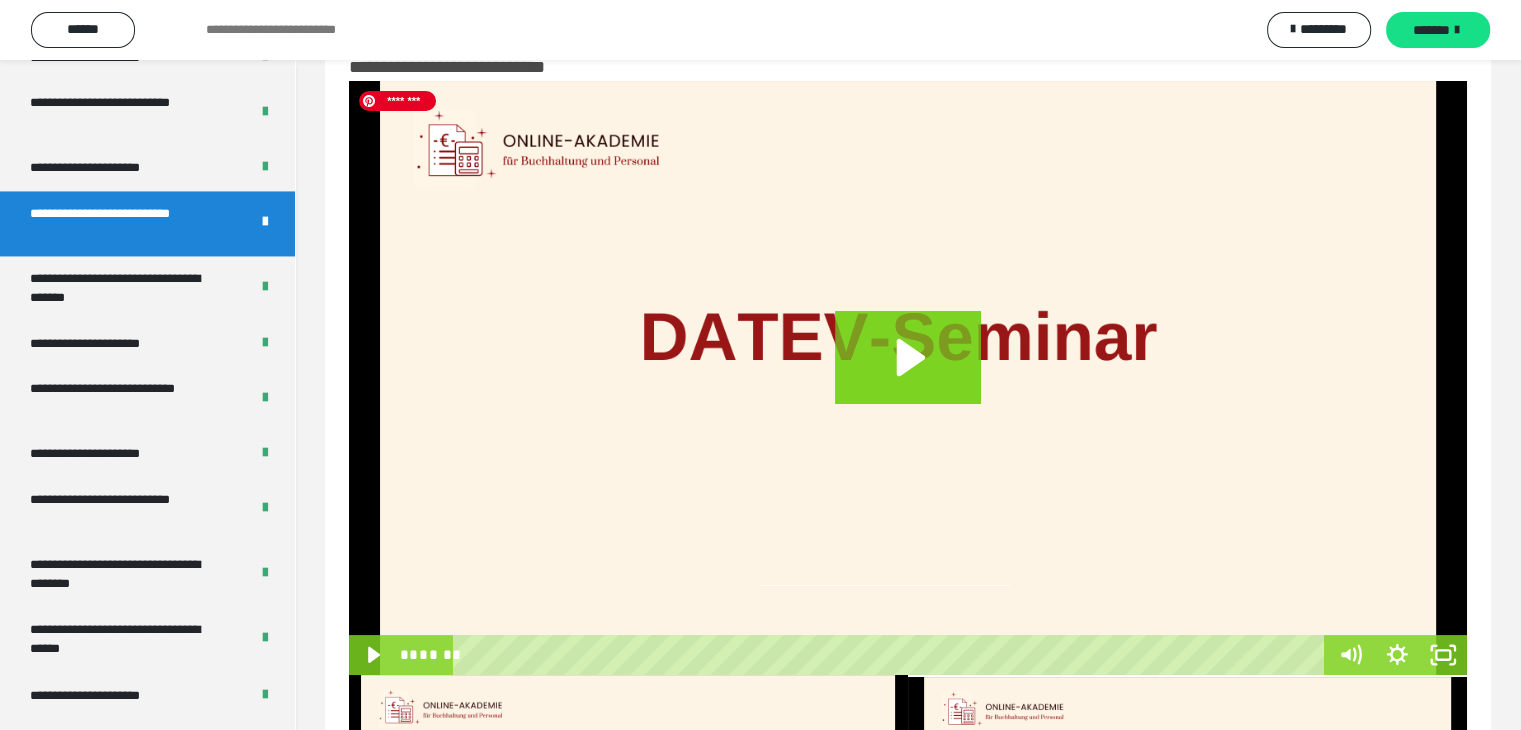 scroll, scrollTop: 360, scrollLeft: 0, axis: vertical 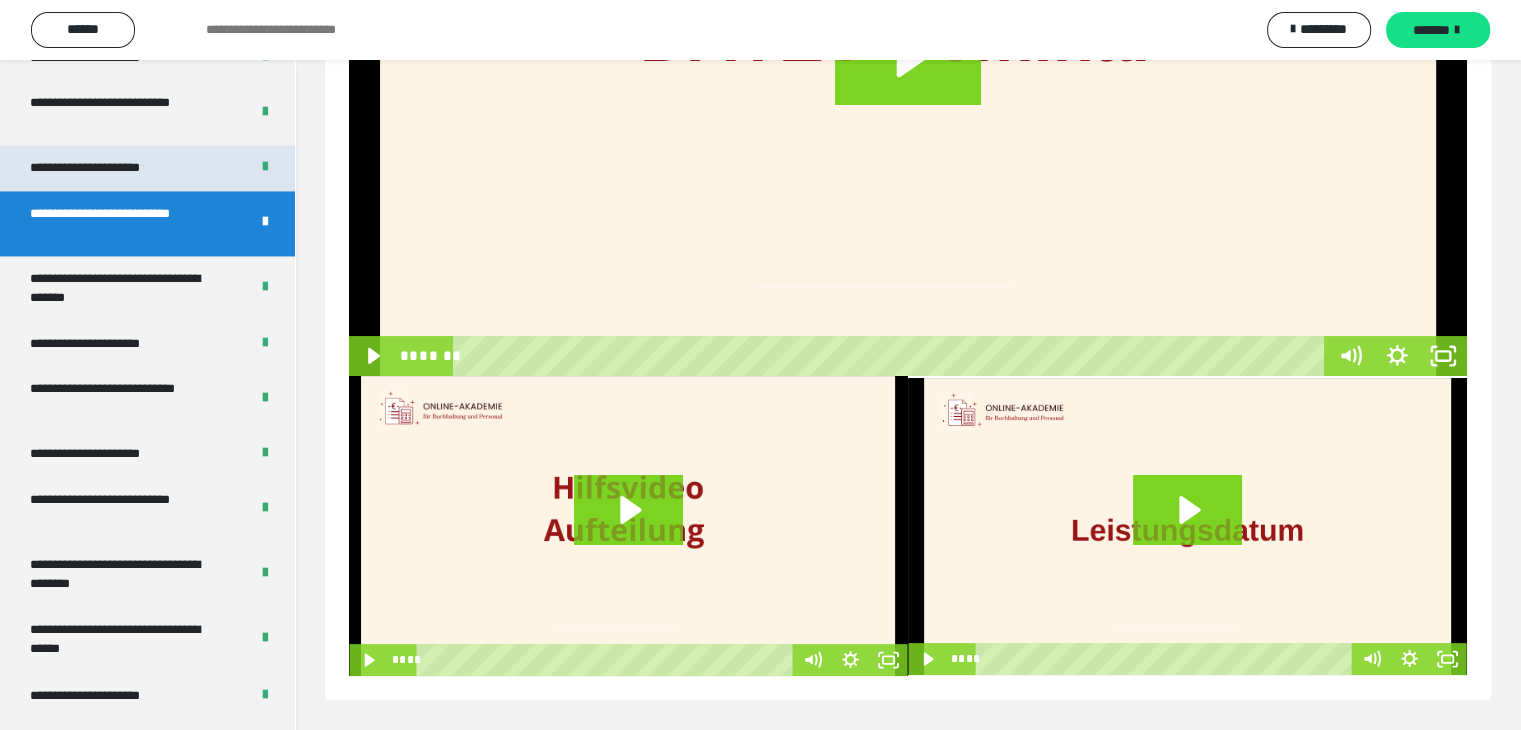 click on "**********" at bounding box center [107, 168] 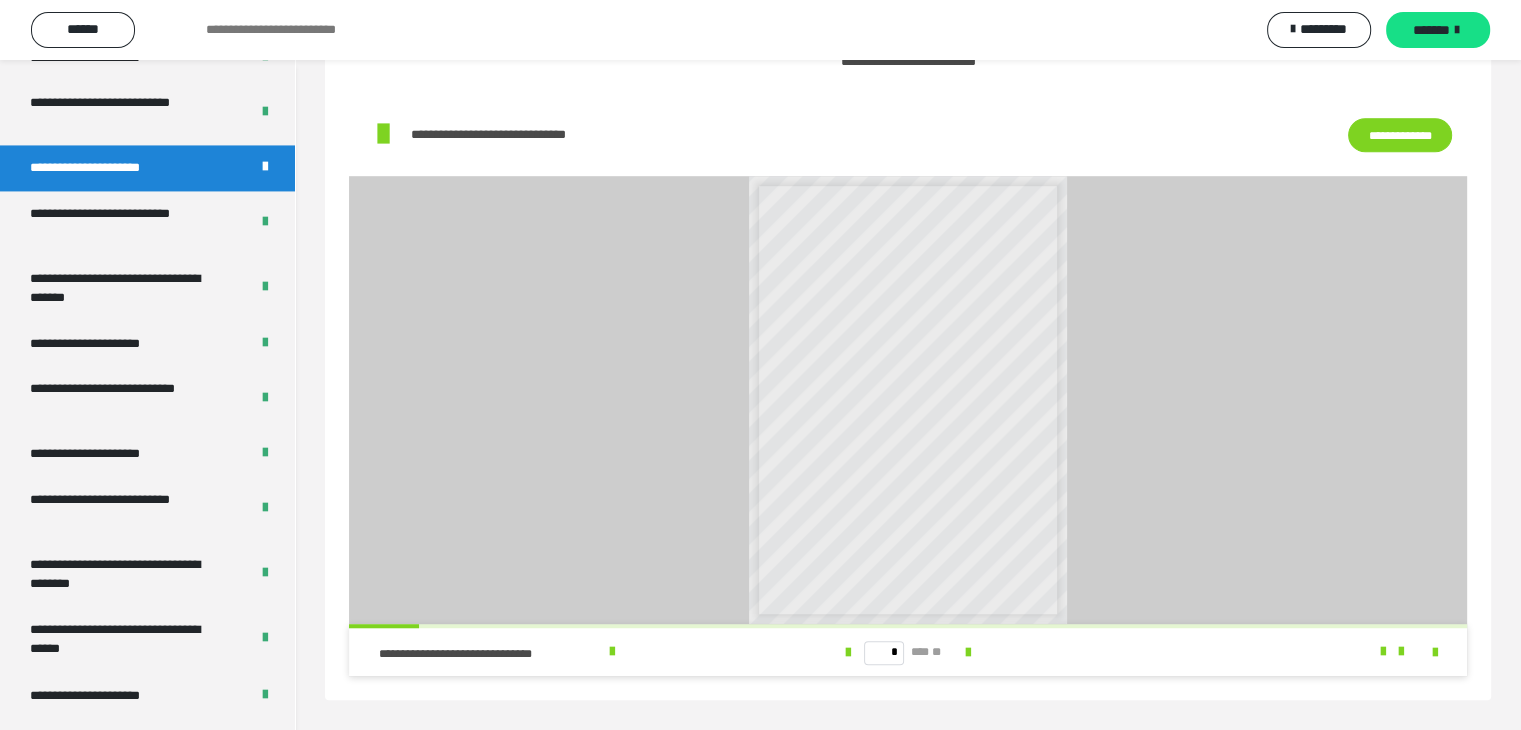 scroll, scrollTop: 760, scrollLeft: 0, axis: vertical 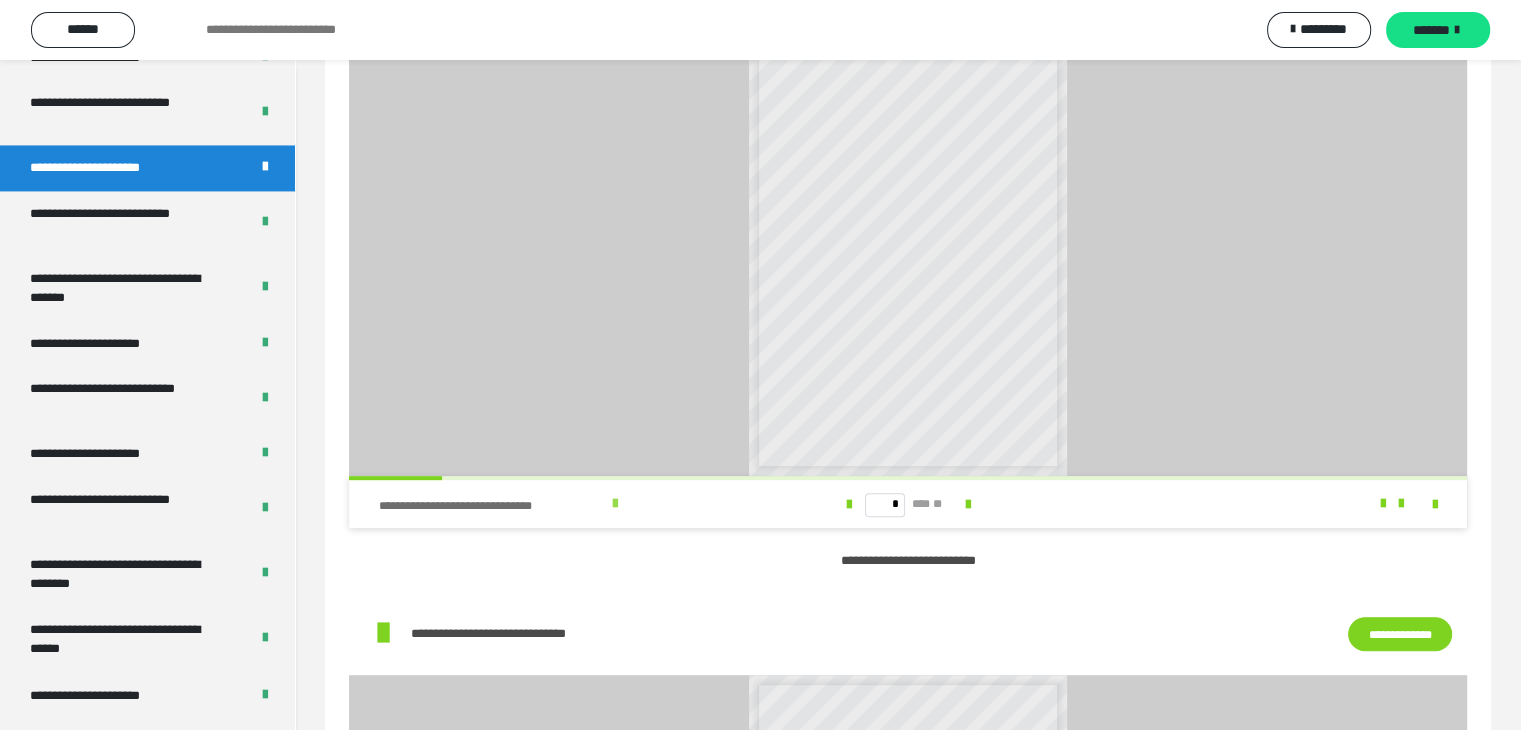 click on "**********" at bounding box center [570, 504] 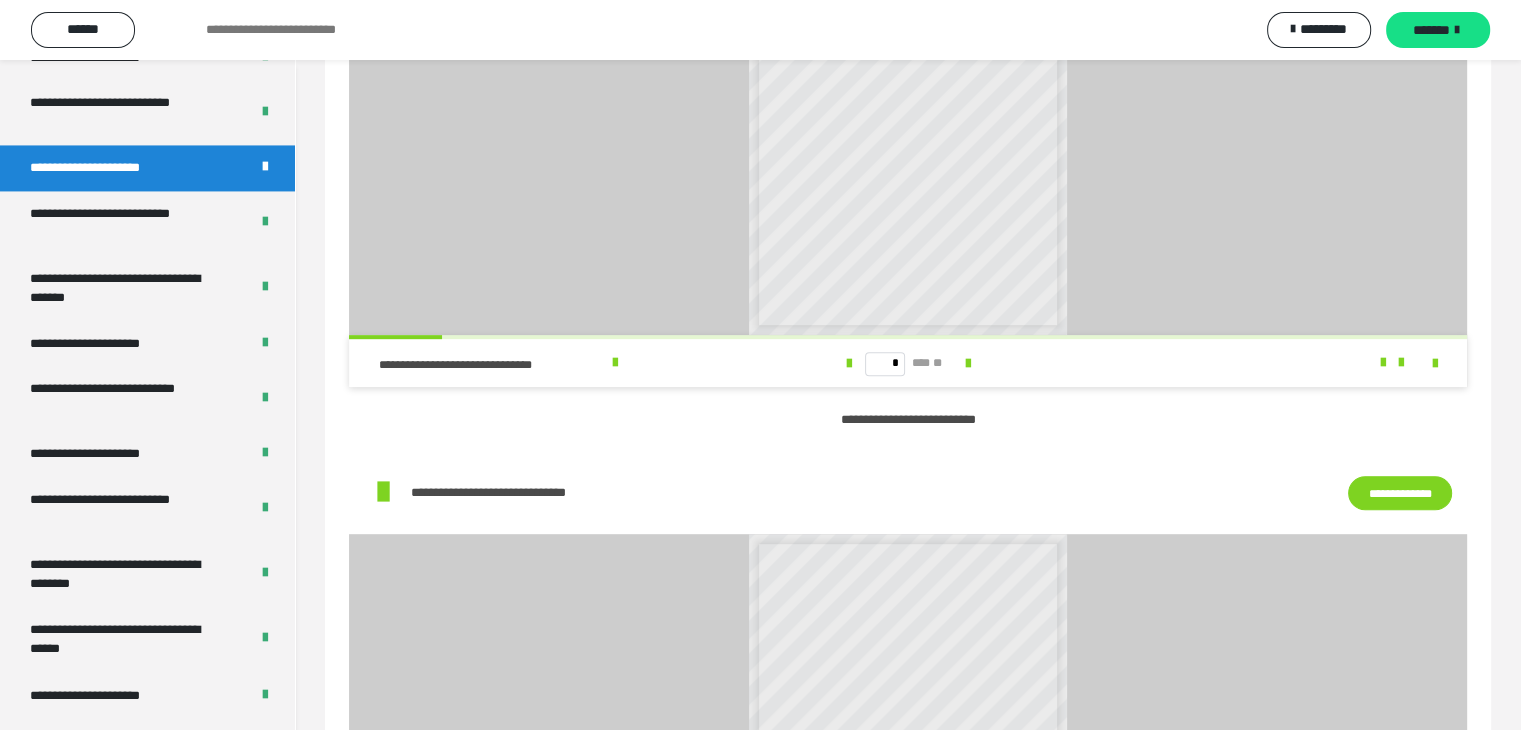 scroll, scrollTop: 960, scrollLeft: 0, axis: vertical 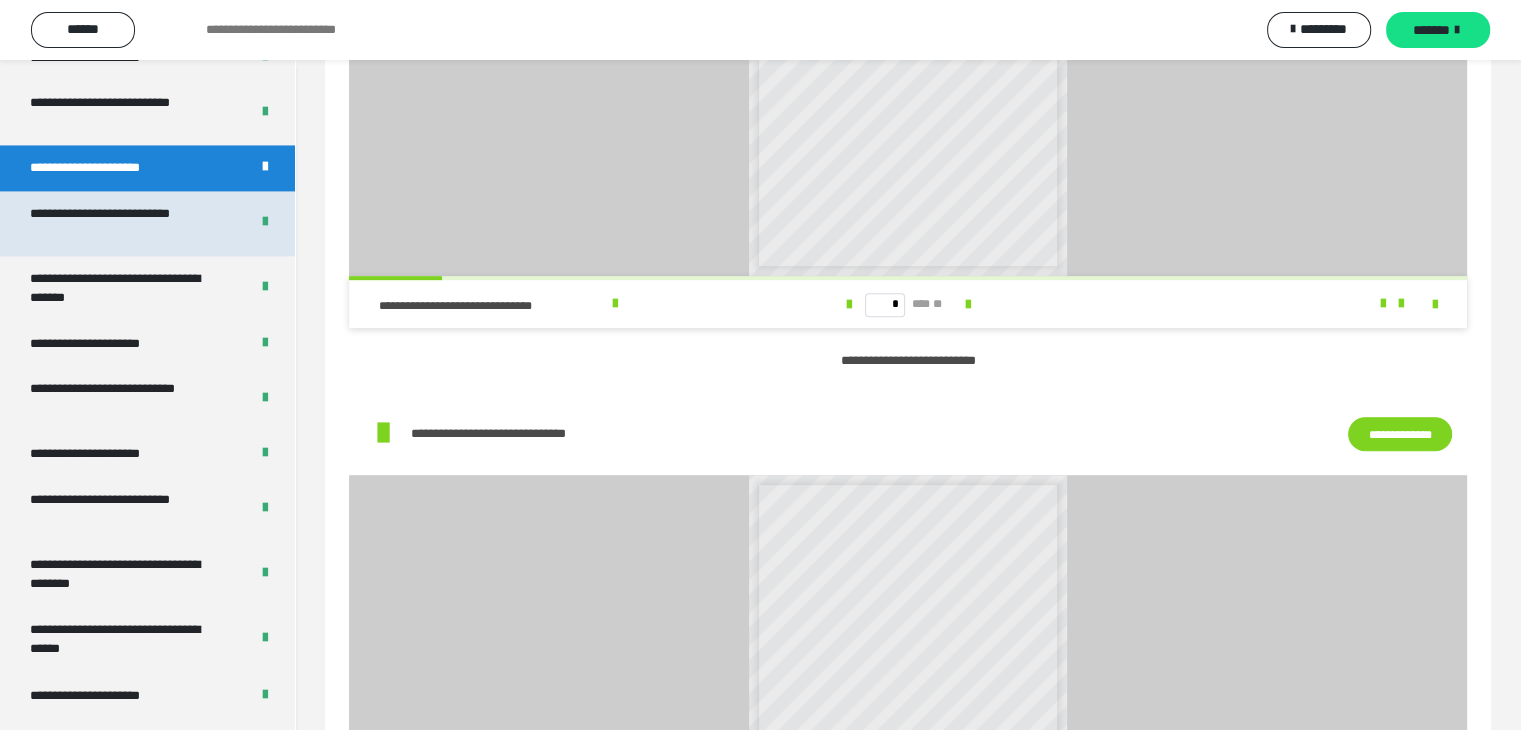 click on "**********" at bounding box center (124, 223) 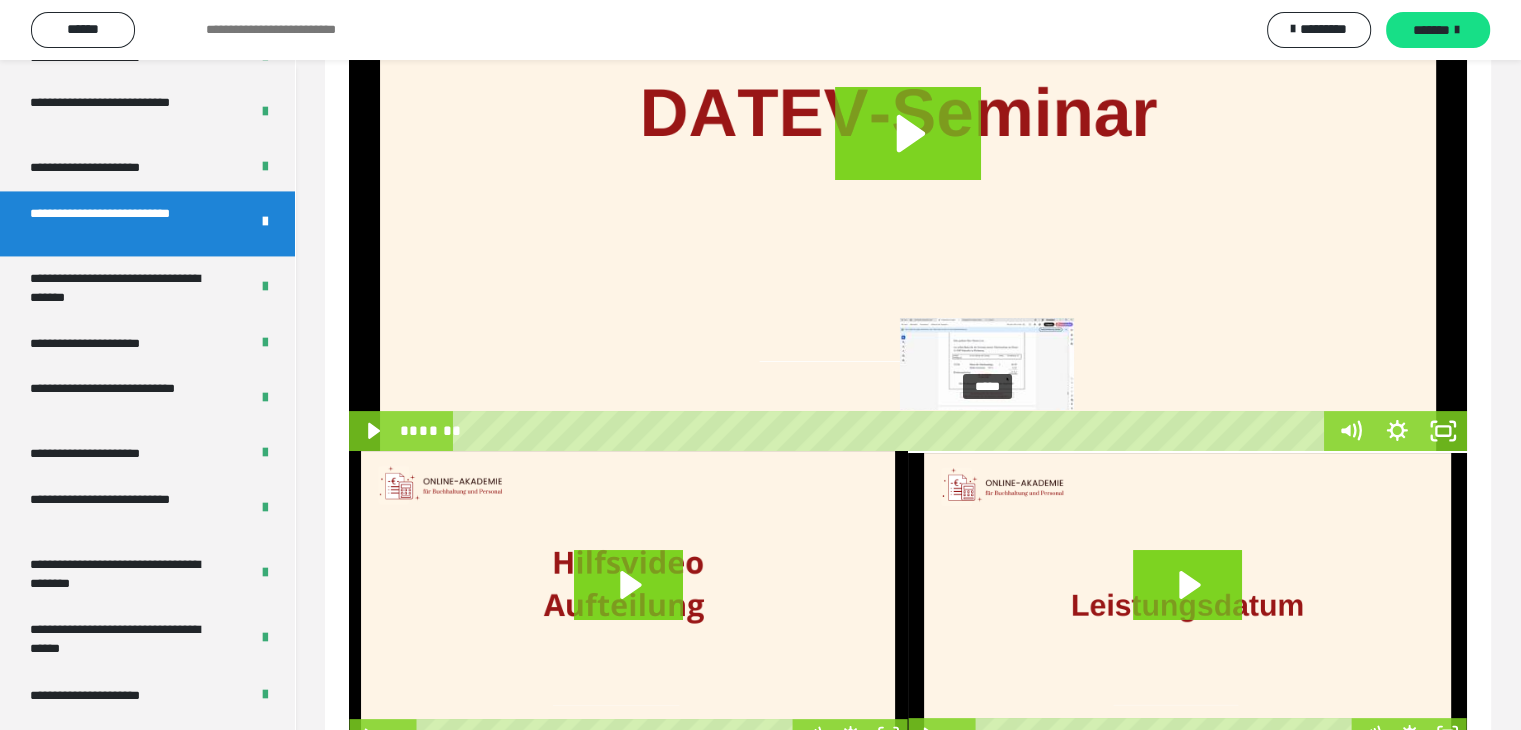 scroll, scrollTop: 360, scrollLeft: 0, axis: vertical 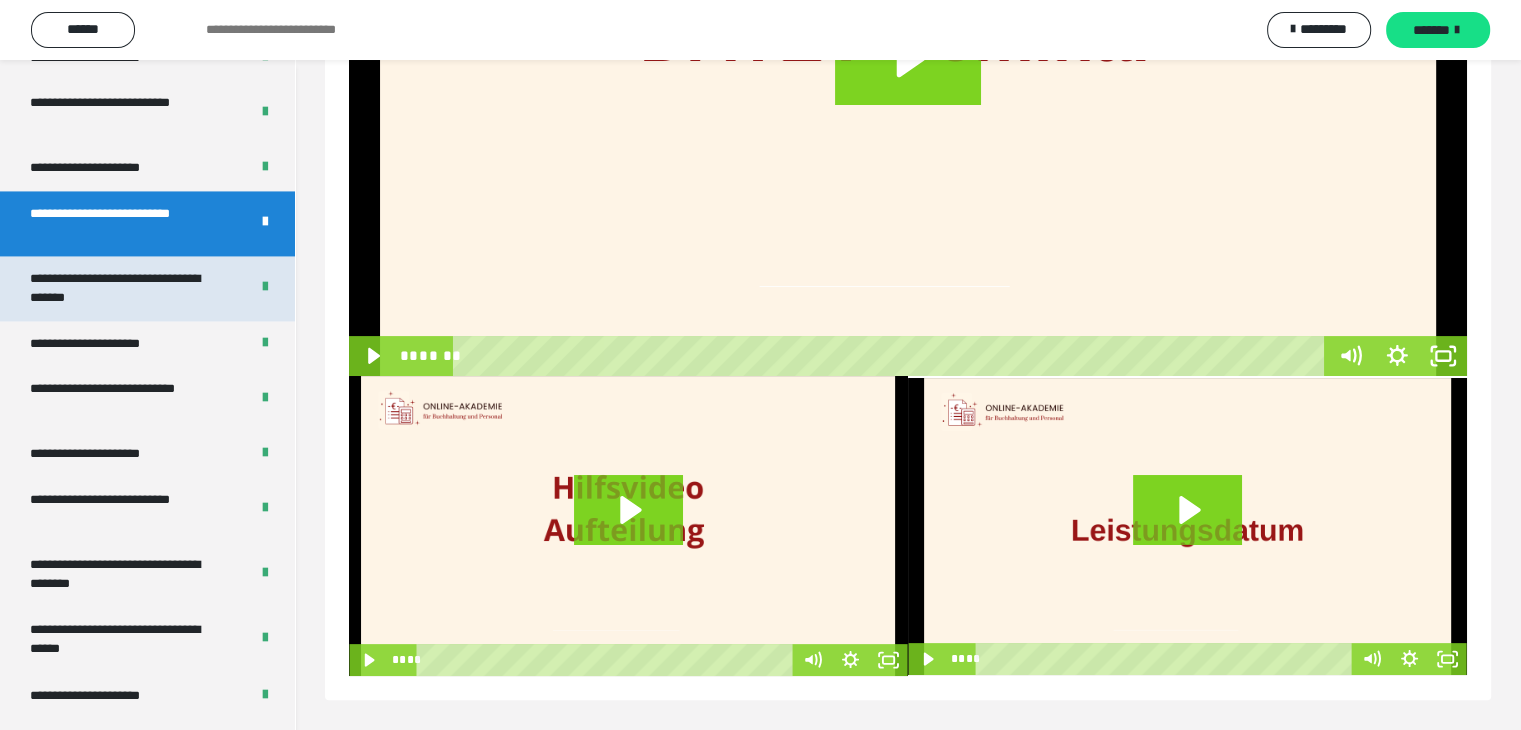 click on "**********" at bounding box center (124, 288) 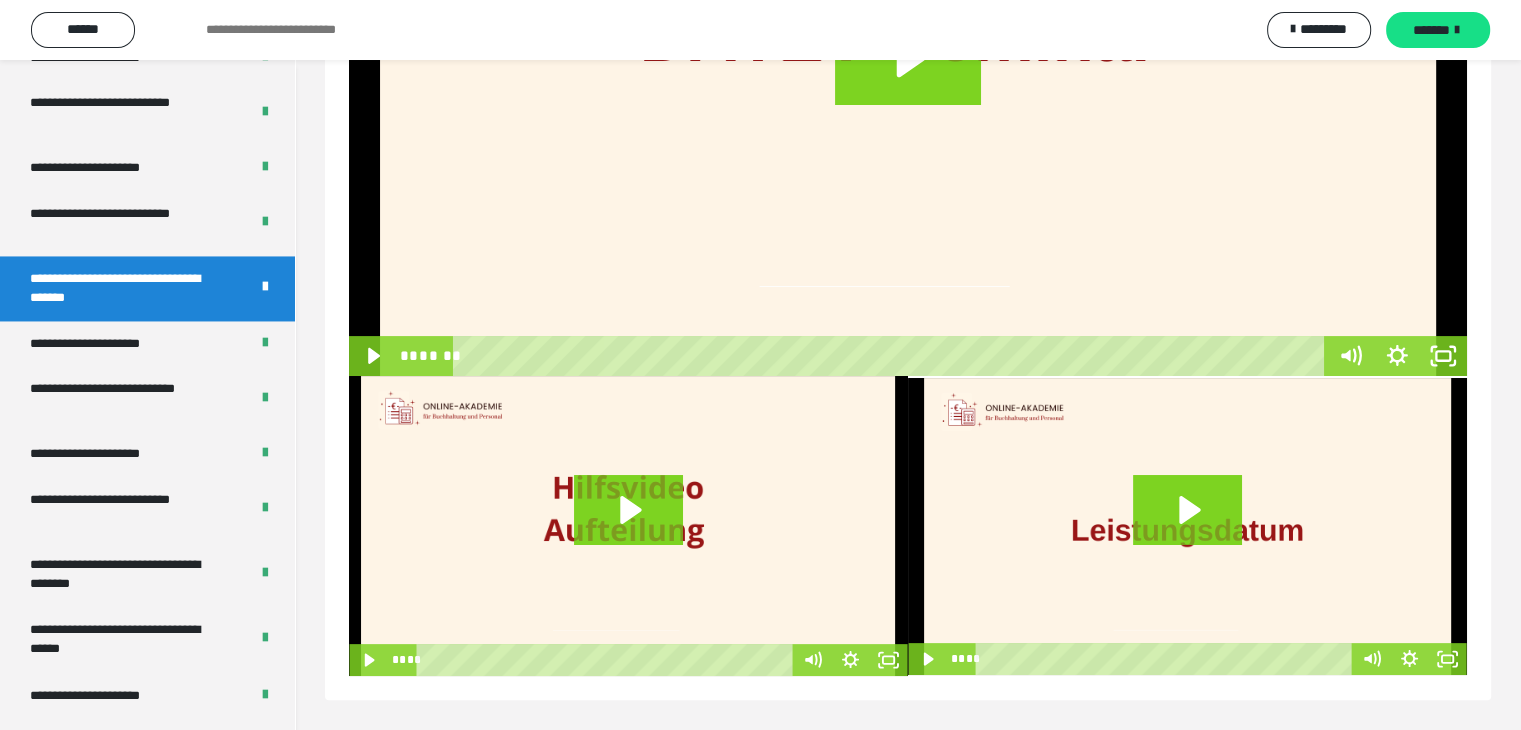 scroll, scrollTop: 60, scrollLeft: 0, axis: vertical 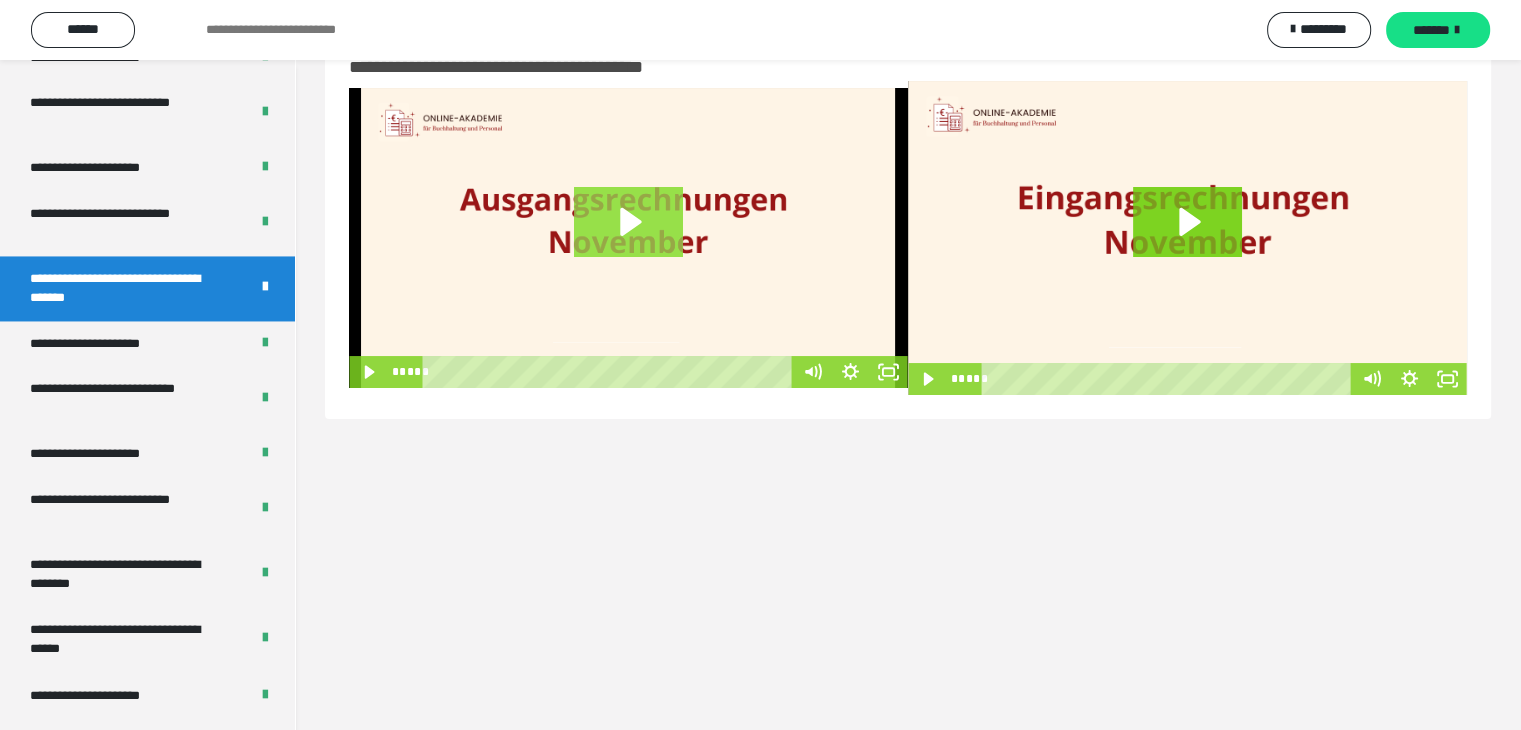 click 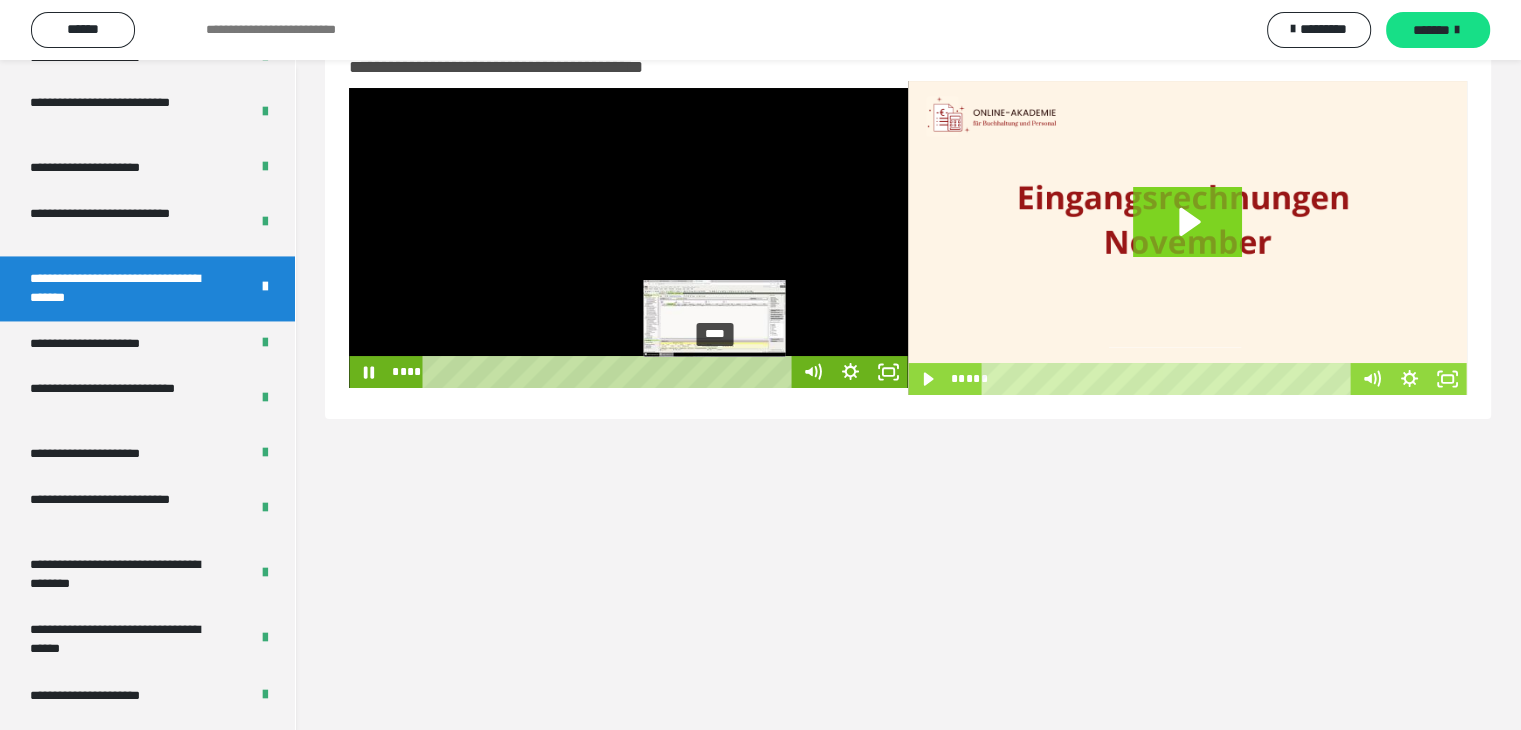 click on "****" at bounding box center [610, 372] 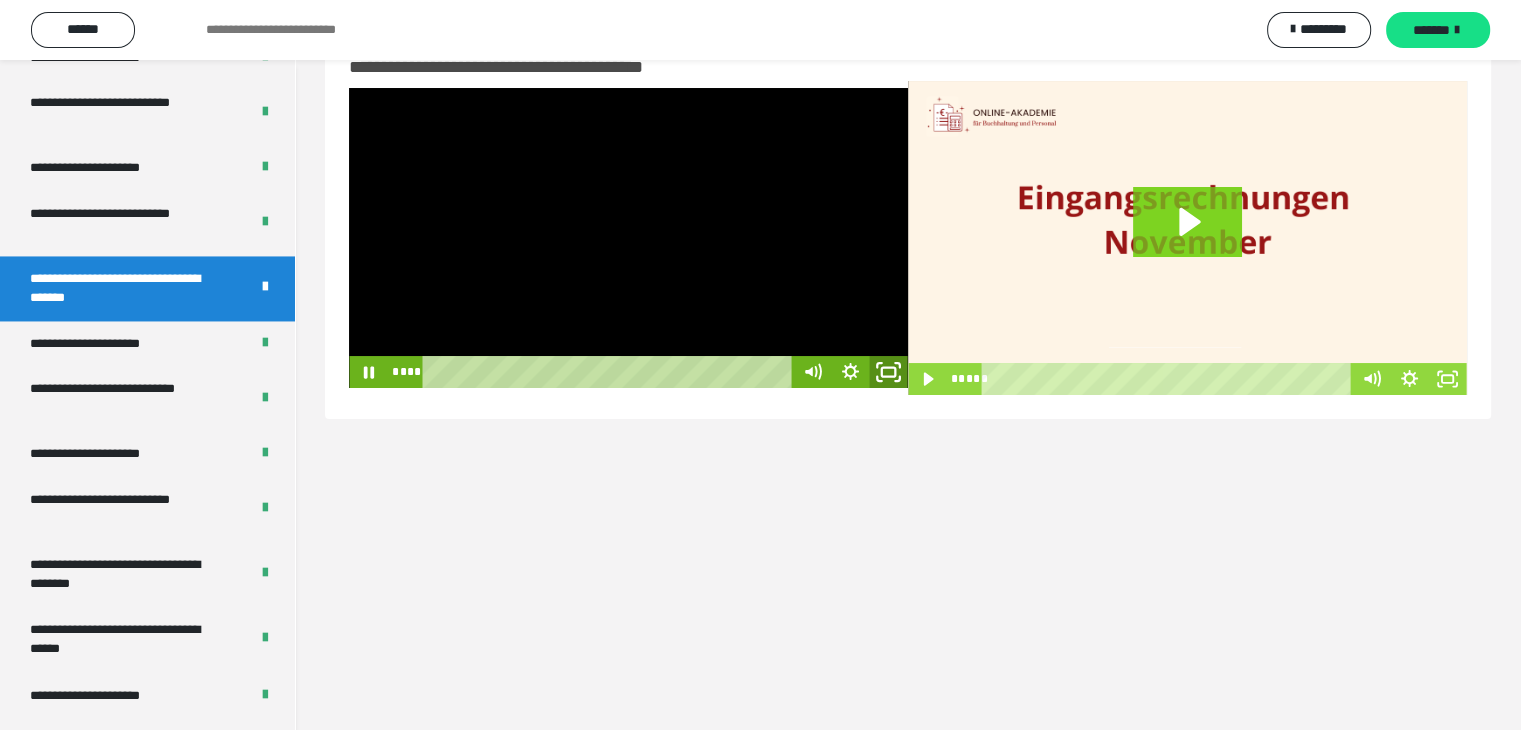 click 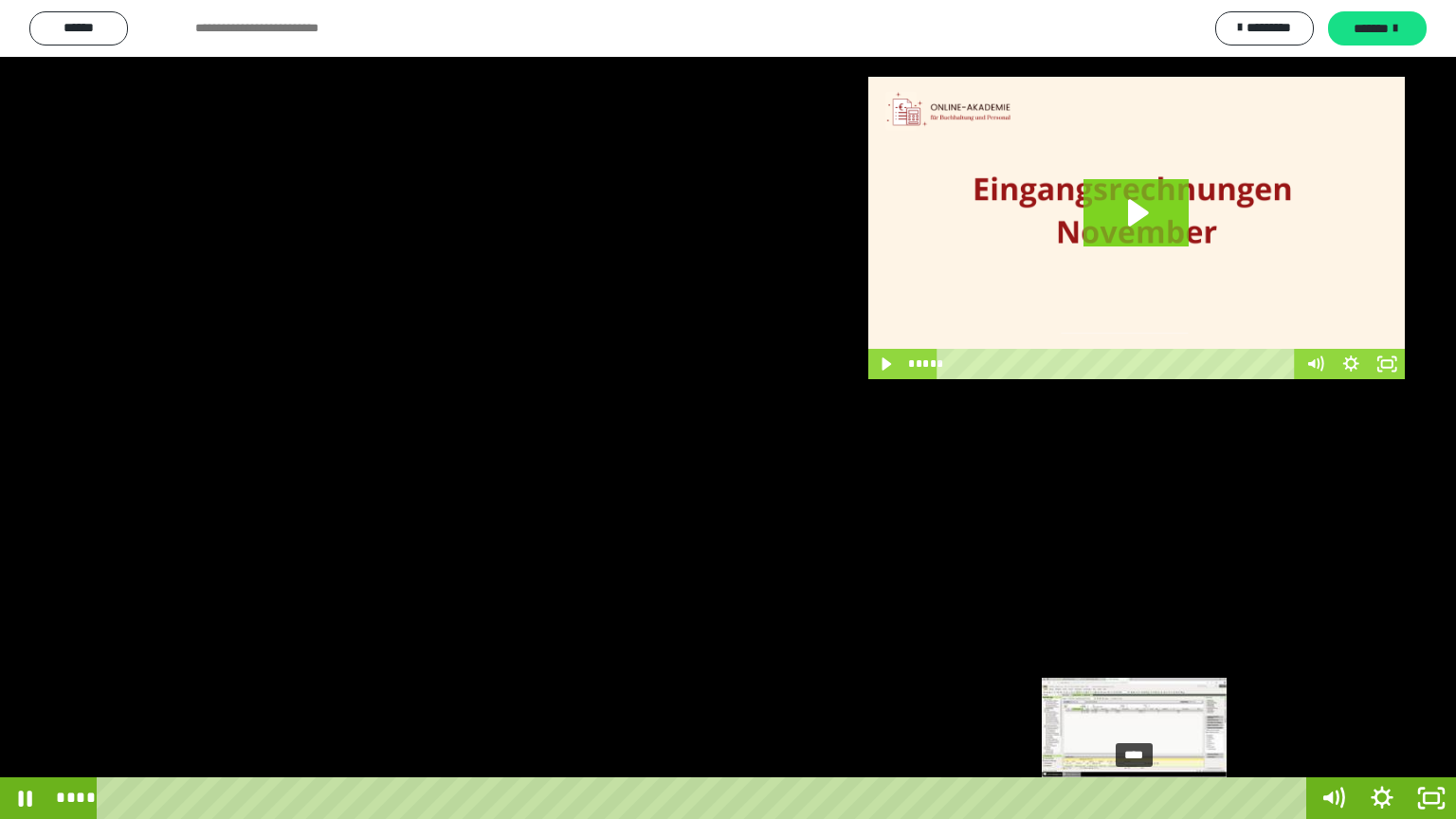 click on "****" at bounding box center (705, 798) 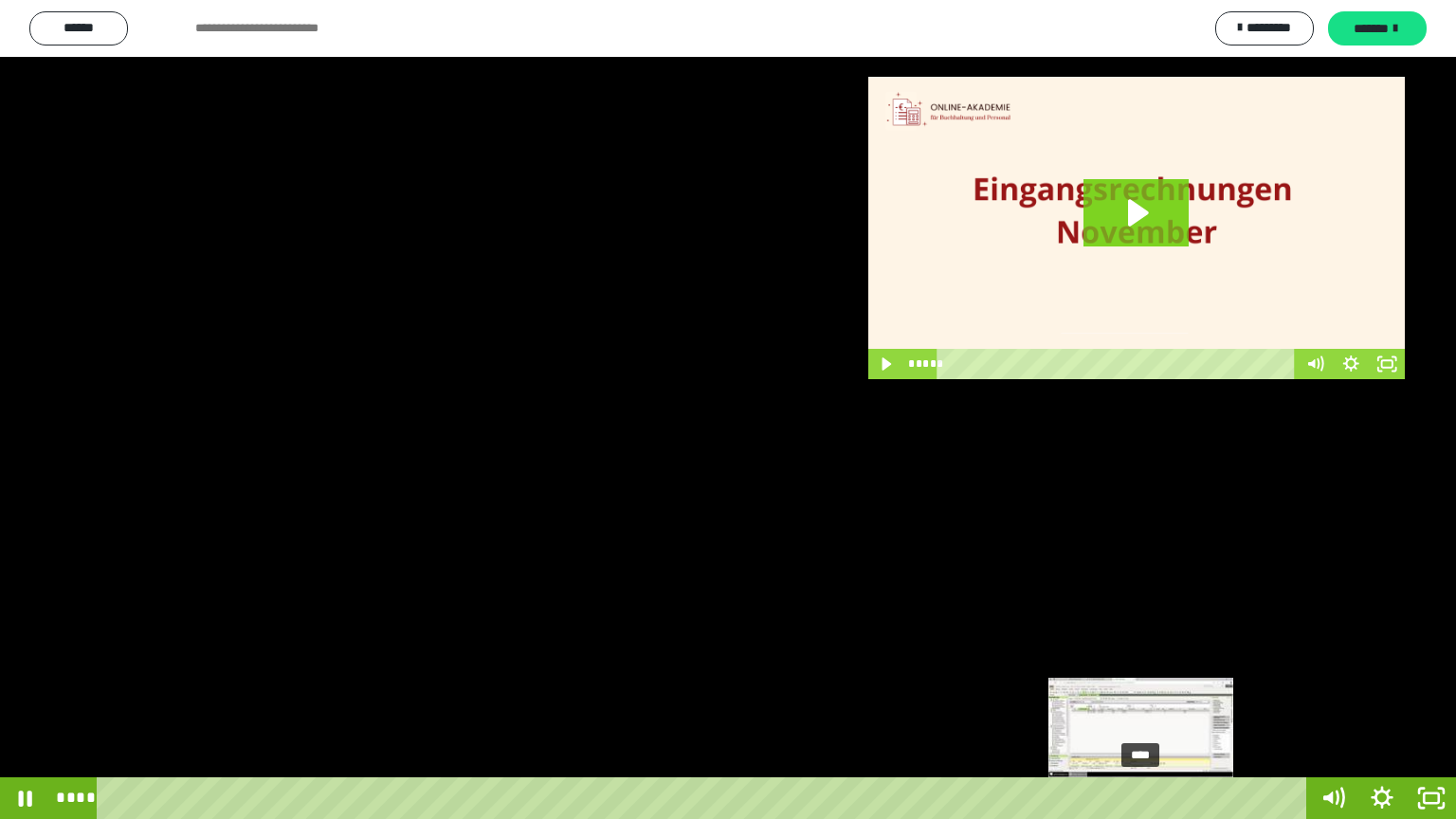 click on "****" at bounding box center (705, 798) 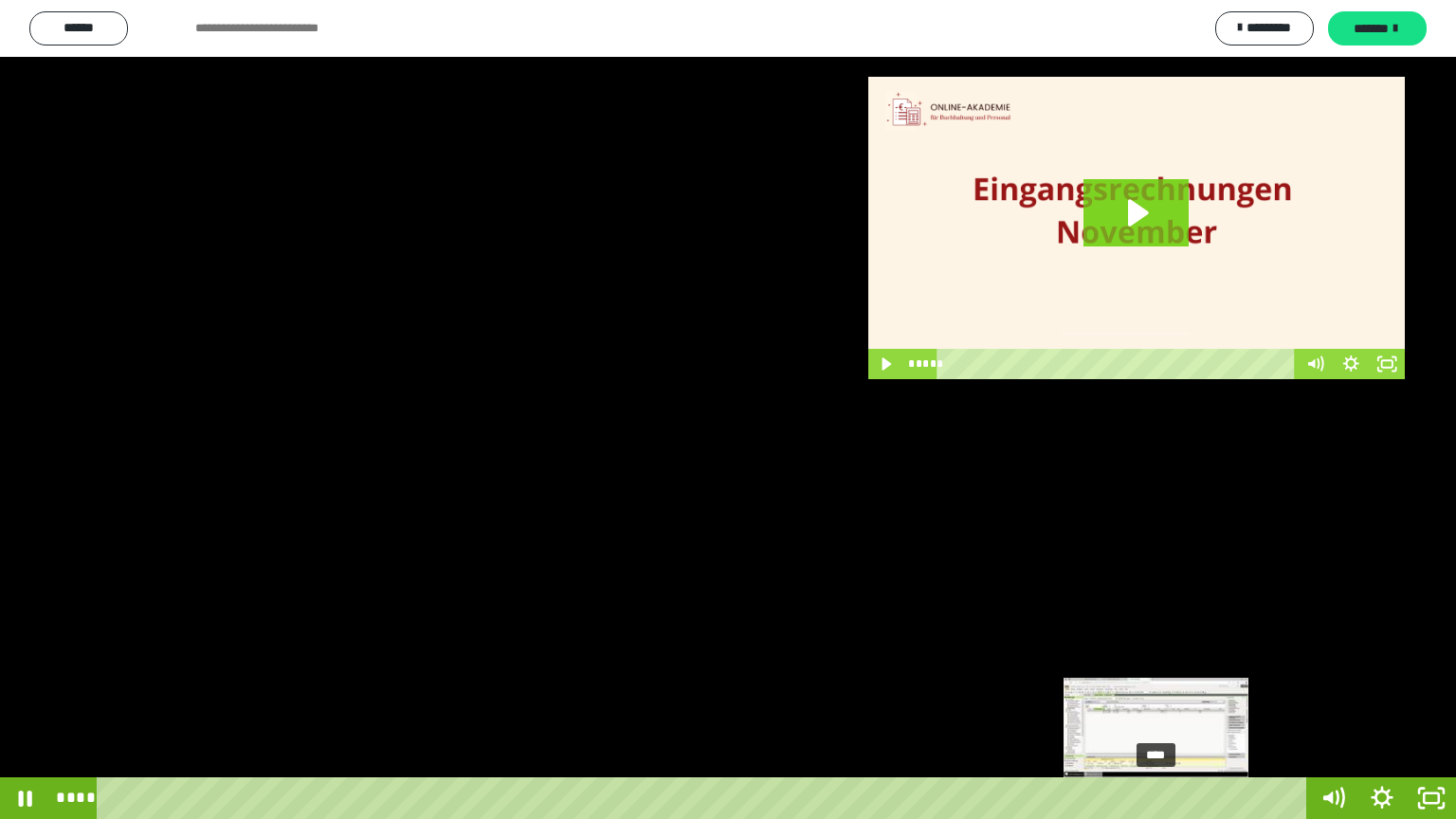 click on "****" at bounding box center [705, 798] 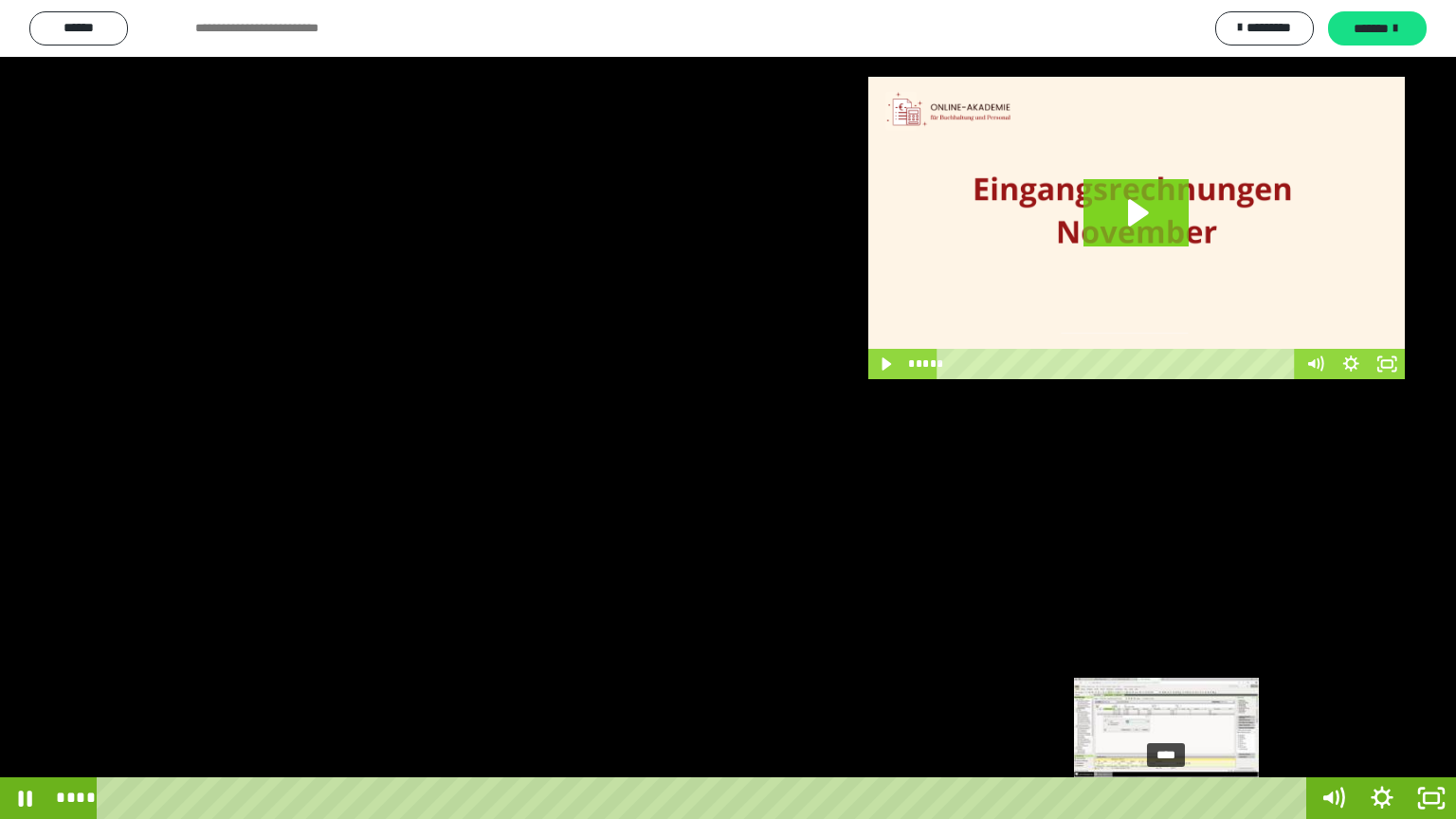 click on "****" at bounding box center [705, 798] 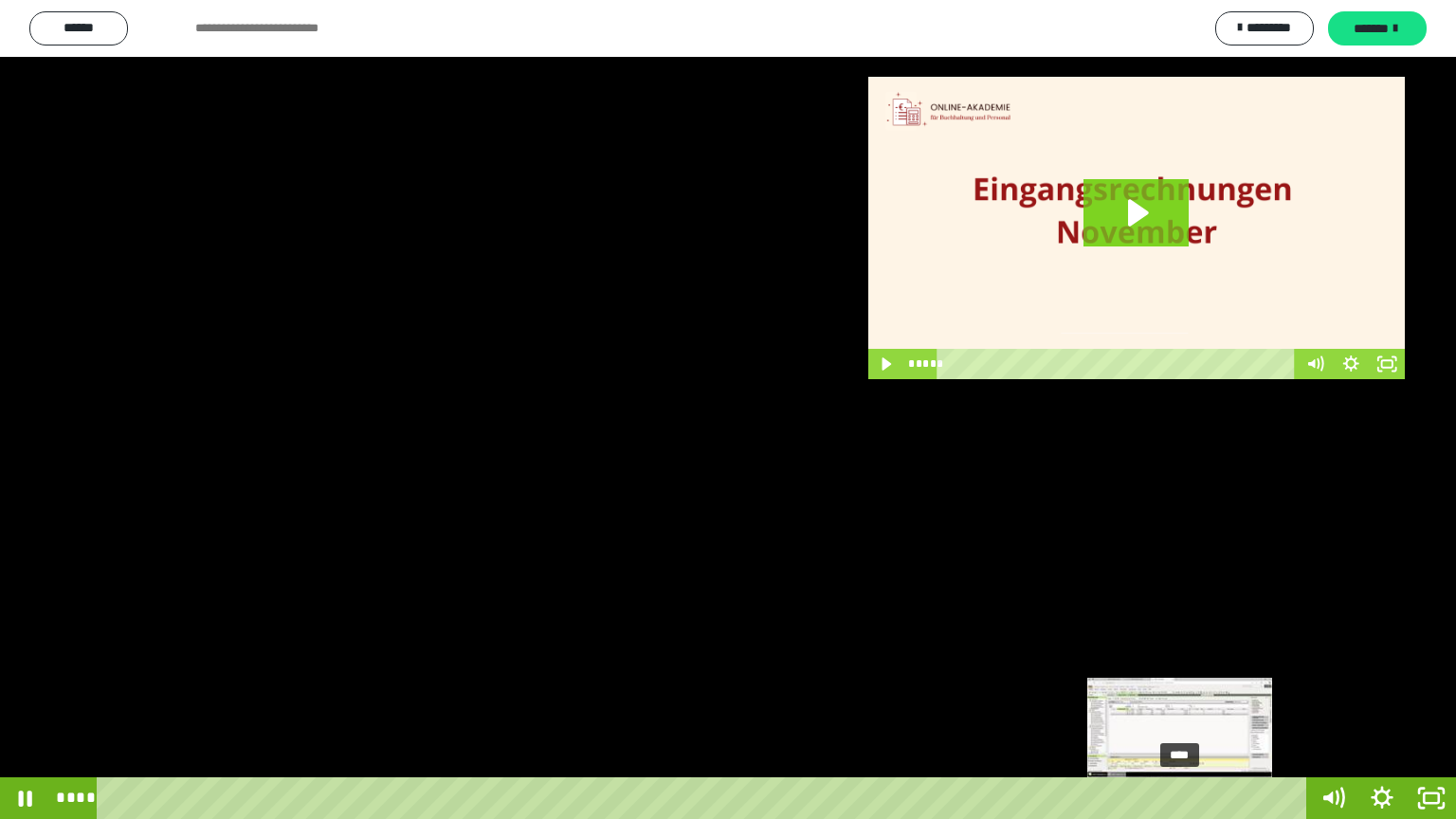 click on "****" at bounding box center [705, 798] 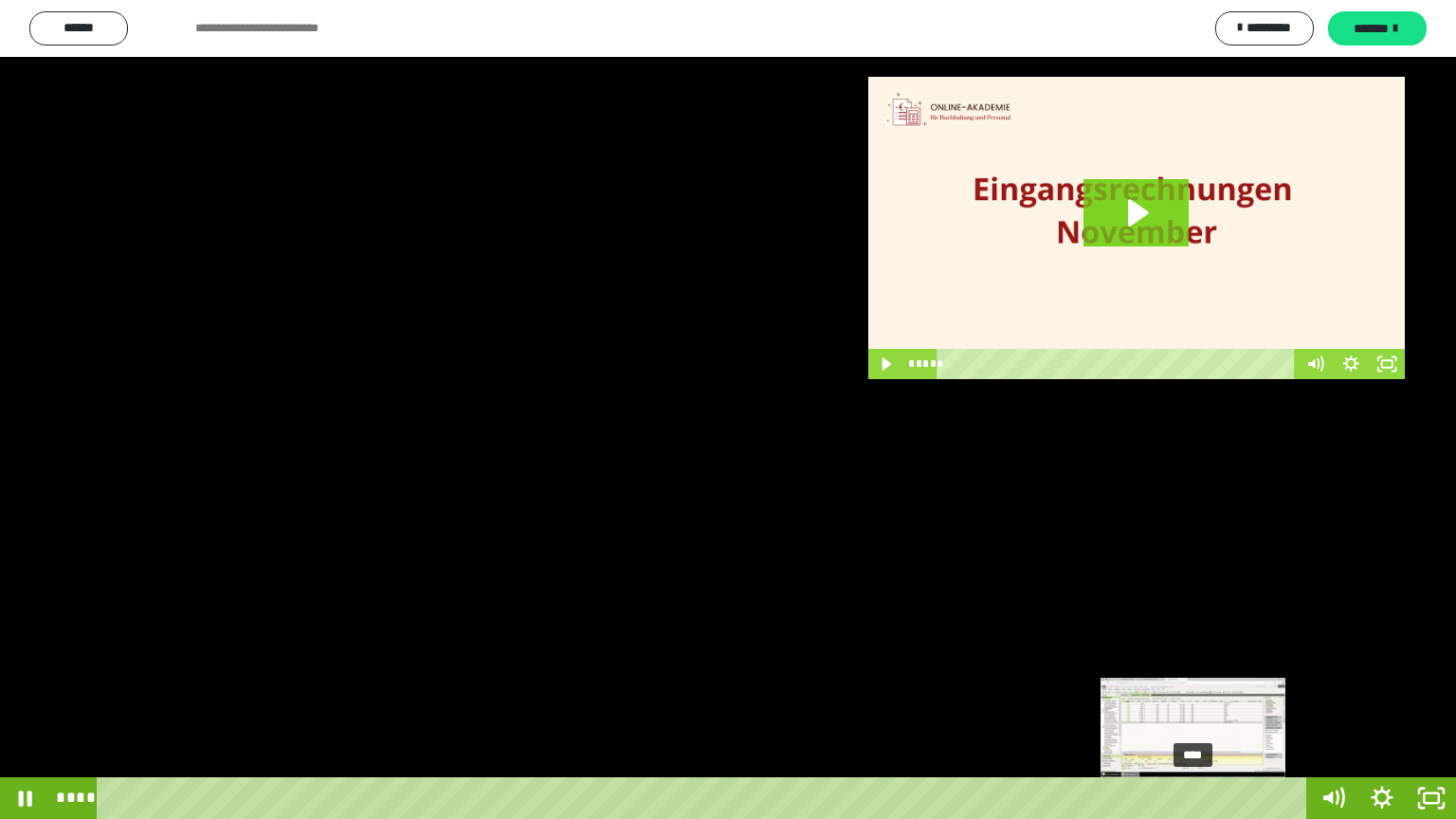 click on "****" at bounding box center (705, 798) 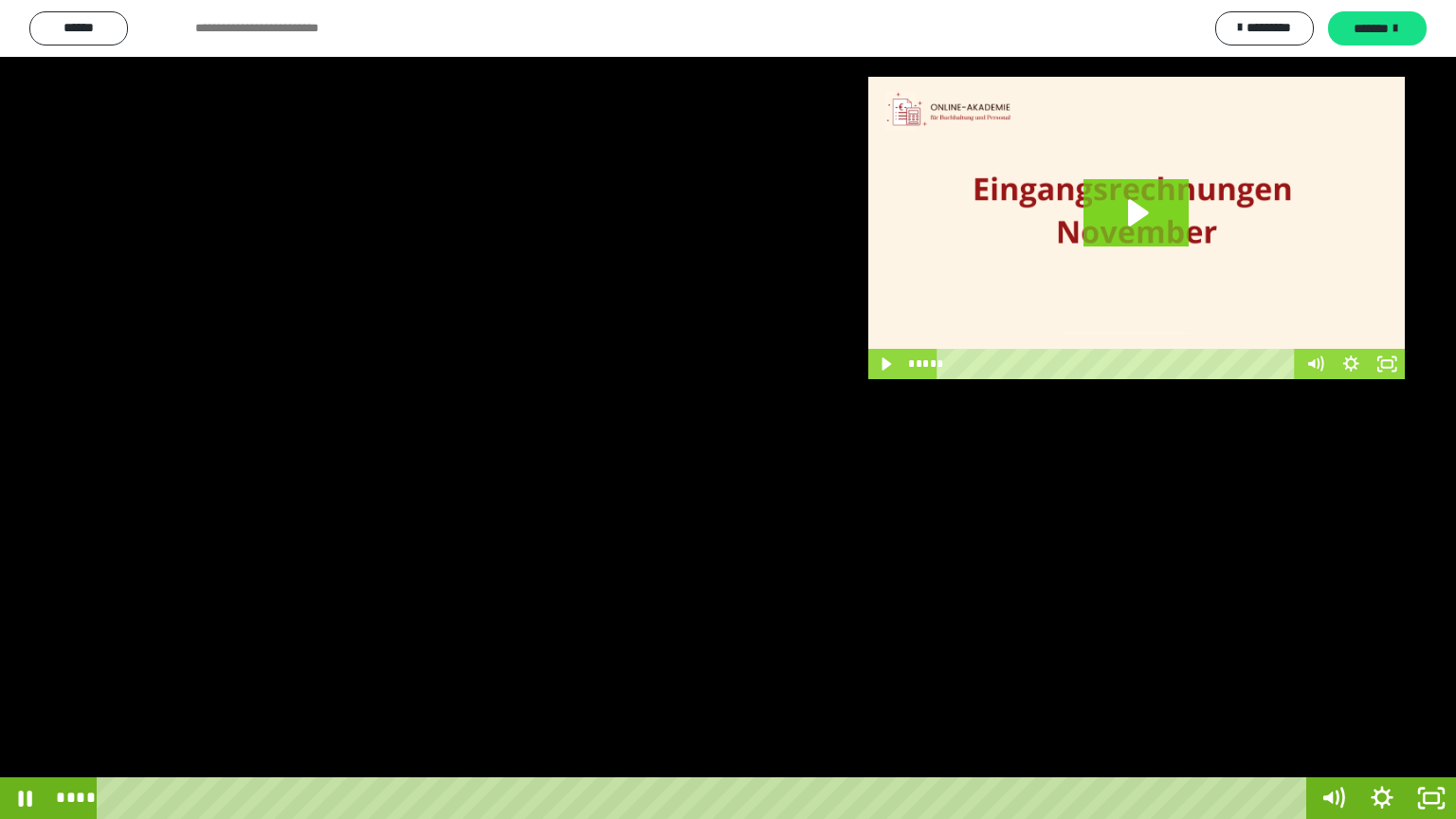 click at bounding box center [728, 410] 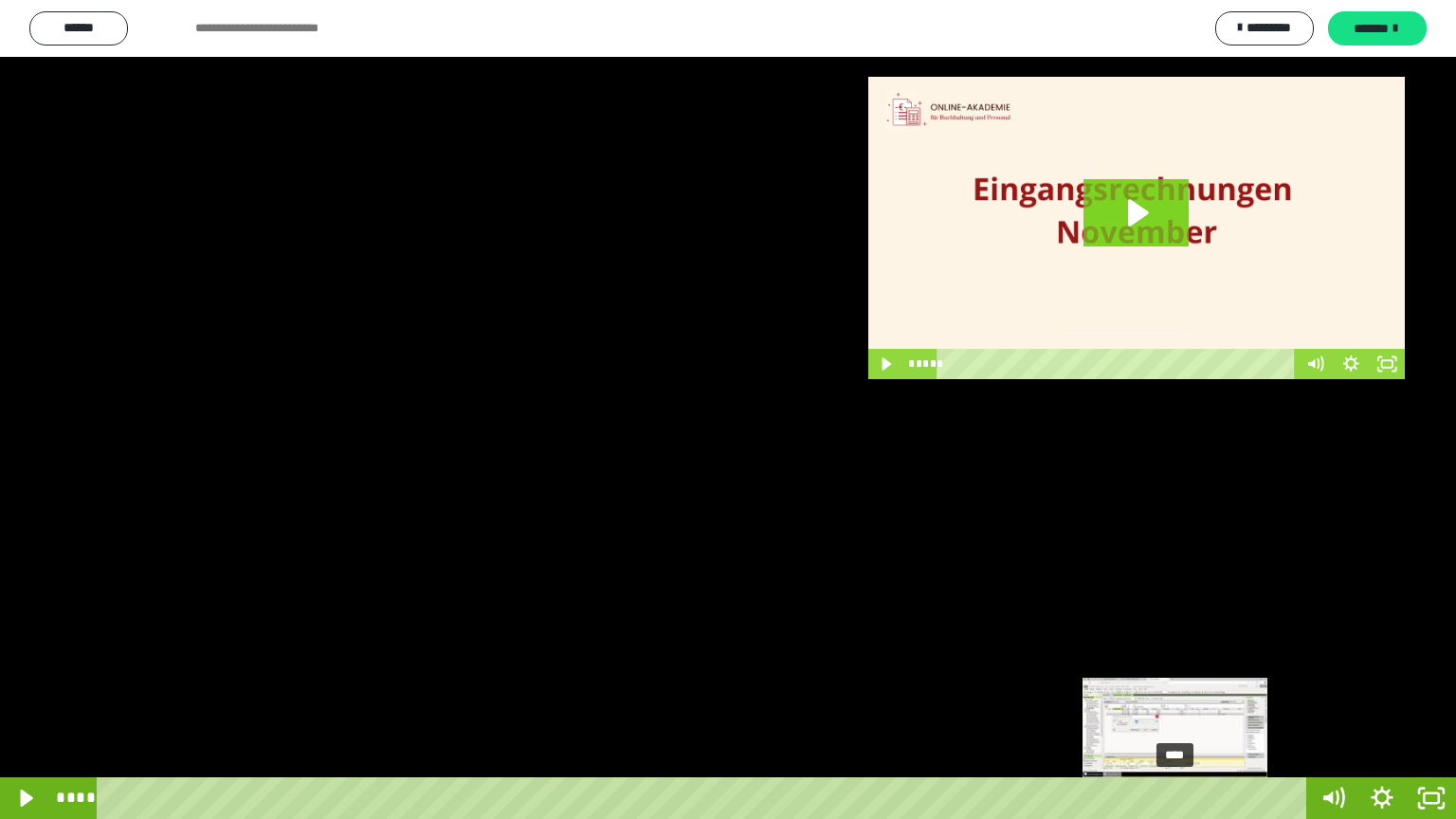 click at bounding box center (1180, 798) 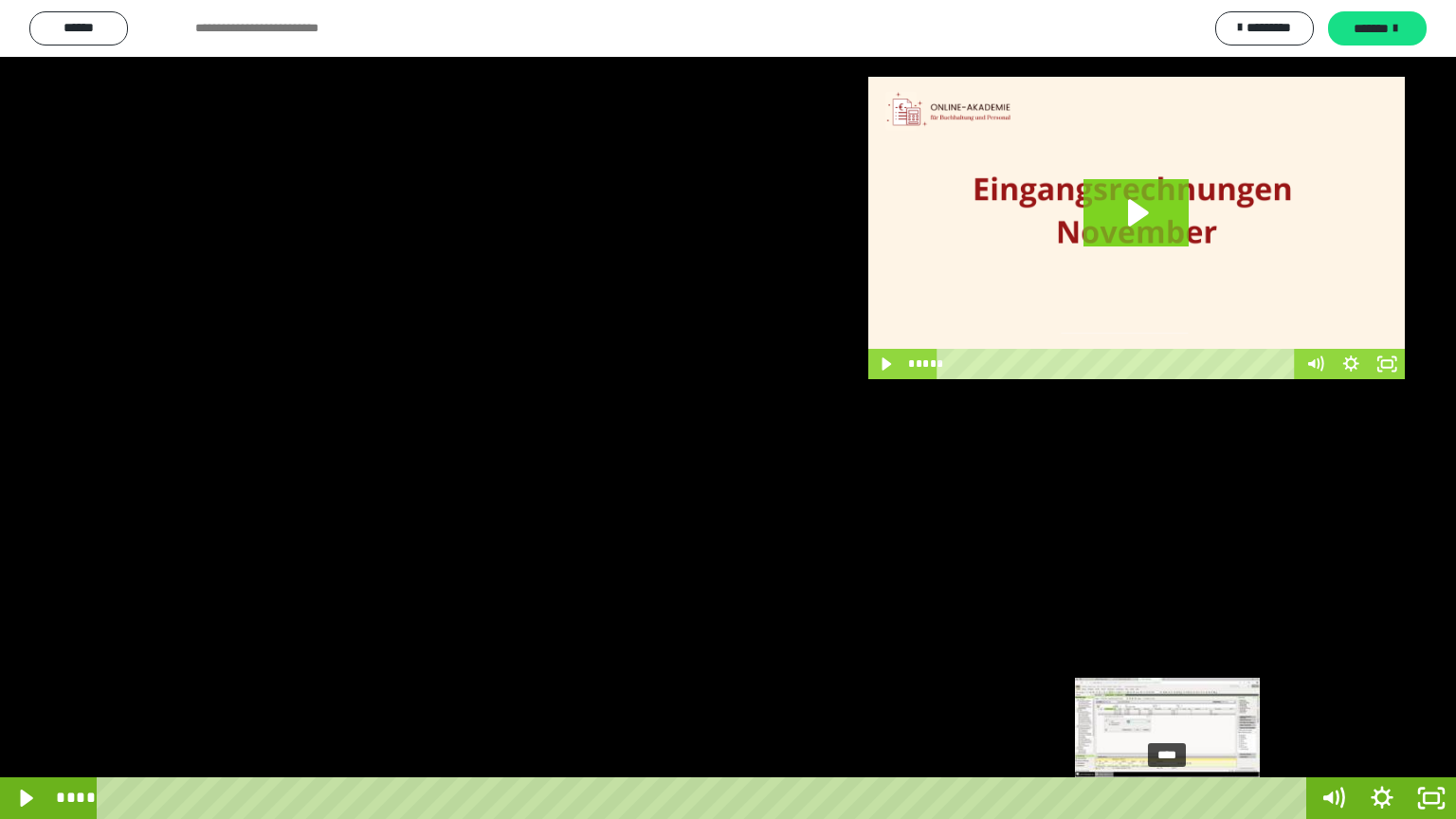 click at bounding box center (1167, 798) 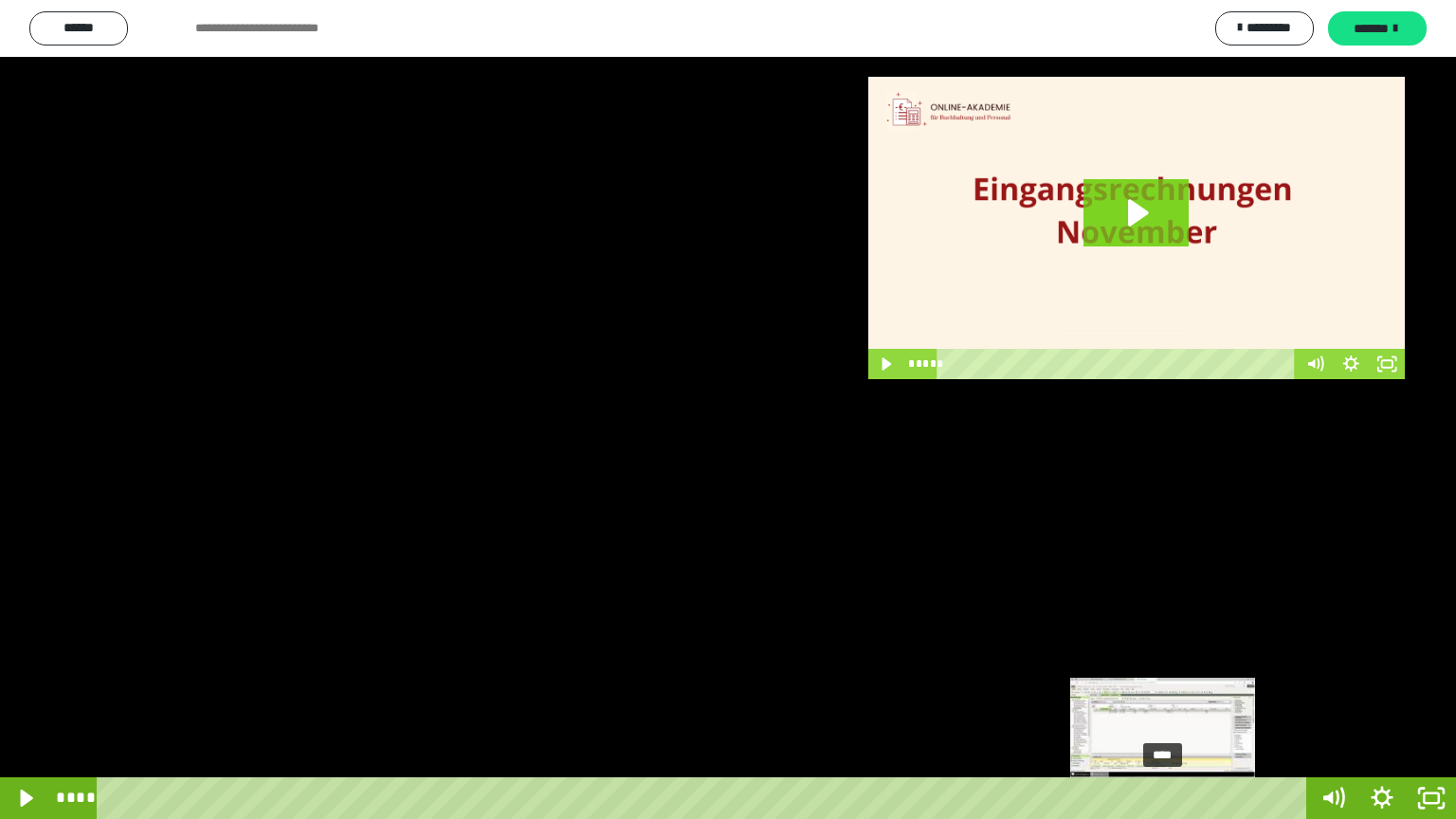 click at bounding box center [1167, 798] 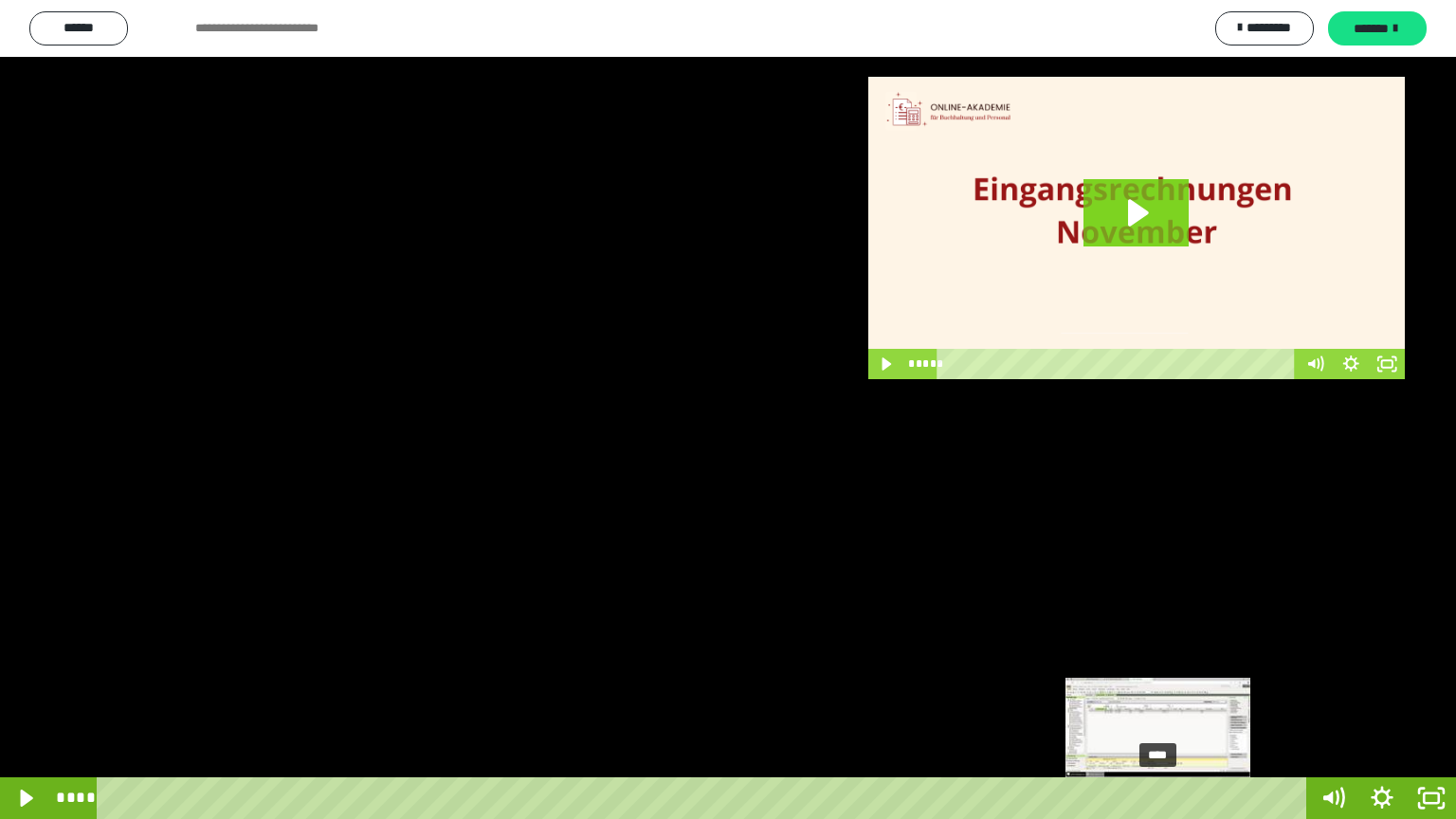 click at bounding box center (1157, 798) 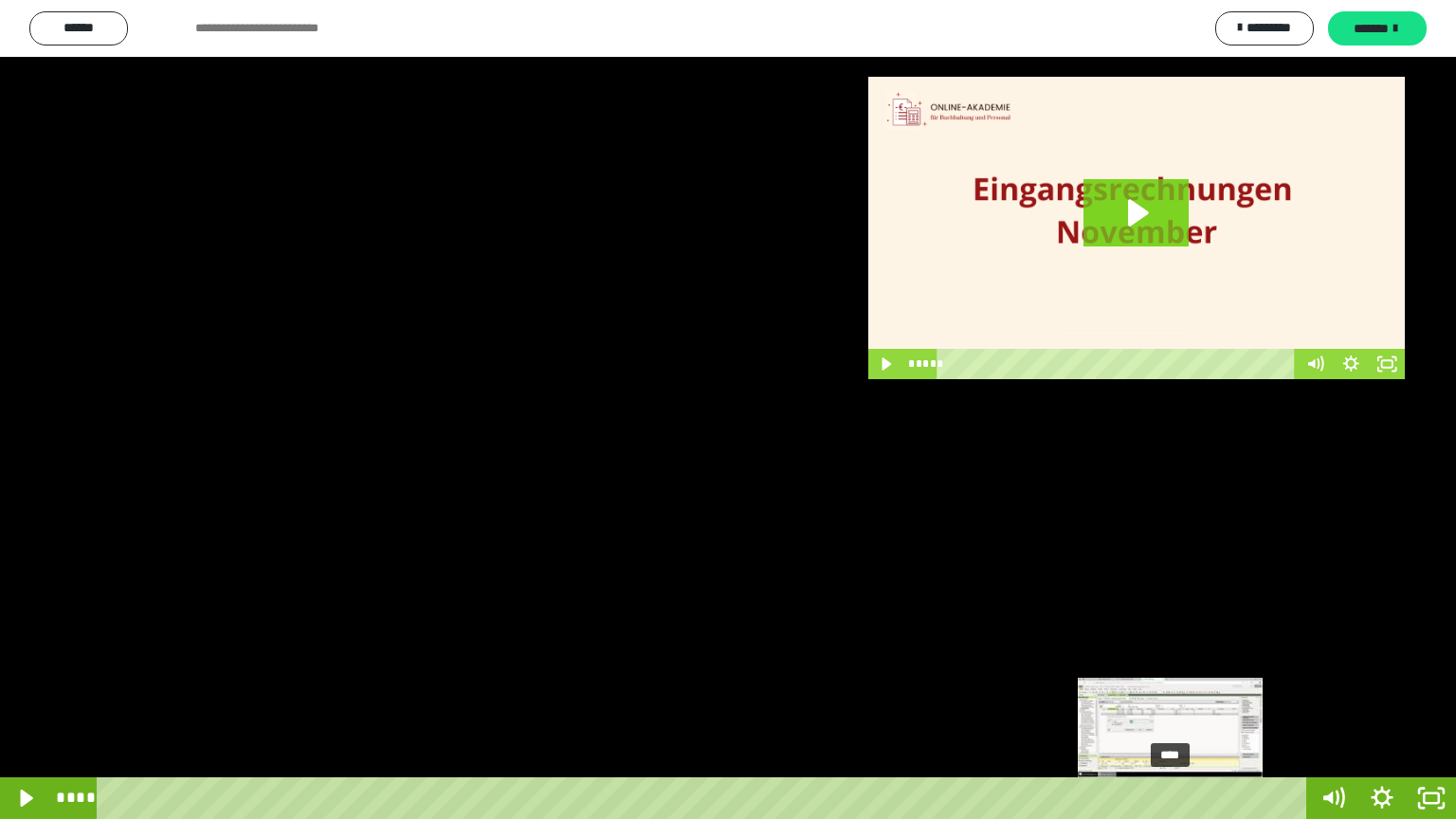 click on "****" at bounding box center (705, 798) 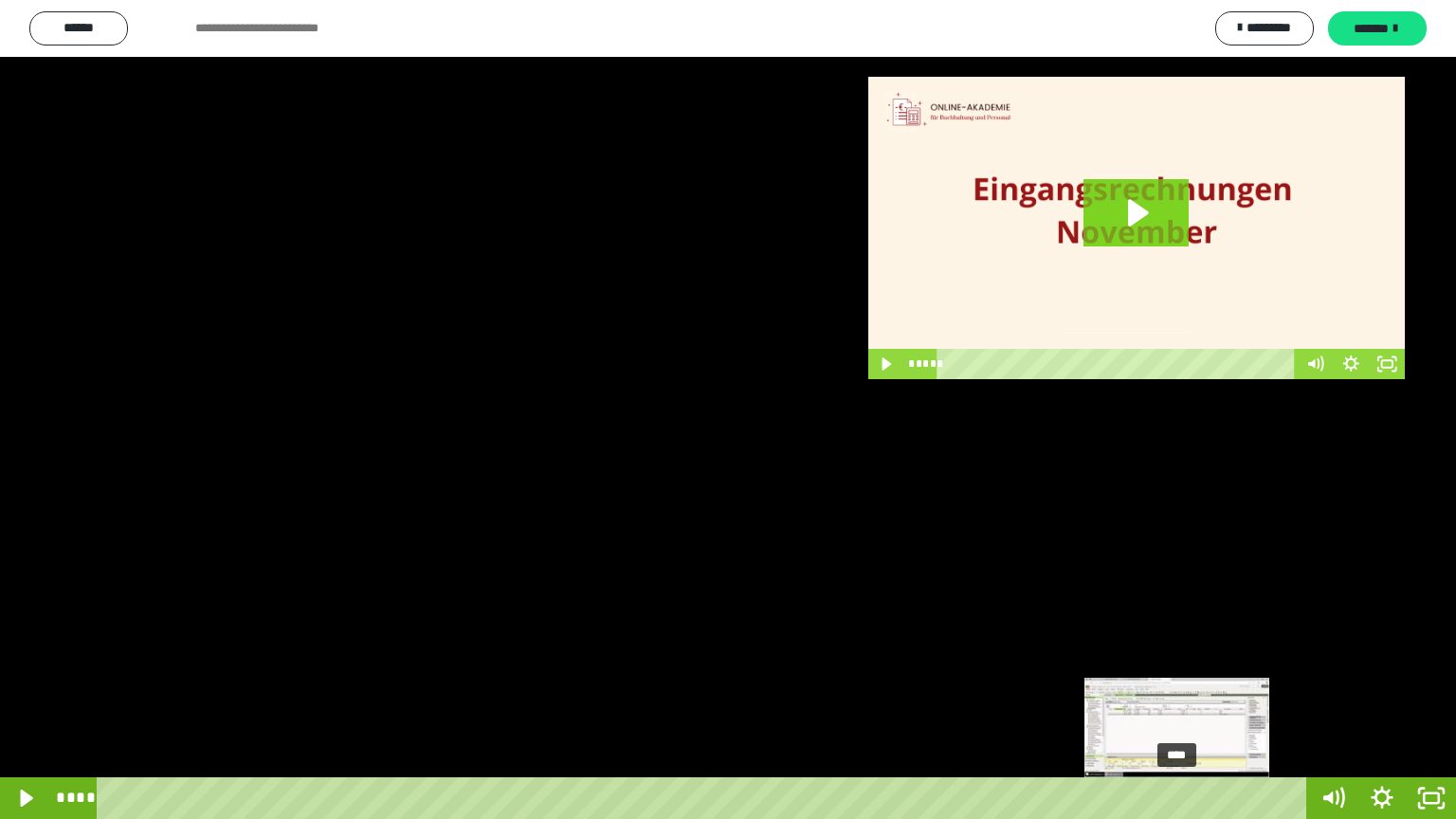 click on "****" at bounding box center [705, 798] 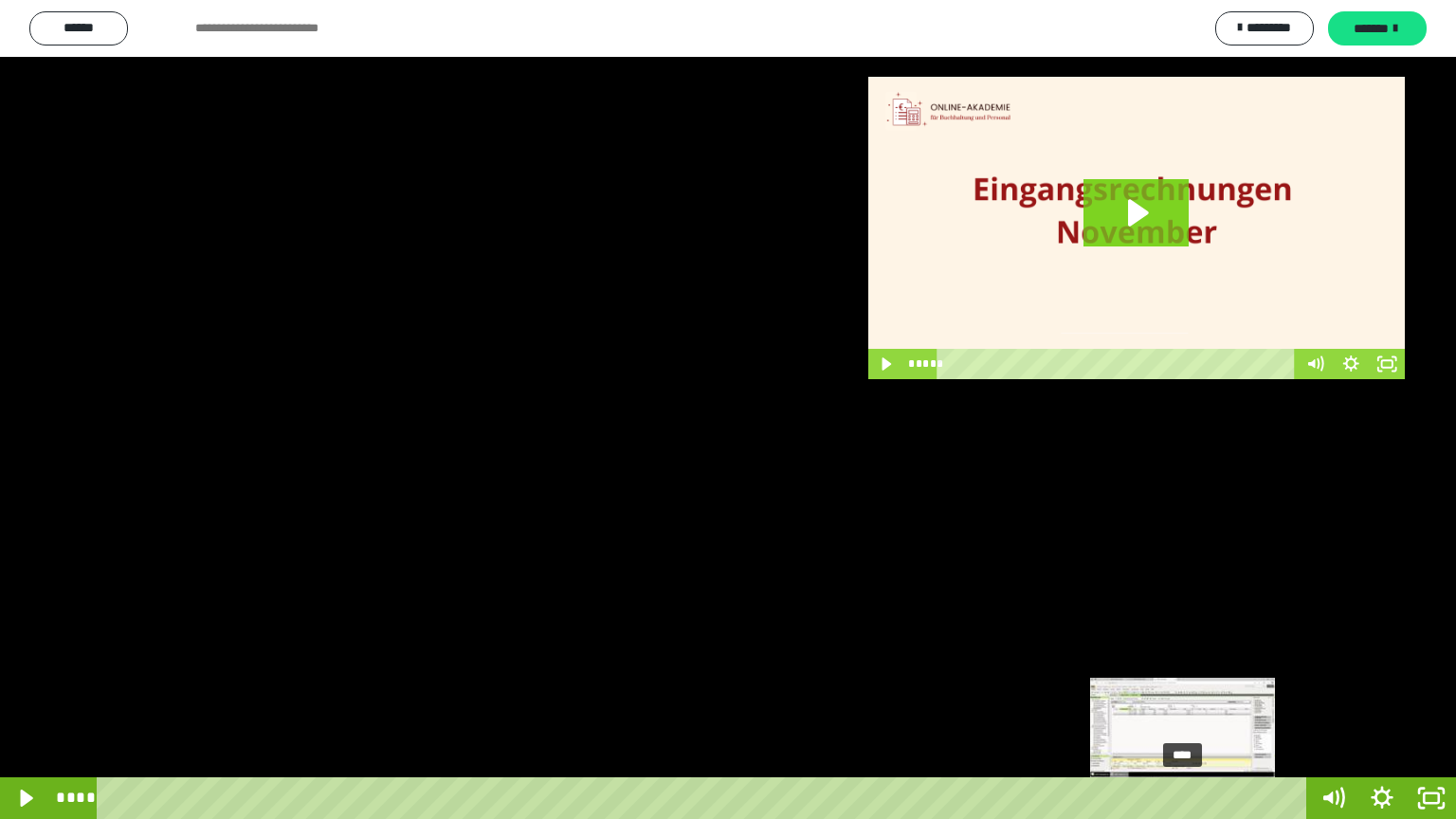 click on "****" at bounding box center (705, 798) 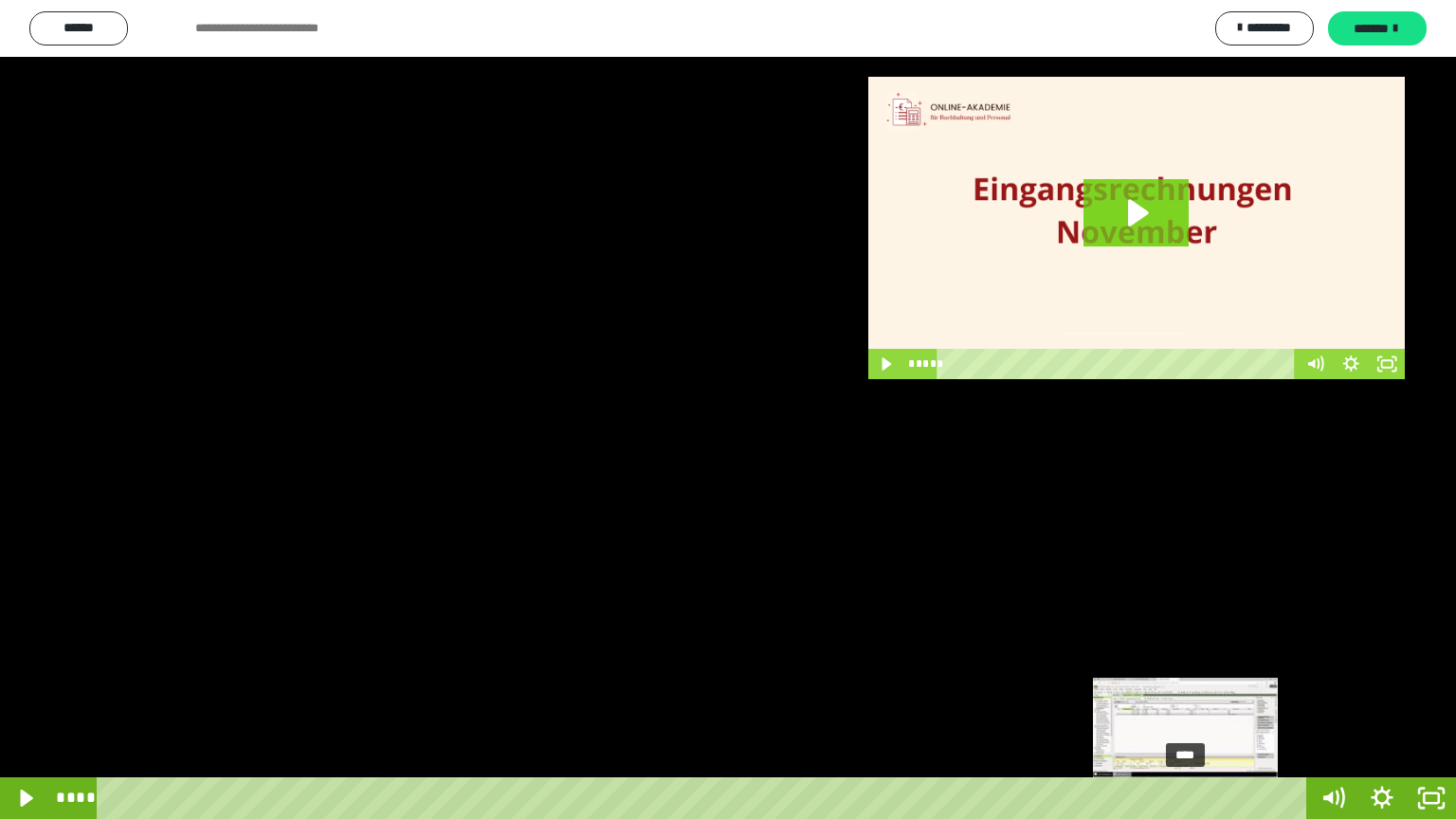 click at bounding box center (1185, 798) 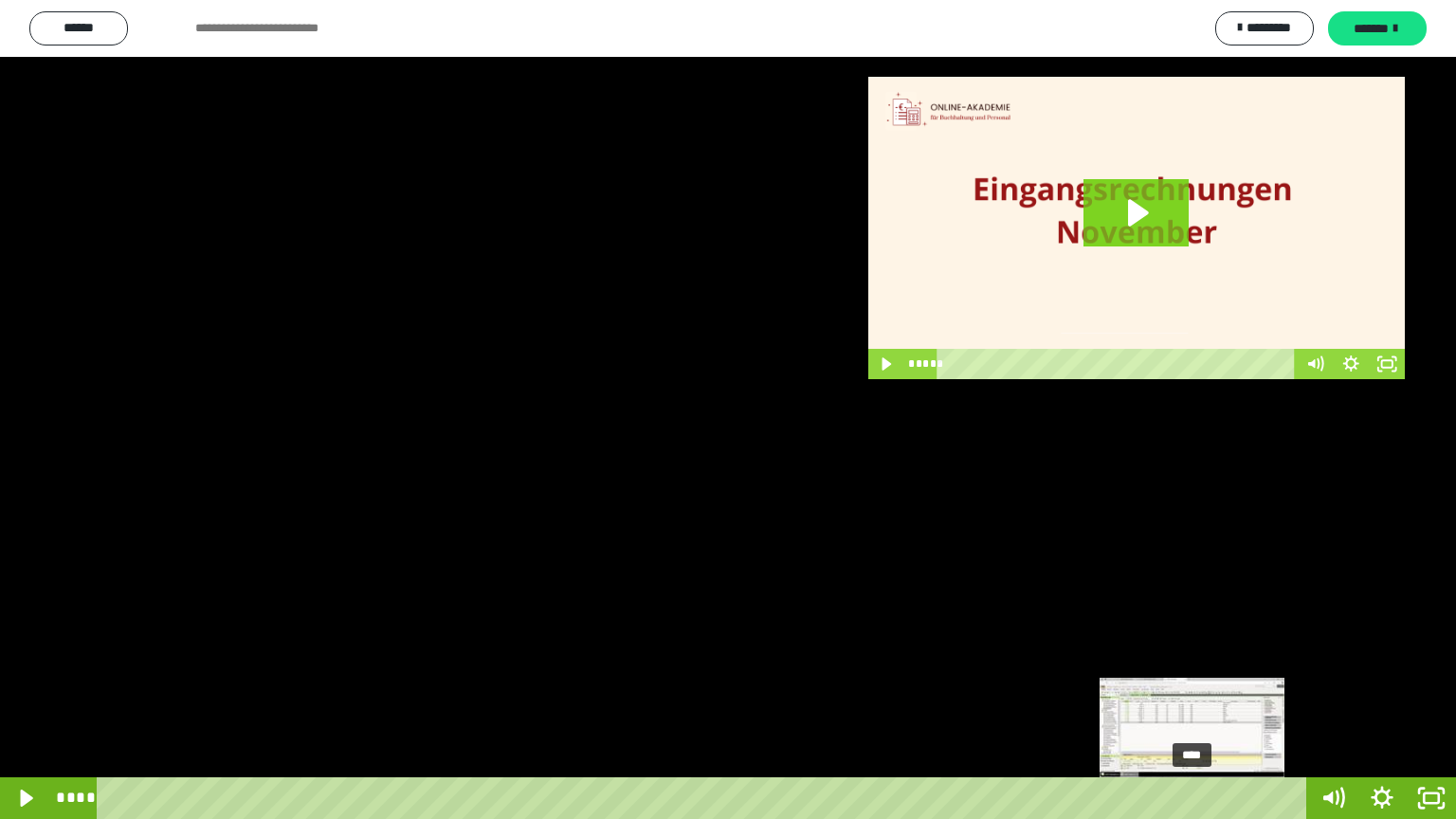 click on "****" at bounding box center (705, 798) 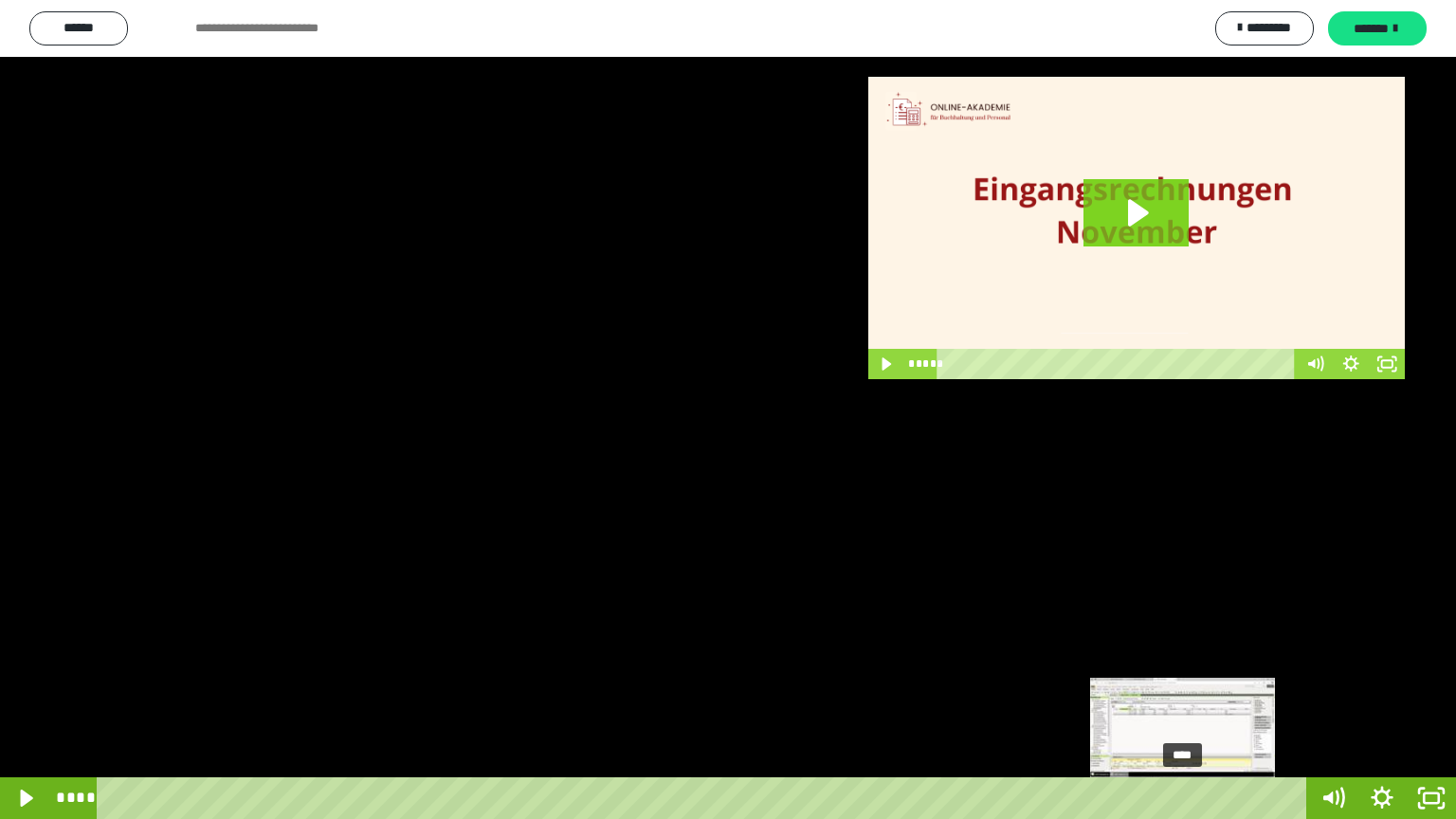 click on "****" at bounding box center (705, 798) 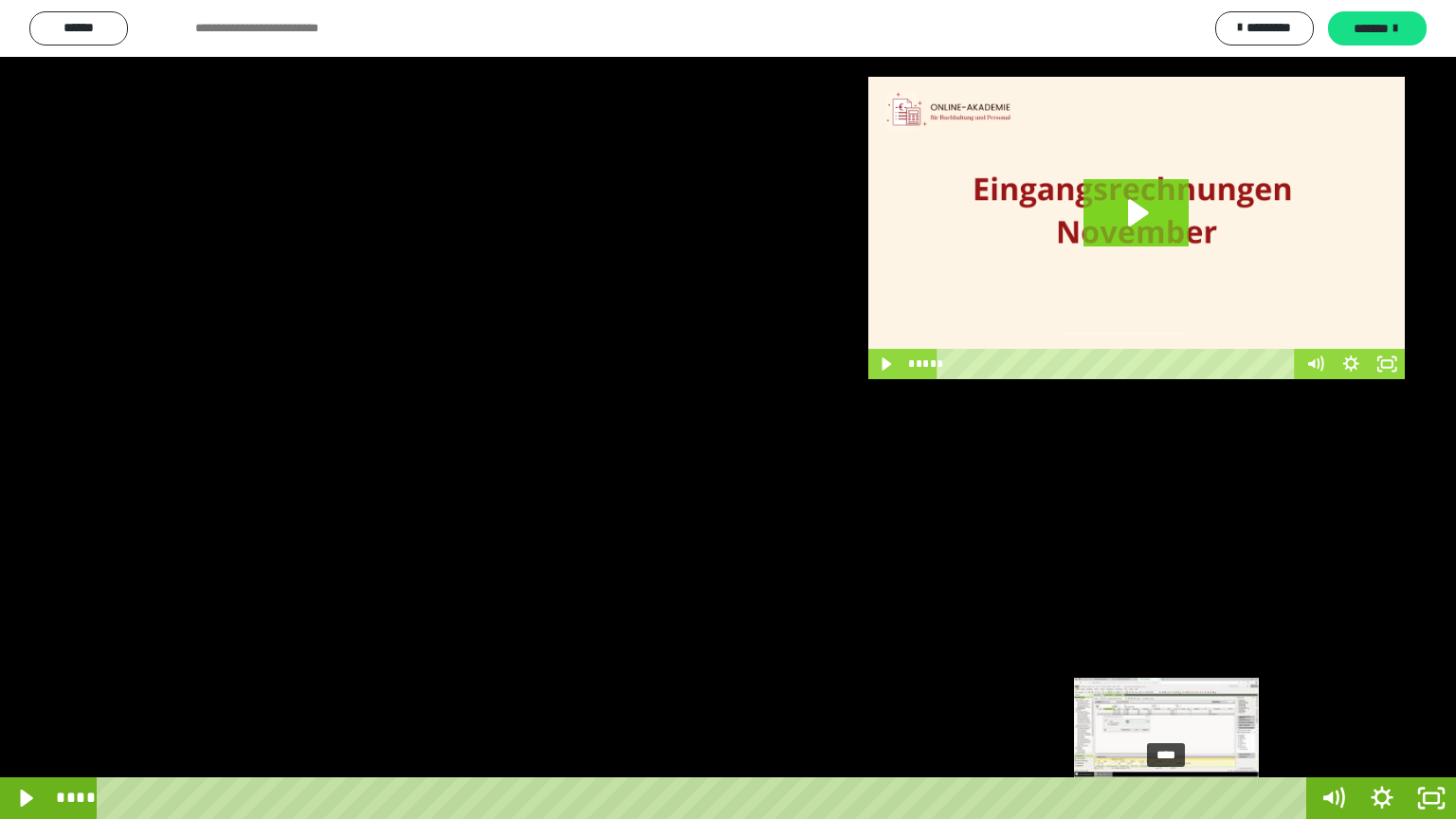 click on "****" at bounding box center [705, 798] 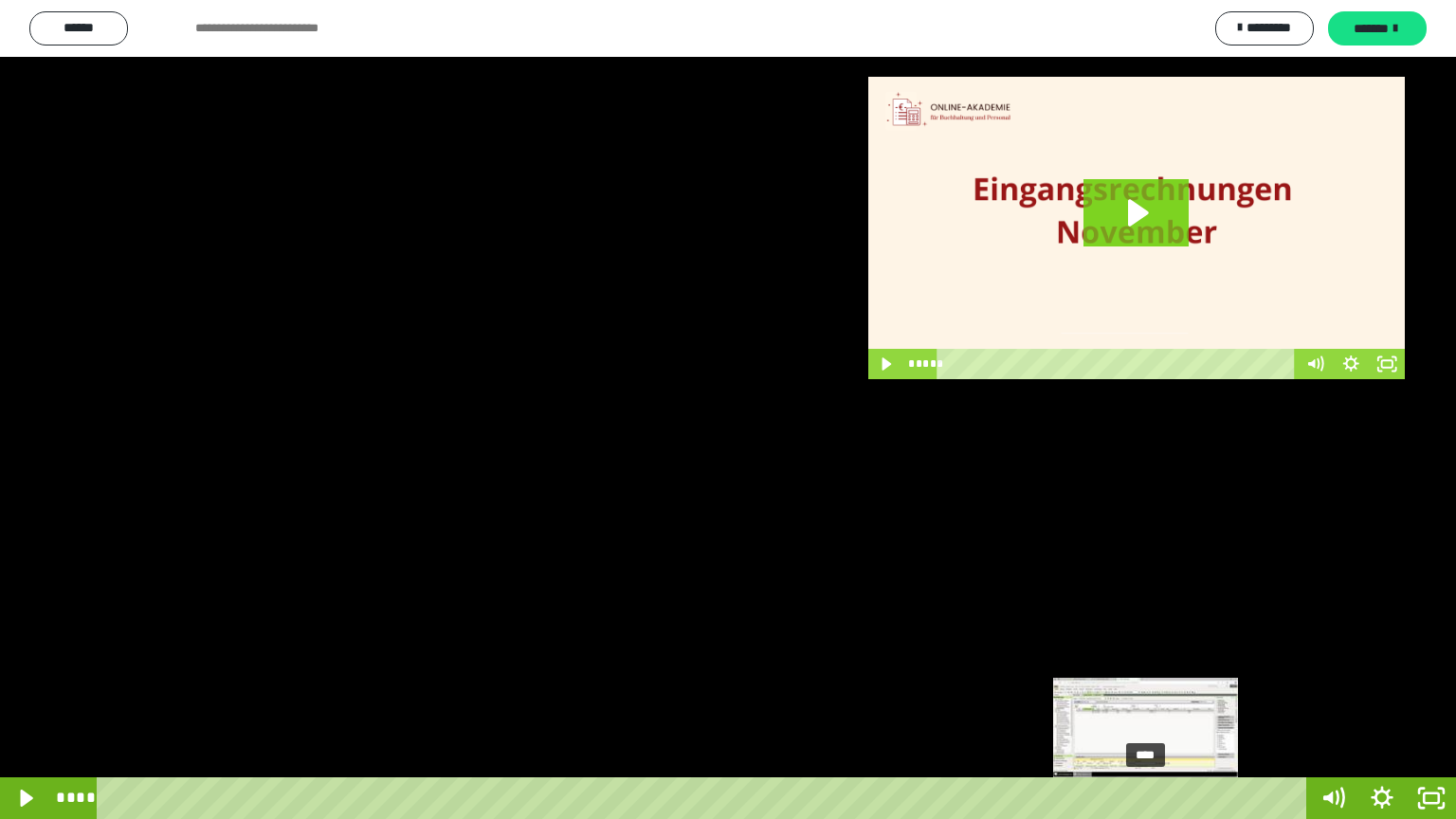 click on "****" at bounding box center (705, 798) 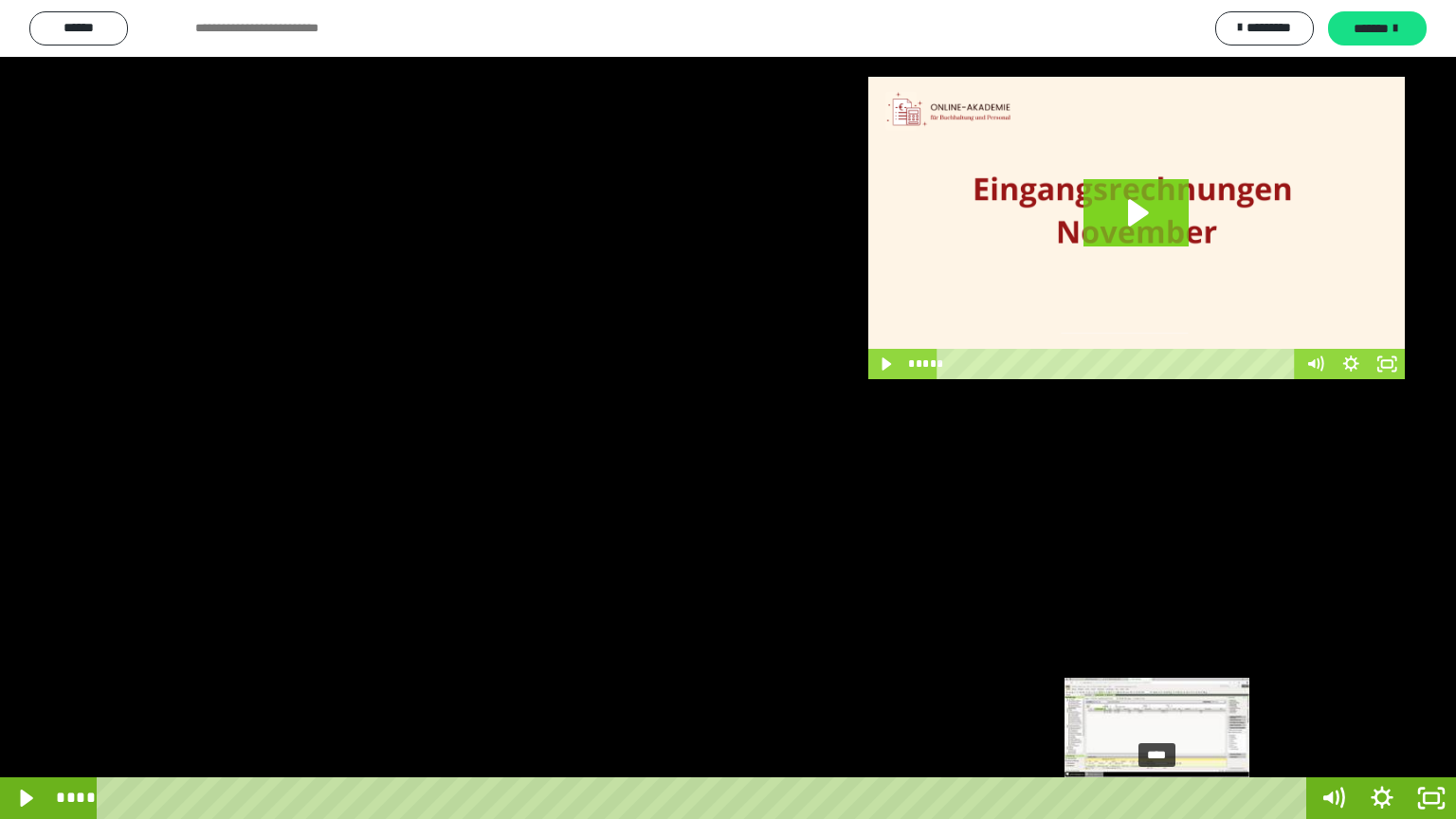 click on "****" at bounding box center [705, 798] 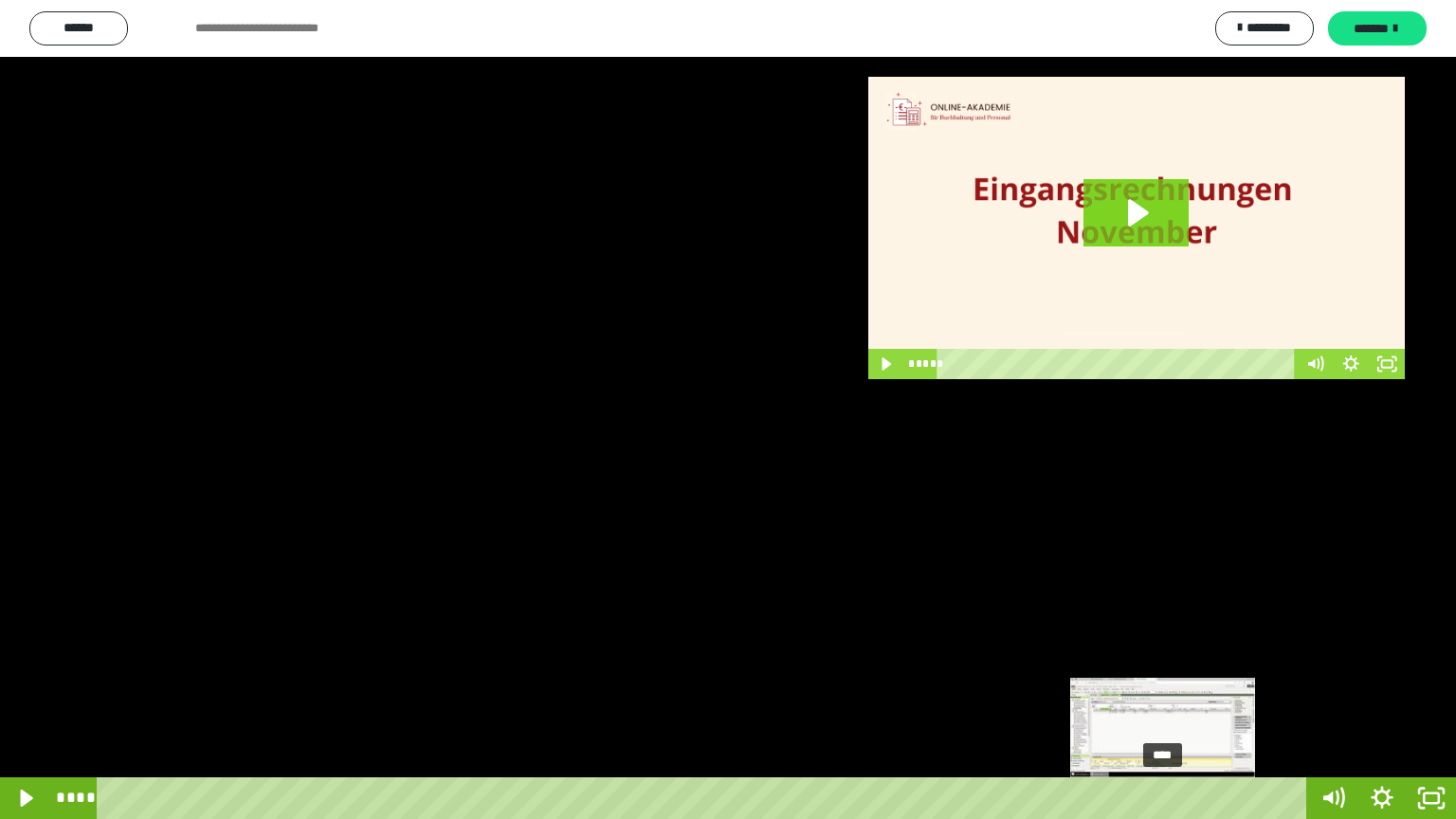 click on "****" at bounding box center (705, 798) 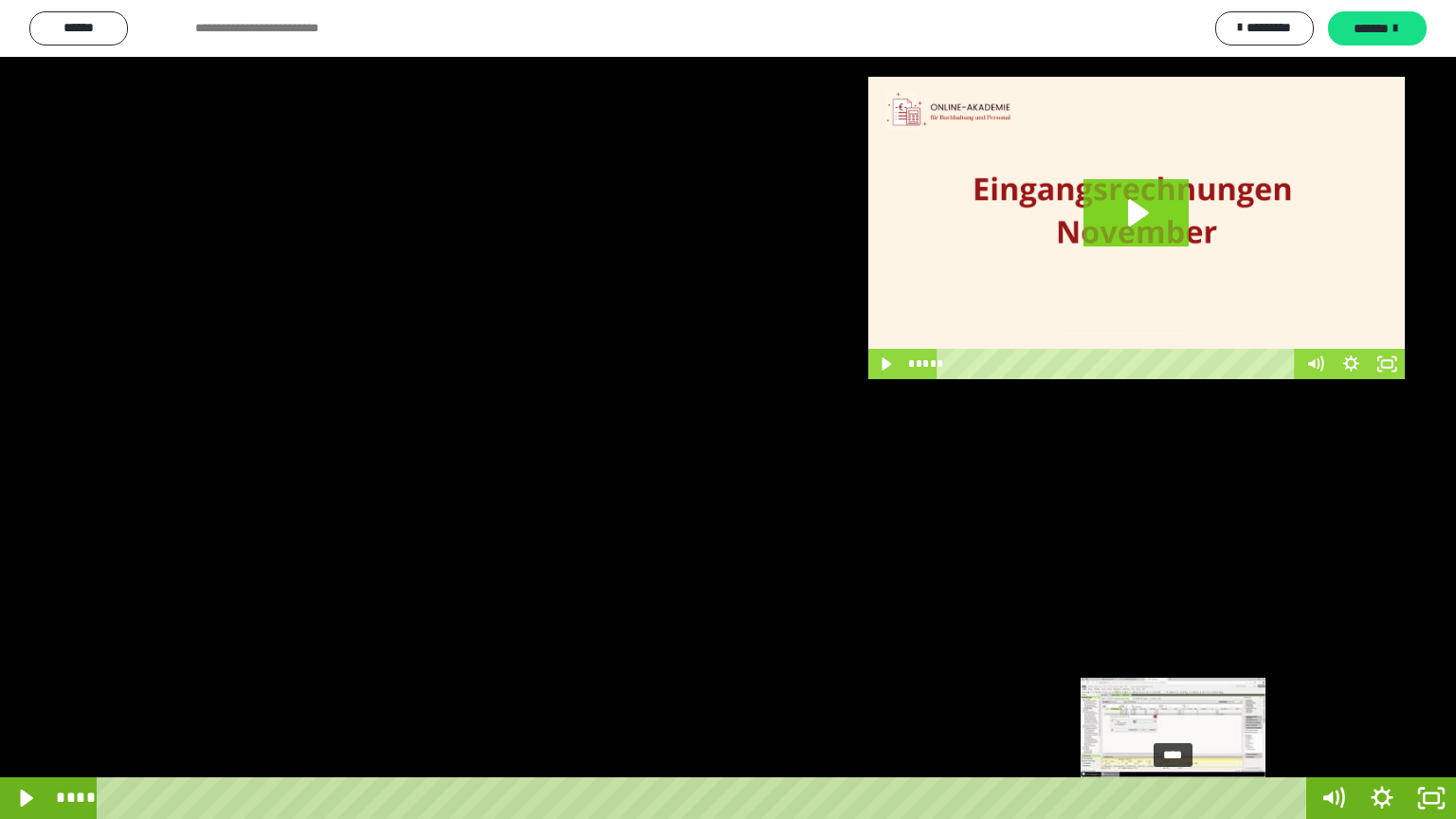 click on "****" at bounding box center (705, 798) 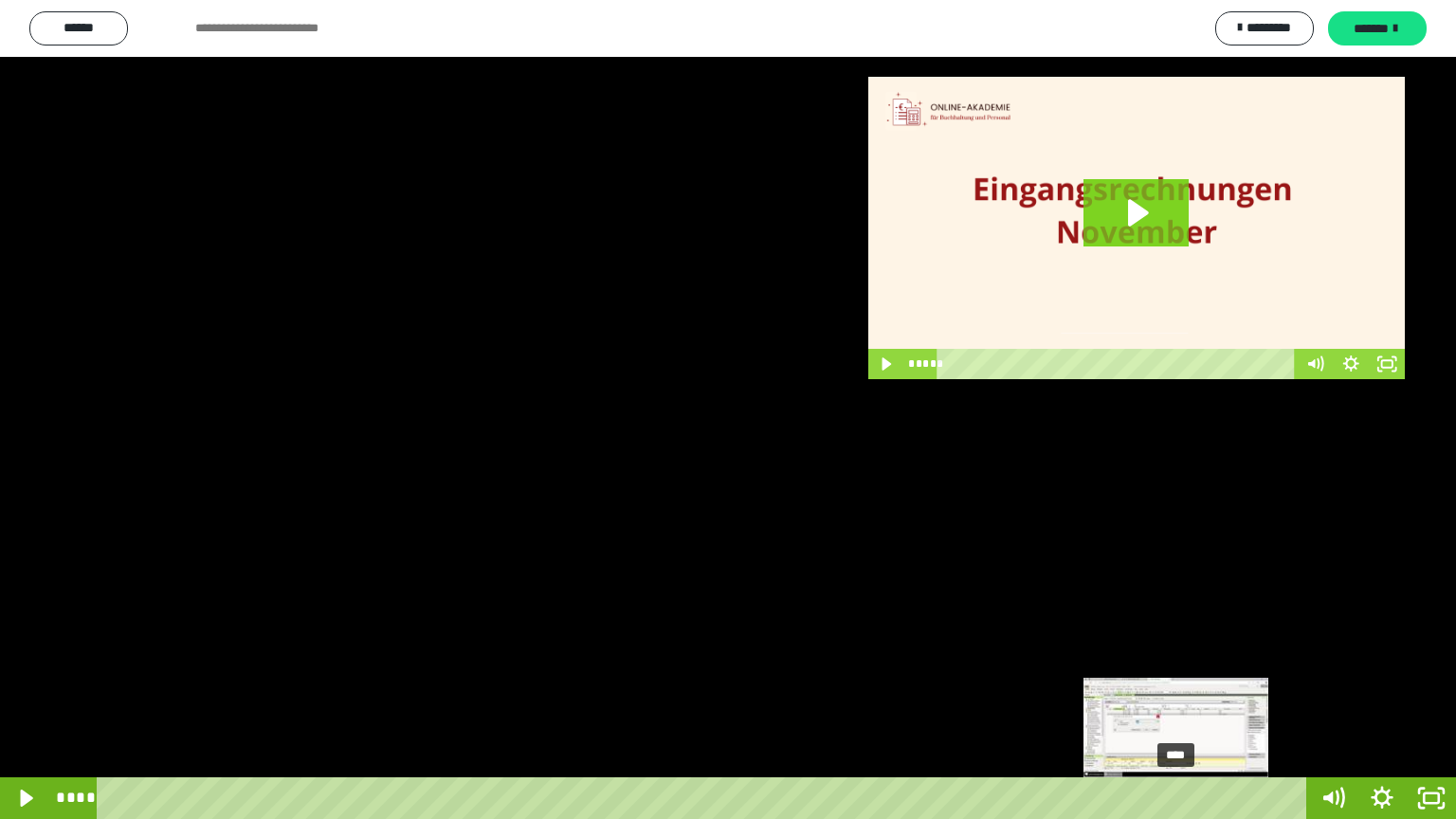 click at bounding box center (1173, 798) 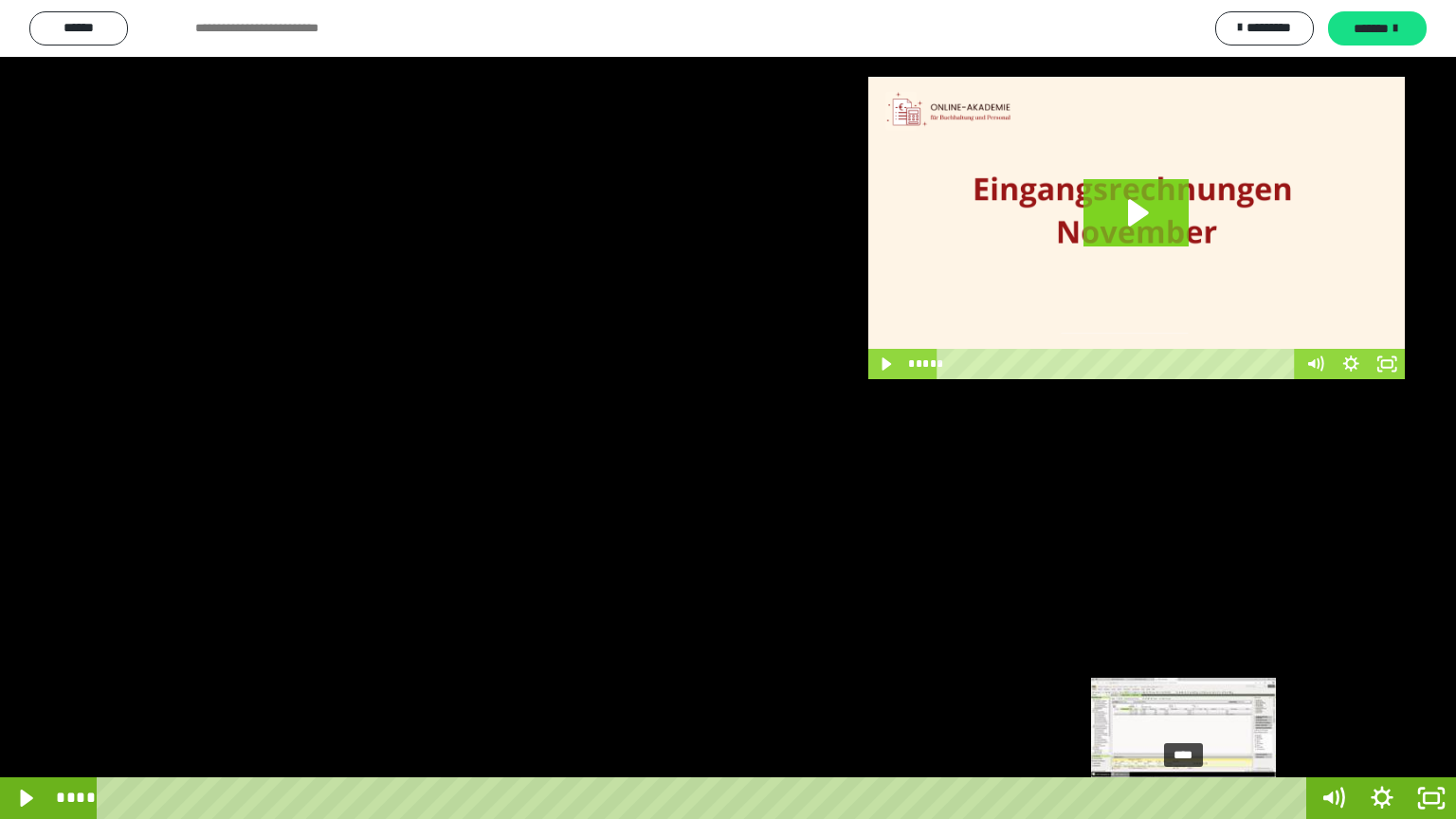 click on "****" at bounding box center [705, 798] 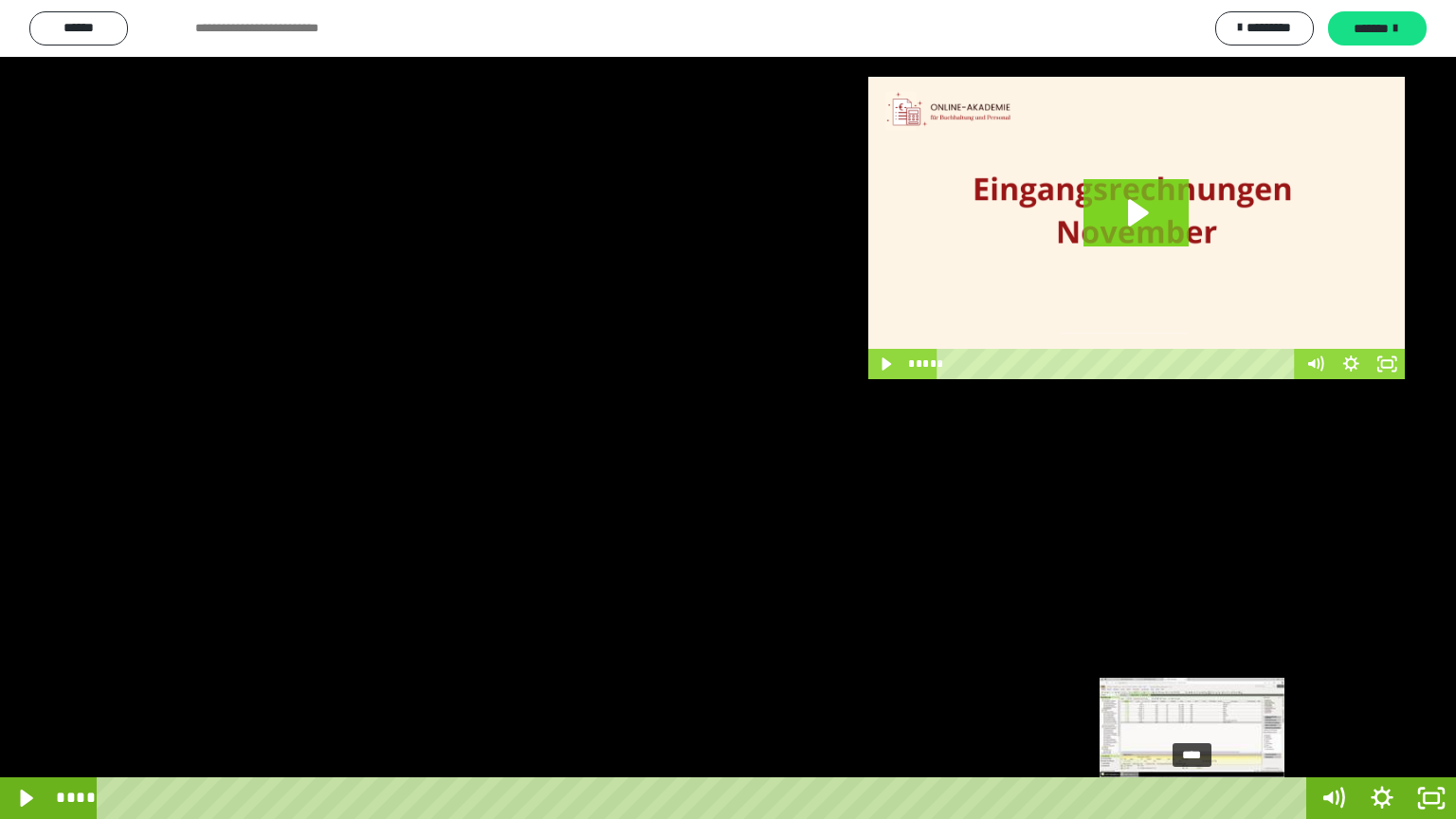 click on "****" at bounding box center (705, 798) 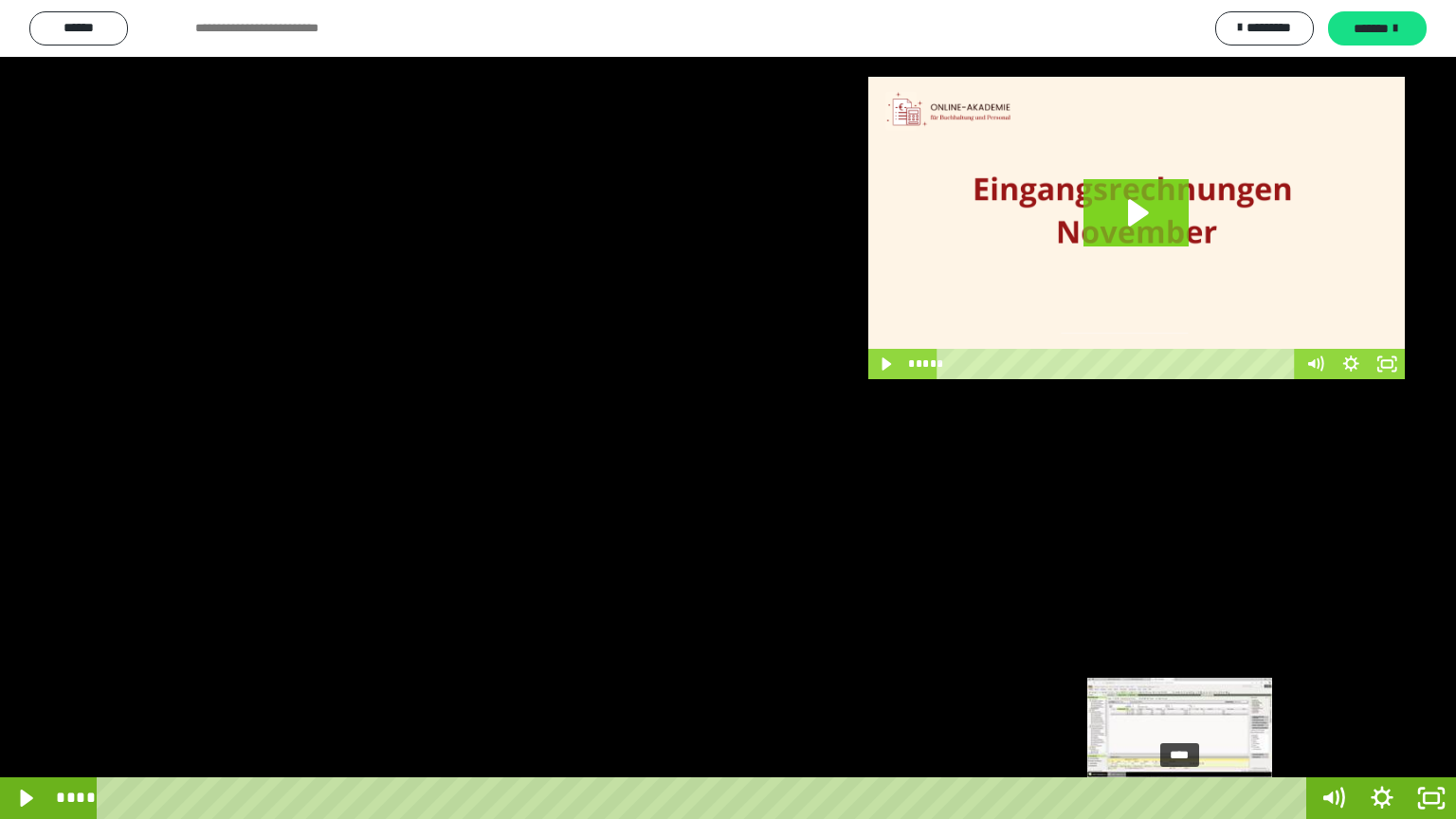 click on "****" at bounding box center [705, 798] 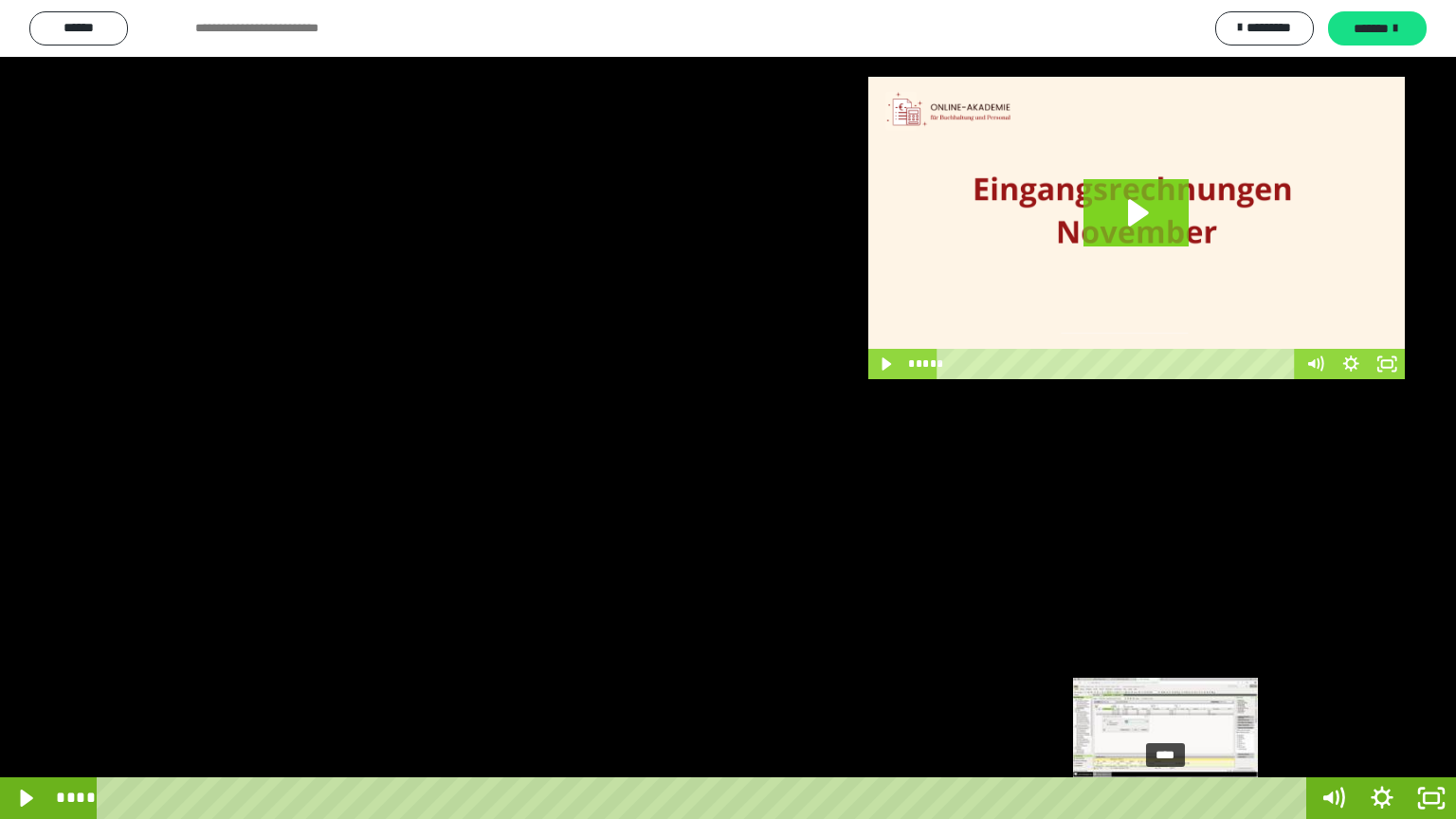 click on "****" at bounding box center [705, 798] 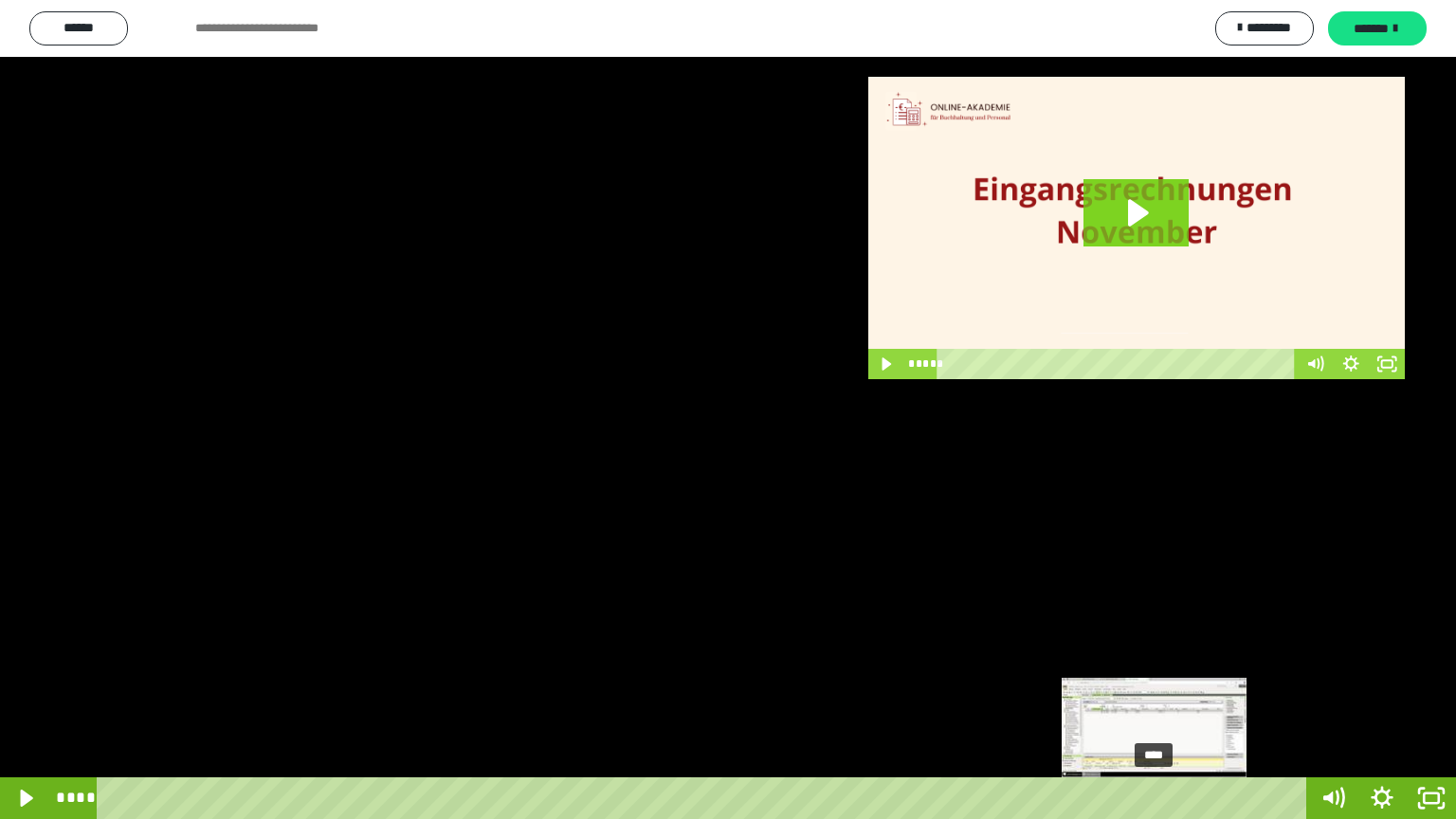 click on "****" at bounding box center [705, 798] 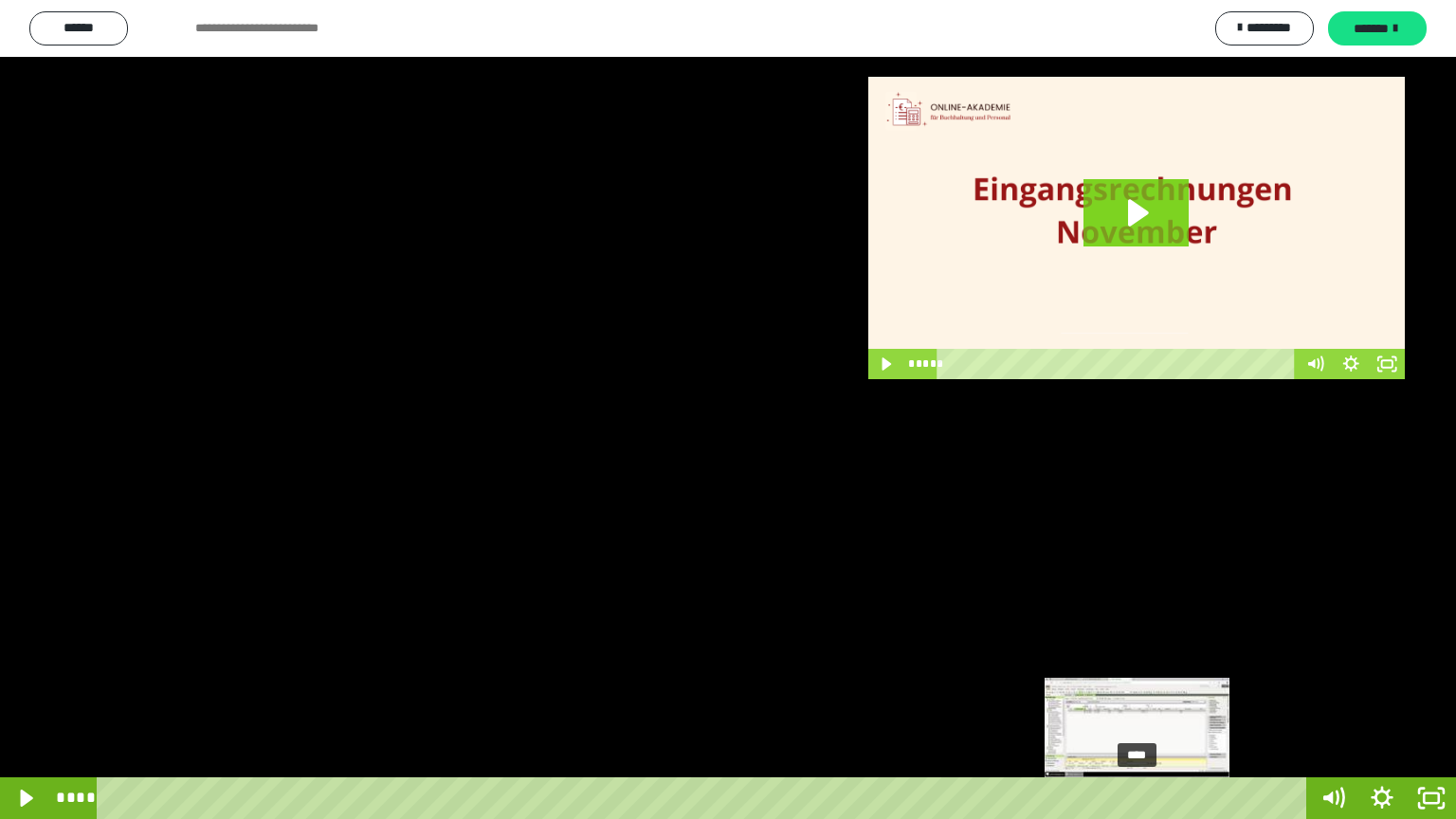 click on "****" at bounding box center (705, 798) 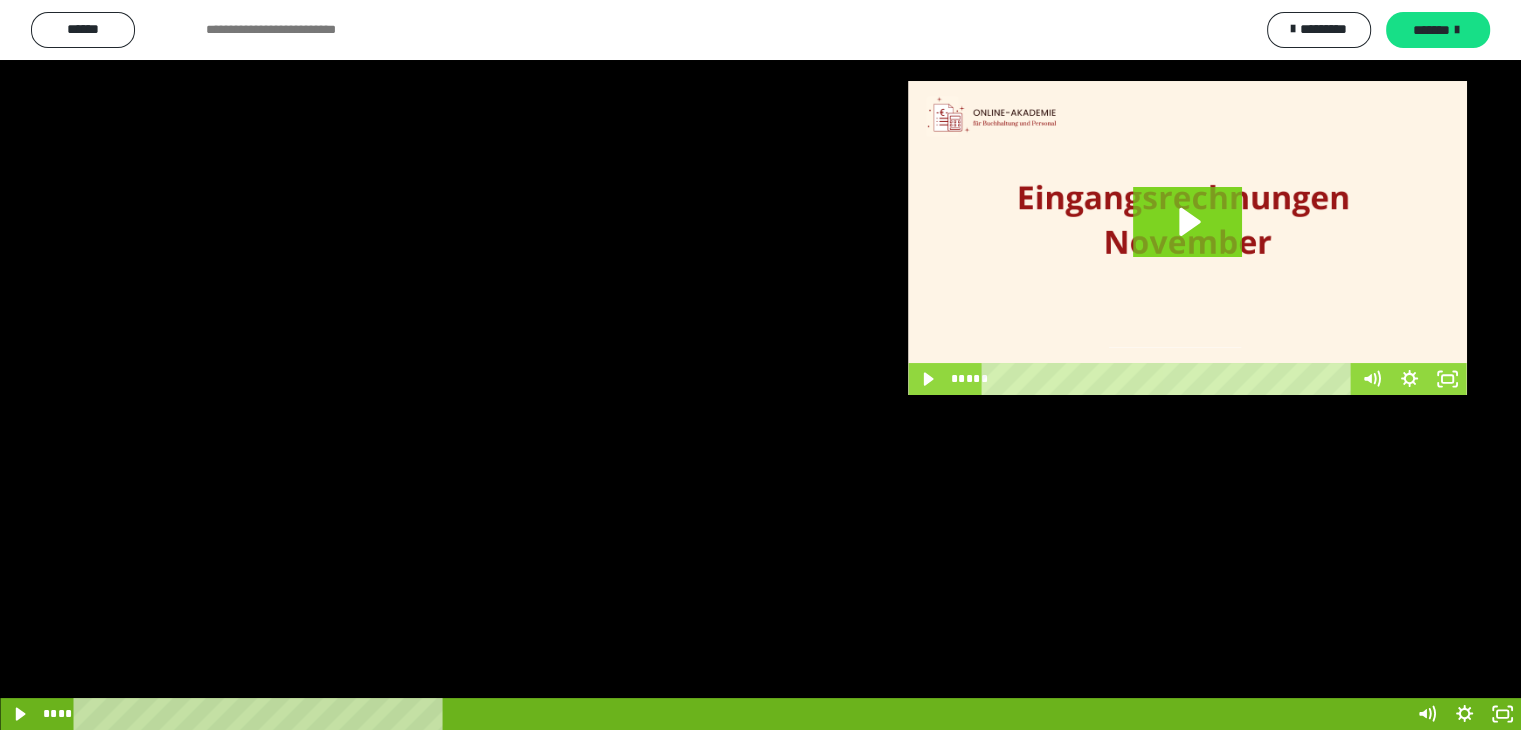 scroll, scrollTop: 3800, scrollLeft: 0, axis: vertical 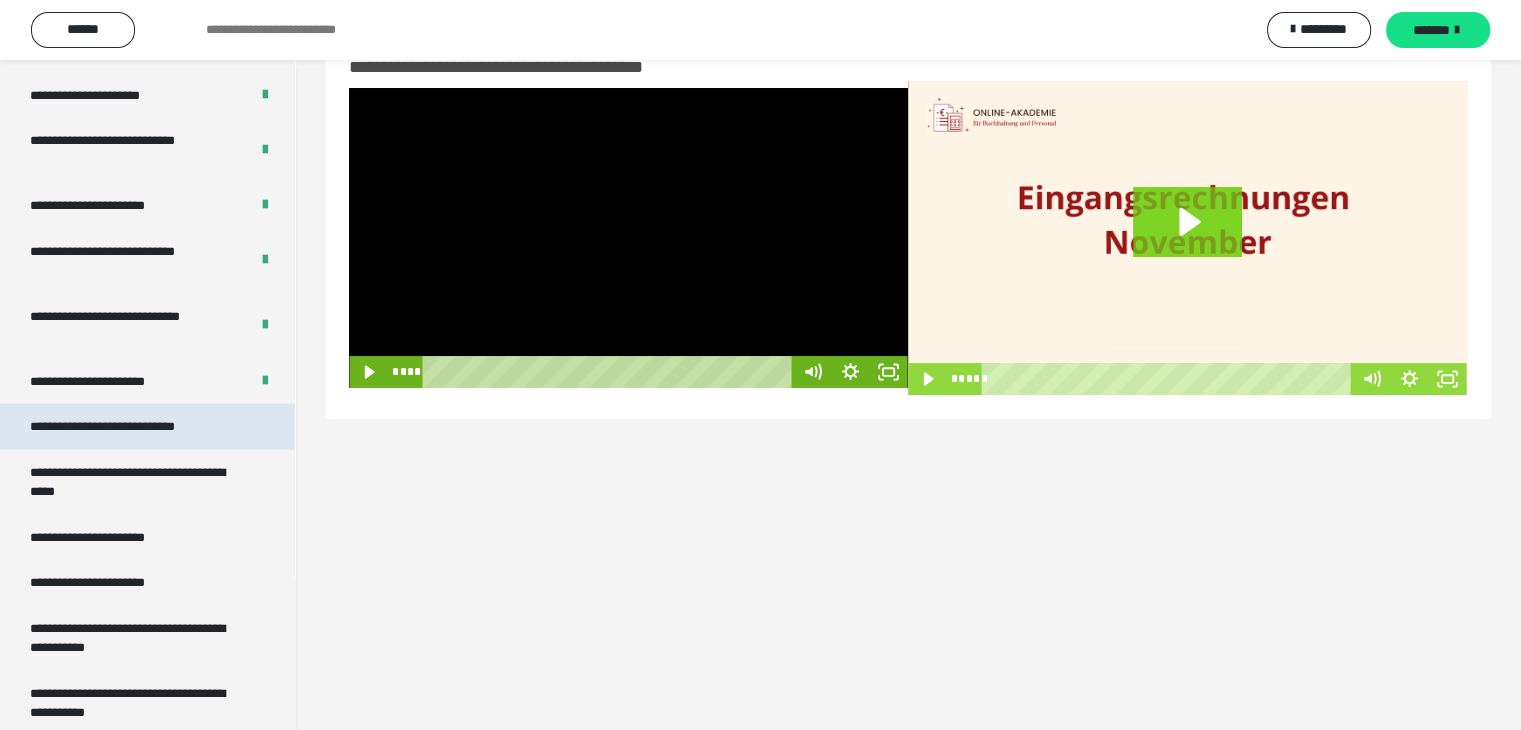 click on "**********" at bounding box center [129, 426] 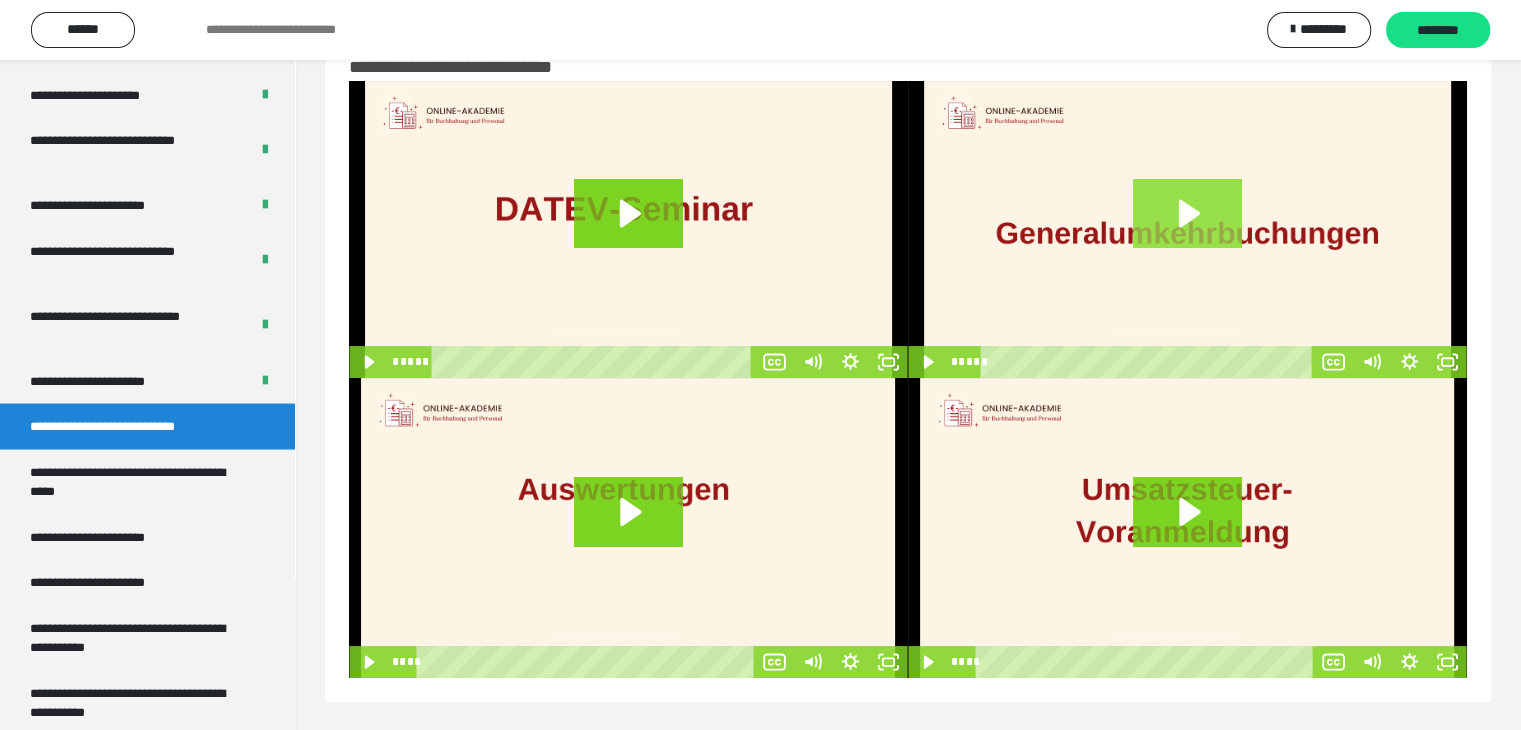 click 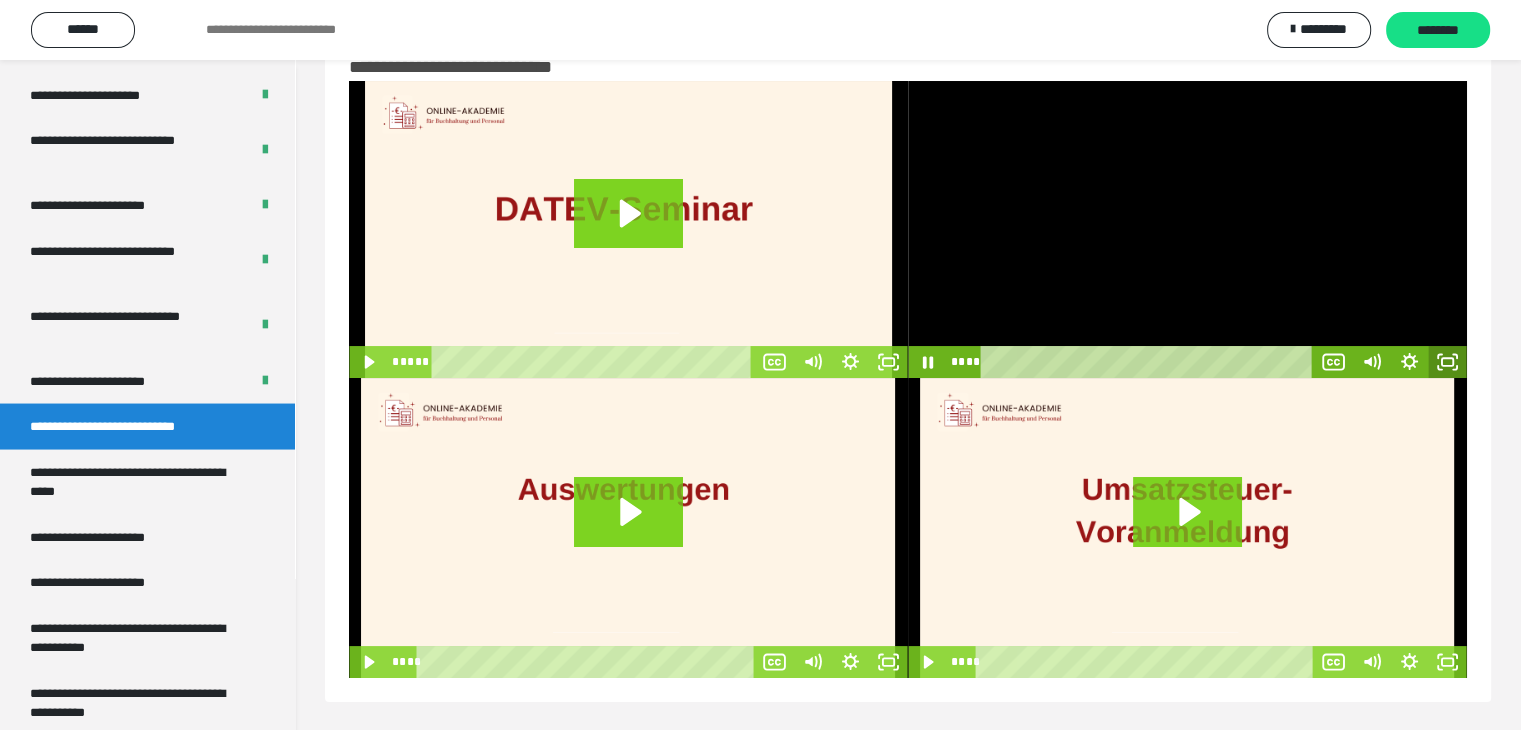 click 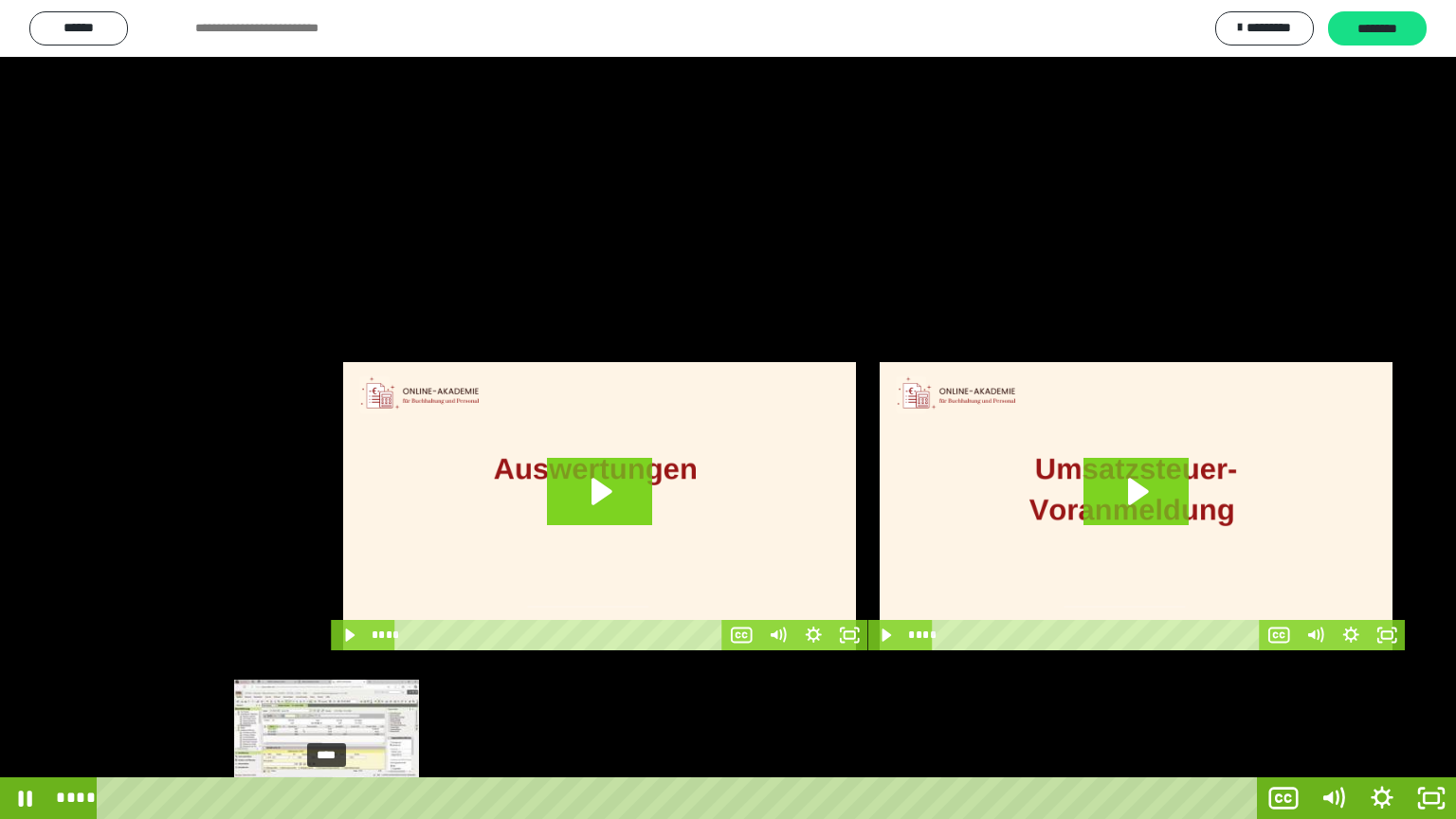 click on "****" at bounding box center [681, 798] 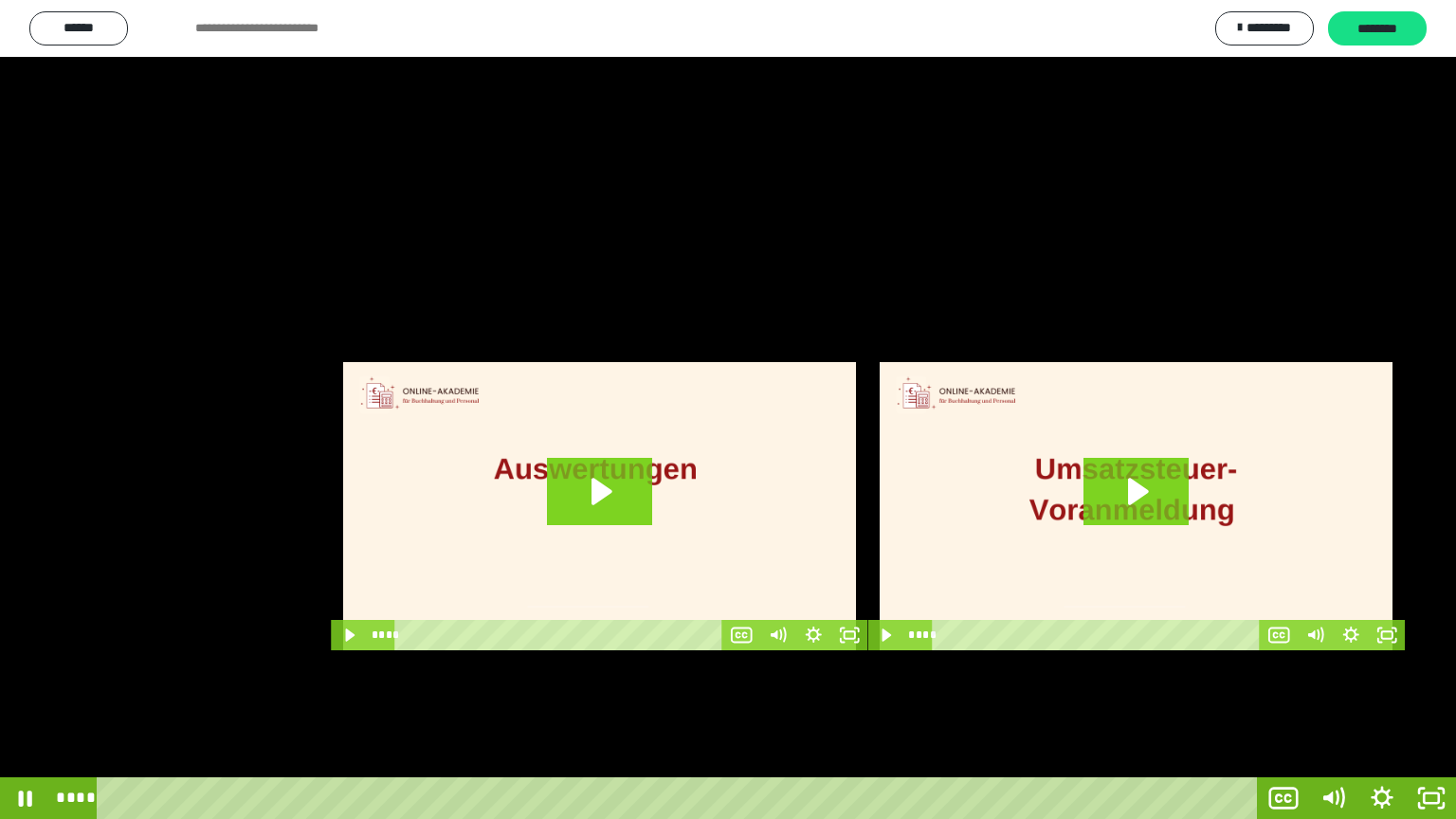 click at bounding box center (728, 410) 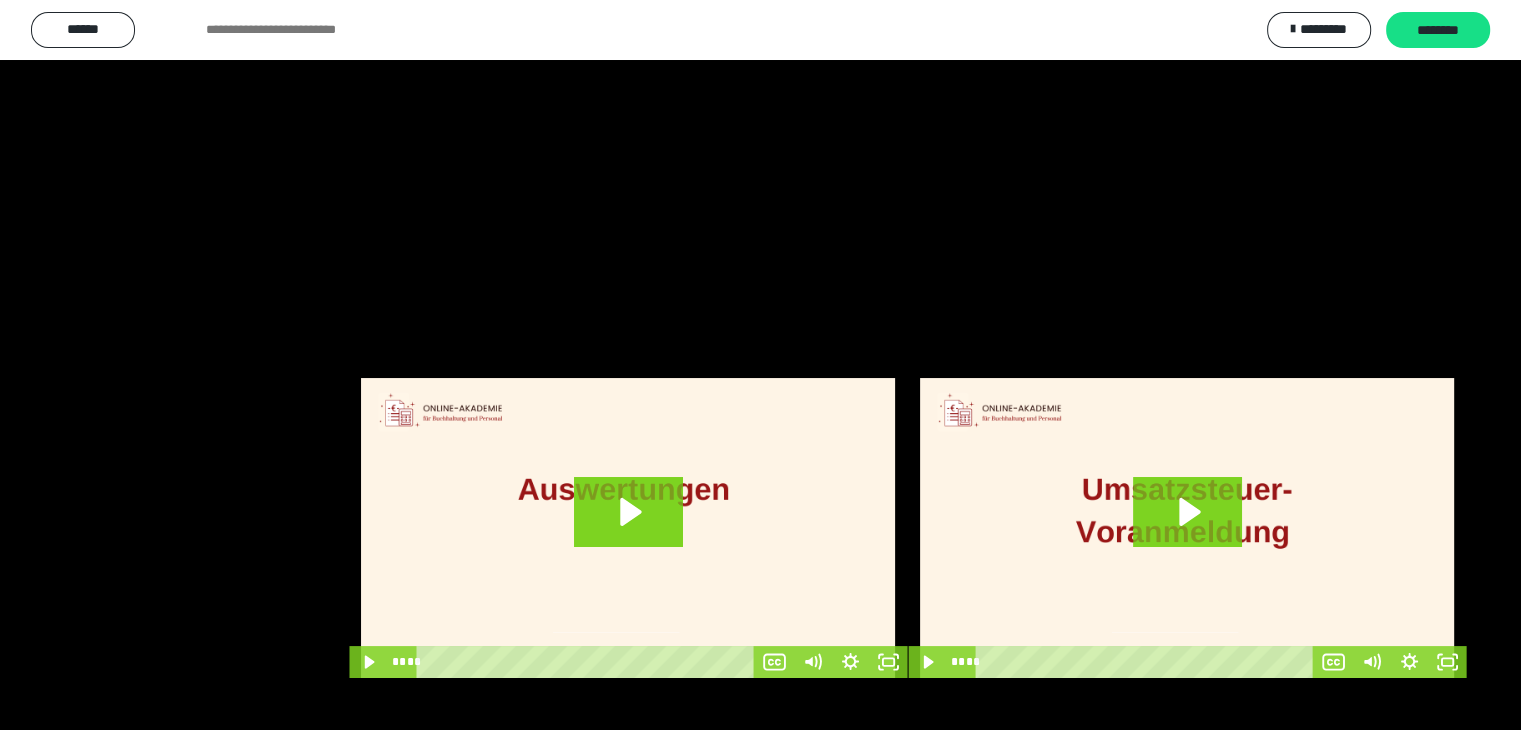 scroll, scrollTop: 3200, scrollLeft: 0, axis: vertical 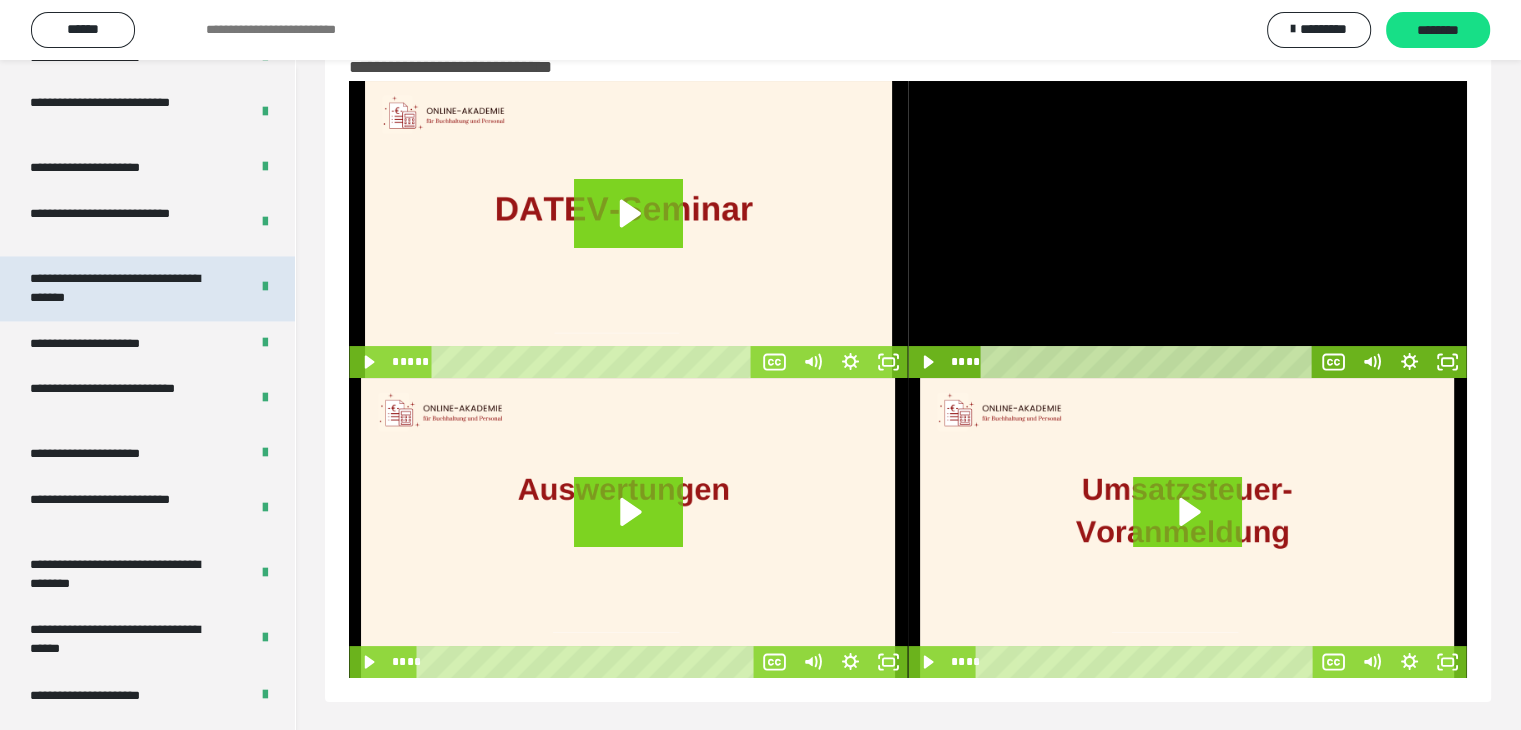 click on "**********" at bounding box center [124, 288] 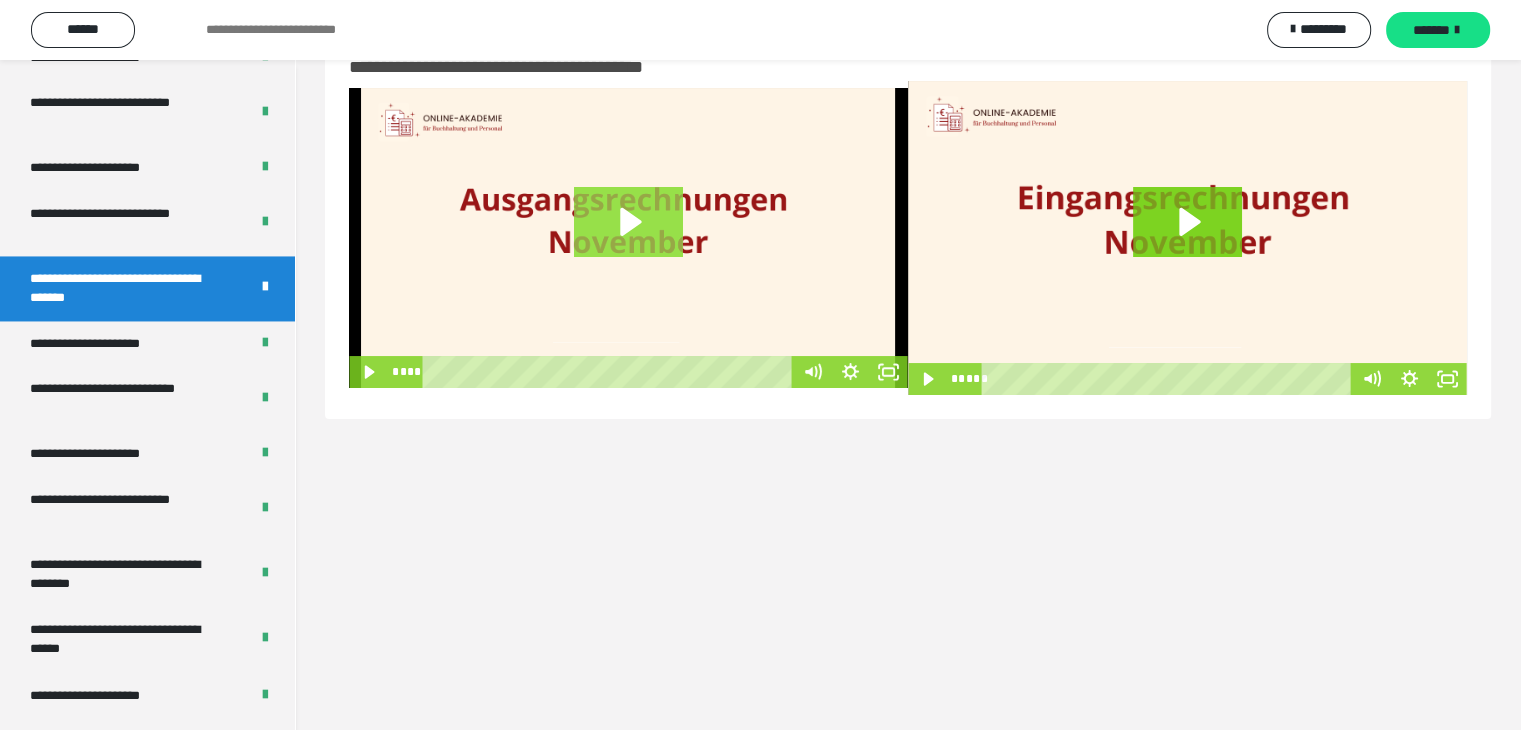 click 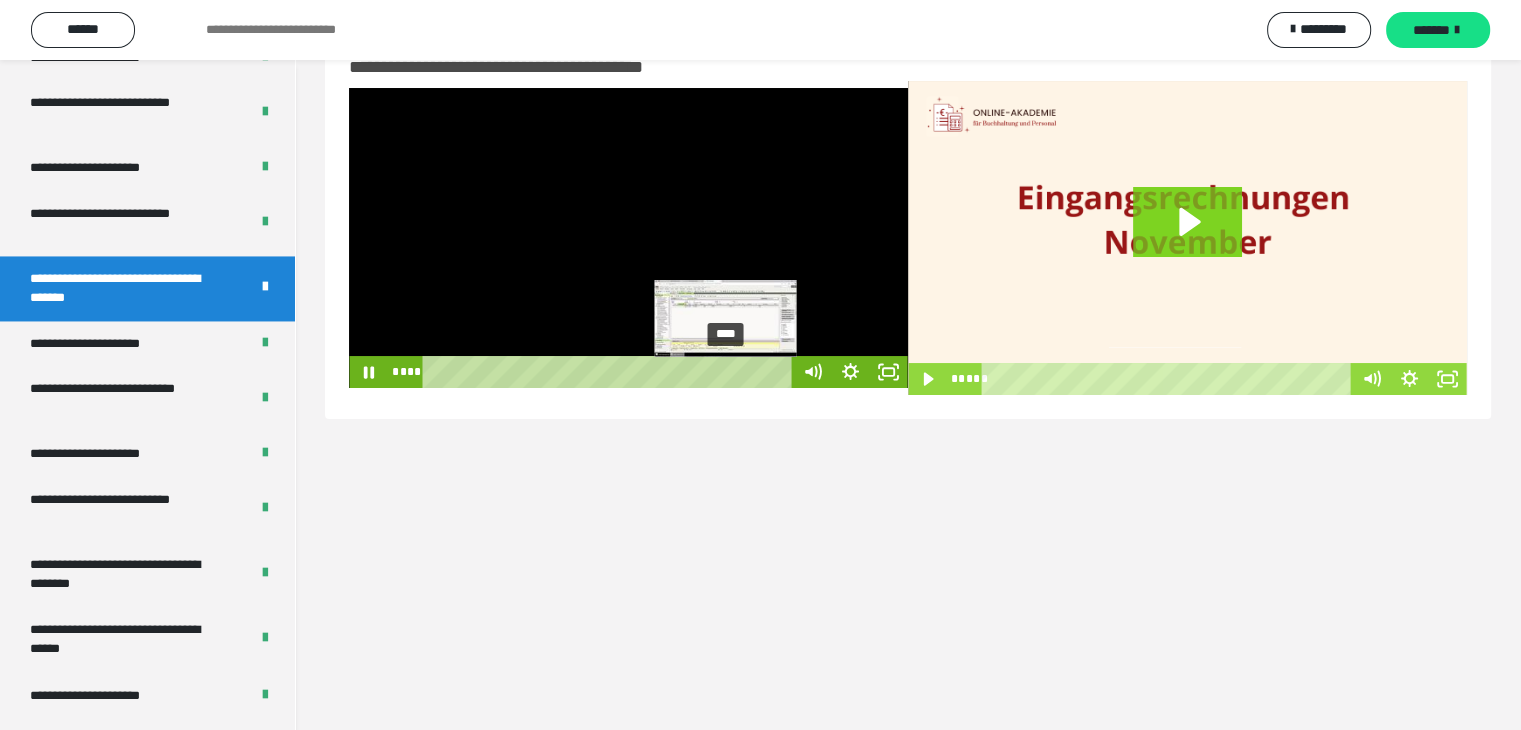 click on "****" at bounding box center (610, 372) 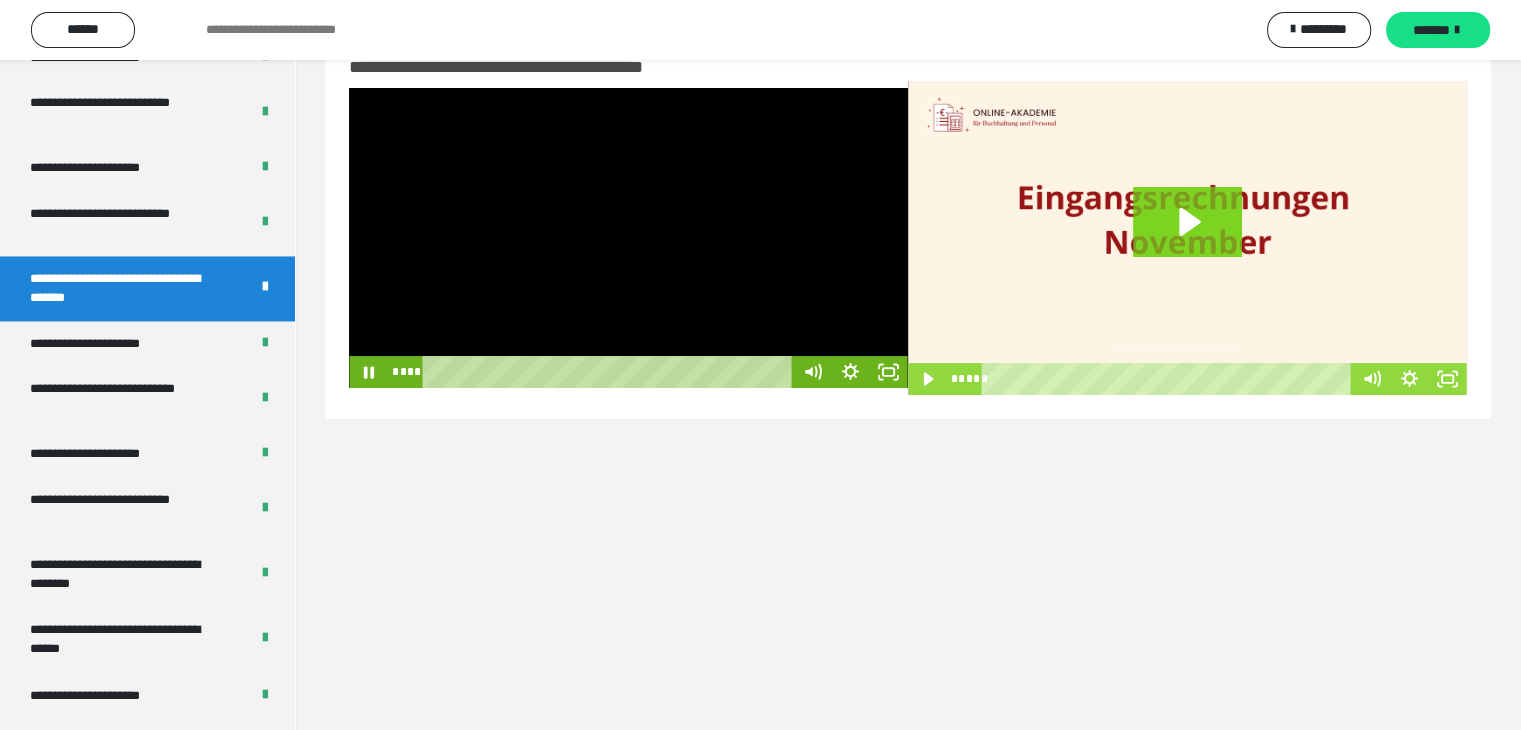 click at bounding box center [628, 238] 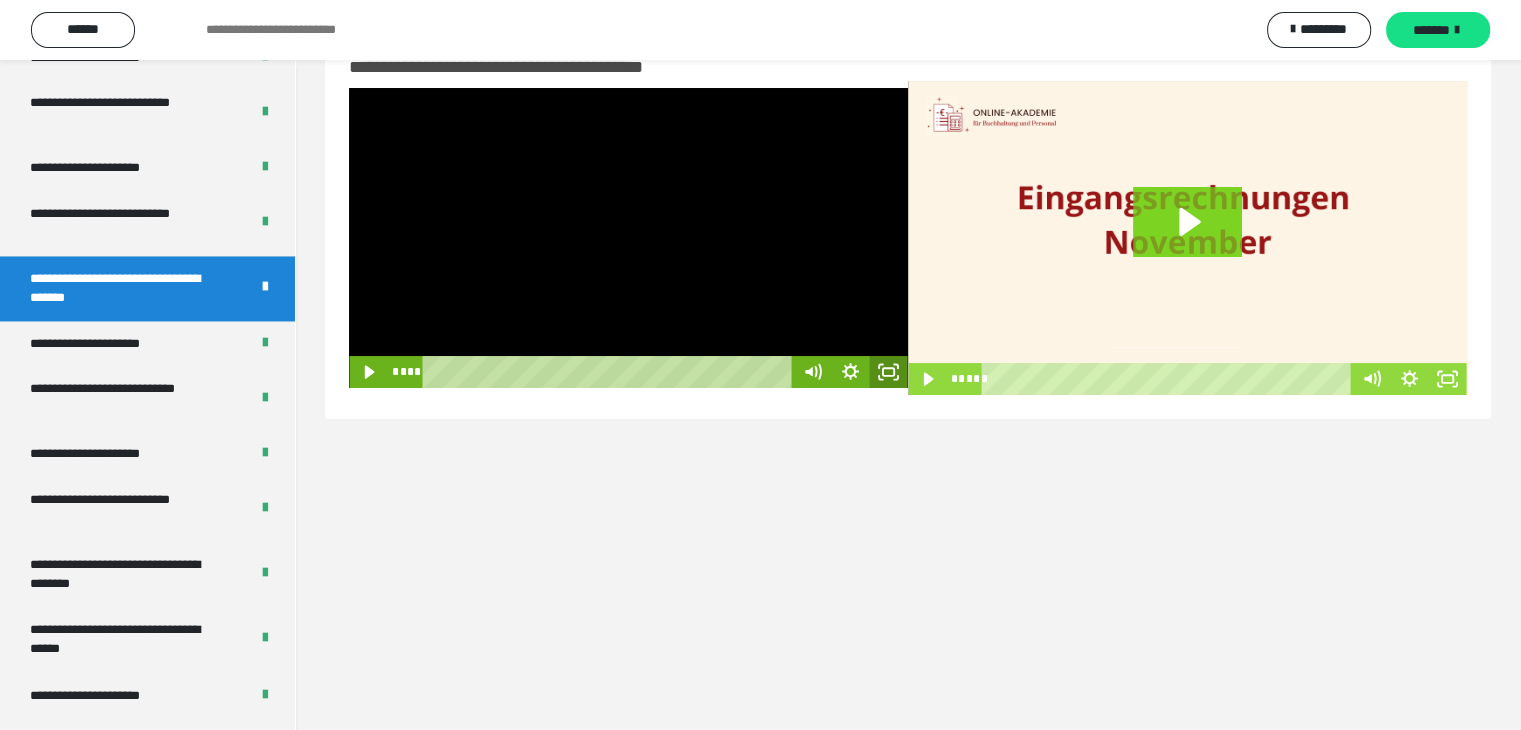 click 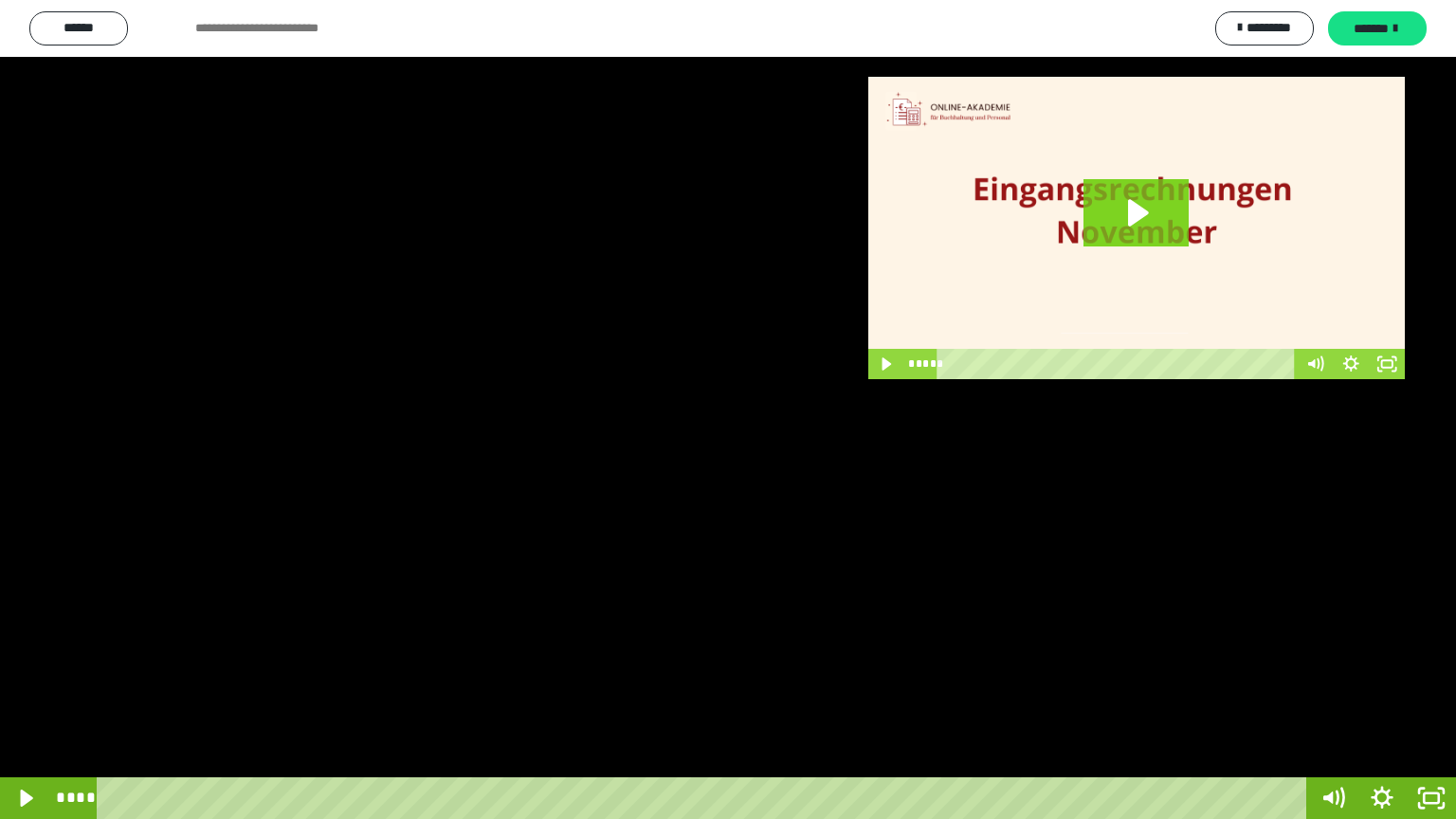 click at bounding box center (728, 410) 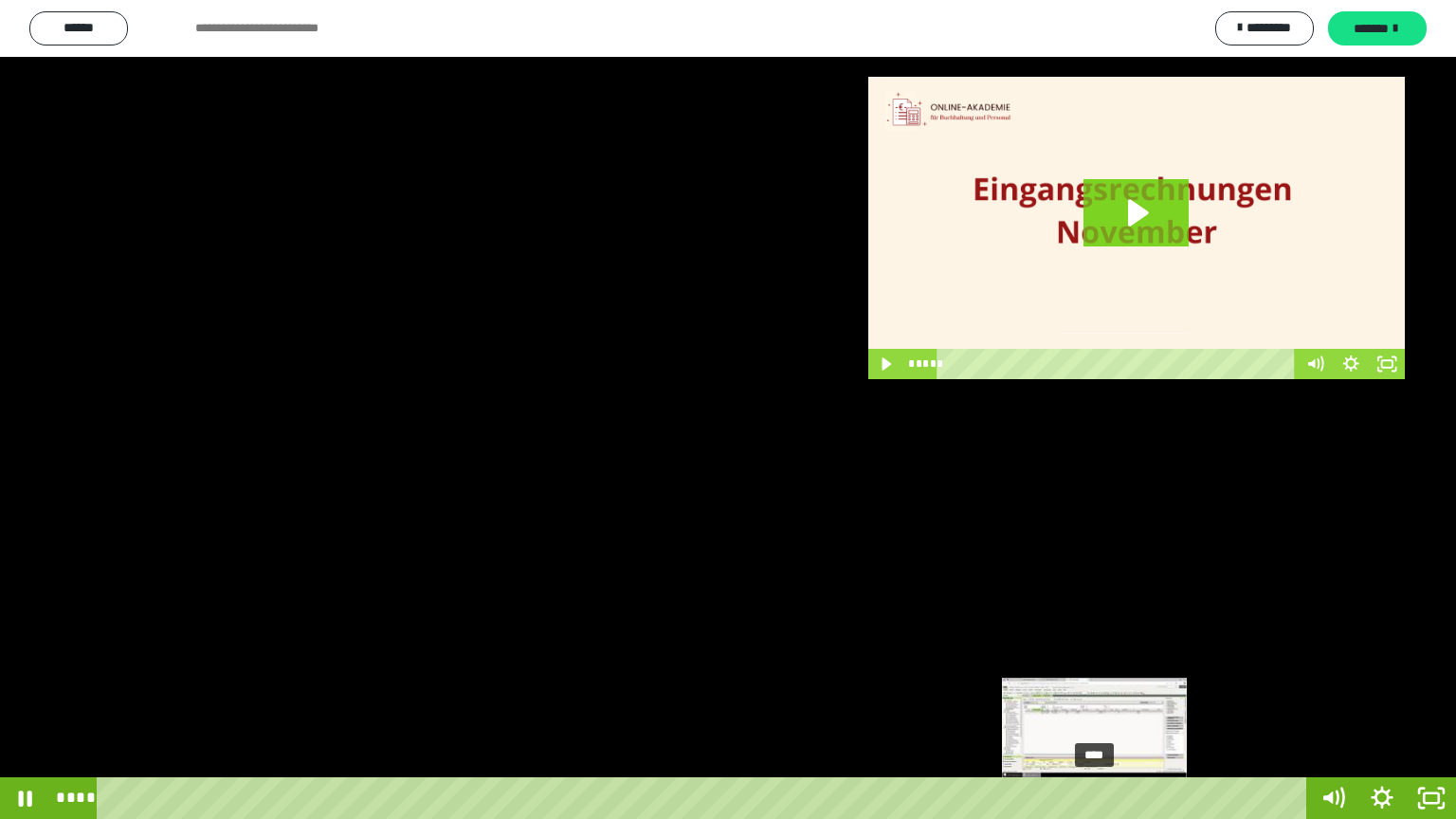 click on "****" at bounding box center [705, 798] 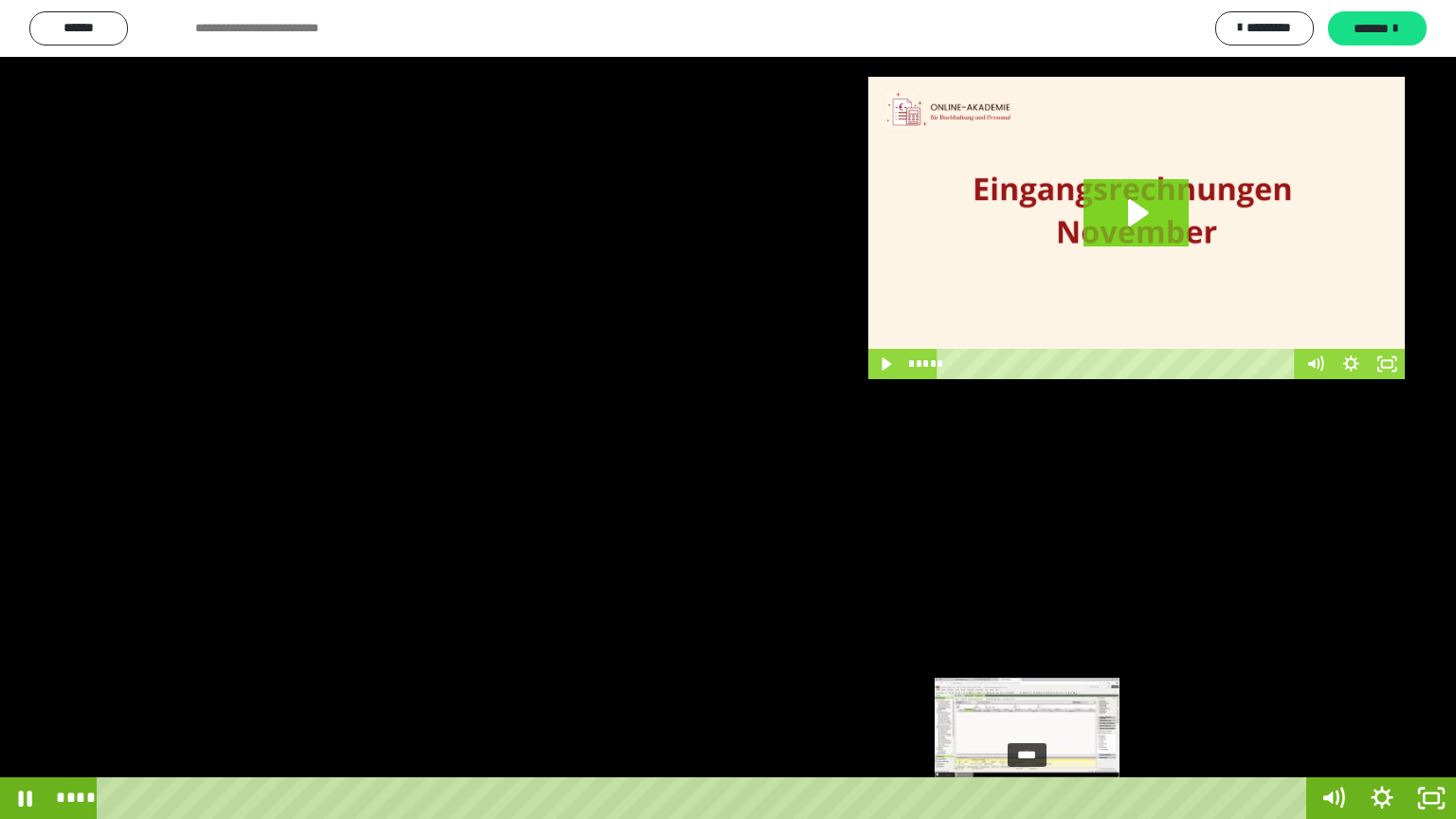click on "****" at bounding box center [705, 798] 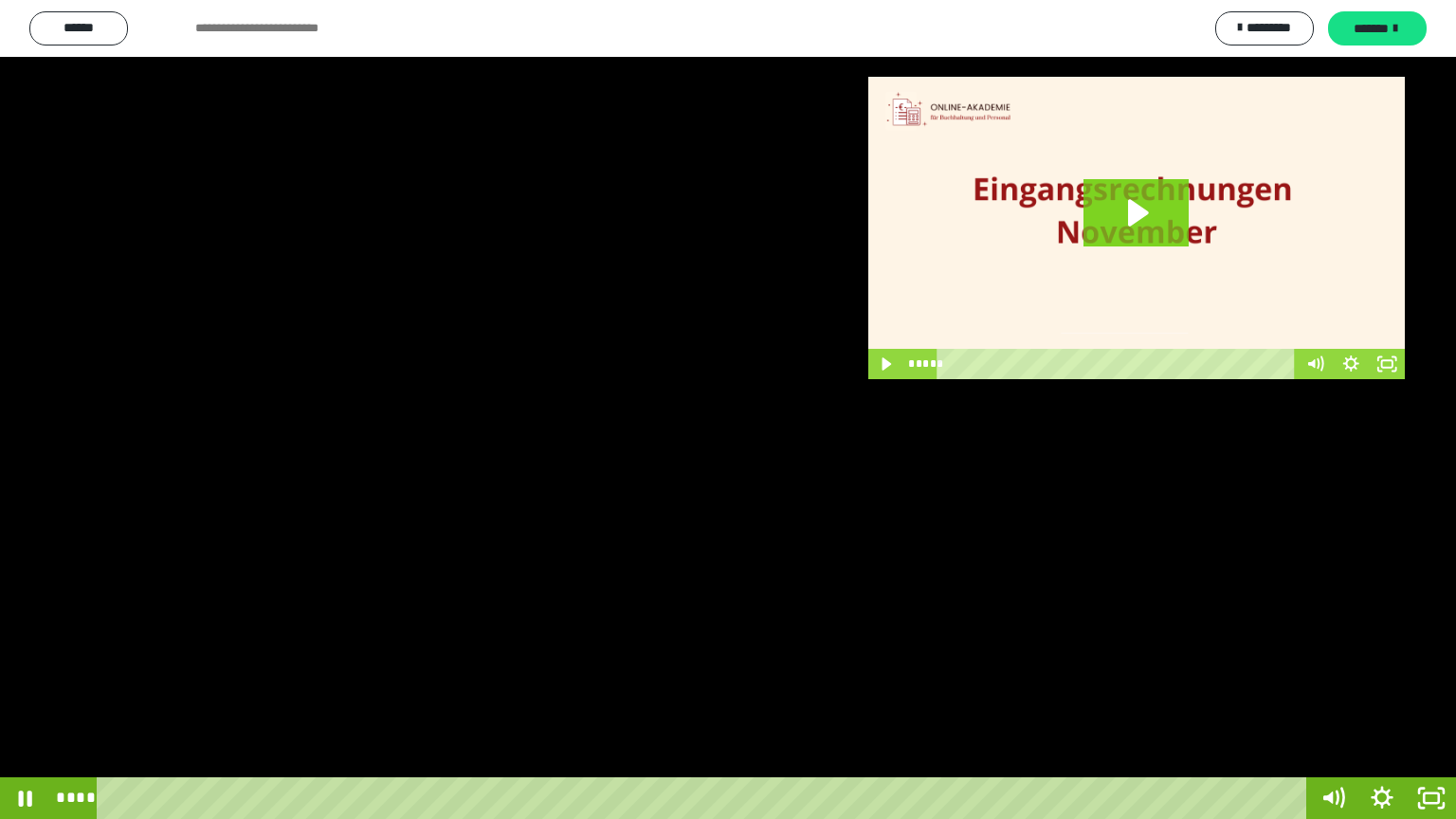click at bounding box center [728, 410] 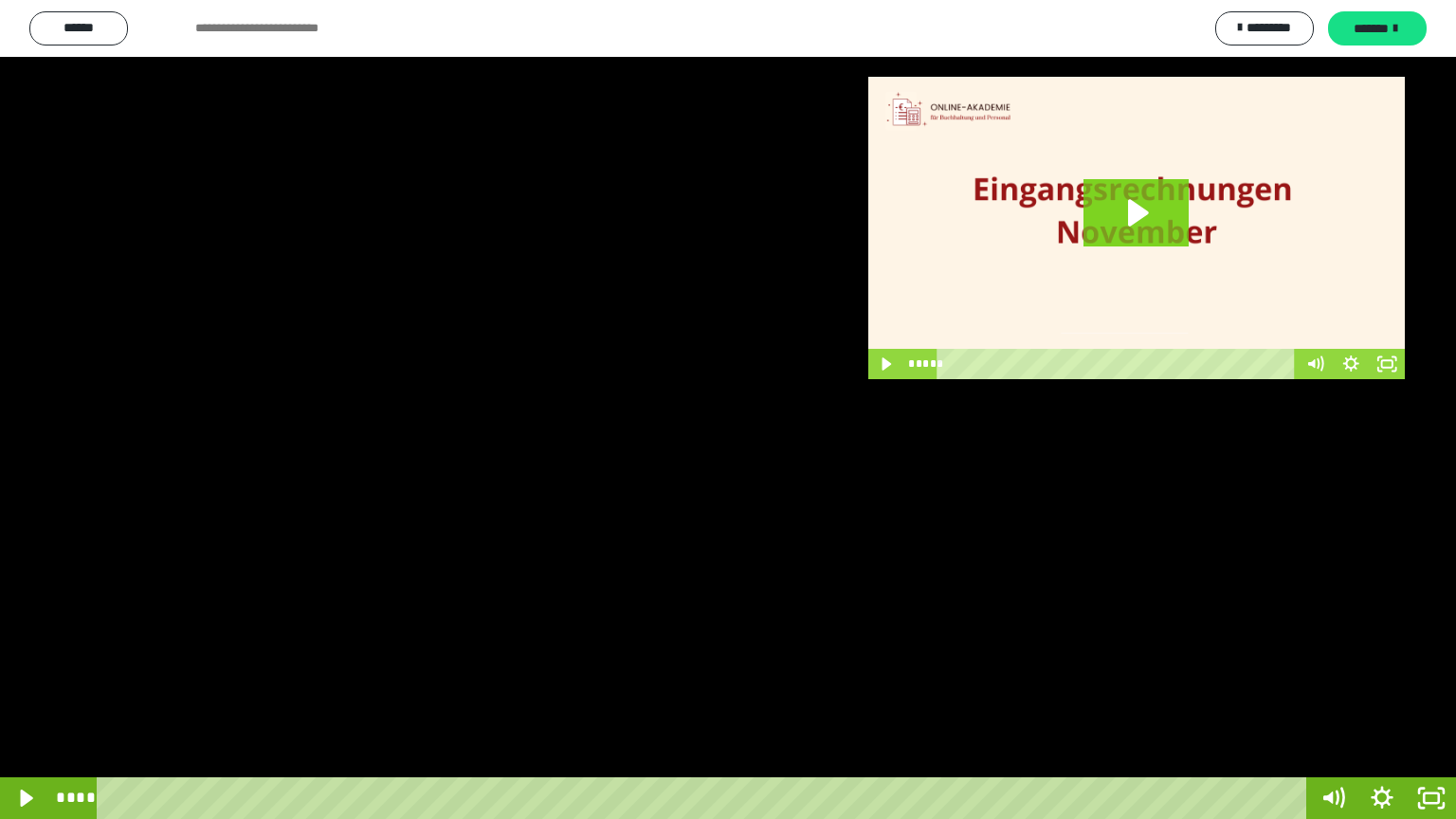 type 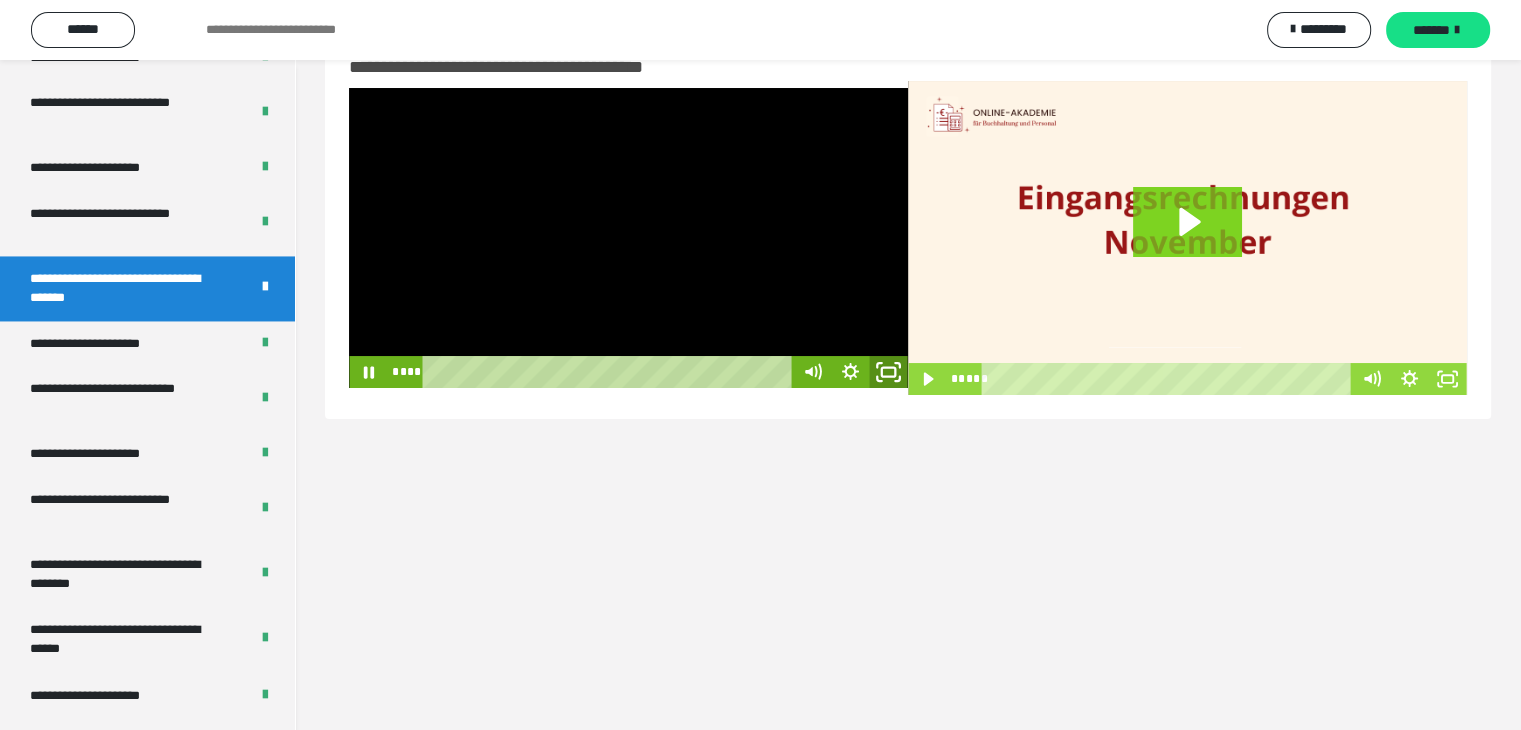 click 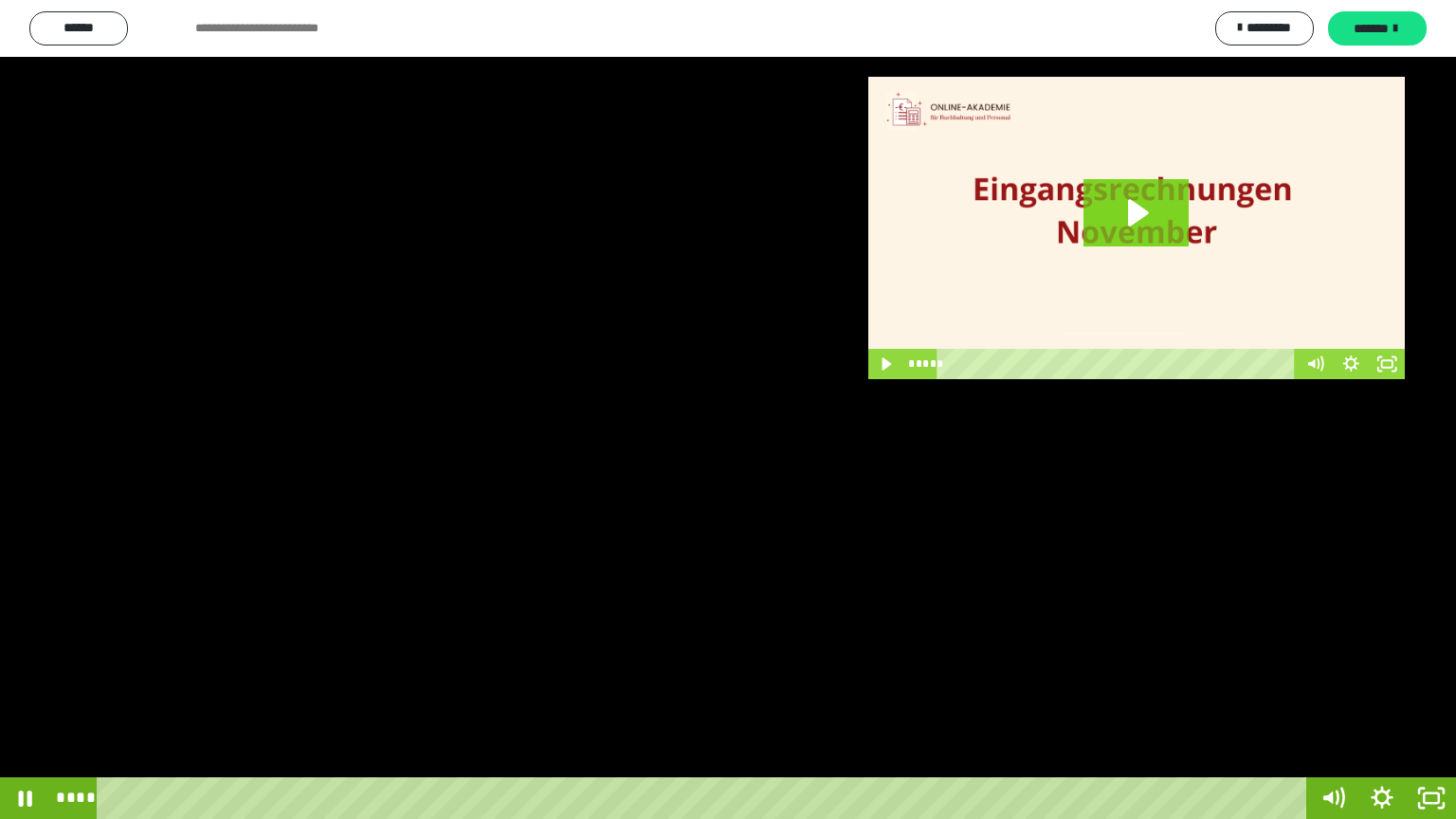 click at bounding box center (728, 410) 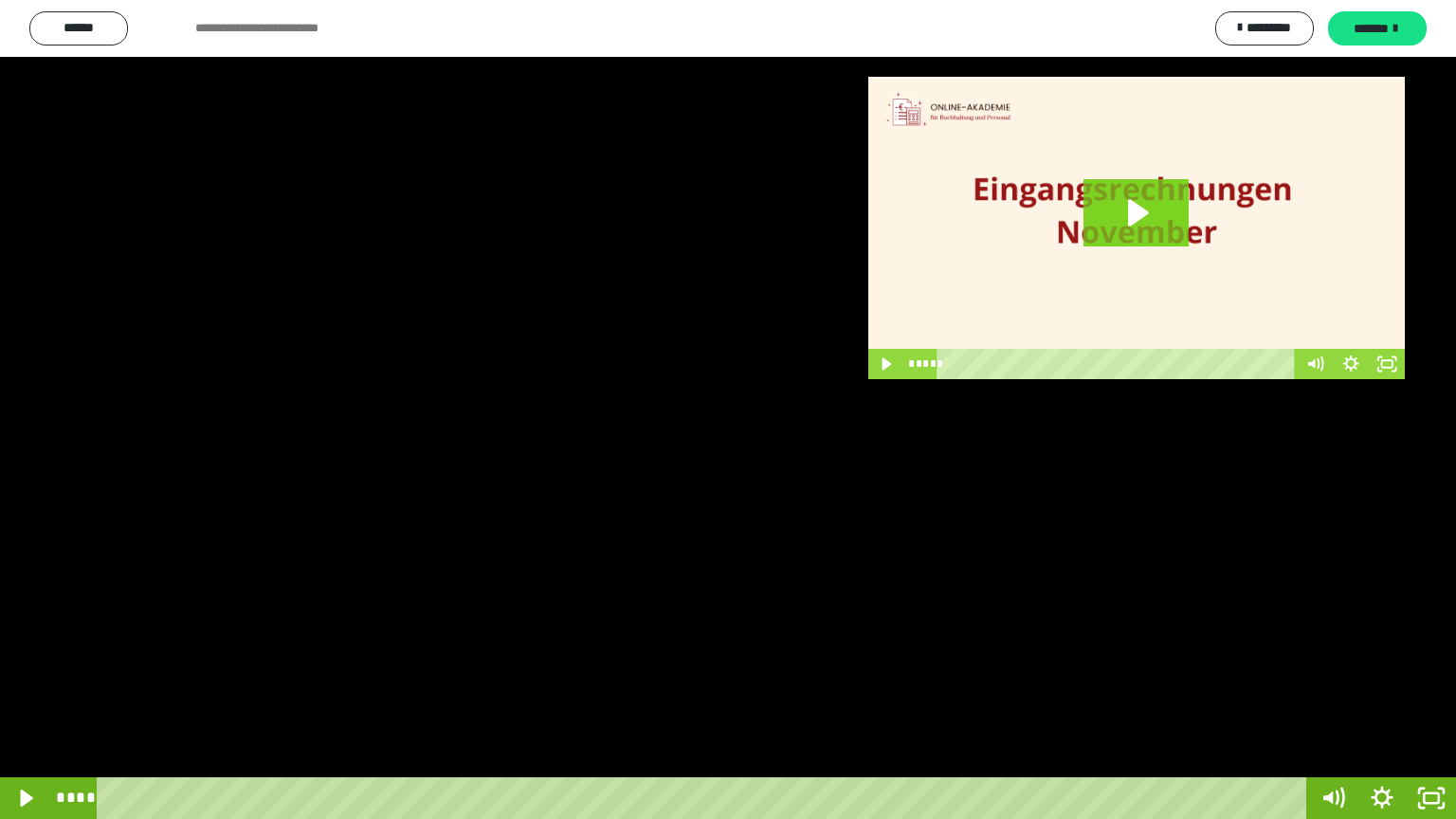 click at bounding box center (728, 410) 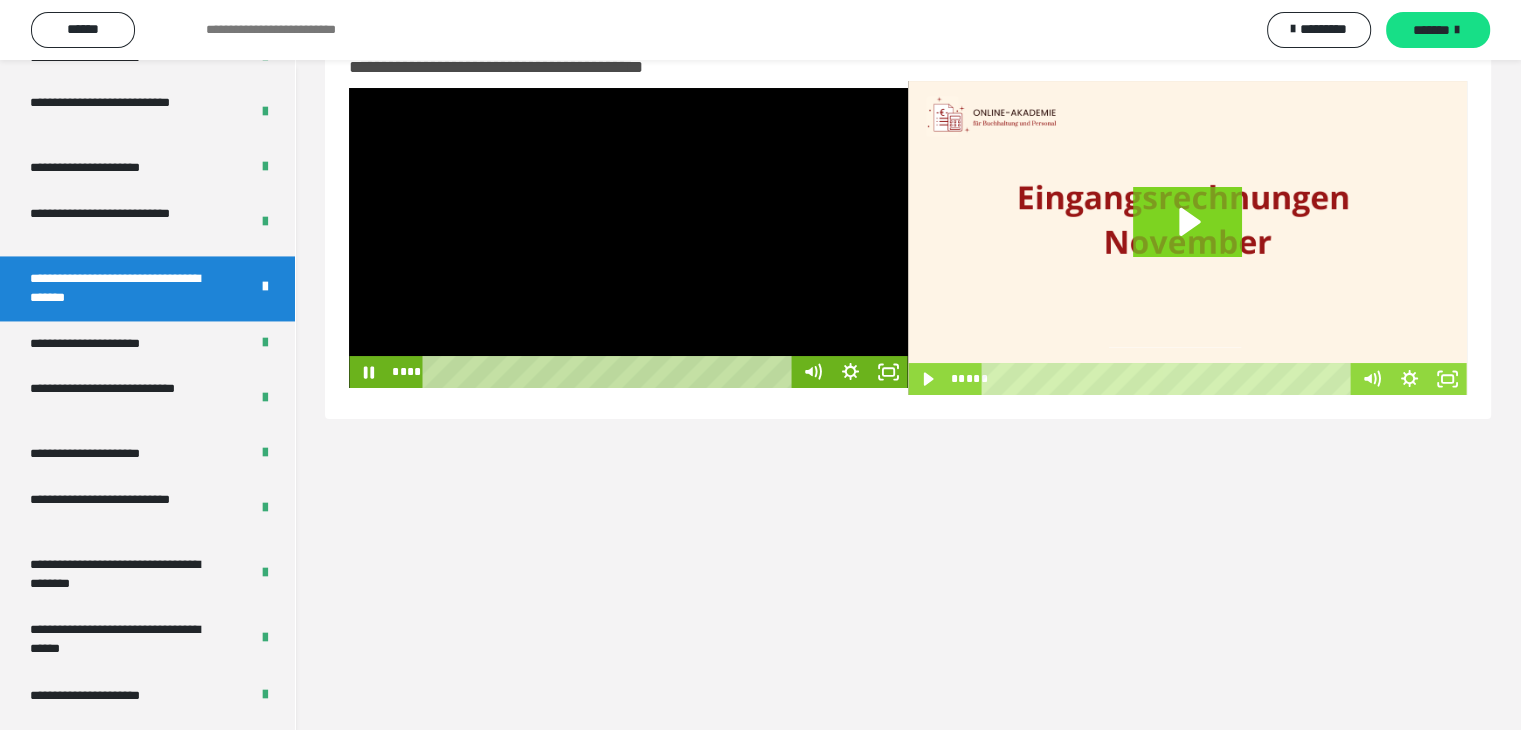 drag, startPoint x: 729, startPoint y: 246, endPoint x: 798, endPoint y: 136, distance: 129.84991 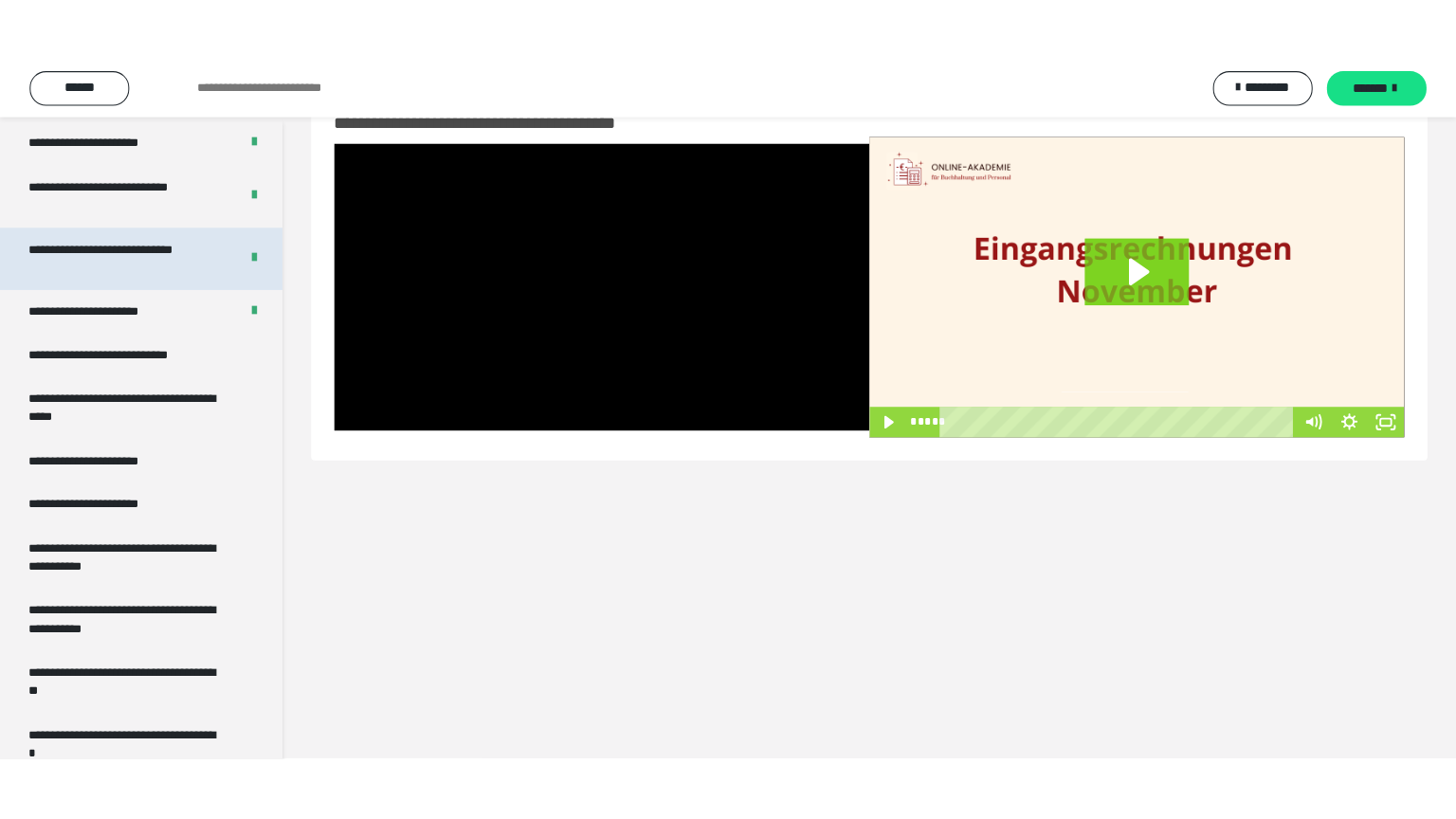 scroll, scrollTop: 3733, scrollLeft: 0, axis: vertical 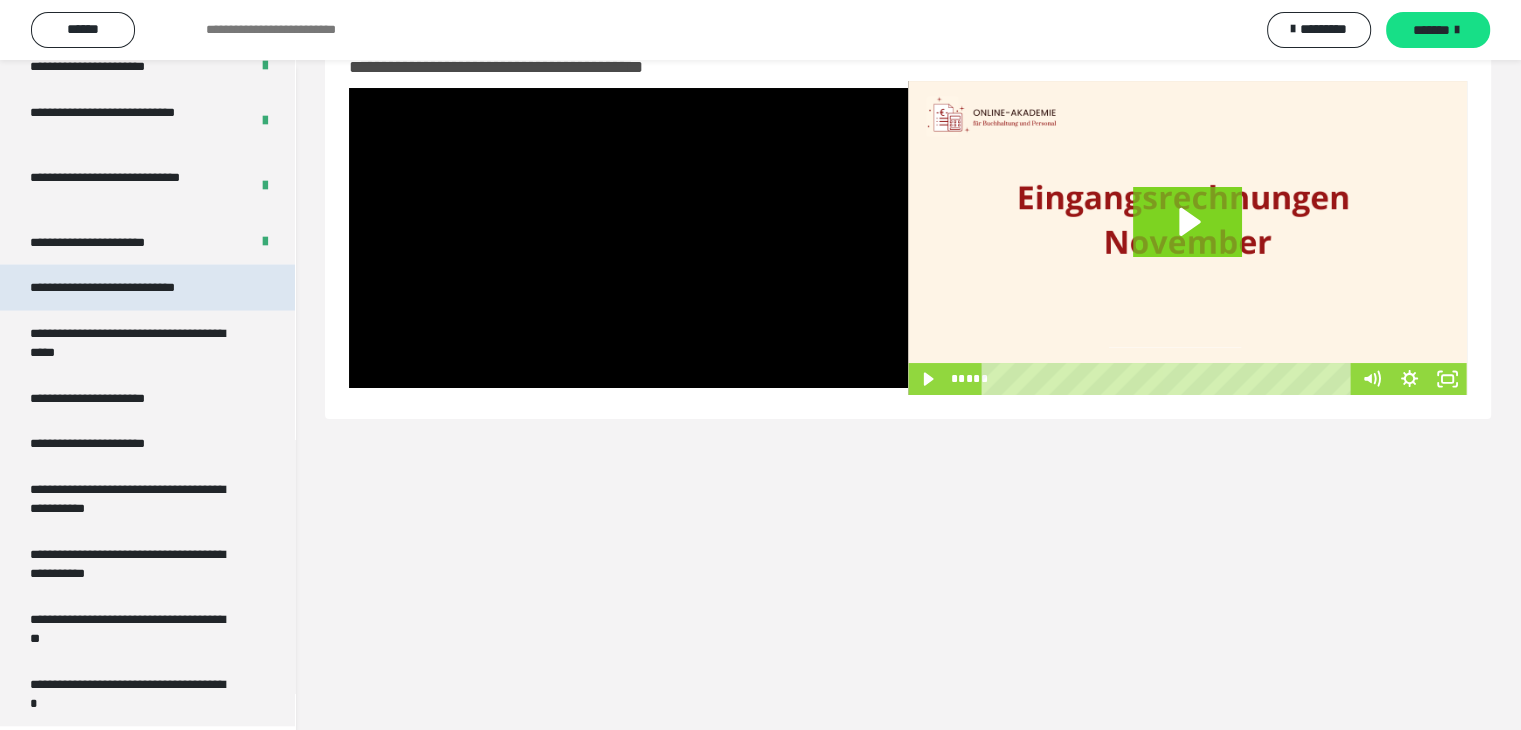 click on "**********" at bounding box center [129, 288] 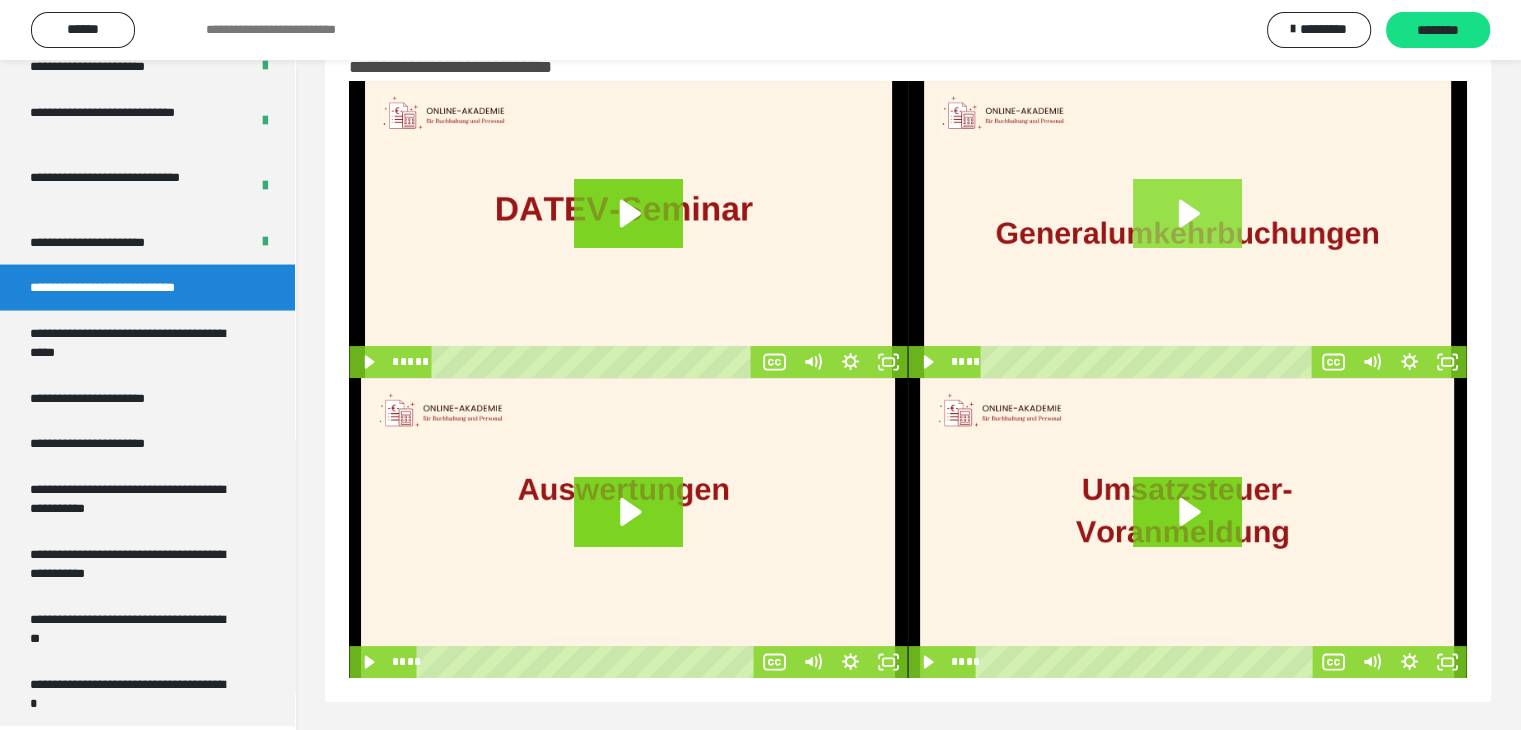 click 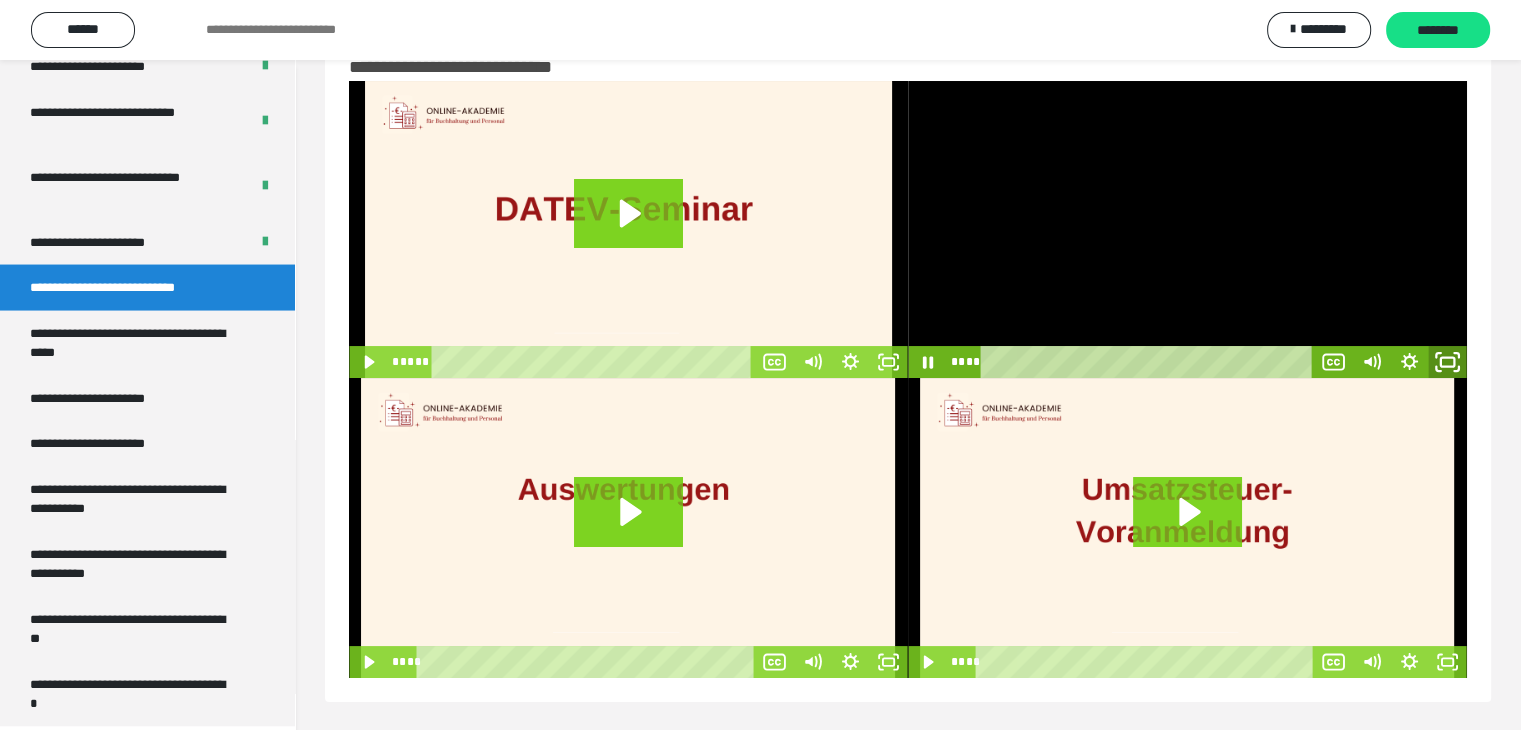 drag, startPoint x: 1441, startPoint y: 361, endPoint x: 1220, endPoint y: 511, distance: 267.09735 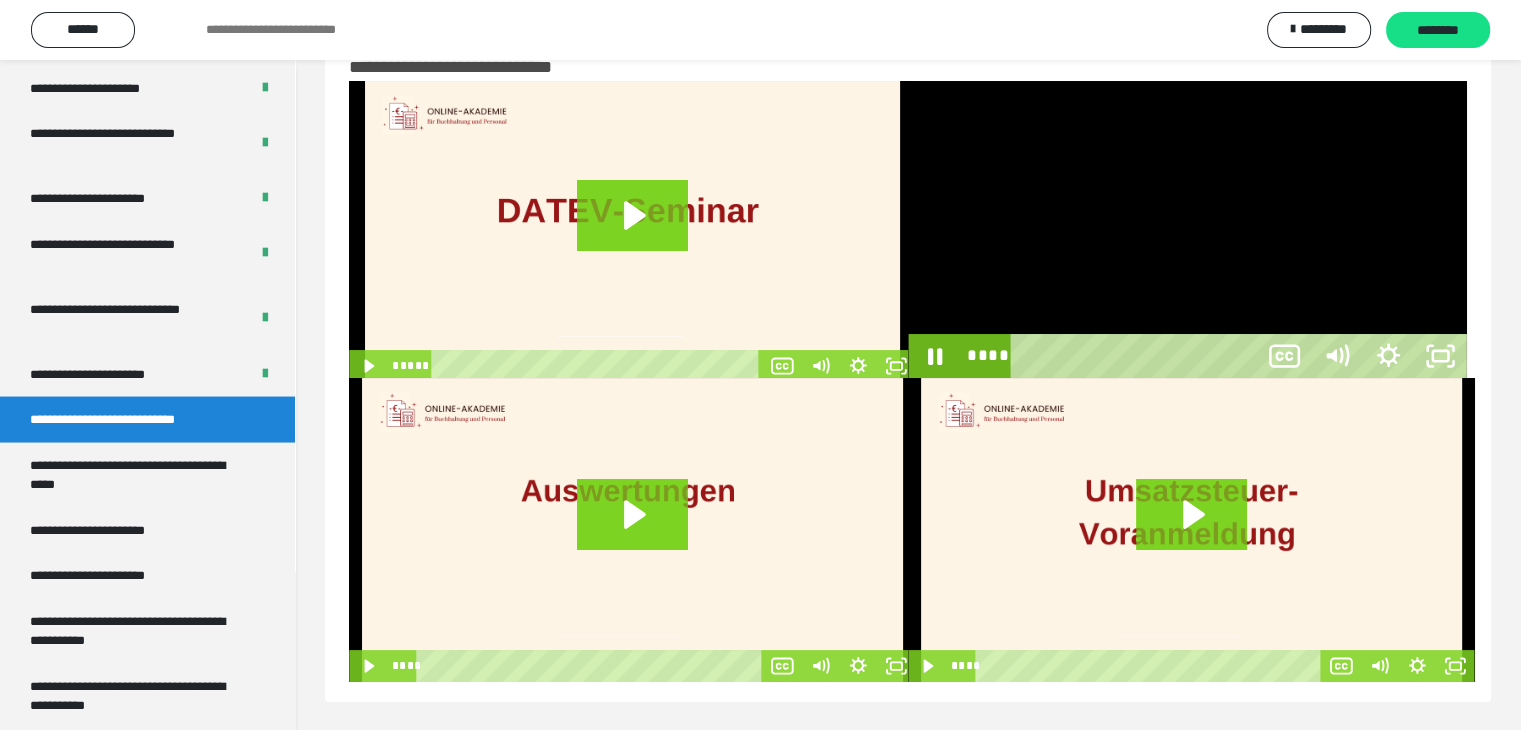 scroll, scrollTop: 3804, scrollLeft: 0, axis: vertical 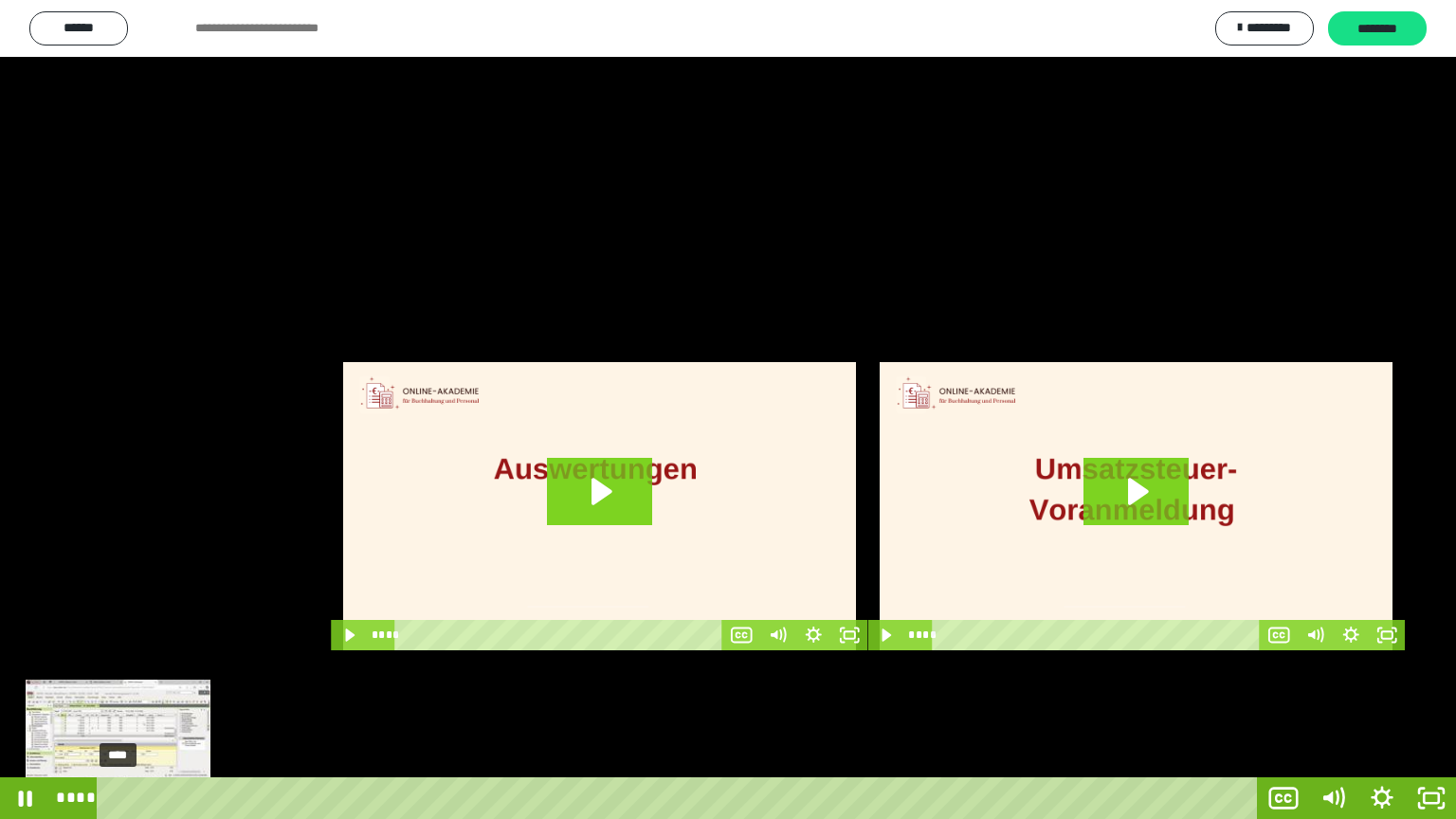 click on "****" at bounding box center (681, 798) 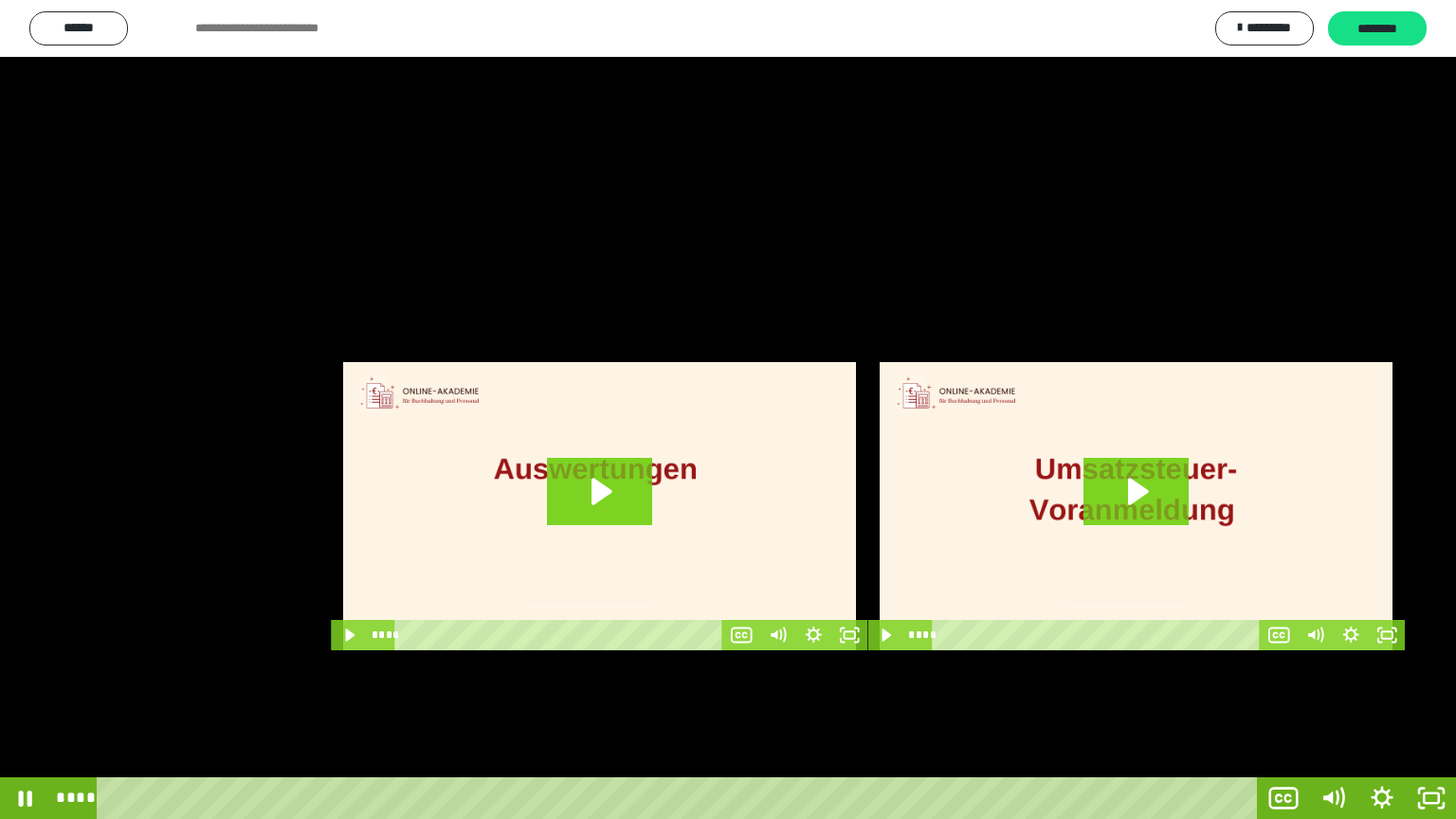 click at bounding box center (728, 410) 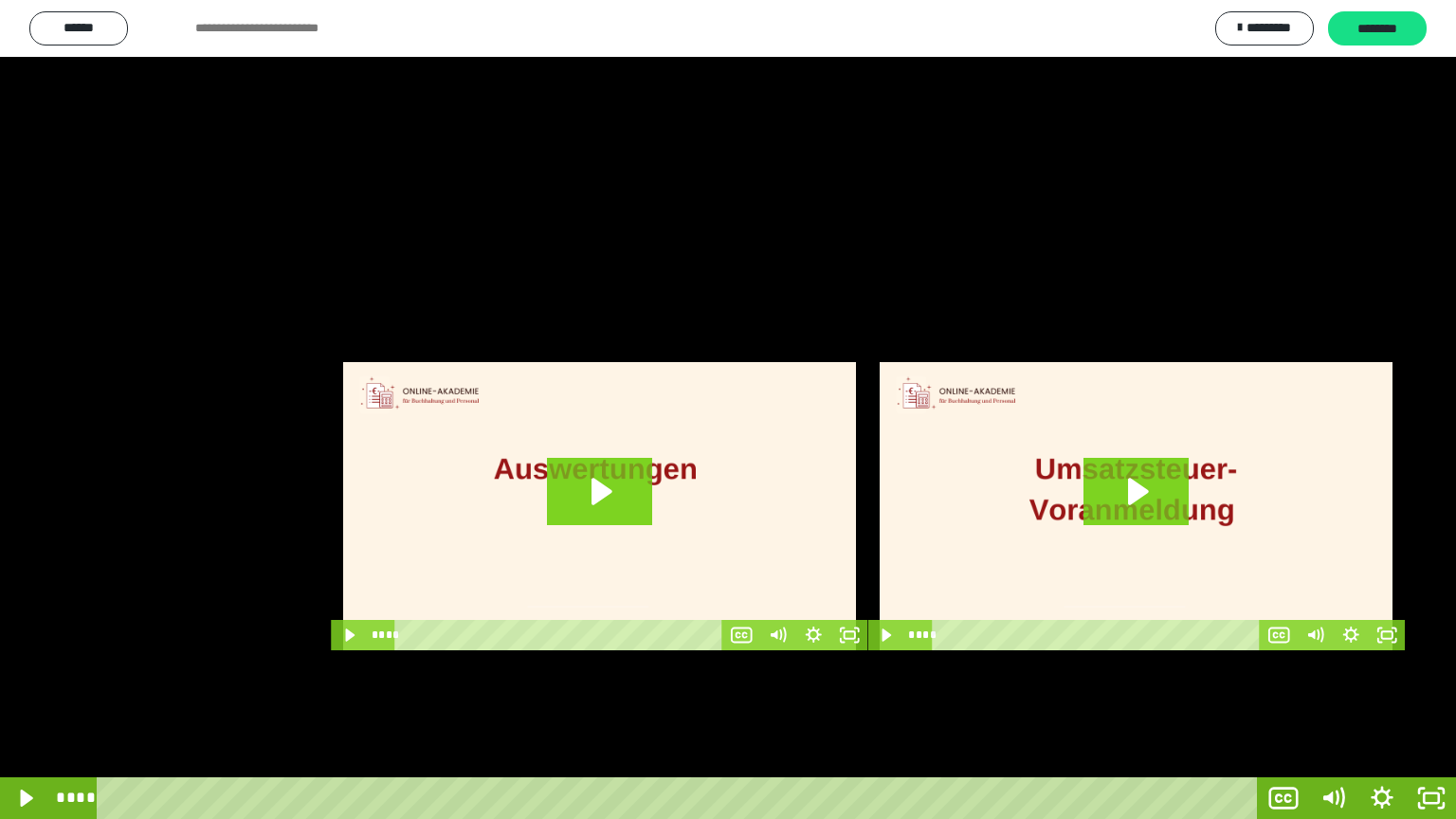 click at bounding box center (728, 410) 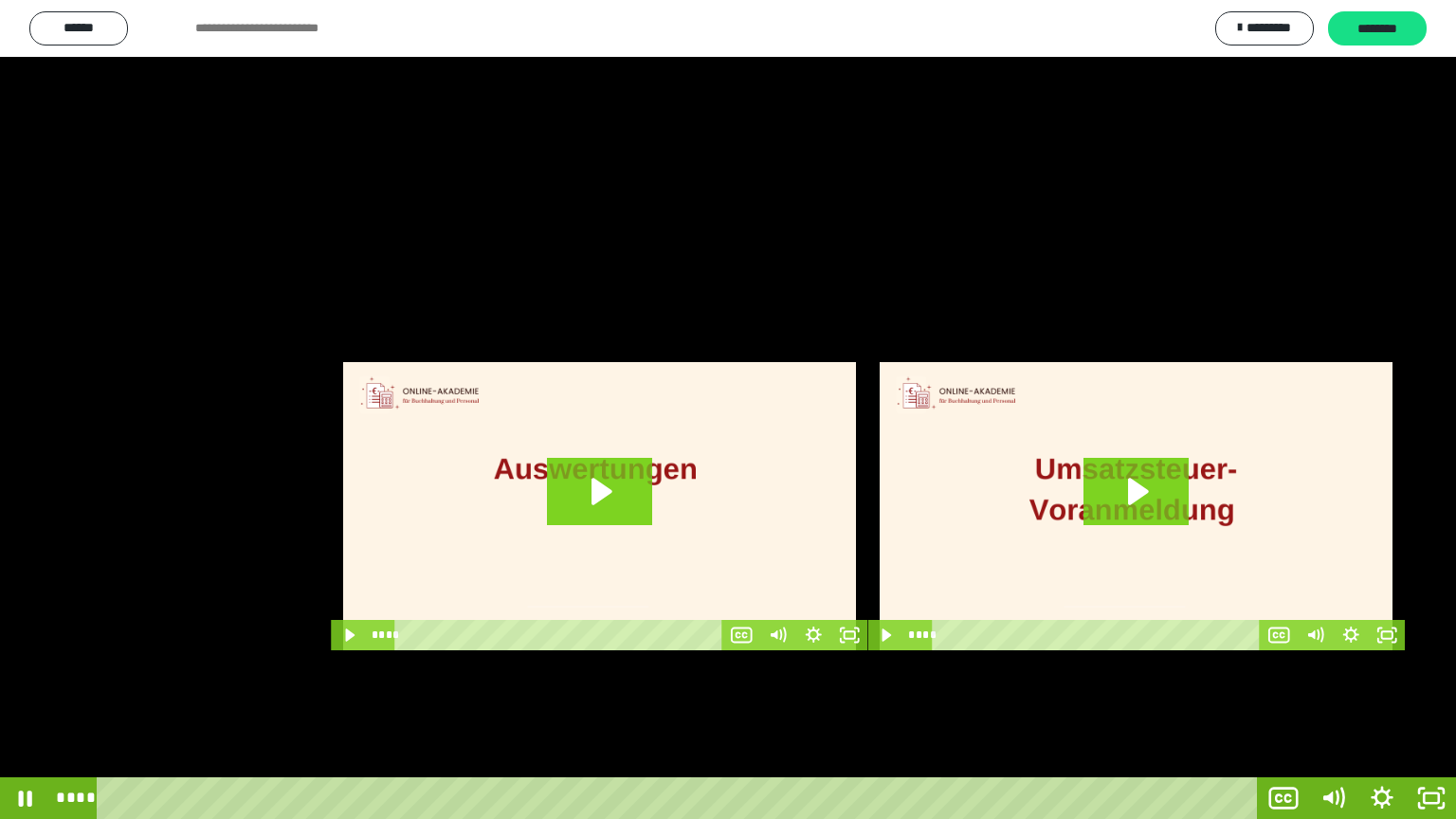 click at bounding box center [728, 410] 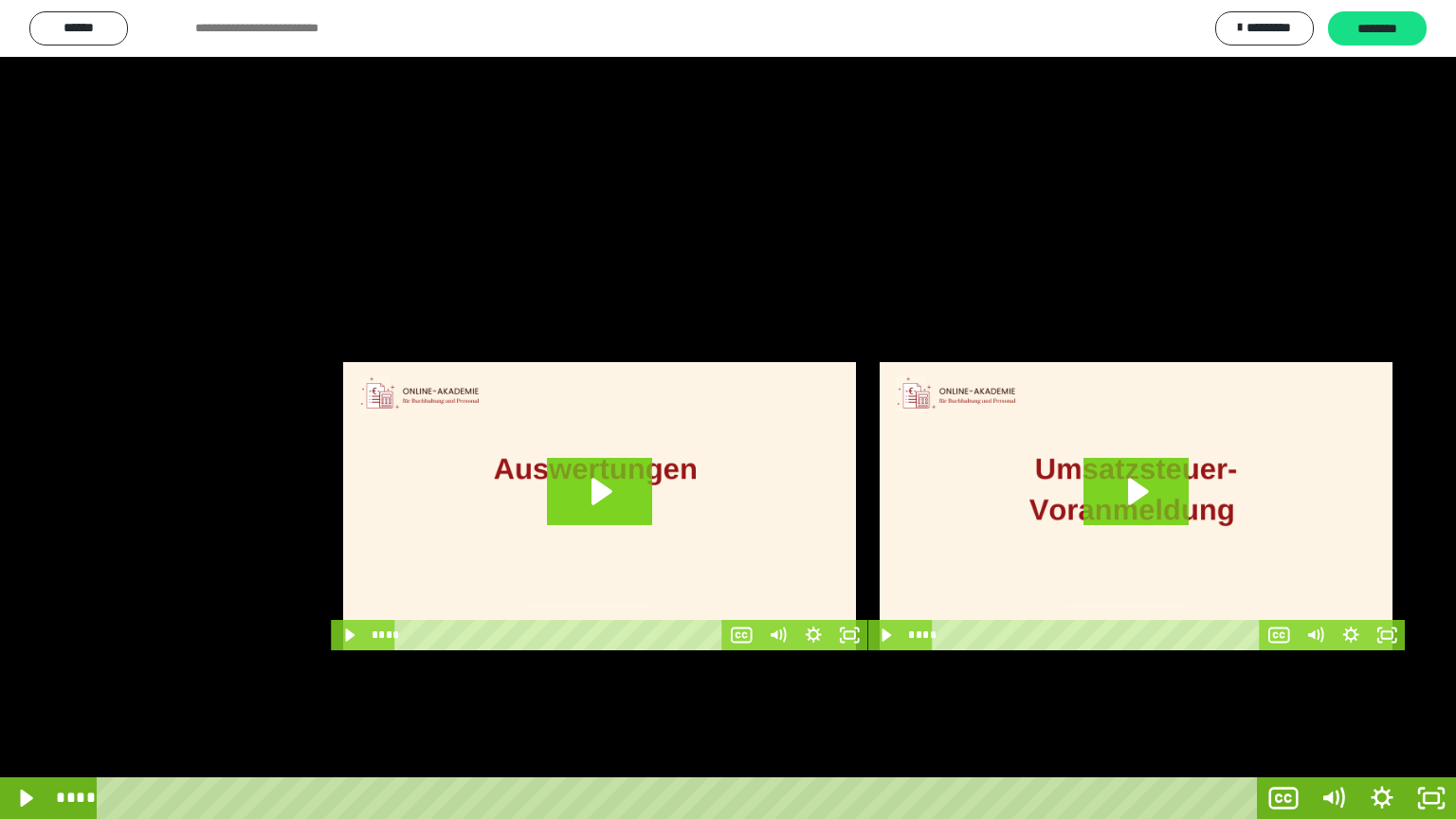 click at bounding box center [728, 410] 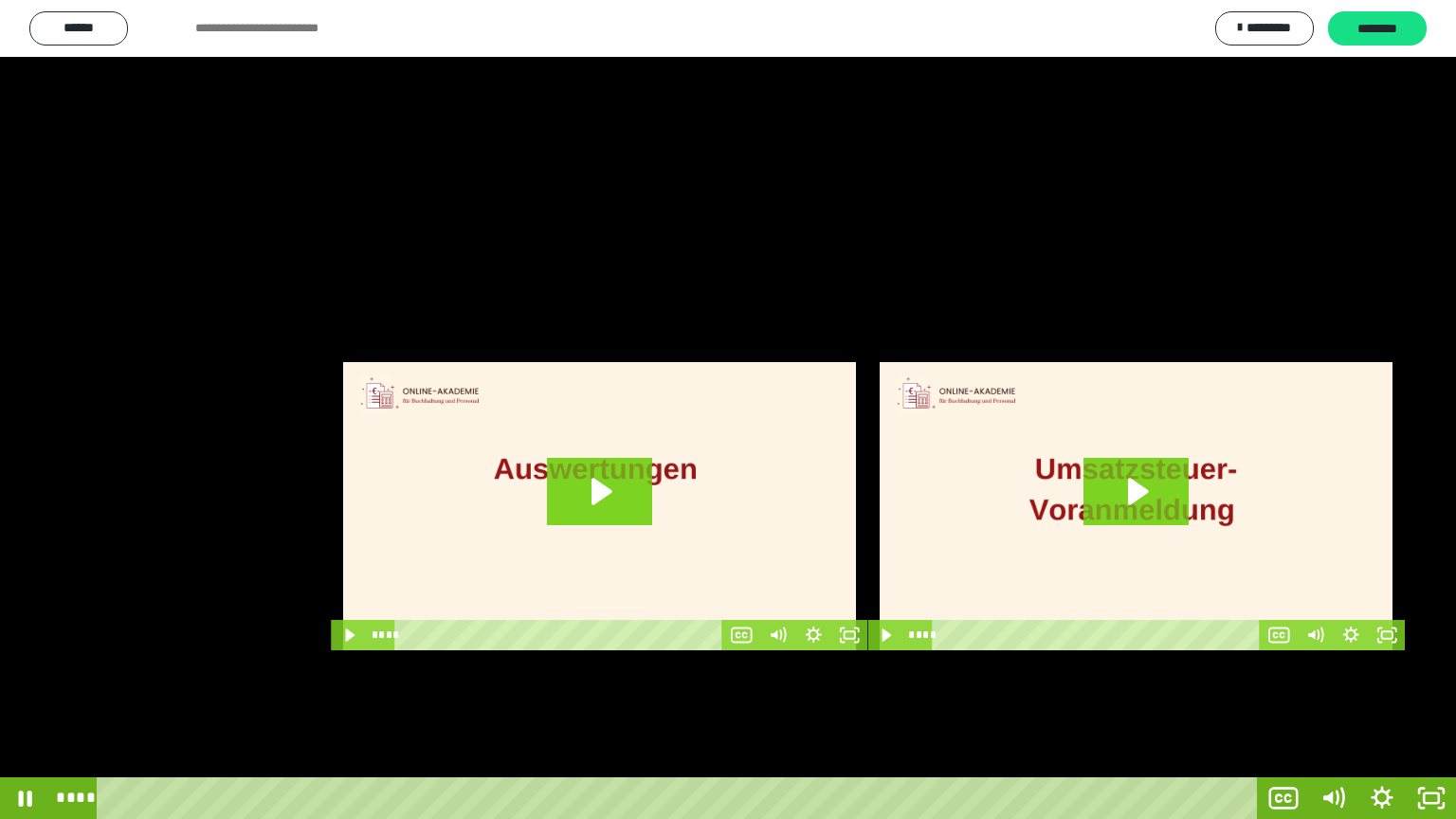 click at bounding box center (728, 410) 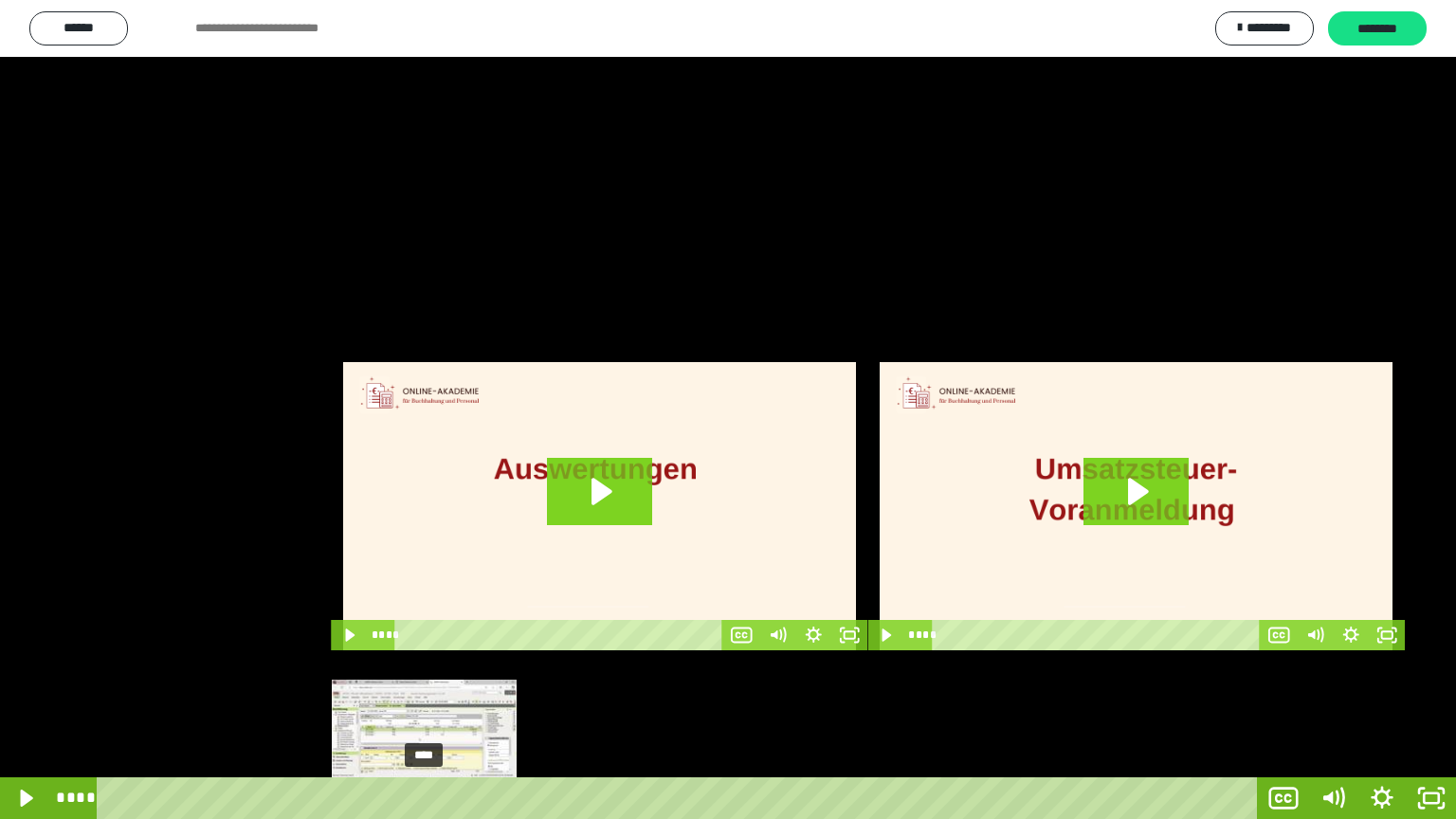 click on "****" at bounding box center (681, 798) 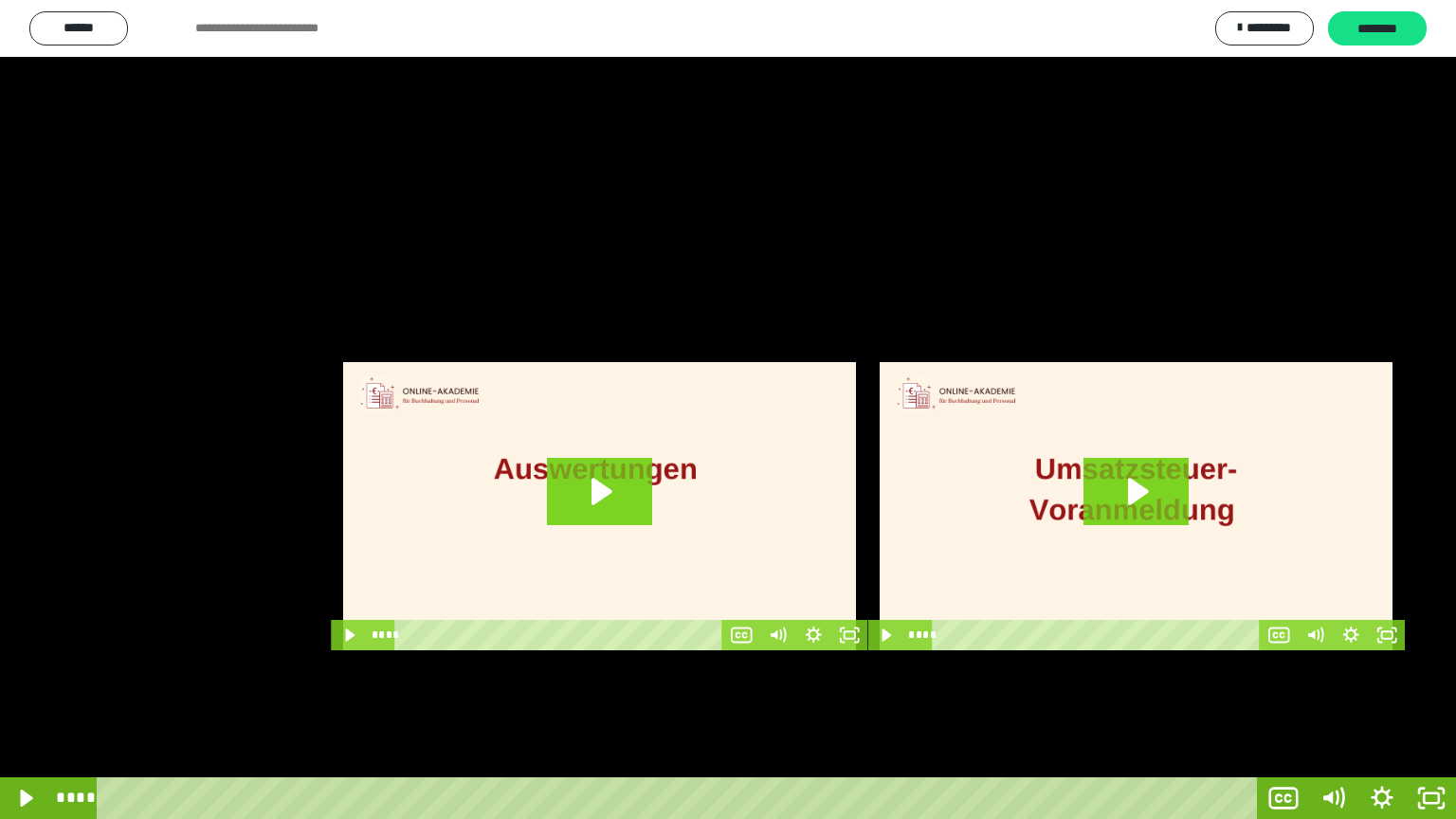 click at bounding box center (728, 410) 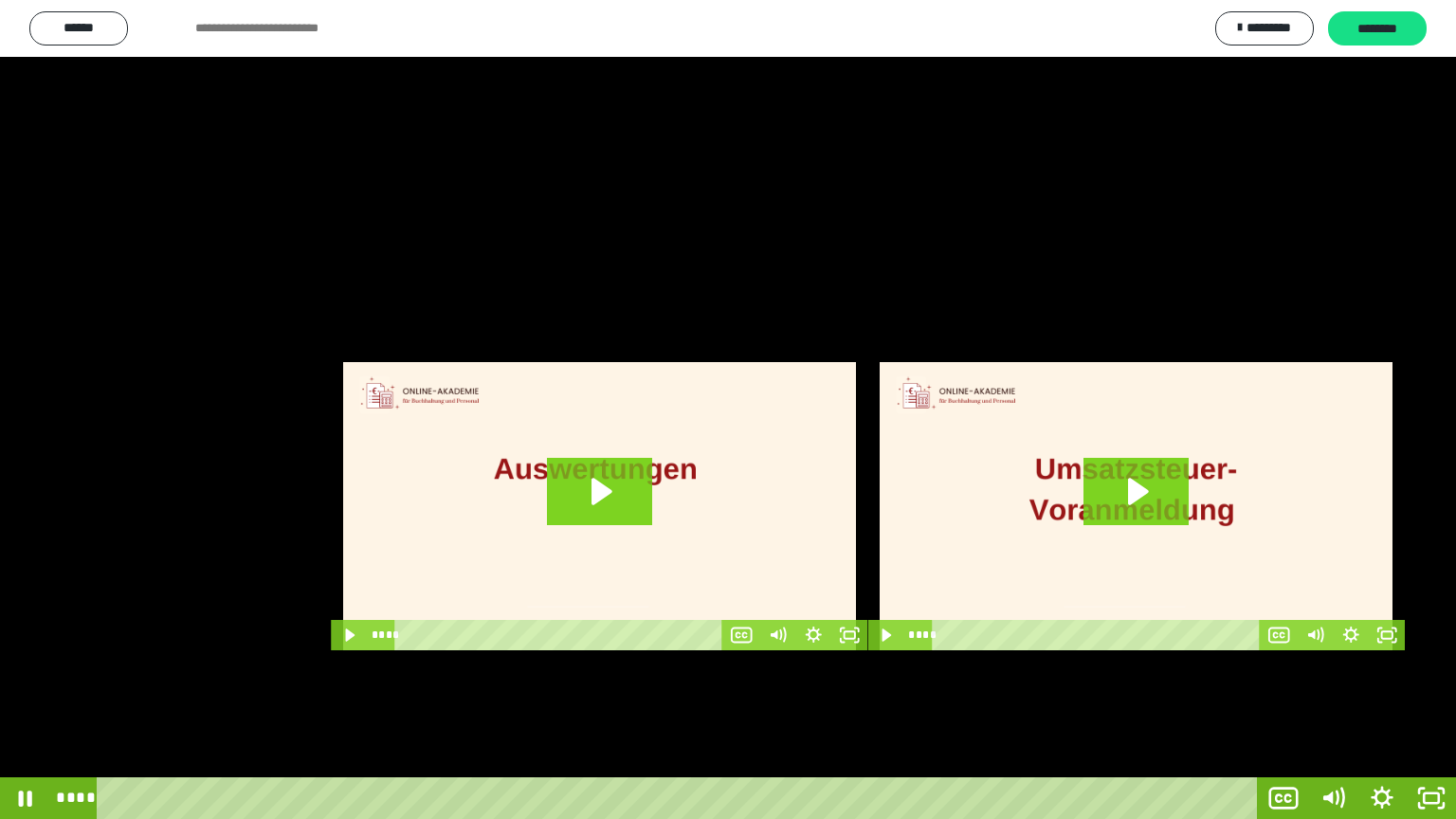 click at bounding box center [728, 410] 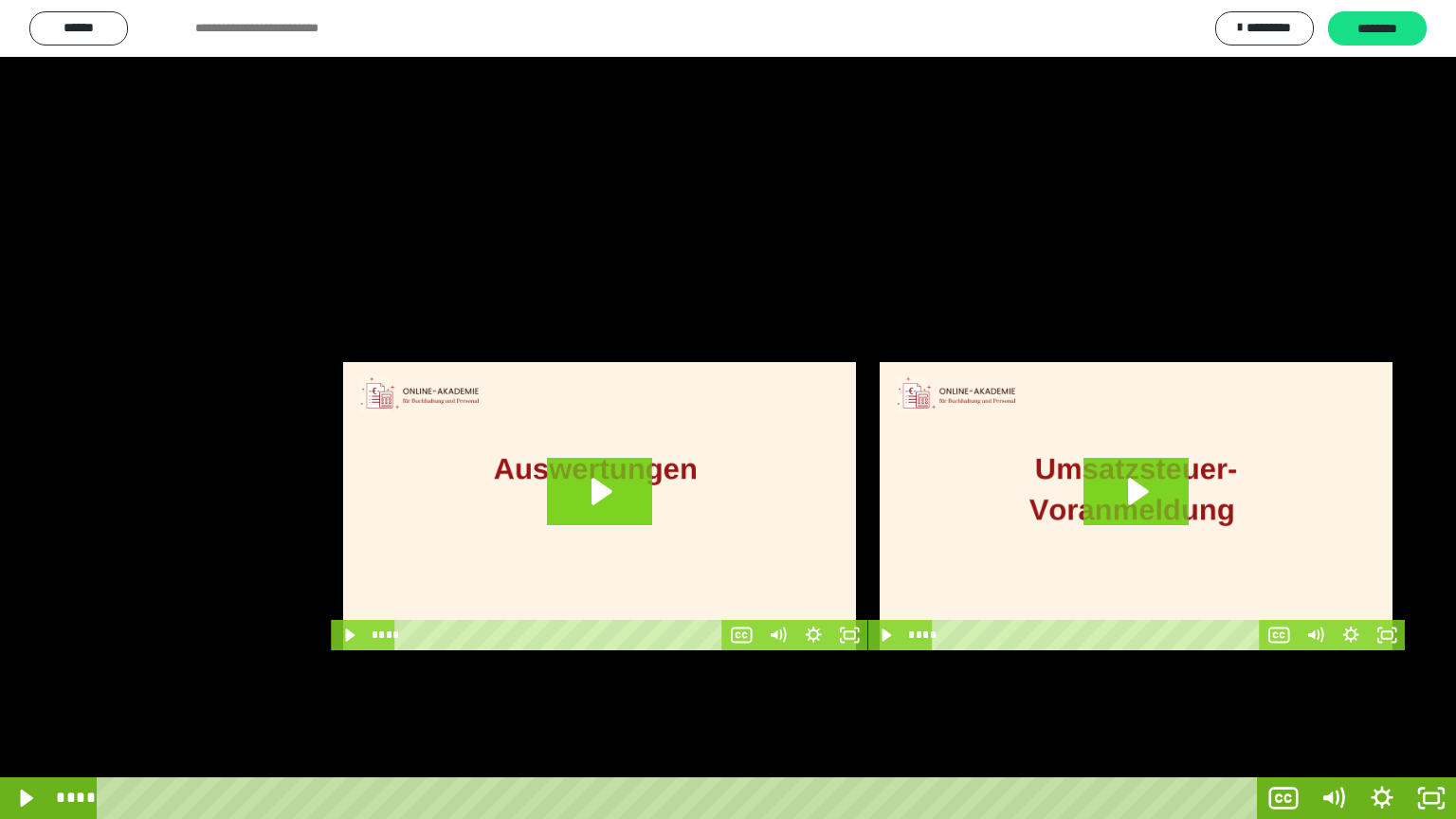 click at bounding box center (728, 410) 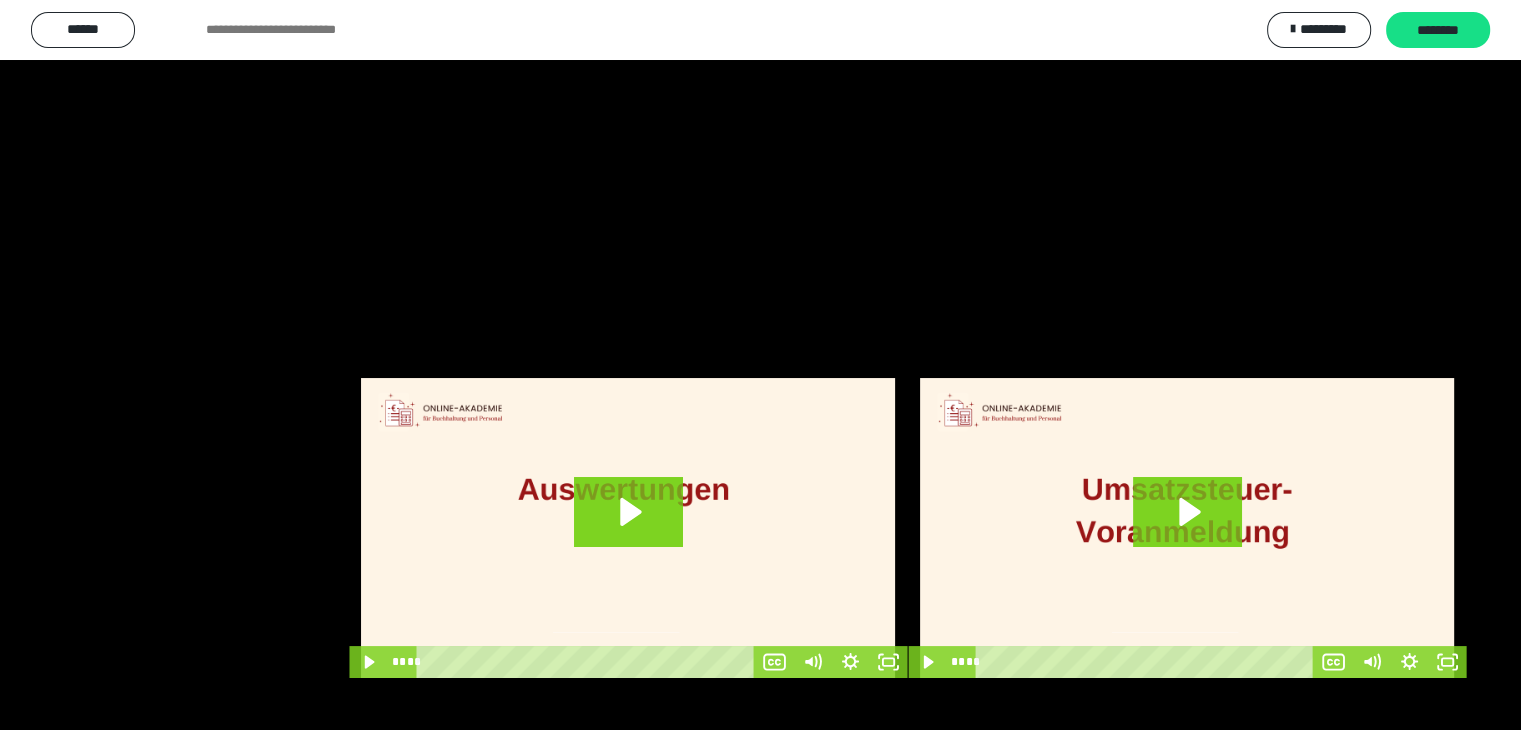 scroll, scrollTop: 3938, scrollLeft: 0, axis: vertical 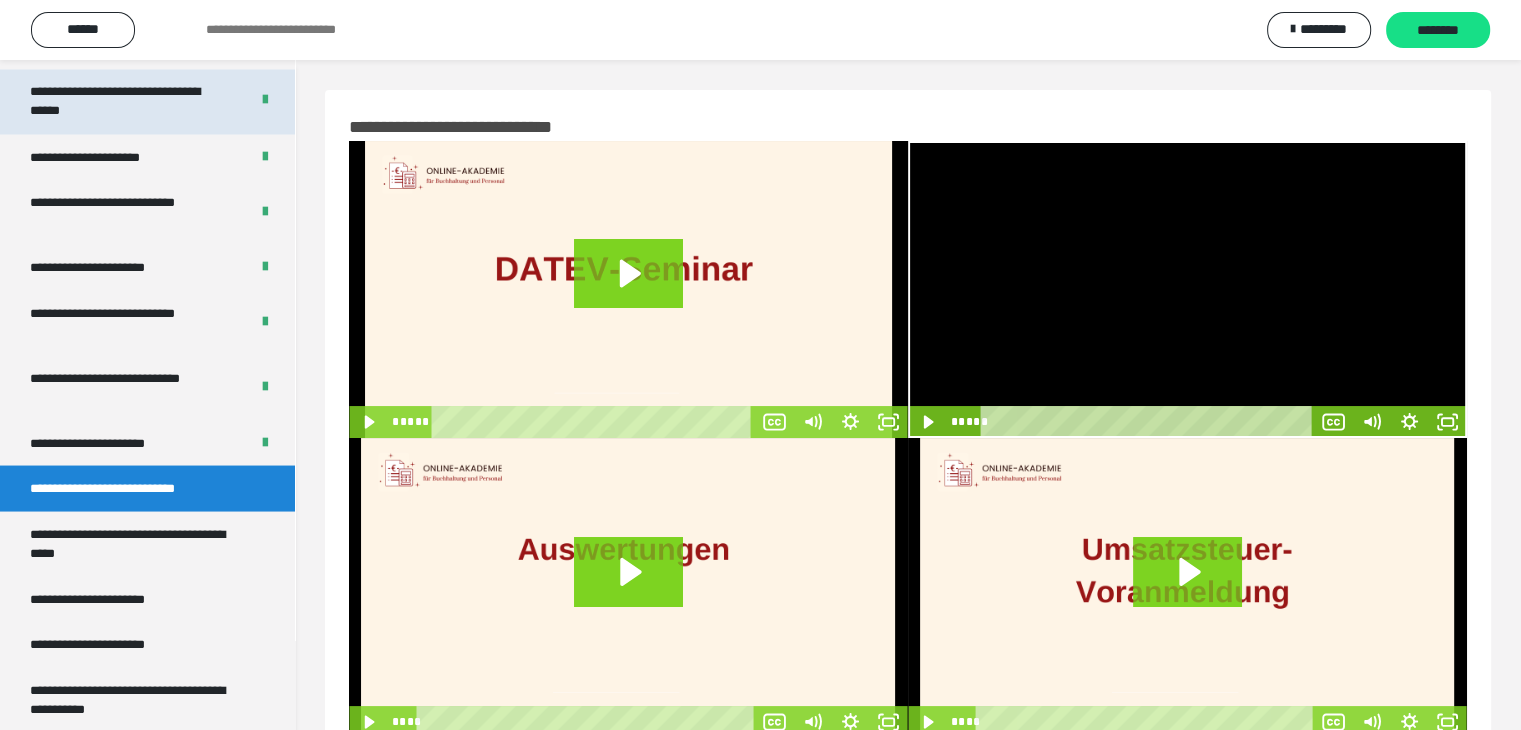 click on "**********" at bounding box center [124, 101] 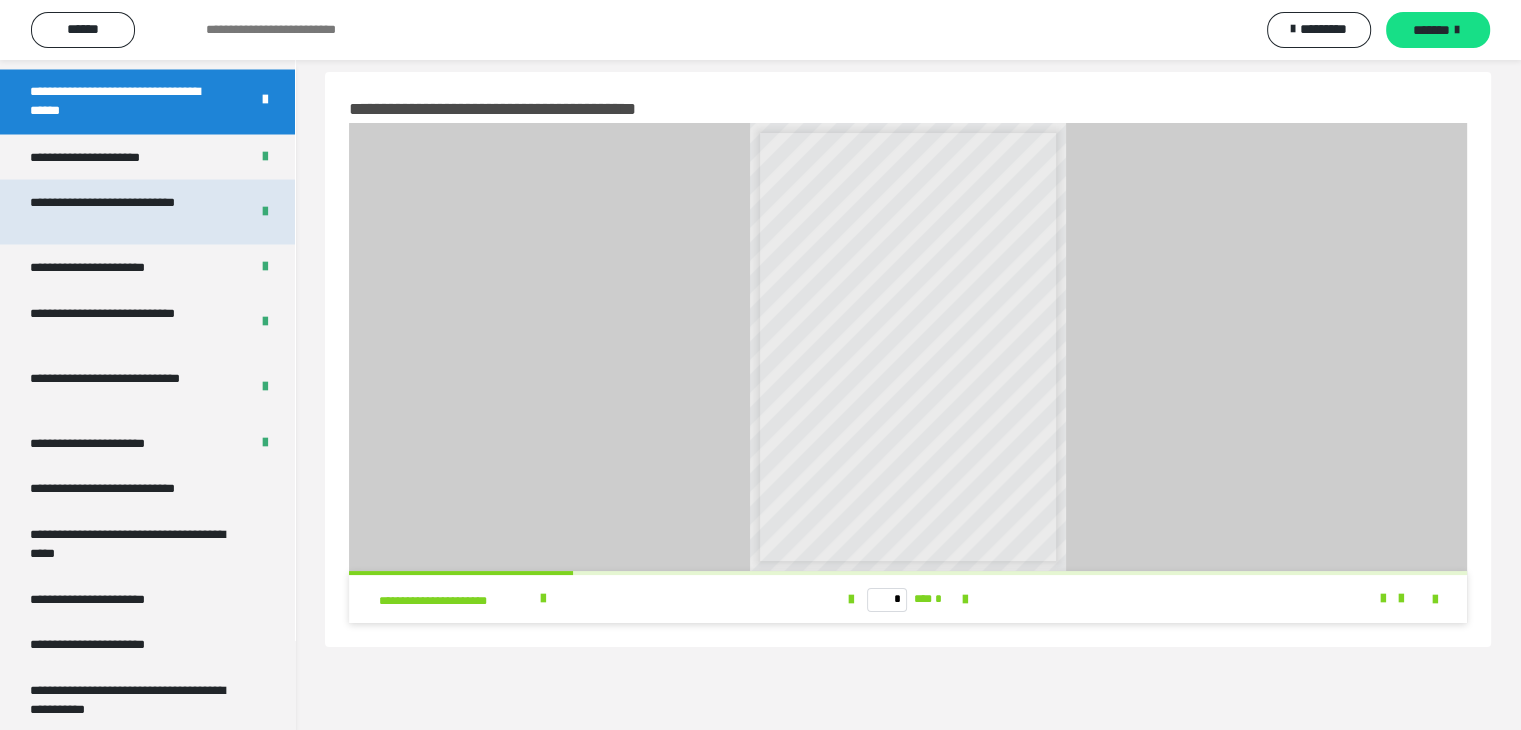 scroll, scrollTop: 0, scrollLeft: 0, axis: both 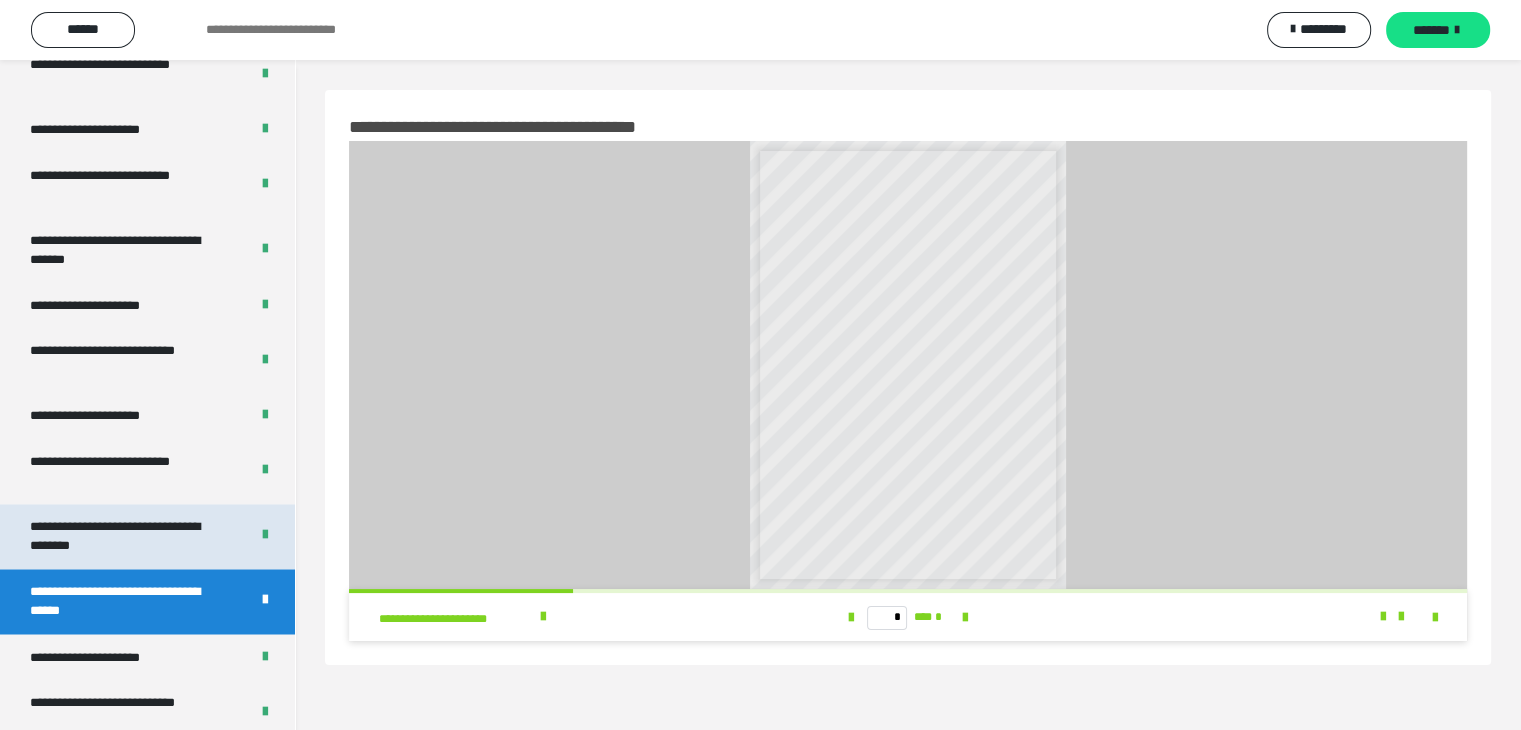click on "**********" at bounding box center (124, 536) 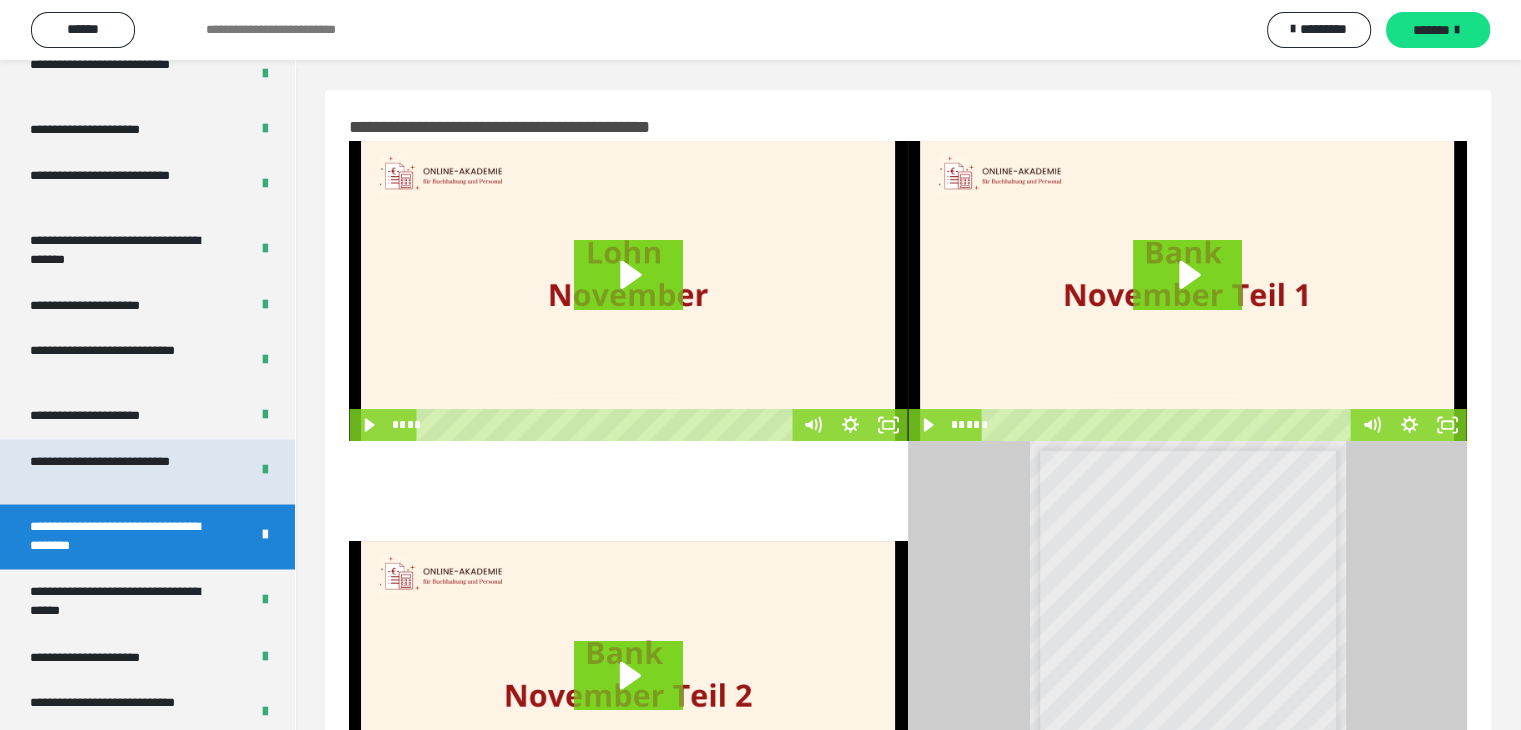 click on "**********" at bounding box center [124, 471] 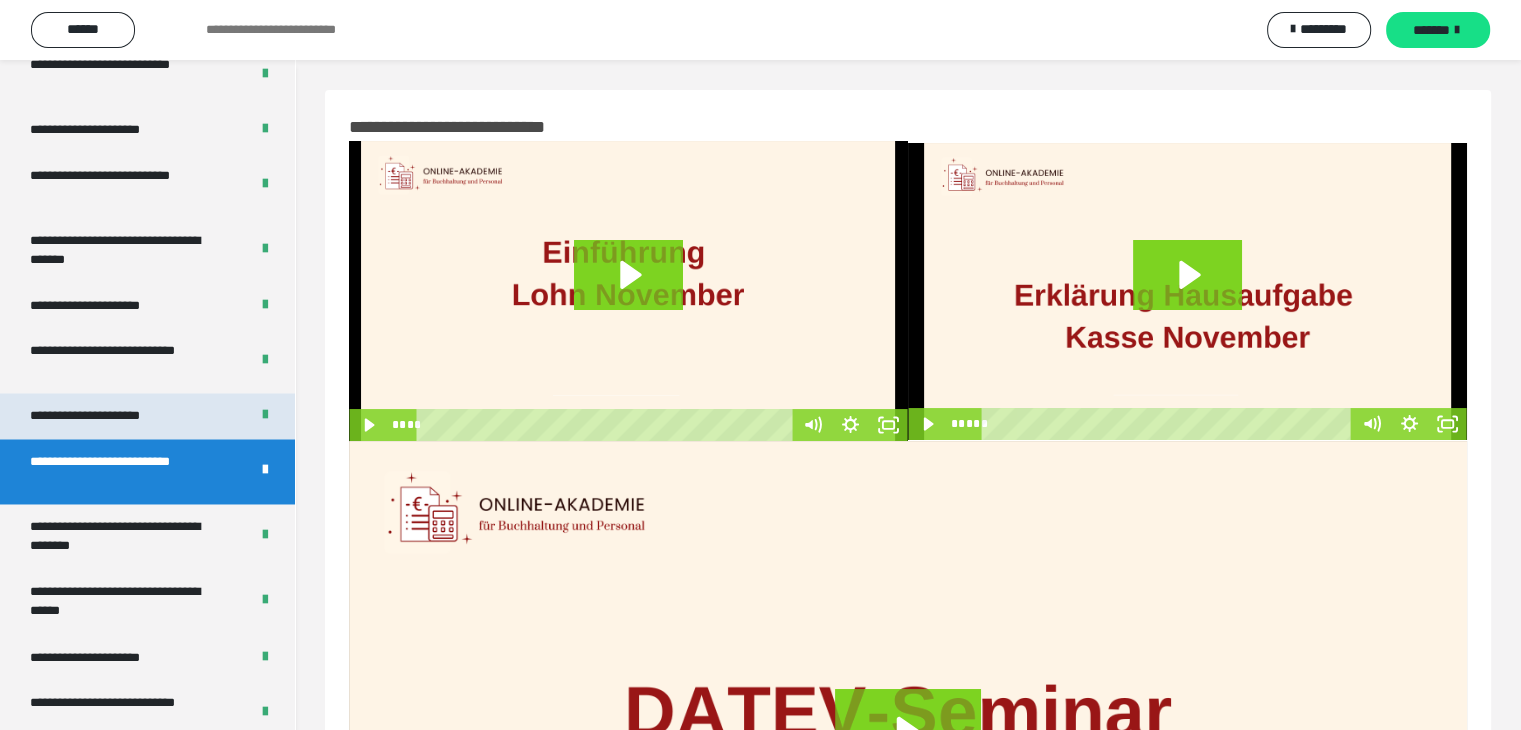 click on "**********" at bounding box center [108, 416] 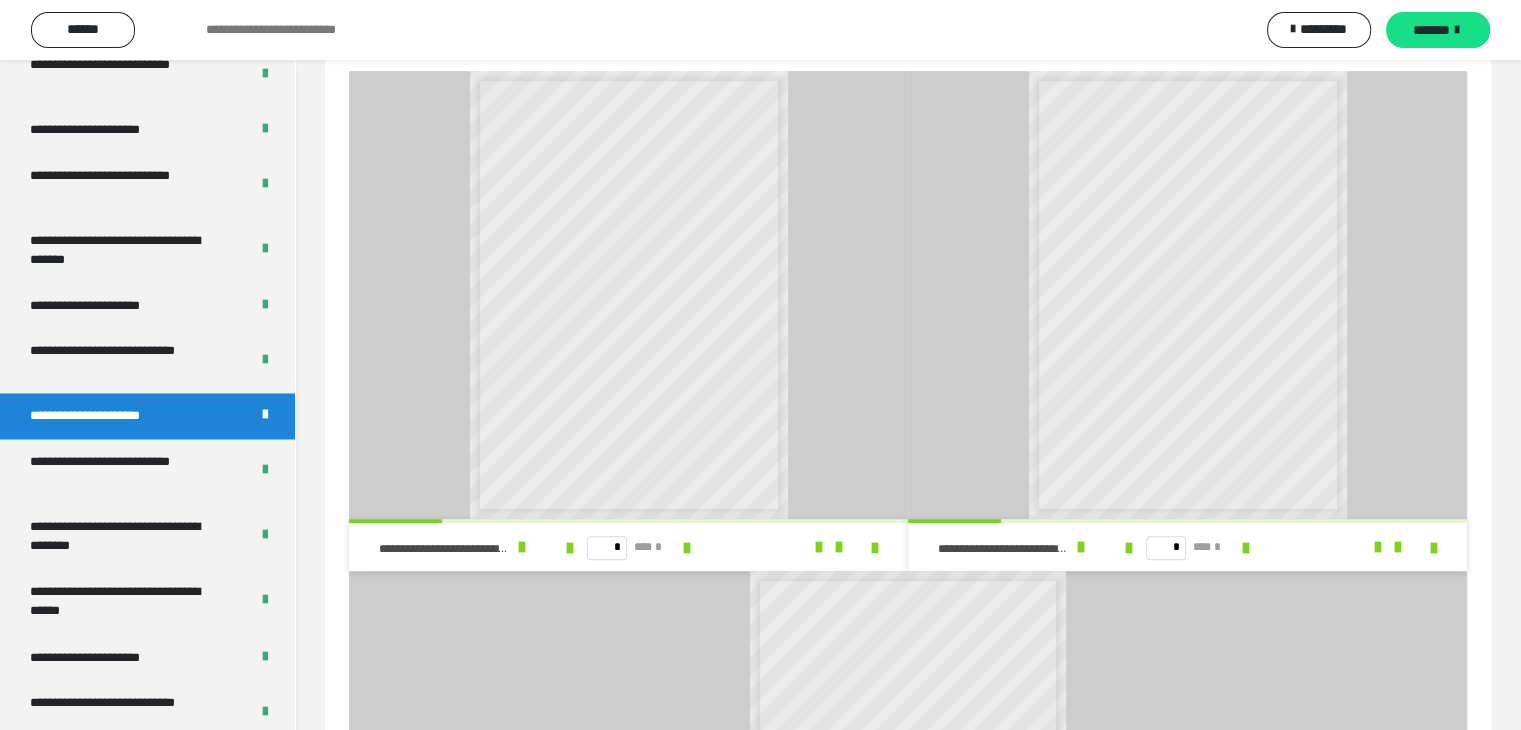 scroll, scrollTop: 800, scrollLeft: 0, axis: vertical 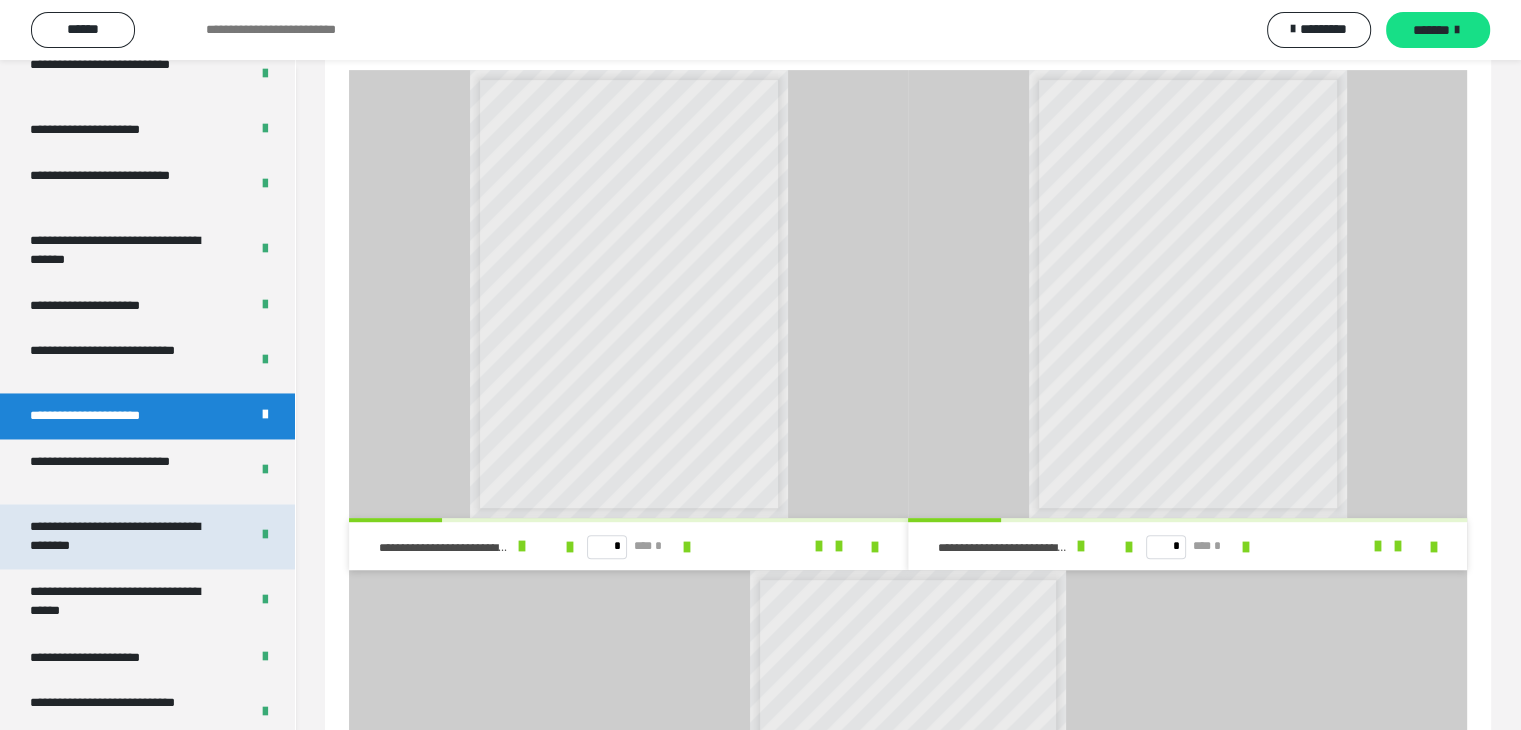 click on "**********" at bounding box center (124, 536) 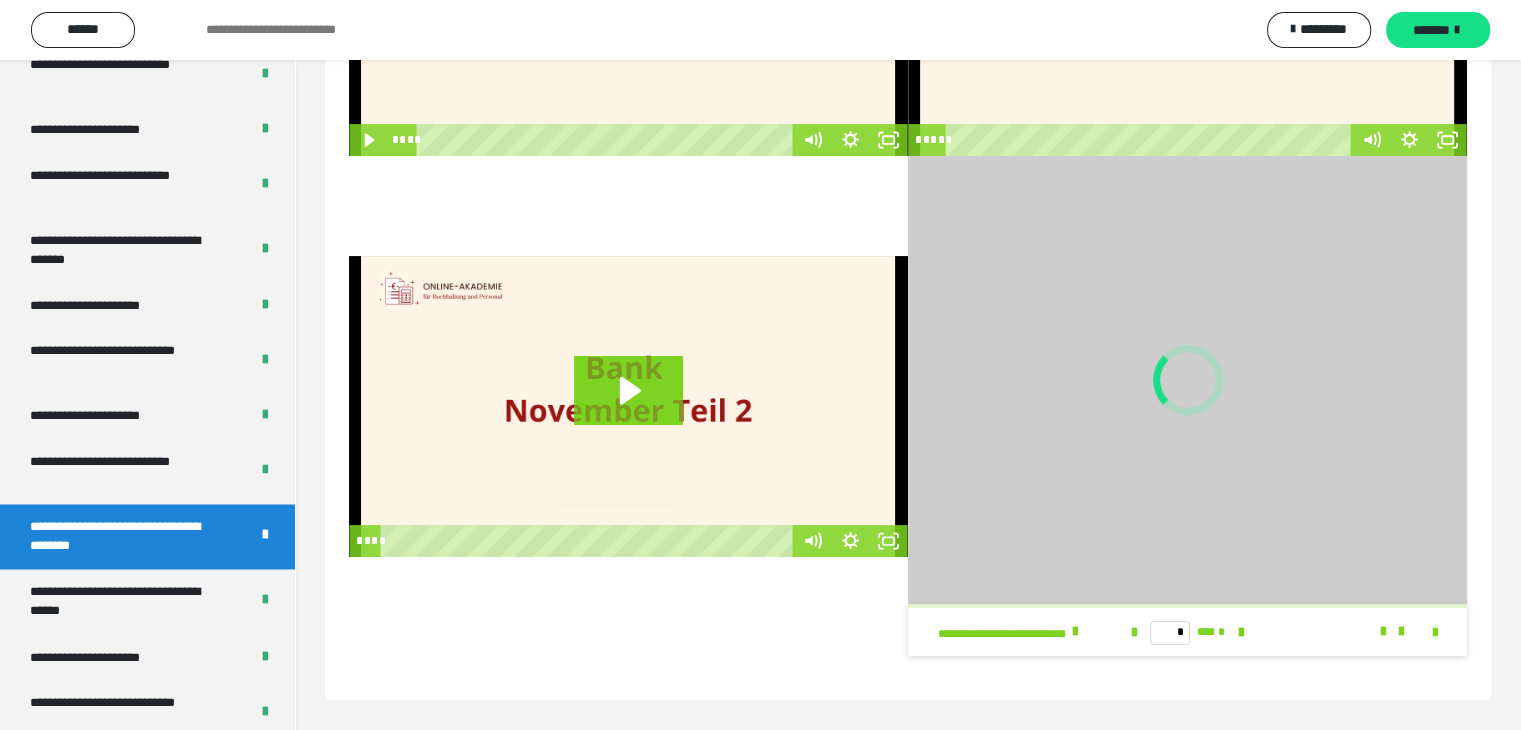 scroll, scrollTop: 60, scrollLeft: 0, axis: vertical 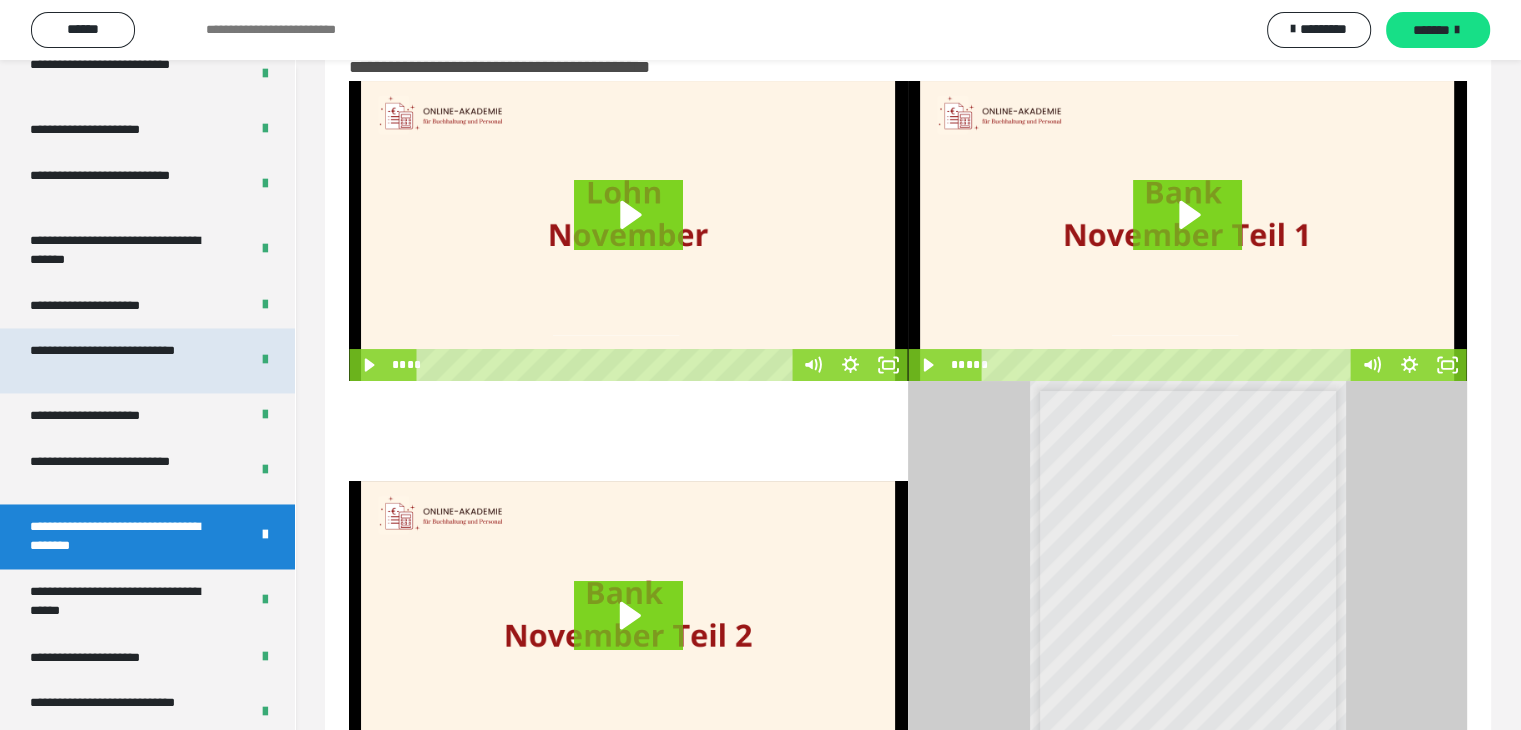 click on "**********" at bounding box center (124, 360) 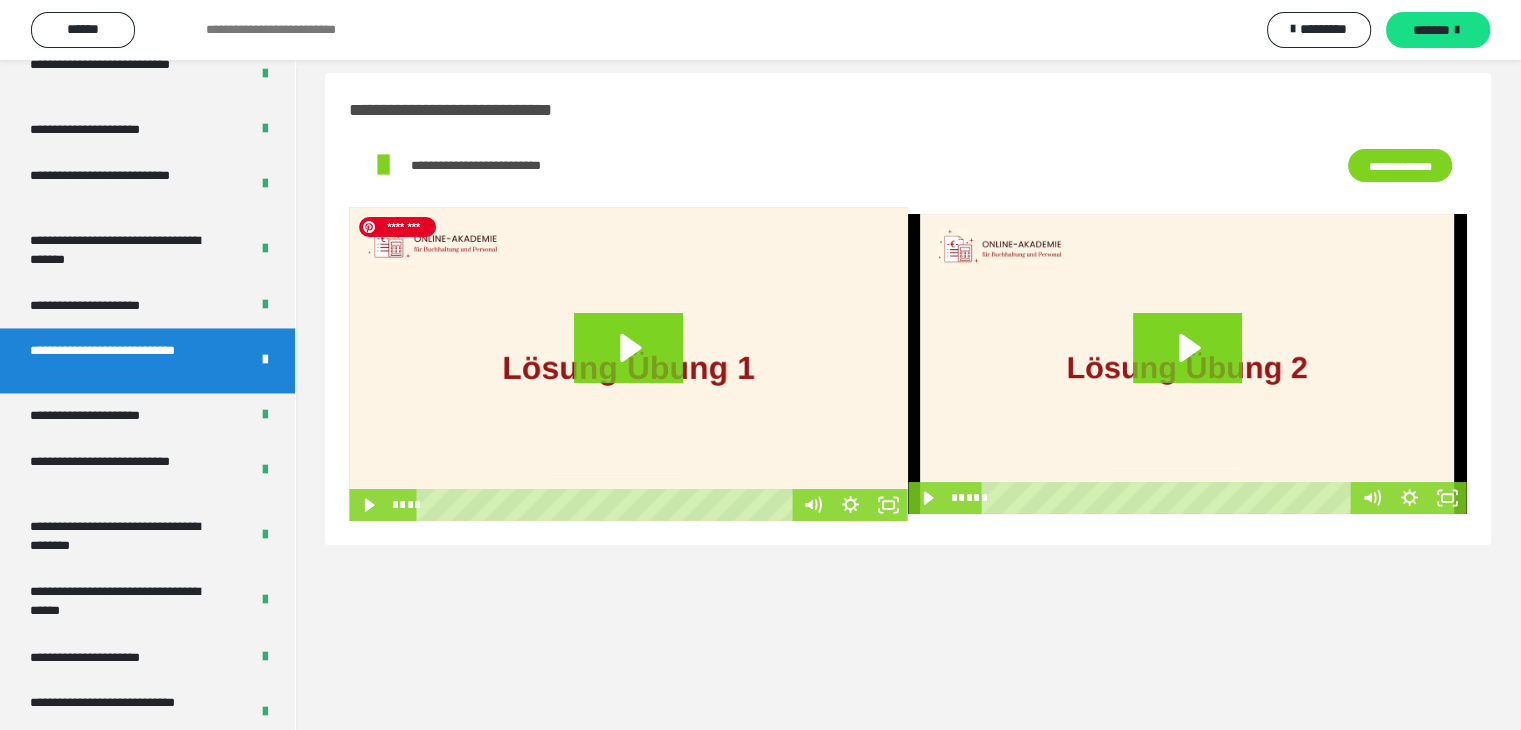 scroll, scrollTop: 0, scrollLeft: 0, axis: both 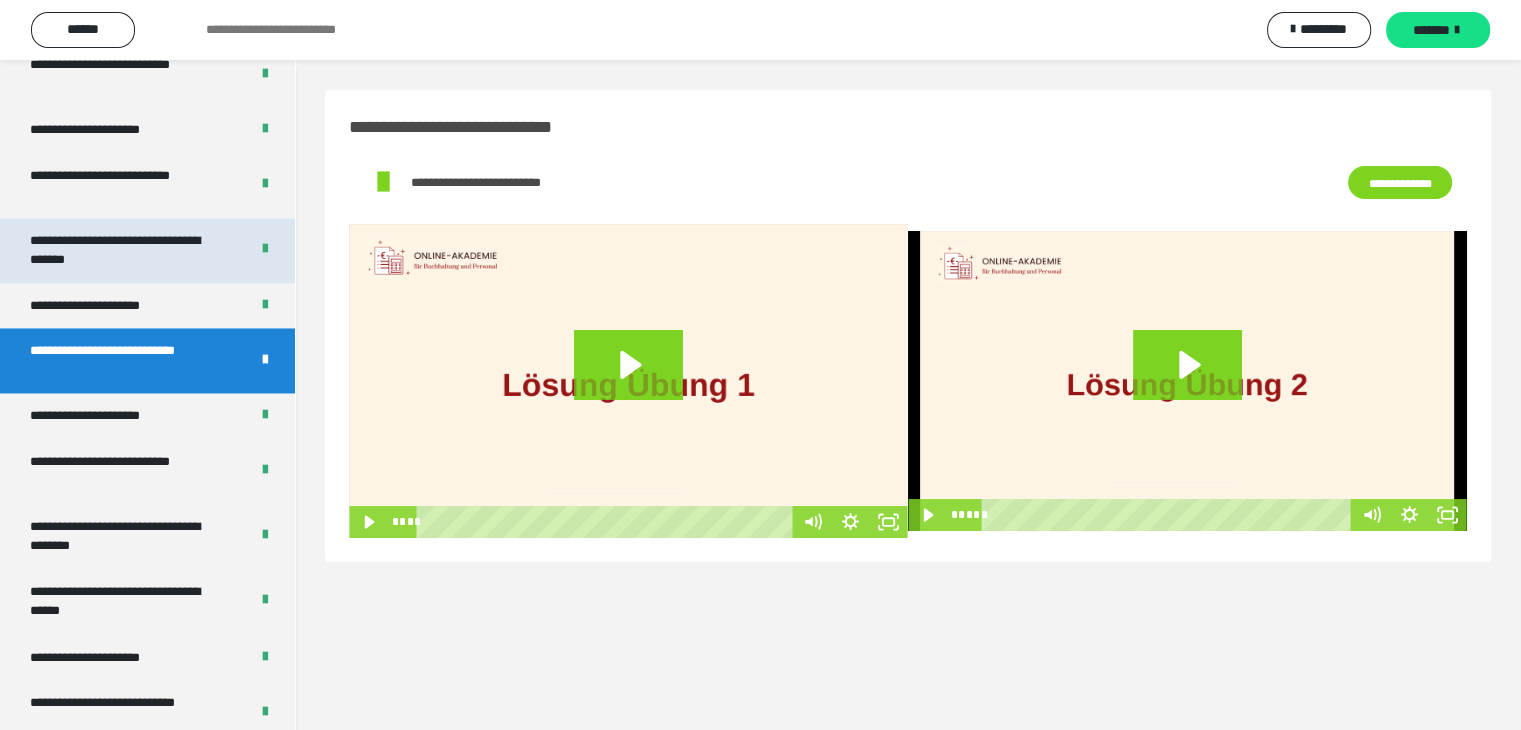 click on "**********" at bounding box center [124, 250] 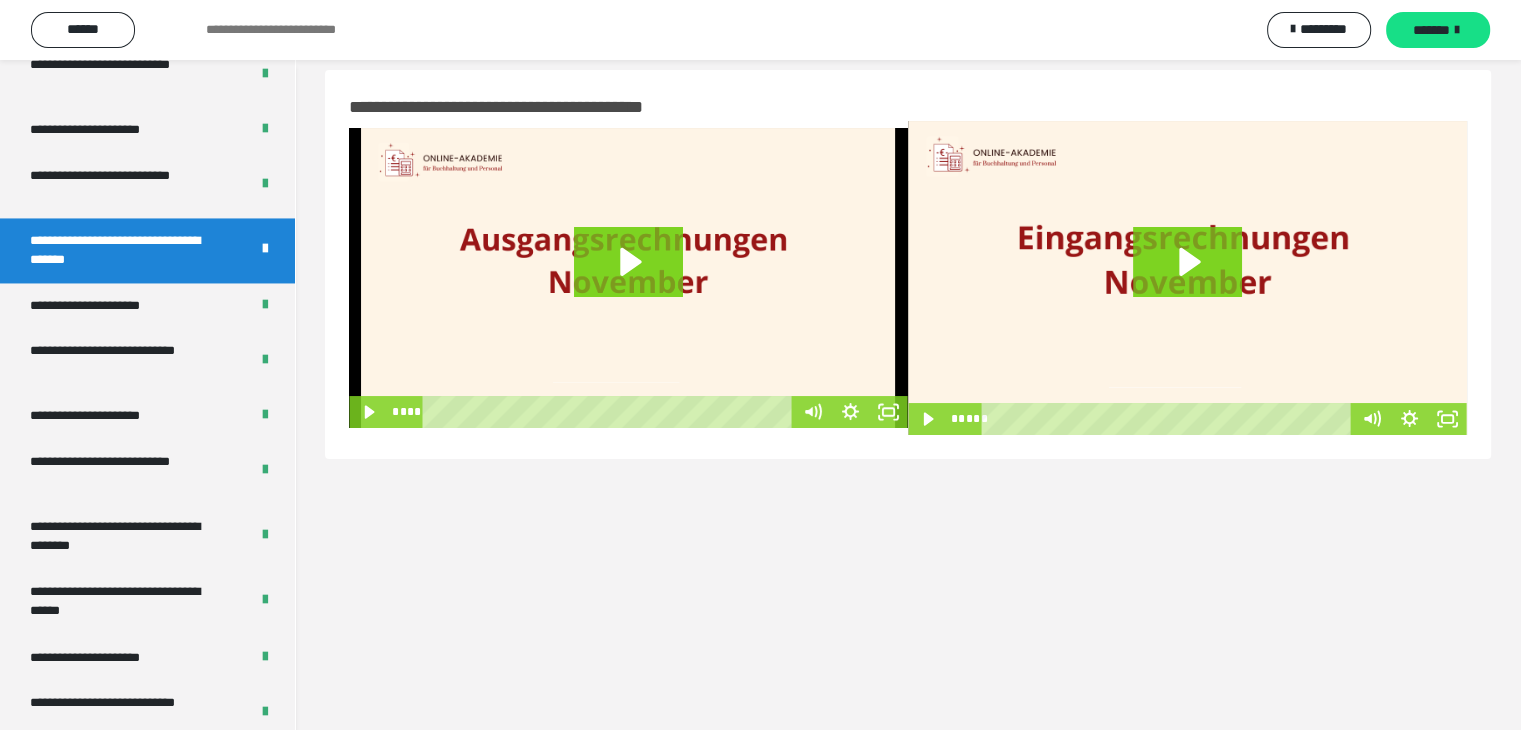 scroll, scrollTop: 0, scrollLeft: 0, axis: both 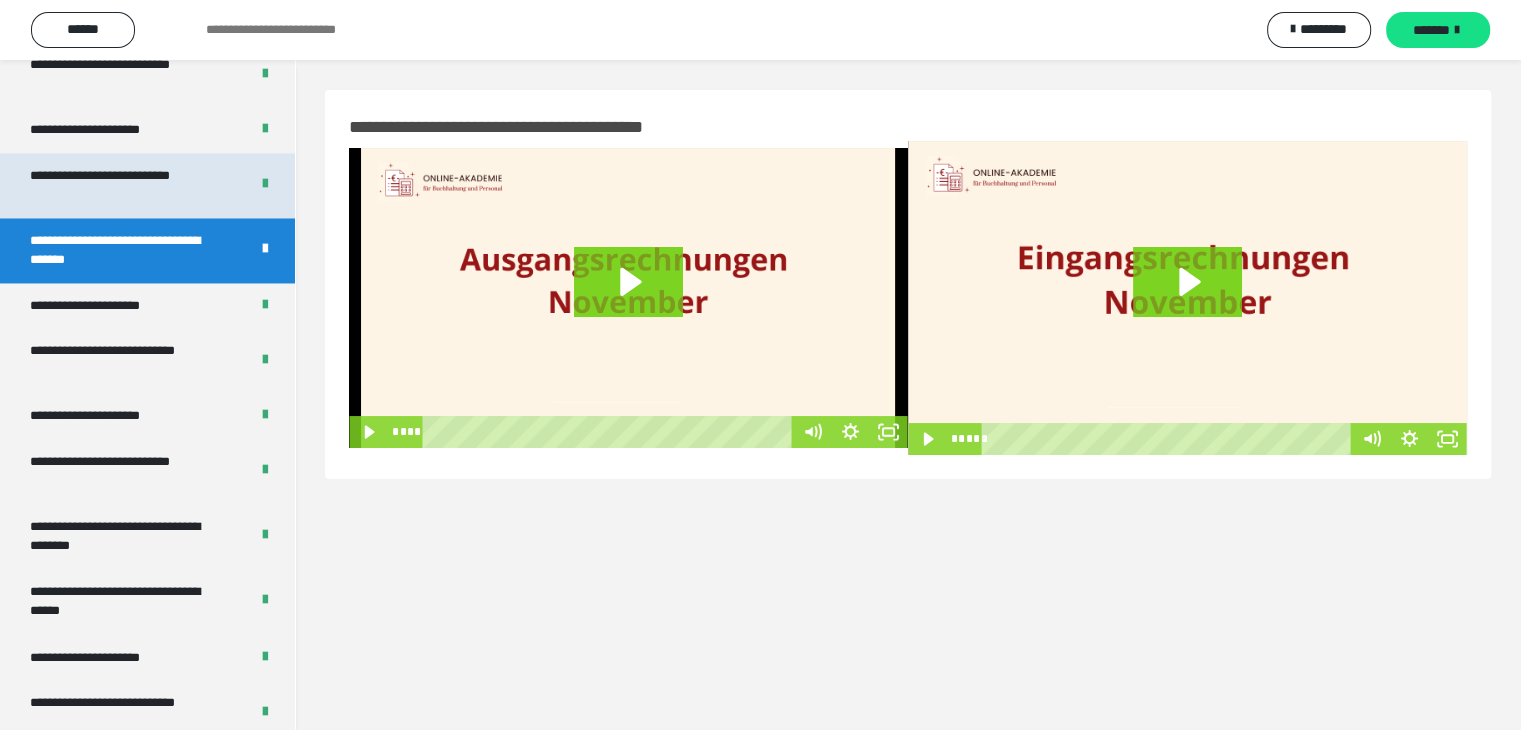 click on "**********" at bounding box center [124, 185] 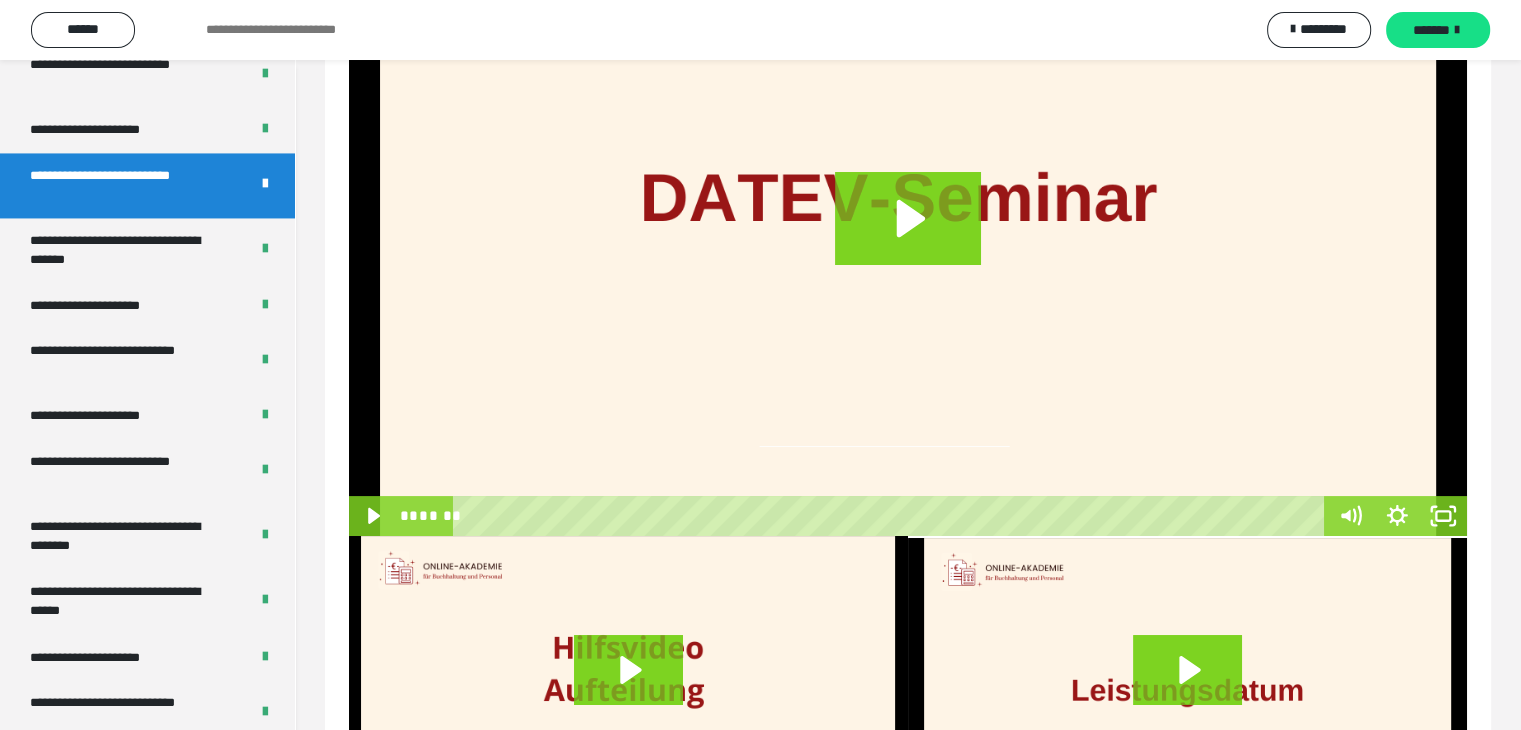 scroll, scrollTop: 360, scrollLeft: 0, axis: vertical 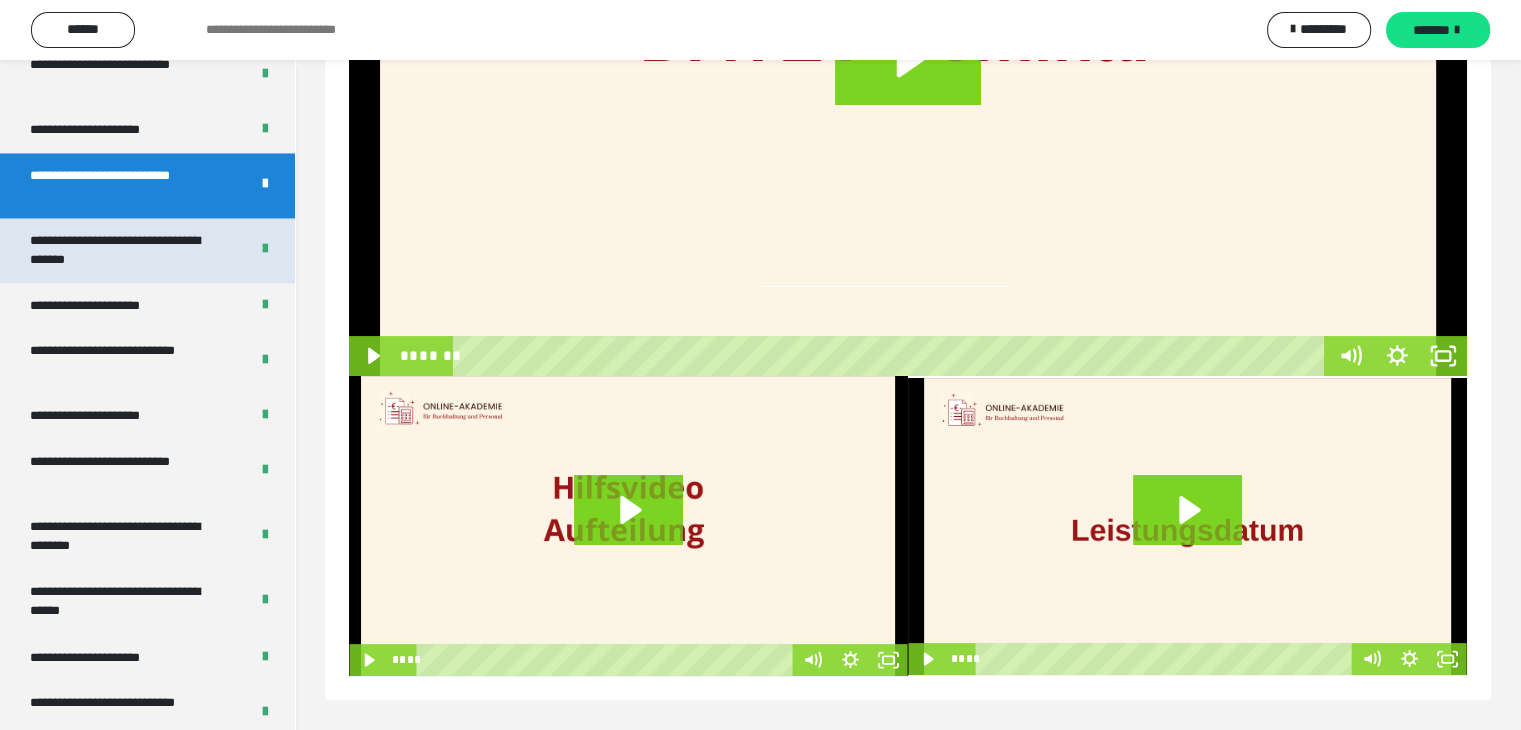 click on "**********" at bounding box center [124, 250] 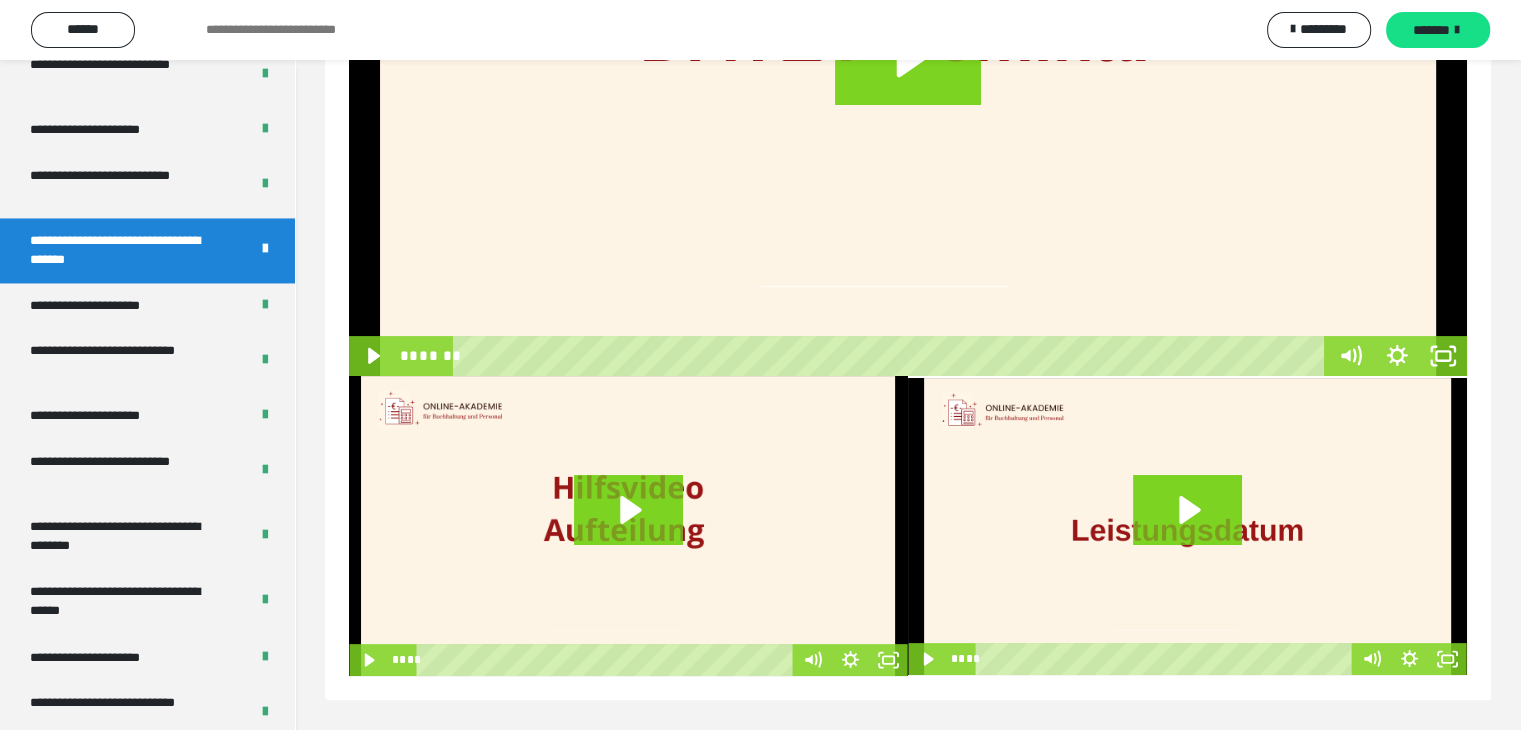scroll, scrollTop: 60, scrollLeft: 0, axis: vertical 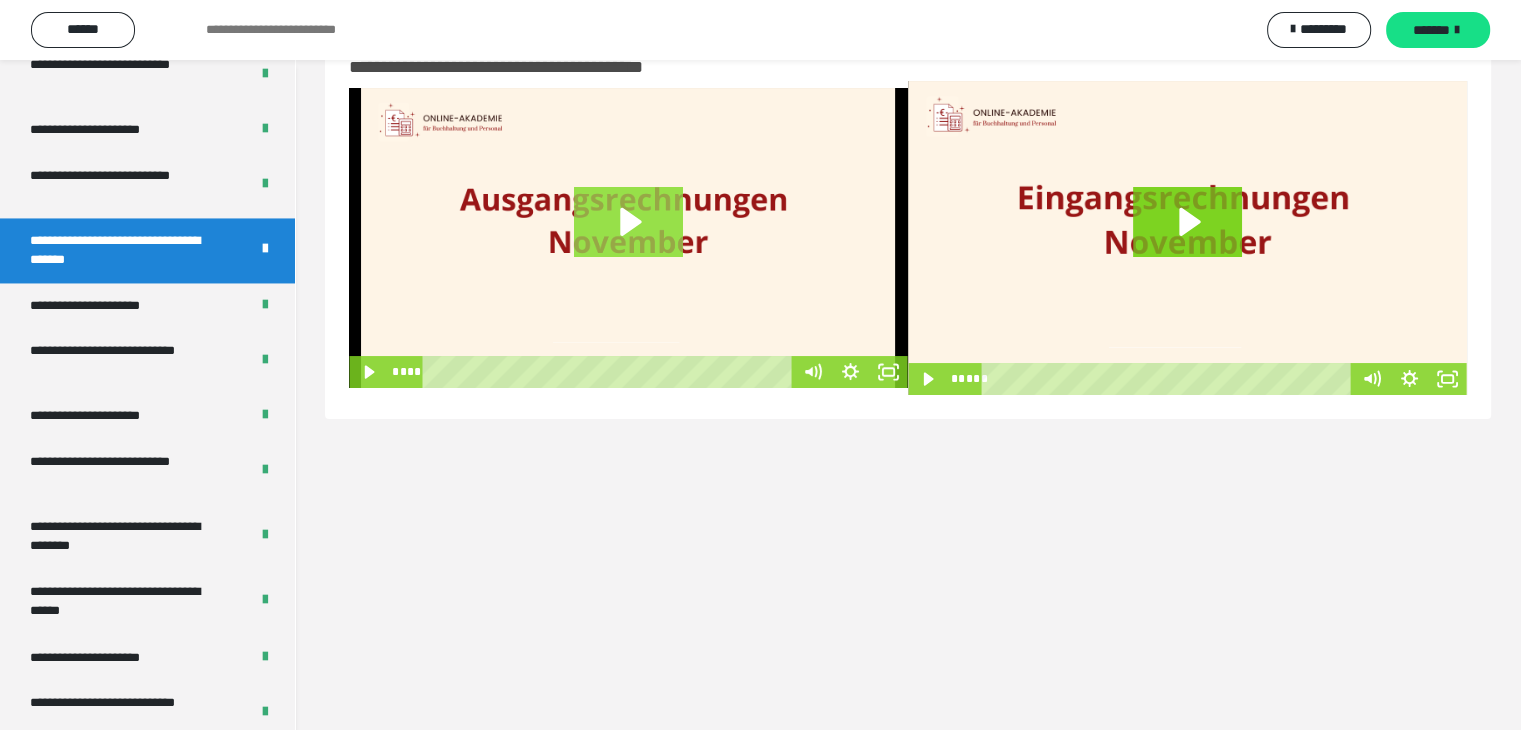 click 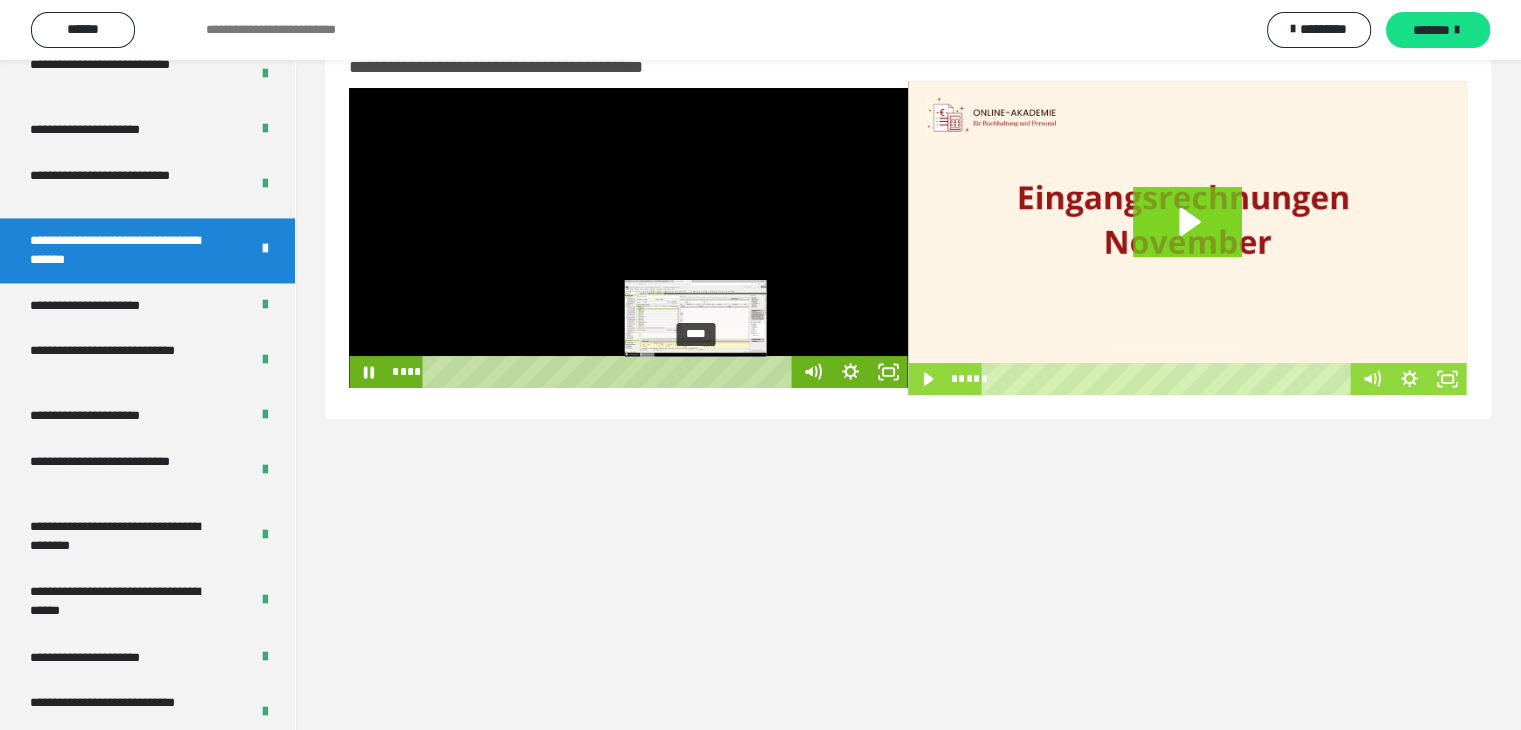 click on "****" at bounding box center [610, 372] 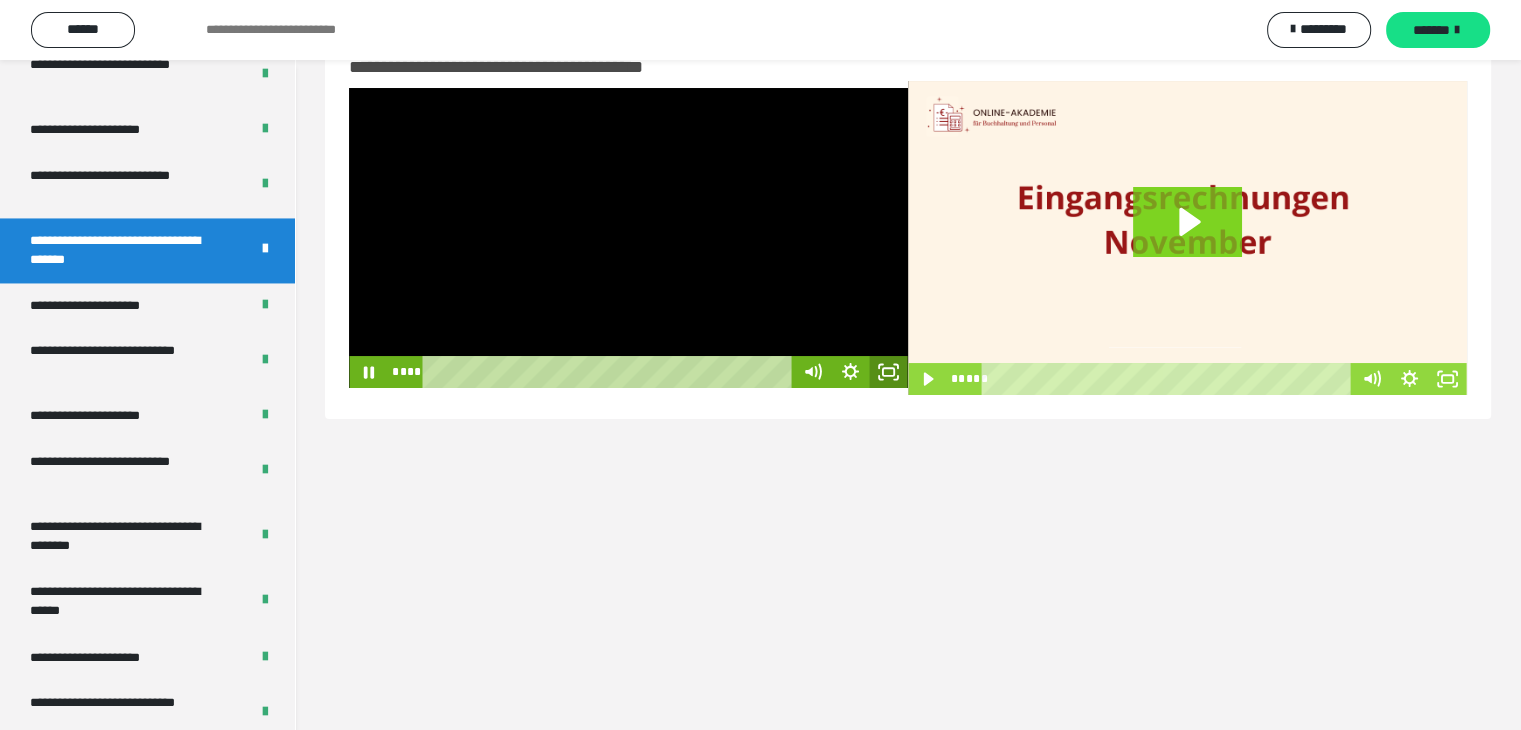 click 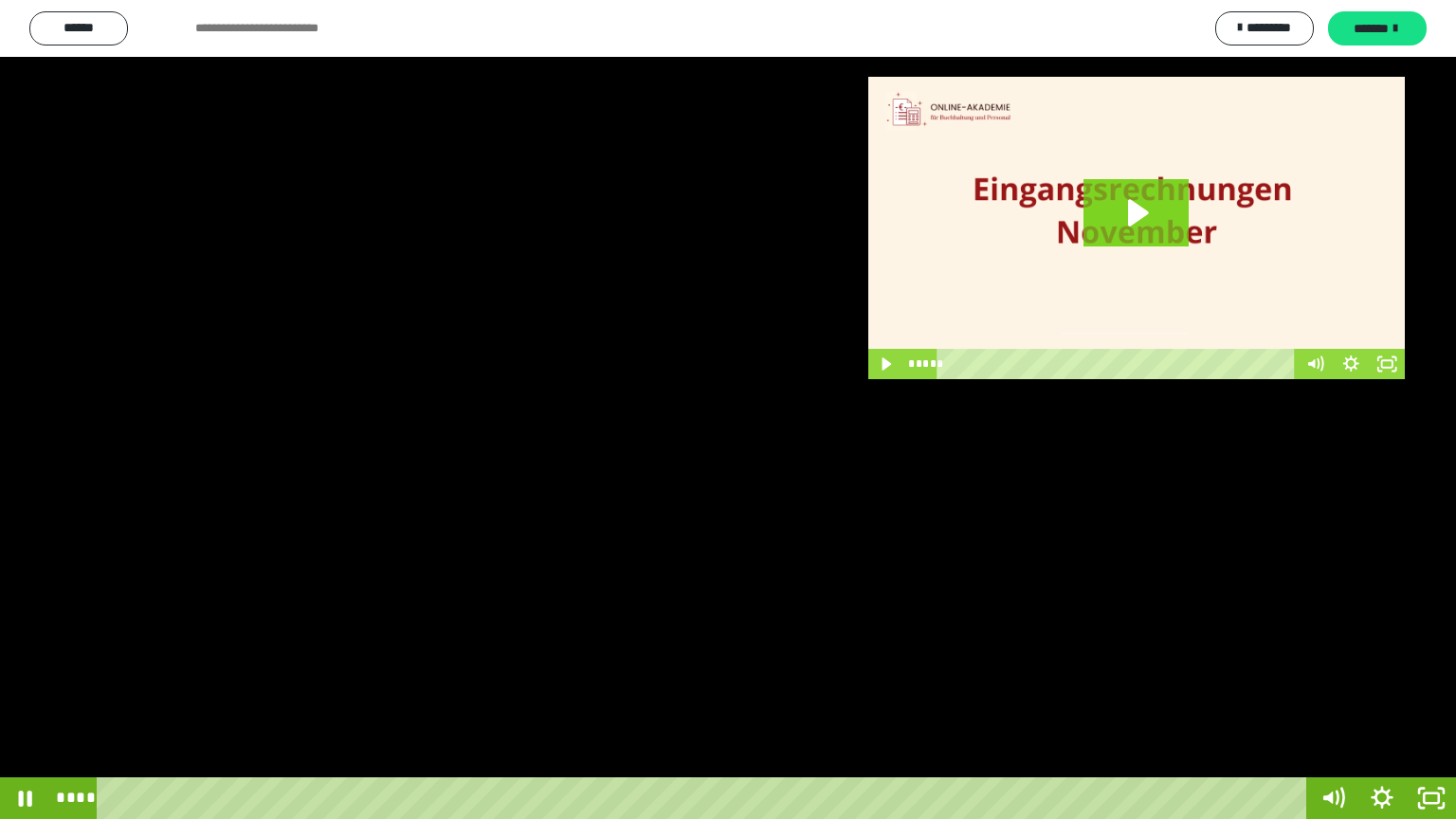 click at bounding box center (728, 410) 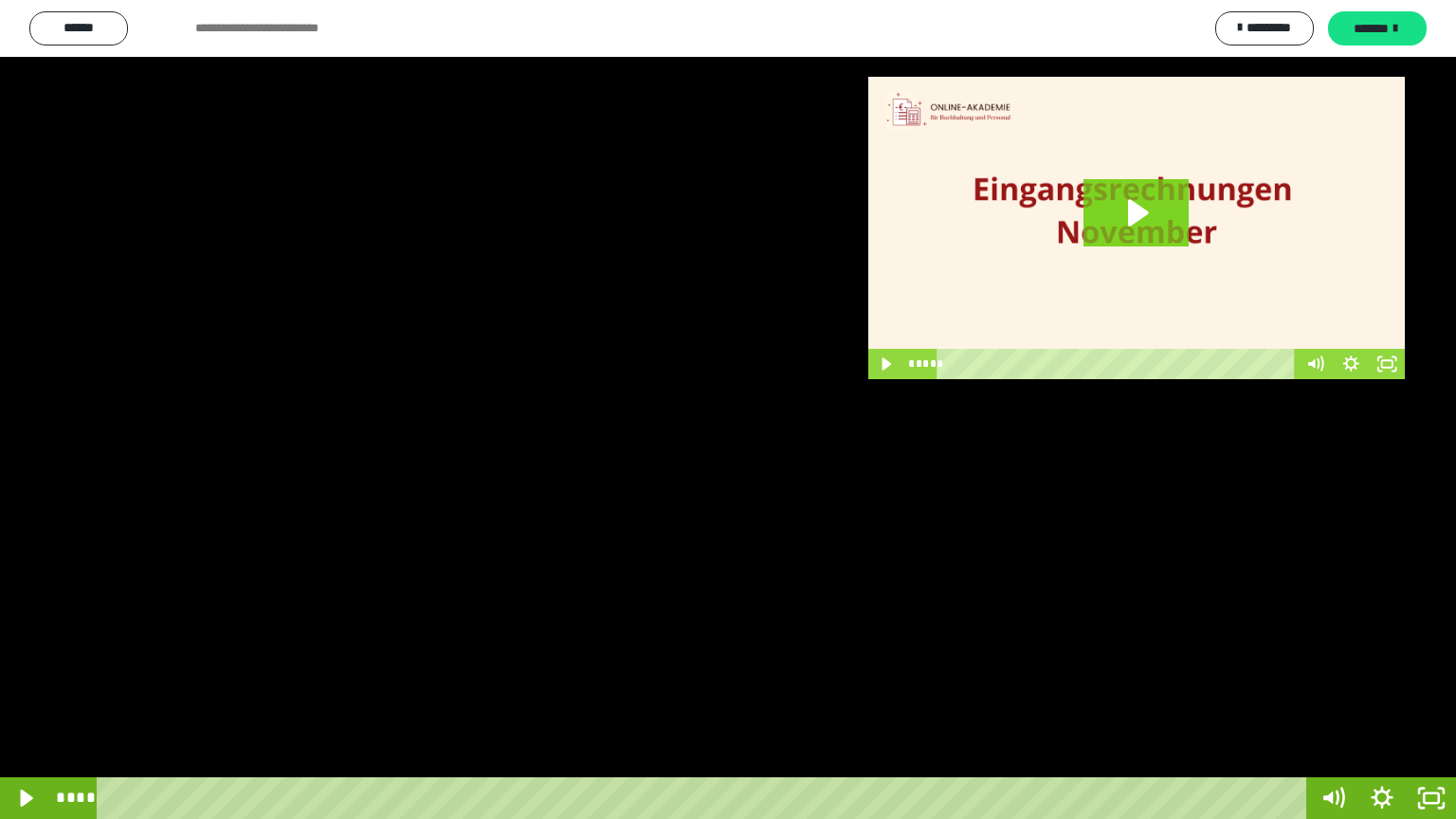 type 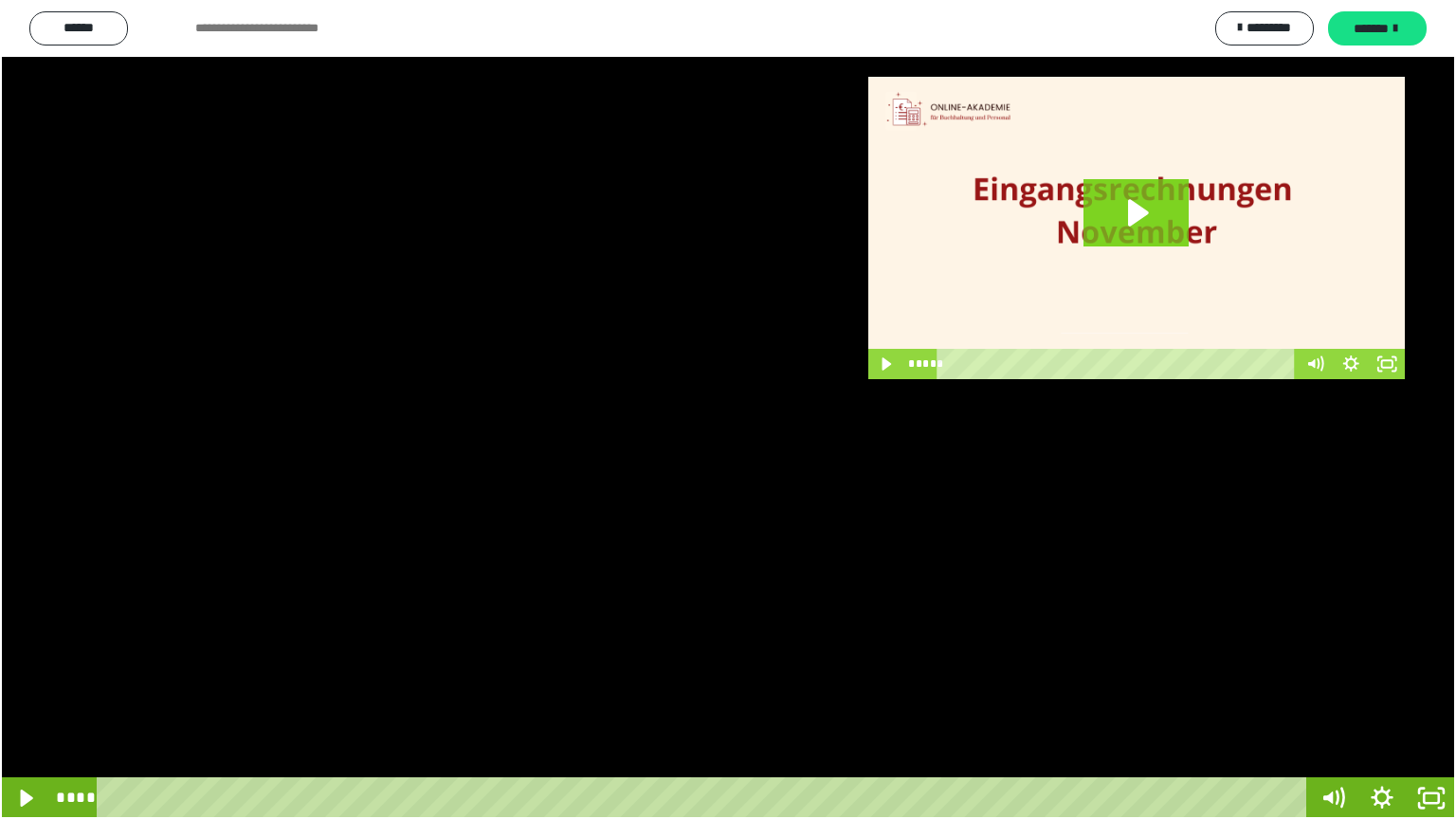 click at bounding box center [728, 410] 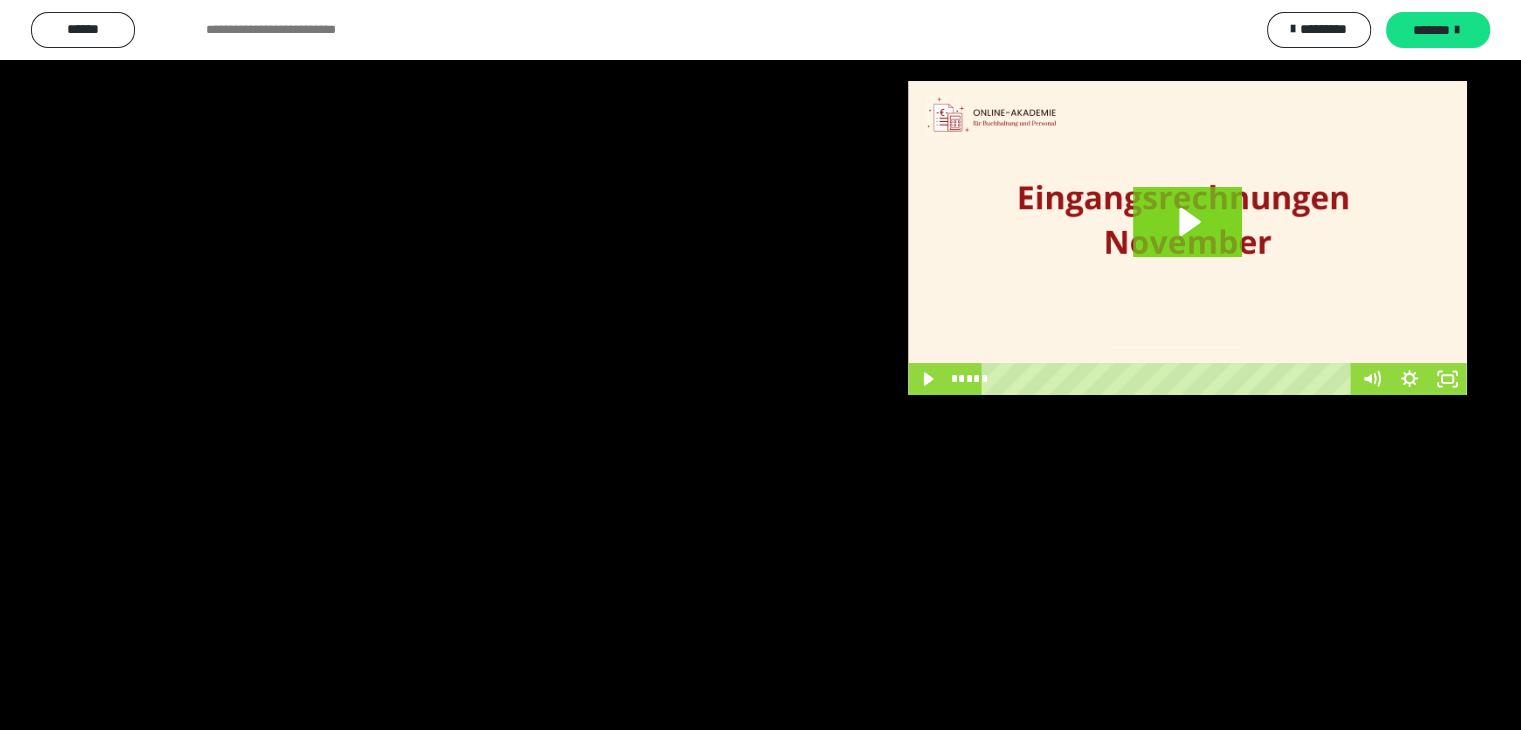 scroll, scrollTop: 3438, scrollLeft: 0, axis: vertical 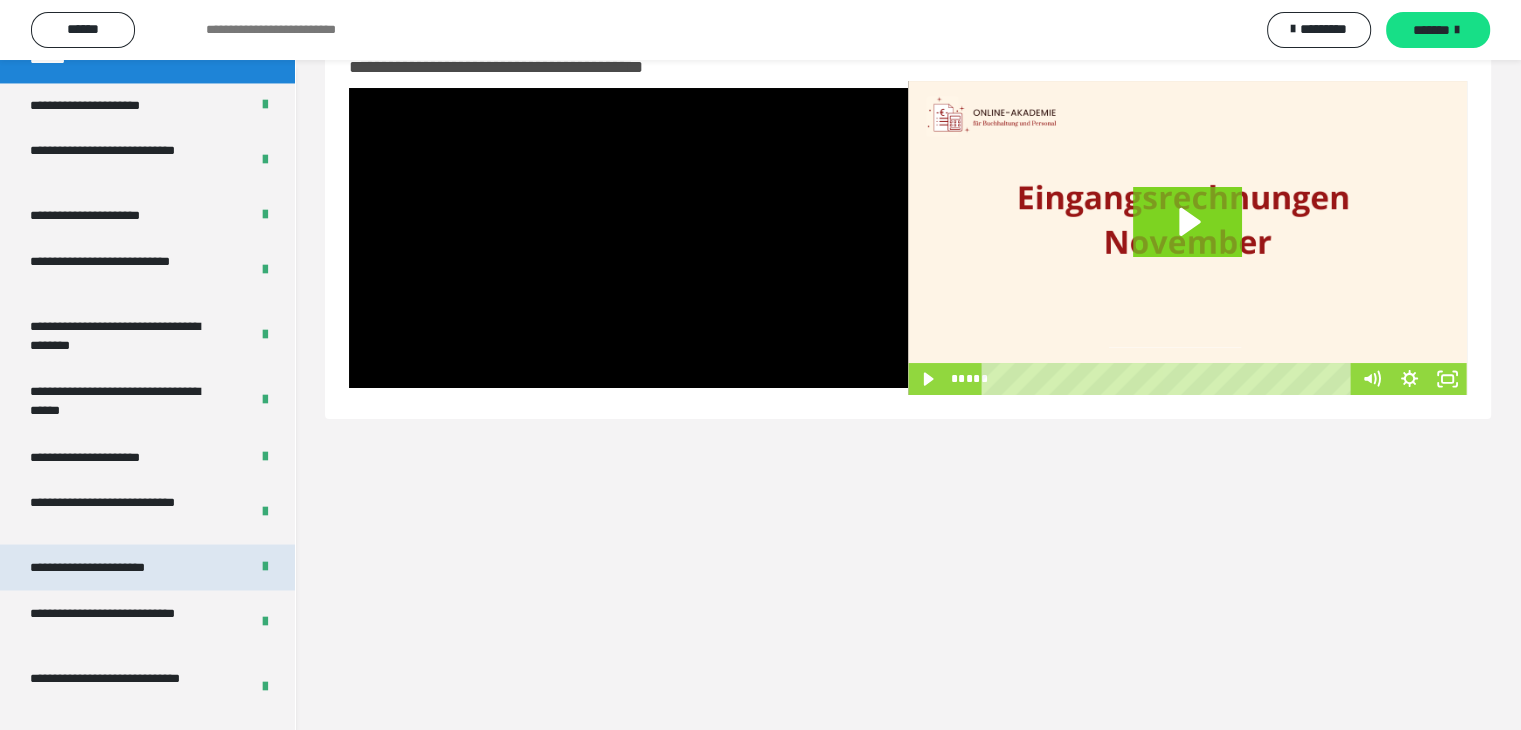 click on "**********" at bounding box center (111, 567) 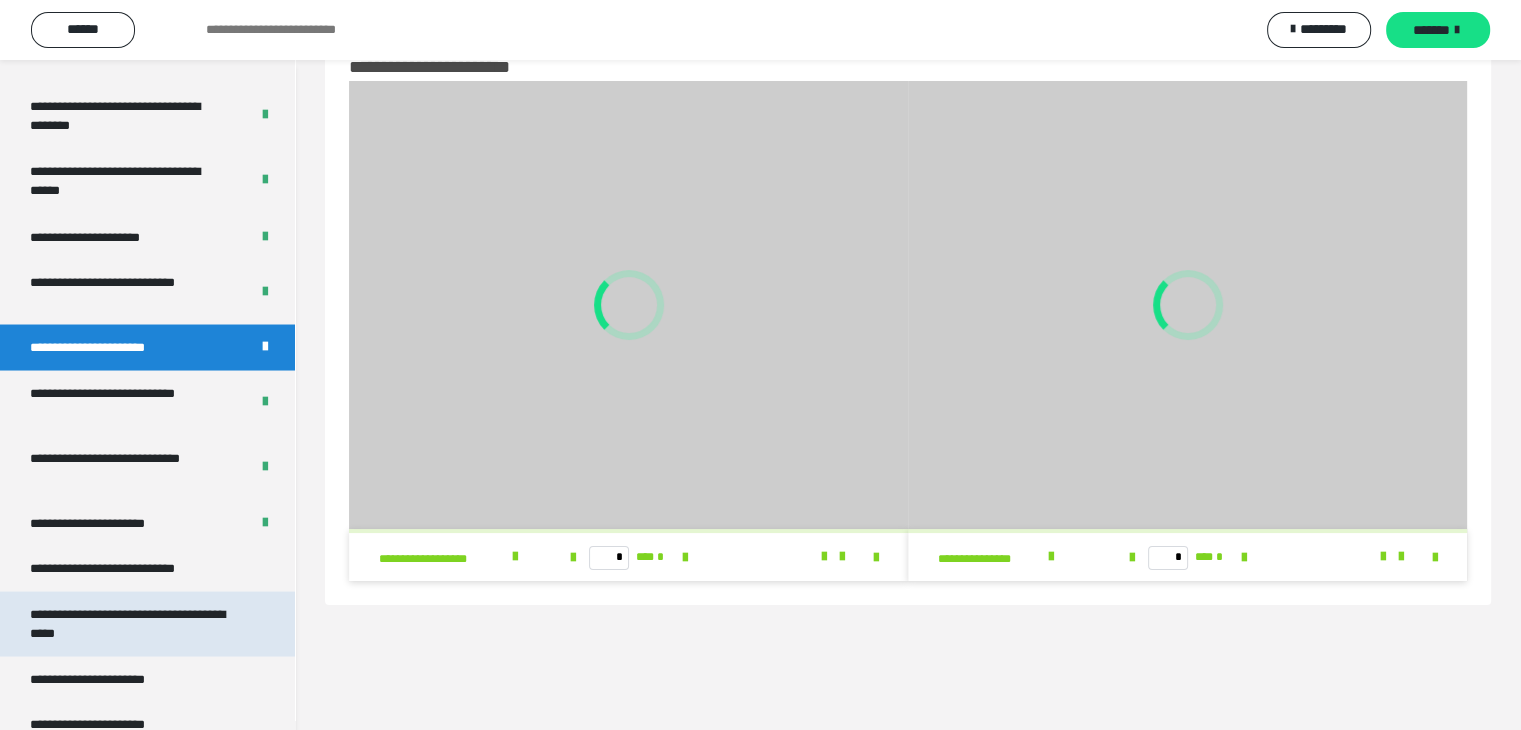 scroll, scrollTop: 3738, scrollLeft: 0, axis: vertical 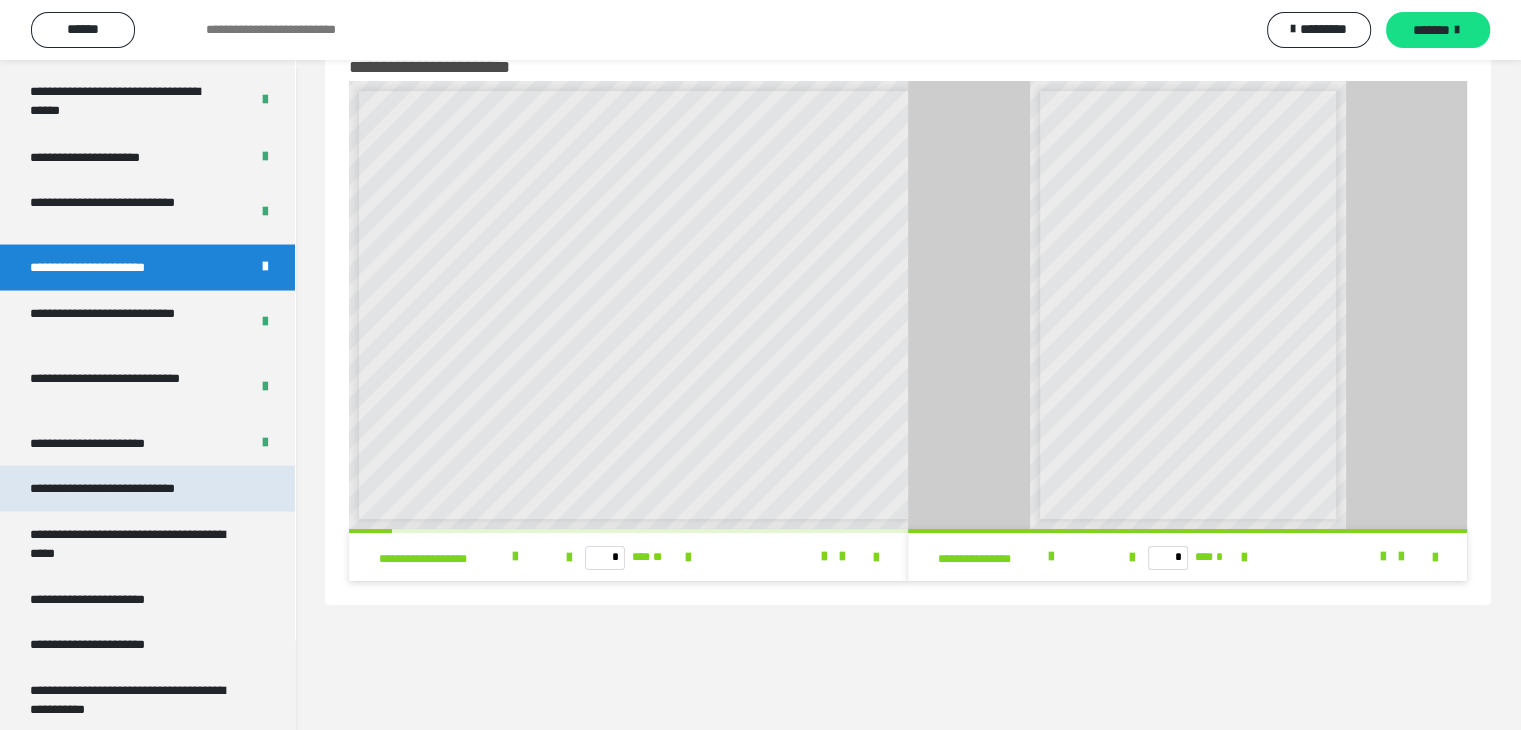 click on "**********" at bounding box center (129, 488) 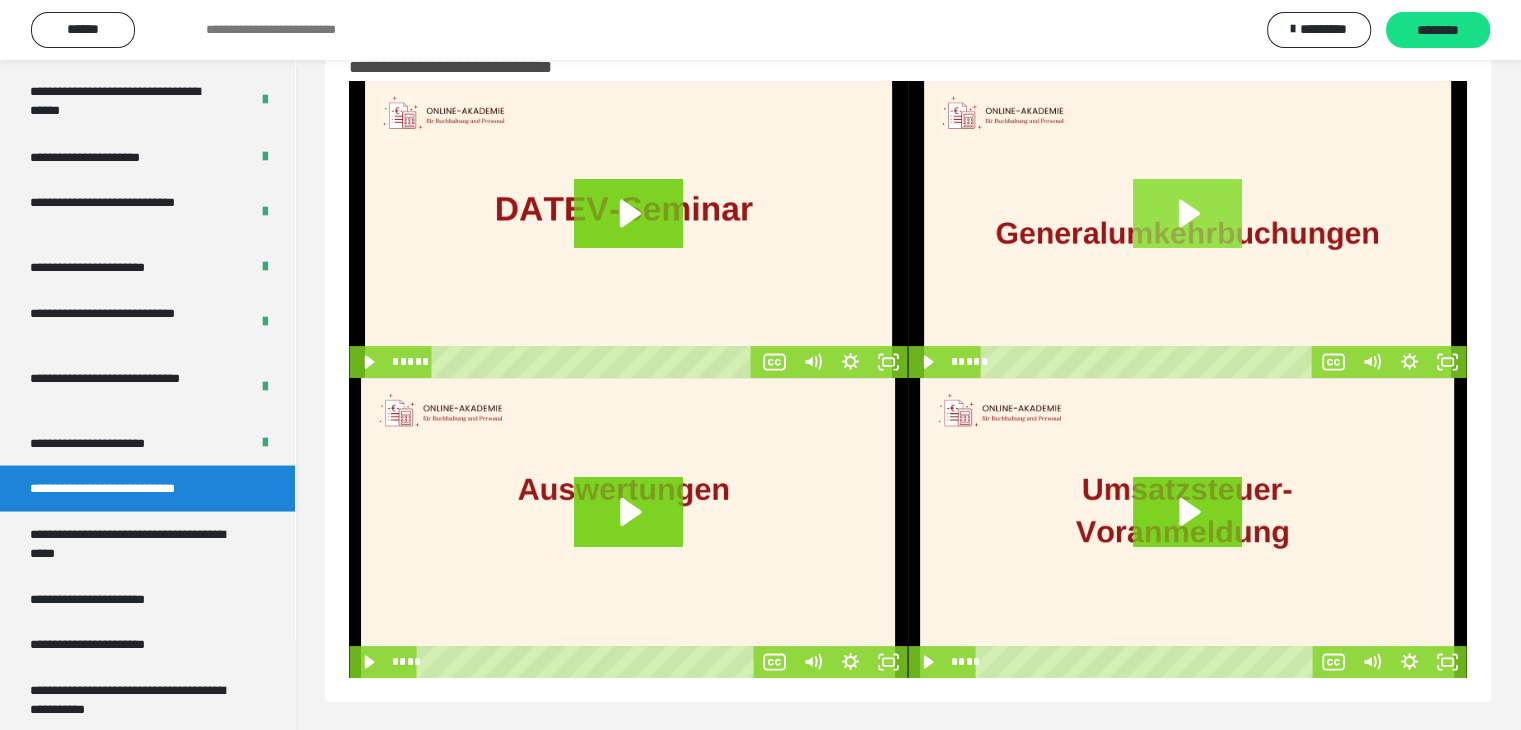 click 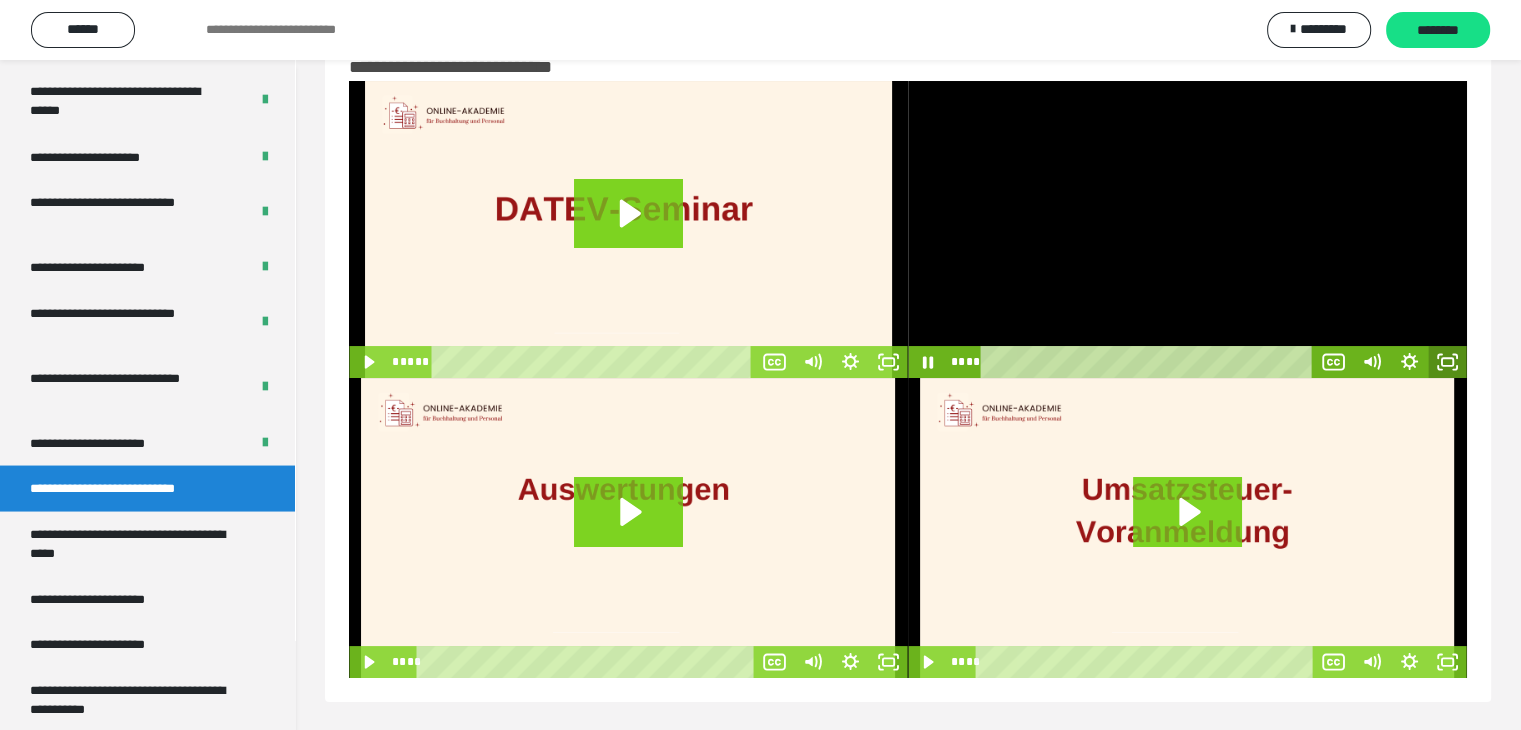 click 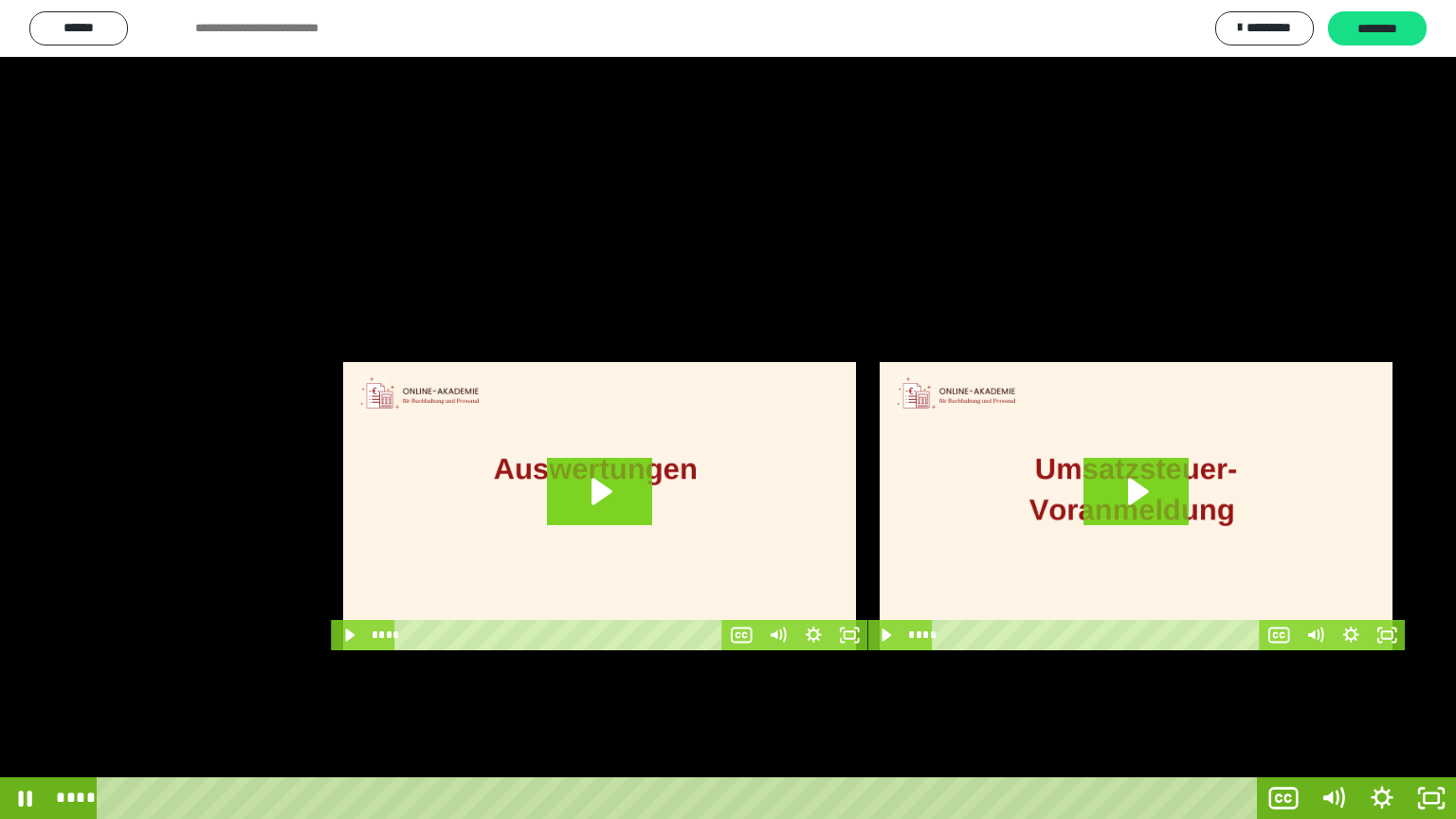 click at bounding box center (728, 410) 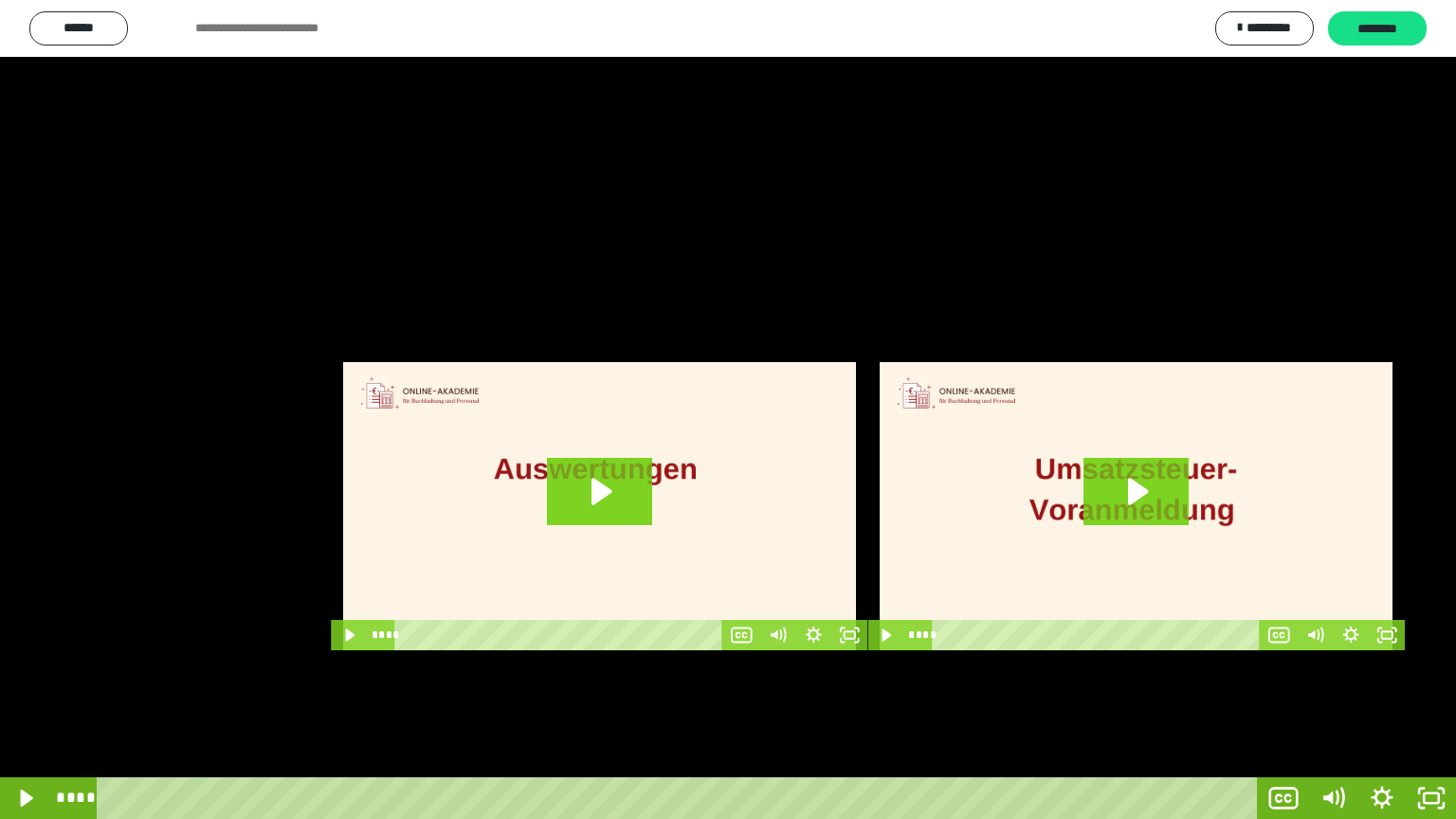 click at bounding box center (728, 410) 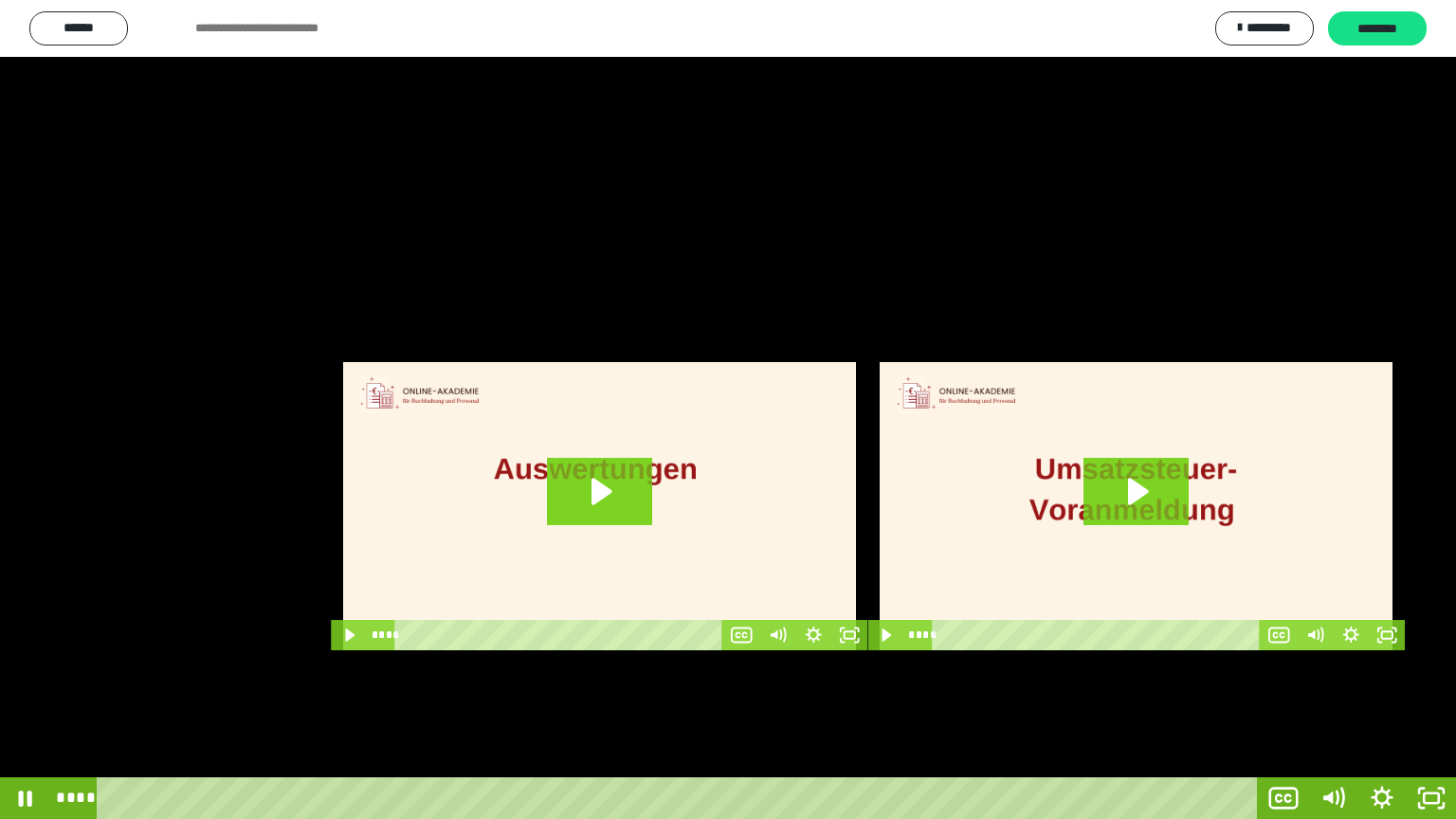 click at bounding box center (728, 410) 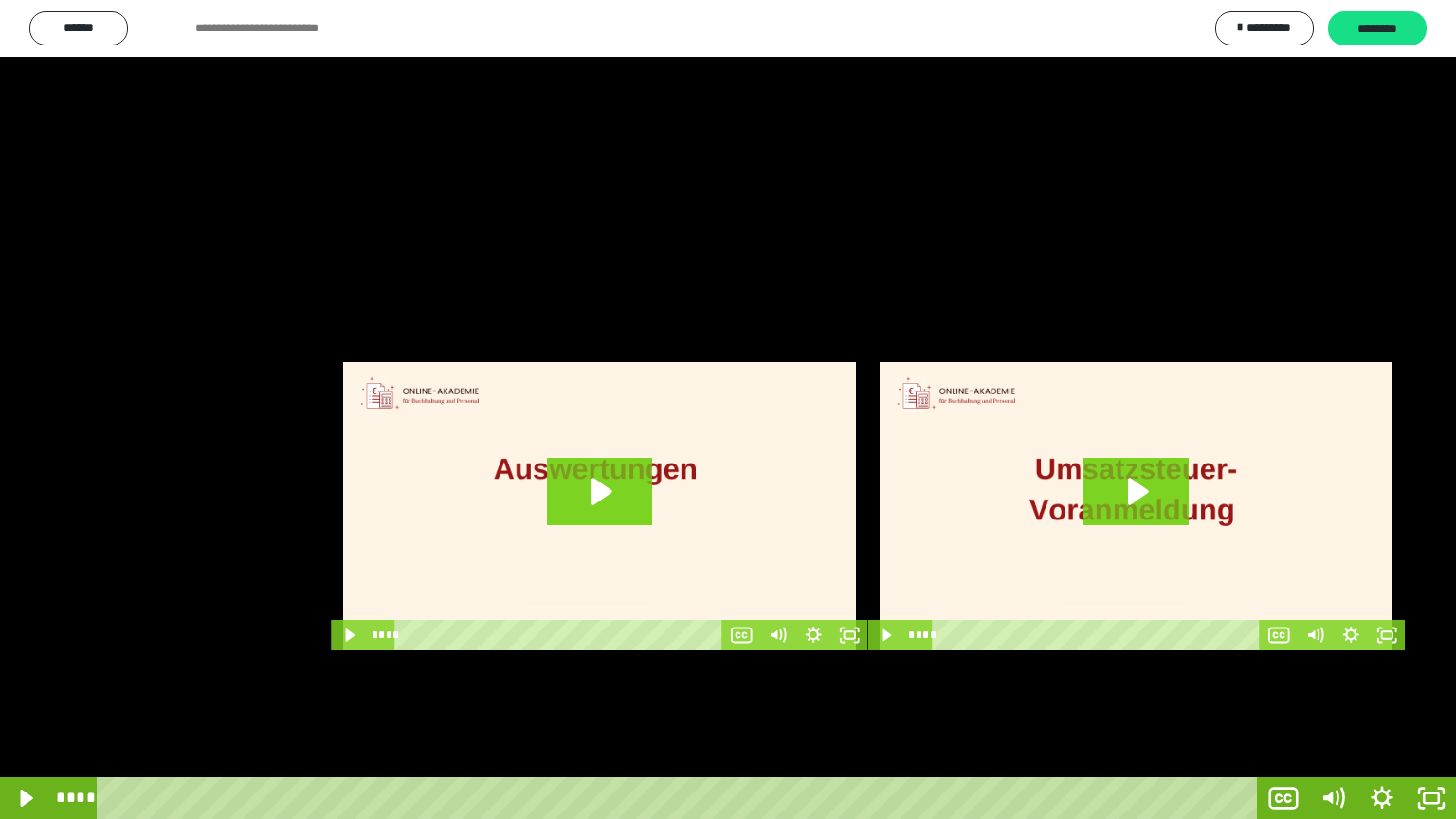 type 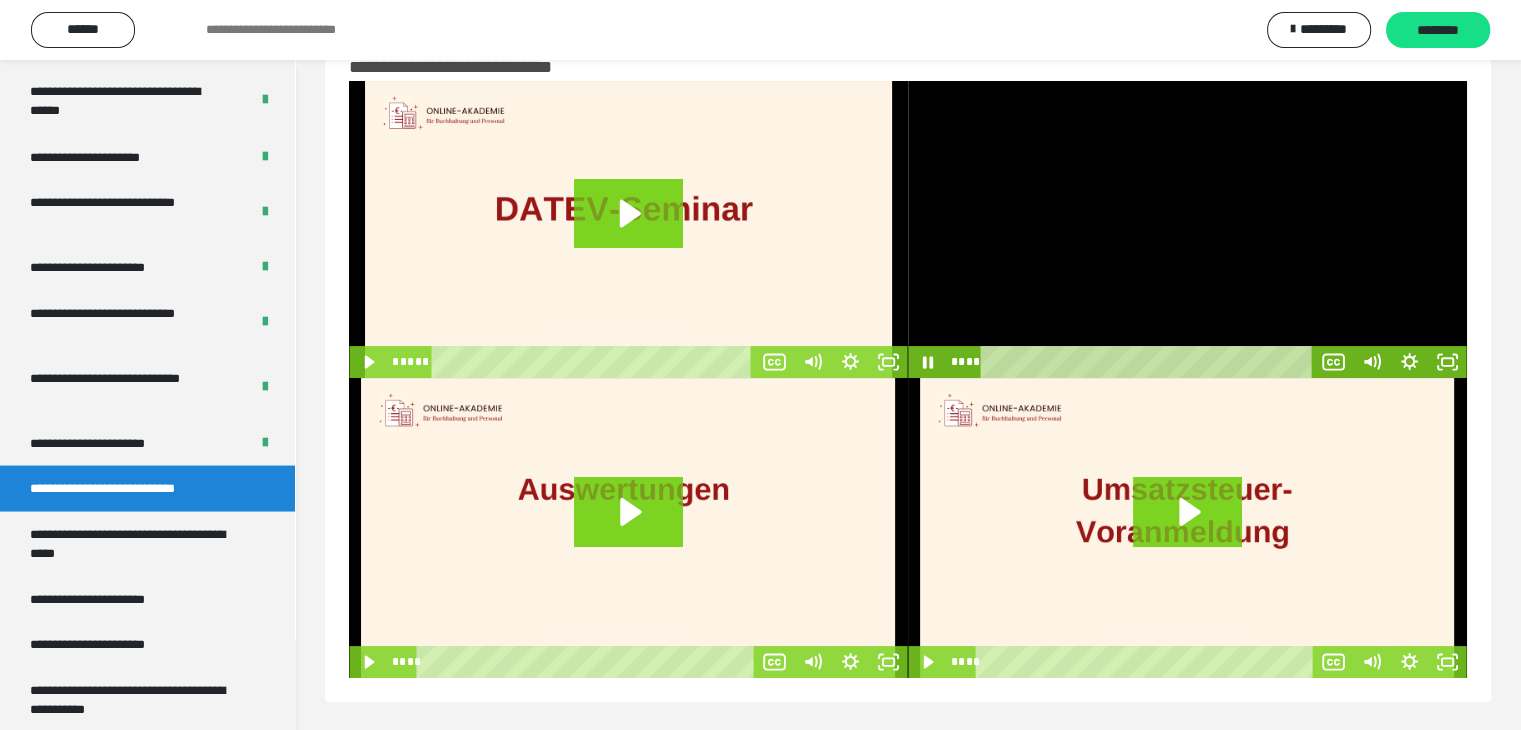 click at bounding box center [1187, 229] 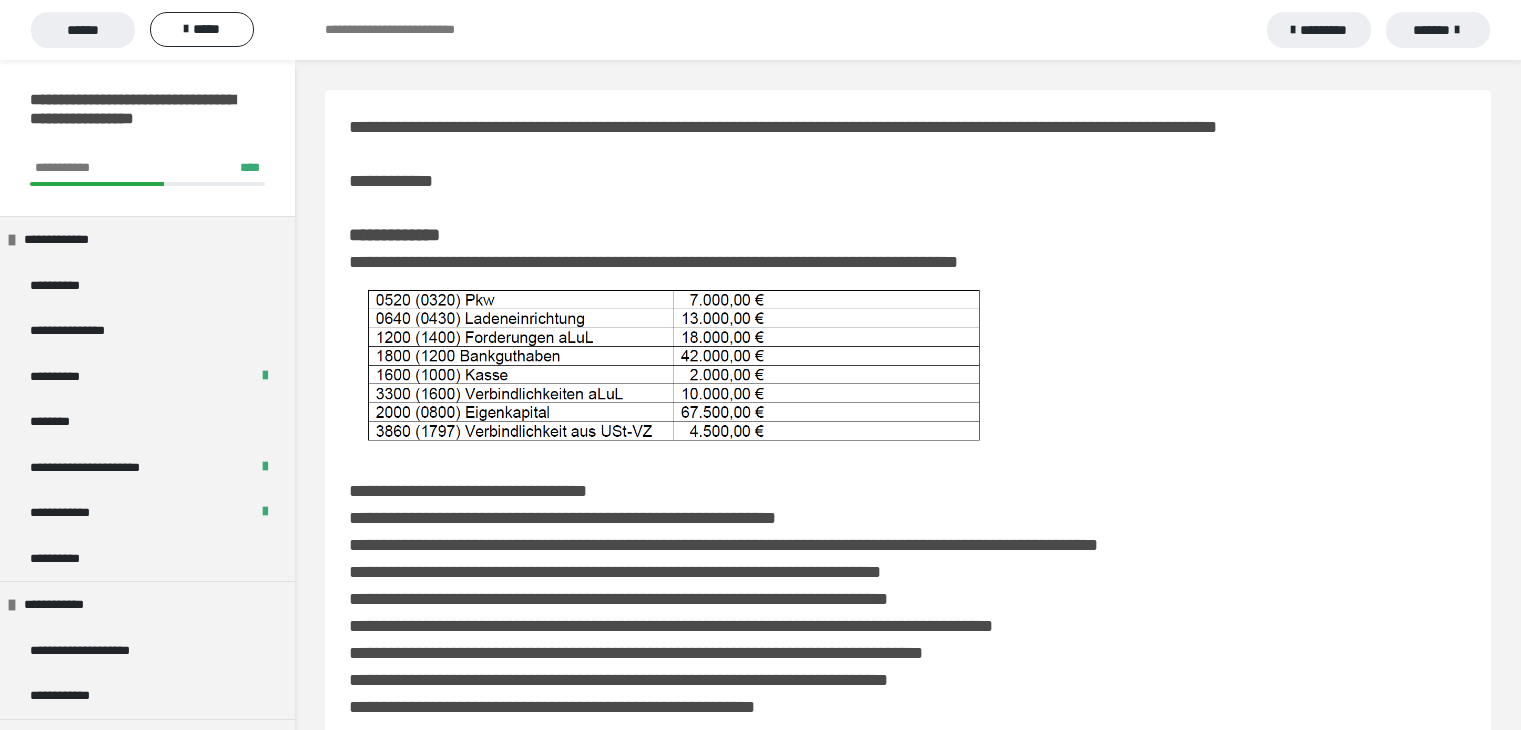scroll, scrollTop: 4645, scrollLeft: 0, axis: vertical 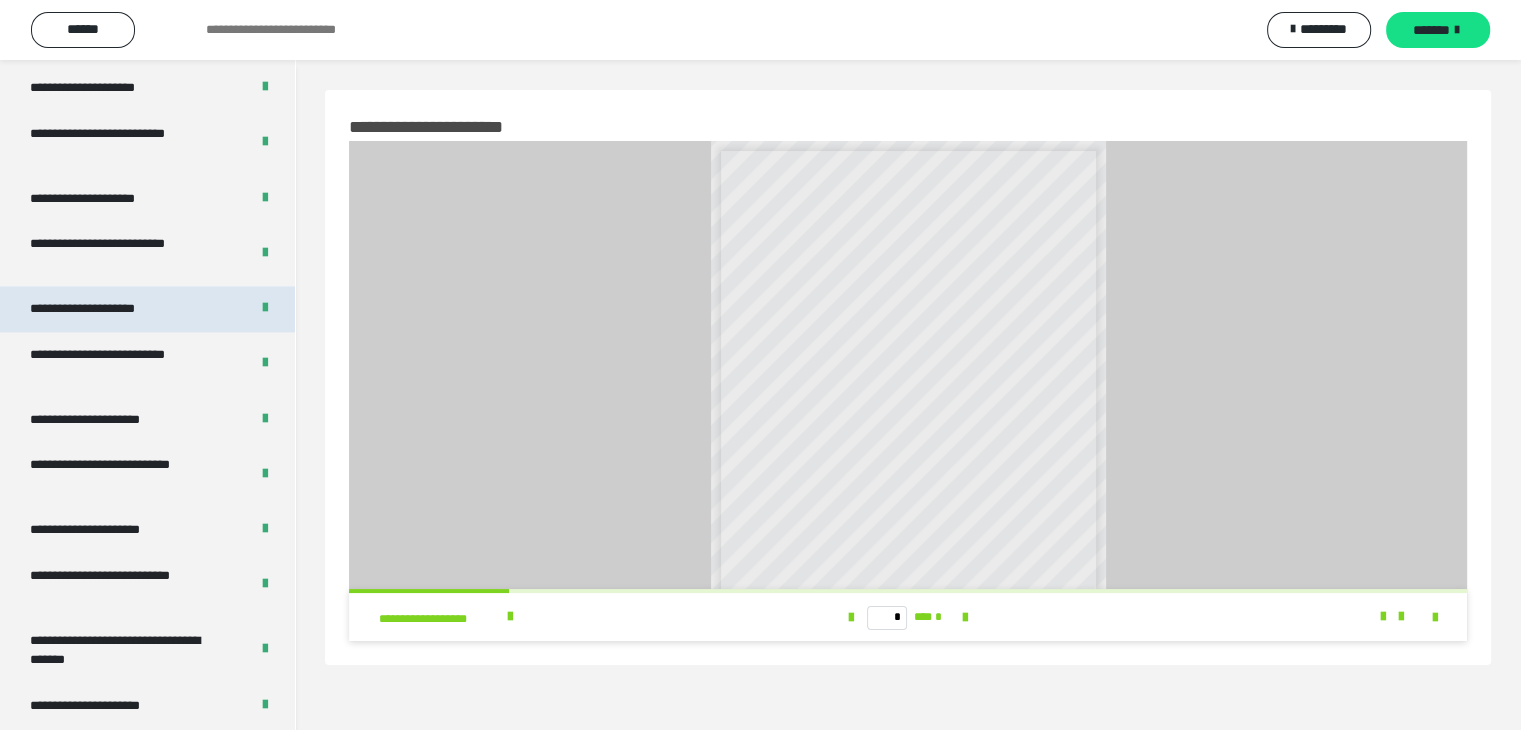 click on "**********" at bounding box center [106, 309] 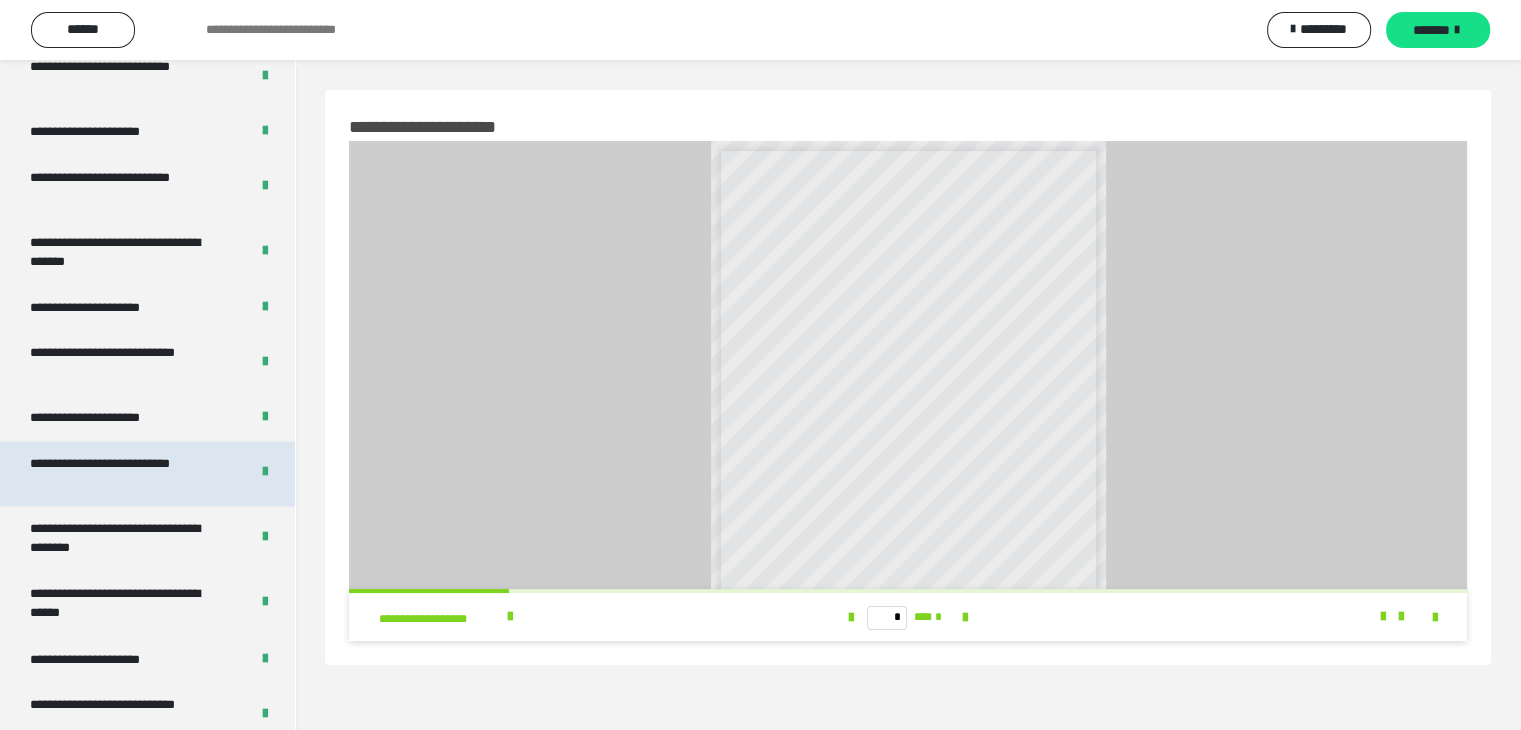 scroll, scrollTop: 3238, scrollLeft: 0, axis: vertical 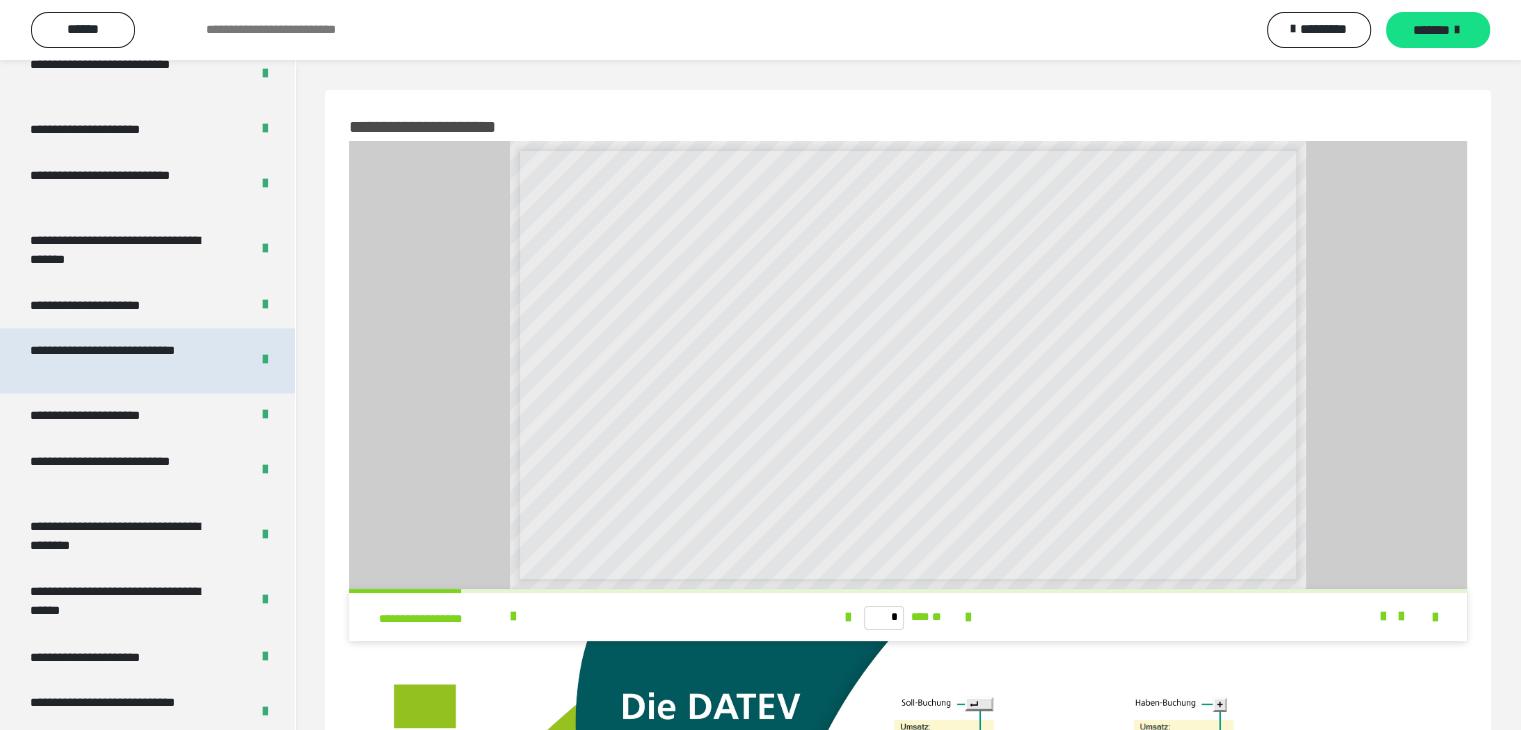 click on "**********" at bounding box center [124, 360] 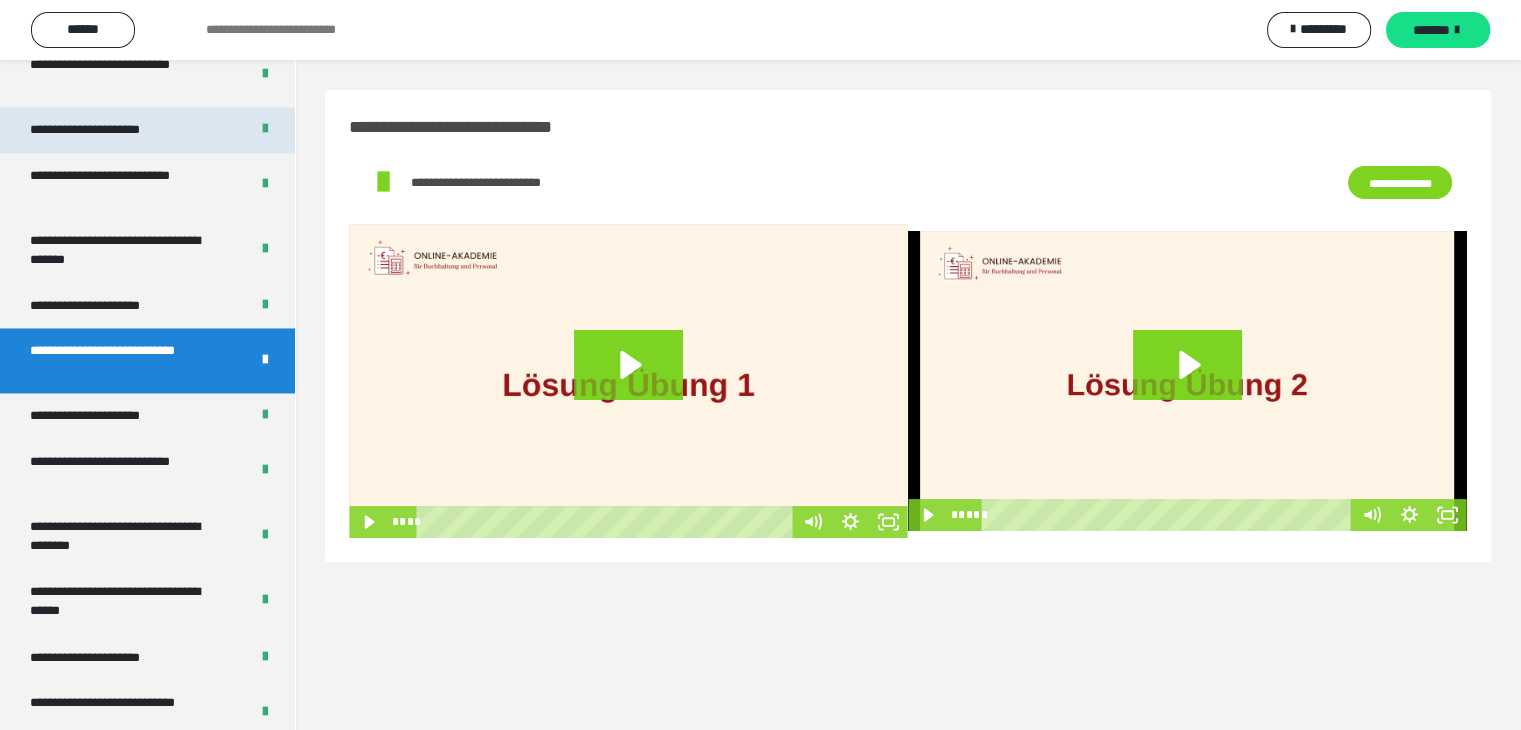 click on "**********" at bounding box center [107, 130] 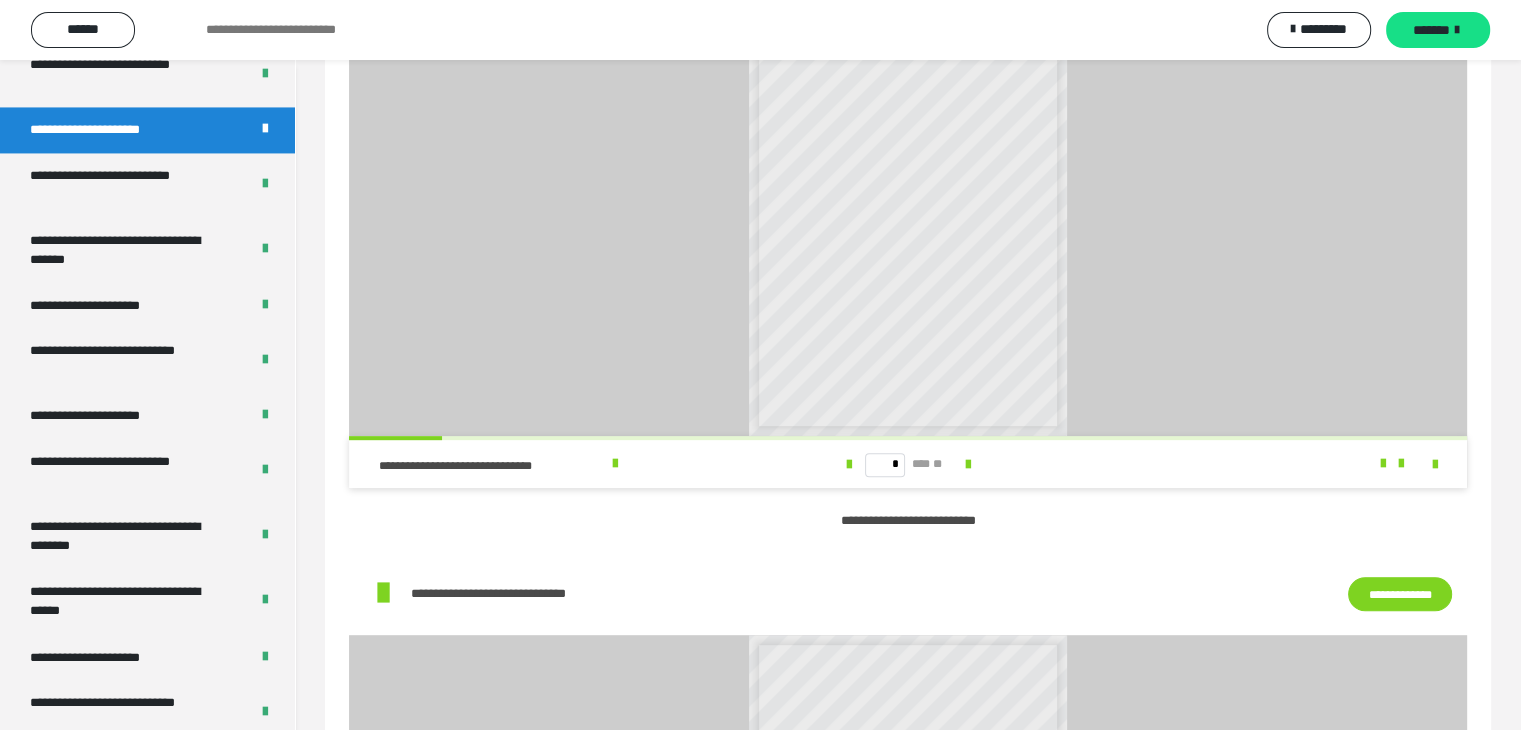 scroll, scrollTop: 1260, scrollLeft: 0, axis: vertical 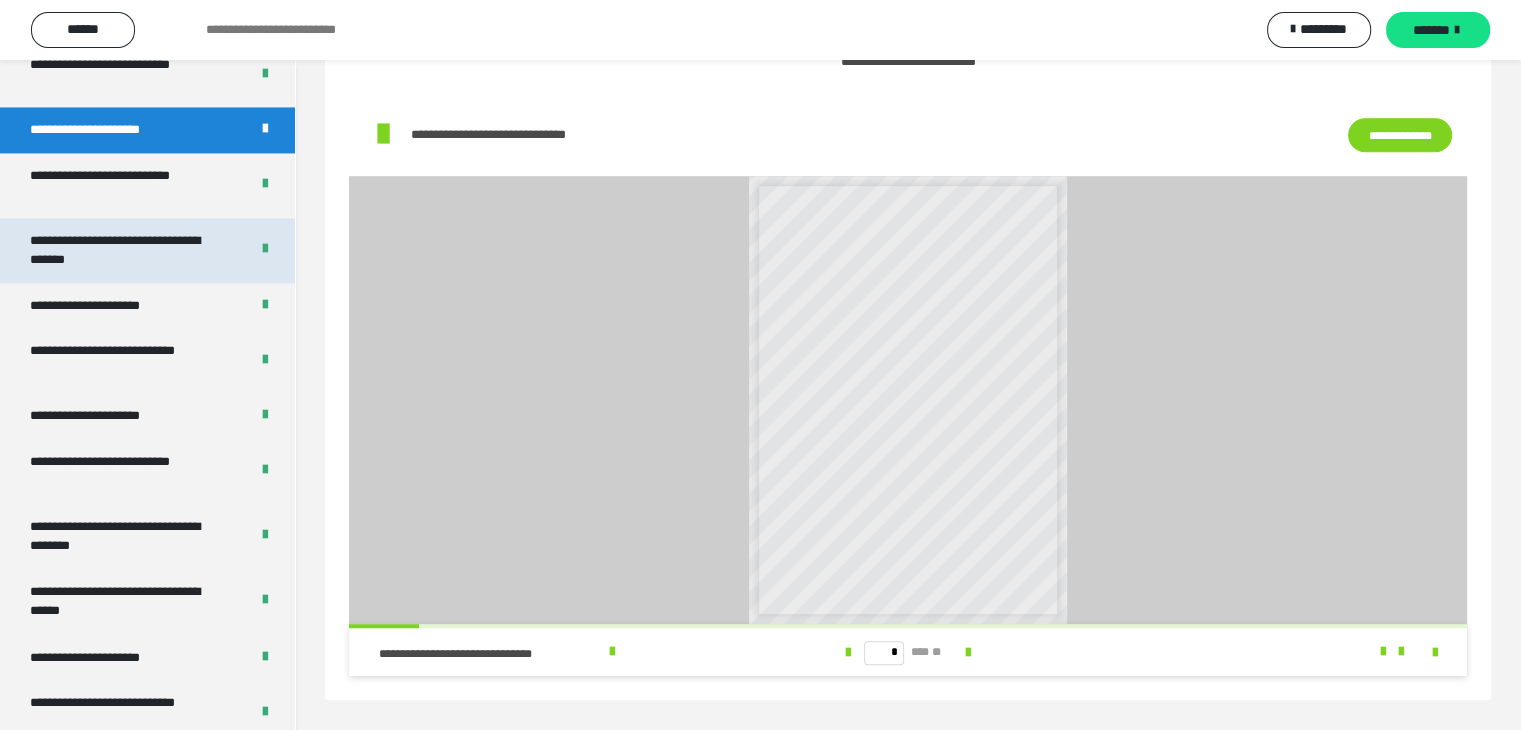 click on "**********" at bounding box center [124, 250] 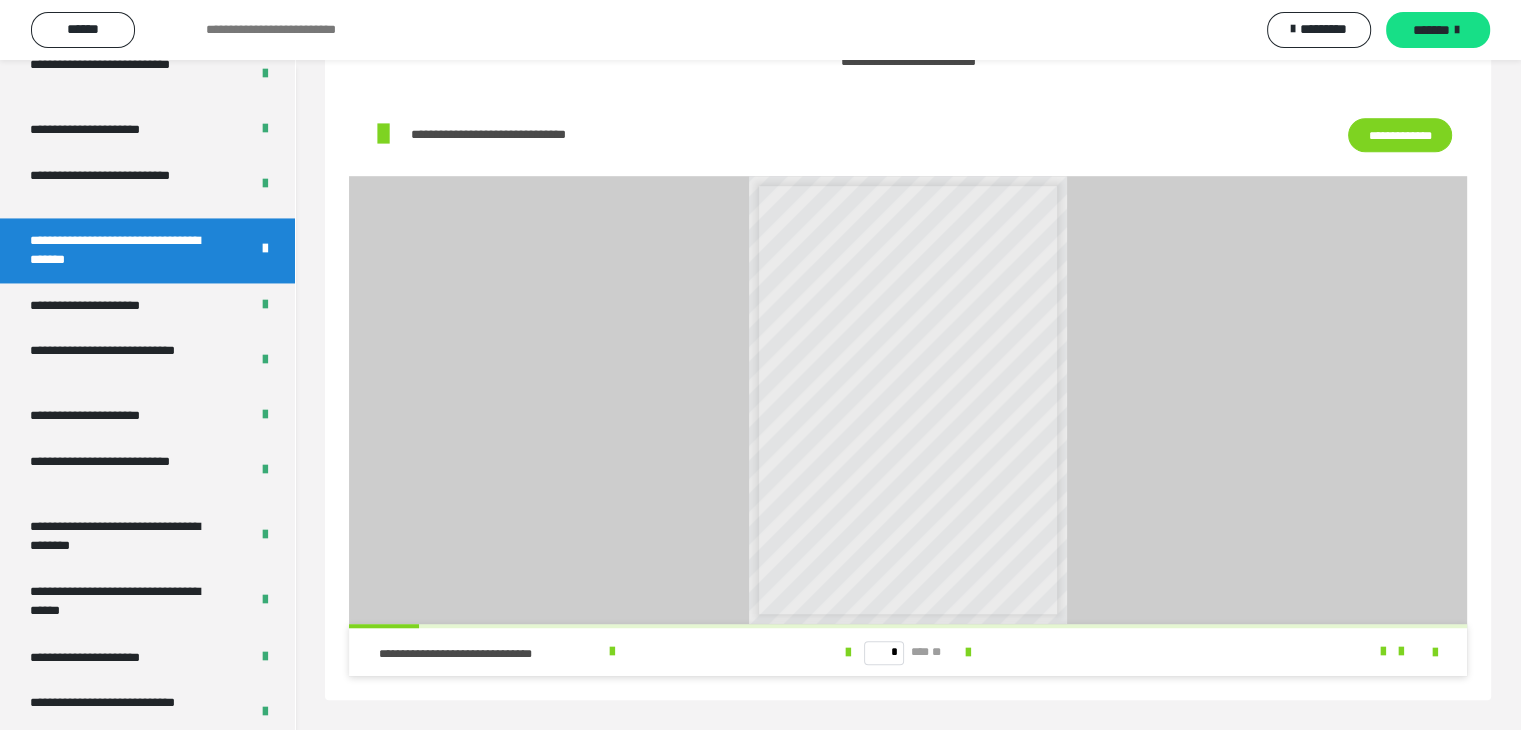 scroll, scrollTop: 60, scrollLeft: 0, axis: vertical 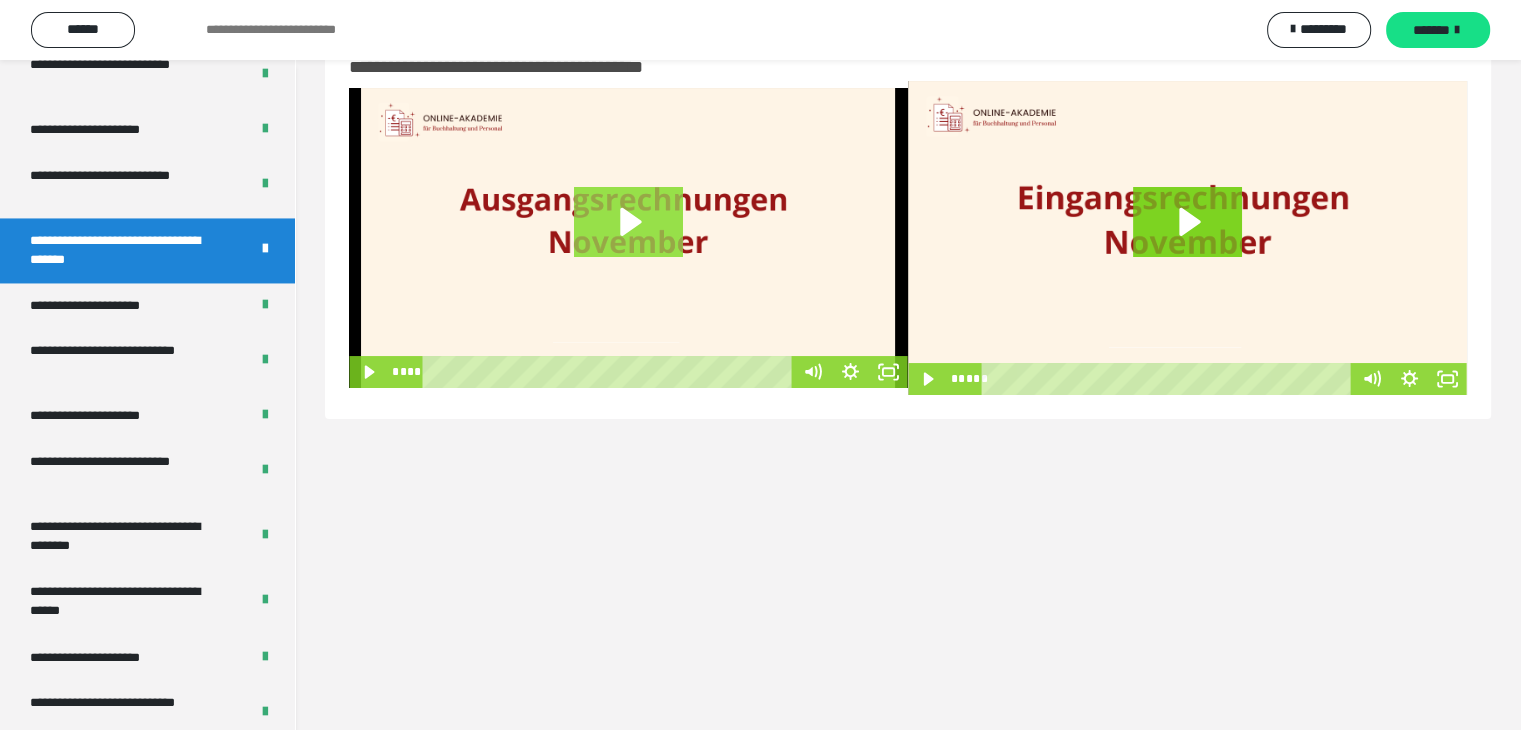 click 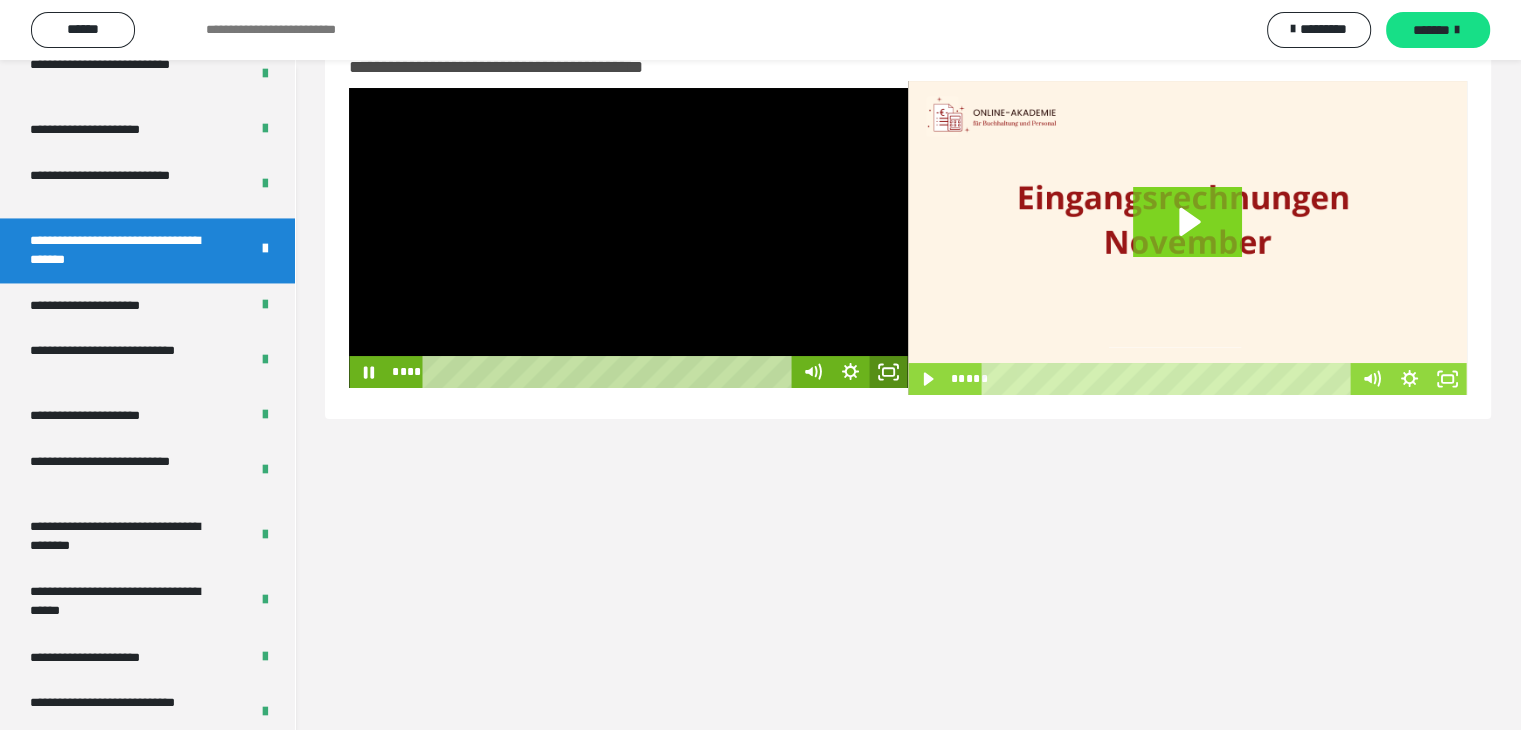 click 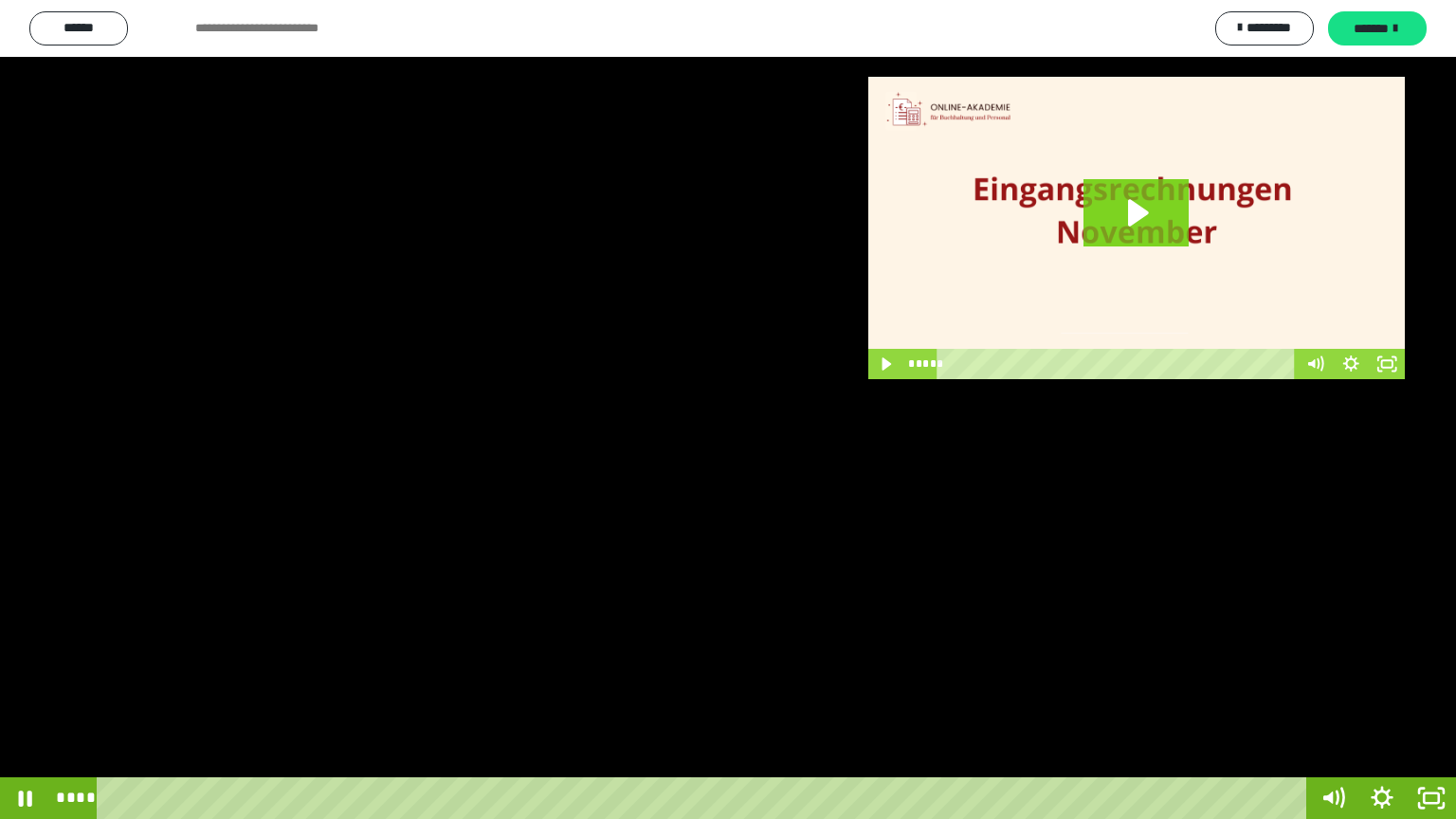 click at bounding box center [728, 410] 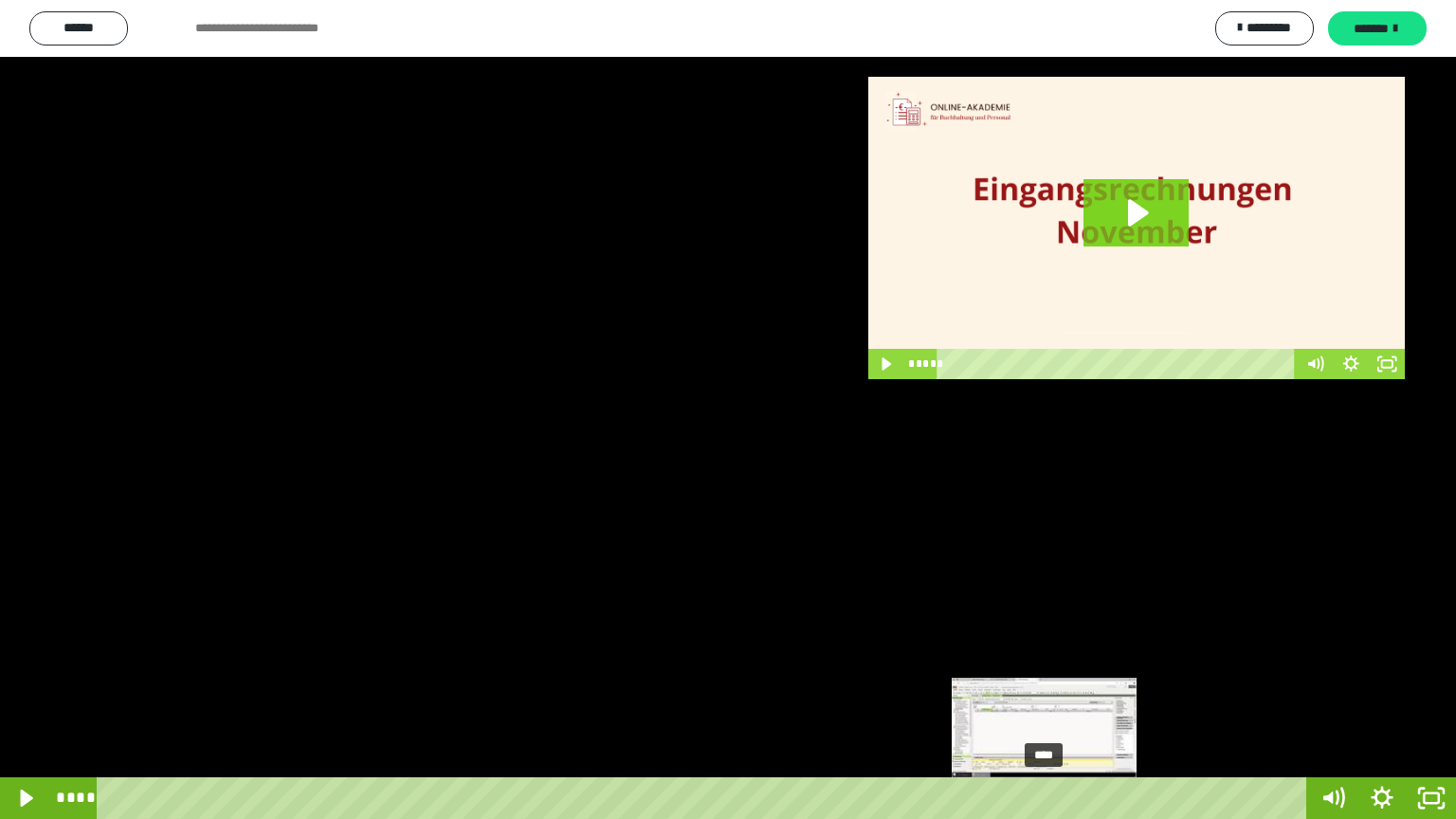 click on "****" at bounding box center (705, 798) 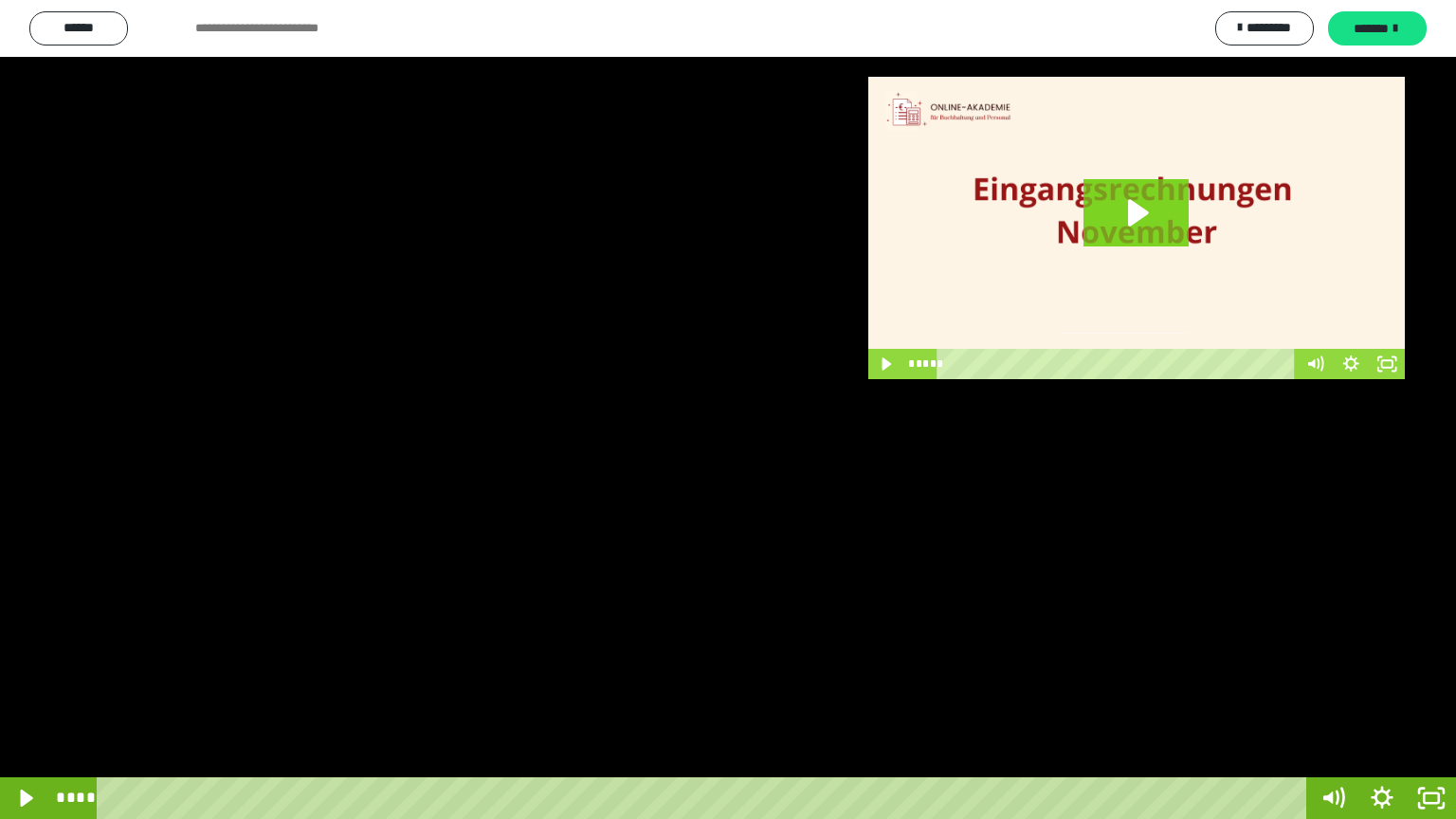 click at bounding box center [728, 410] 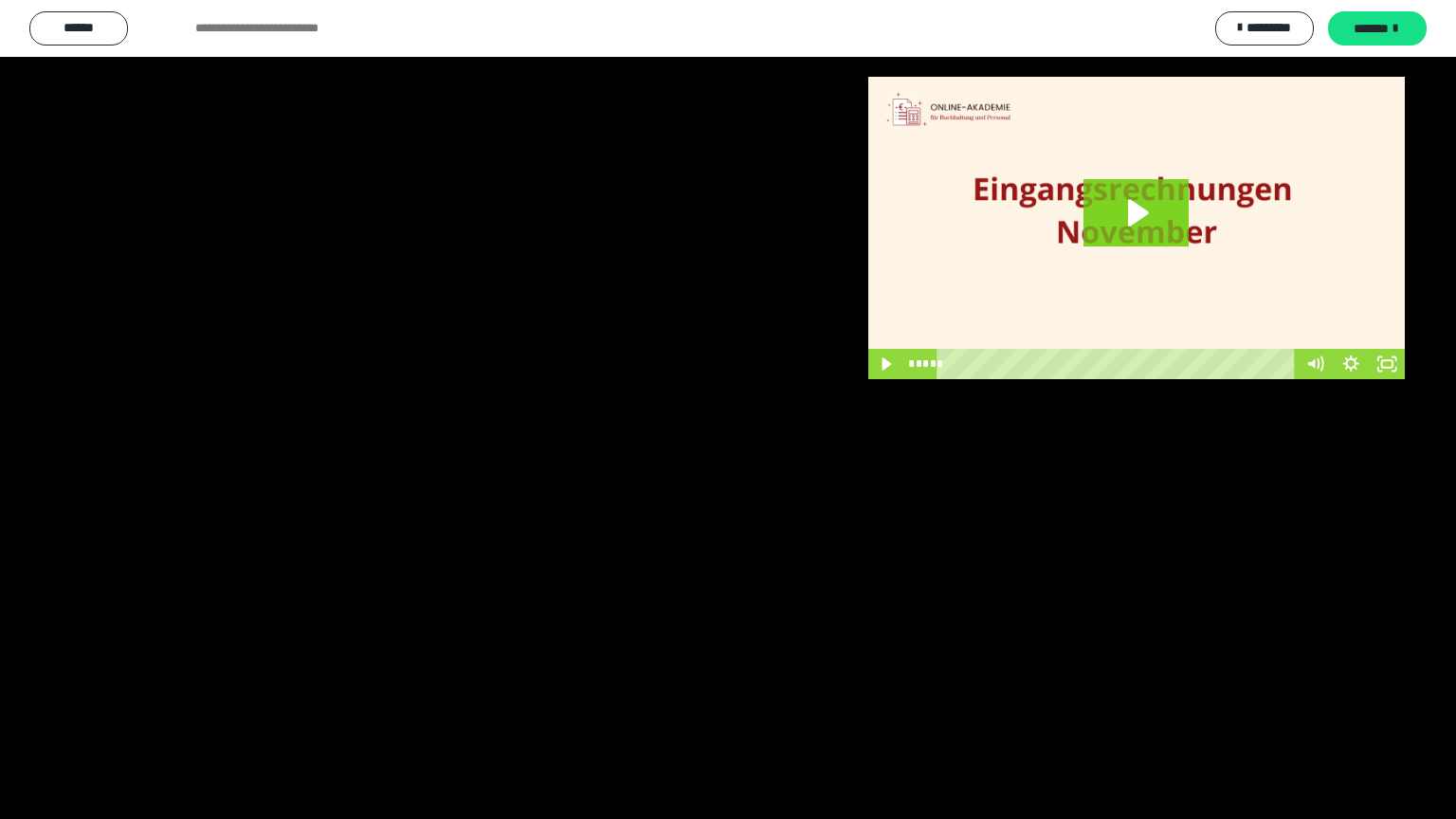 click at bounding box center [728, 410] 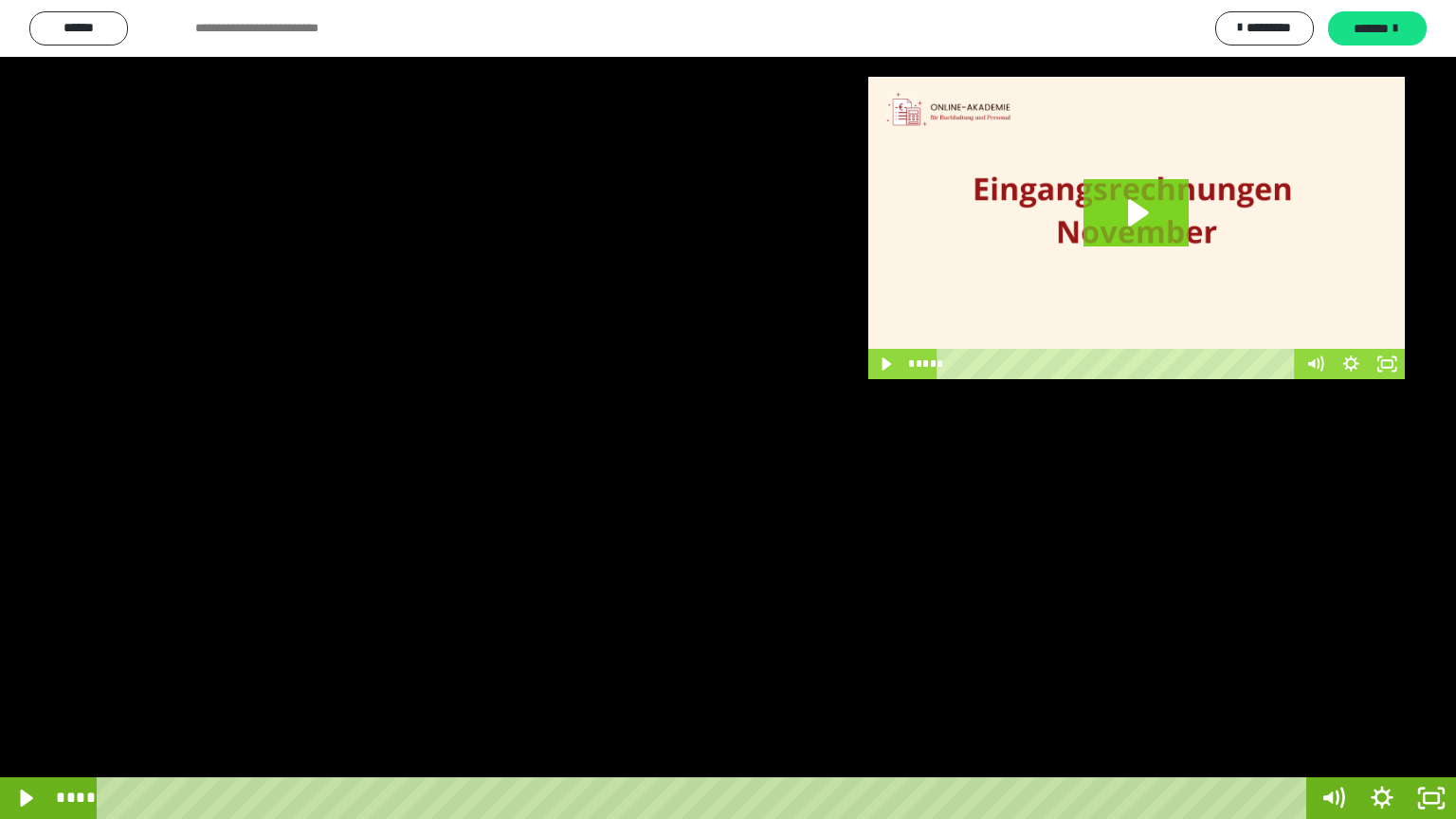 type 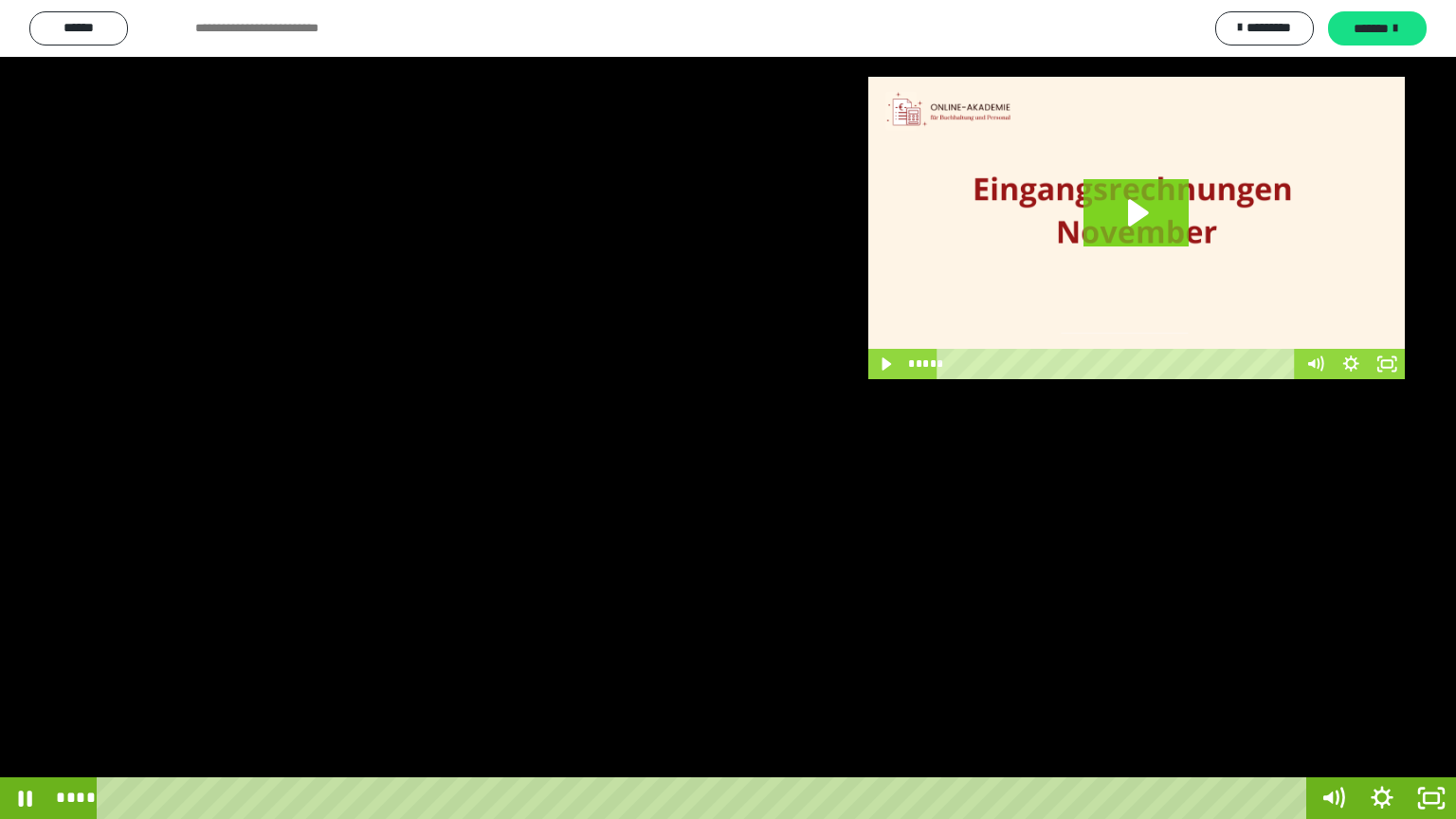 click at bounding box center [728, 410] 